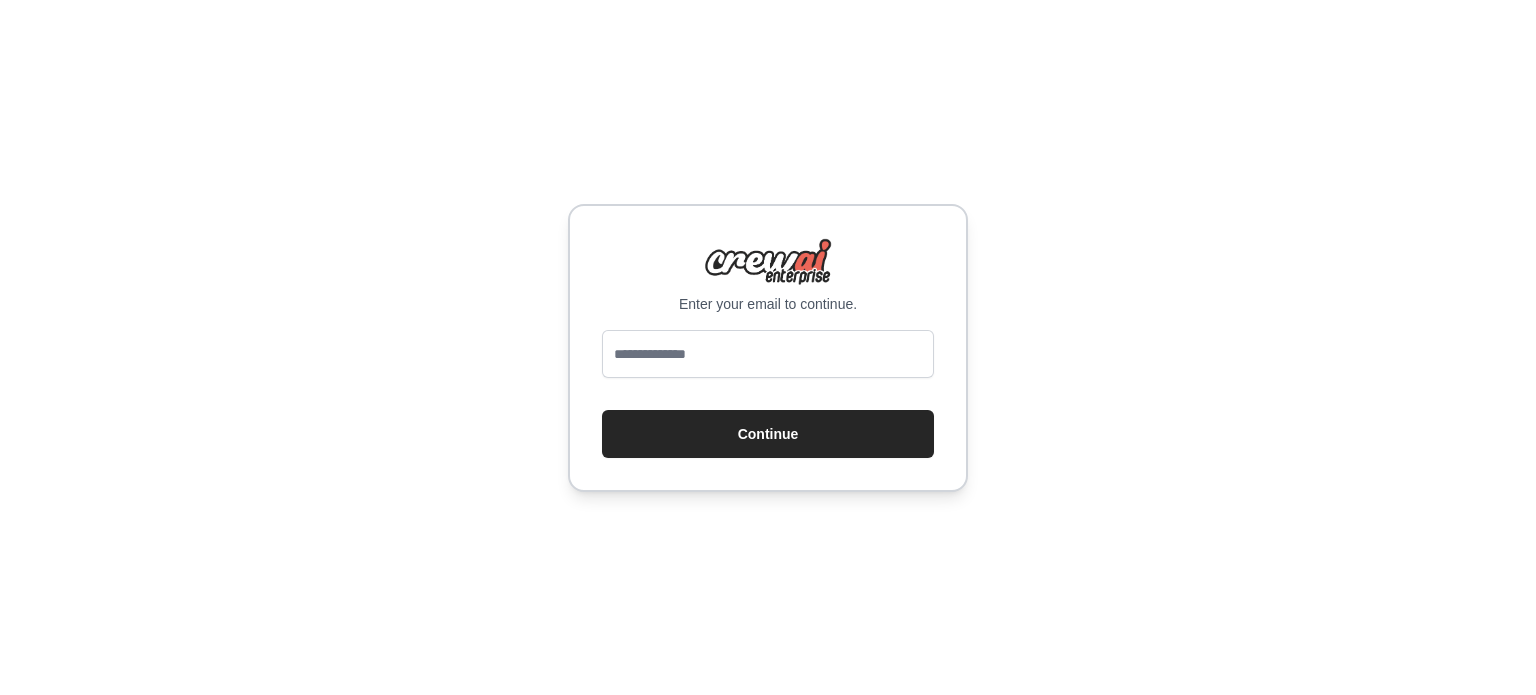 scroll, scrollTop: 0, scrollLeft: 0, axis: both 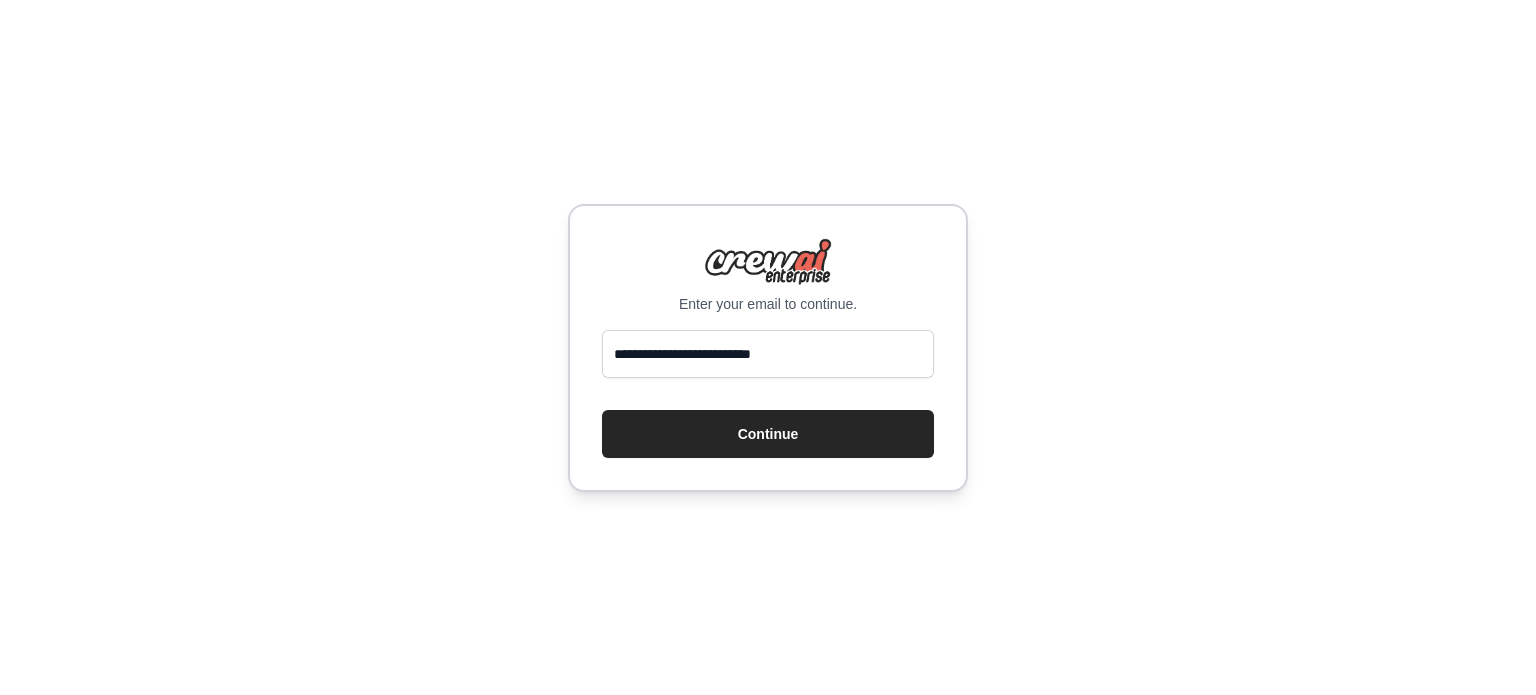 click on "**********" at bounding box center (768, 348) 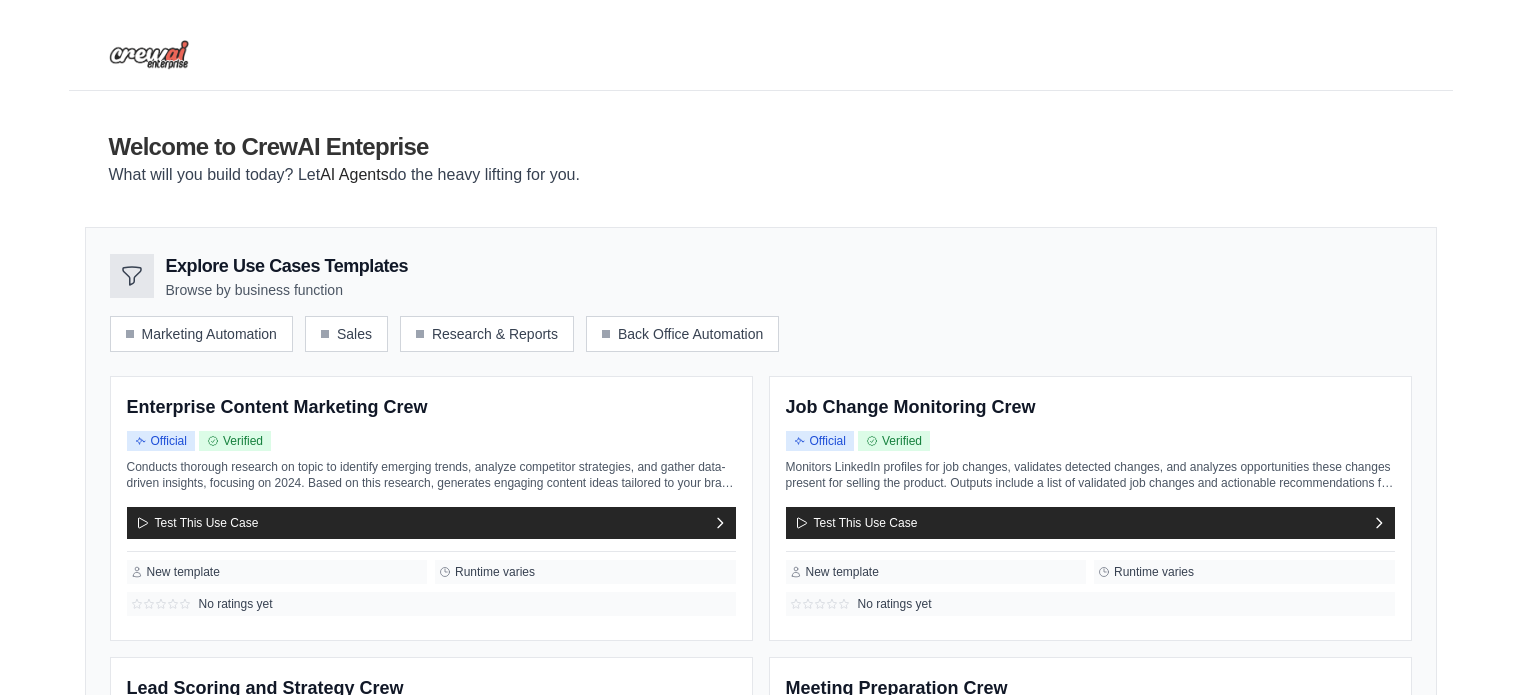 scroll, scrollTop: 0, scrollLeft: 0, axis: both 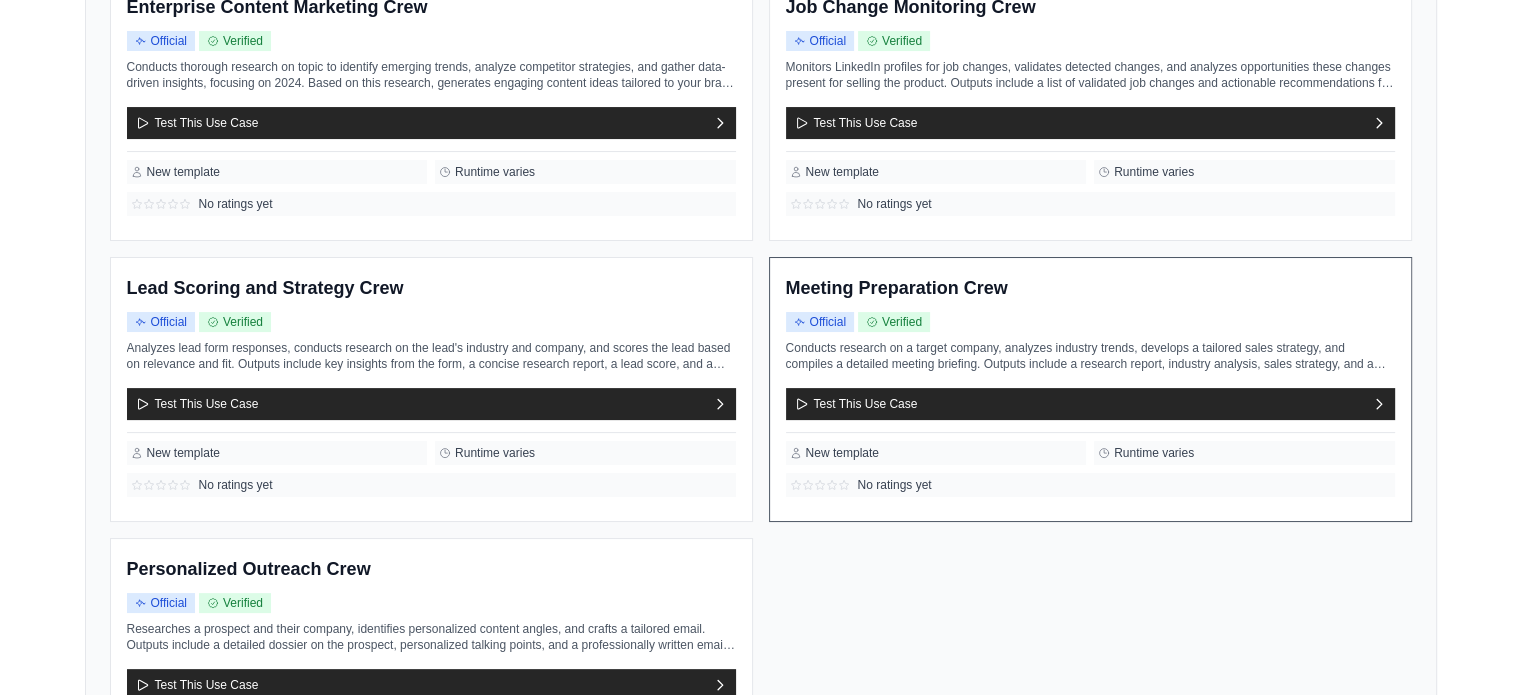 click on "Meeting Preparation Crew
Official
Verified
Test This Use Case" at bounding box center [1090, 389] 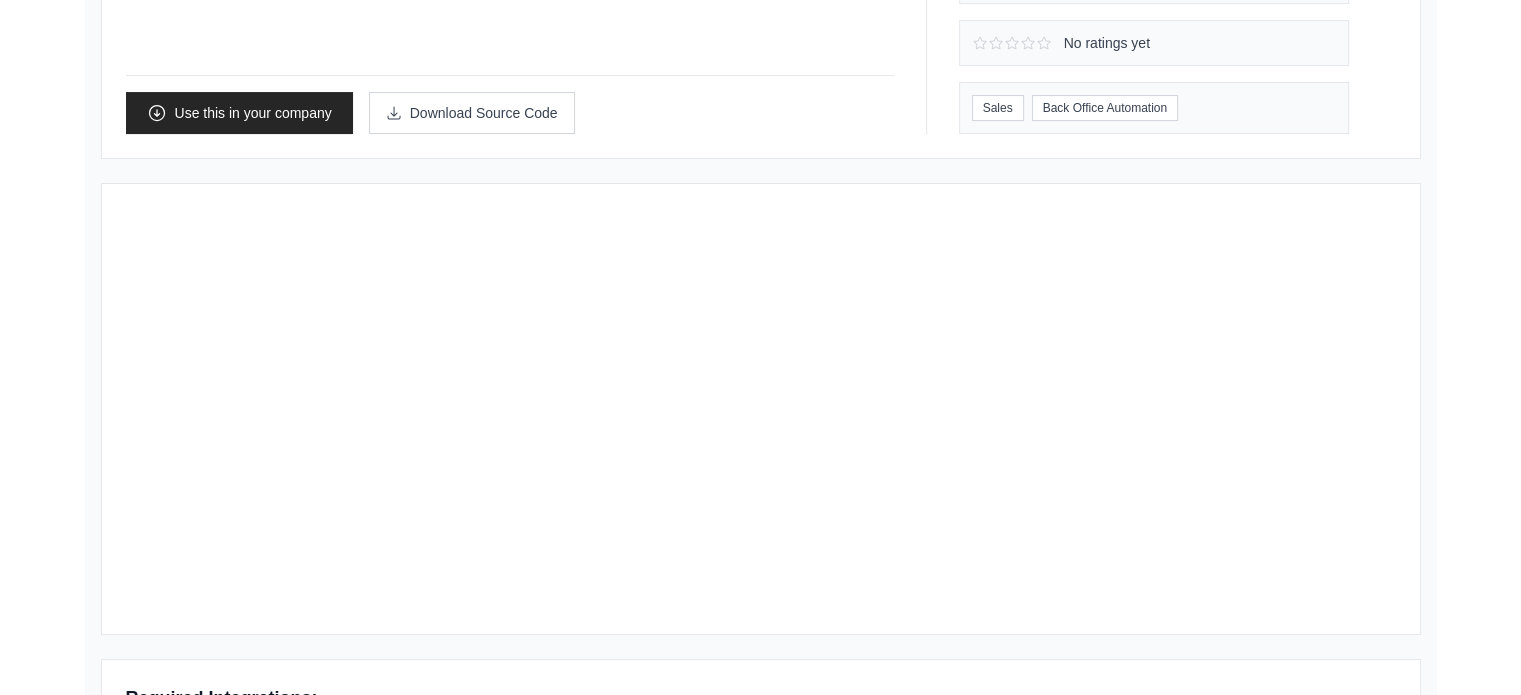 scroll, scrollTop: 0, scrollLeft: 0, axis: both 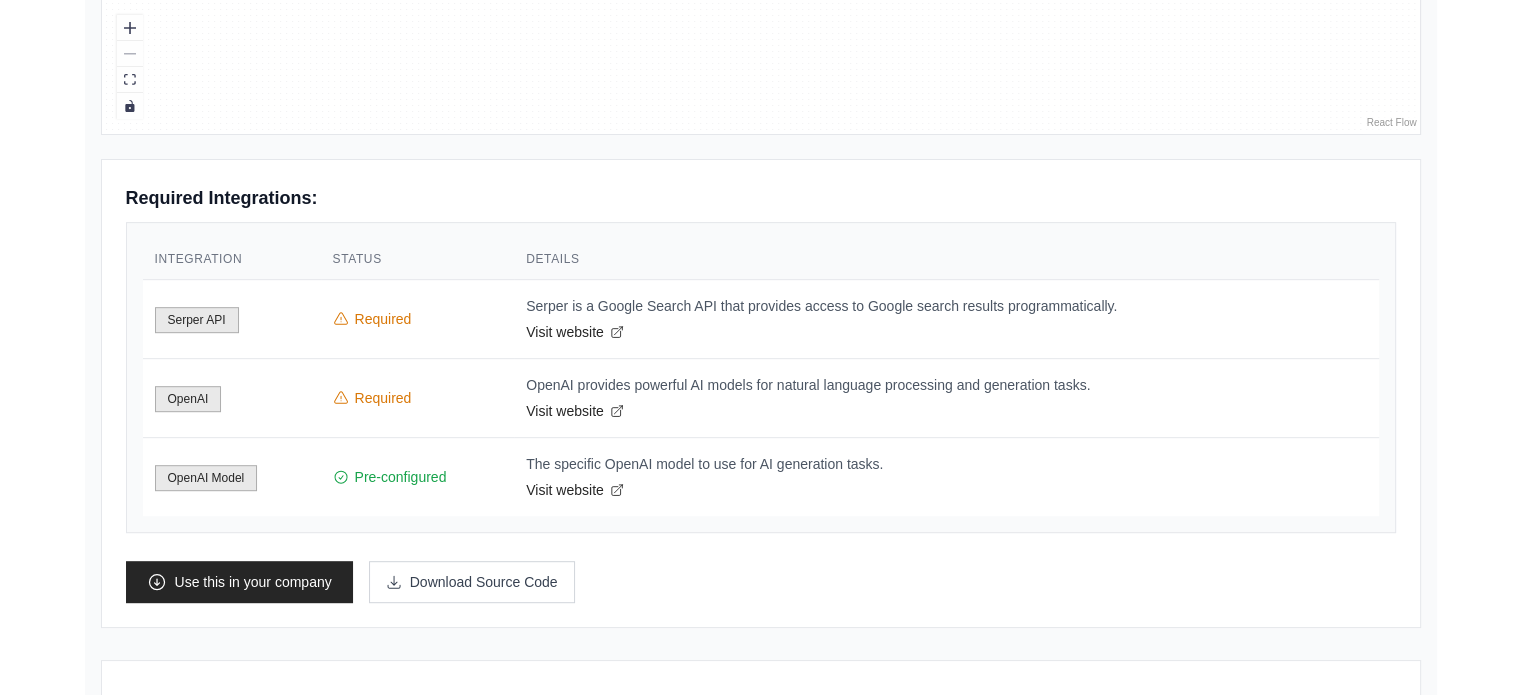 click on "OpenAI Model" at bounding box center [206, 478] 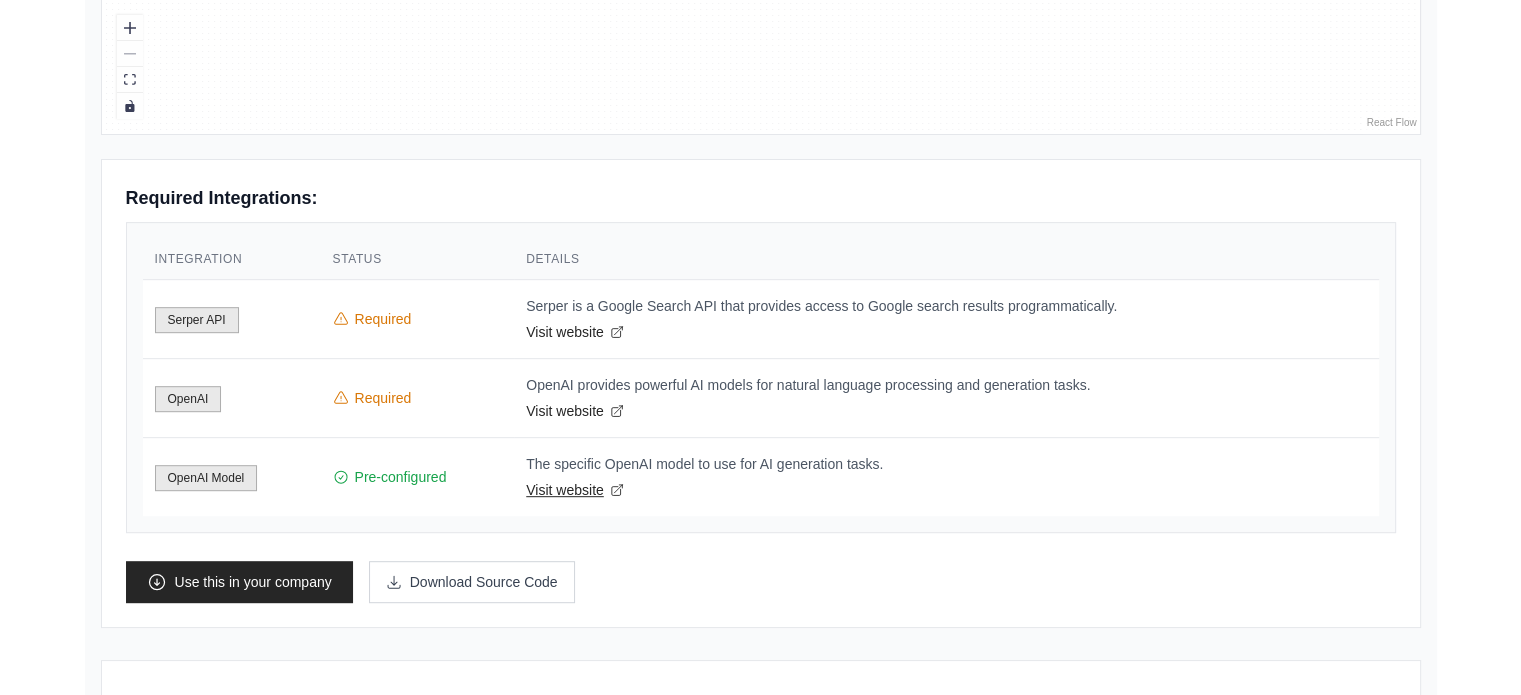click on "Visit website" at bounding box center (946, 490) 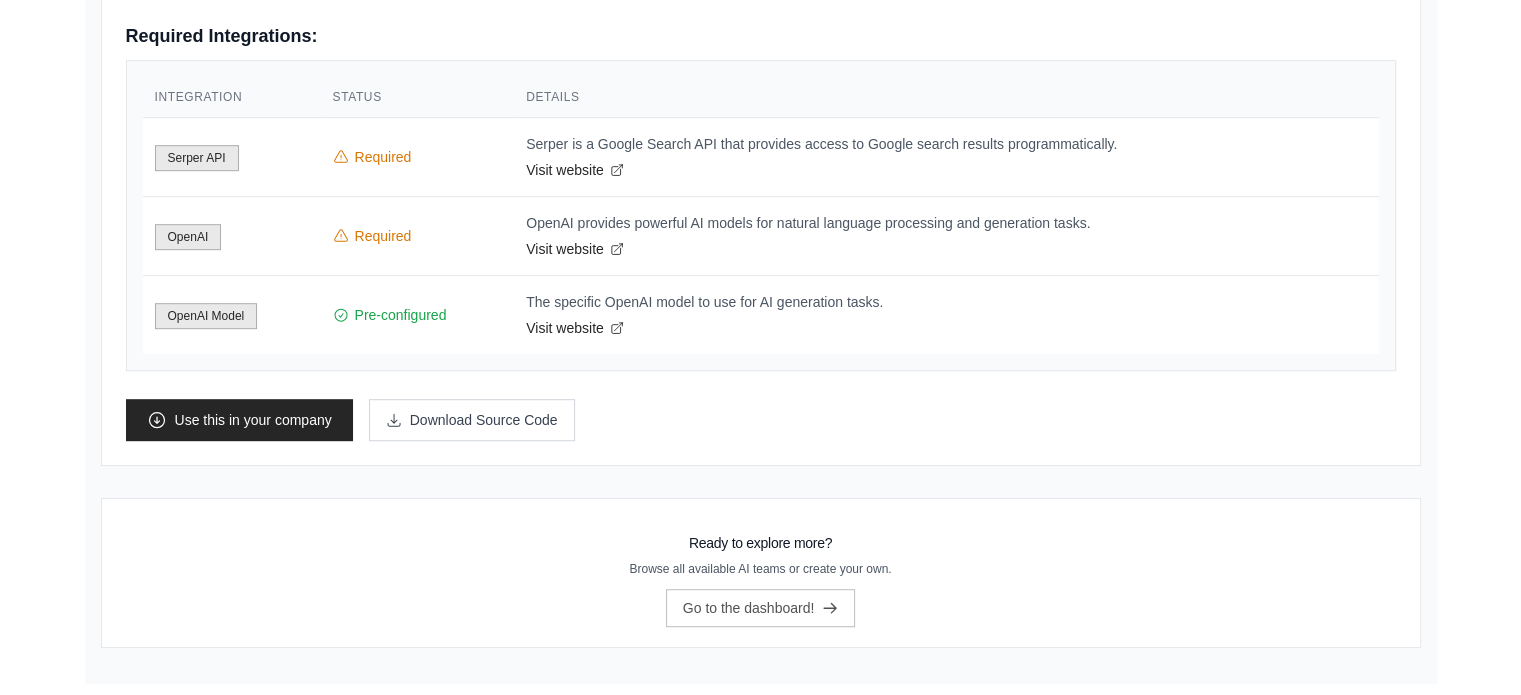 scroll, scrollTop: 1064, scrollLeft: 0, axis: vertical 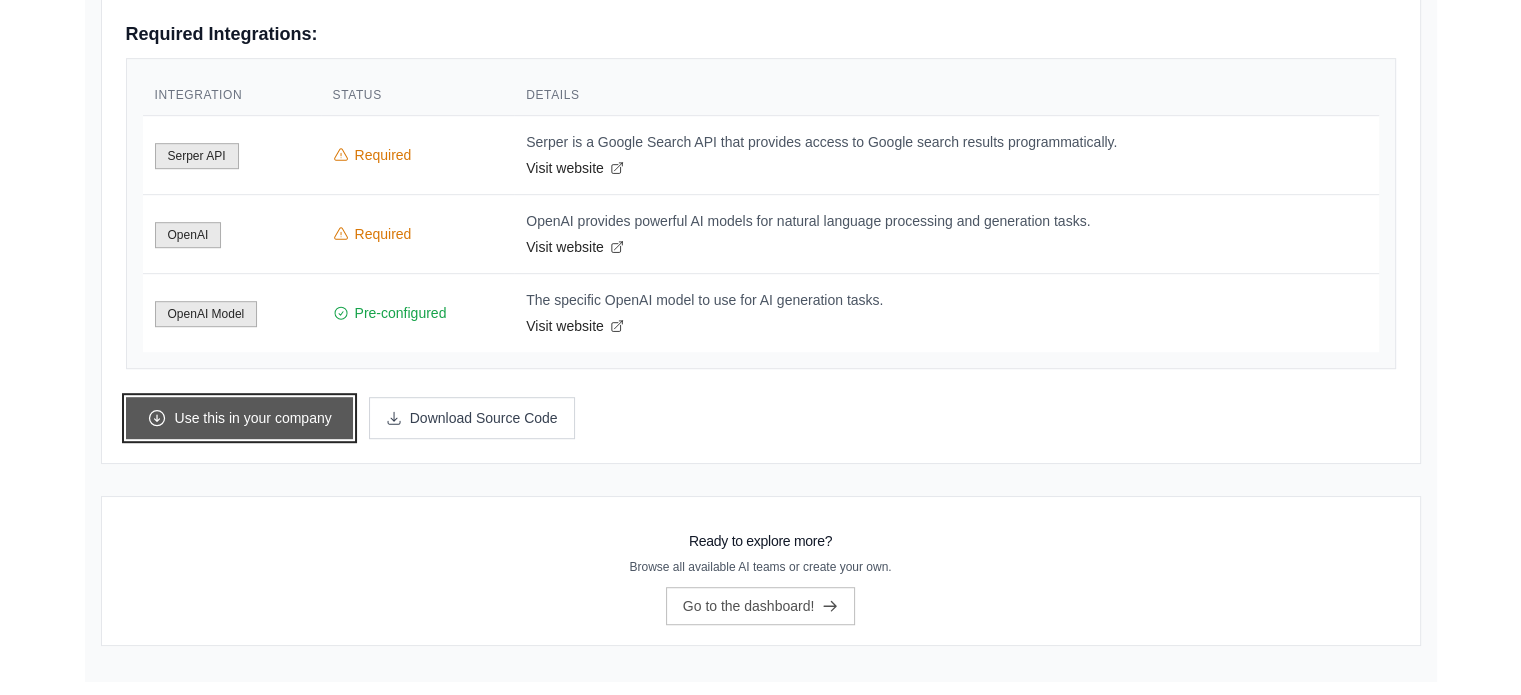 click on "Use this in your company" at bounding box center (239, 418) 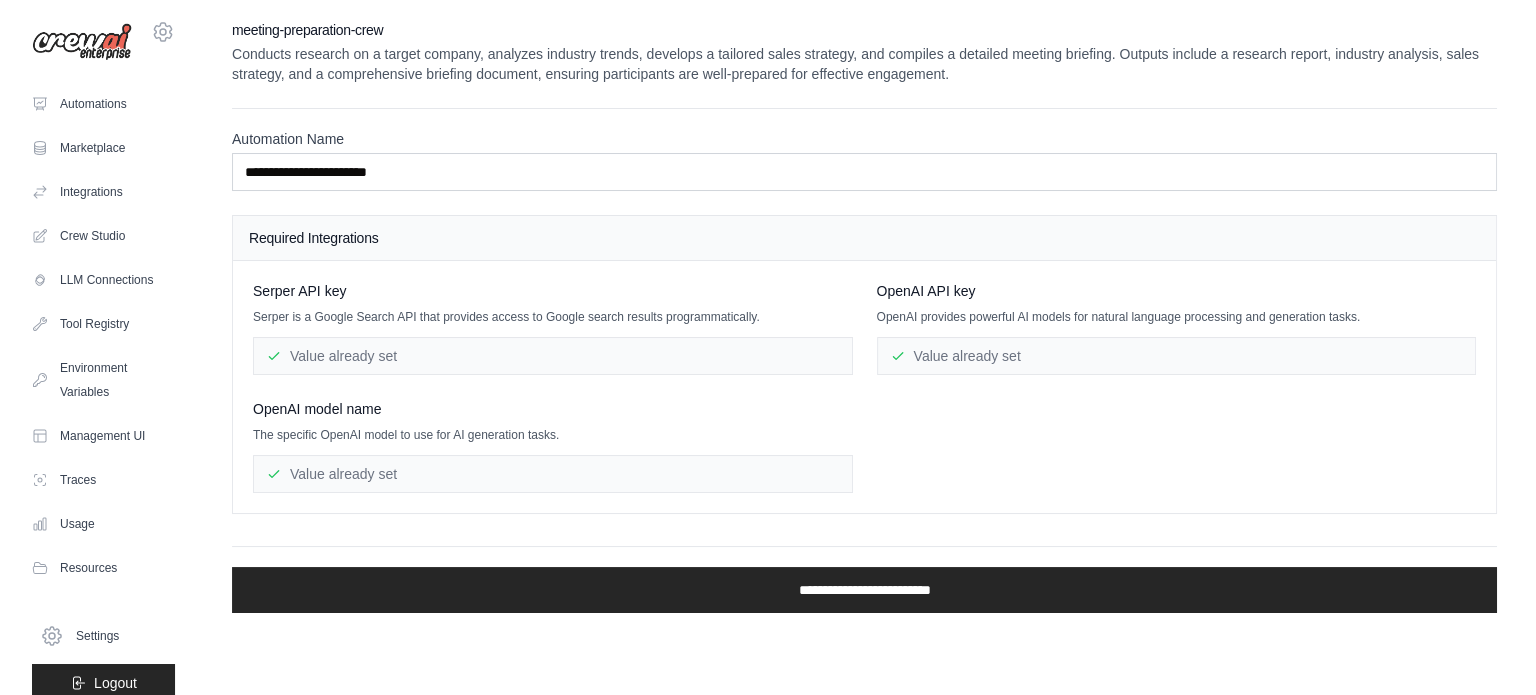 scroll, scrollTop: 0, scrollLeft: 0, axis: both 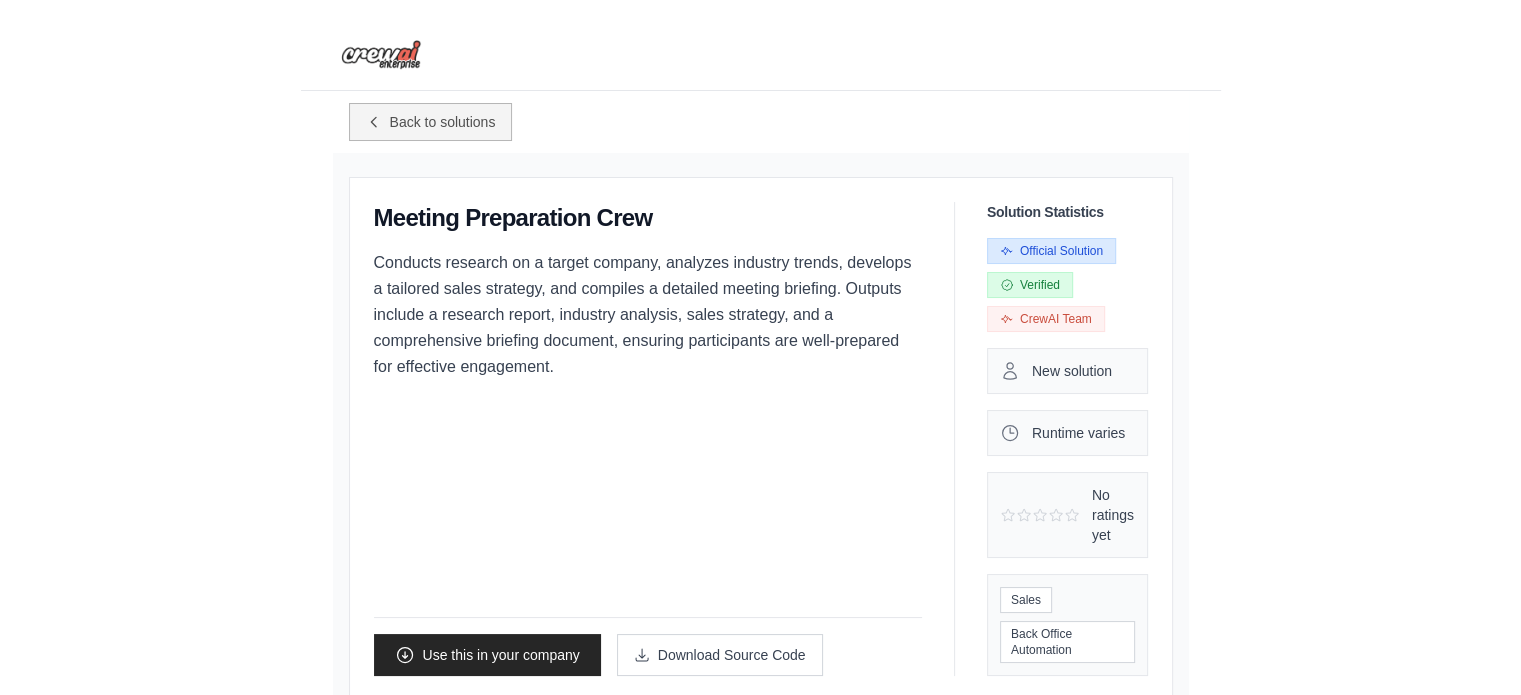 drag, startPoint x: 485, startPoint y: 95, endPoint x: 488, endPoint y: 105, distance: 10.440307 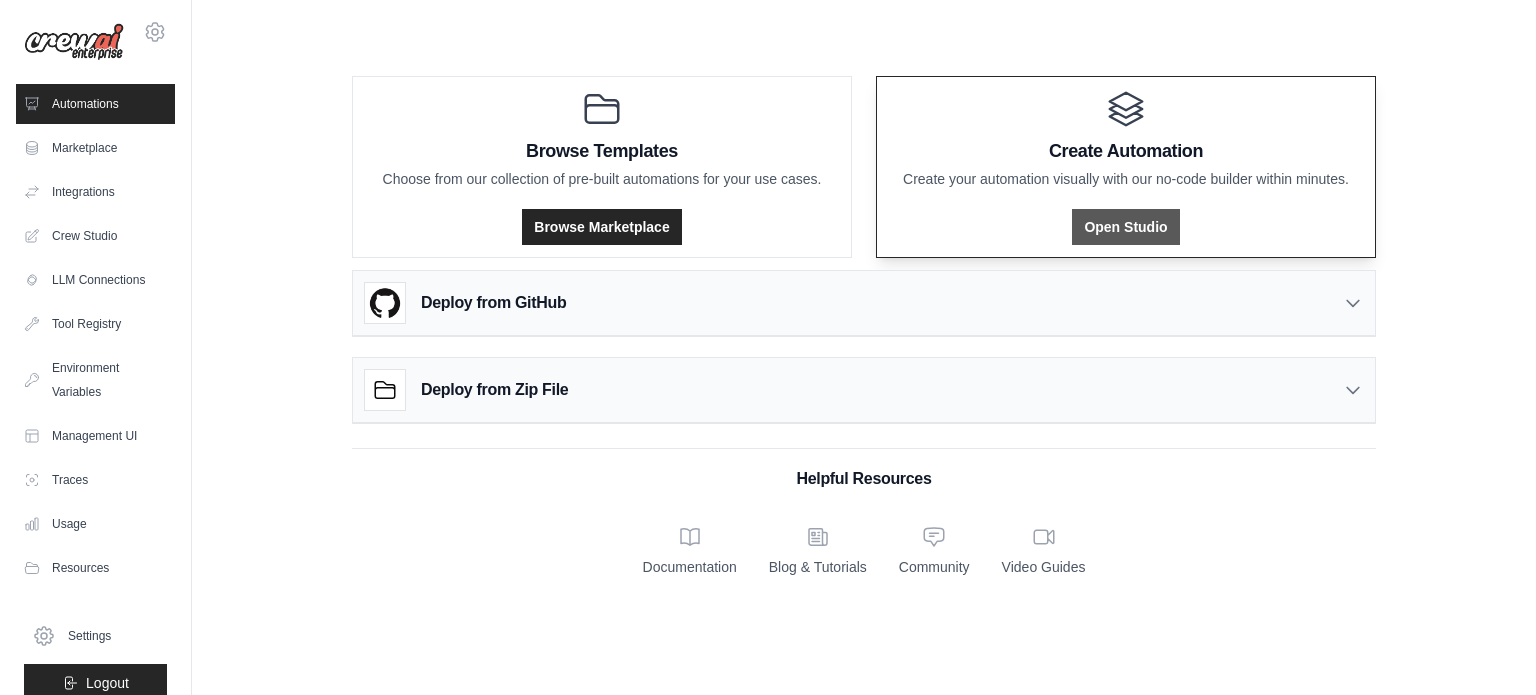 click on "Open Studio" at bounding box center (1125, 227) 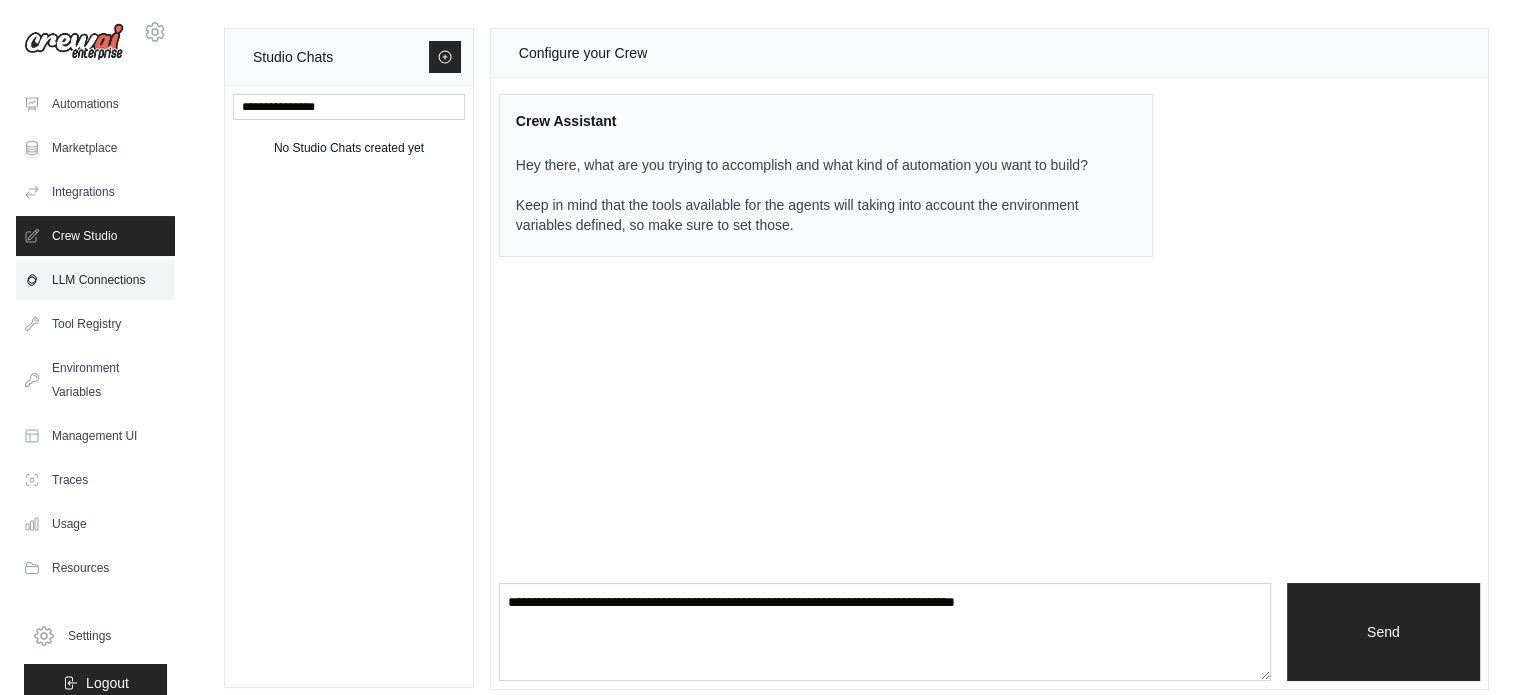 click on "LLM Connections" at bounding box center (95, 280) 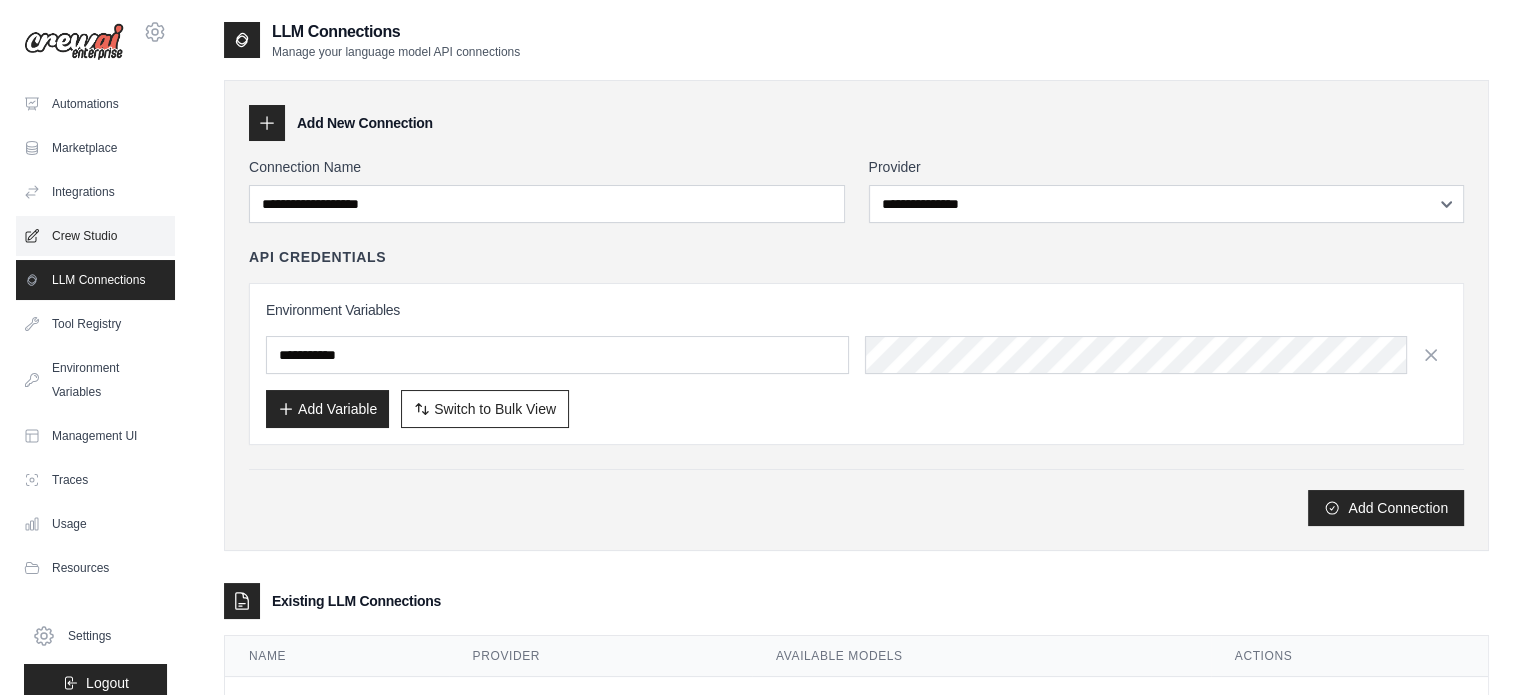 click on "Crew Studio" at bounding box center [95, 236] 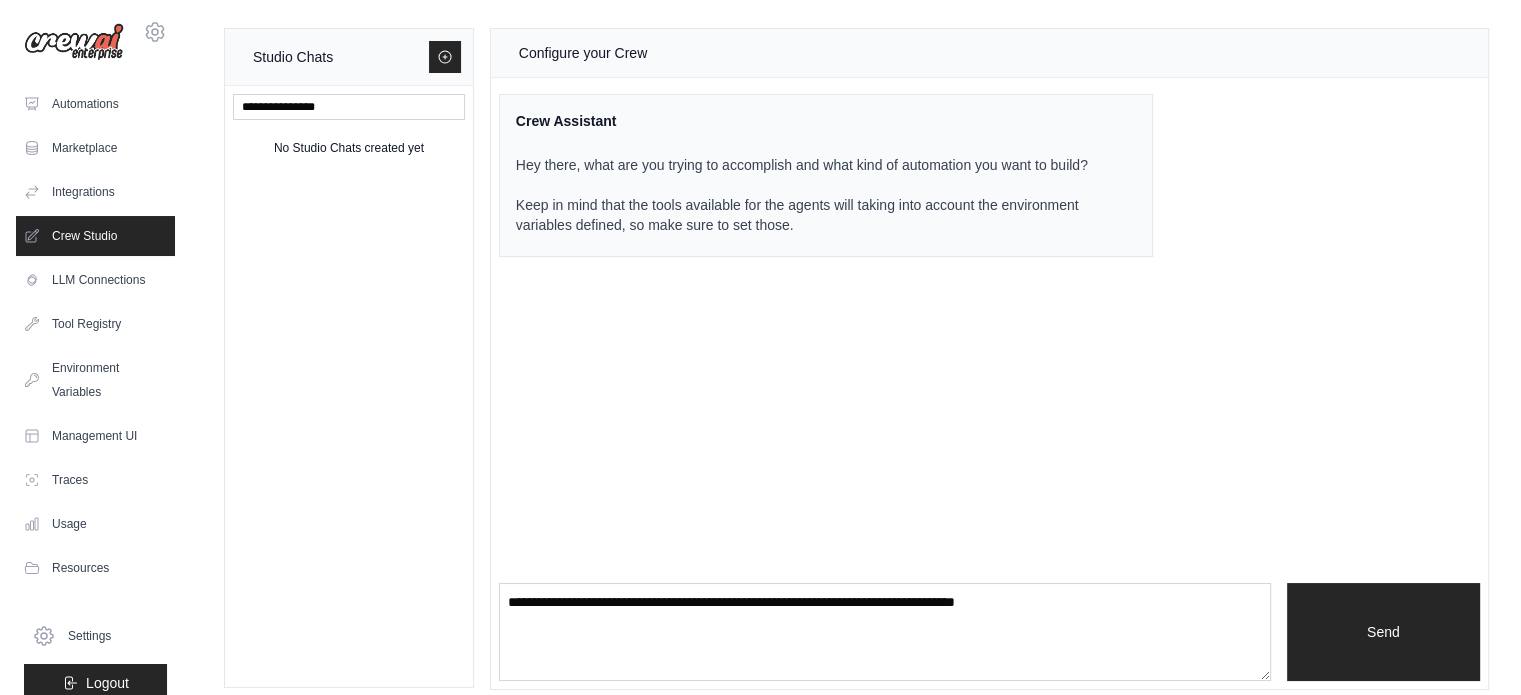 click on "Hey there, what are you trying to accomplish and what kind of automation you want to build? Keep in mind that the tools available for the agents will taking into account the environment variables defined, so make sure to set those." at bounding box center [814, 195] 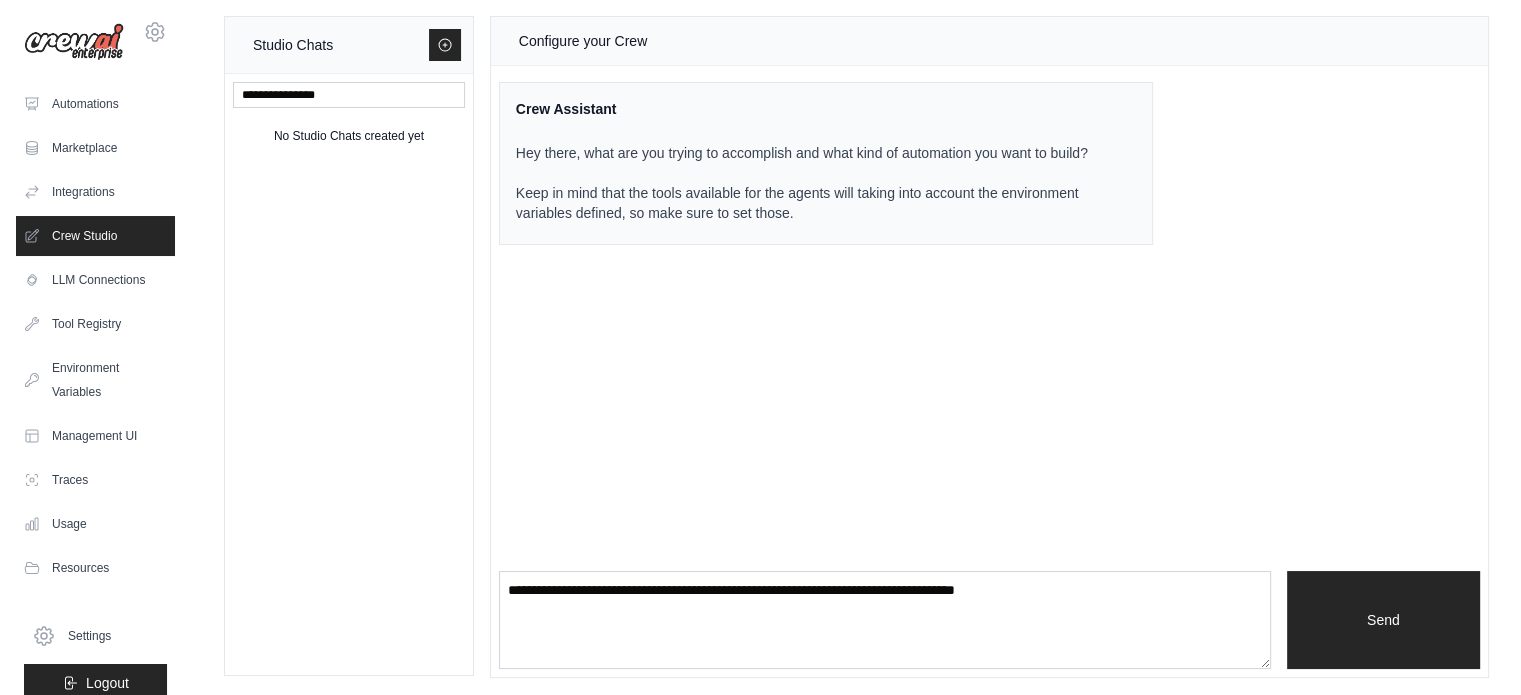 scroll, scrollTop: 15, scrollLeft: 0, axis: vertical 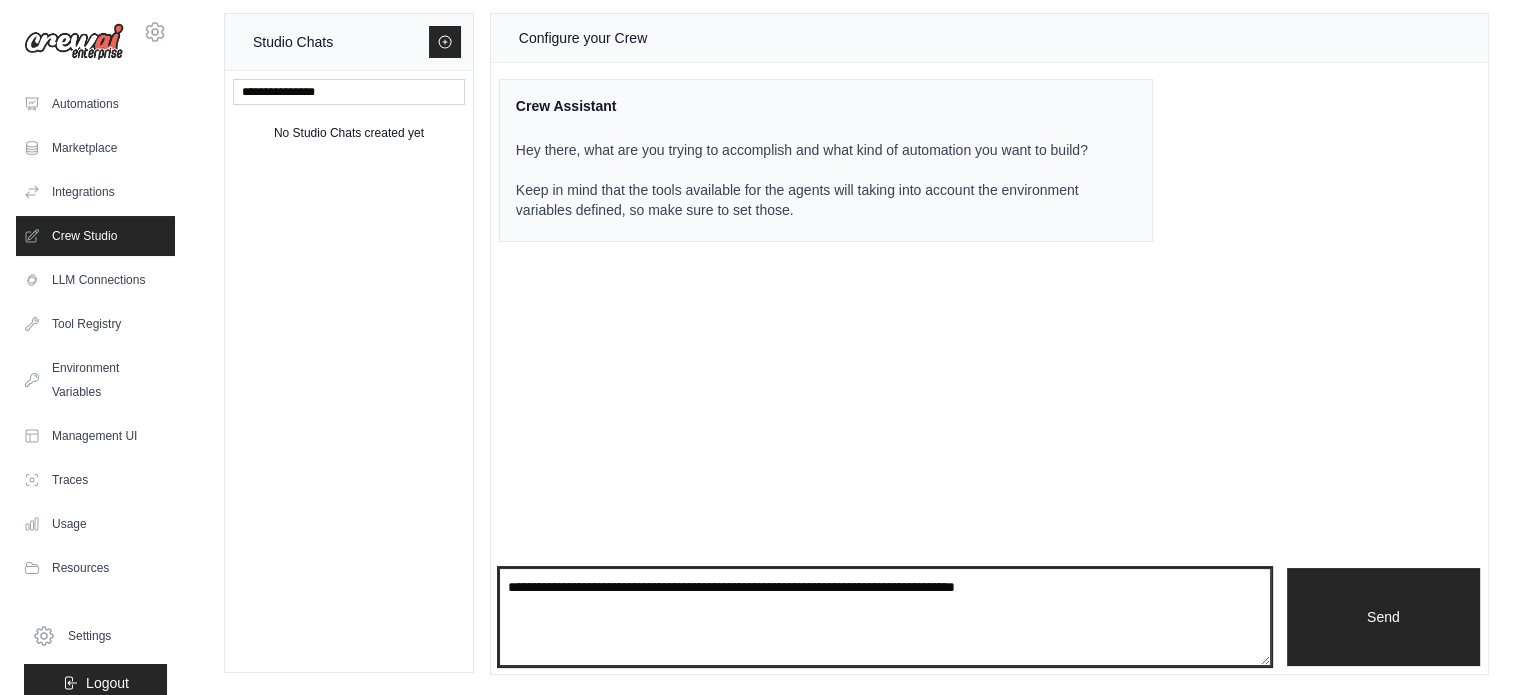 click at bounding box center [885, 617] 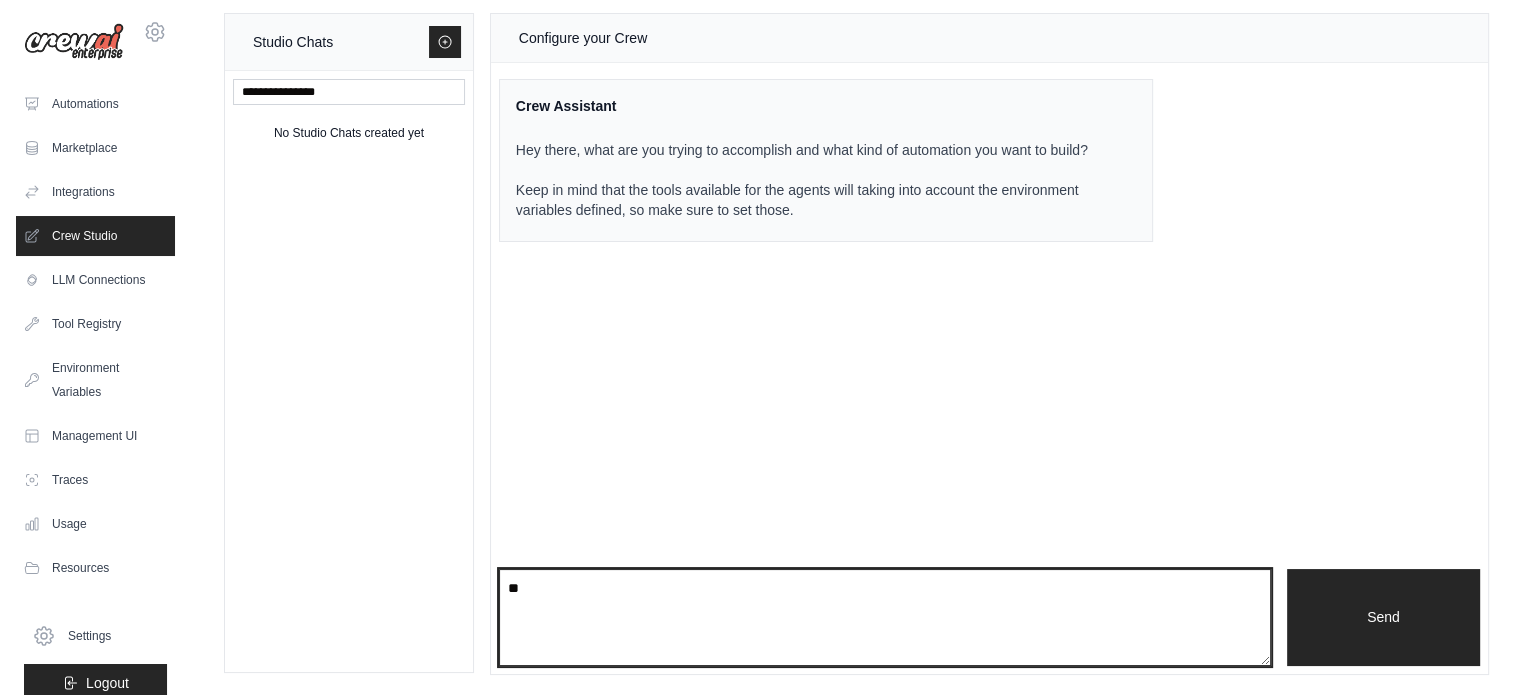 type on "*" 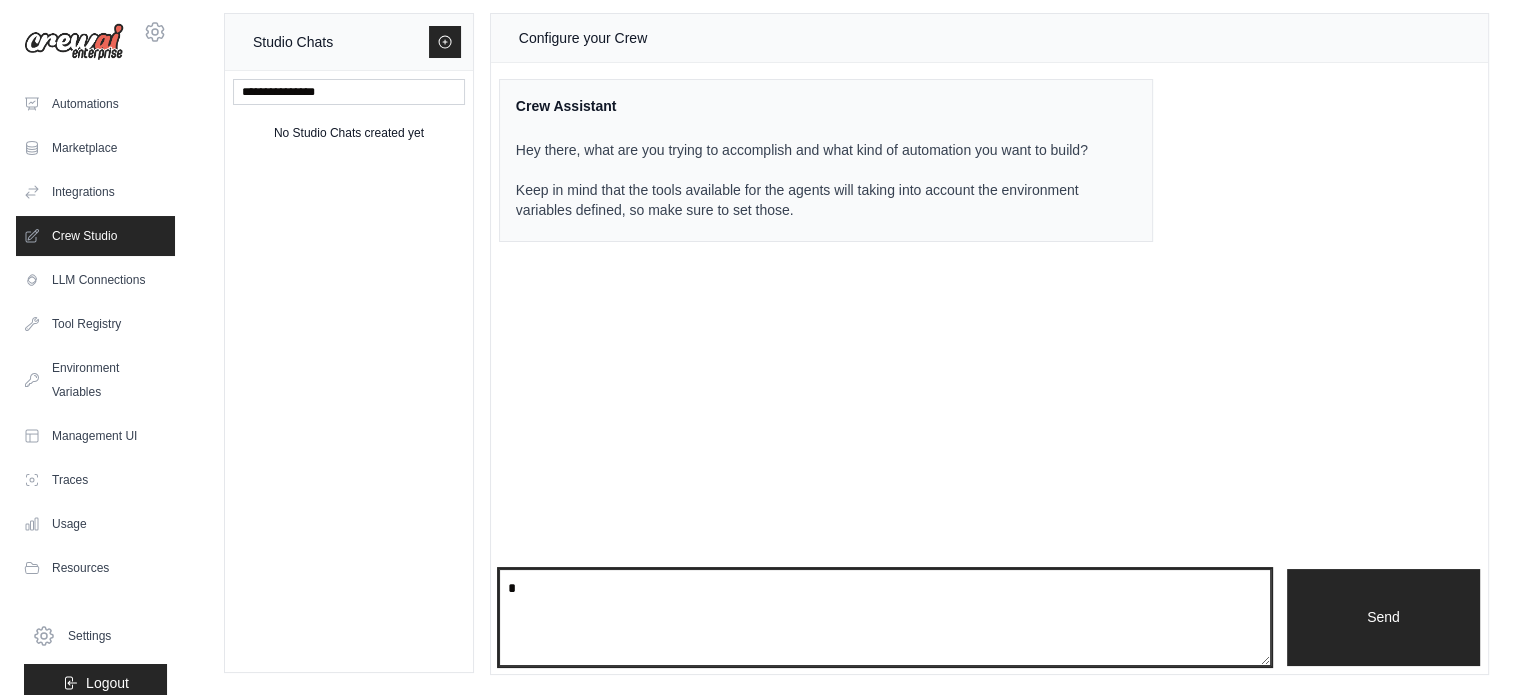 type 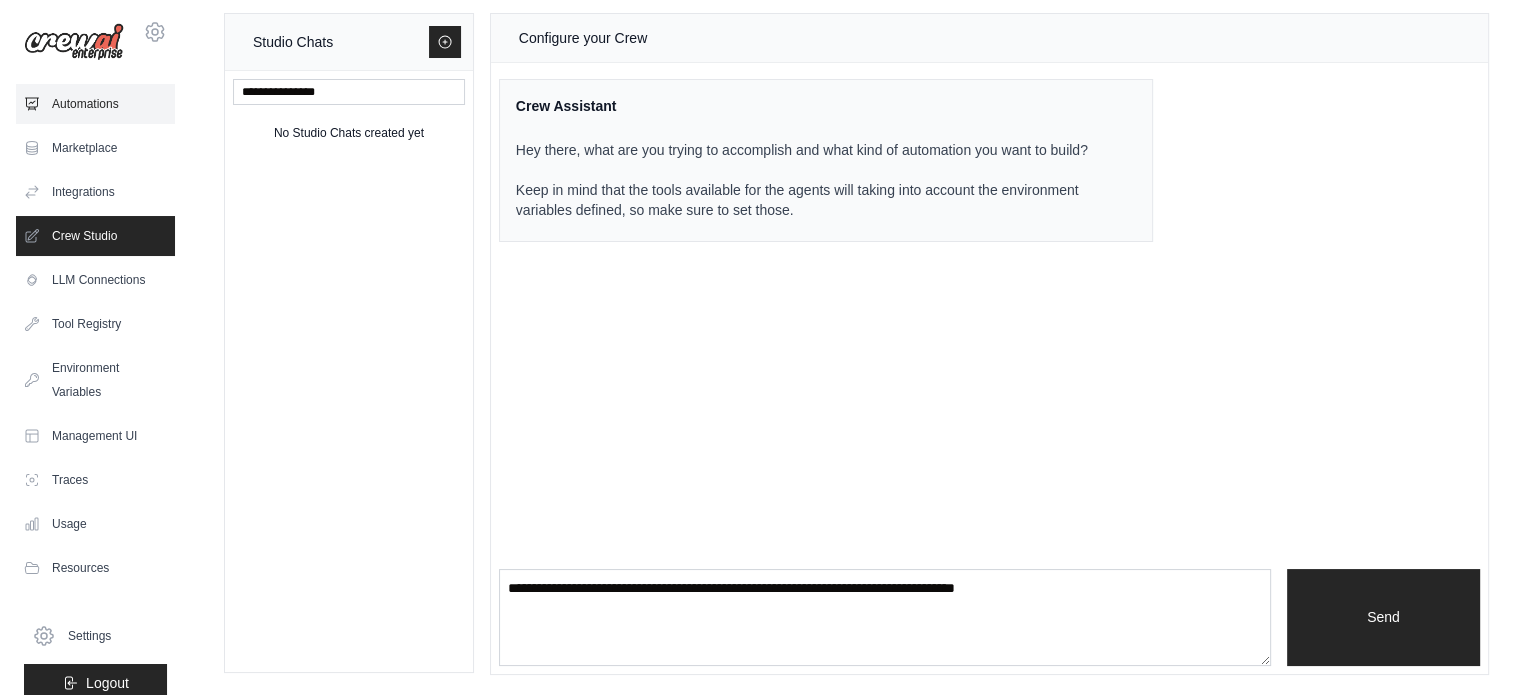 click on "Automations" at bounding box center (95, 104) 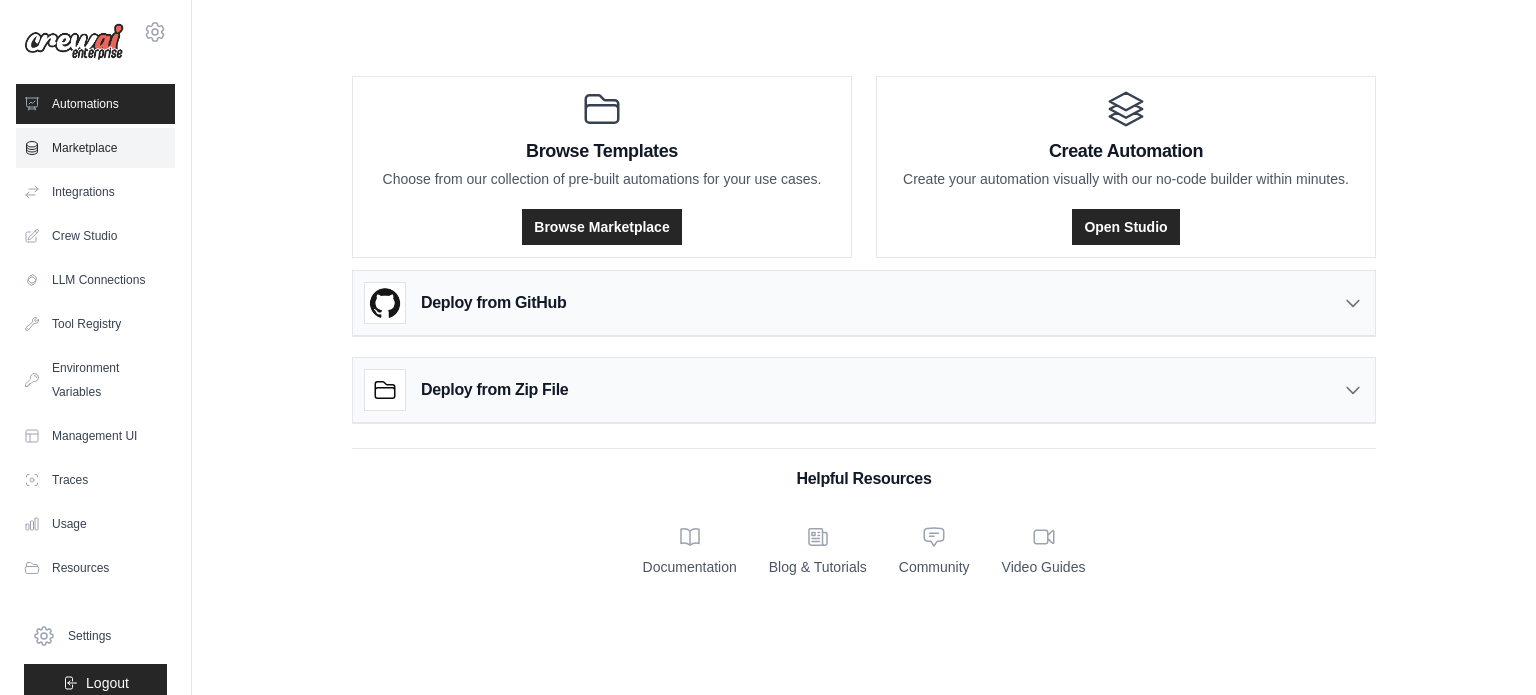 click on "Marketplace" at bounding box center (95, 148) 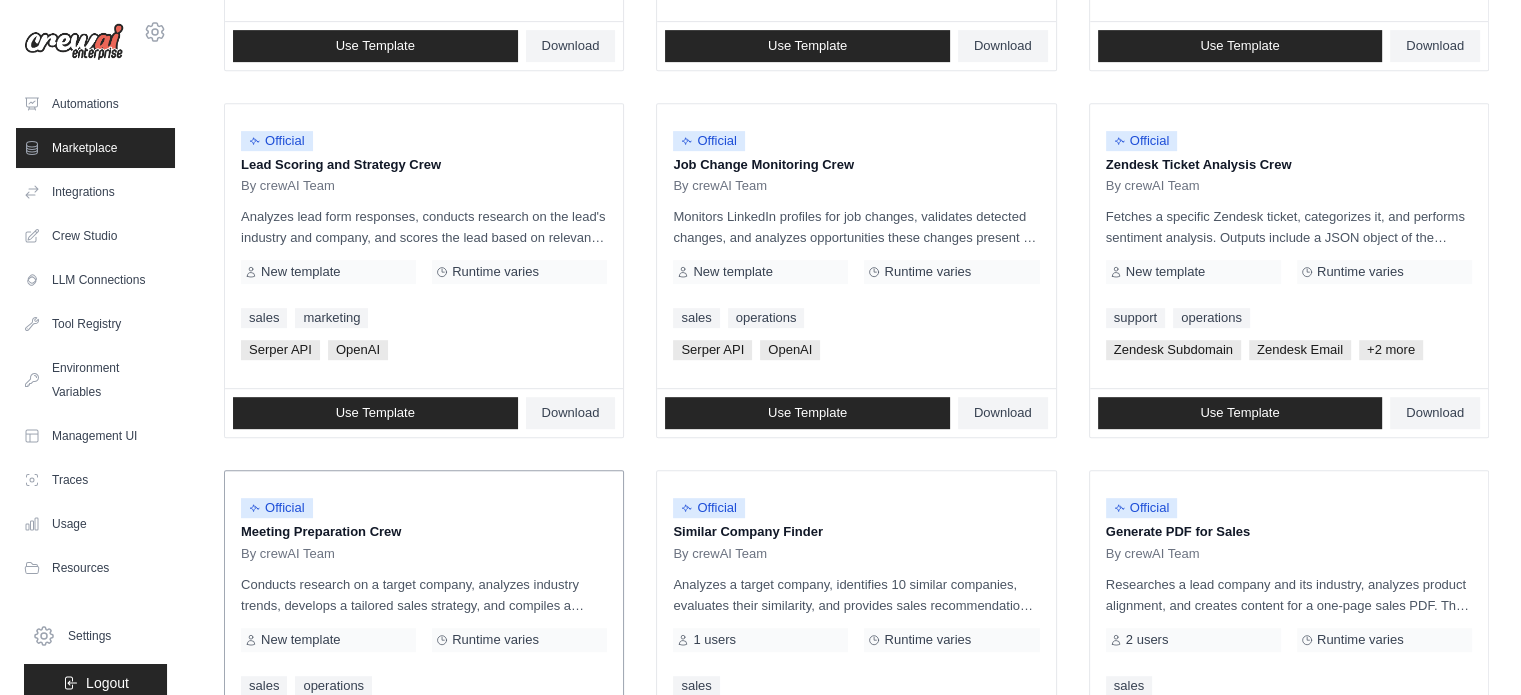 scroll, scrollTop: 1155, scrollLeft: 0, axis: vertical 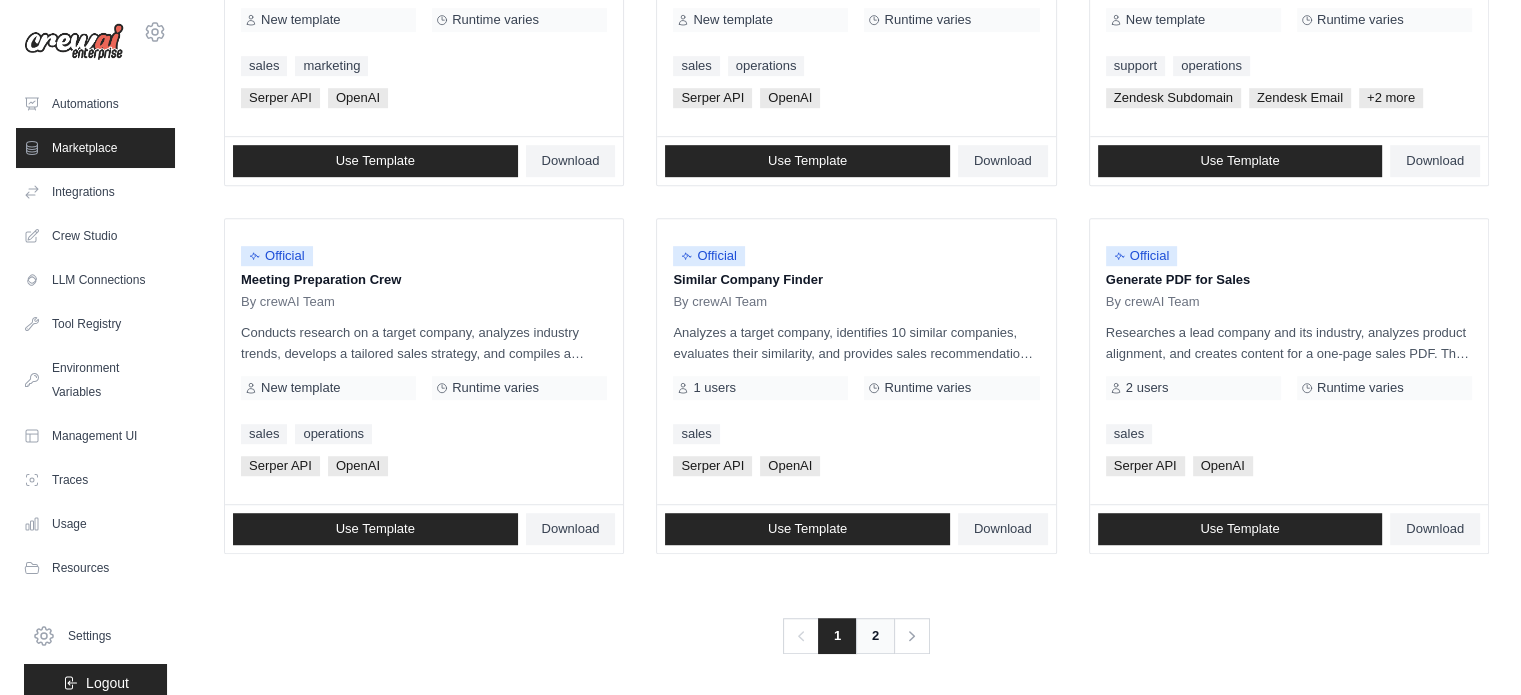 click on "2" at bounding box center [875, 636] 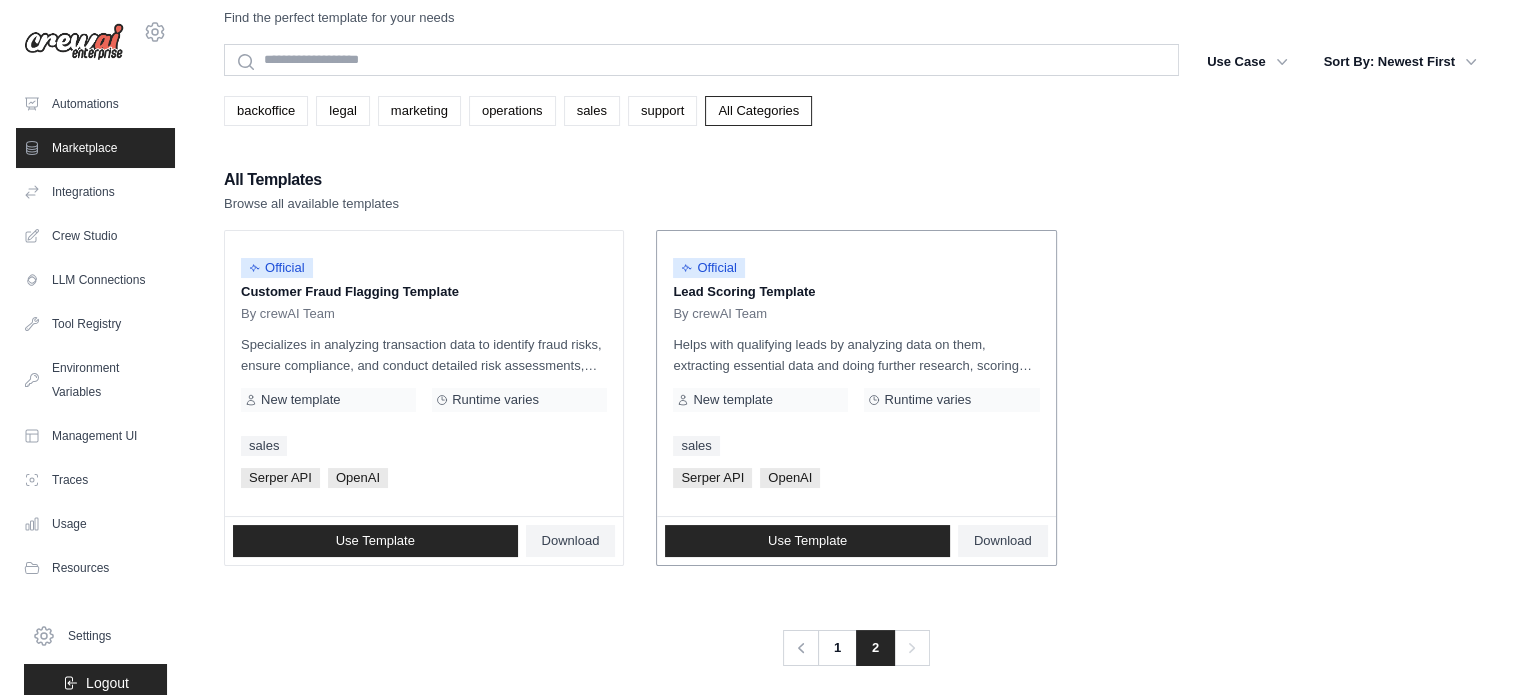 scroll, scrollTop: 0, scrollLeft: 0, axis: both 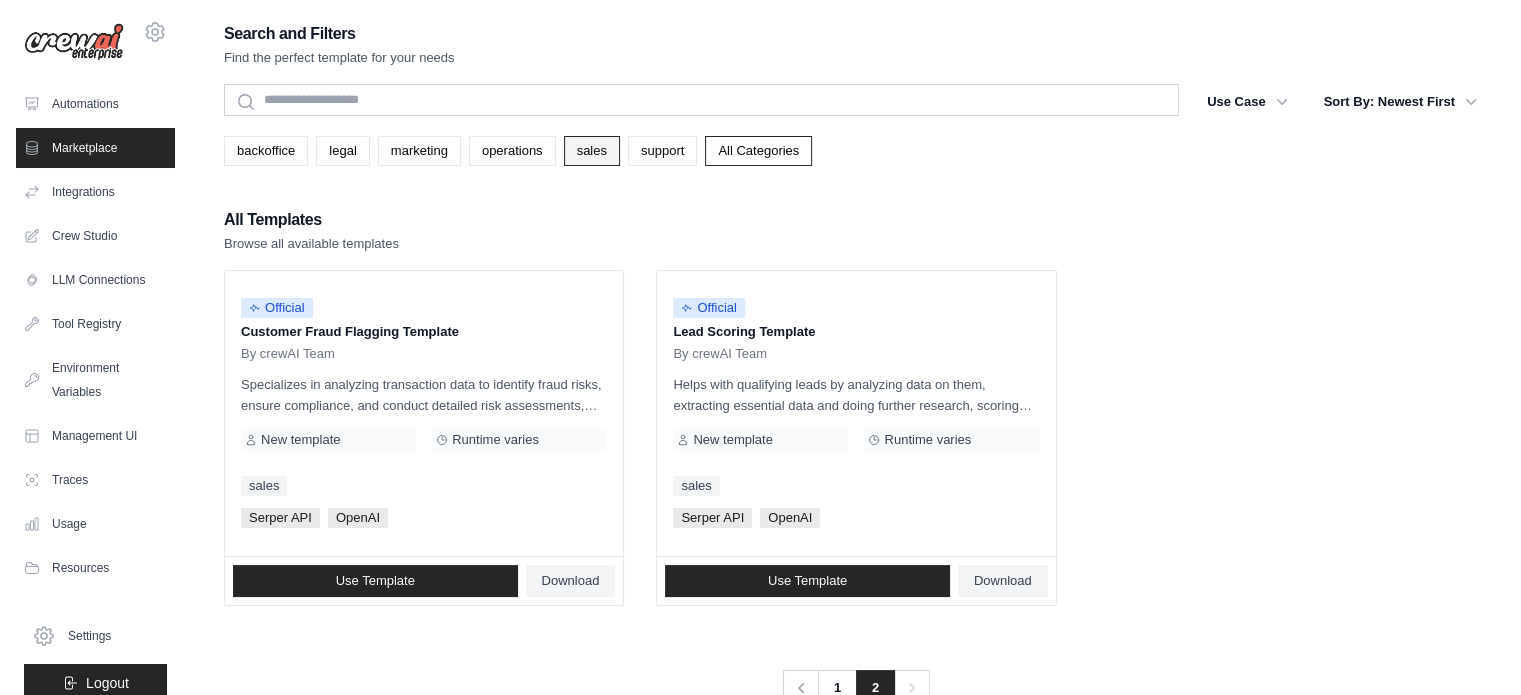 click on "sales" at bounding box center [592, 151] 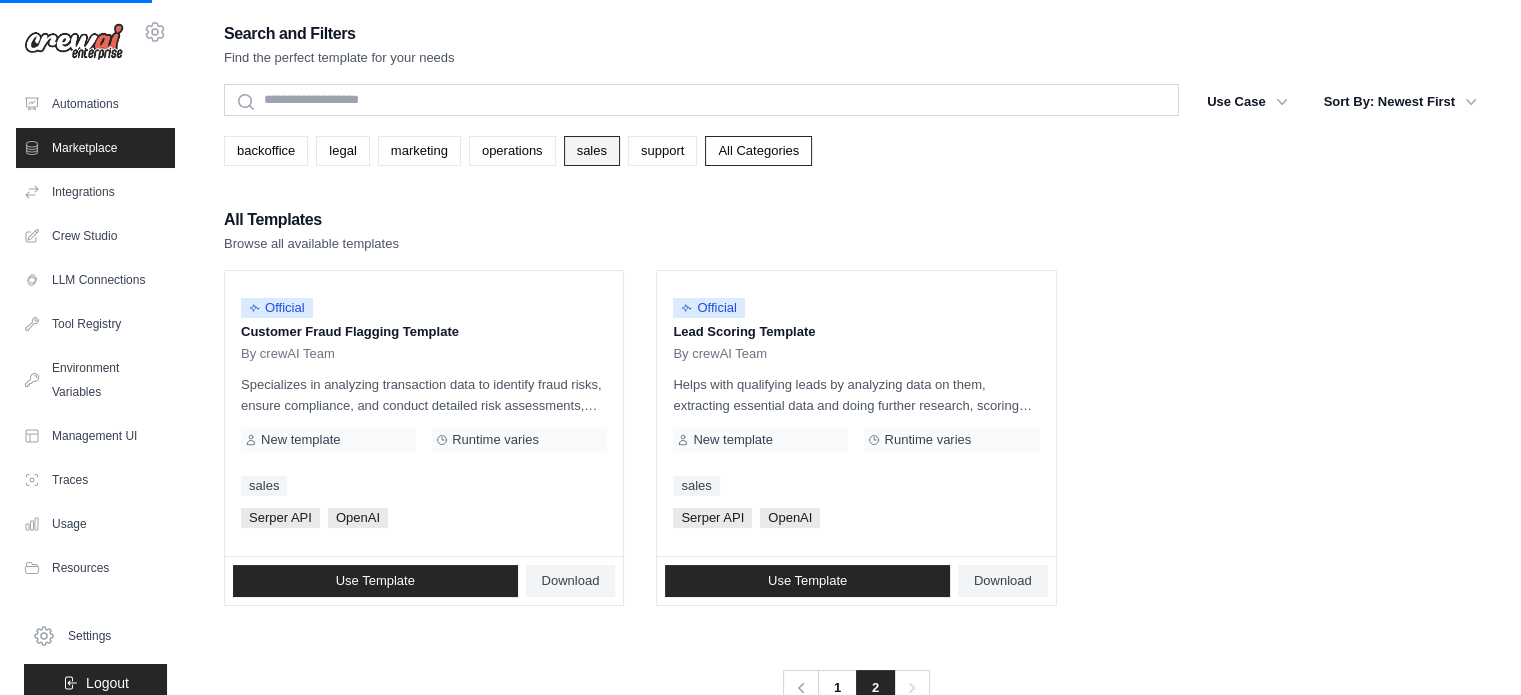 click on "sales" at bounding box center (592, 151) 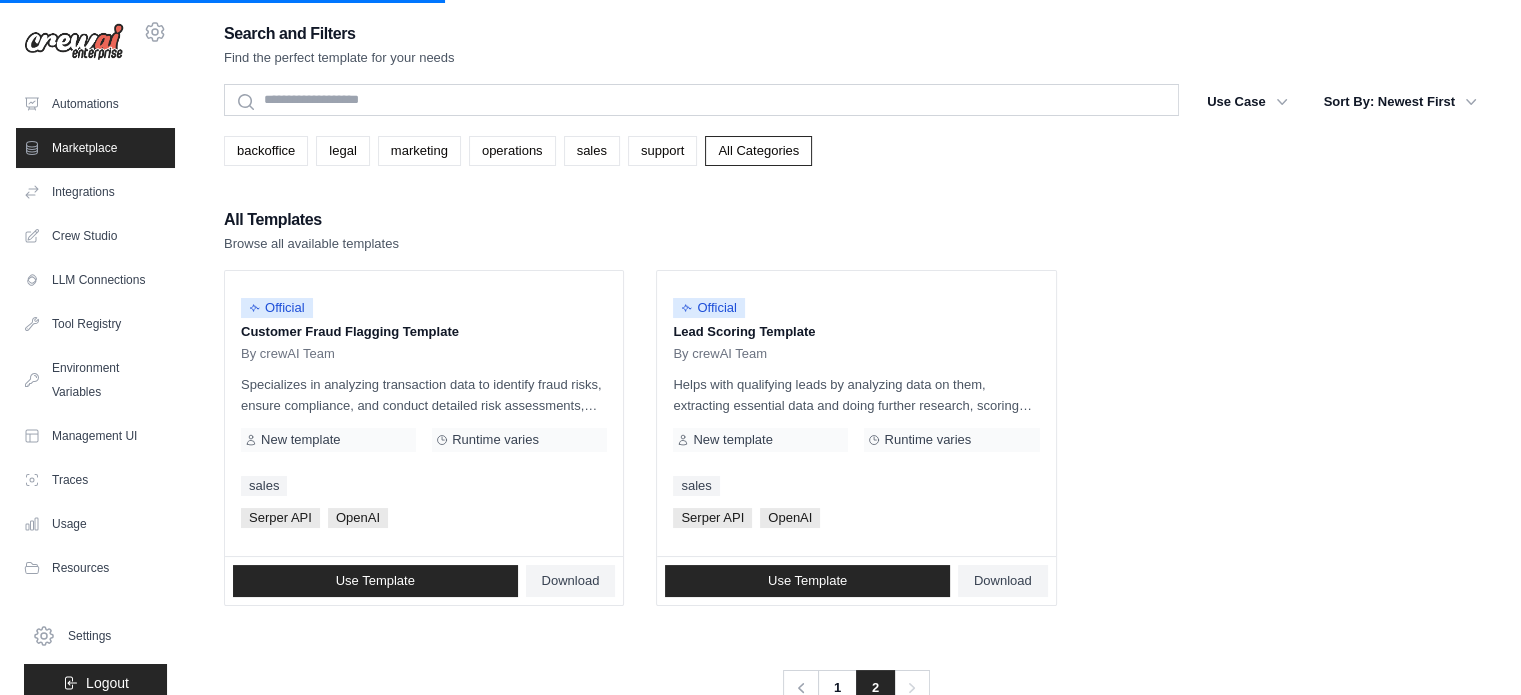 click on "All Templates
Browse all available templates" at bounding box center [856, 230] 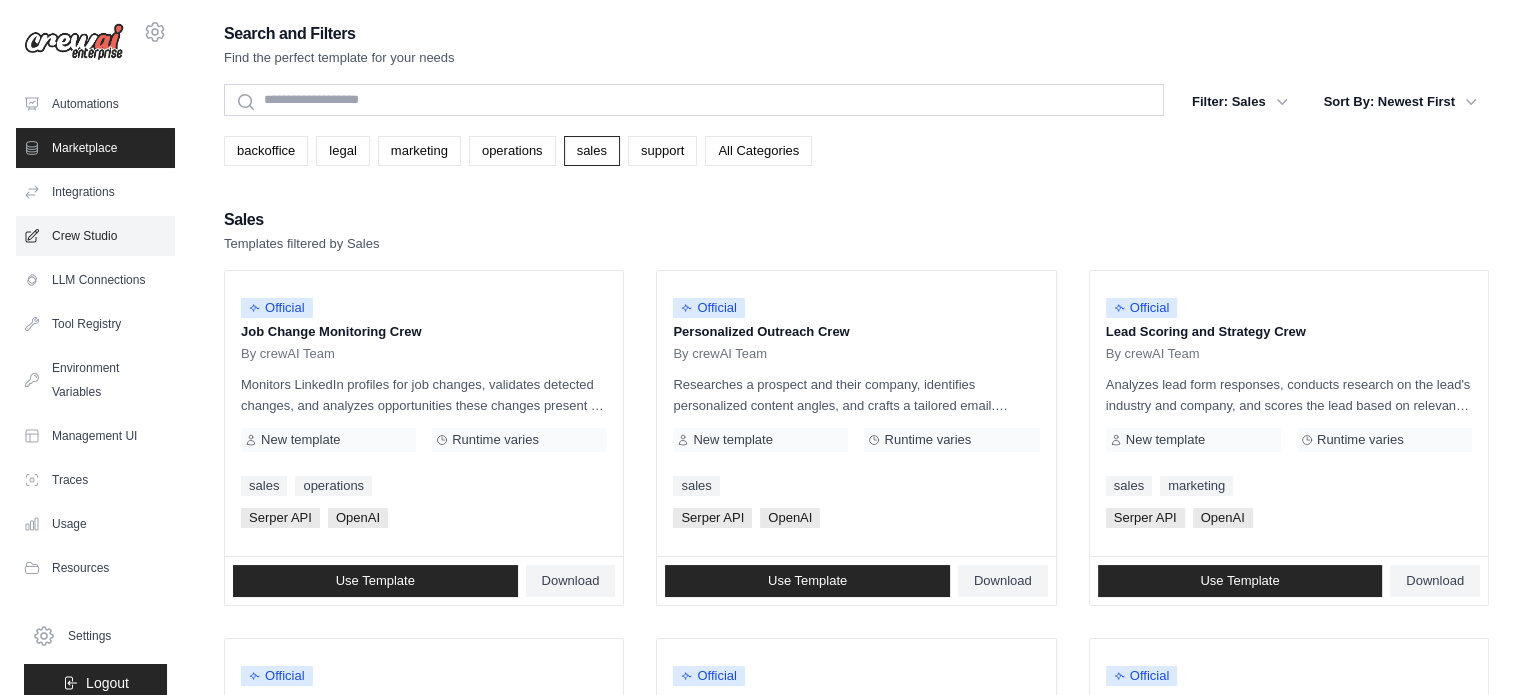 click on "Crew Studio" at bounding box center (95, 236) 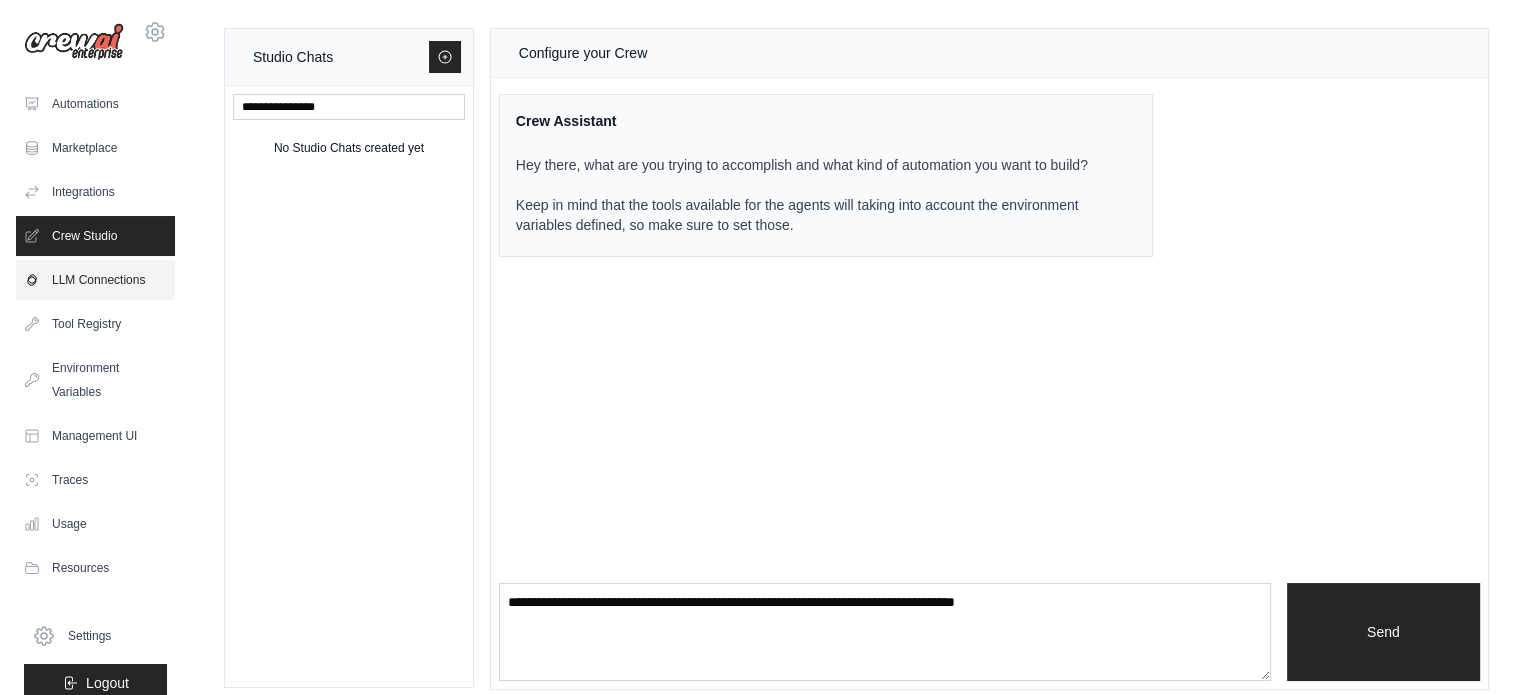 click on "LLM Connections" at bounding box center (95, 280) 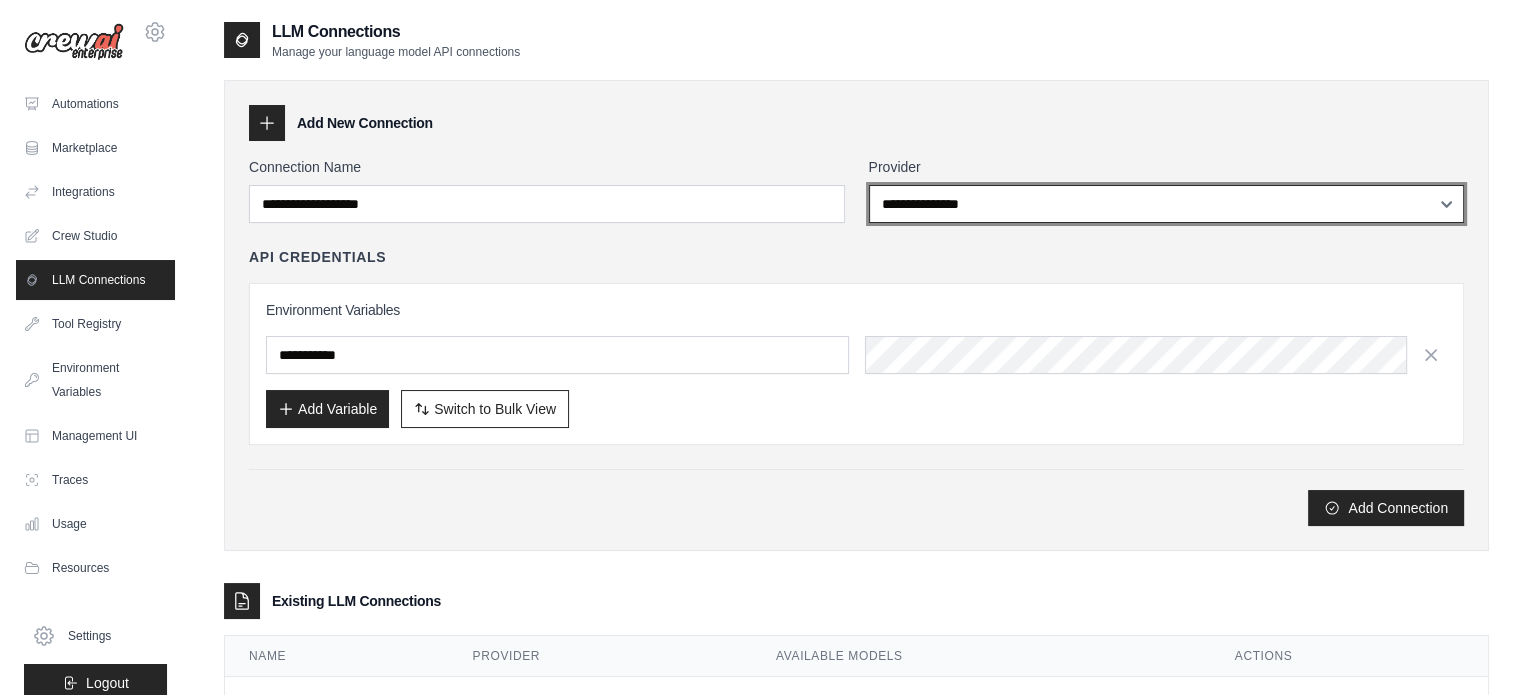 click on "**********" at bounding box center [1167, 204] 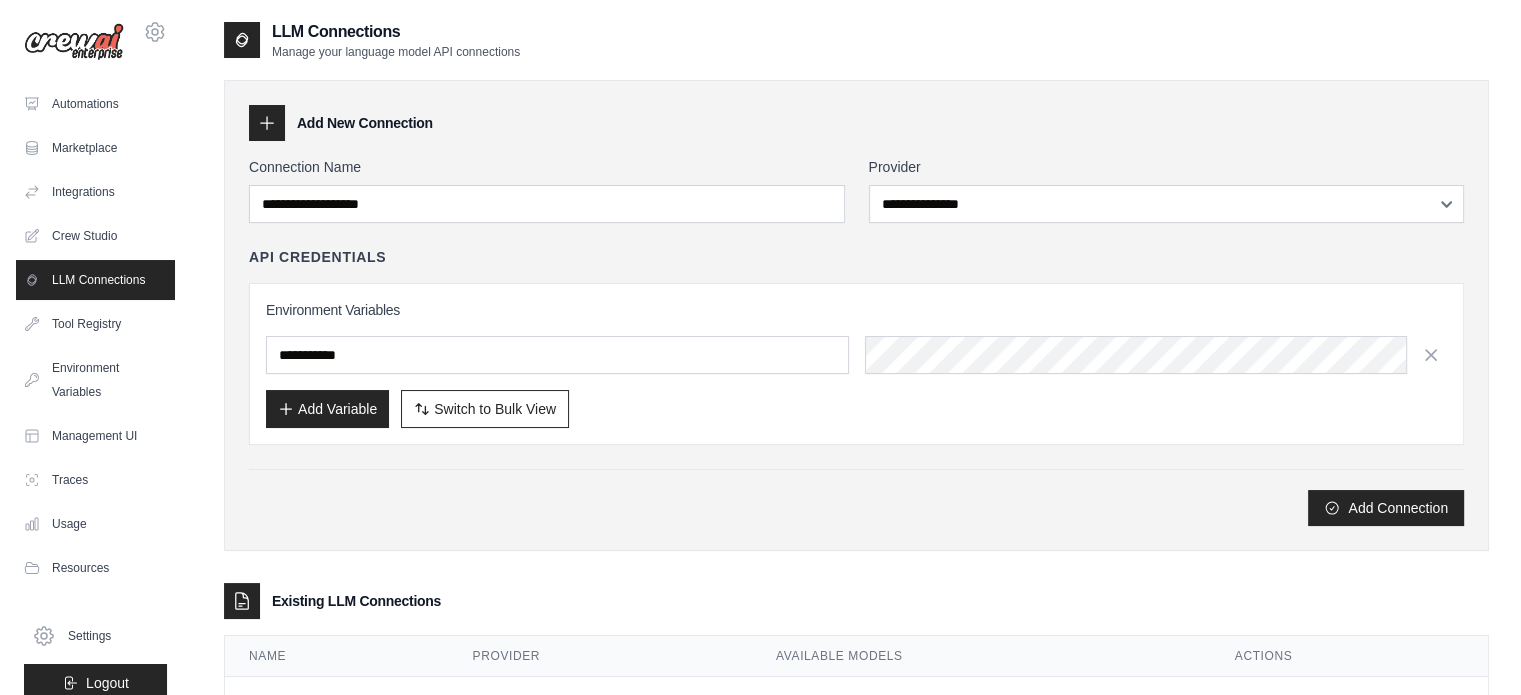 click on "**********" at bounding box center [856, 341] 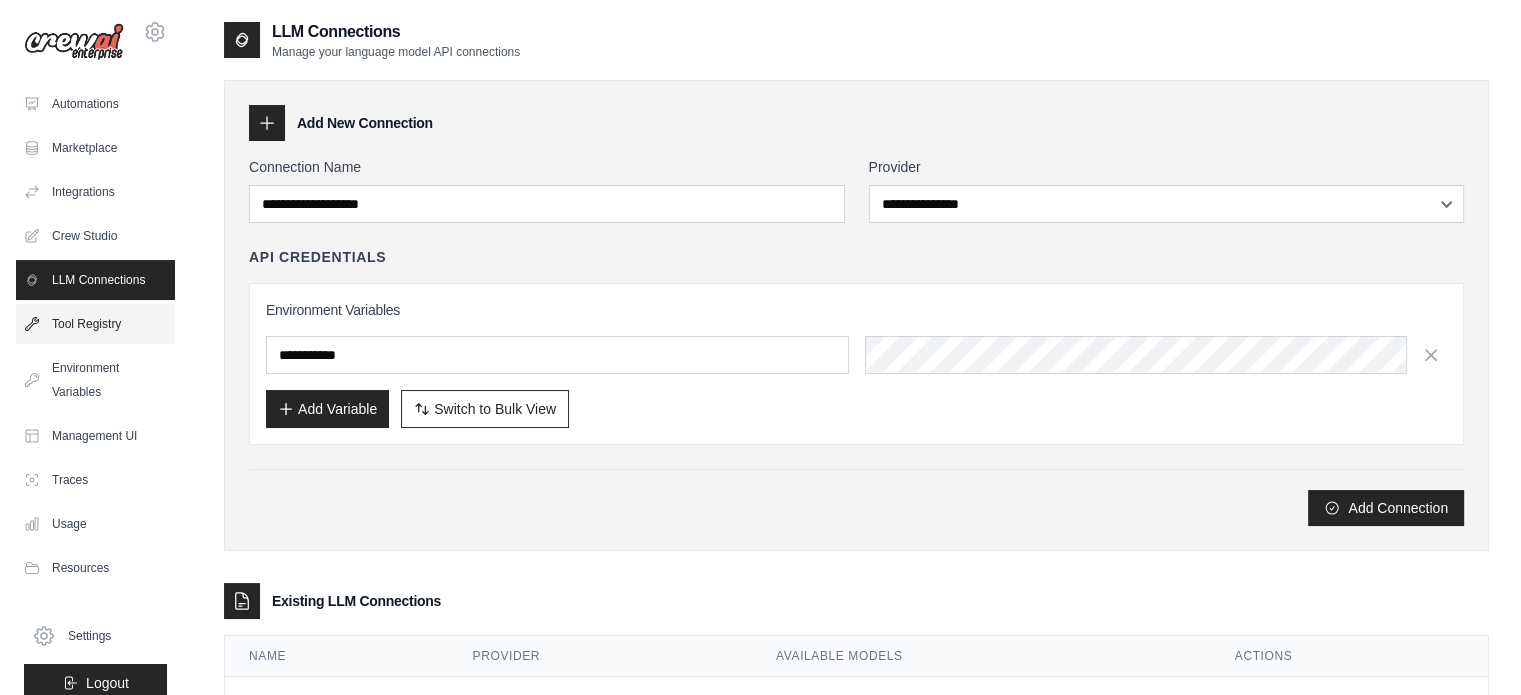 click on "Tool Registry" at bounding box center (95, 324) 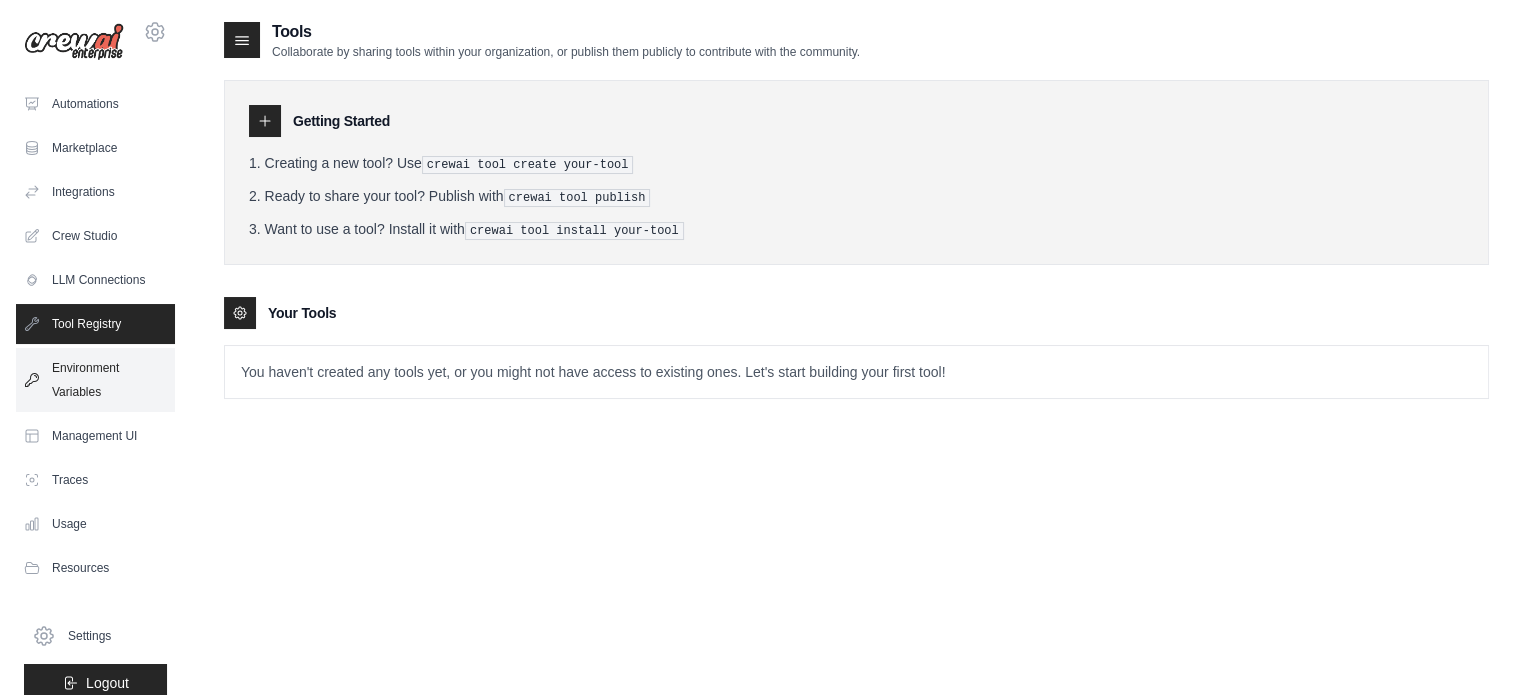 click on "Environment Variables" at bounding box center (95, 380) 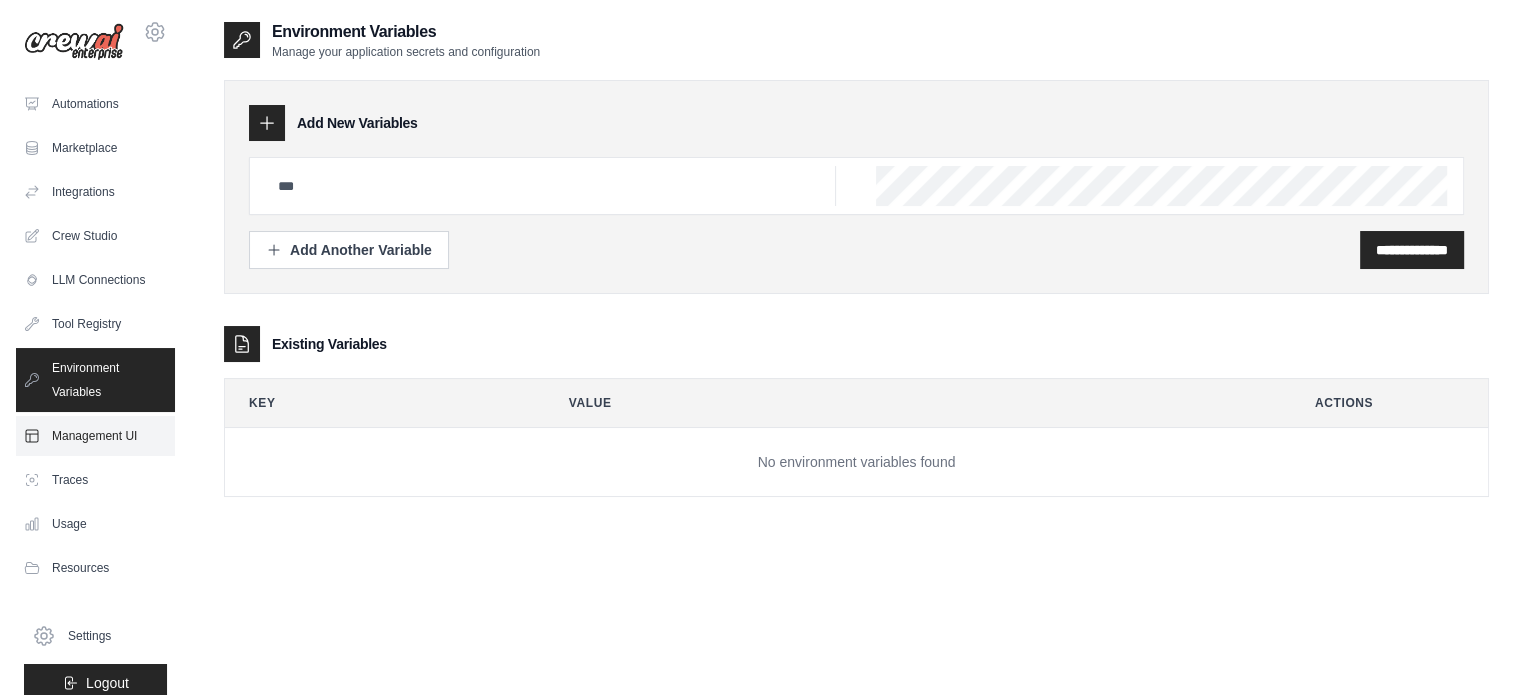 click on "Management UI" at bounding box center (95, 436) 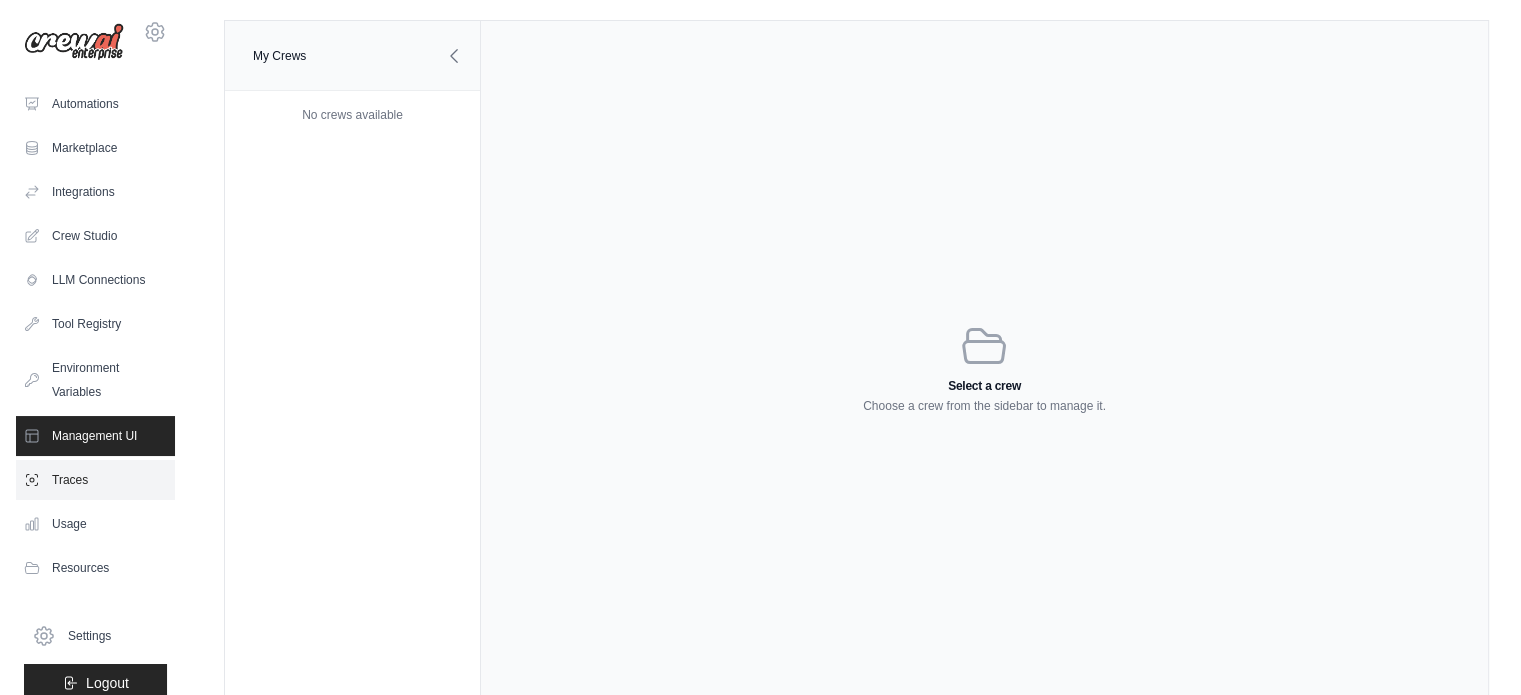 click on "Traces" at bounding box center [95, 480] 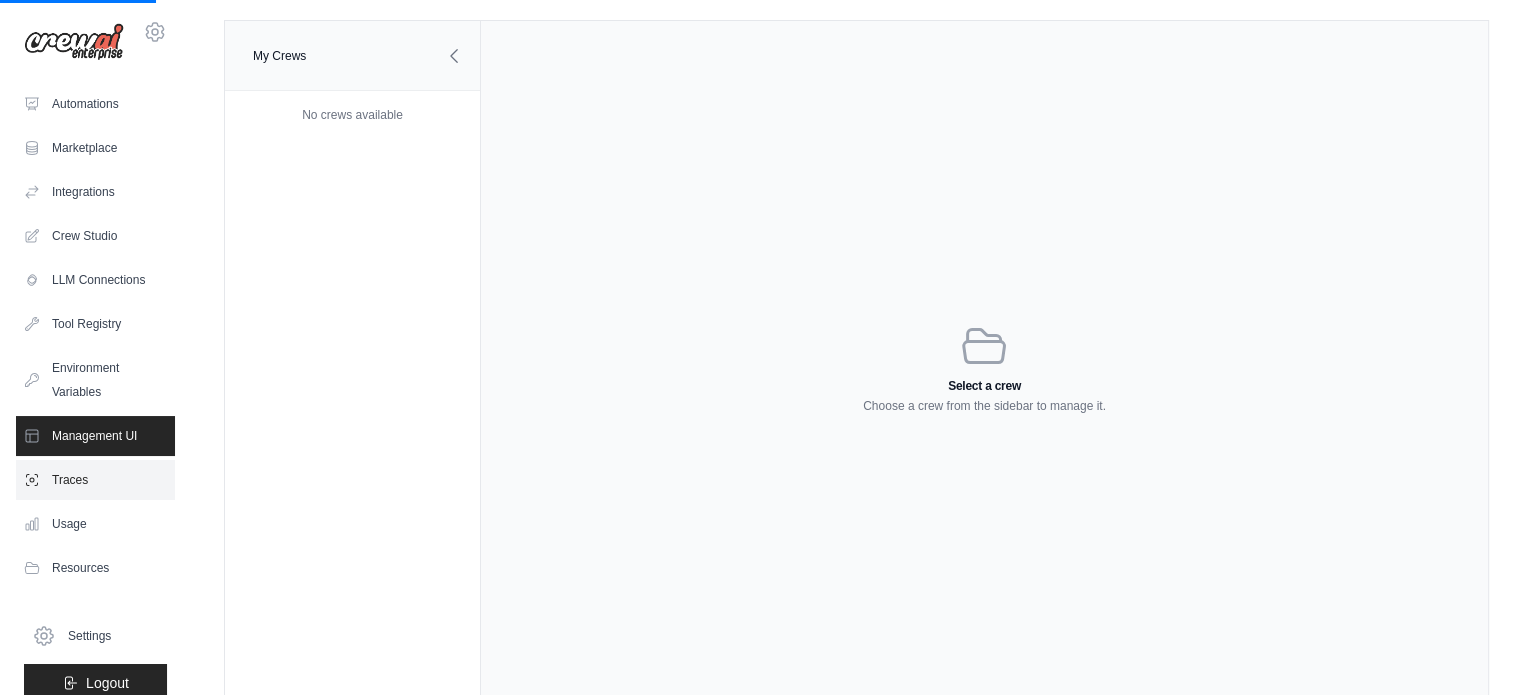 click on "Traces" at bounding box center (95, 480) 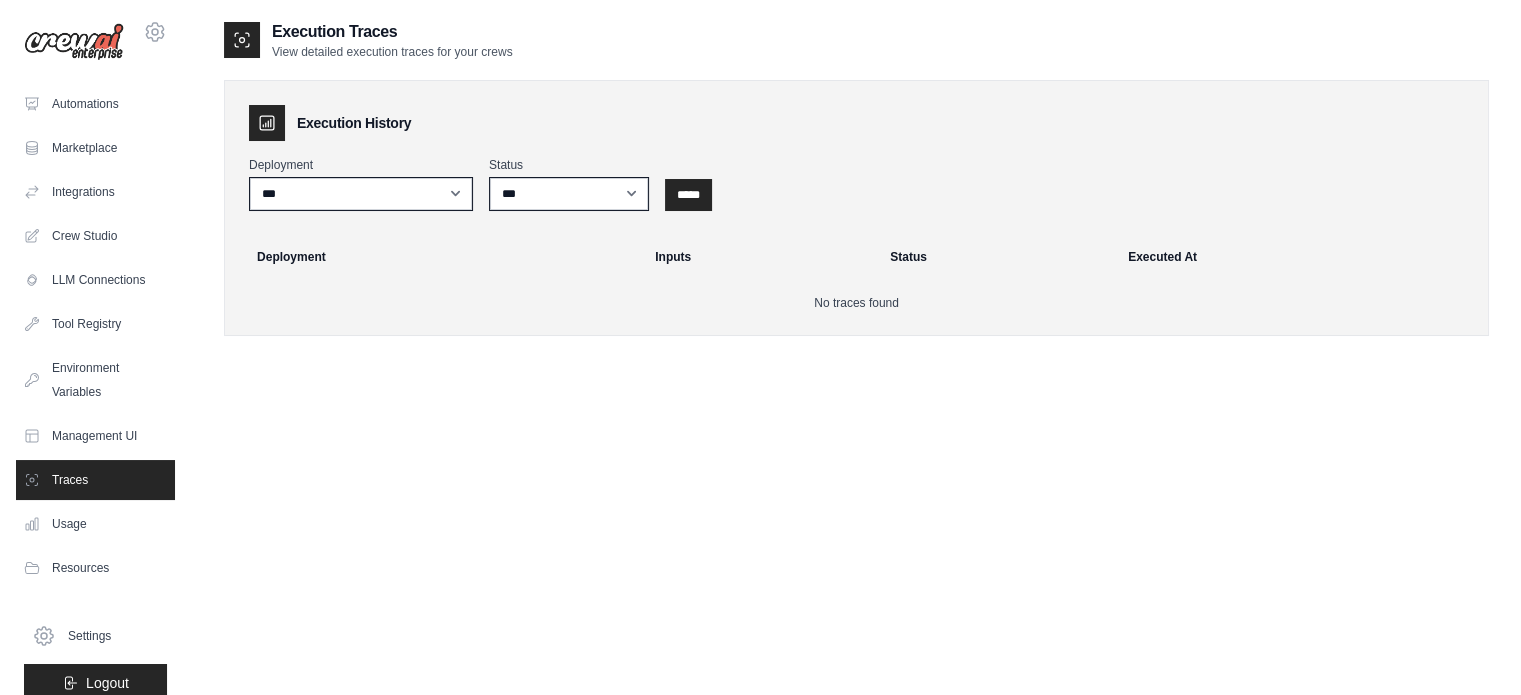 click on "Integrations" at bounding box center (95, 192) 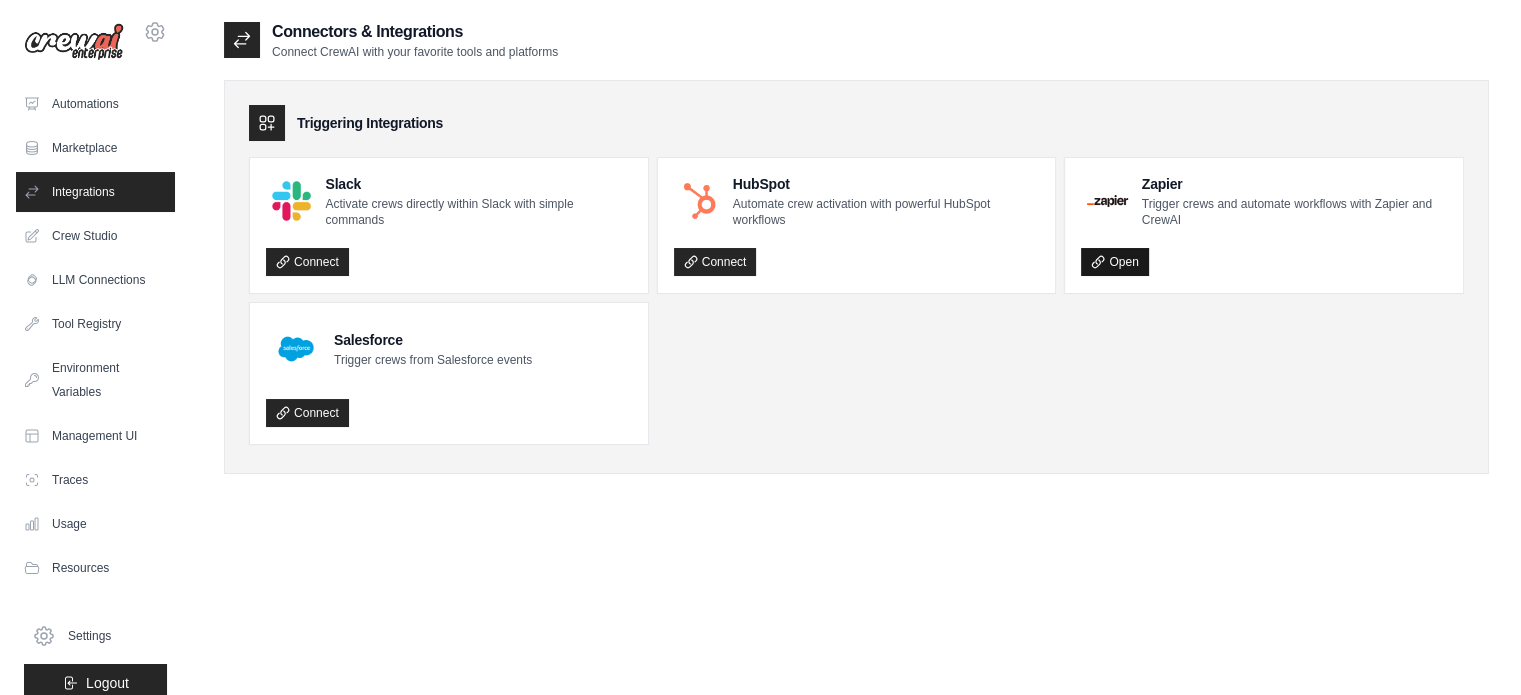 click on "Open" at bounding box center (1114, 262) 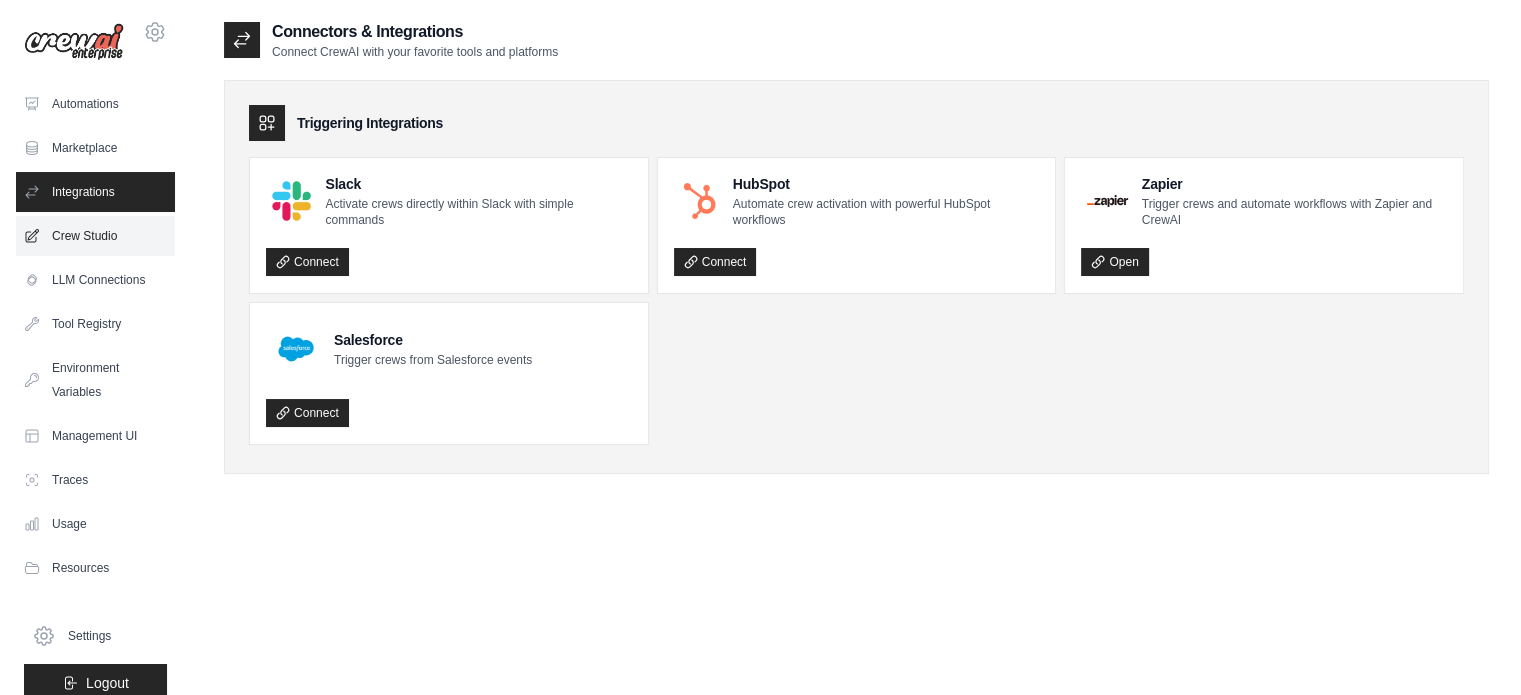 click on "Crew Studio" at bounding box center (95, 236) 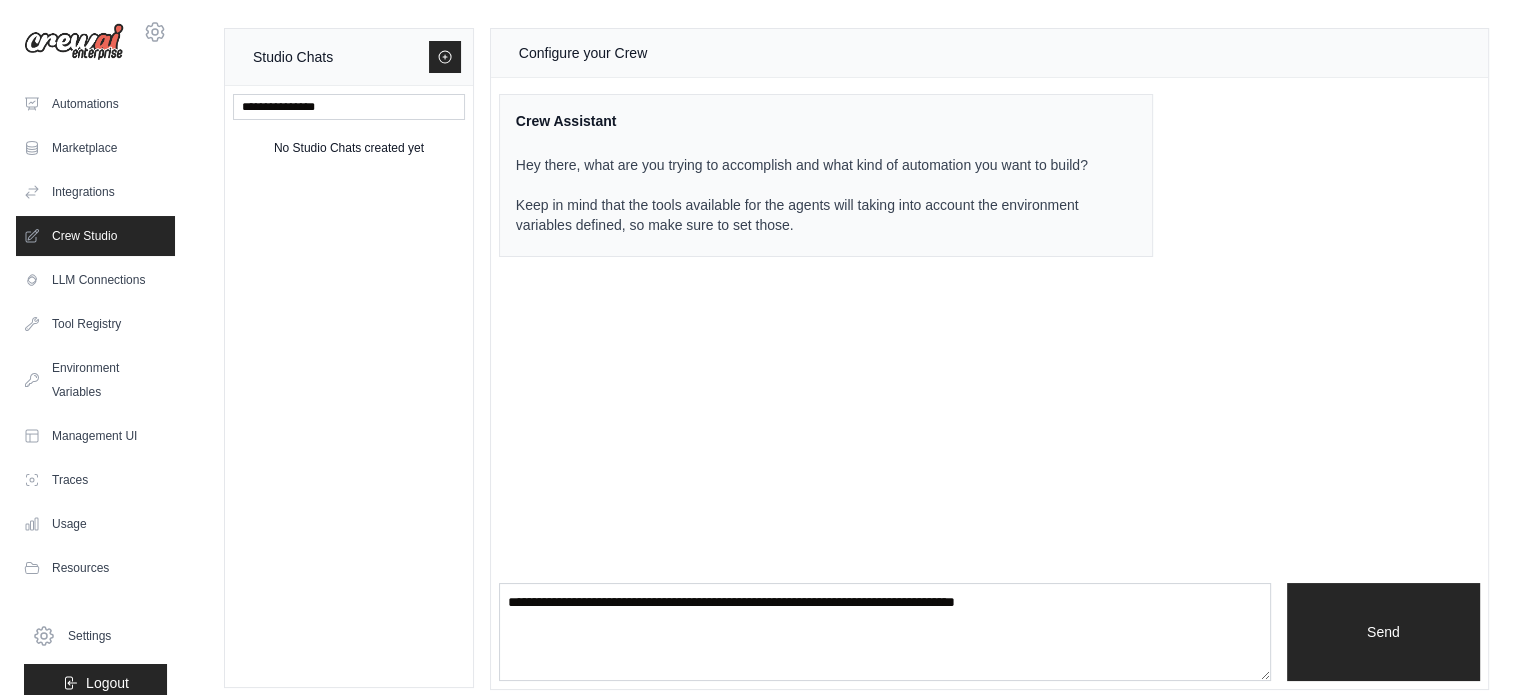 scroll, scrollTop: 15, scrollLeft: 0, axis: vertical 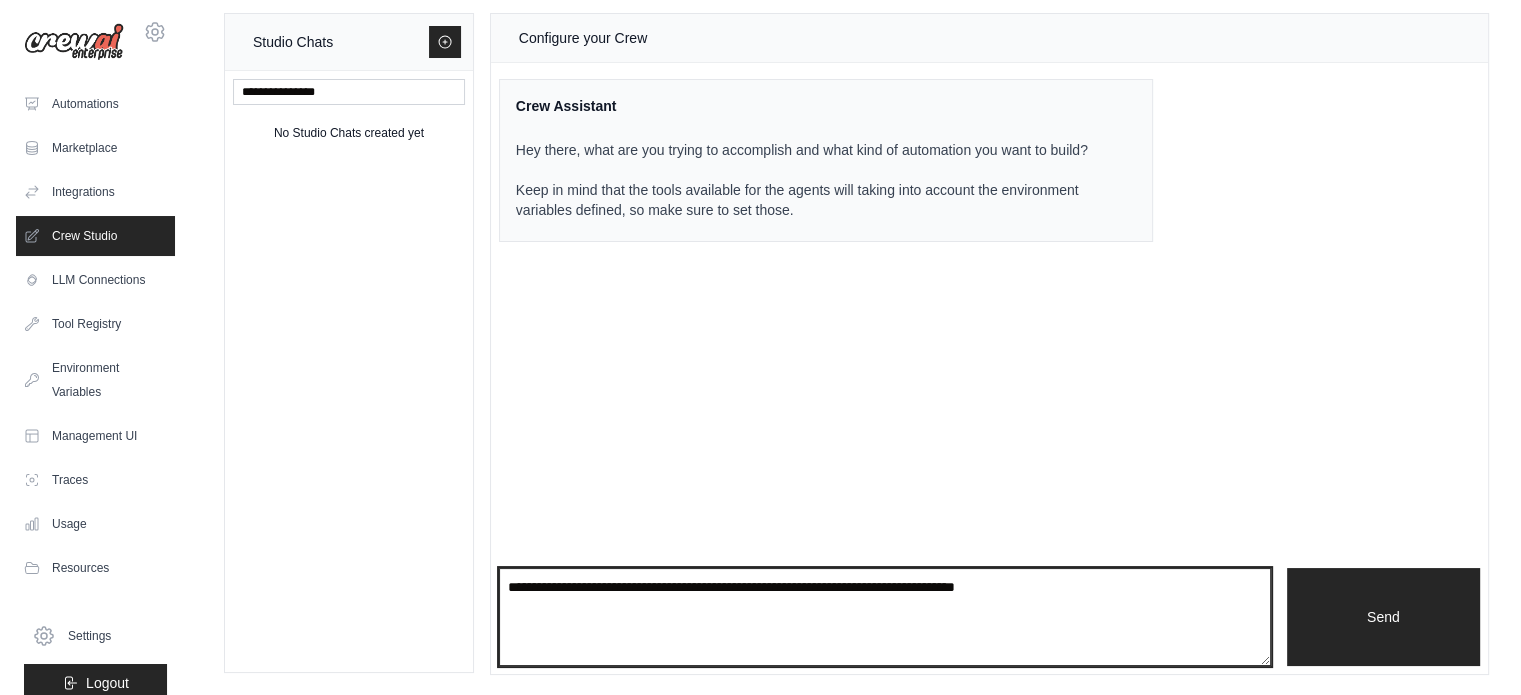 click at bounding box center (885, 617) 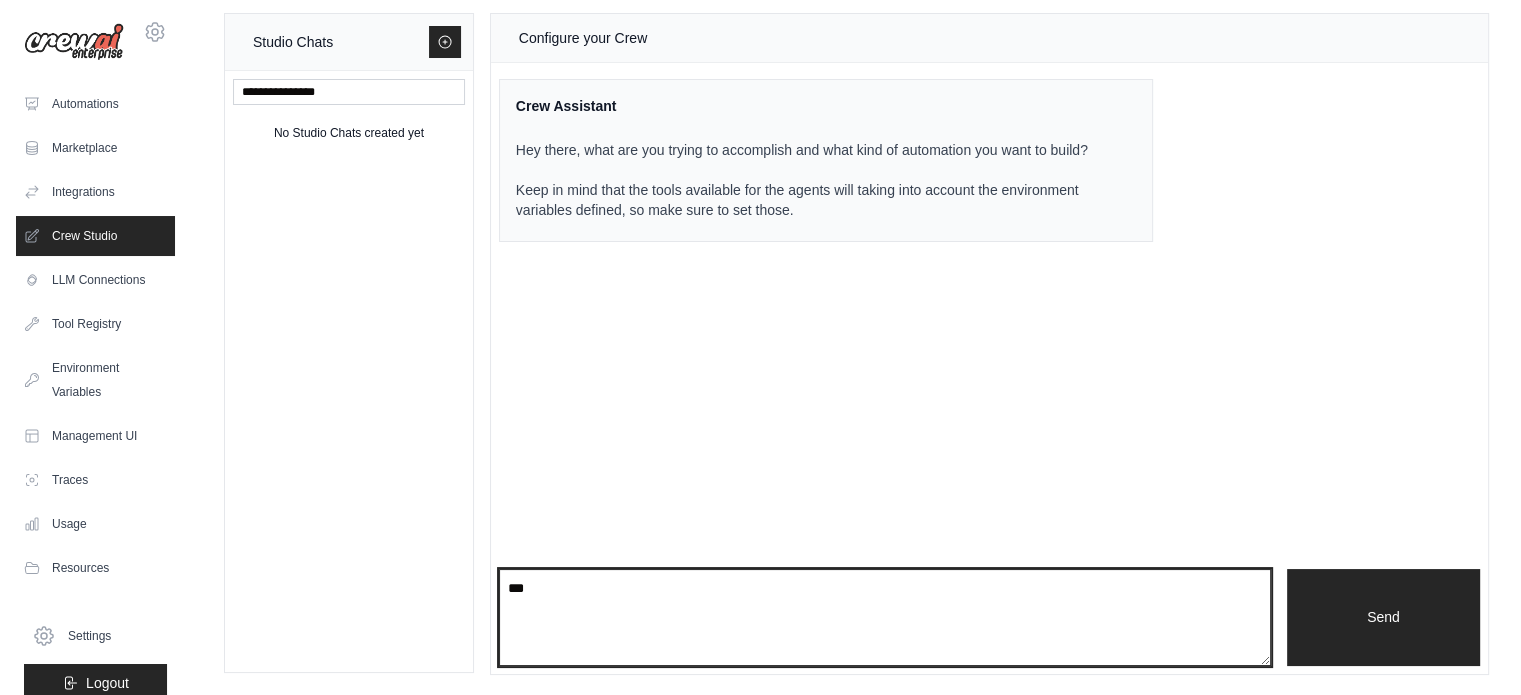 type on "****" 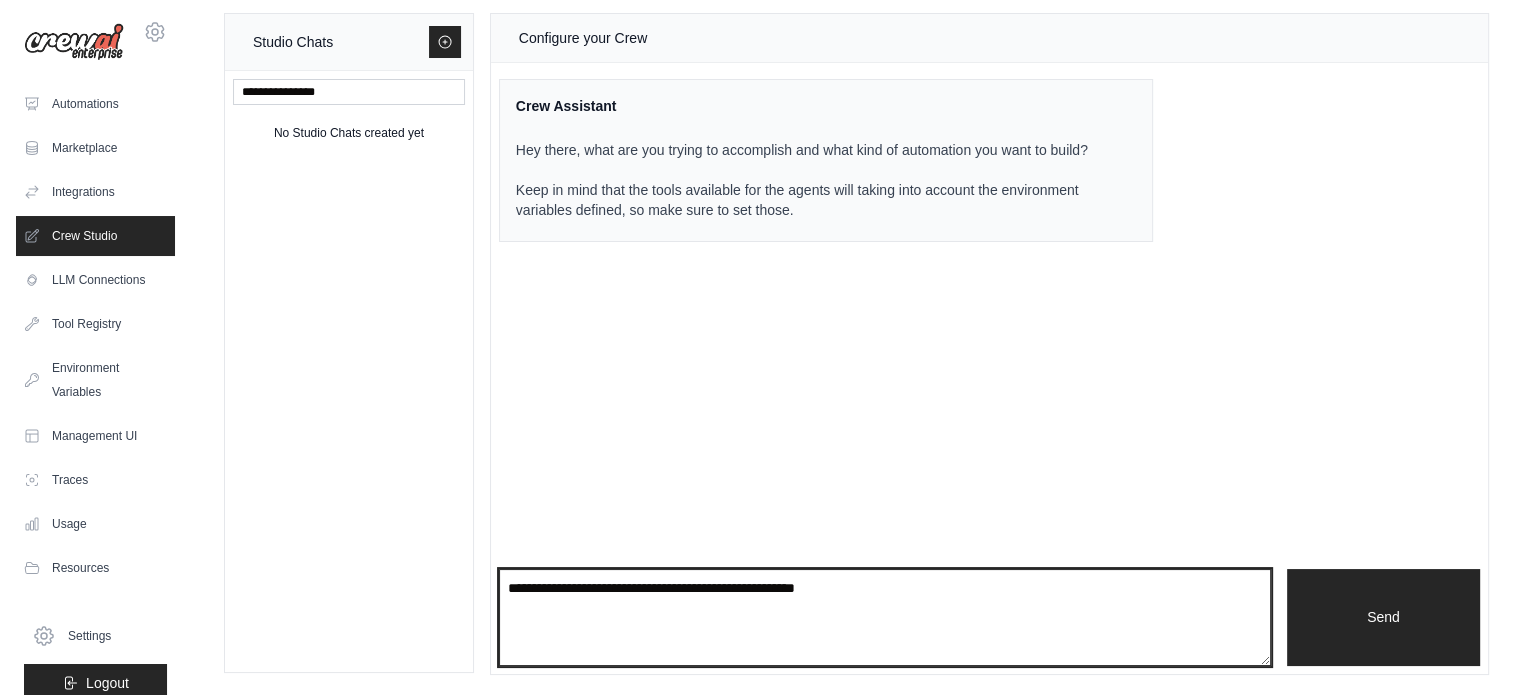 type on "**********" 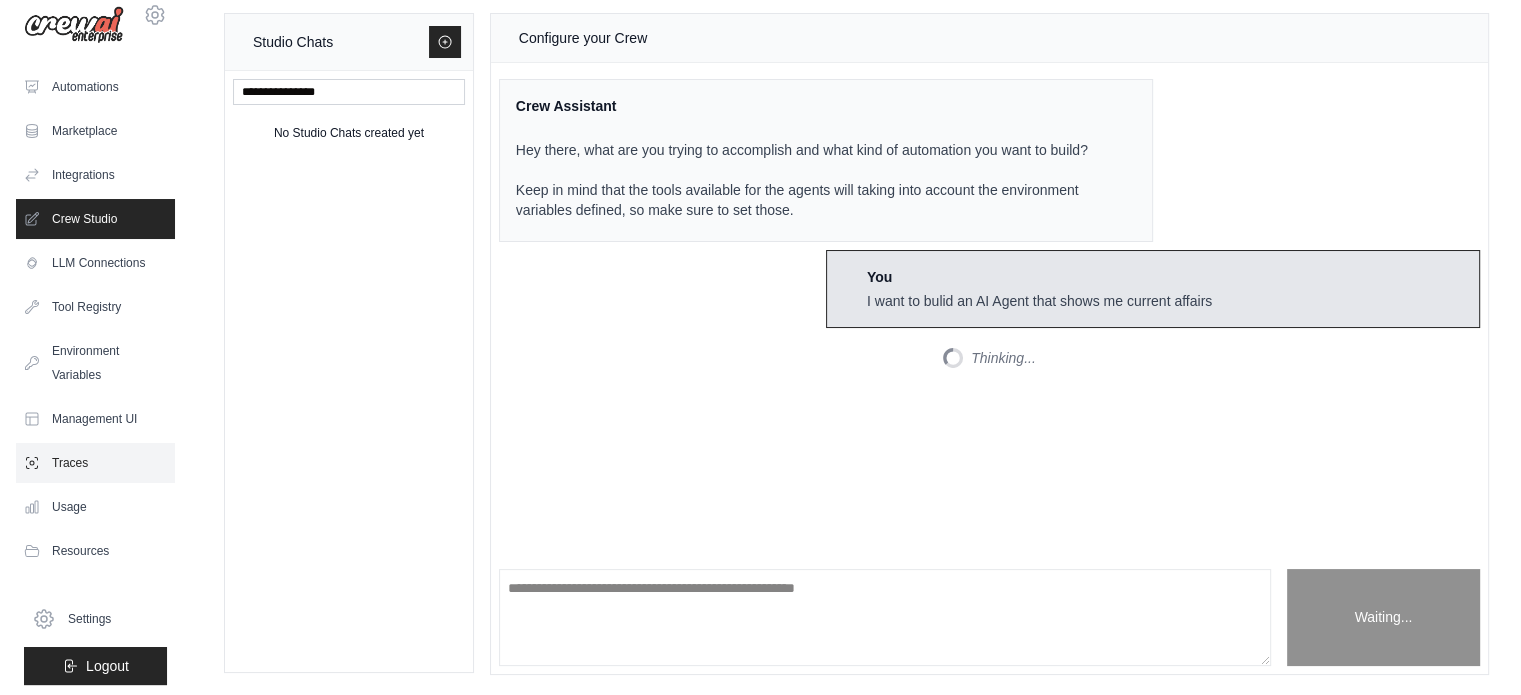 scroll, scrollTop: 22, scrollLeft: 0, axis: vertical 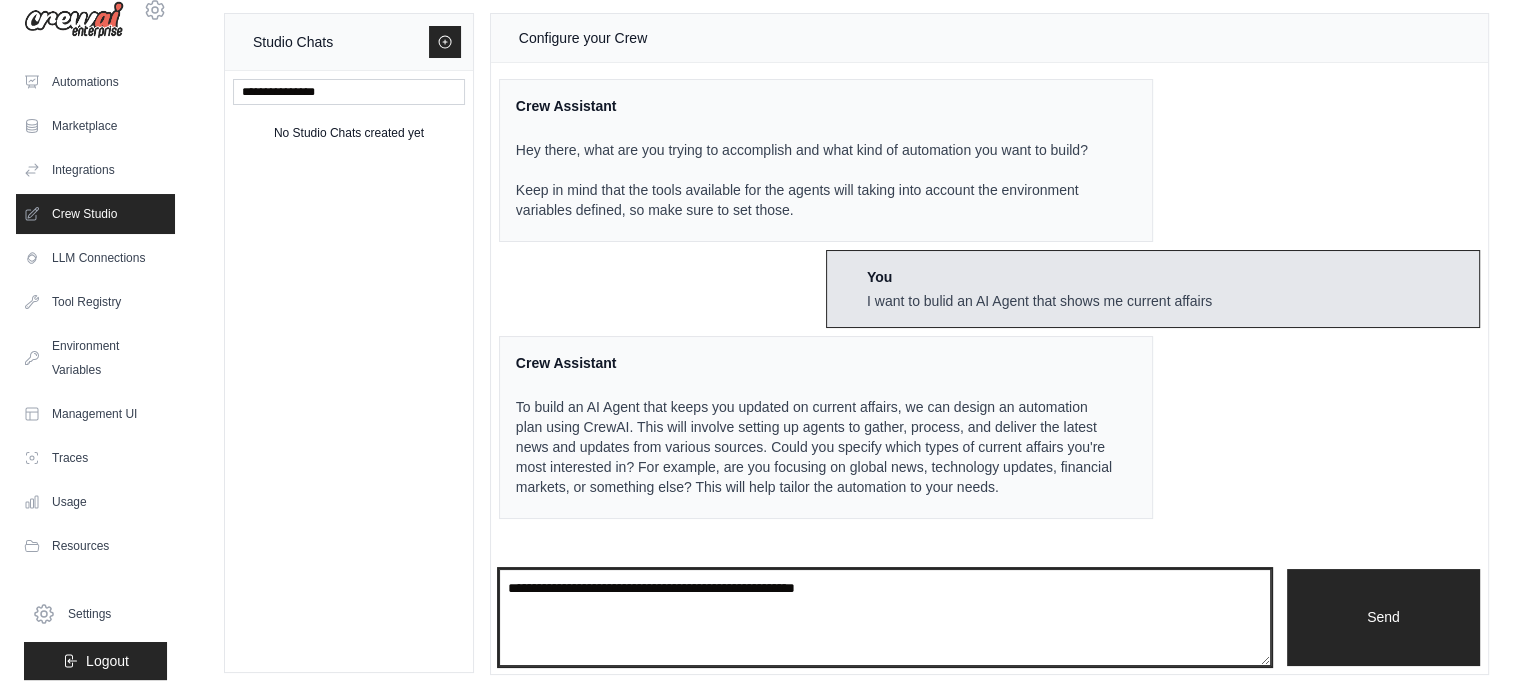 click on "**********" at bounding box center (885, 618) 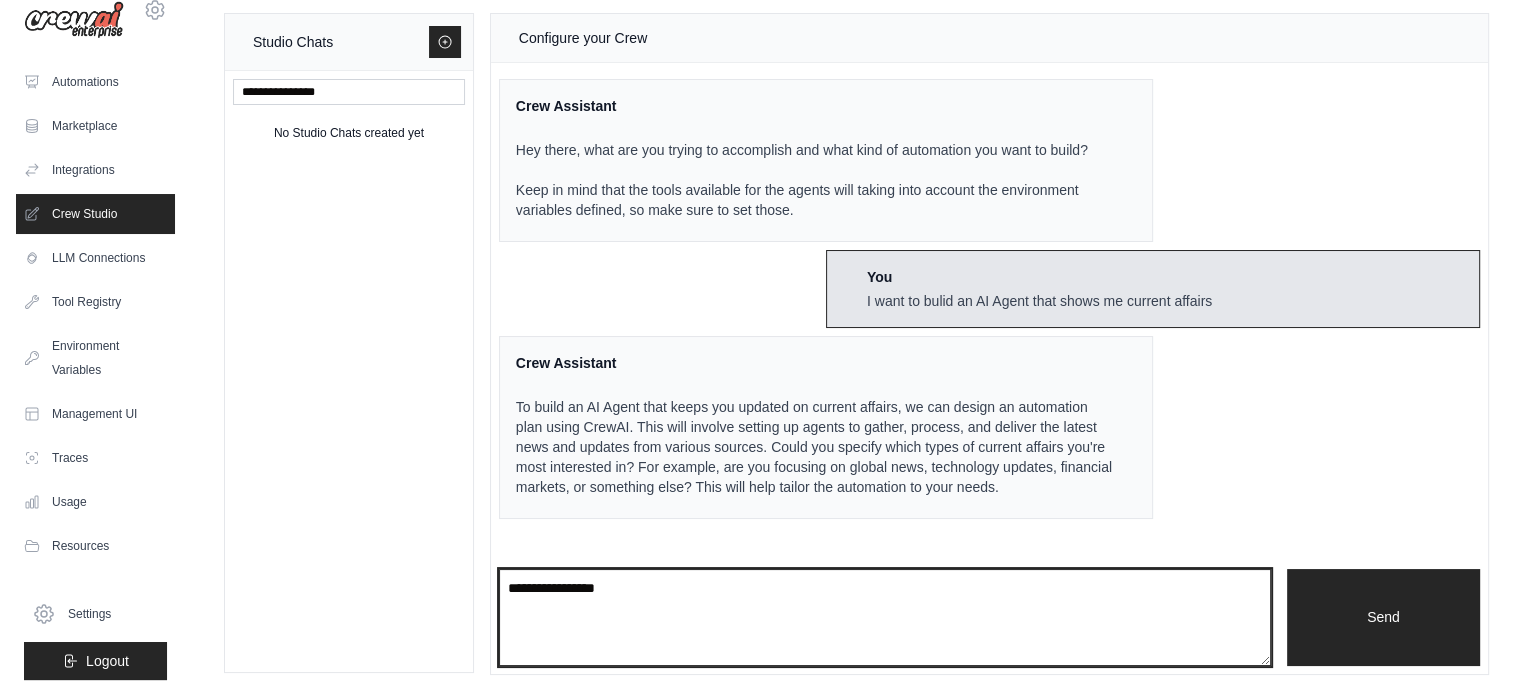 type on "**********" 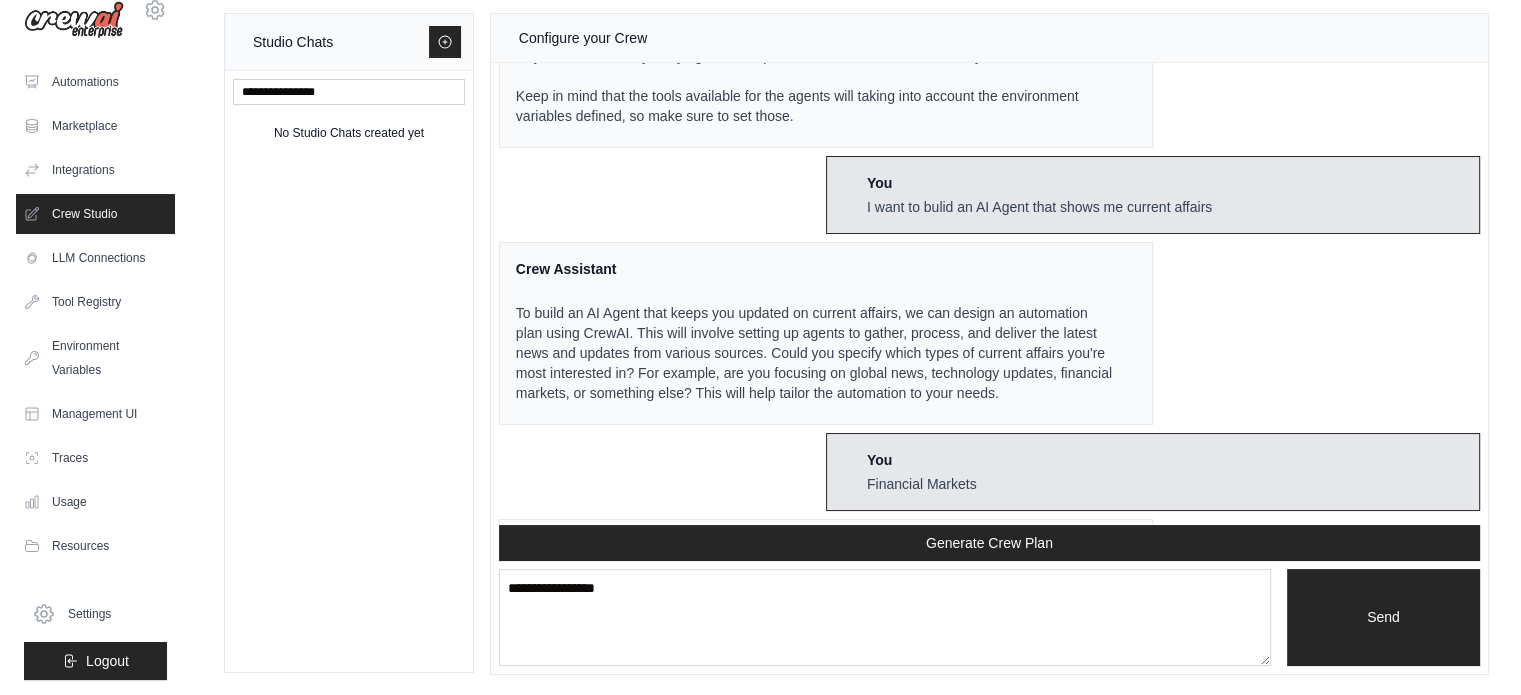 scroll, scrollTop: 324, scrollLeft: 0, axis: vertical 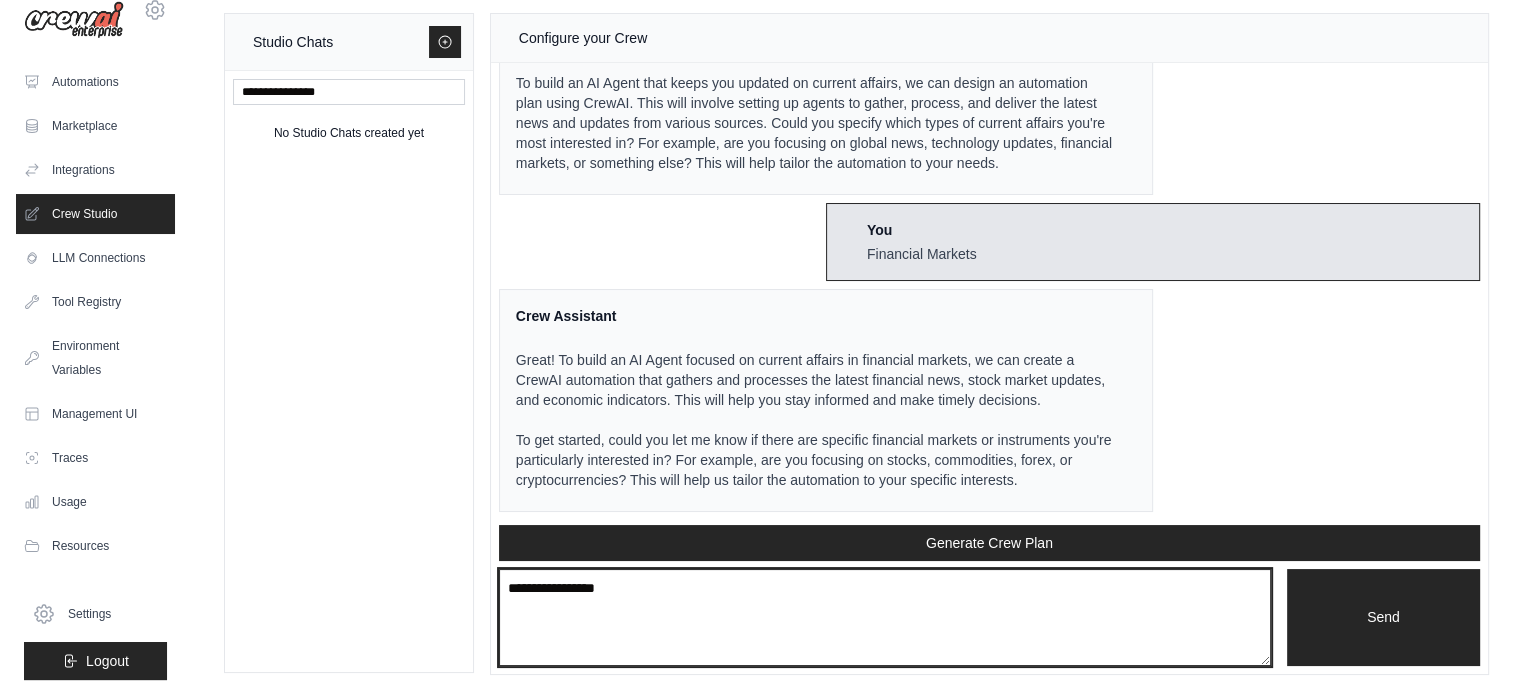 click on "**********" at bounding box center [885, 618] 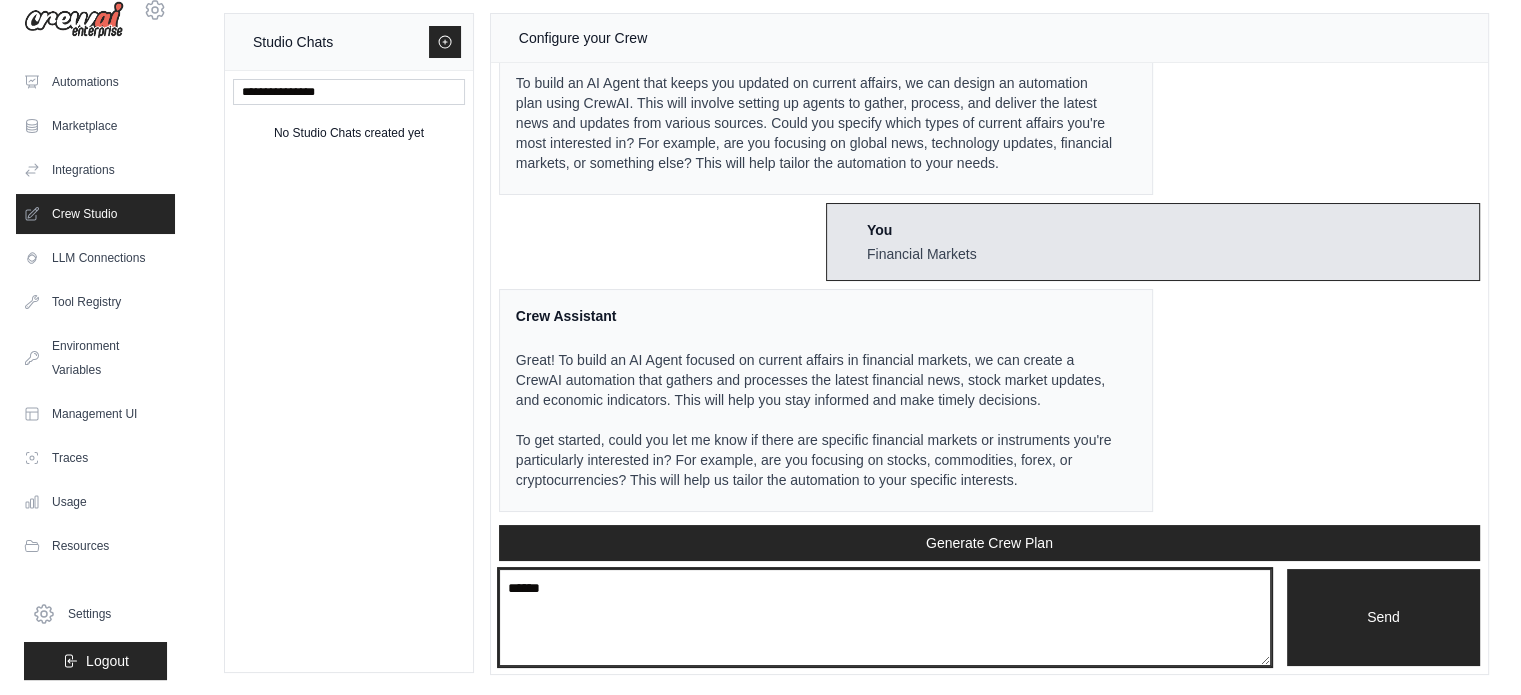 type on "******" 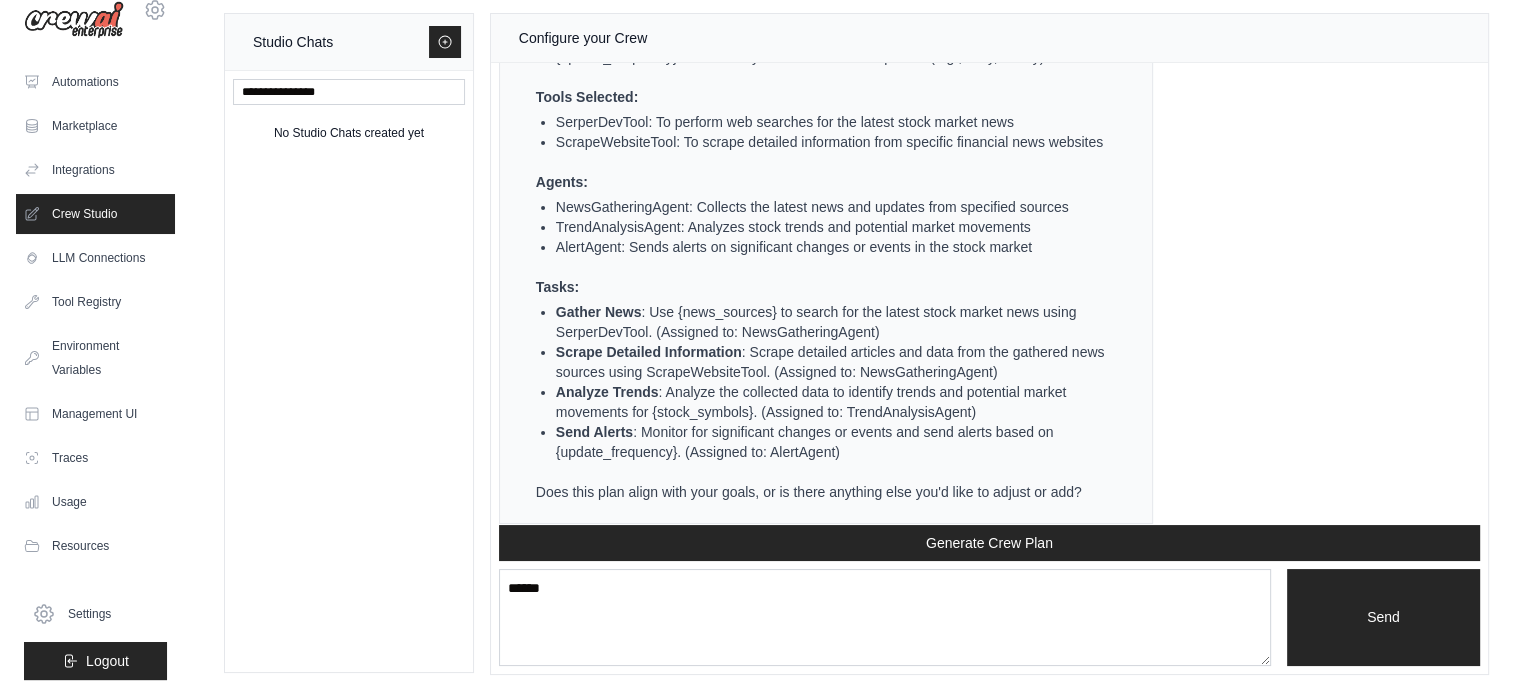 scroll, scrollTop: 1305, scrollLeft: 0, axis: vertical 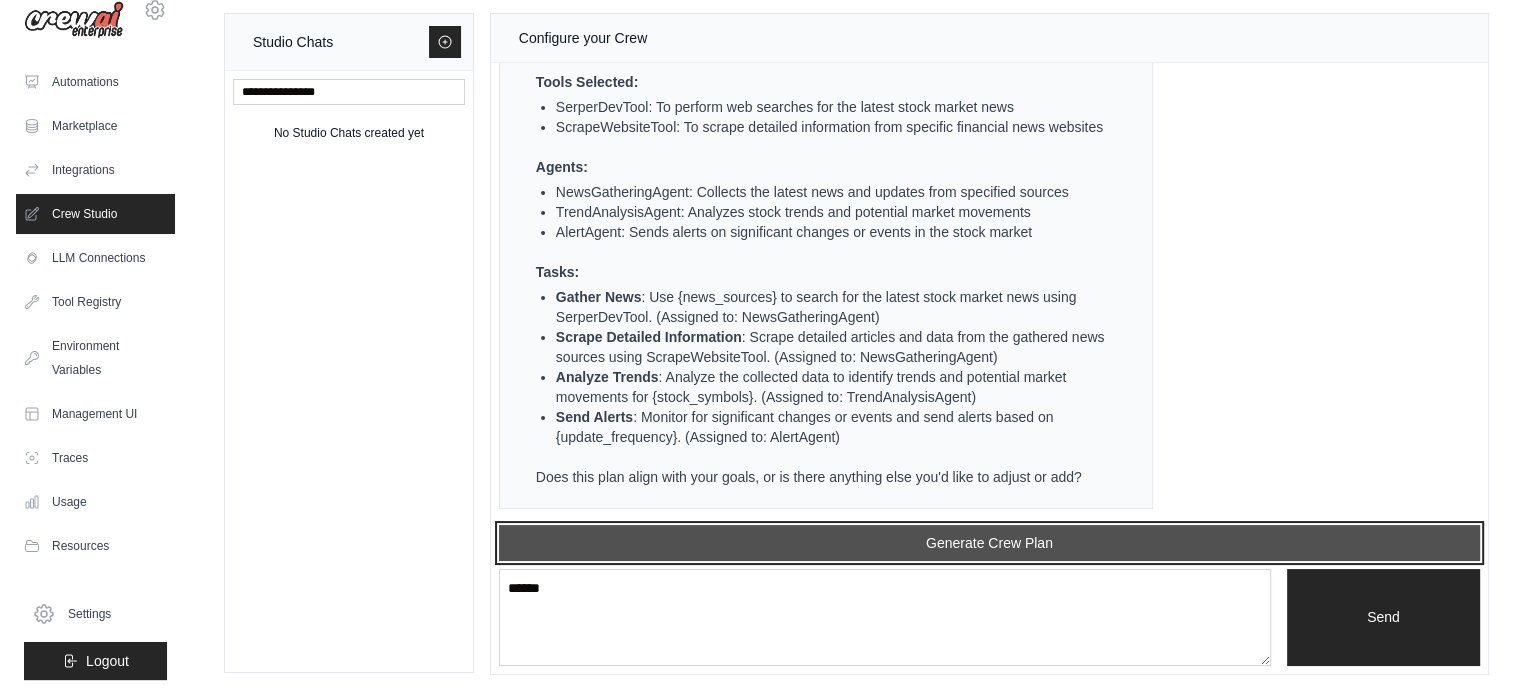 click on "Generate Crew Plan" at bounding box center (989, 543) 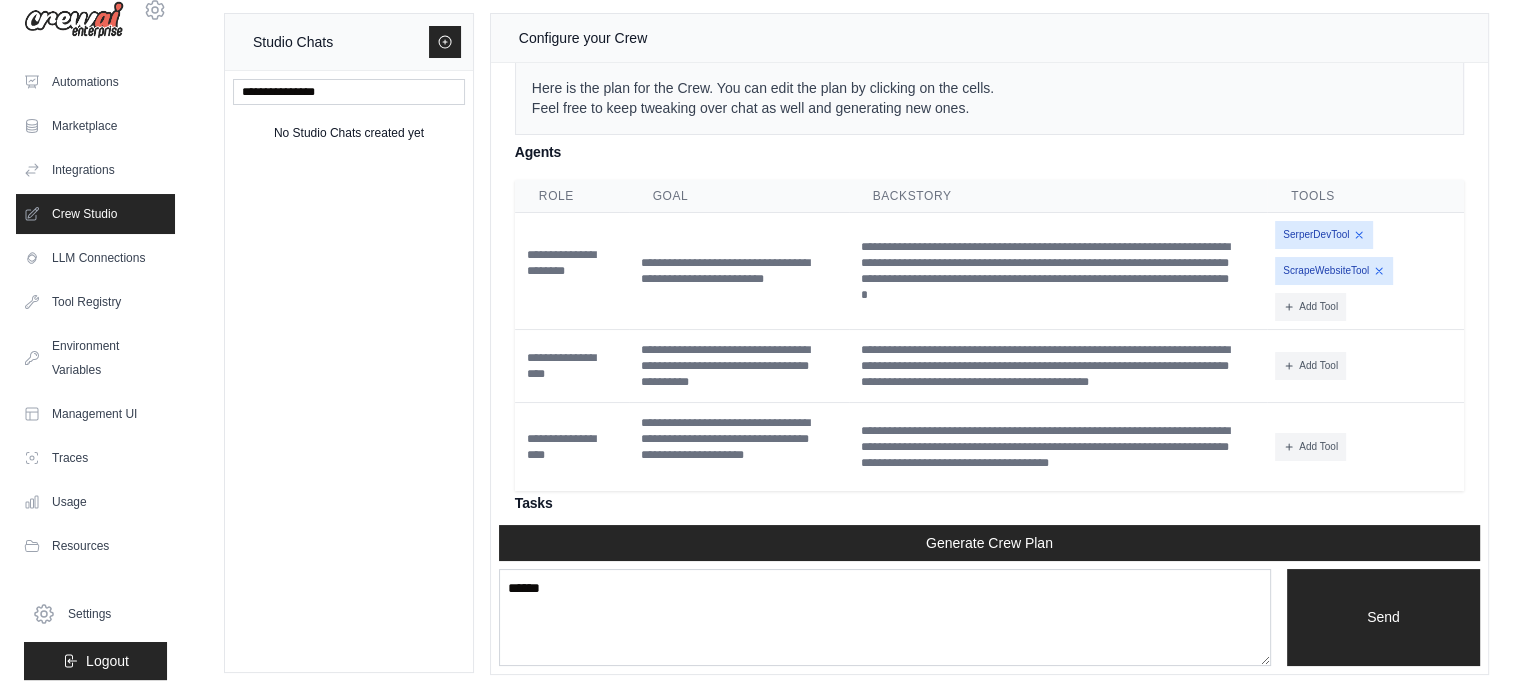 scroll, scrollTop: 1846, scrollLeft: 0, axis: vertical 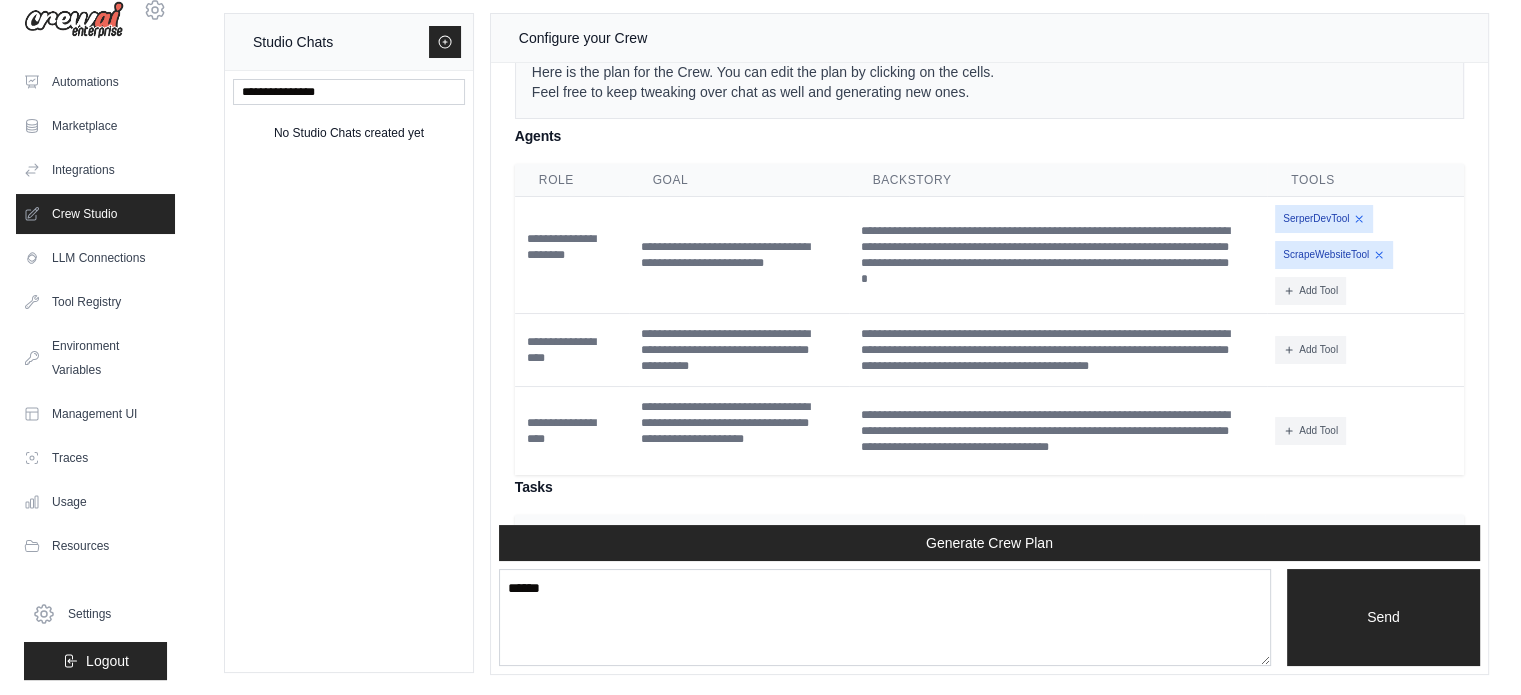 click on "SerperDevTool" at bounding box center (1324, 219) 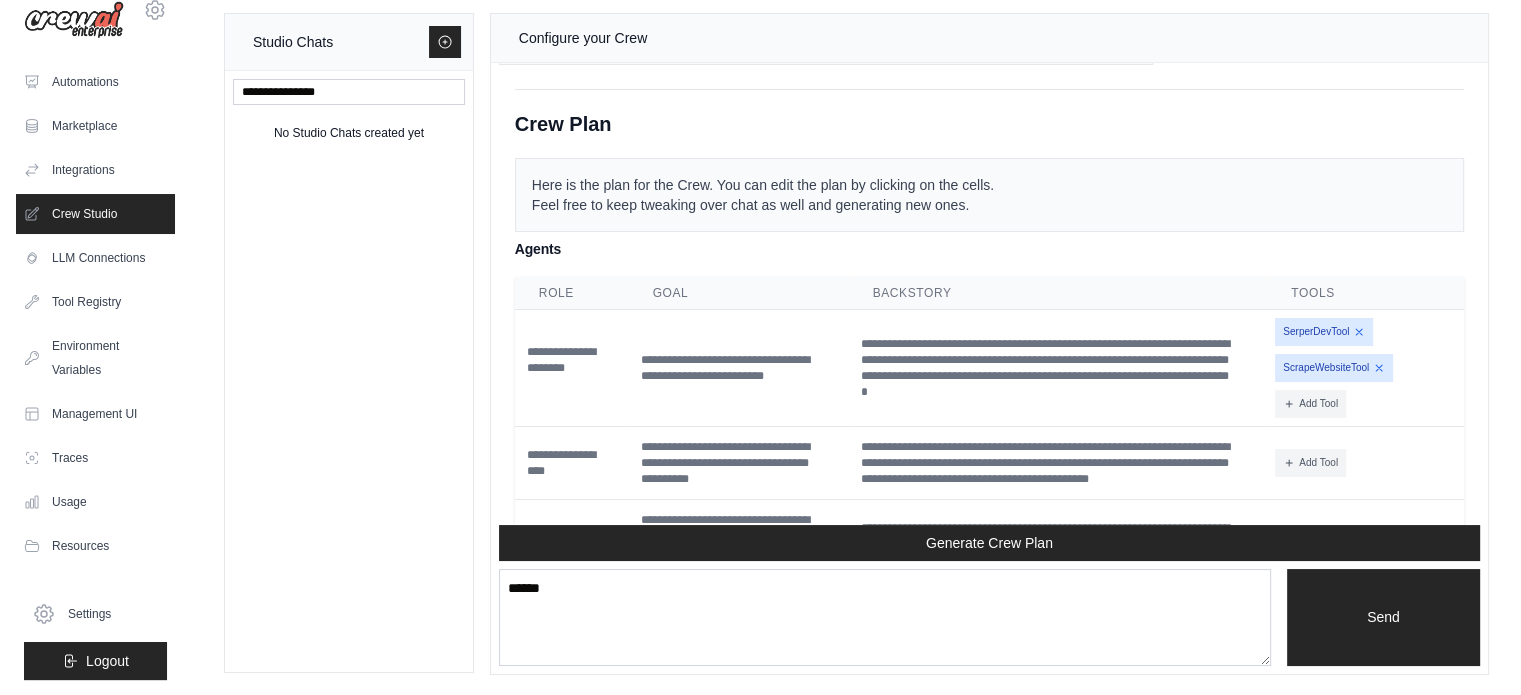 scroll, scrollTop: 1746, scrollLeft: 0, axis: vertical 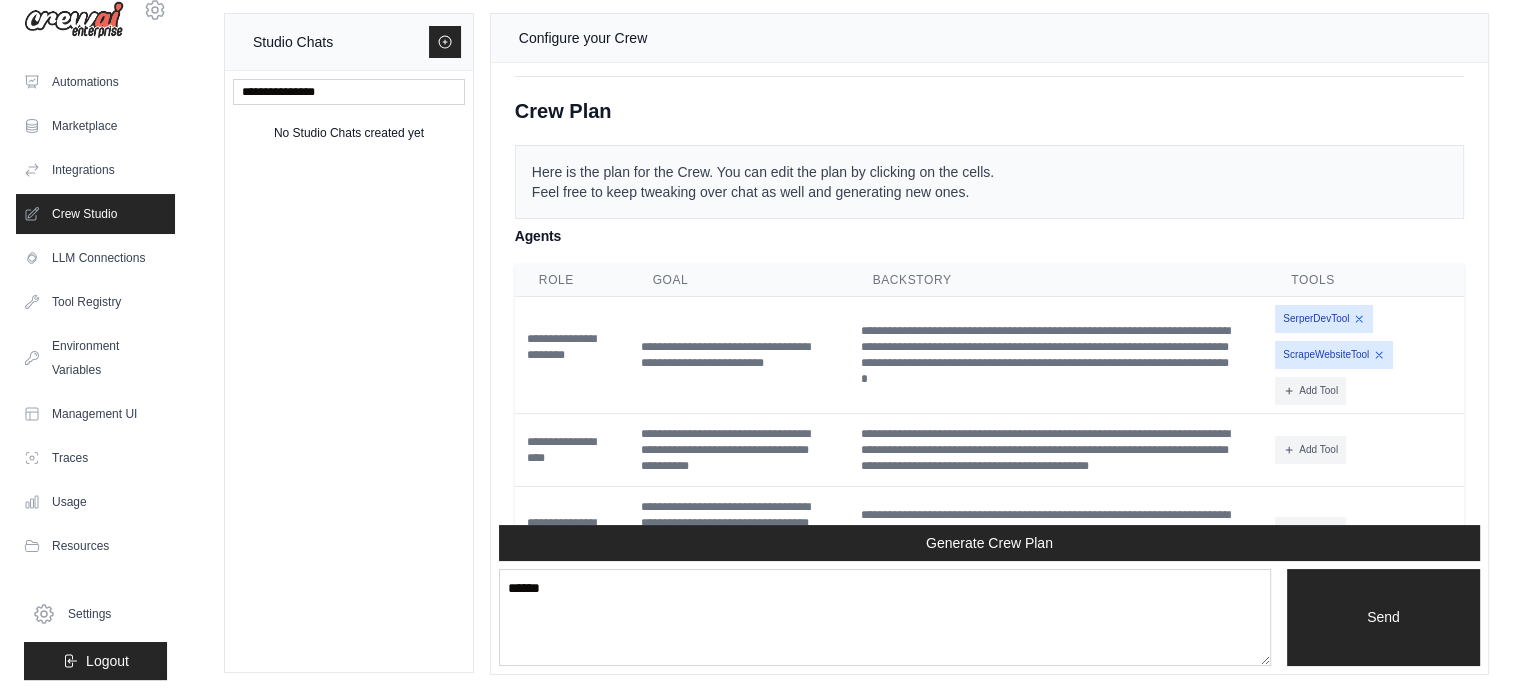 click on "**********" at bounding box center [989, 399] 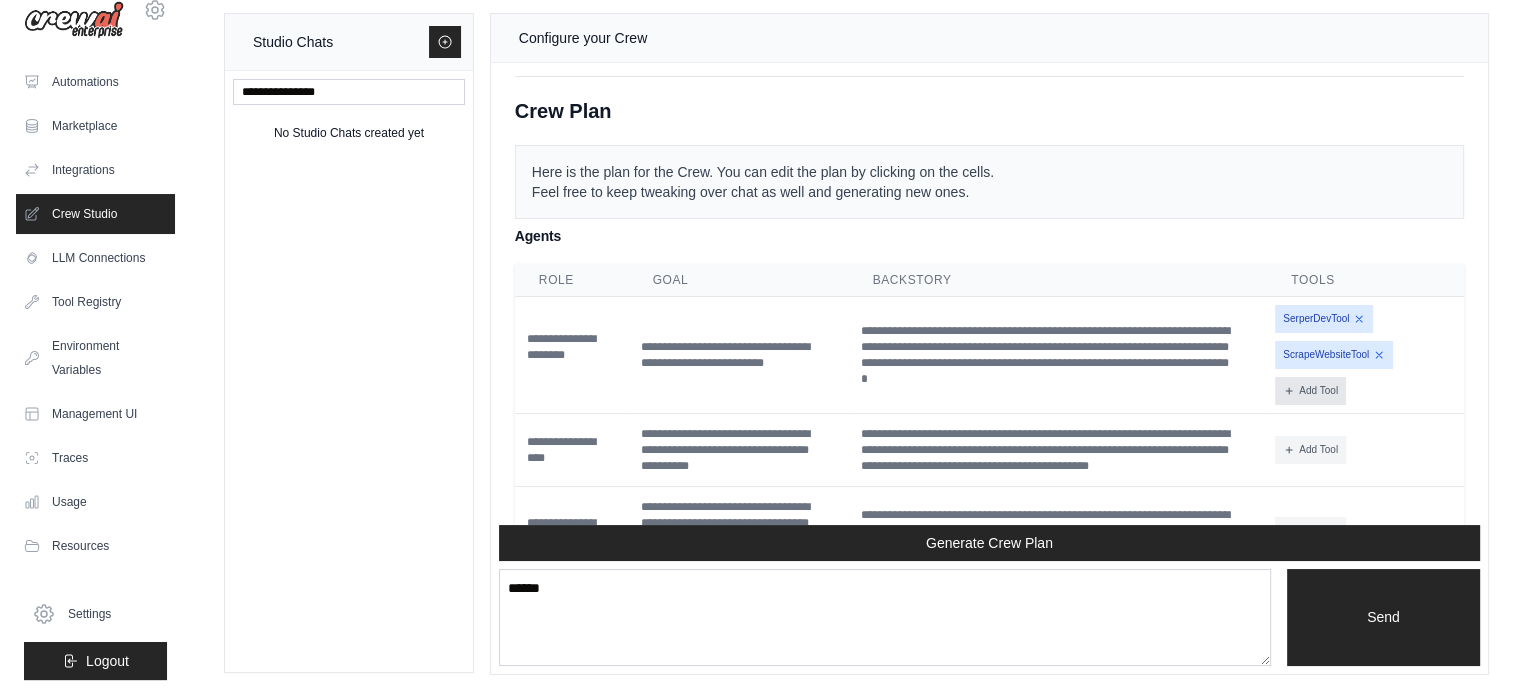 click on "Add Tool" at bounding box center (1310, 391) 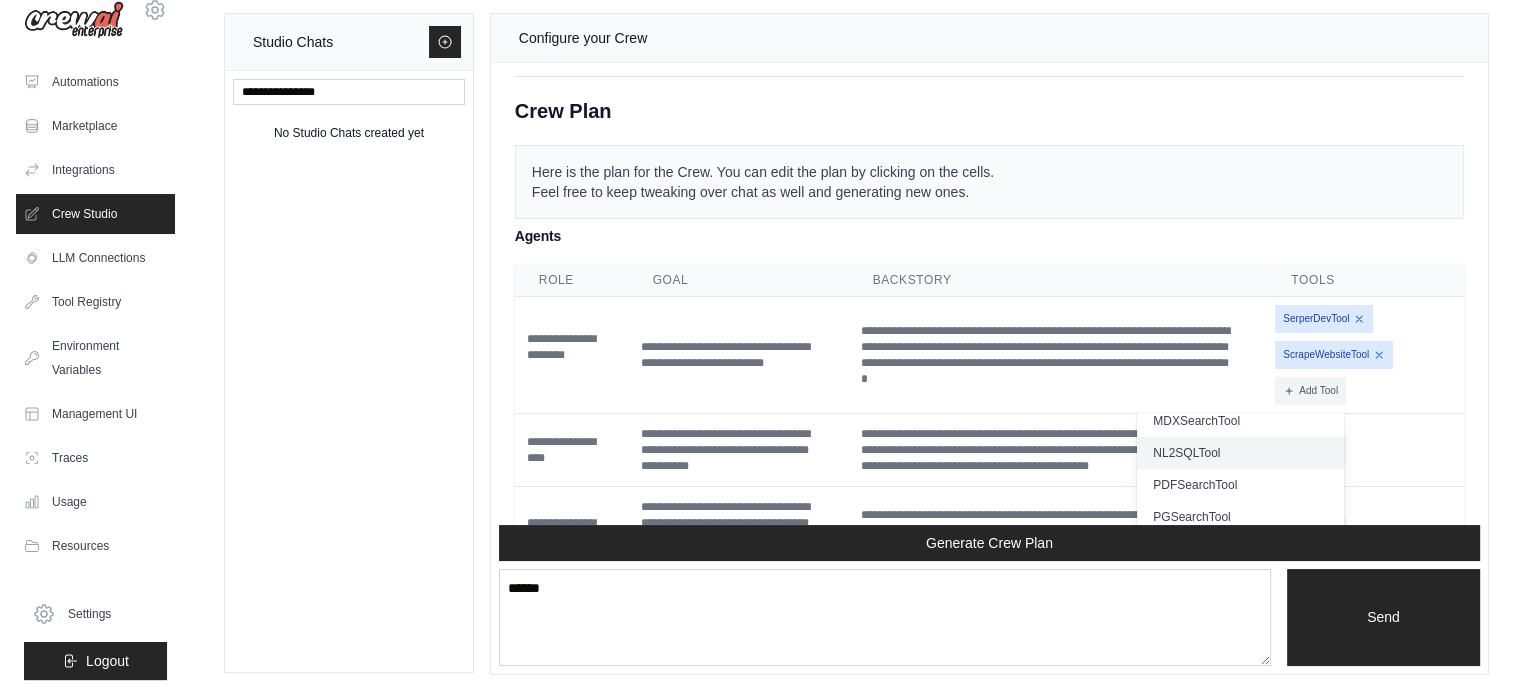 scroll, scrollTop: 616, scrollLeft: 0, axis: vertical 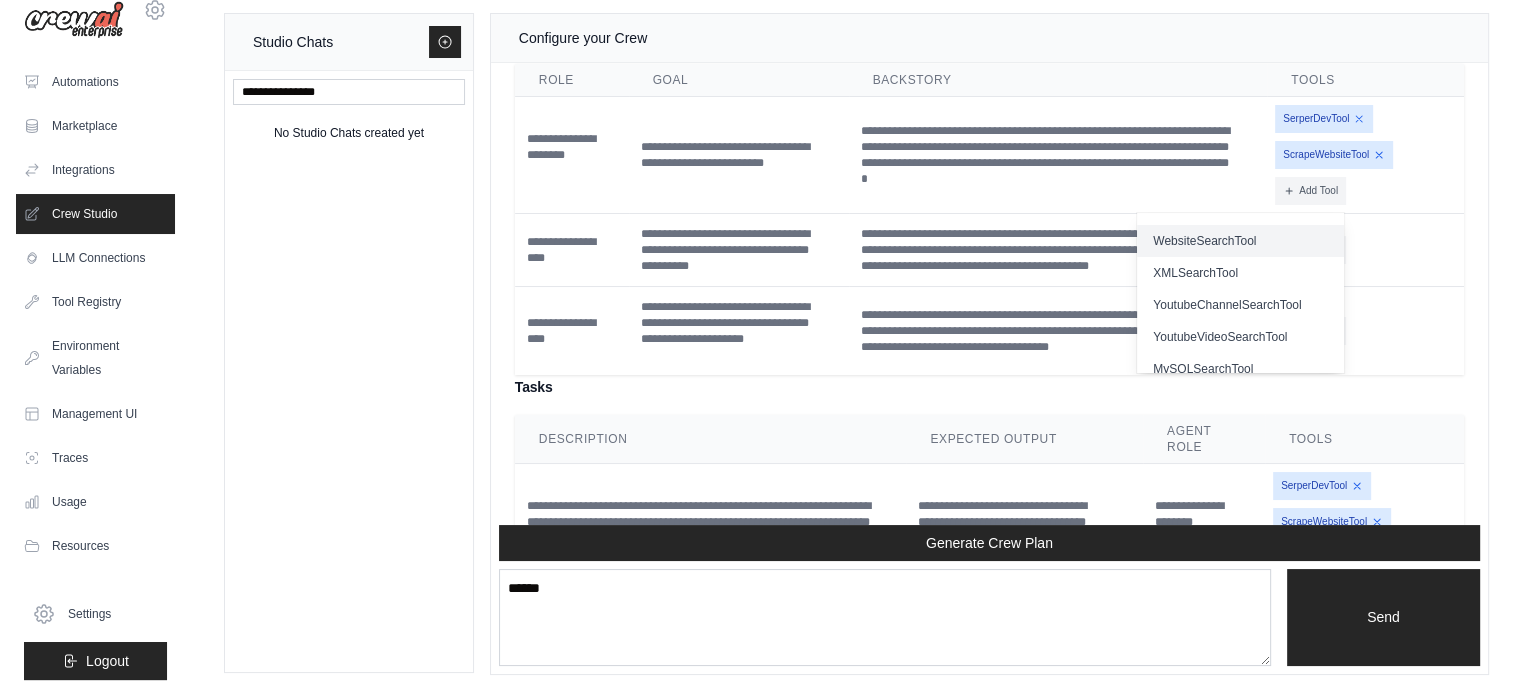click on "WebsiteSearchTool" at bounding box center (1240, 241) 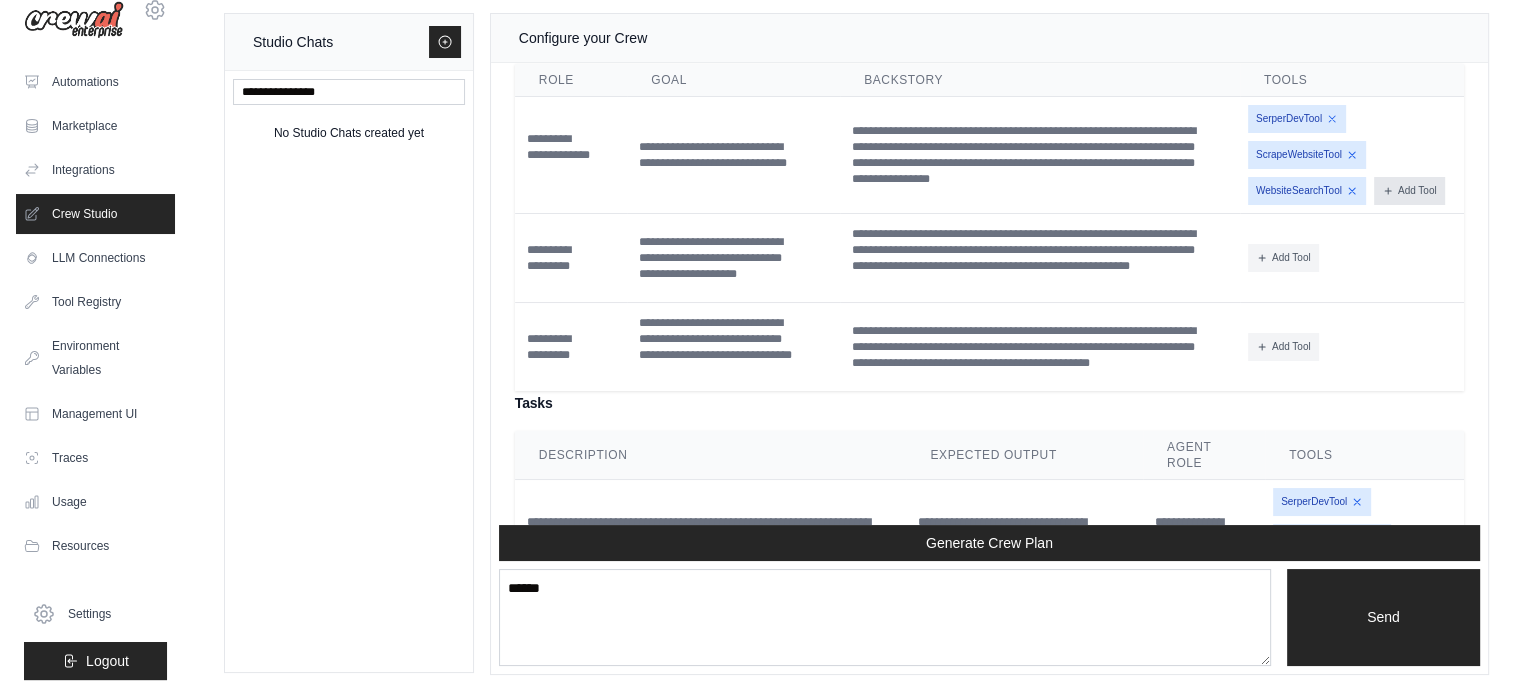 click on "Add Tool" at bounding box center (1409, 191) 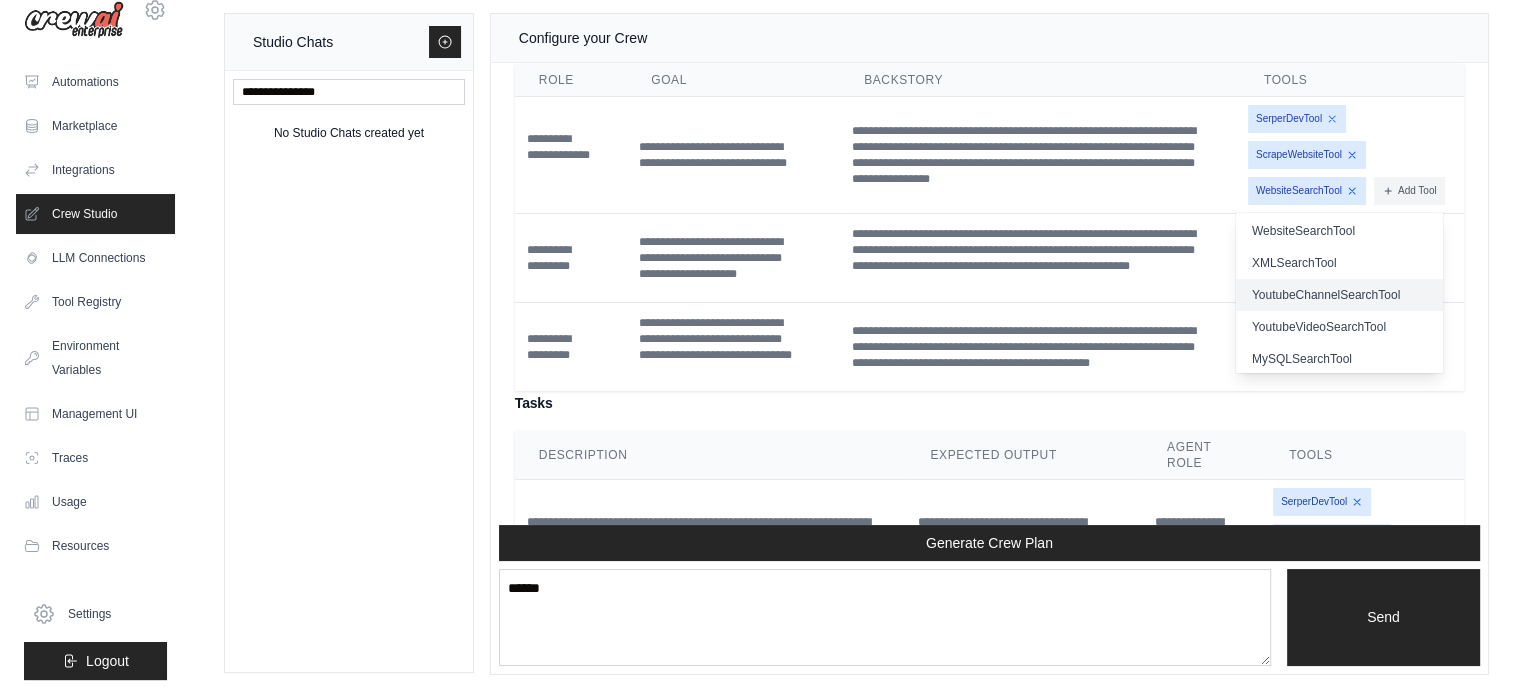 scroll, scrollTop: 616, scrollLeft: 0, axis: vertical 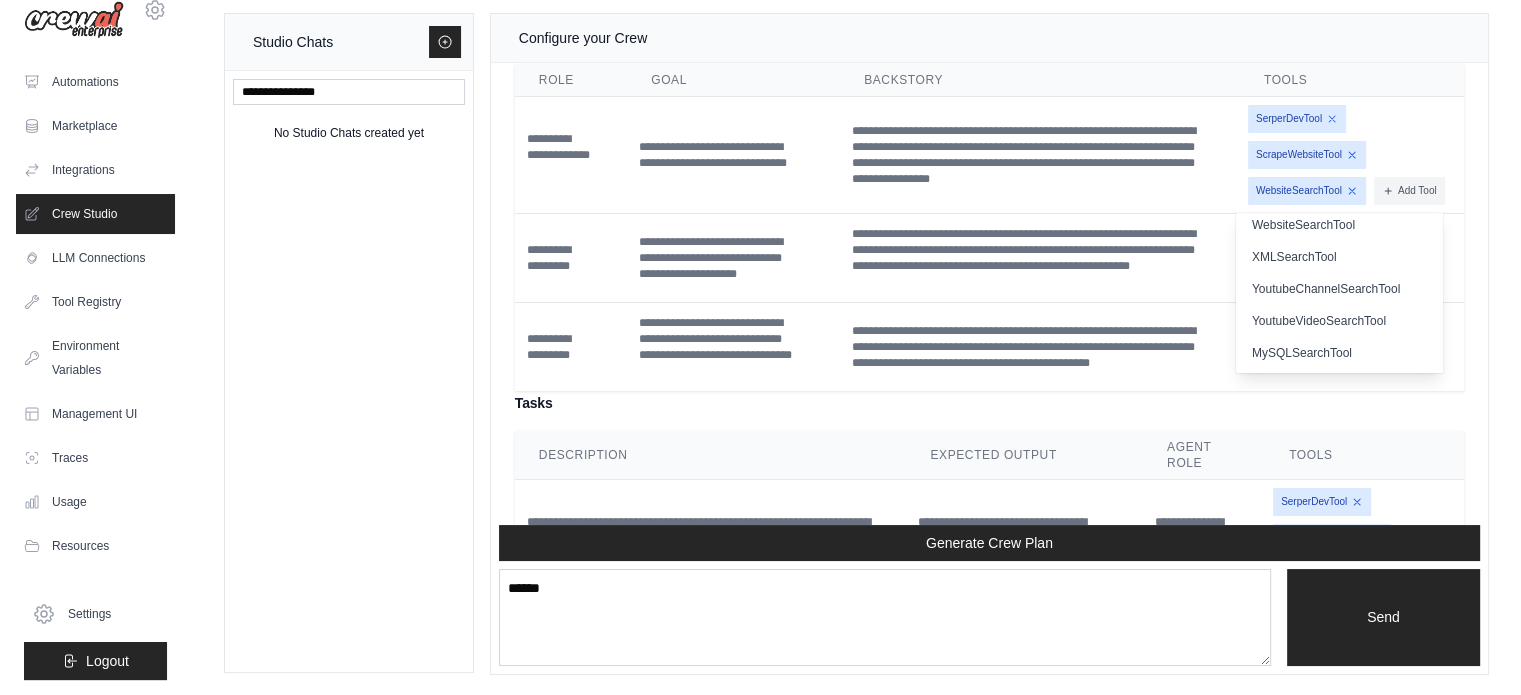 click on "**********" at bounding box center [1040, 347] 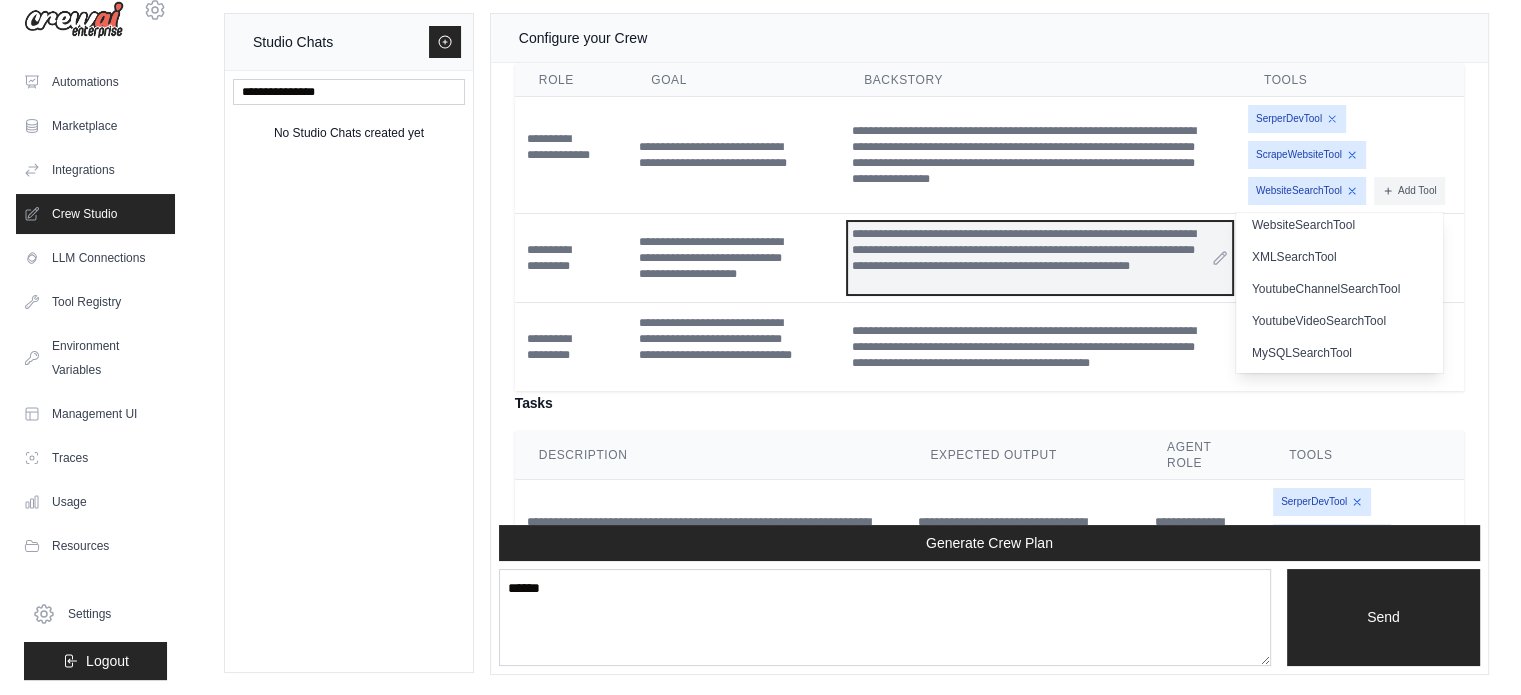 click on "**********" at bounding box center [1040, 258] 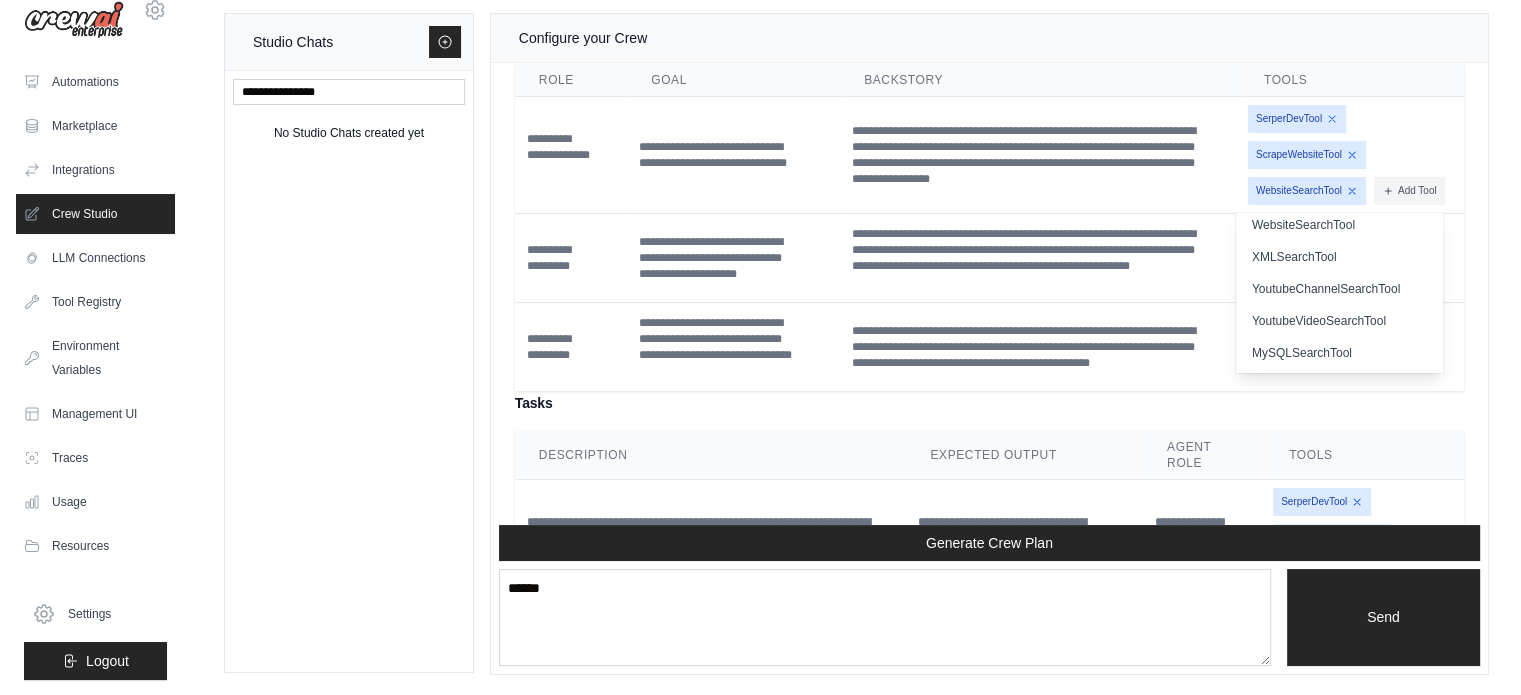 click on "SerperDevTool
ScrapeWebsiteTool
WebsiteSearchTool
Add Tool" at bounding box center [1352, 155] 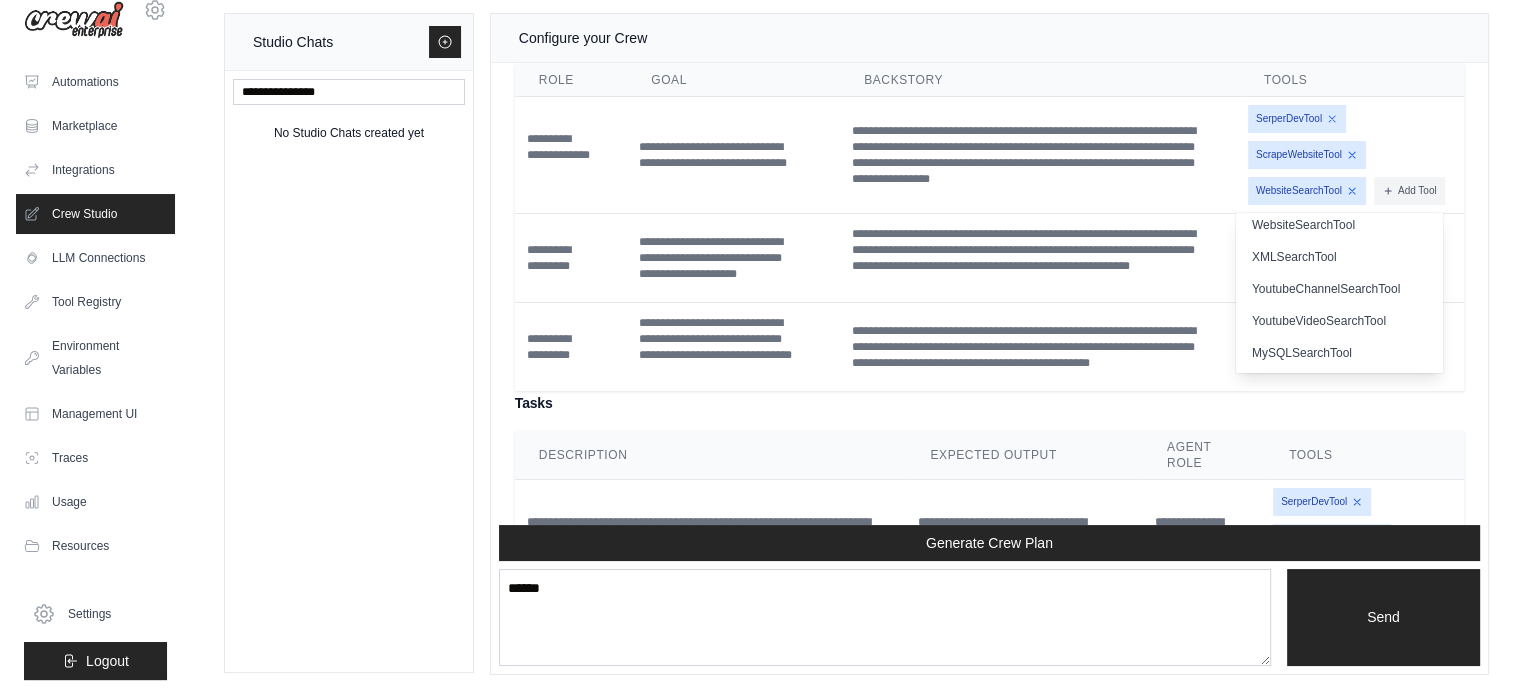 click on "SerperDevTool
ScrapeWebsiteTool
WebsiteSearchTool
Add Tool" at bounding box center (1352, 155) 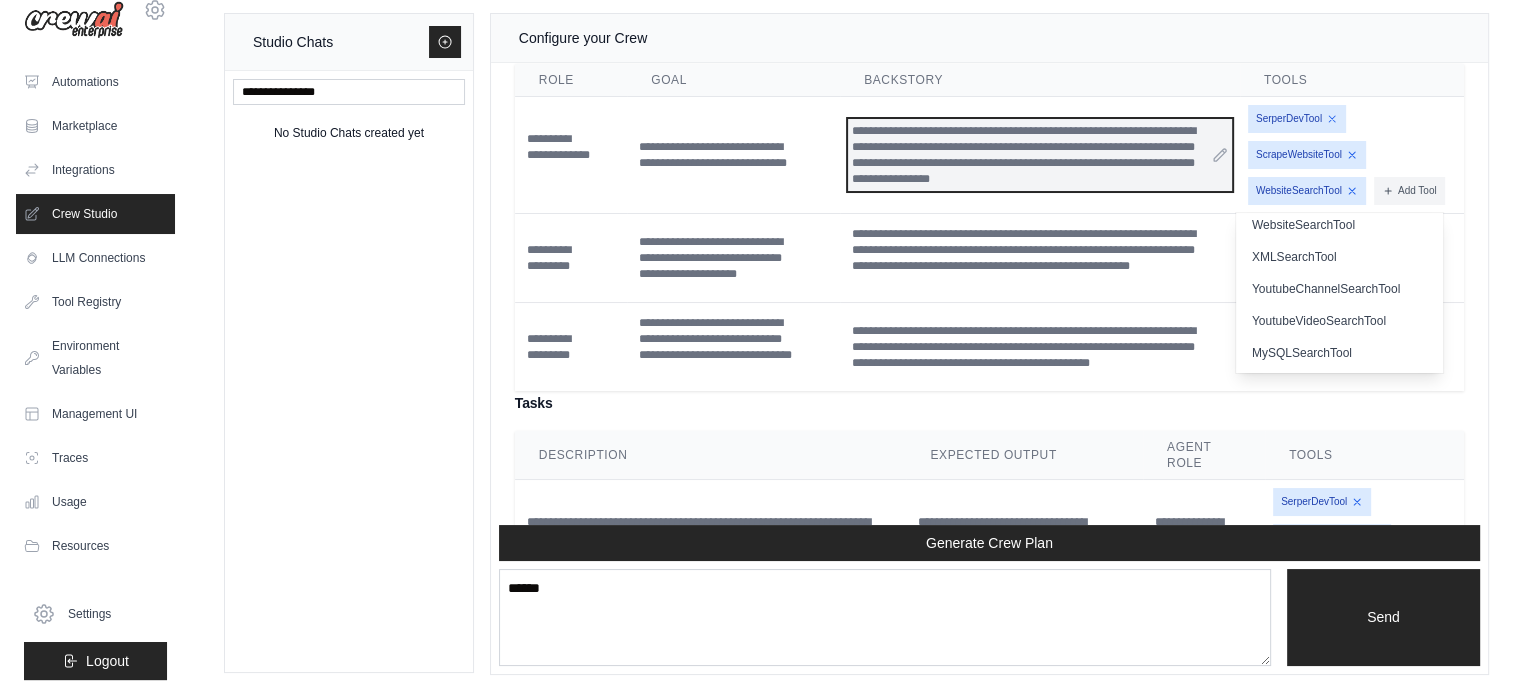 click on "**********" at bounding box center [1040, 155] 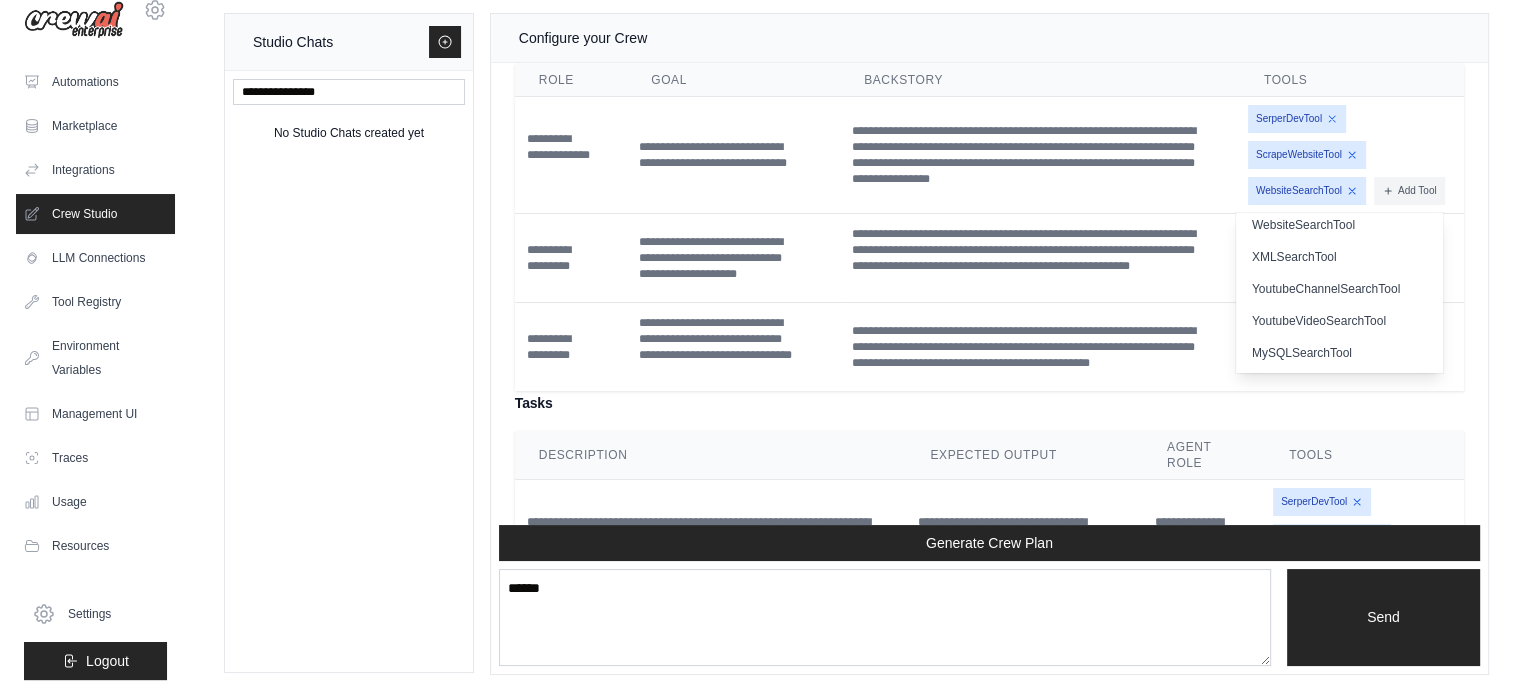 click on "**********" at bounding box center [1040, 155] 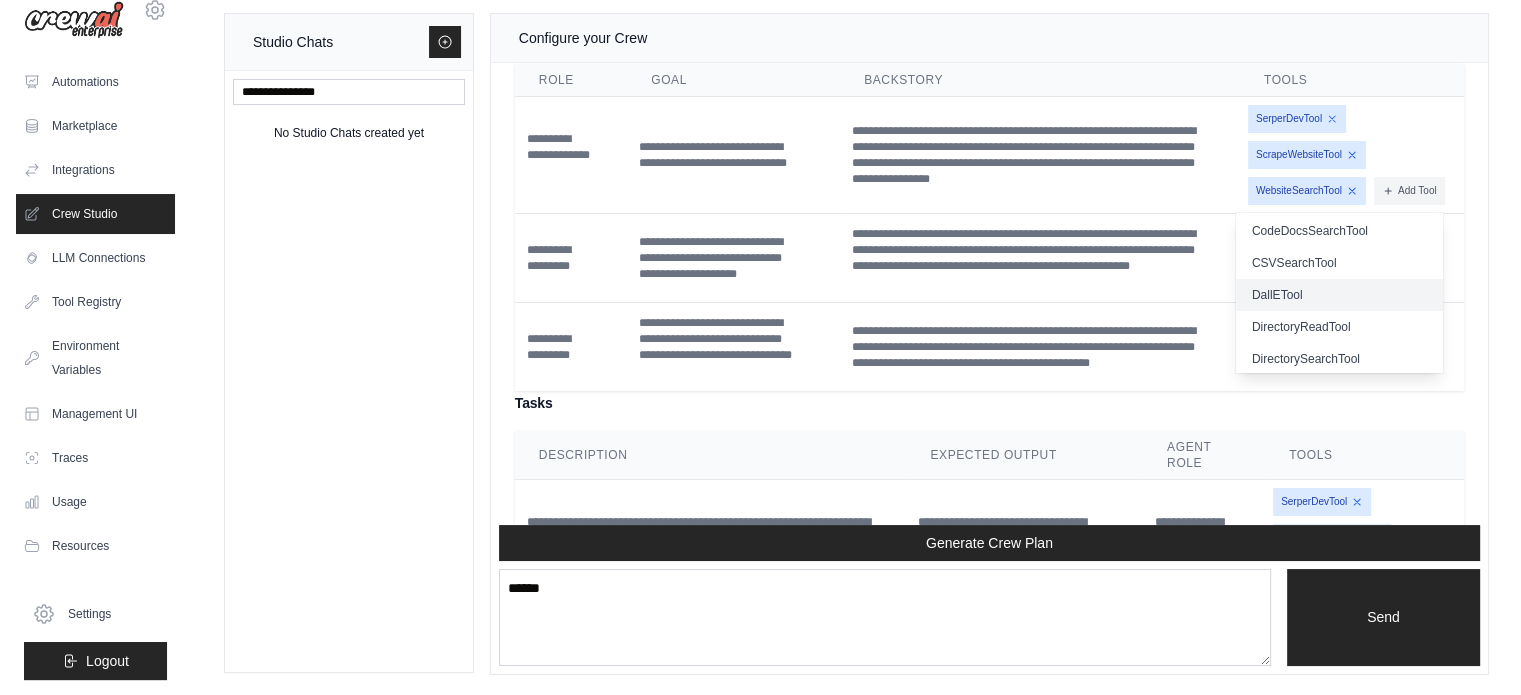 scroll, scrollTop: 0, scrollLeft: 0, axis: both 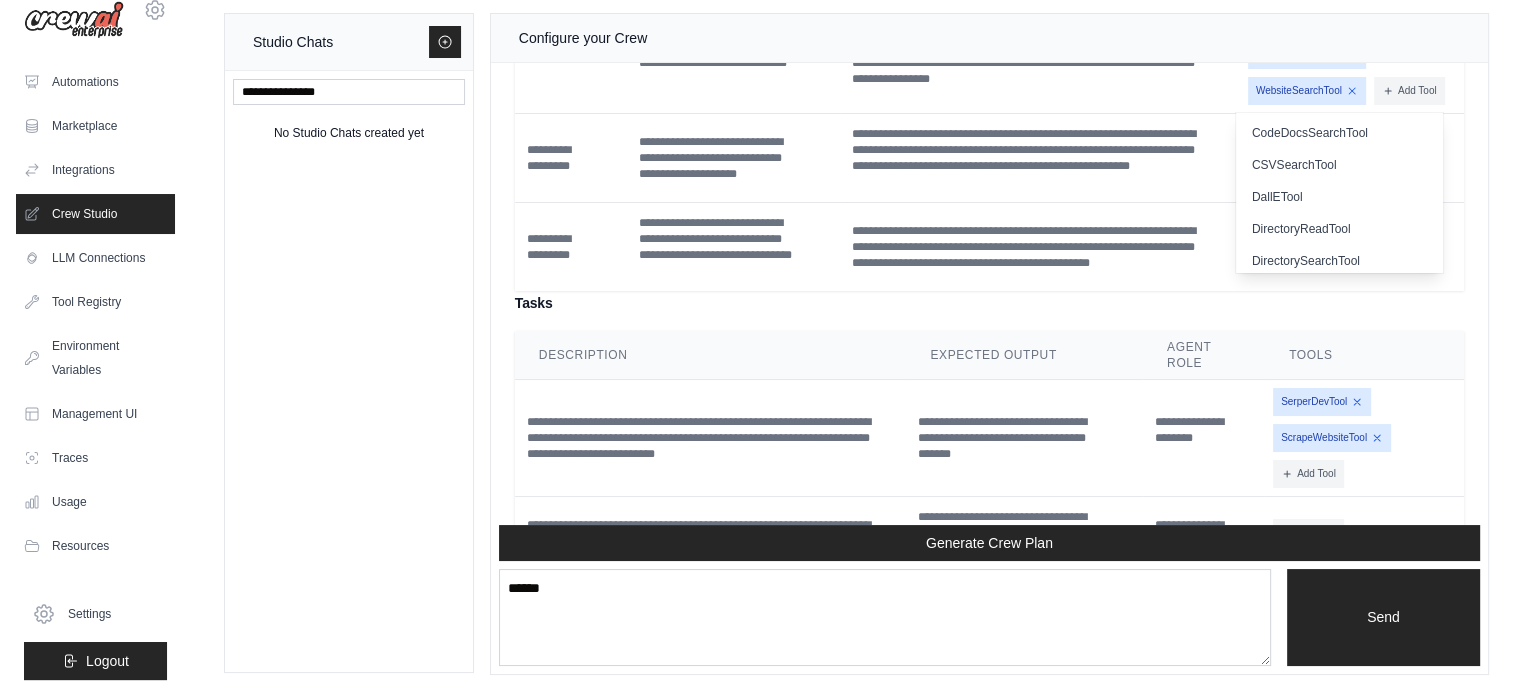 click on "Add Tool
CodeDocsSearchTool
CSVSearchTool
DallETool
DirectoryReadTool" at bounding box center (1352, 247) 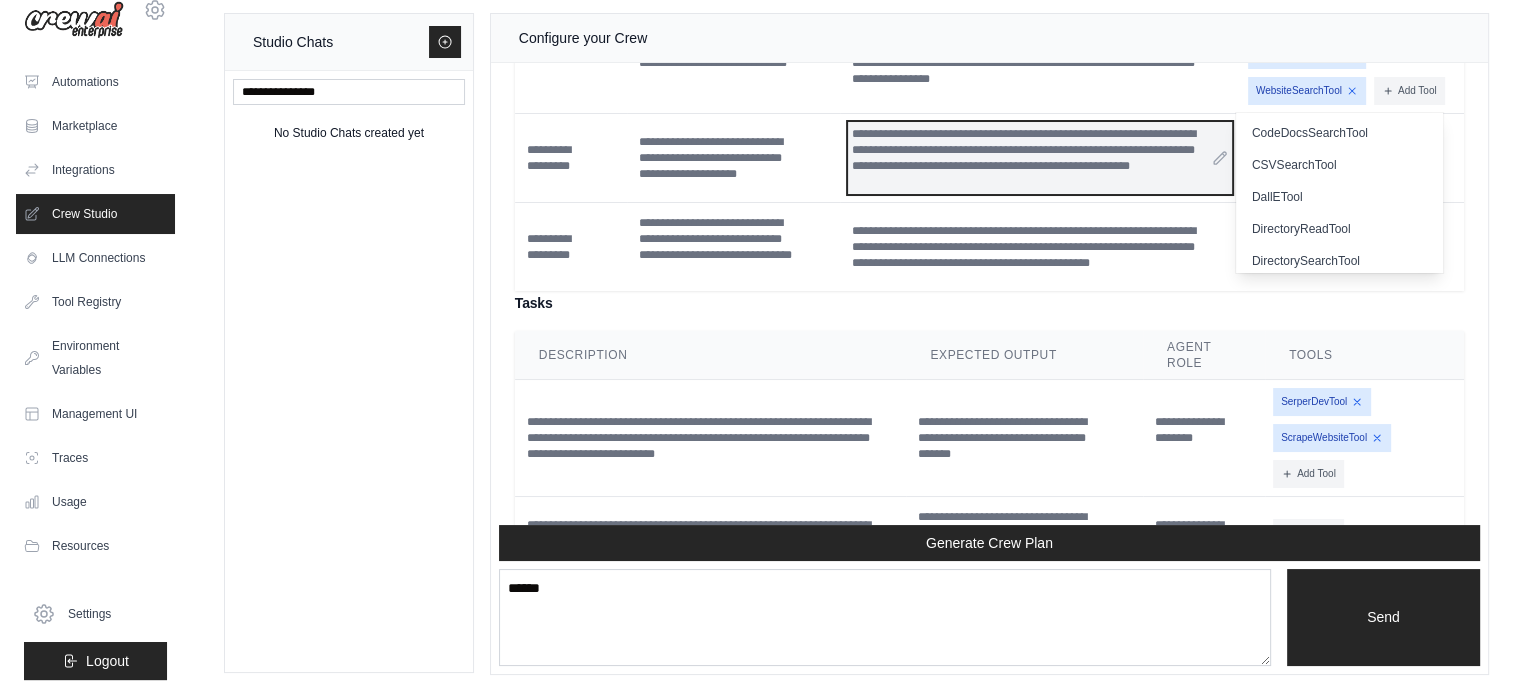 click on "**********" at bounding box center [1040, 158] 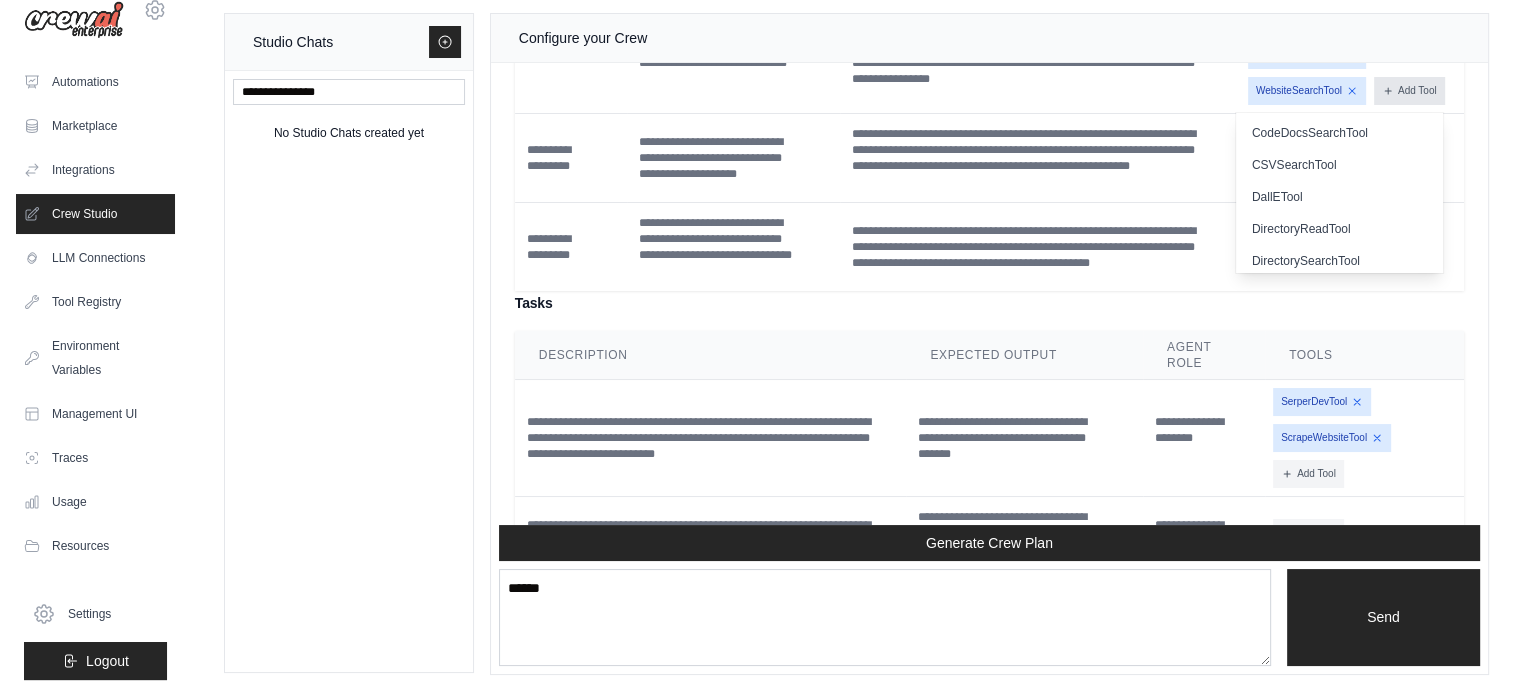 click on "Add Tool" at bounding box center [1409, 91] 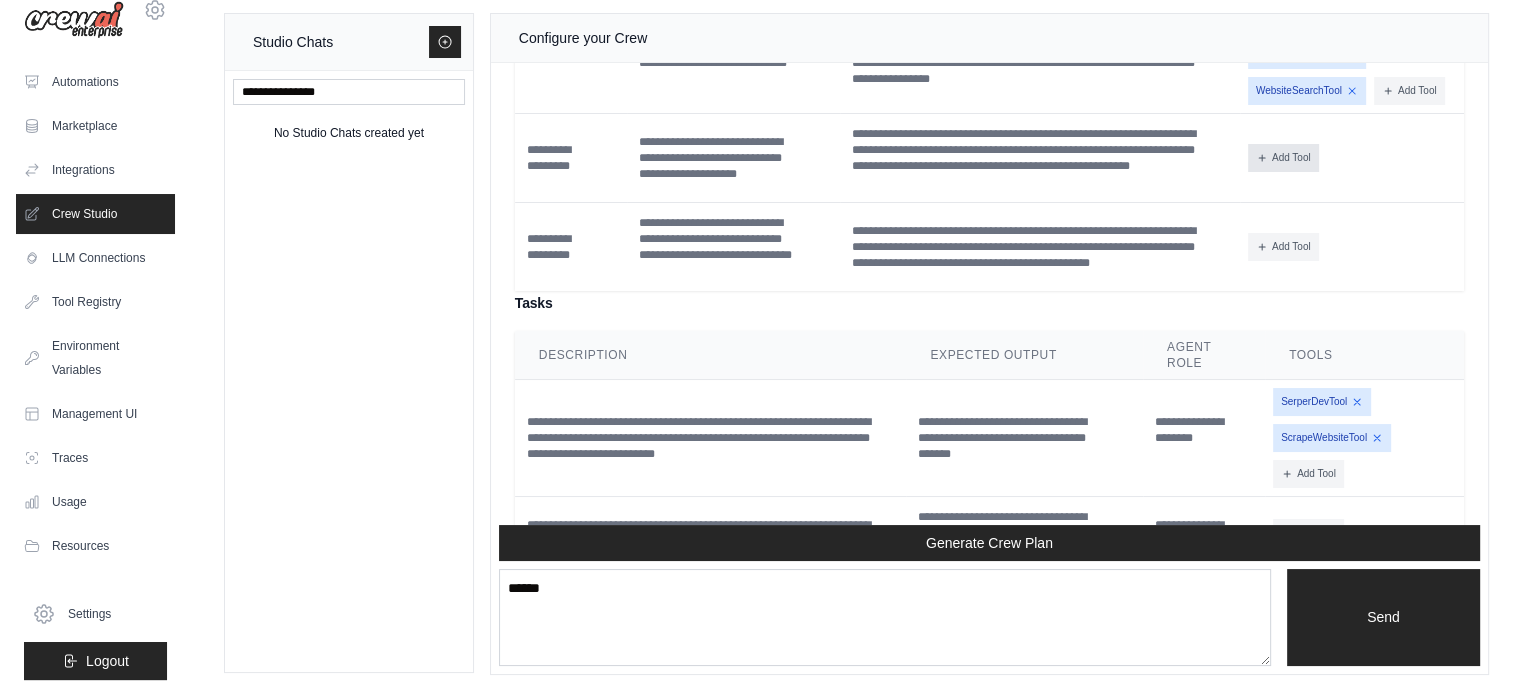 click on "Add Tool" at bounding box center (1283, 158) 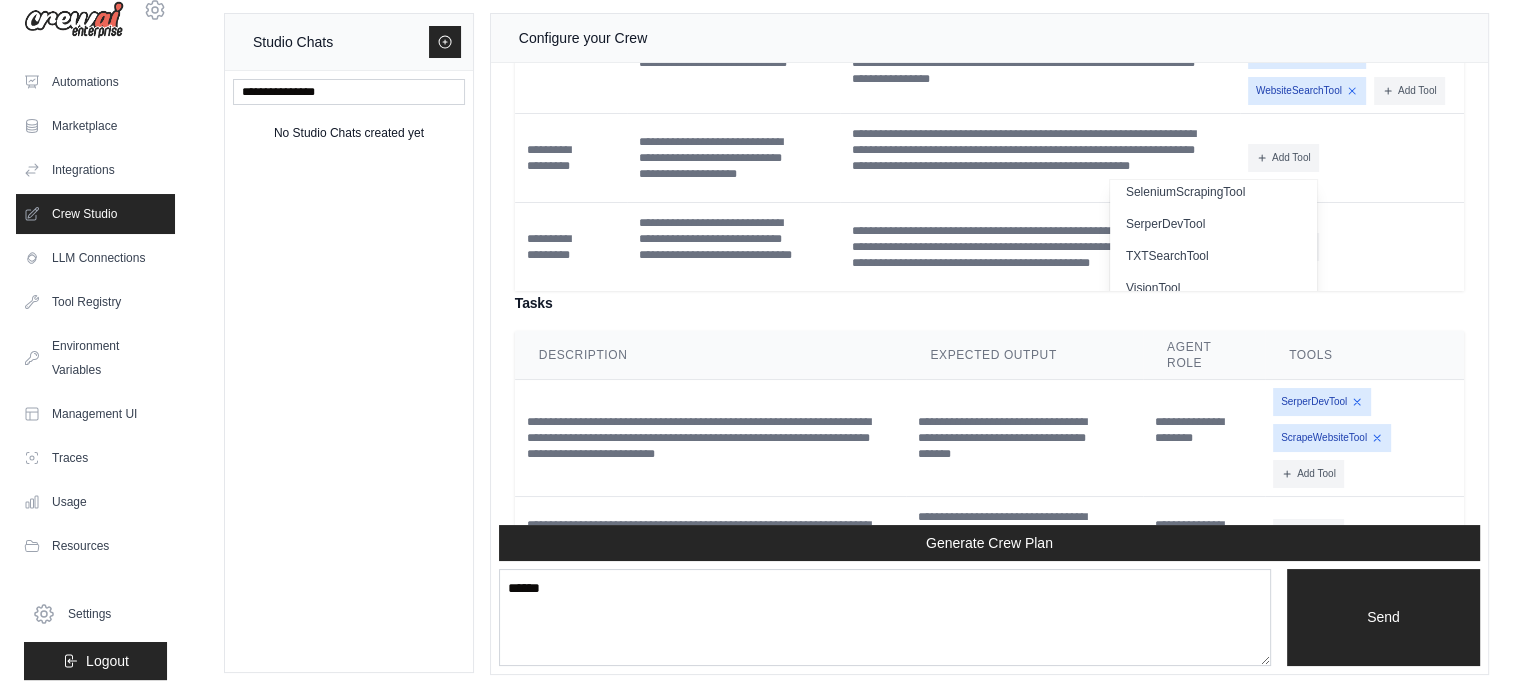 scroll, scrollTop: 616, scrollLeft: 0, axis: vertical 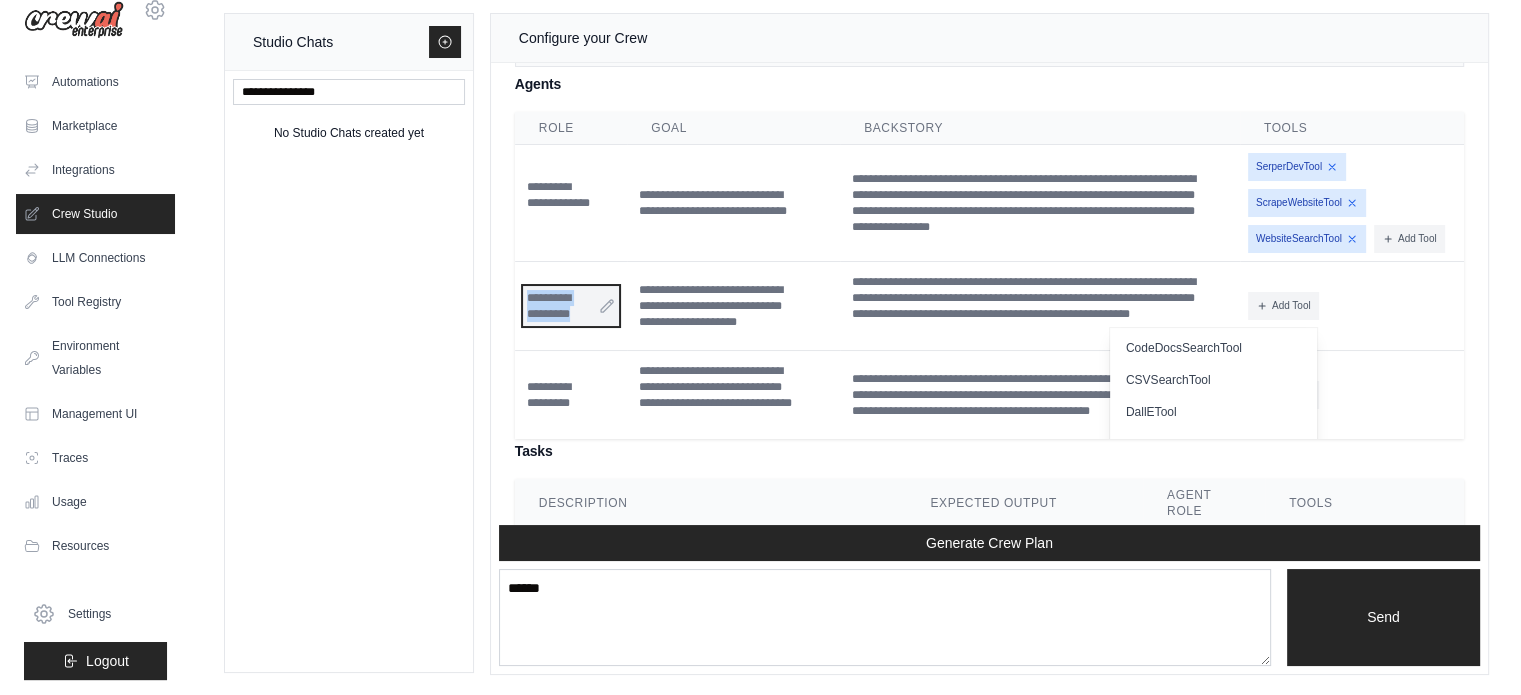 drag, startPoint x: 565, startPoint y: 367, endPoint x: 528, endPoint y: 349, distance: 41.14608 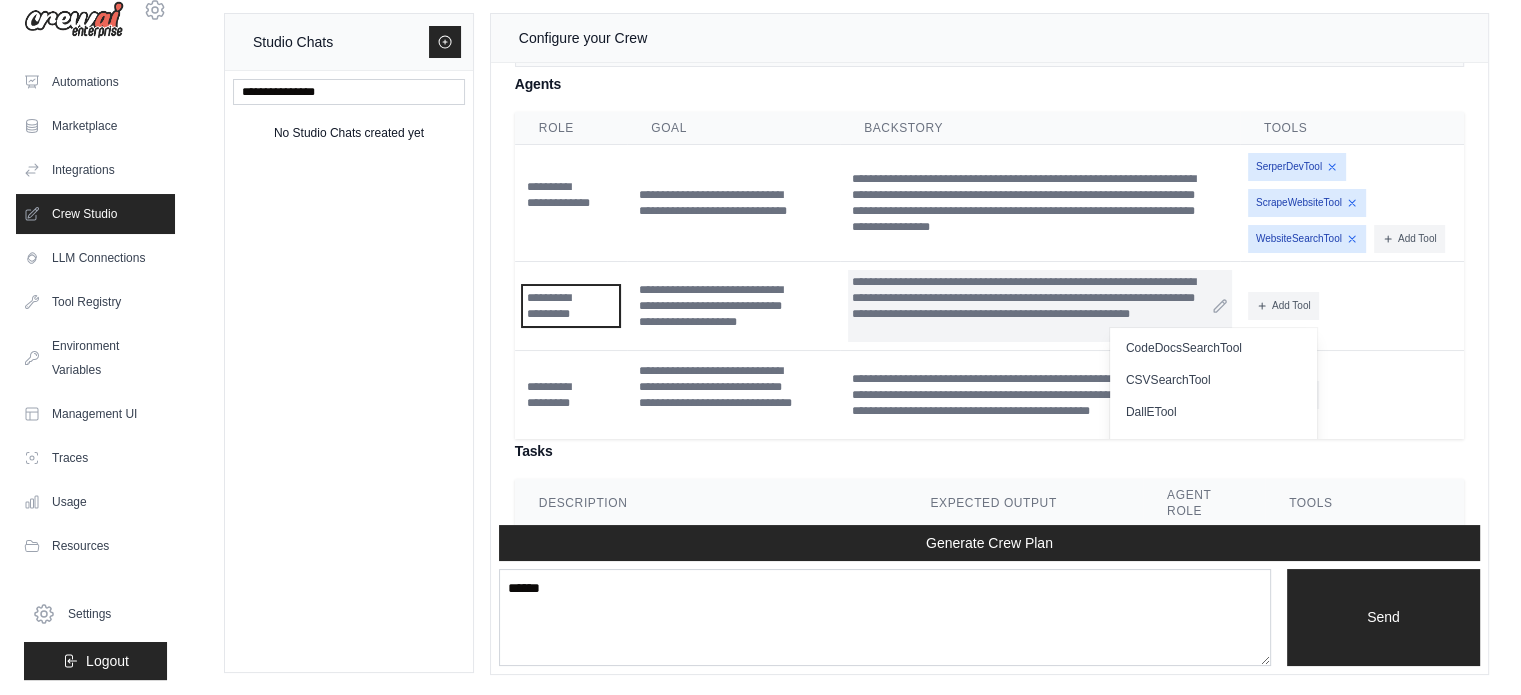 scroll, scrollTop: 1998, scrollLeft: 0, axis: vertical 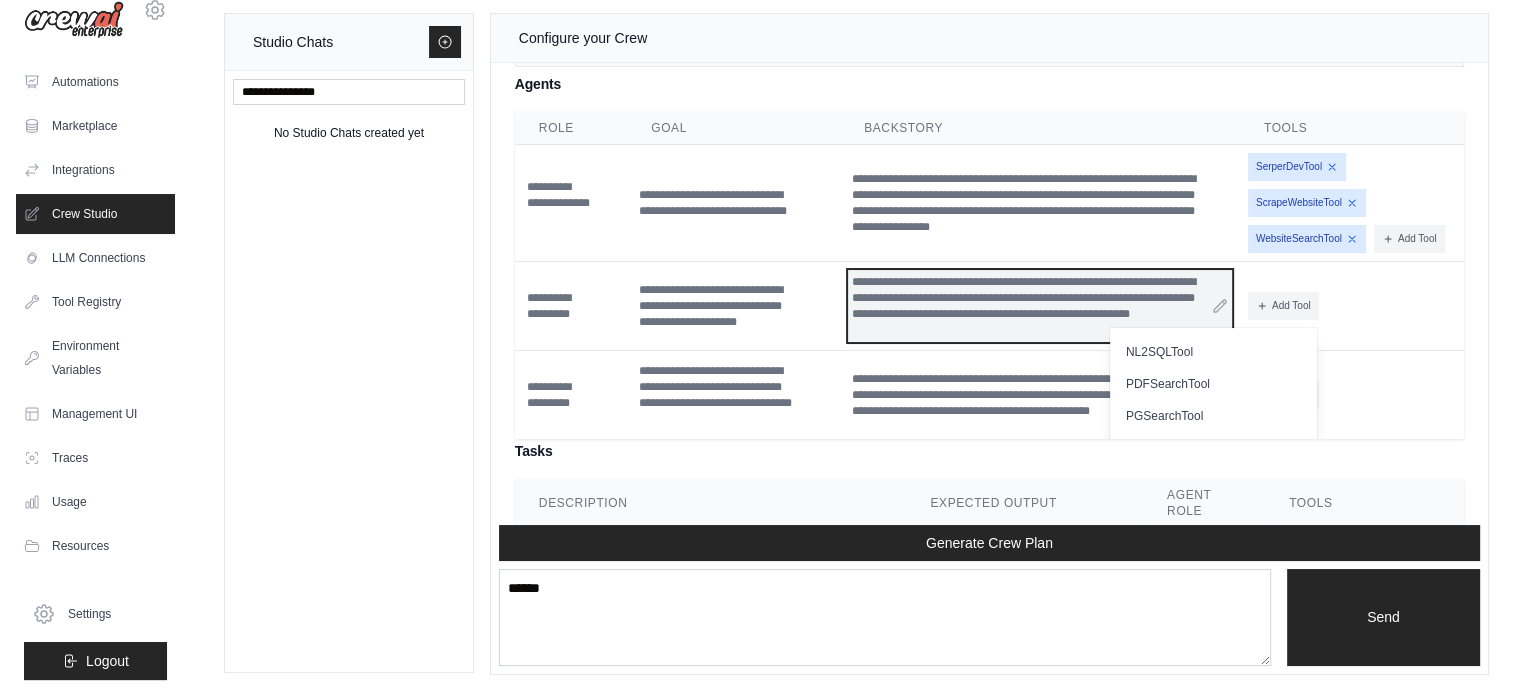 click on "**********" at bounding box center (1040, 306) 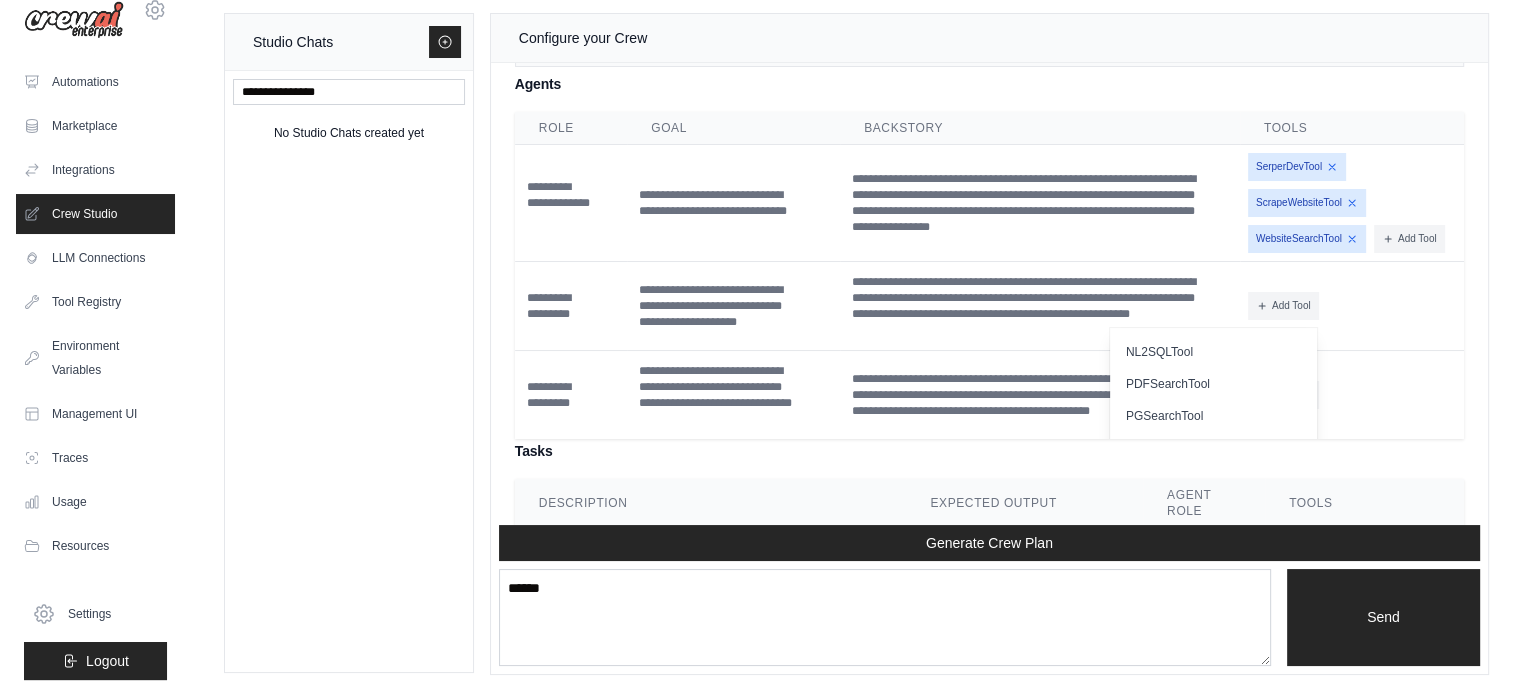 click on "Studio Chats
No Studio Chats created yet
Configure your Crew Crew Assistant Hey there, what are you trying to accomplish and what kind of automation you want to build? Keep in mind that the tools available for the agents will taking into account the environment variables defined, so make sure to set those. You I want to bulid an AI Agent that shows me current affairs Crew Assistant
You Financial Markets Crew Assistant Great! To build an AI Agent focused on current affairs in financial markets, we can create a CrewAI automation that gathers and processes the latest financial news, stock market updates, and economic indicators. This will help you stay informed and make timely decisions.
You Stocks Crew Assistant" at bounding box center (856, 344) 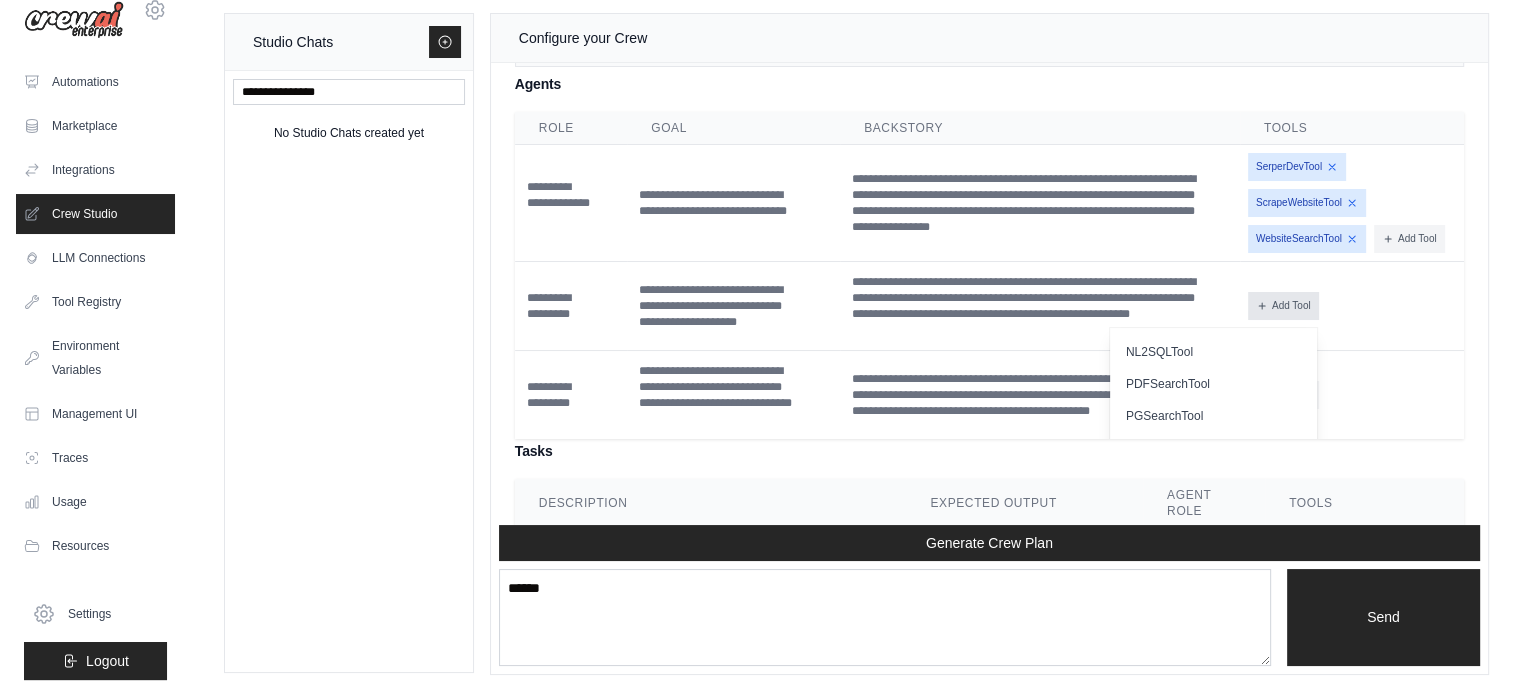 click on "Add Tool" at bounding box center [1283, 306] 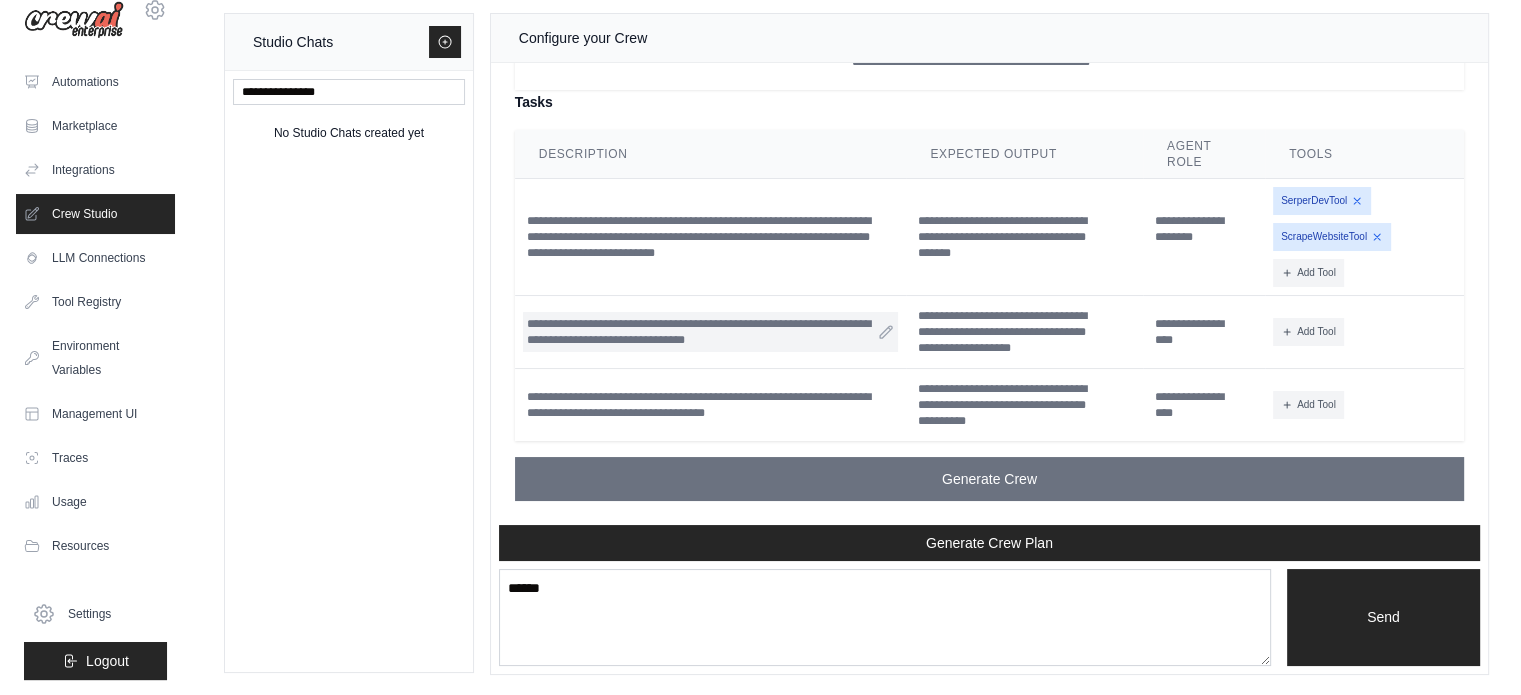 scroll, scrollTop: 2298, scrollLeft: 0, axis: vertical 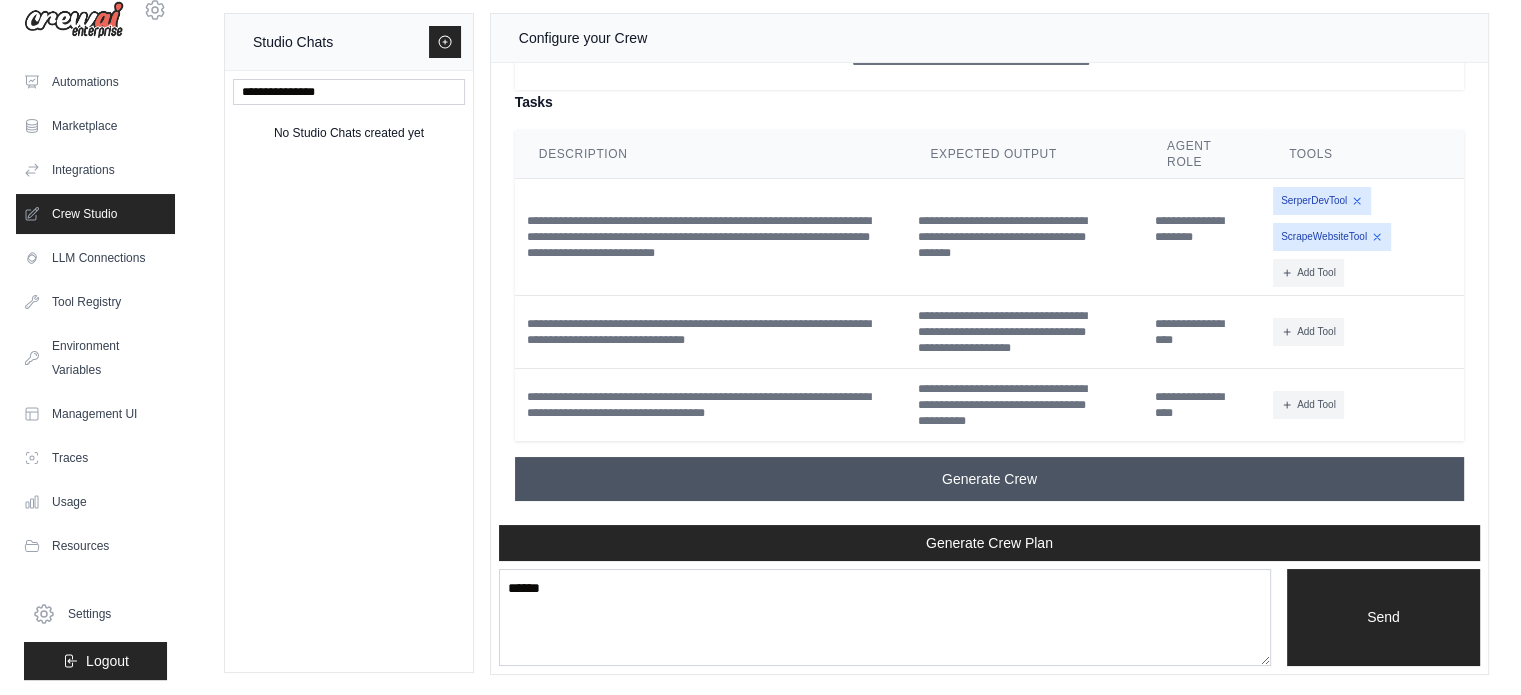 click on "Generate Crew" at bounding box center [989, 479] 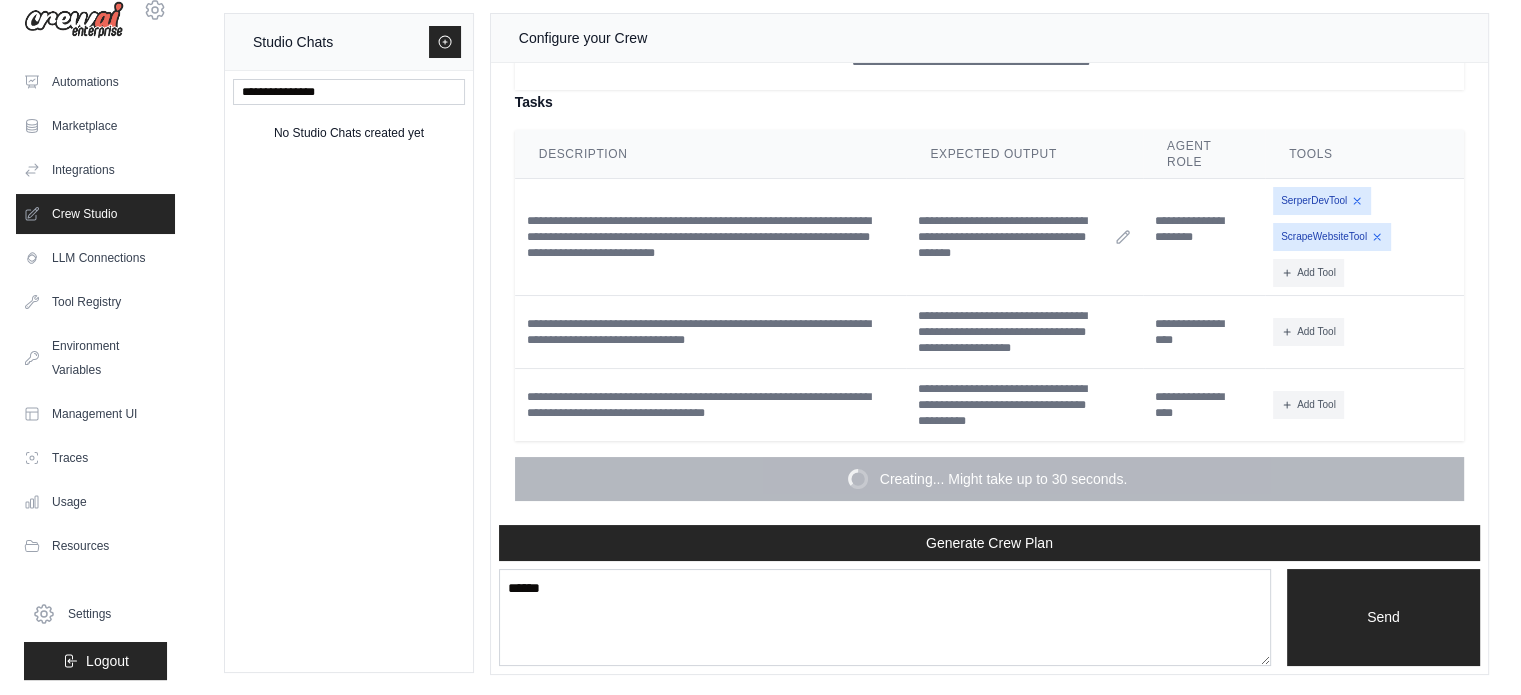 scroll, scrollTop: 2298, scrollLeft: 0, axis: vertical 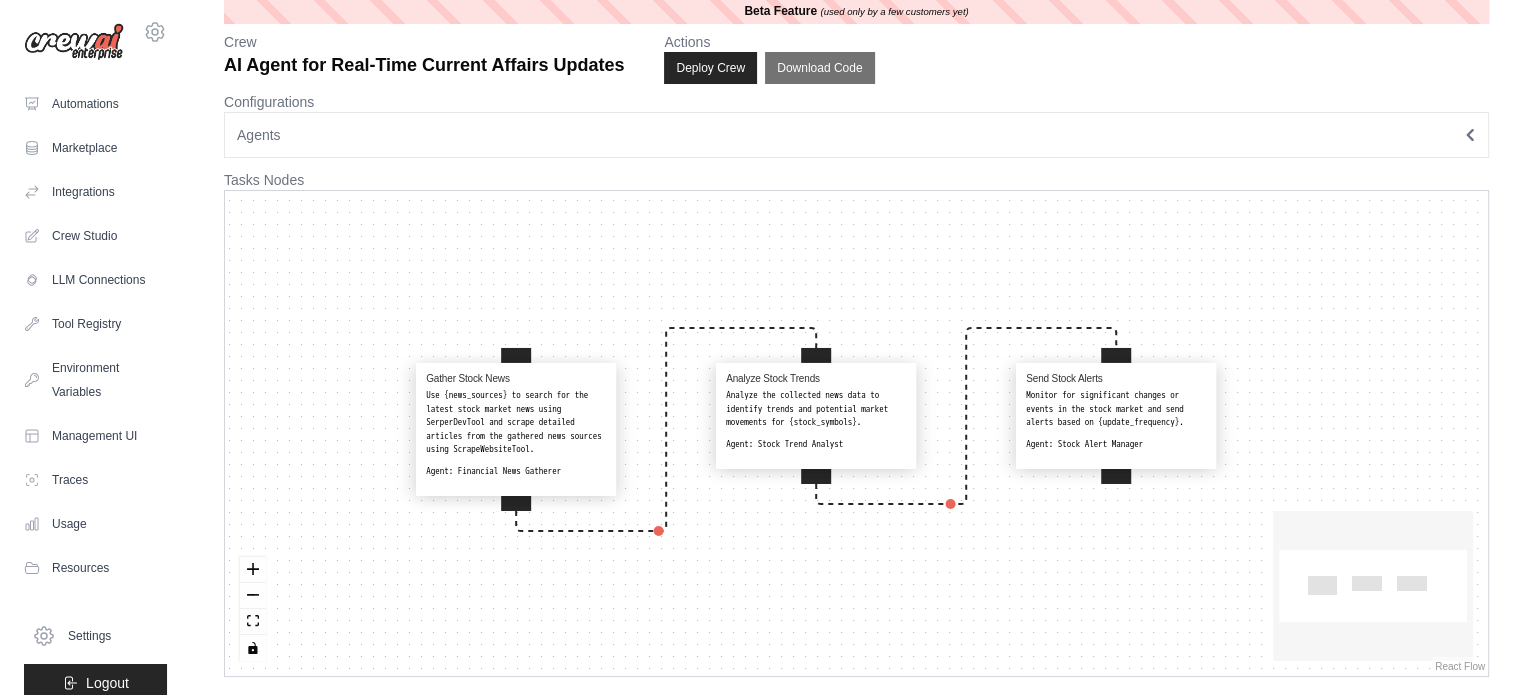 click on "Agents" at bounding box center [856, 135] 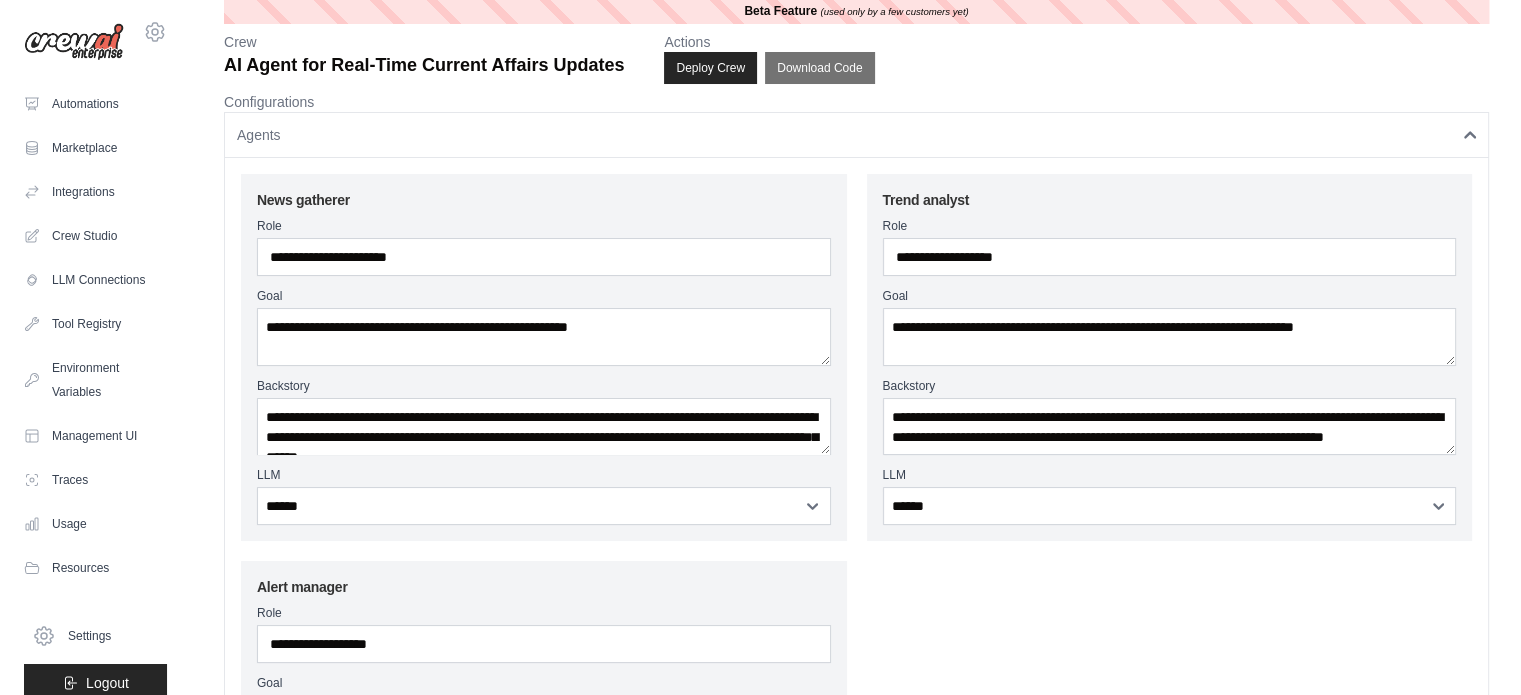 scroll, scrollTop: 321, scrollLeft: 0, axis: vertical 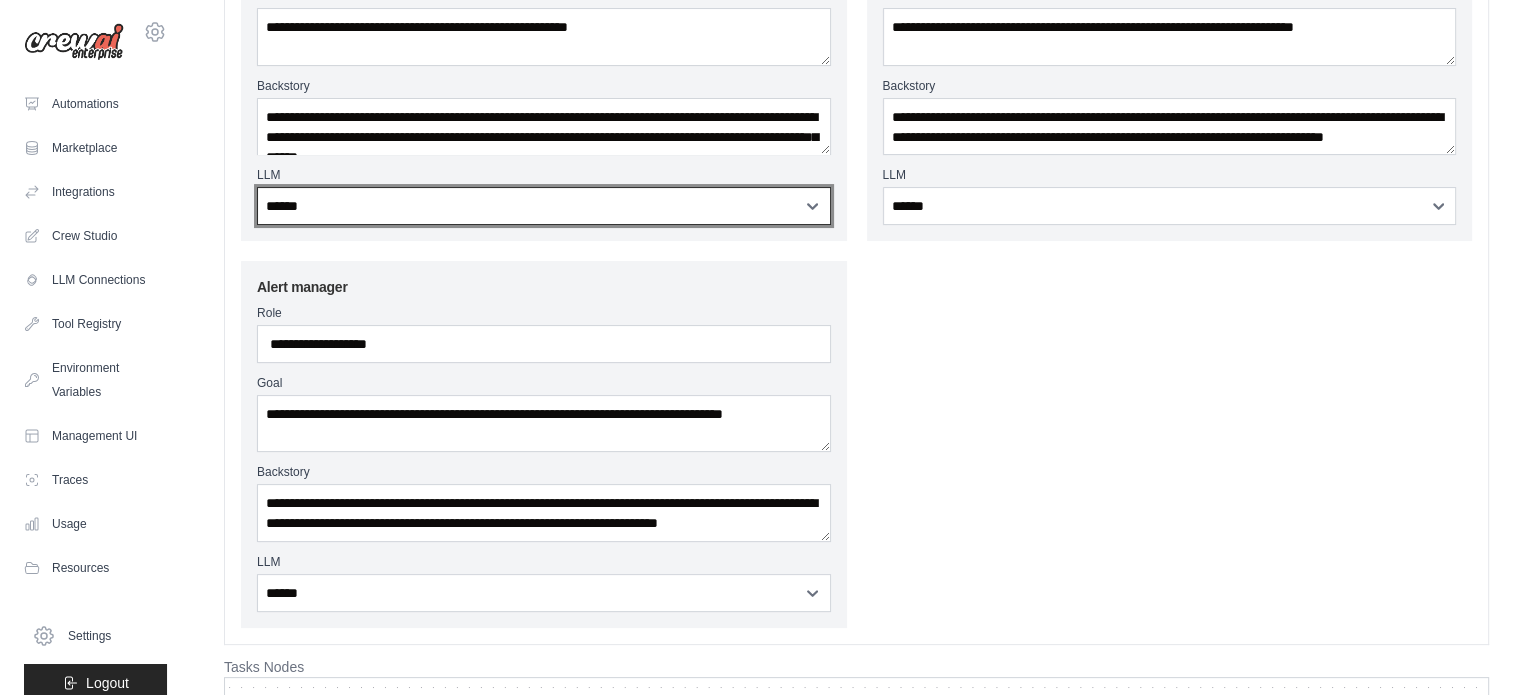 click on "**********" at bounding box center (544, 206) 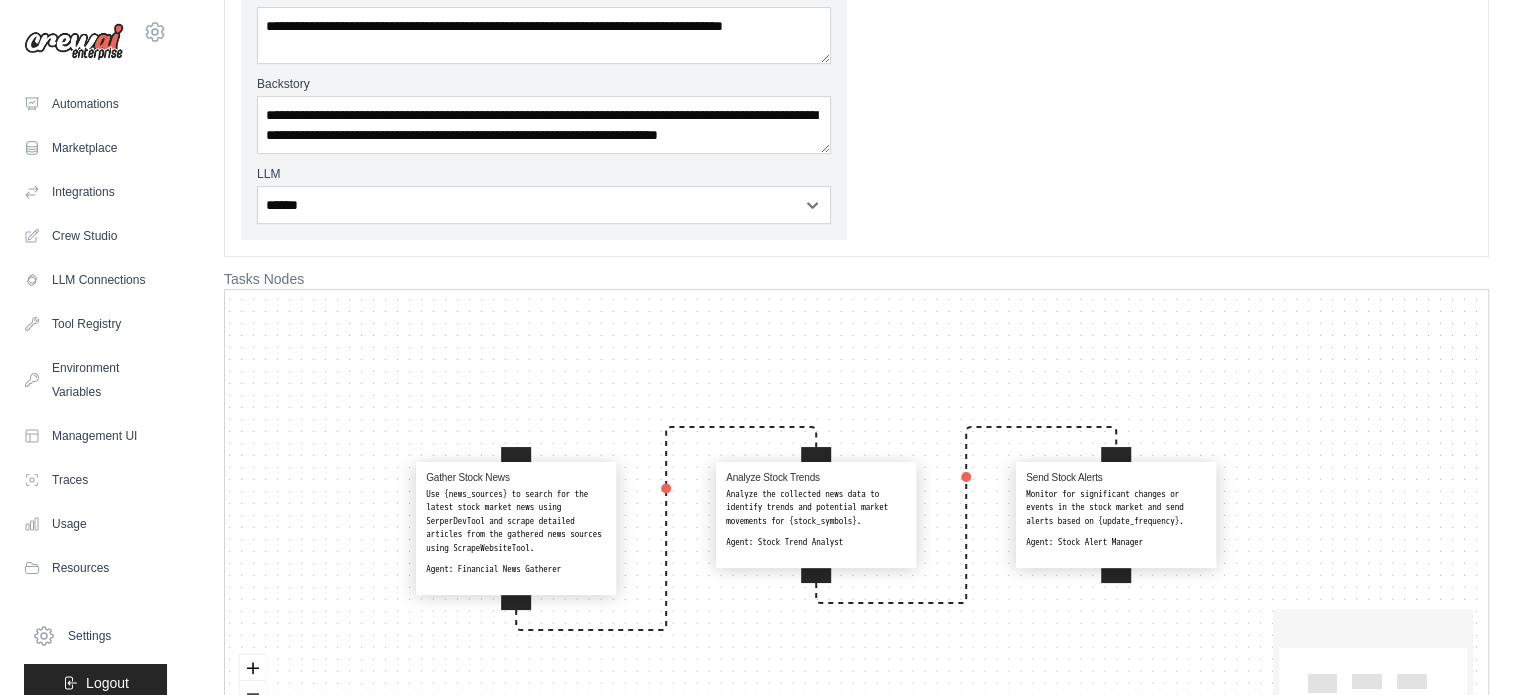 scroll, scrollTop: 807, scrollLeft: 0, axis: vertical 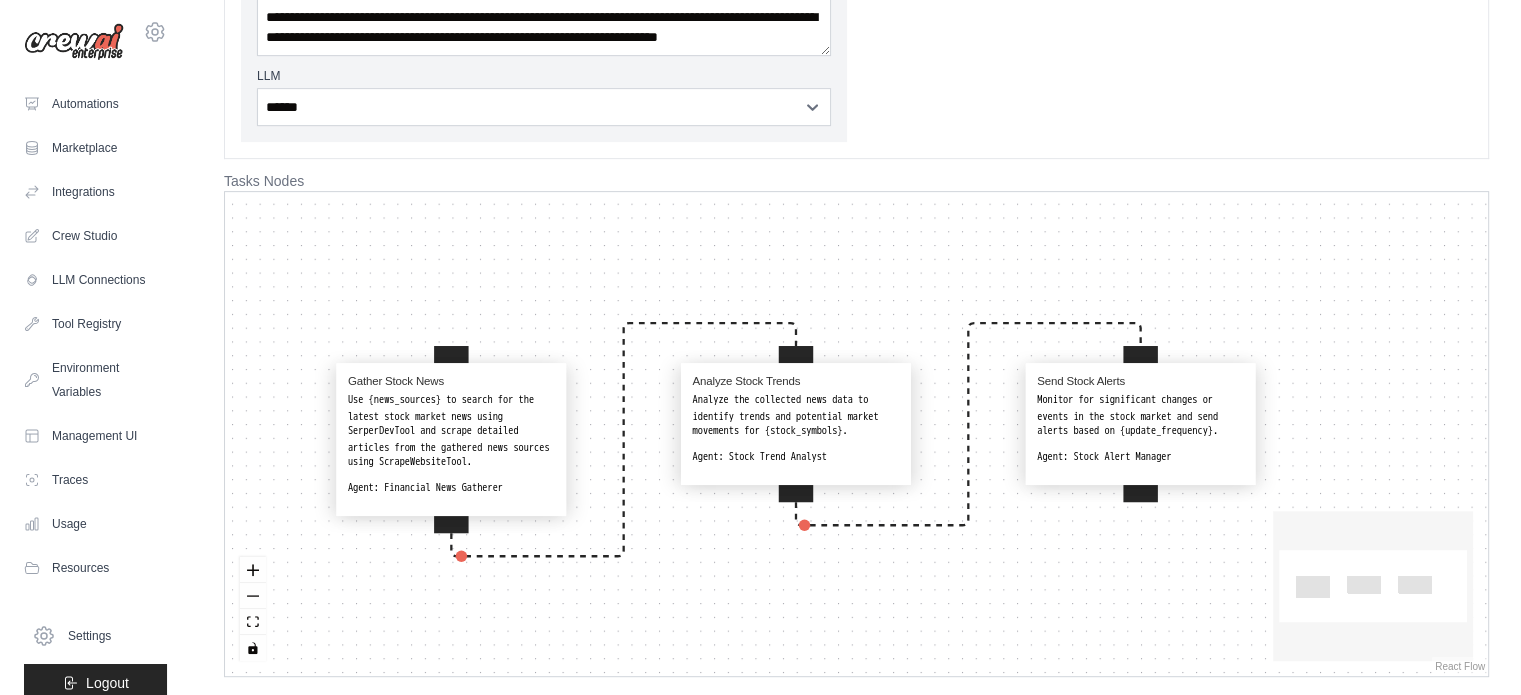 click on "**********" at bounding box center [856, -235] 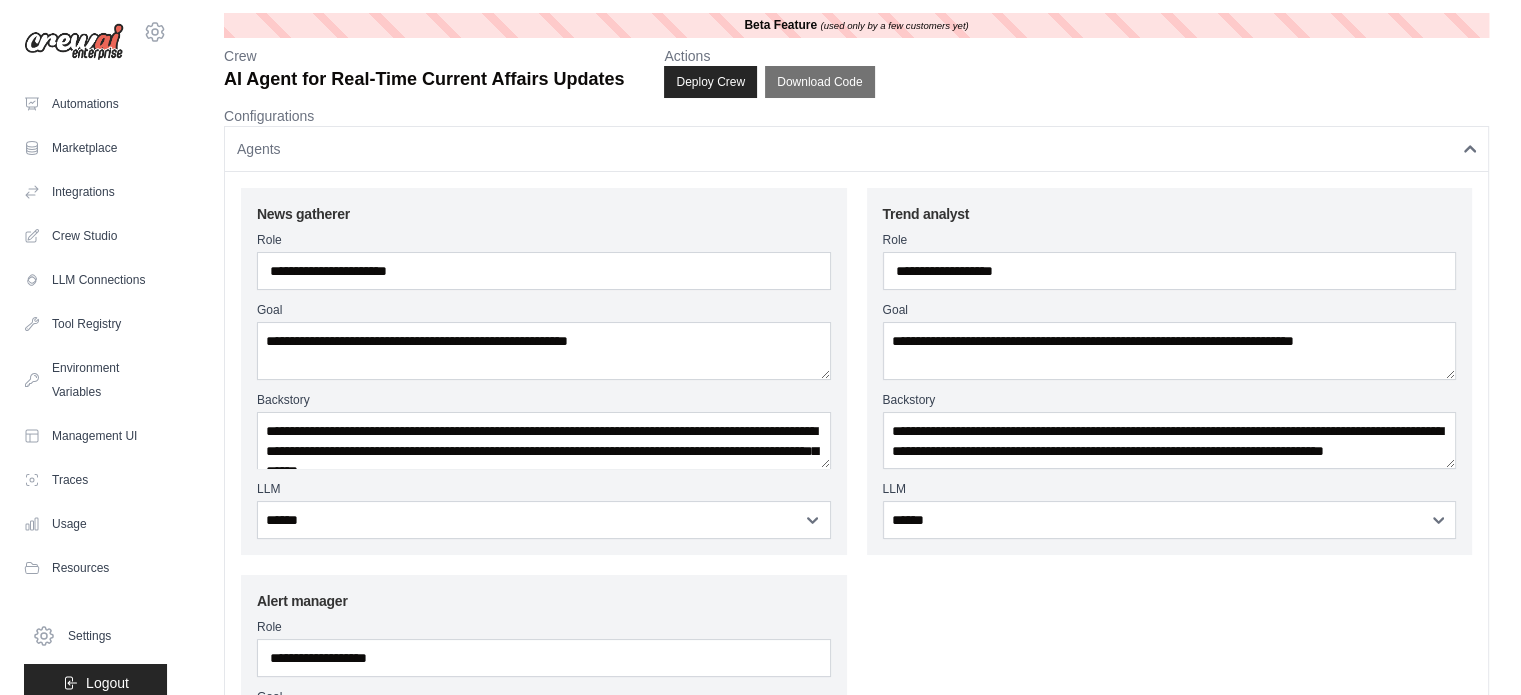 scroll, scrollTop: 0, scrollLeft: 0, axis: both 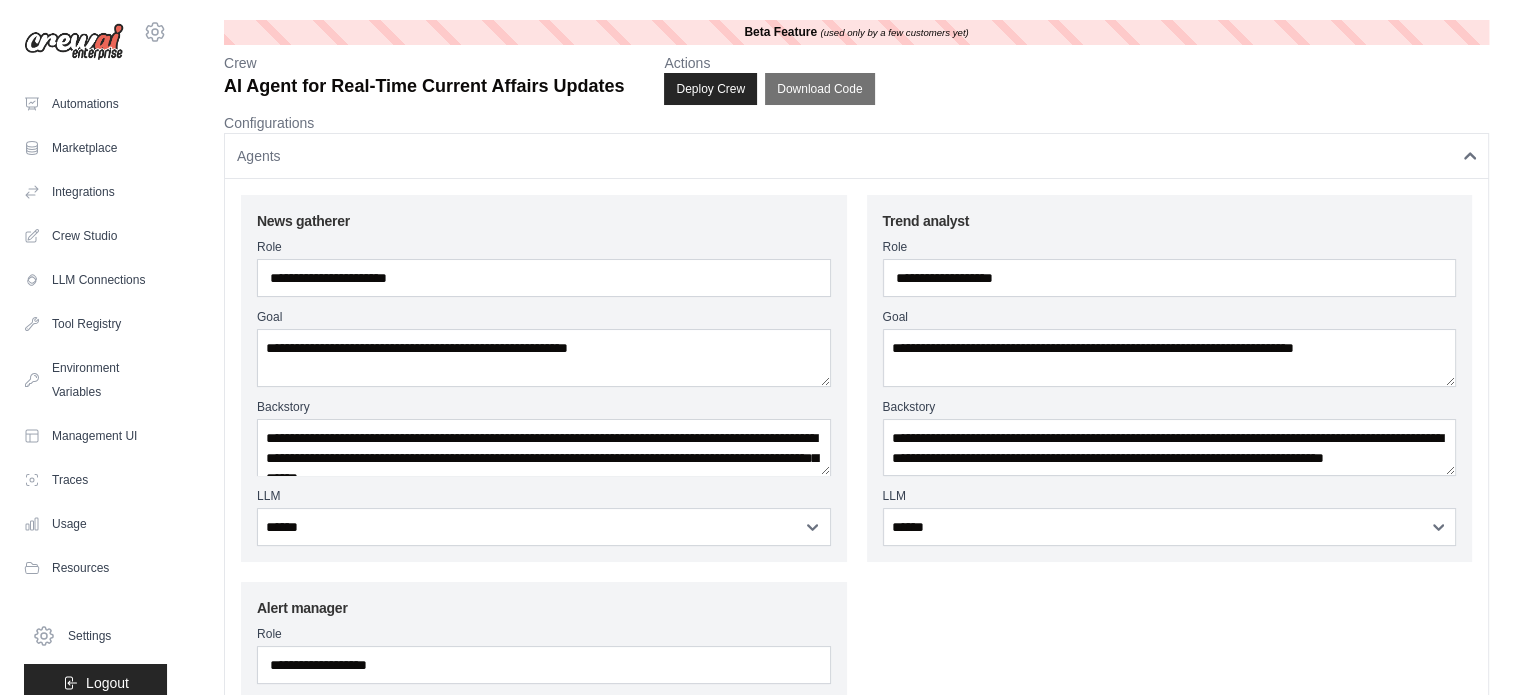 click on "Agents" at bounding box center [856, 156] 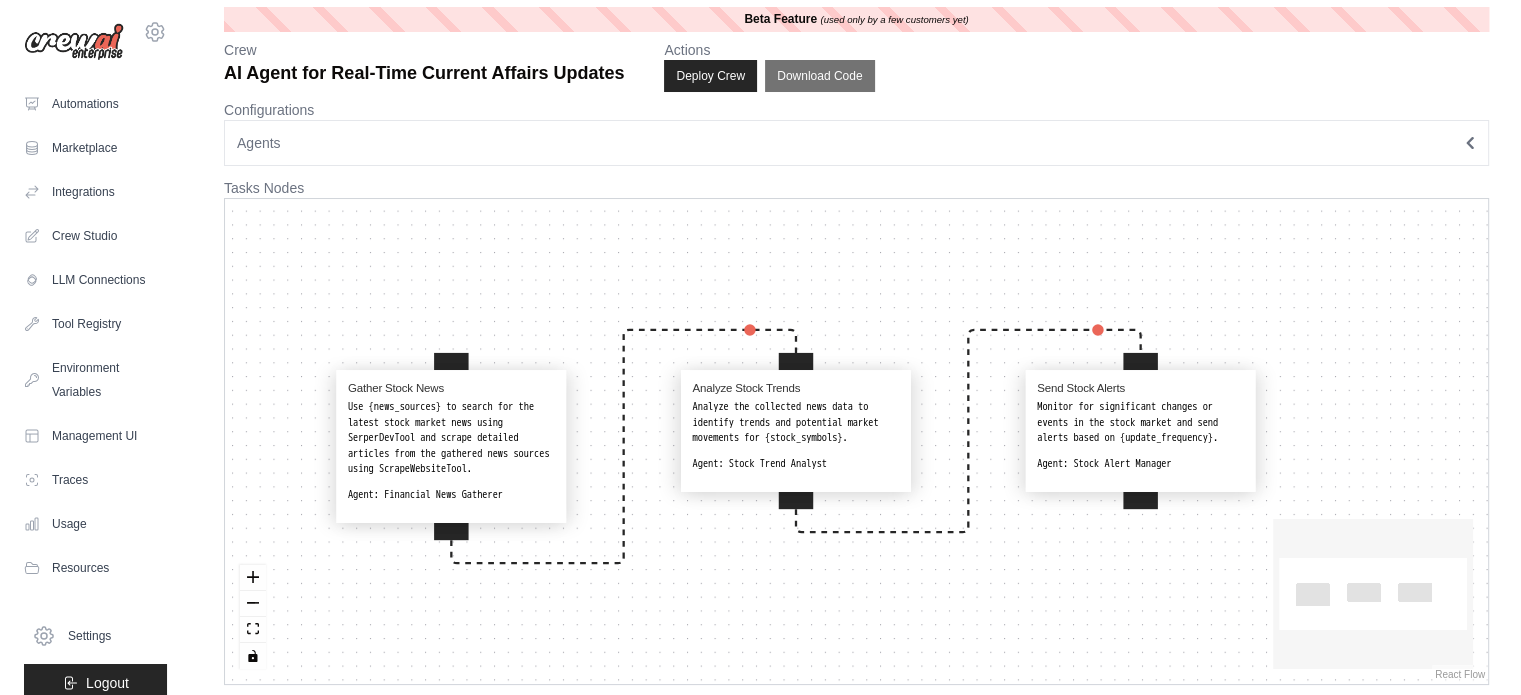 scroll, scrollTop: 21, scrollLeft: 0, axis: vertical 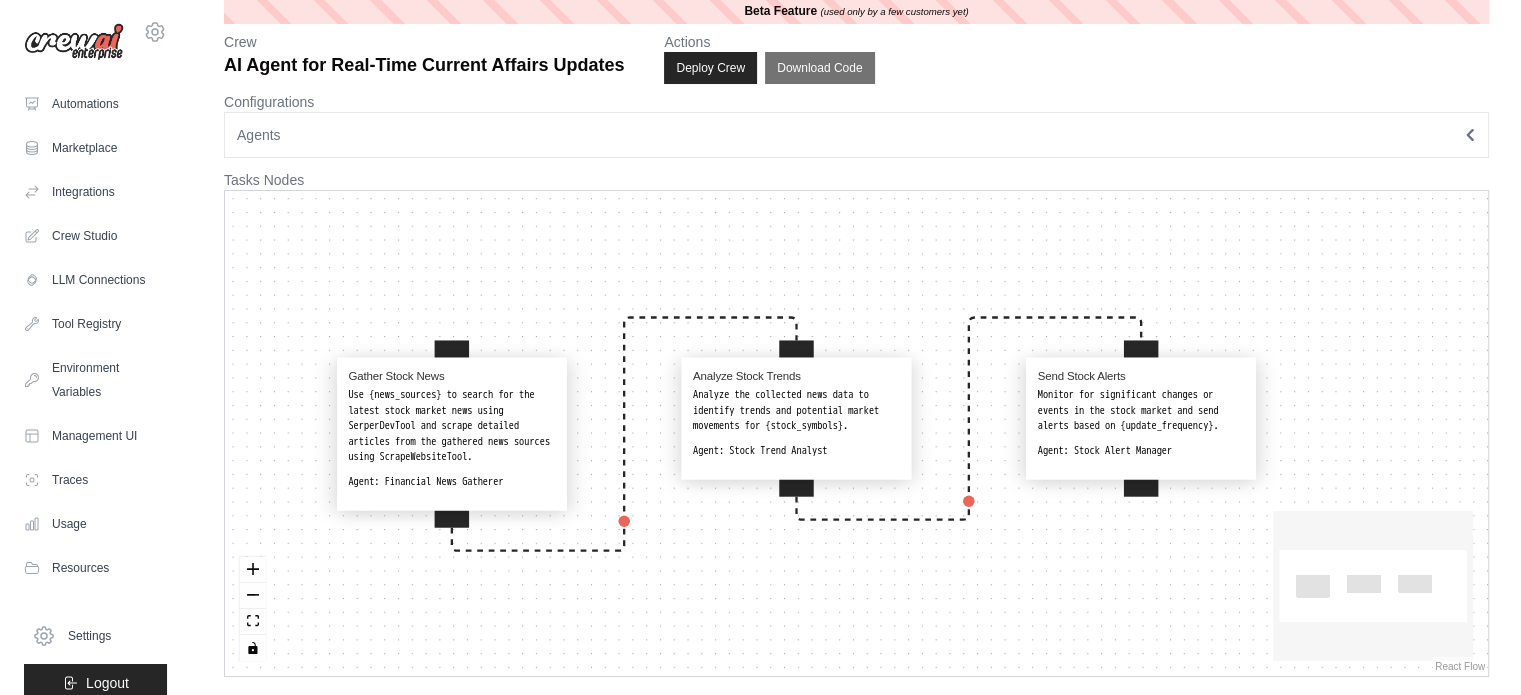 click 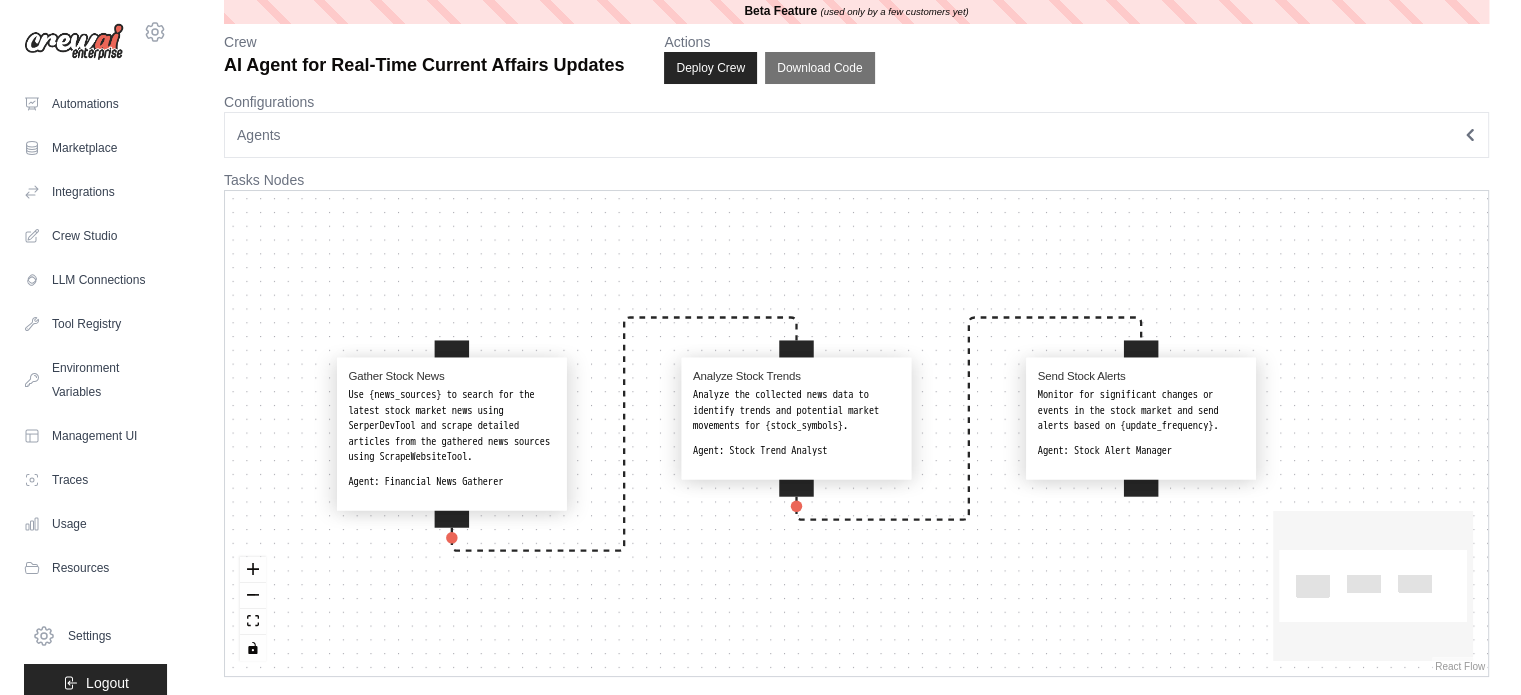 drag, startPoint x: 1515, startPoint y: 414, endPoint x: 1502, endPoint y: 350, distance: 65.30697 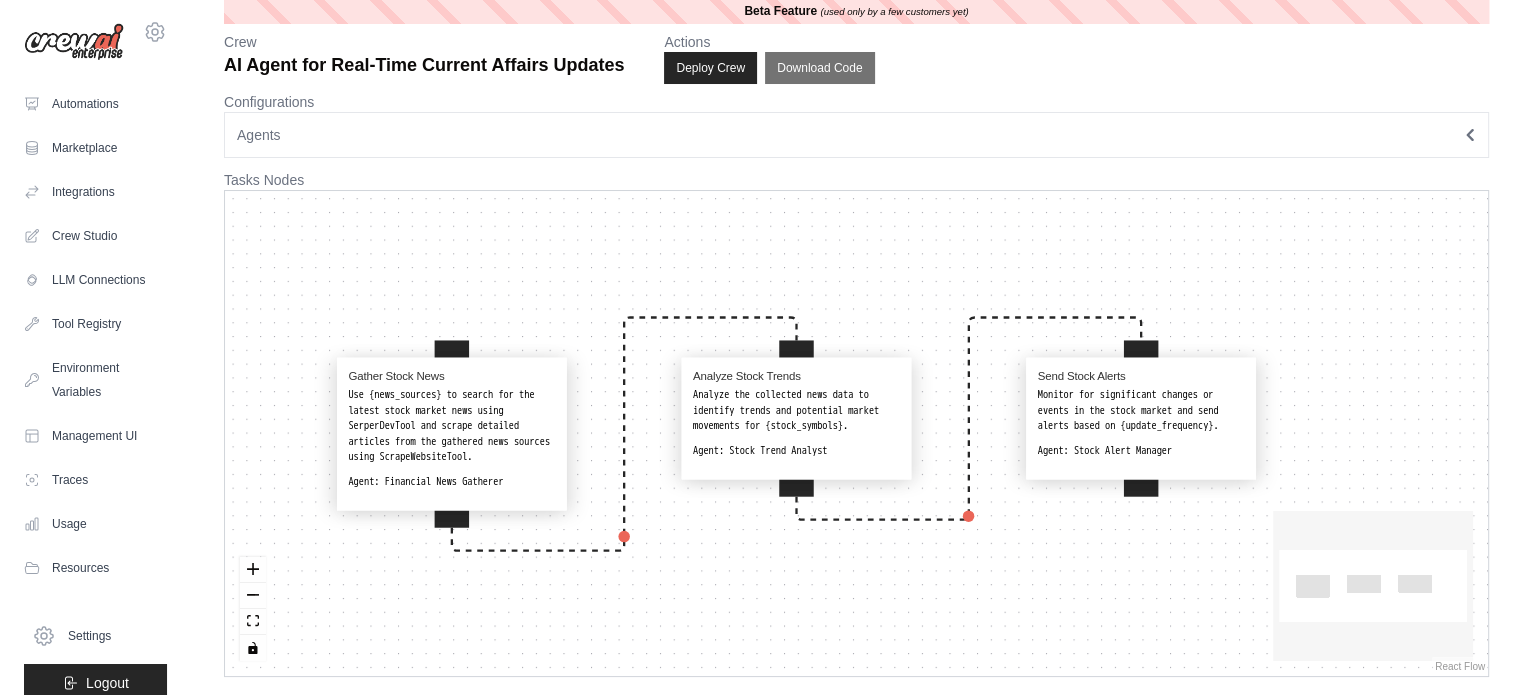 click on "**********" at bounding box center [856, 338] 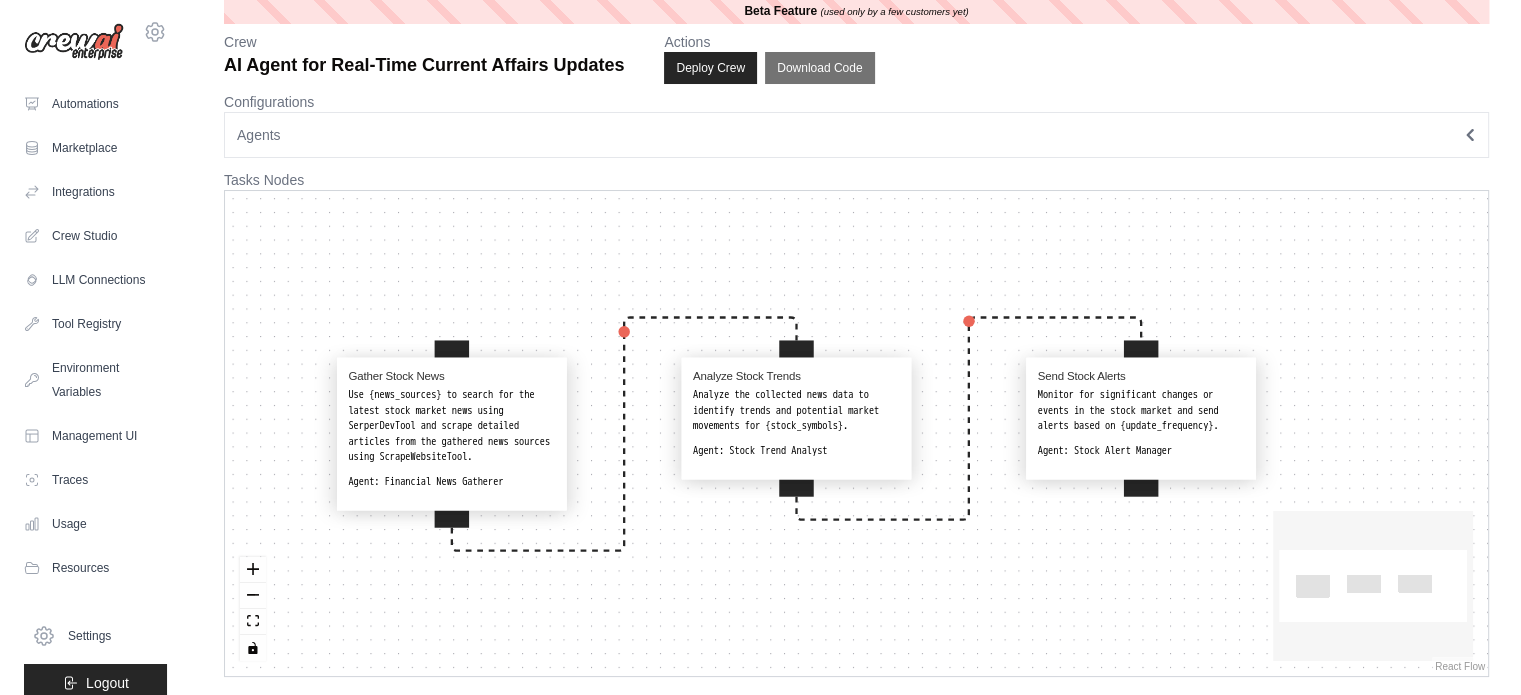 drag, startPoint x: 1513, startPoint y: 369, endPoint x: 1505, endPoint y: 407, distance: 38.832977 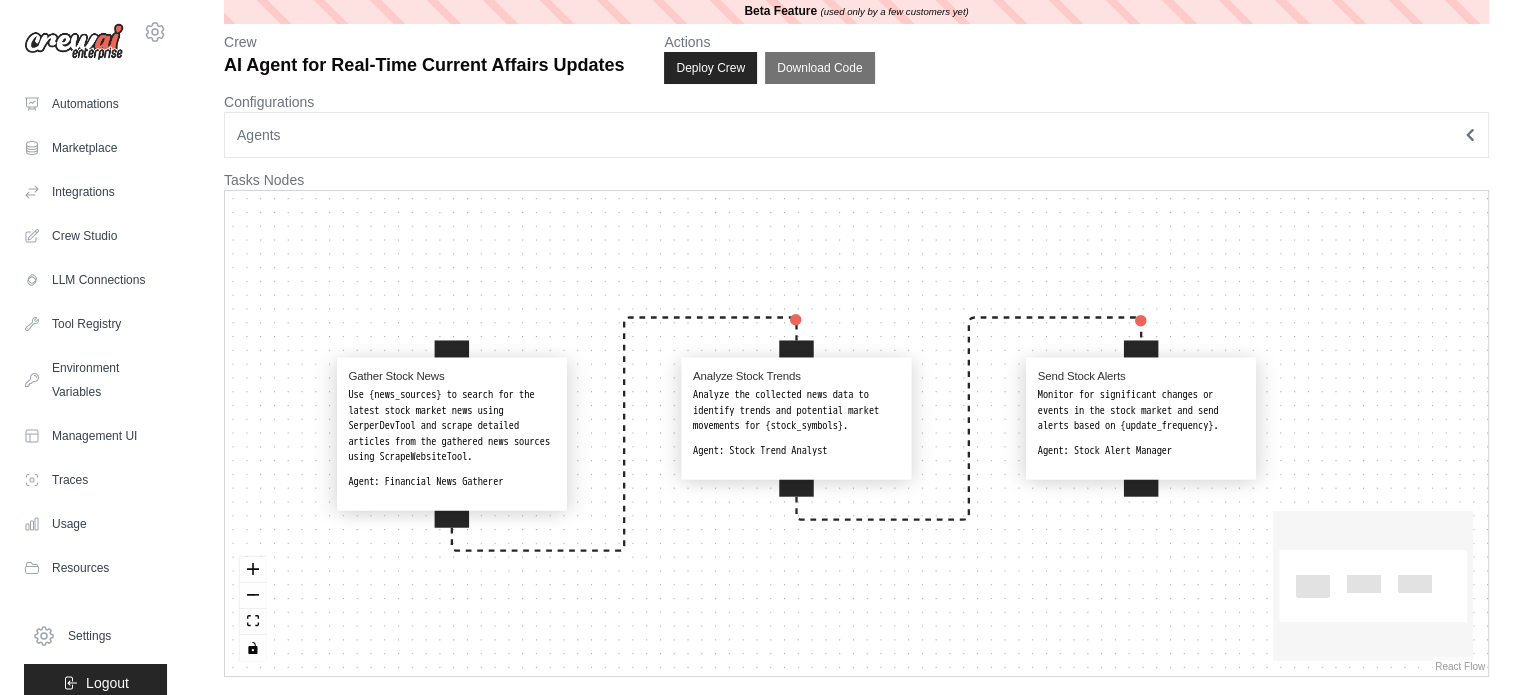 click on "srikanthsri738285@gmail.com
Settings
Automations
Marketplace
Integrations
Documentation" at bounding box center (760, 338) 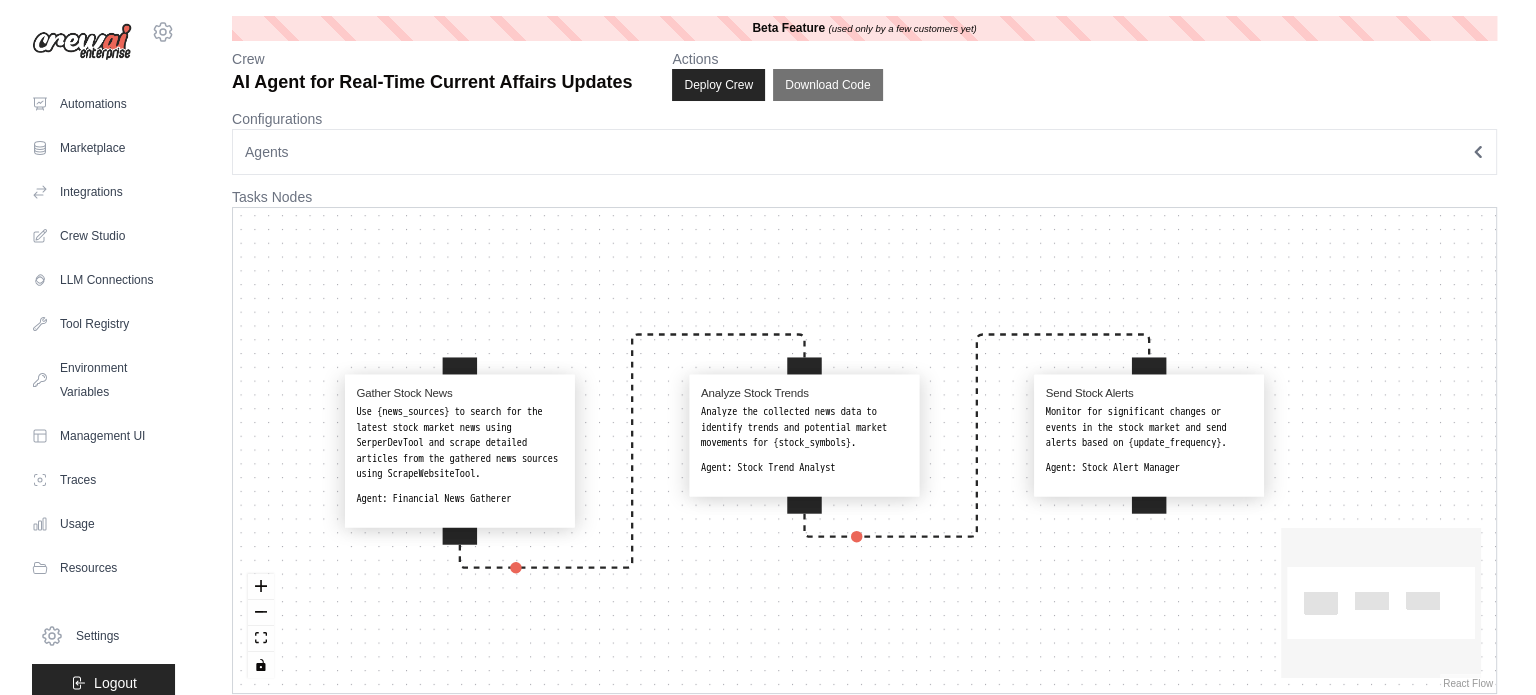 scroll, scrollTop: 0, scrollLeft: 0, axis: both 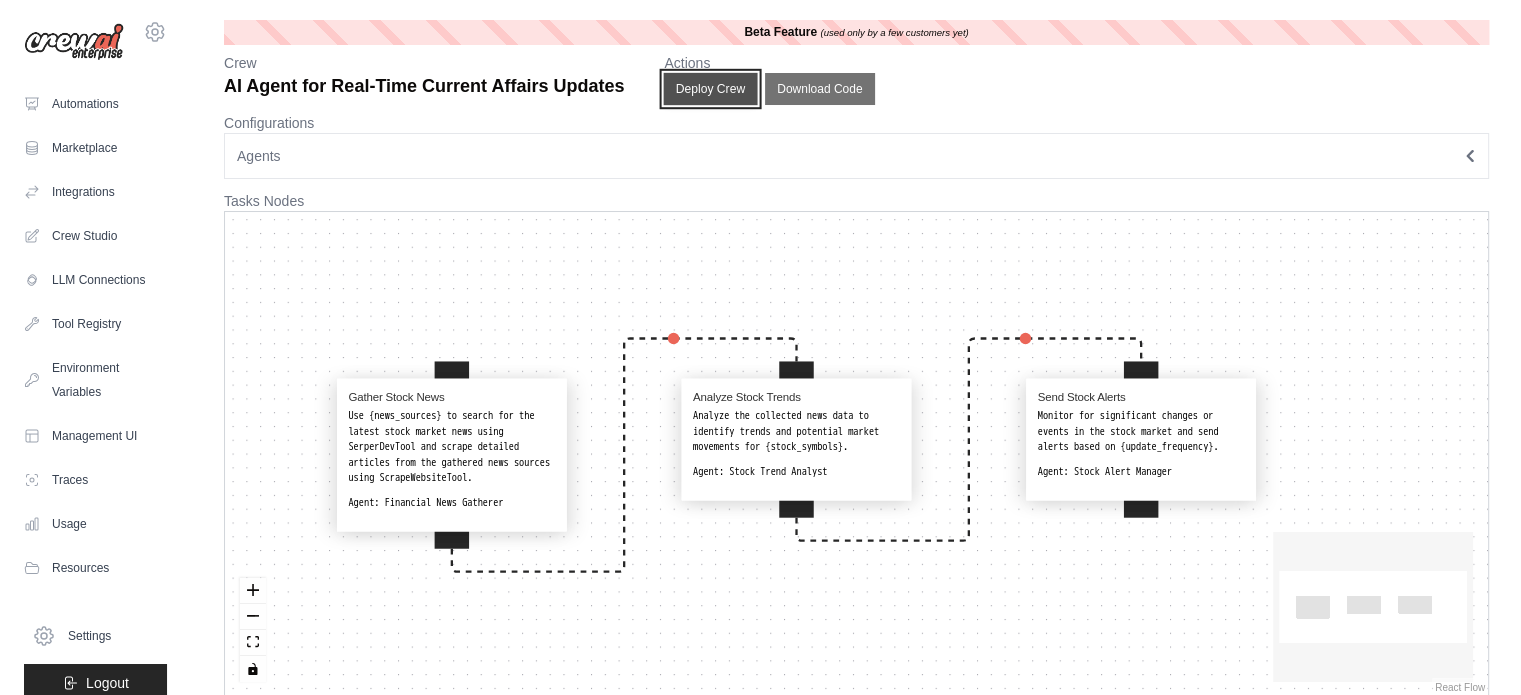 click on "Deploy Crew" at bounding box center [711, 89] 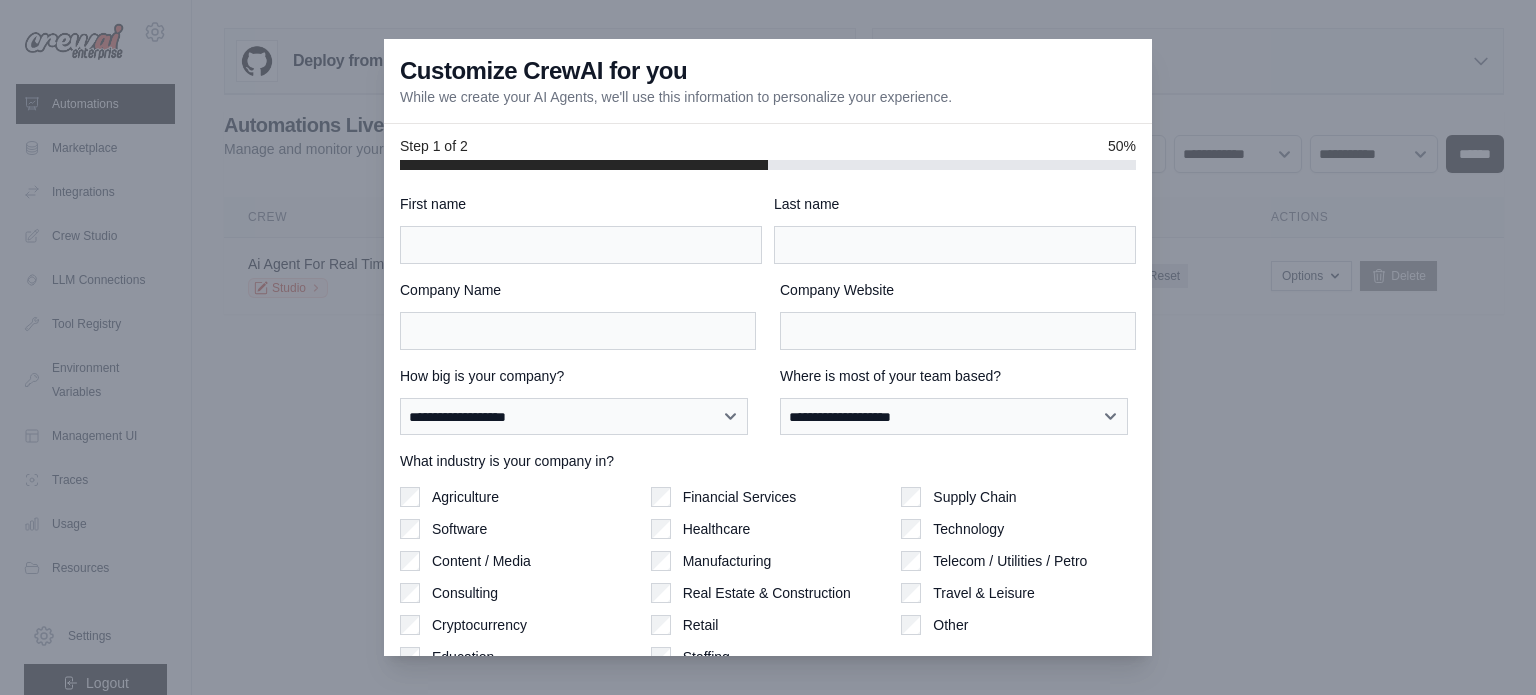 scroll, scrollTop: 0, scrollLeft: 0, axis: both 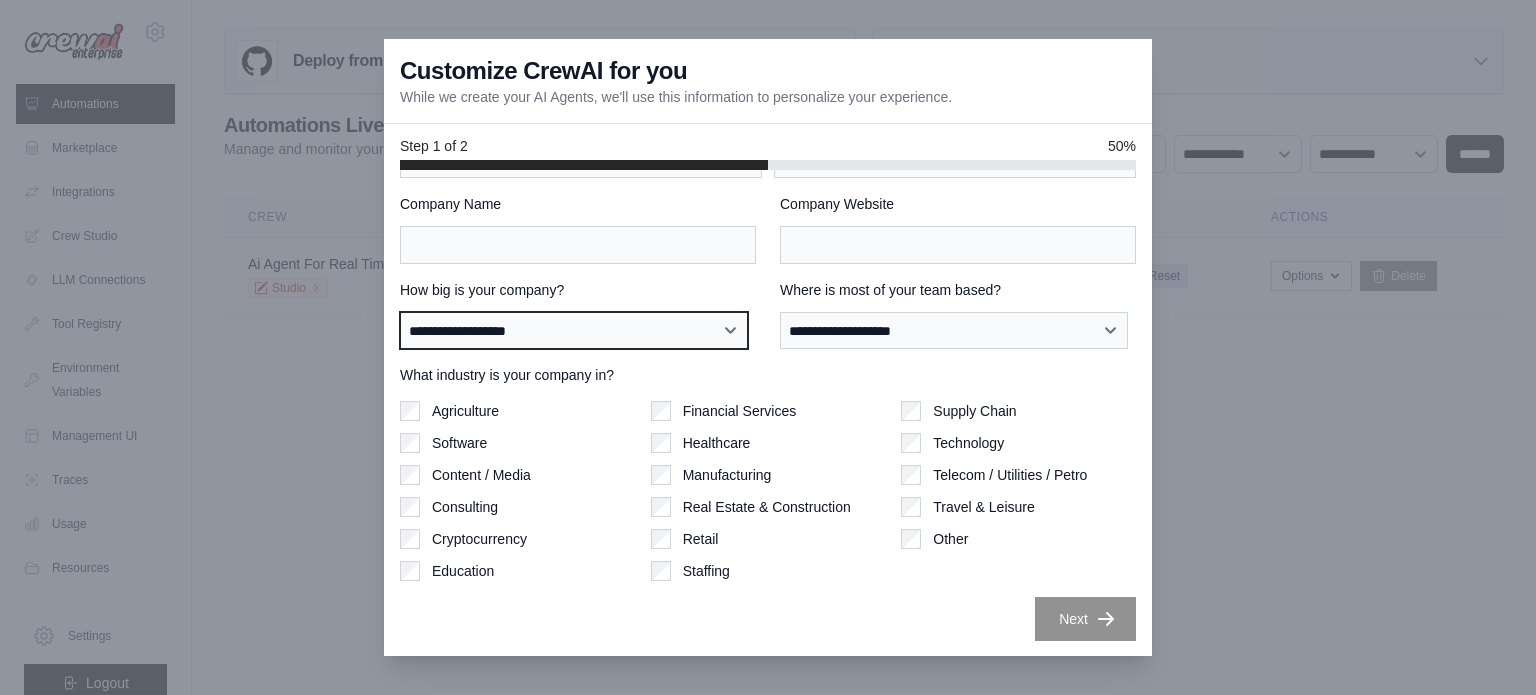 click on "**********" at bounding box center [574, 331] 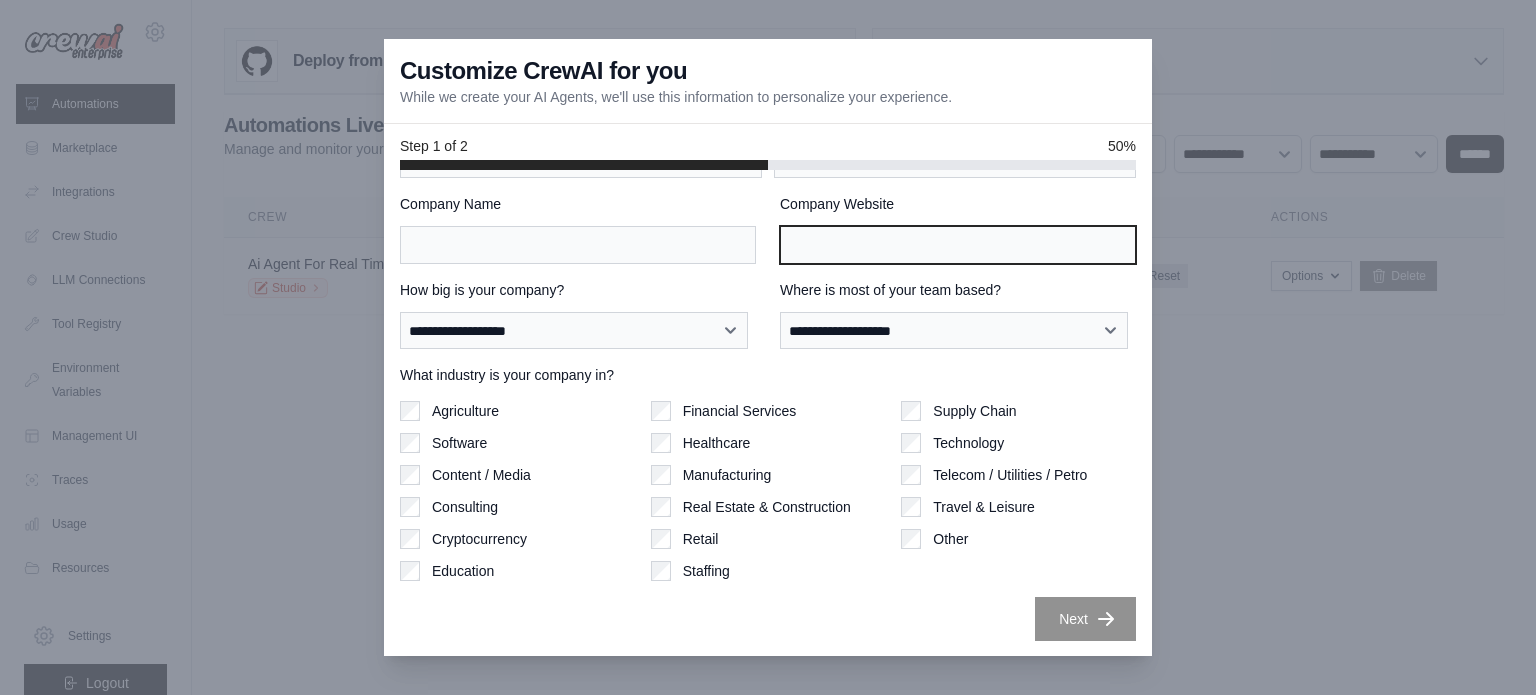 click on "Company Website" at bounding box center (958, 245) 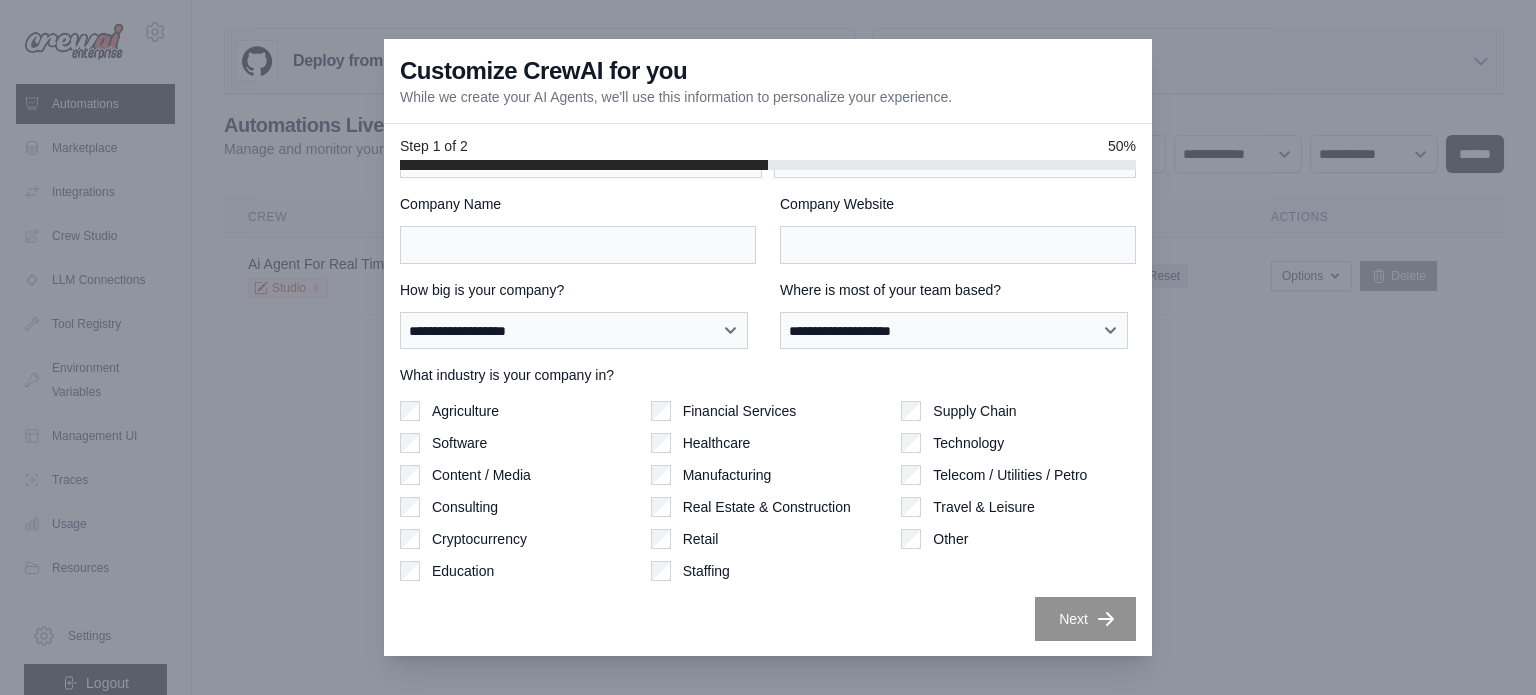 click on "**********" at bounding box center [958, 315] 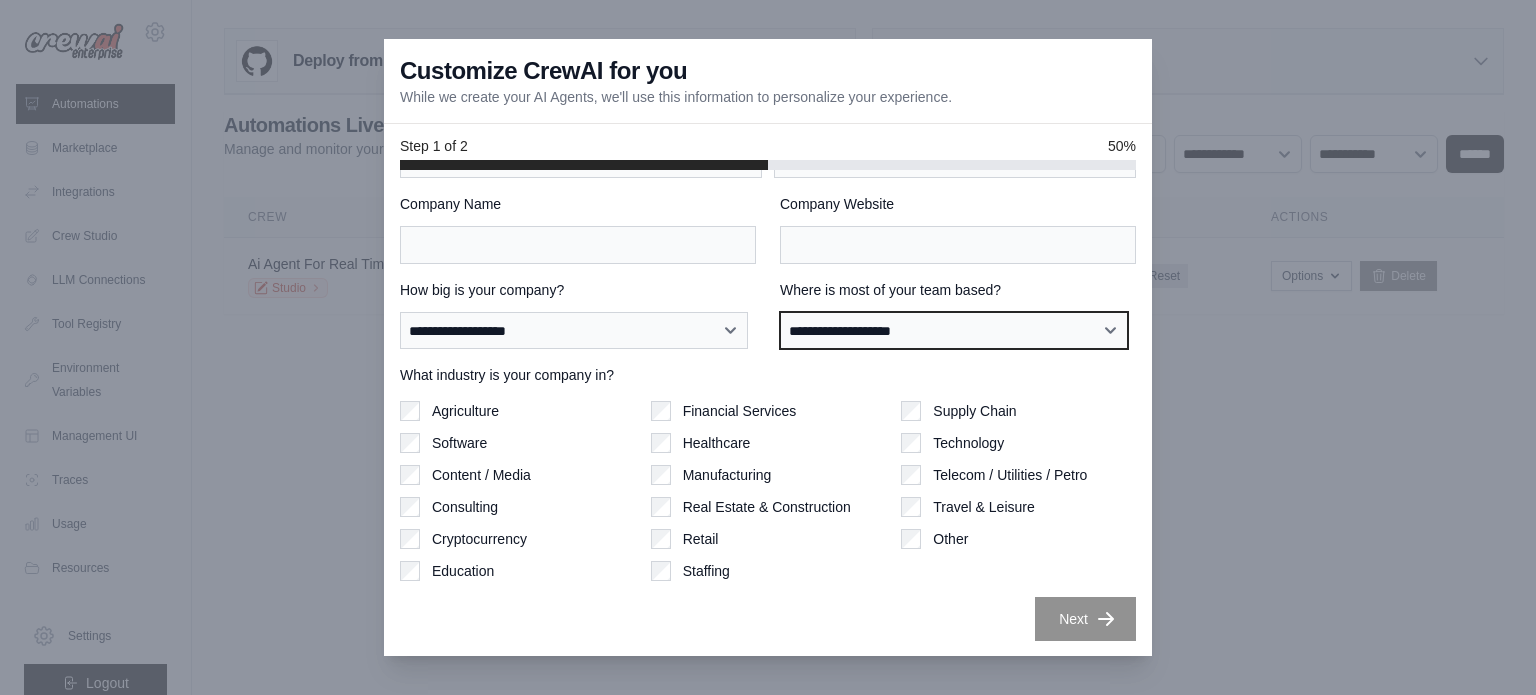 click on "**********" at bounding box center (954, 331) 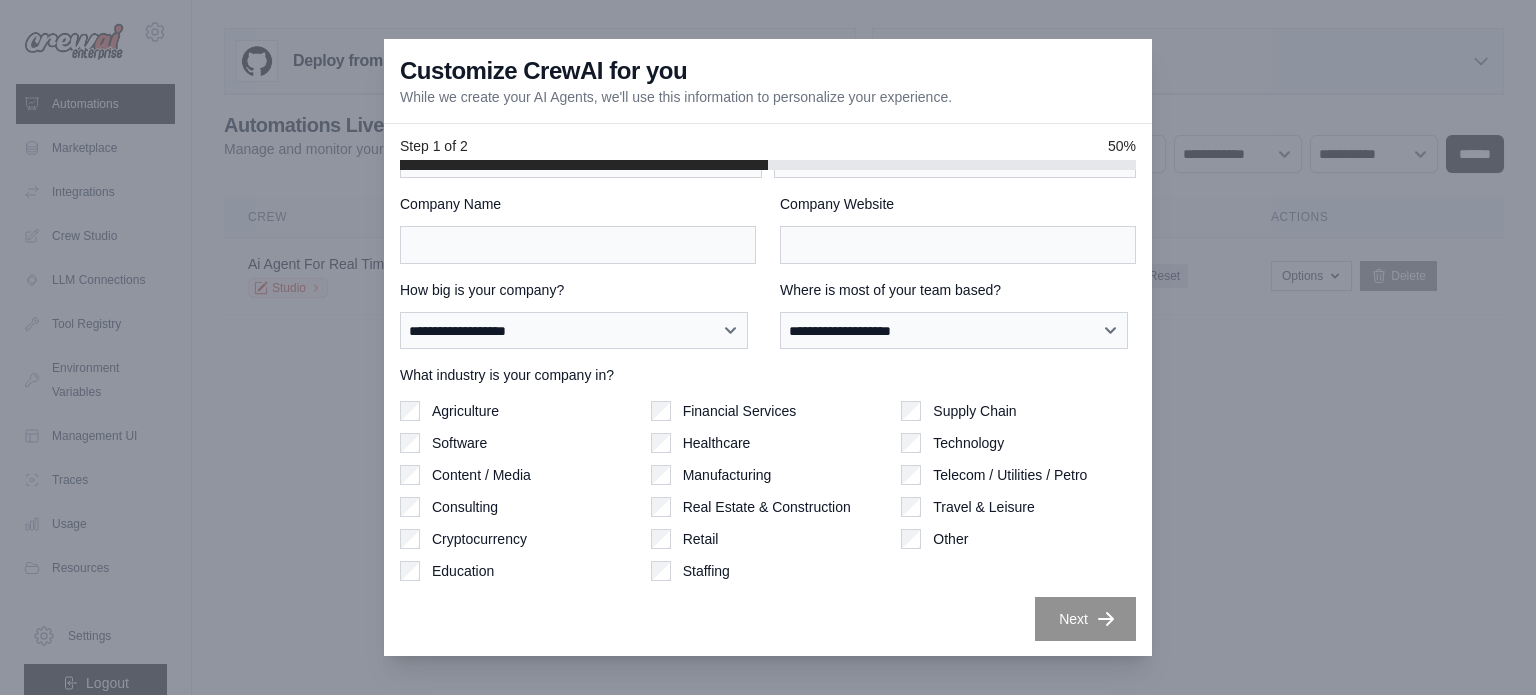 click on "**********" at bounding box center (768, 315) 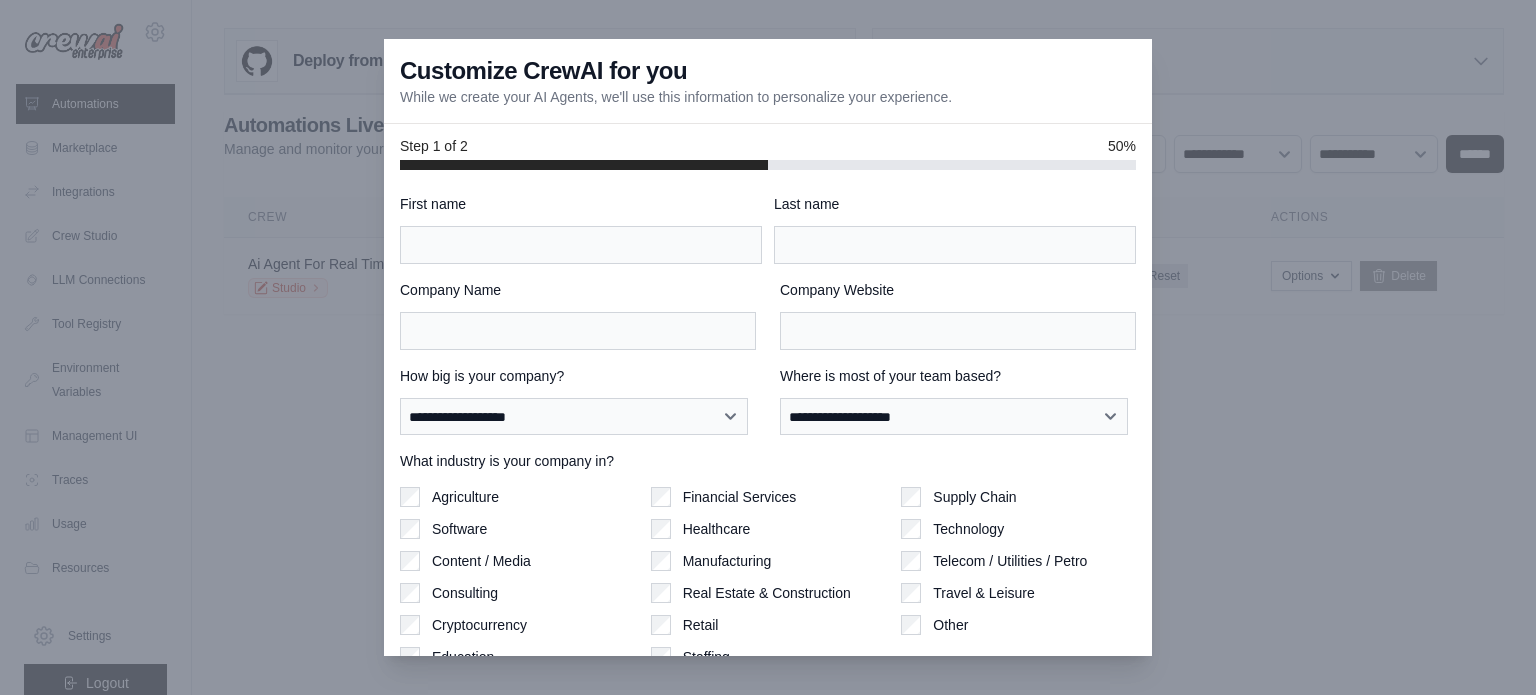 scroll, scrollTop: 0, scrollLeft: 0, axis: both 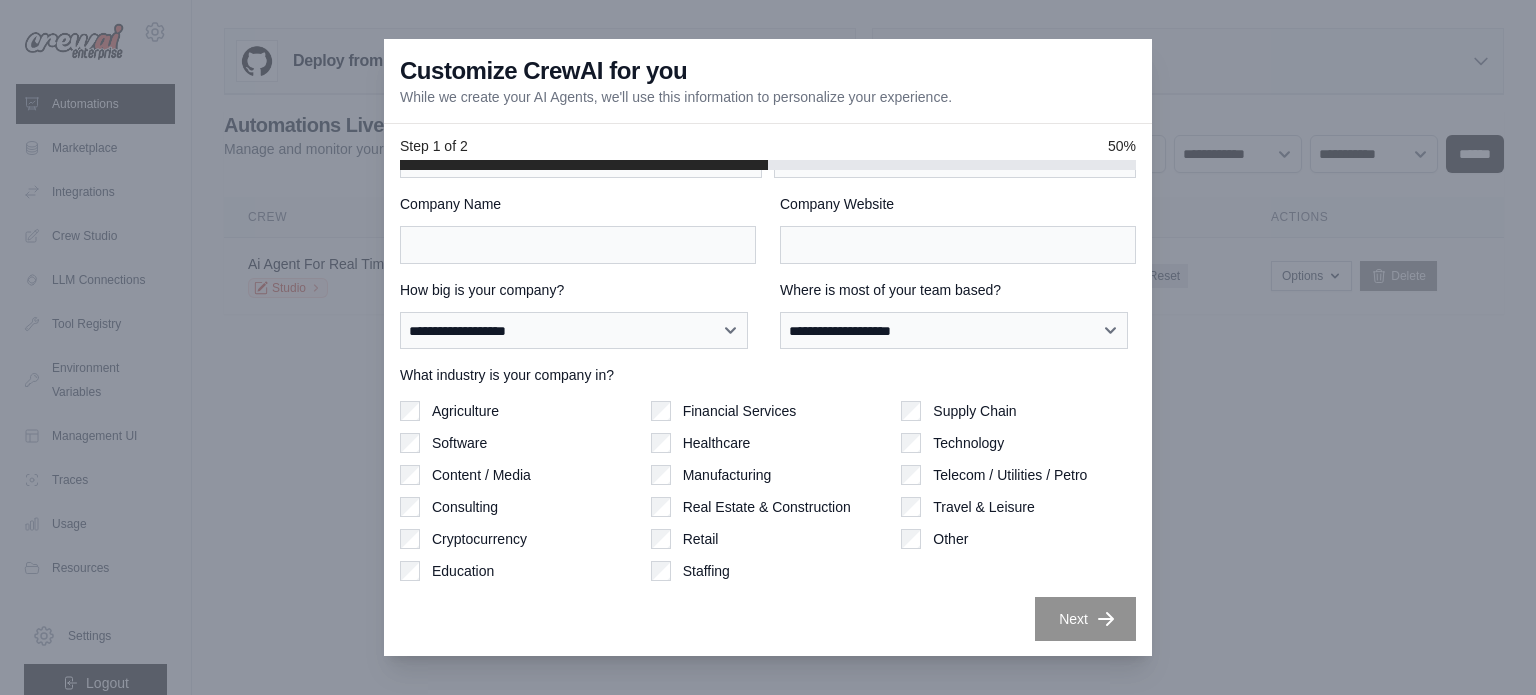 click at bounding box center [768, 347] 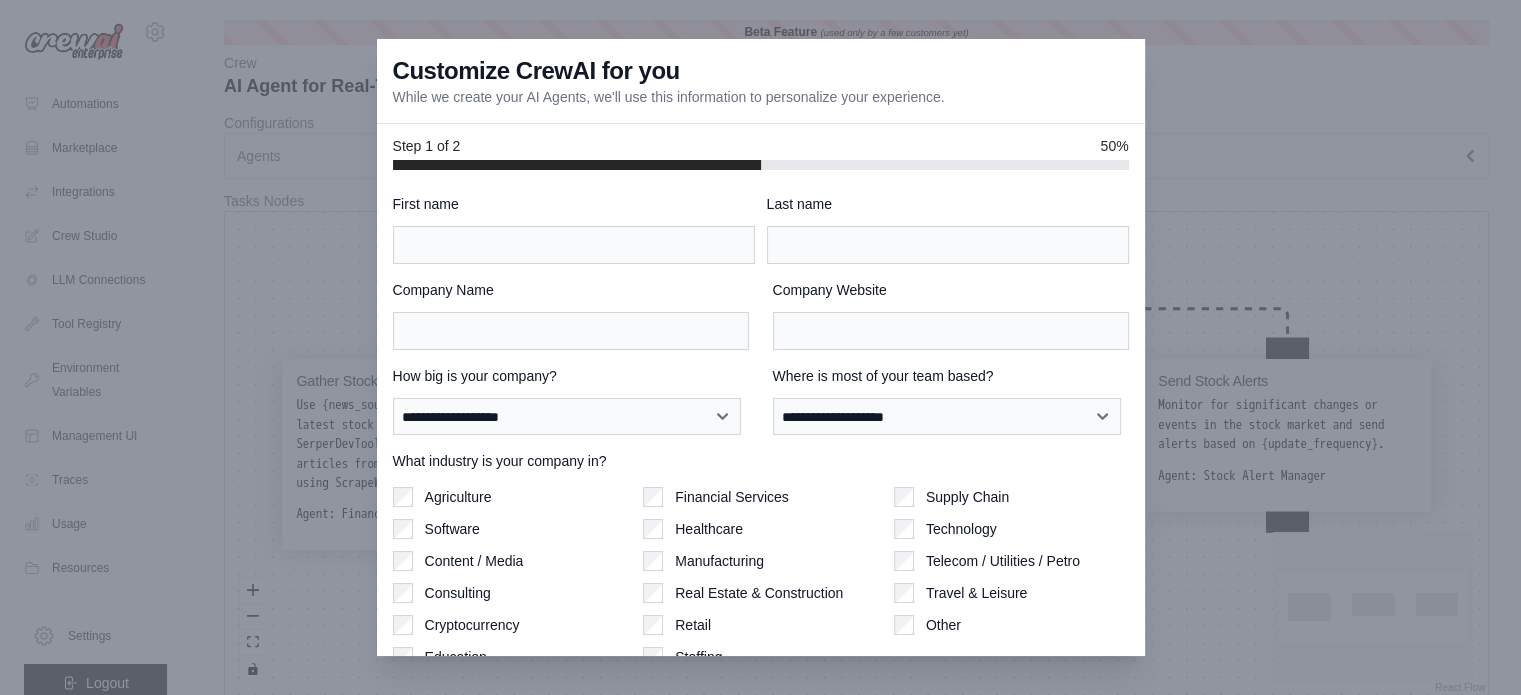 click at bounding box center [760, 347] 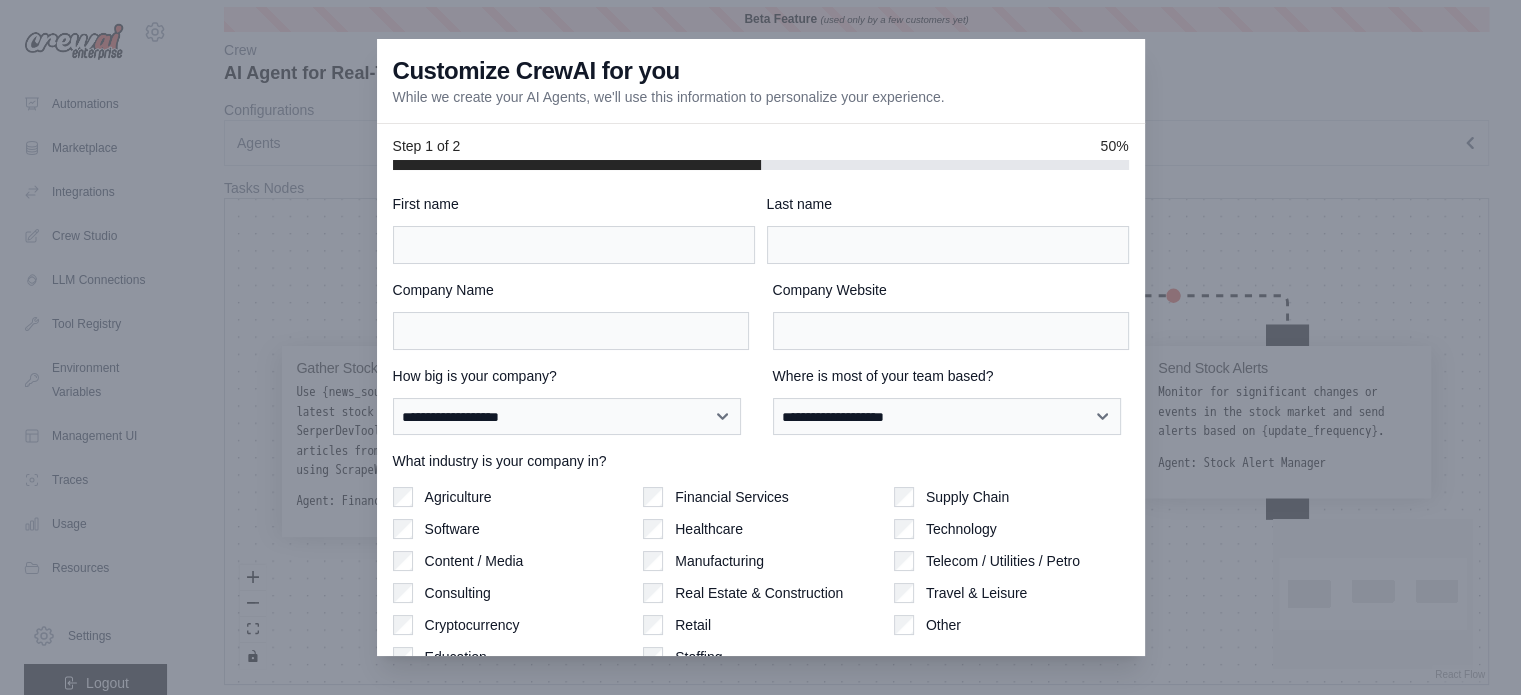 scroll, scrollTop: 21, scrollLeft: 0, axis: vertical 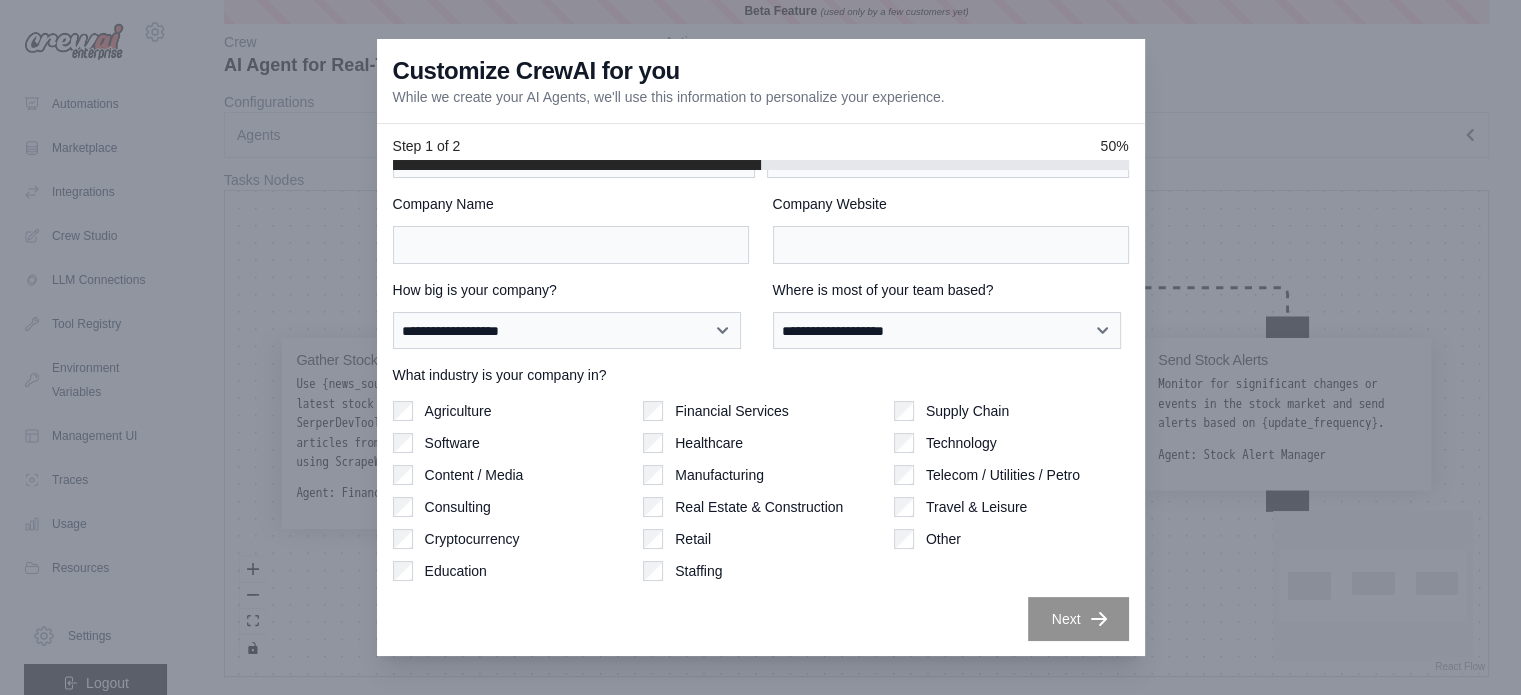 click at bounding box center [760, 347] 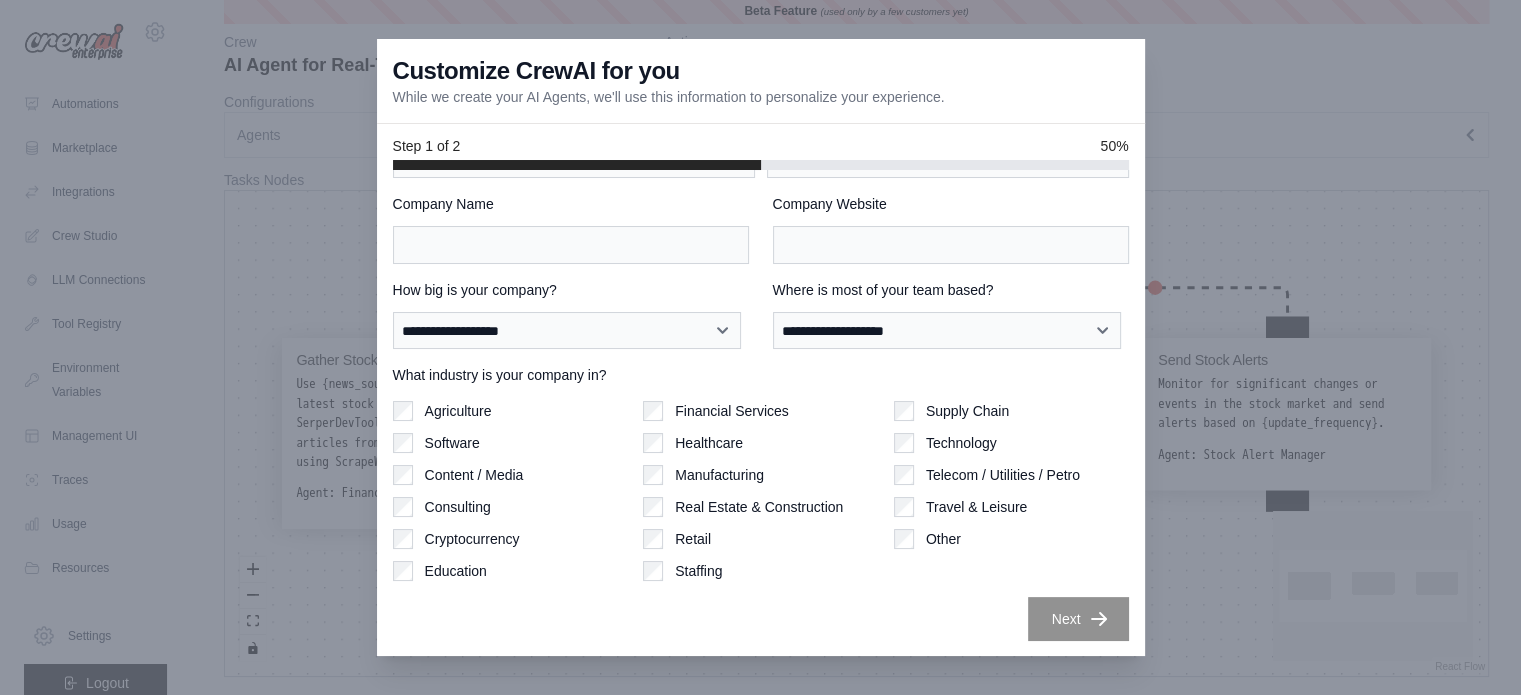 drag, startPoint x: 362, startPoint y: 528, endPoint x: 278, endPoint y: 559, distance: 89.537704 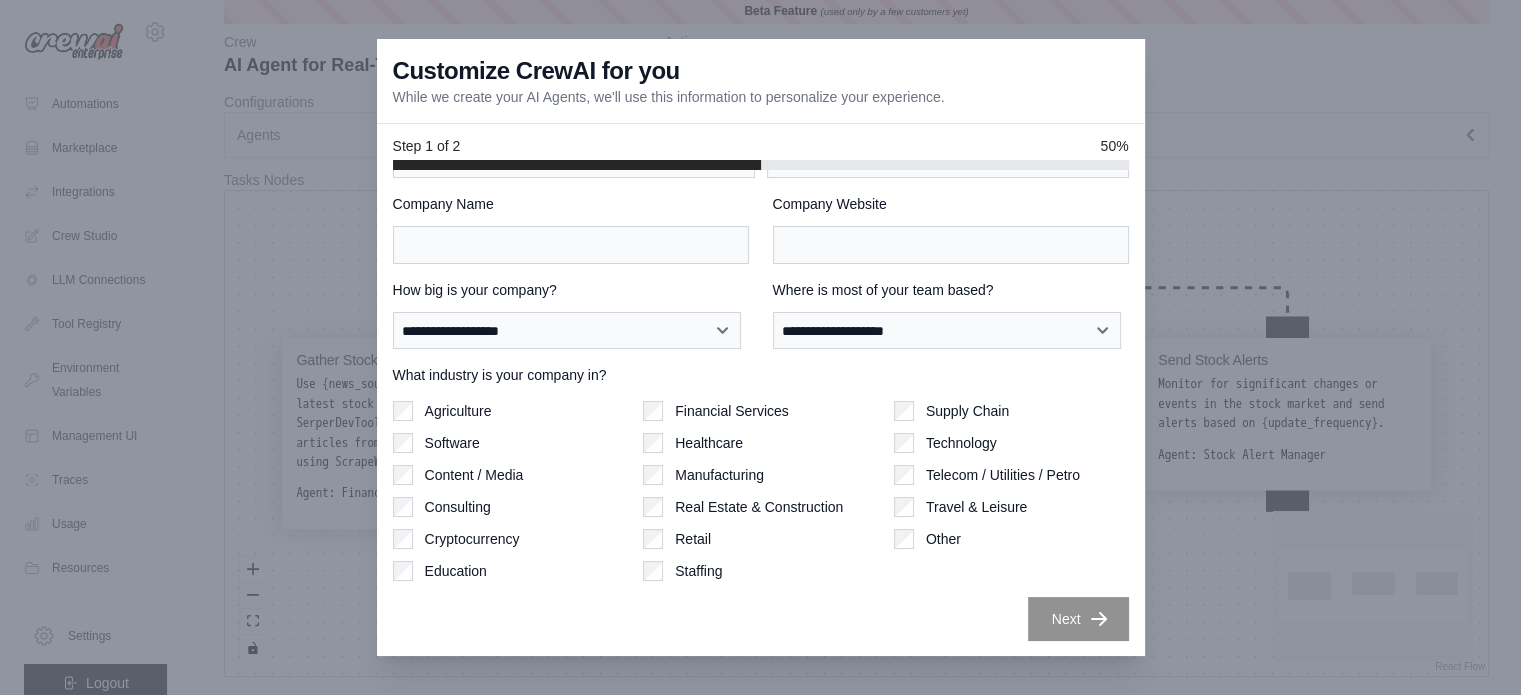click at bounding box center (760, 347) 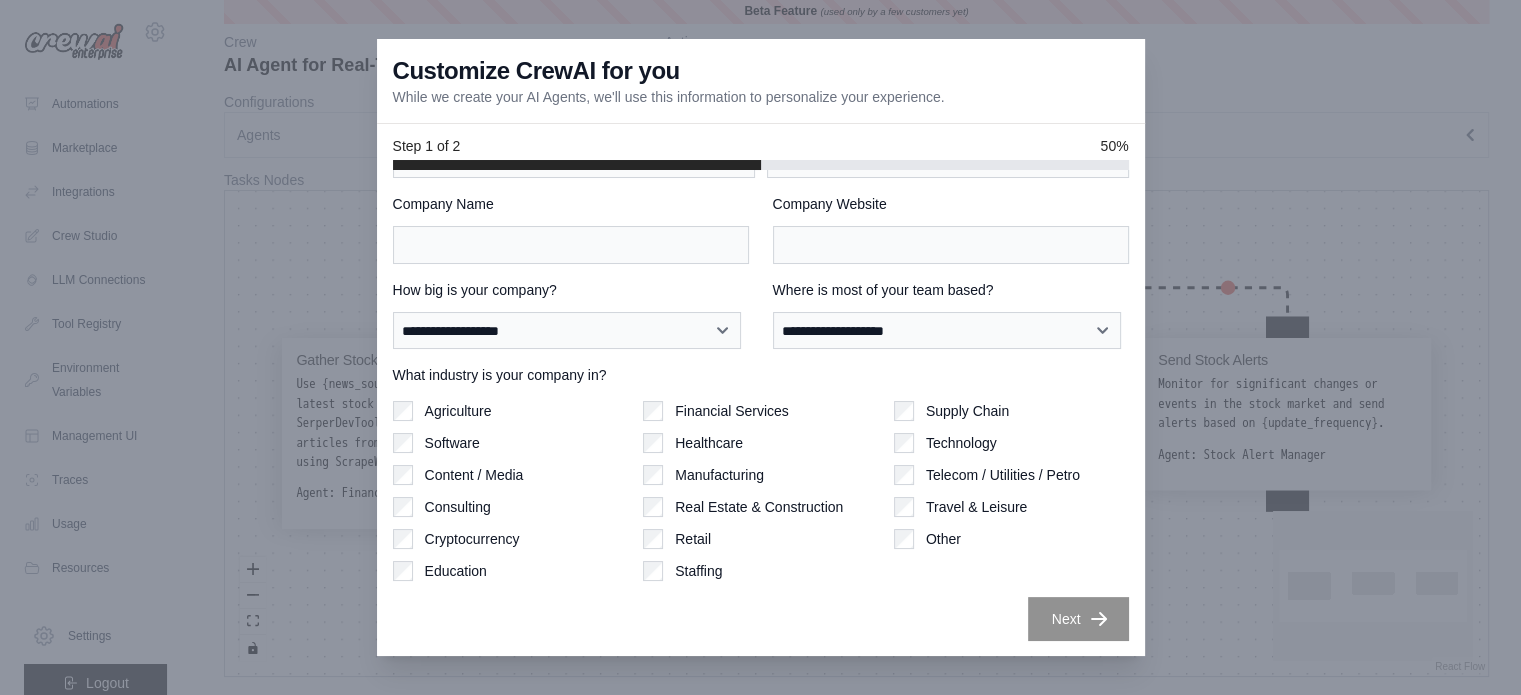 click at bounding box center (760, 347) 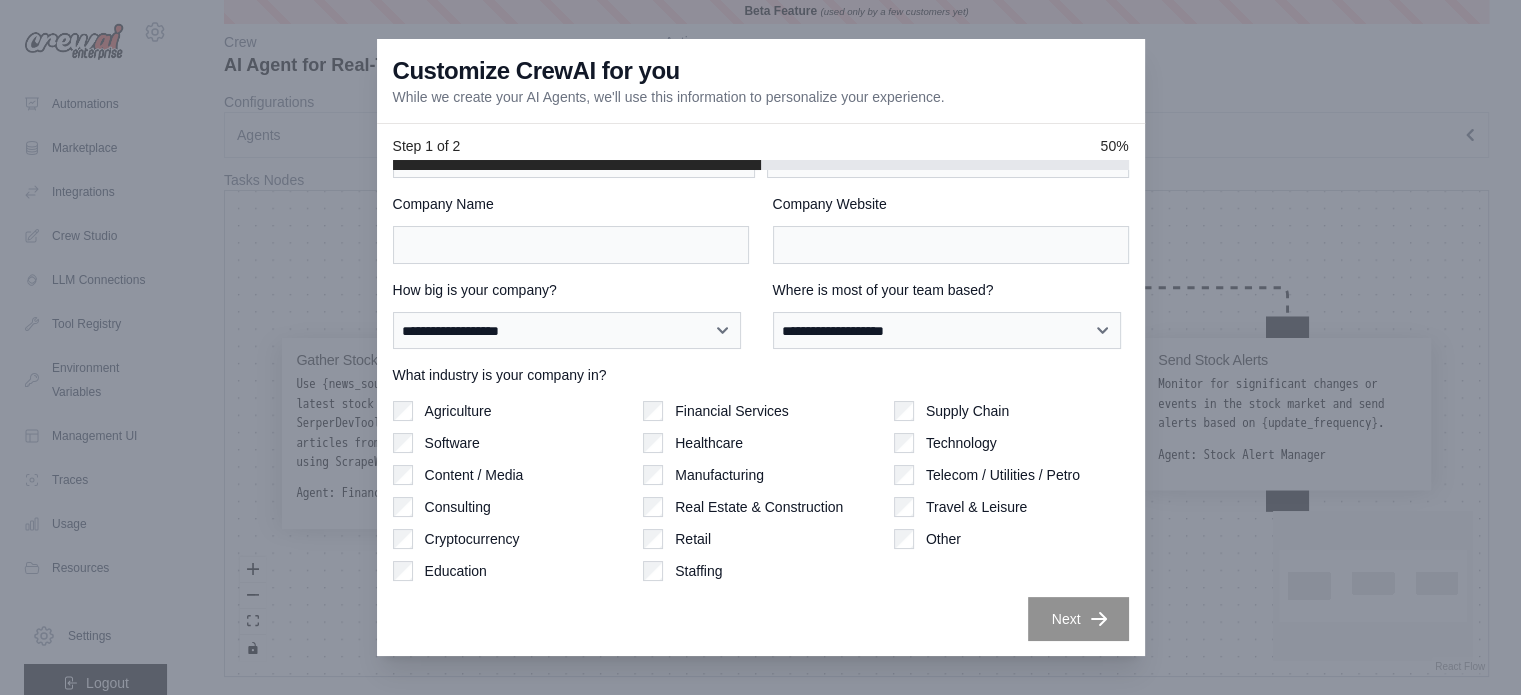 click at bounding box center (760, 347) 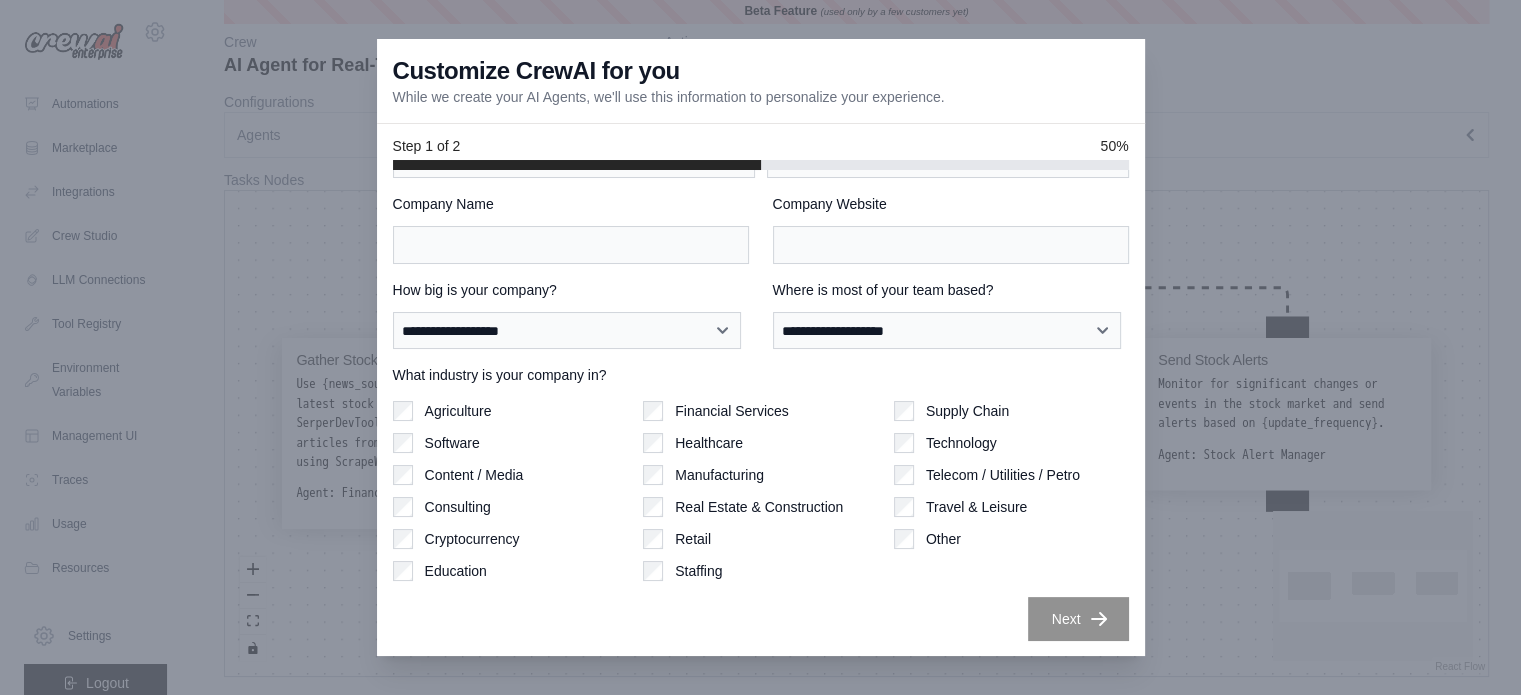 drag, startPoint x: 1278, startPoint y: 289, endPoint x: 1272, endPoint y: 276, distance: 14.3178215 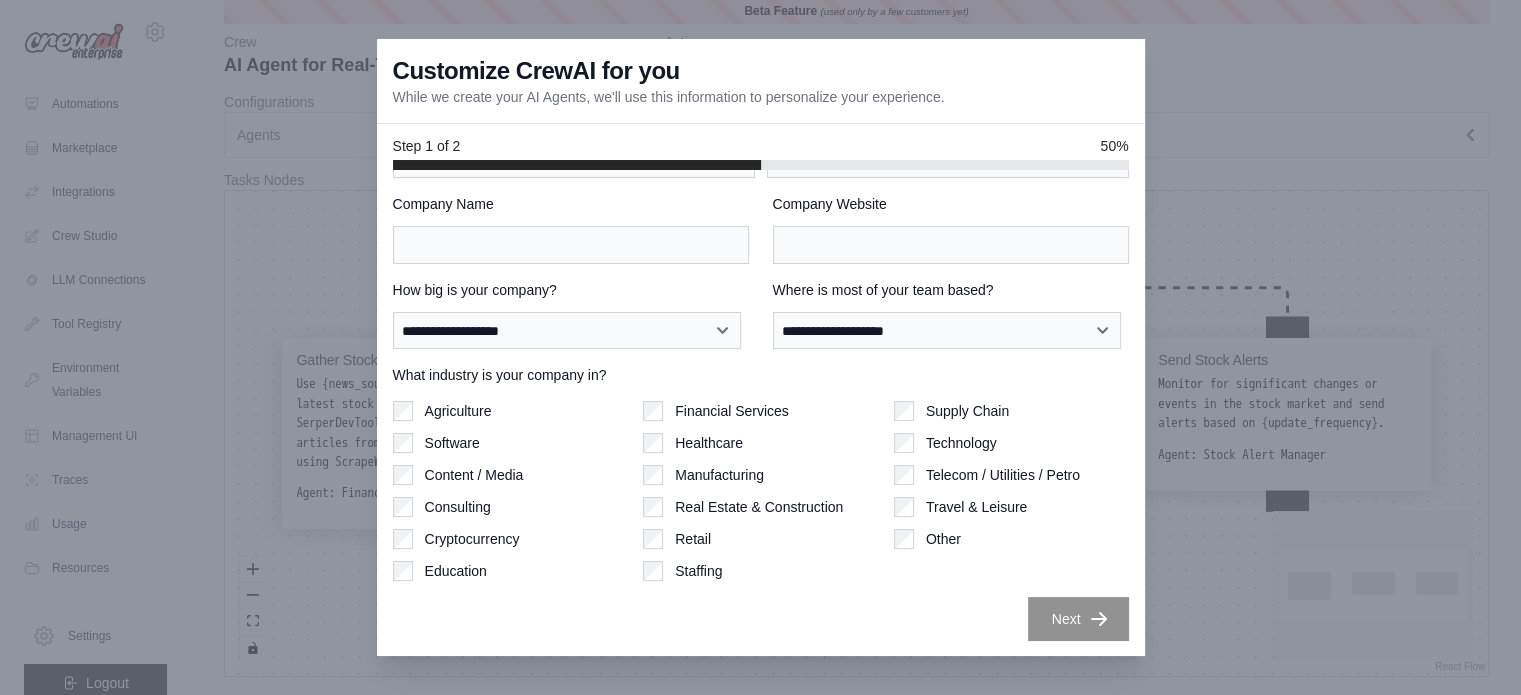 click at bounding box center (760, 347) 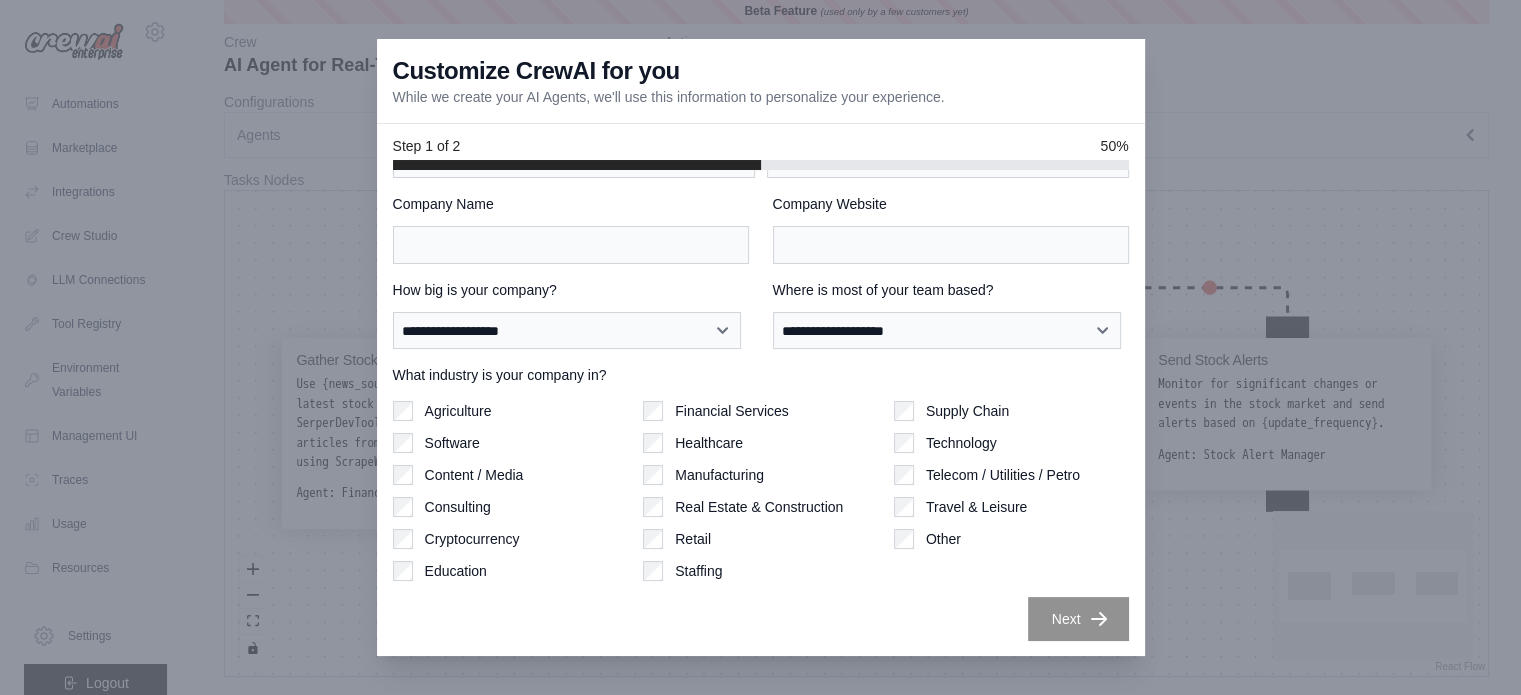drag, startPoint x: 1150, startPoint y: 226, endPoint x: 1135, endPoint y: 229, distance: 15.297058 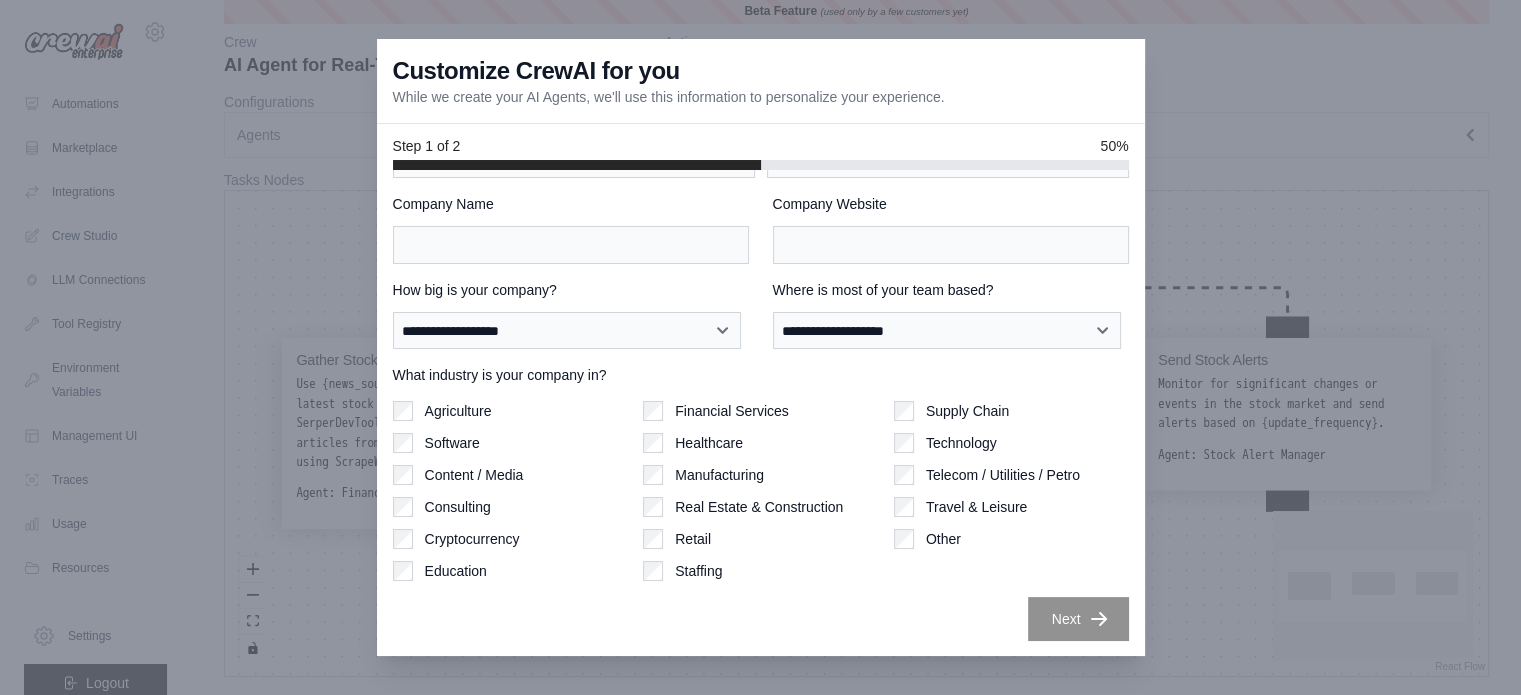 click on "**********" at bounding box center (760, 347) 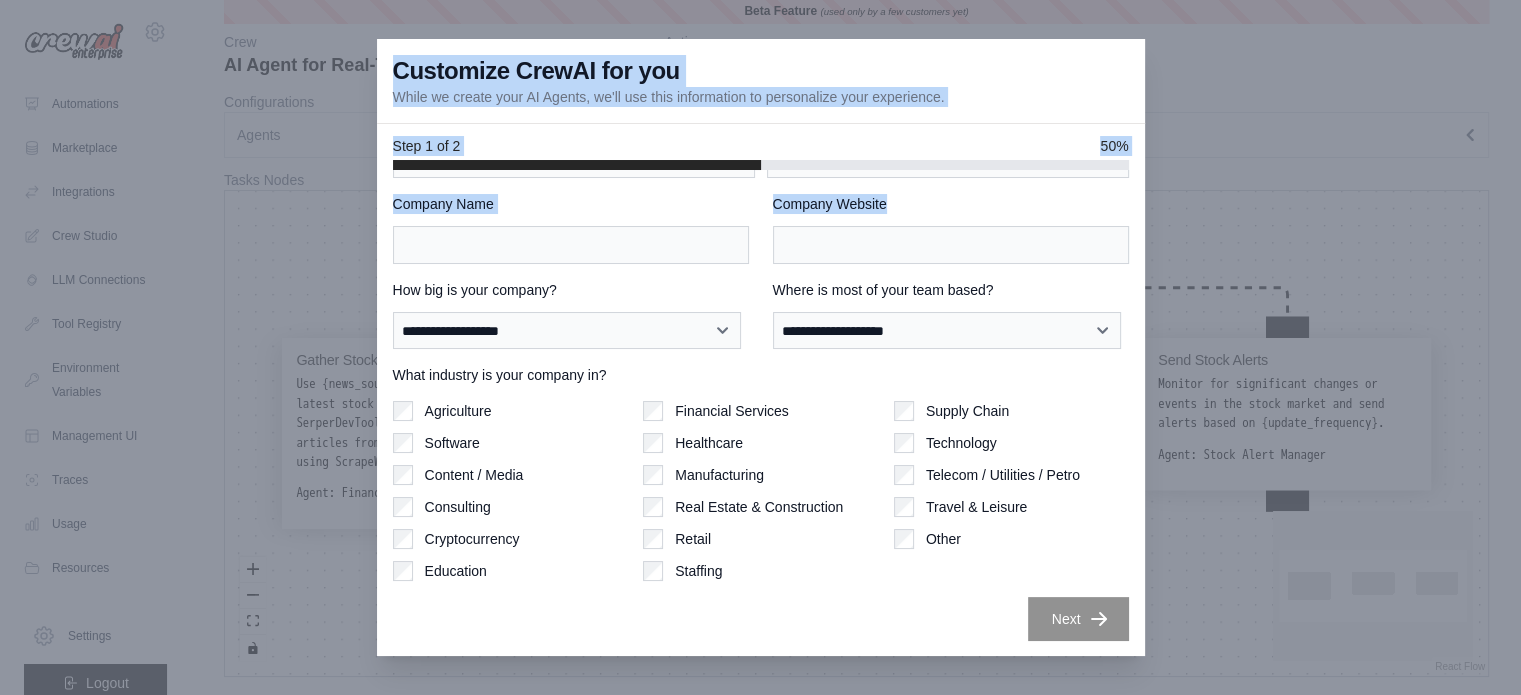 click on "Company Name" at bounding box center (571, 245) 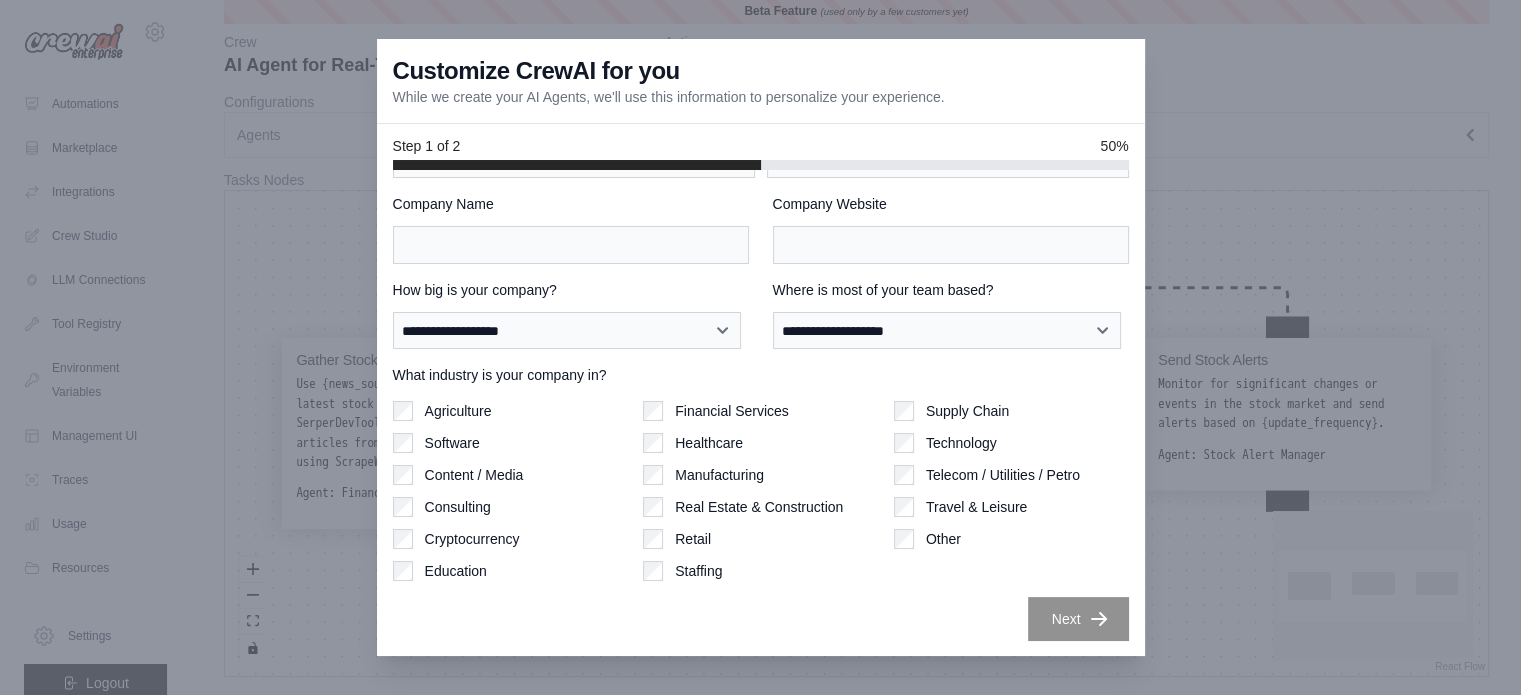 click at bounding box center (760, 347) 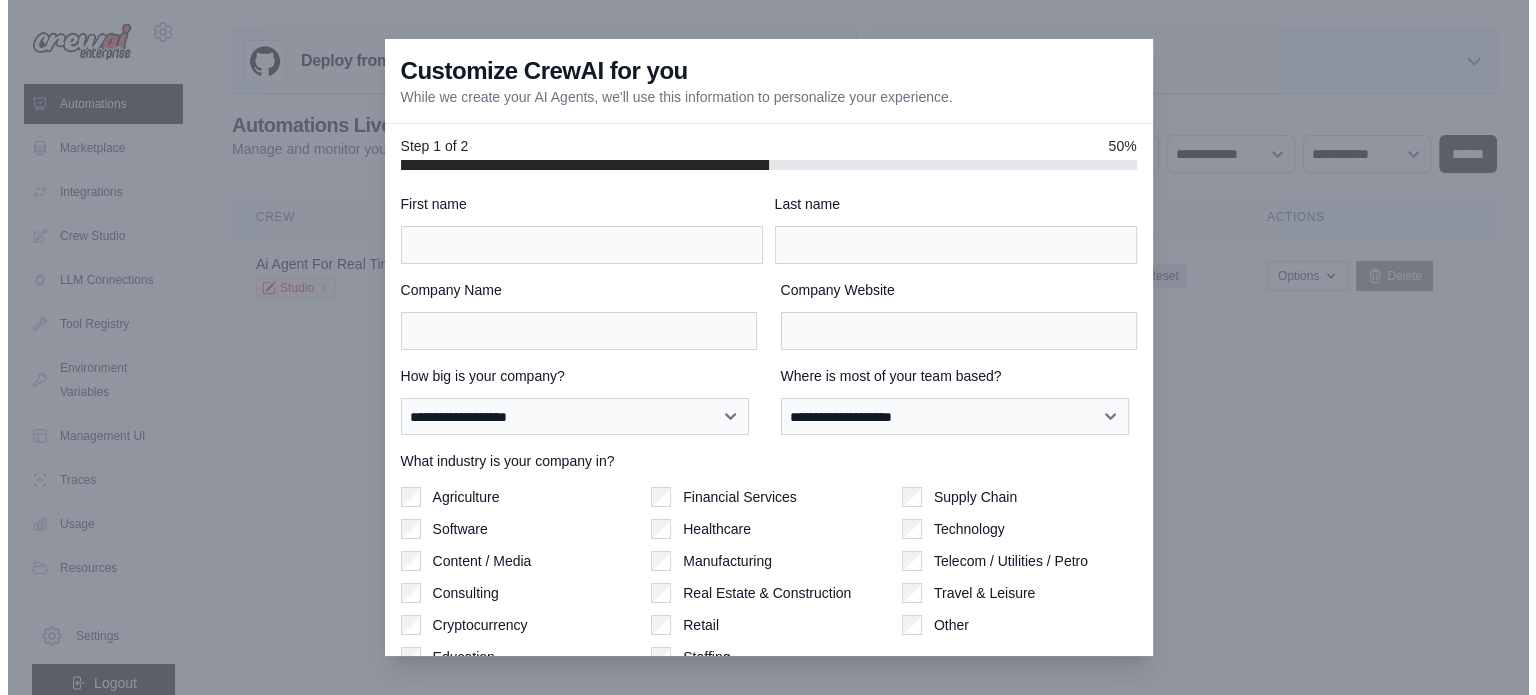 scroll, scrollTop: 0, scrollLeft: 0, axis: both 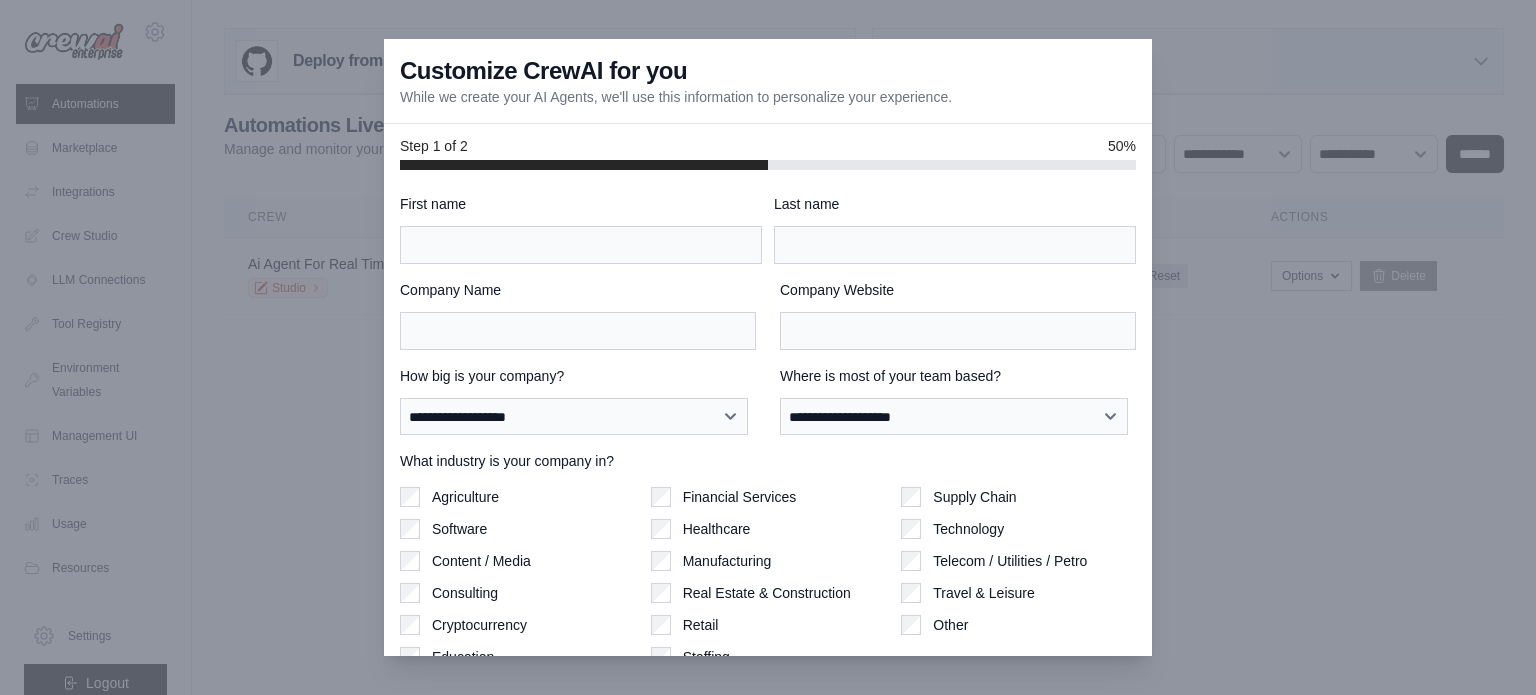 click at bounding box center (768, 347) 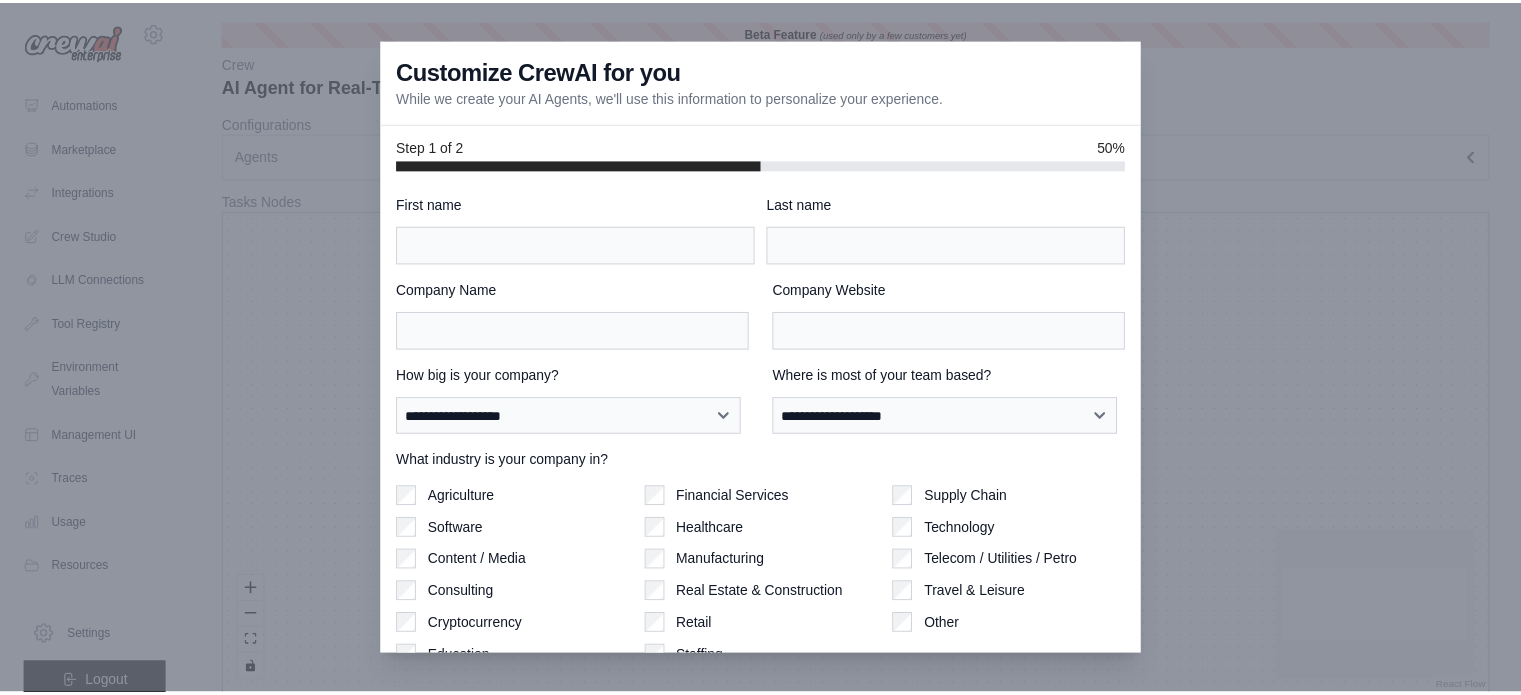 scroll, scrollTop: 21, scrollLeft: 0, axis: vertical 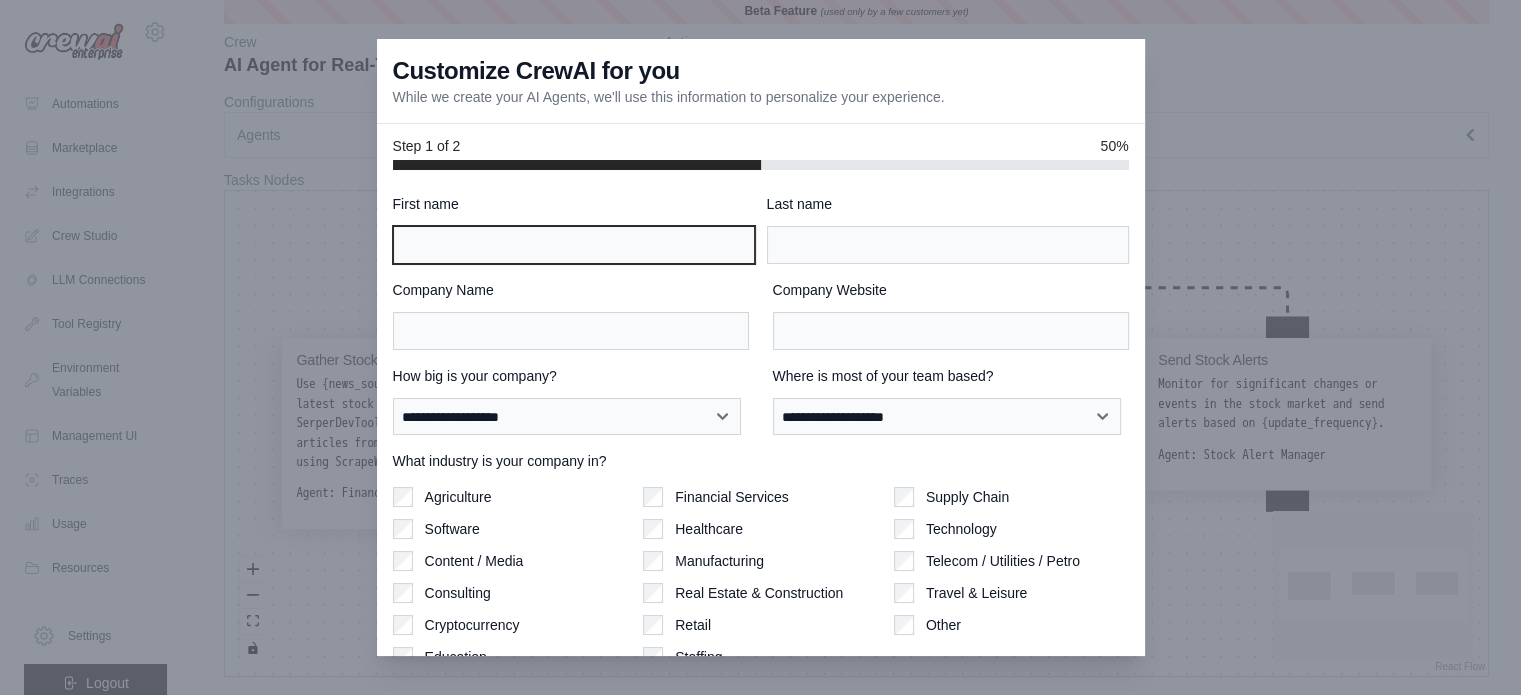 click on "First name" at bounding box center [574, 245] 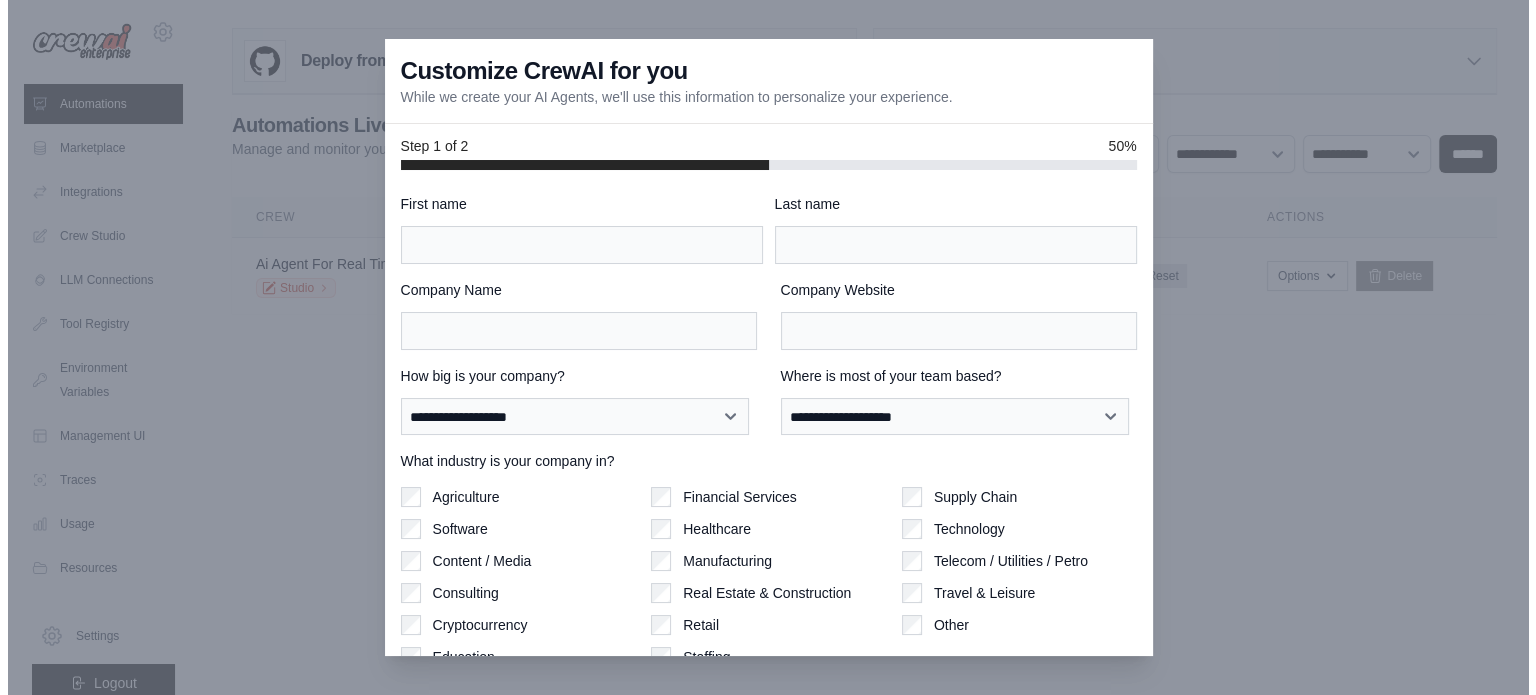 scroll, scrollTop: 0, scrollLeft: 0, axis: both 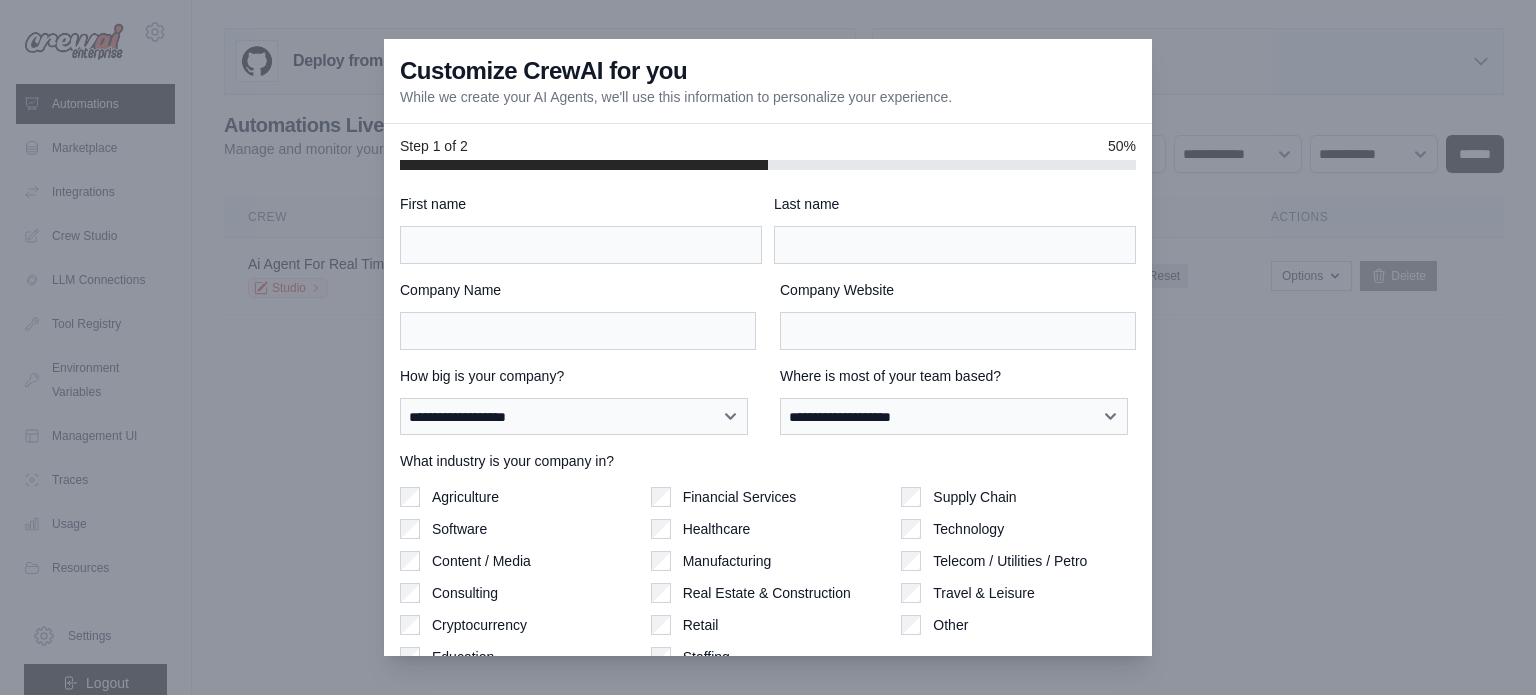 drag, startPoint x: 1327, startPoint y: 245, endPoint x: 832, endPoint y: 244, distance: 495.001 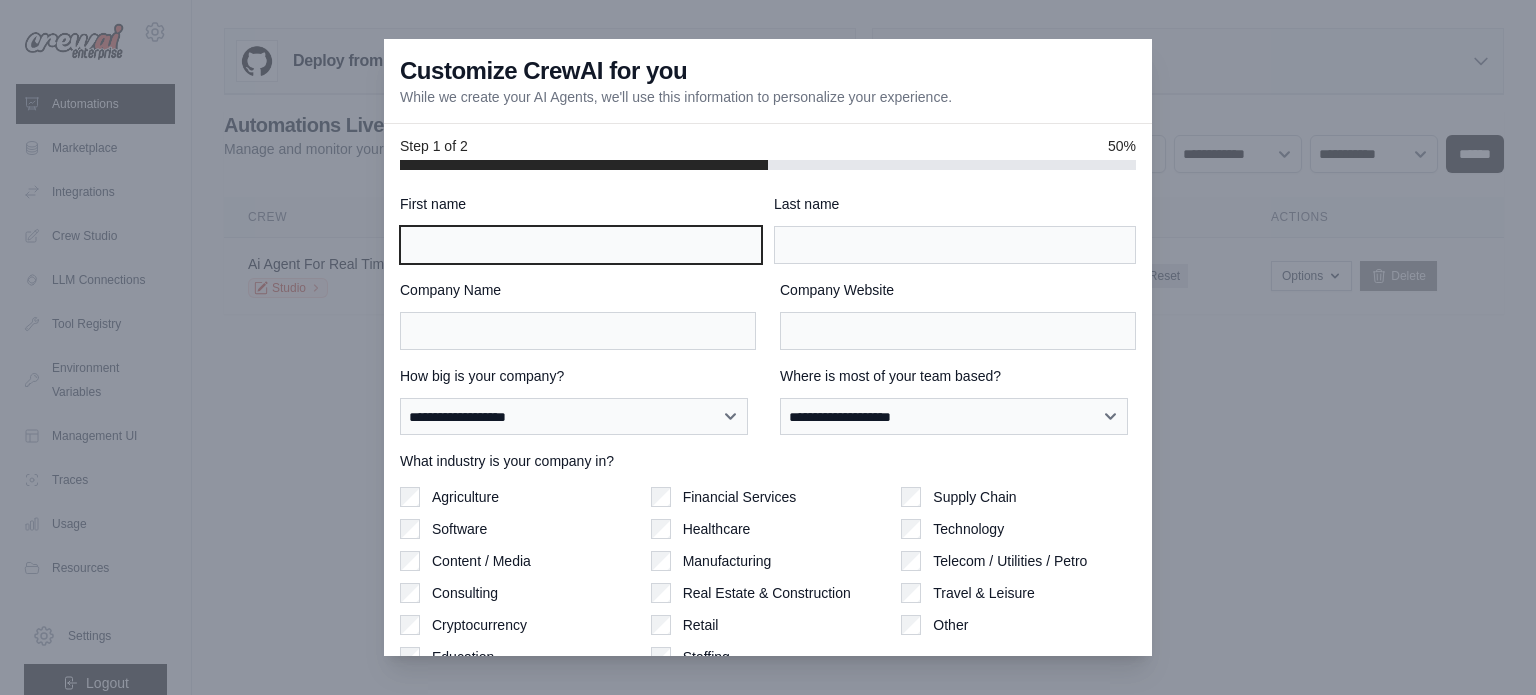 click on "First name" at bounding box center [581, 245] 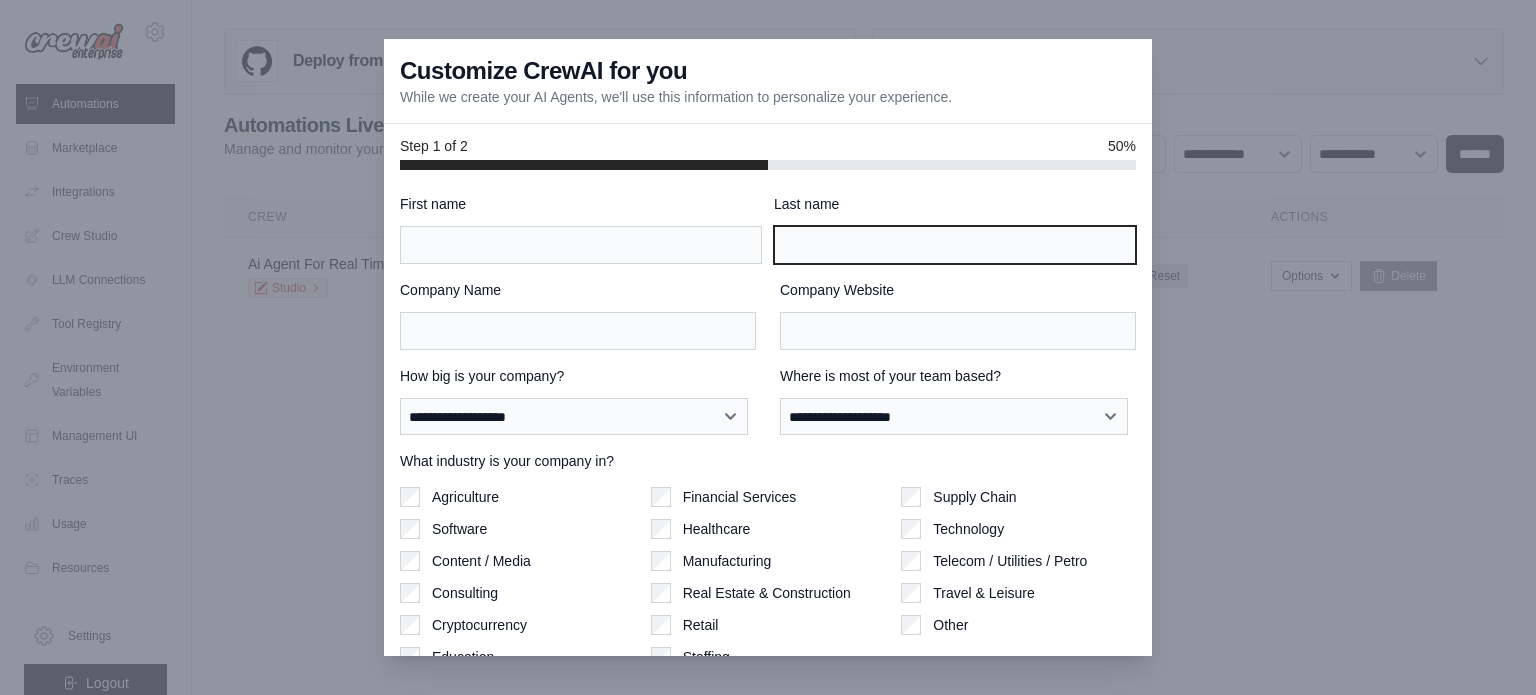 click on "Last name" at bounding box center [955, 245] 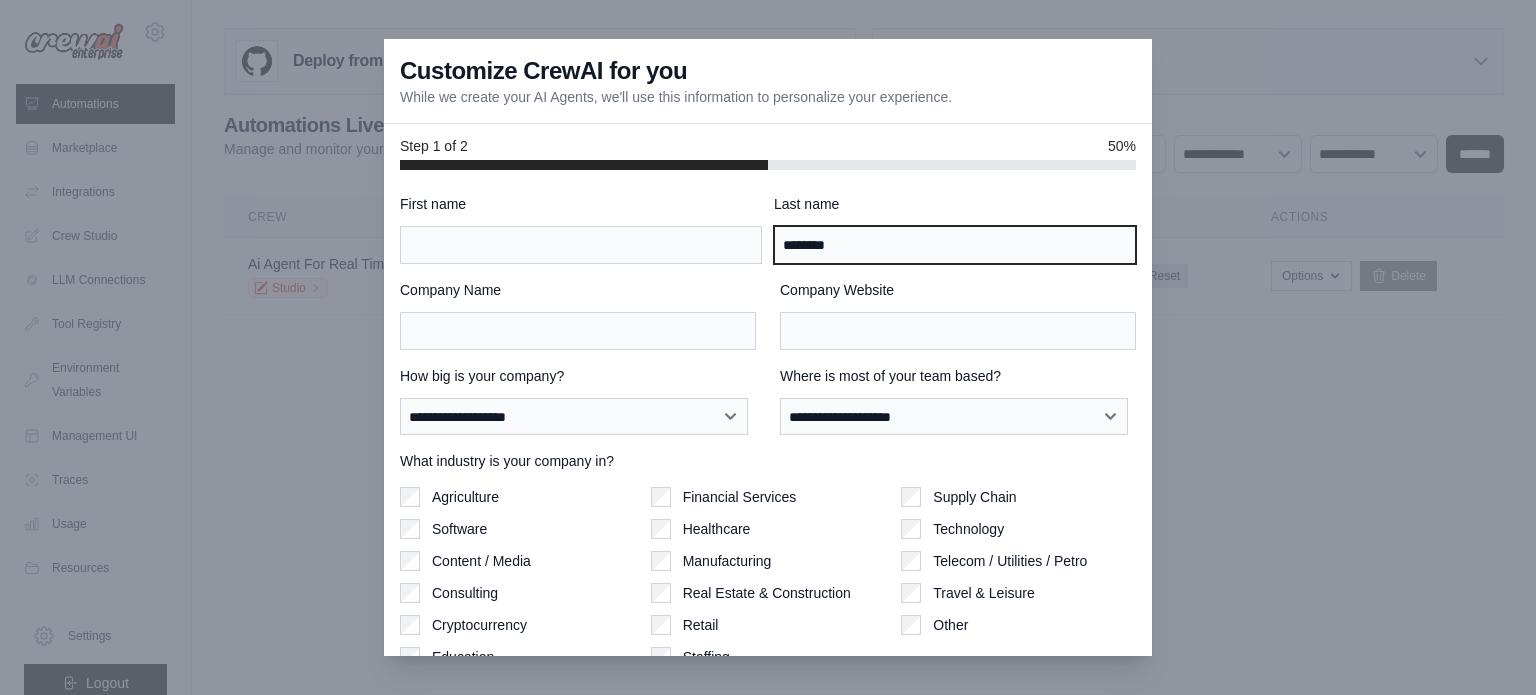 type on "********" 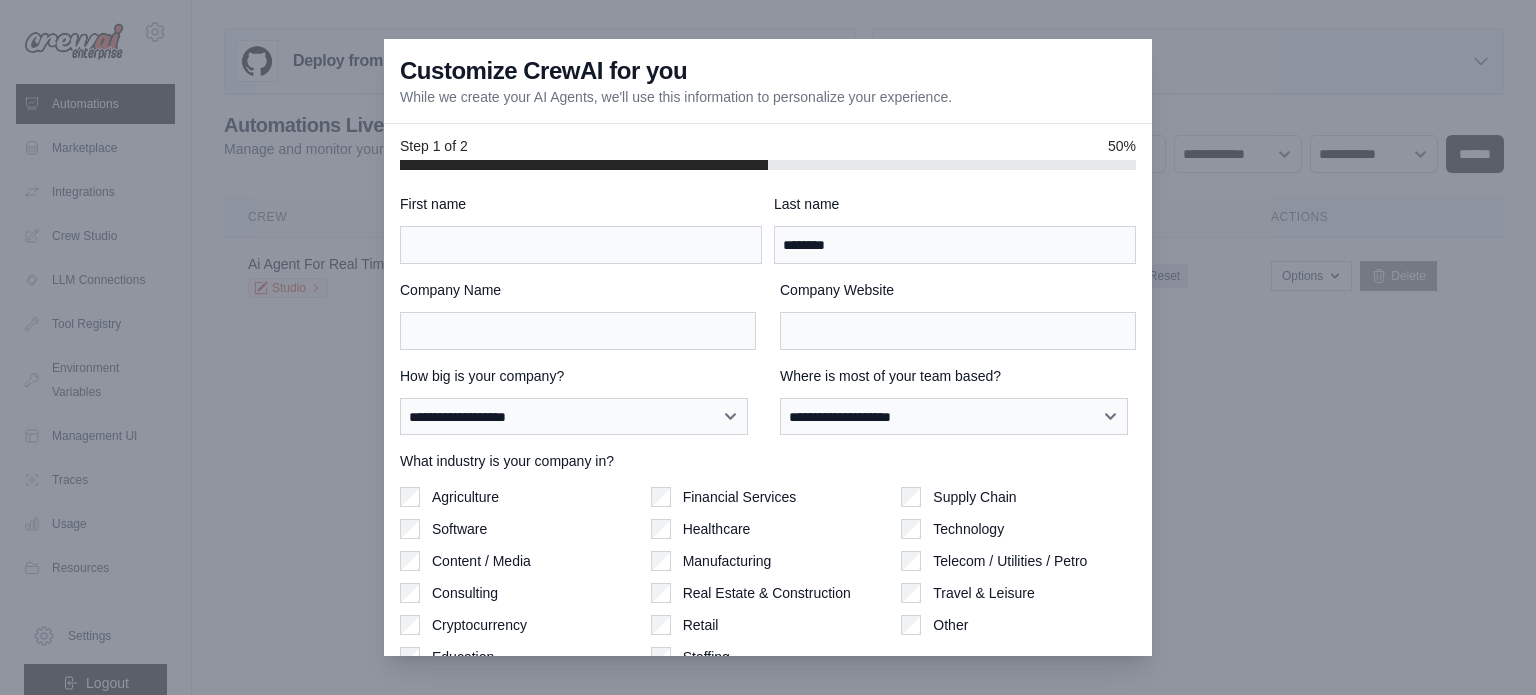 click on "**********" at bounding box center [768, 461] 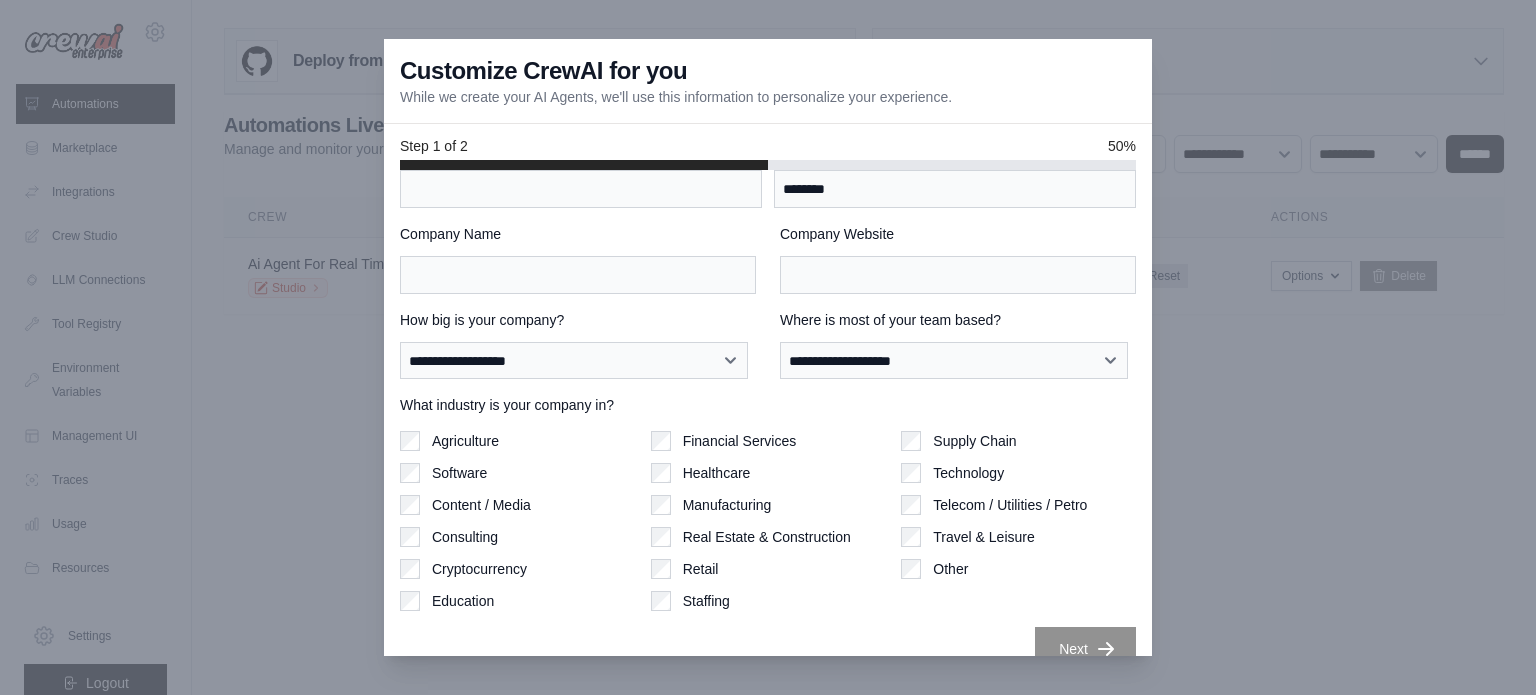 scroll, scrollTop: 86, scrollLeft: 0, axis: vertical 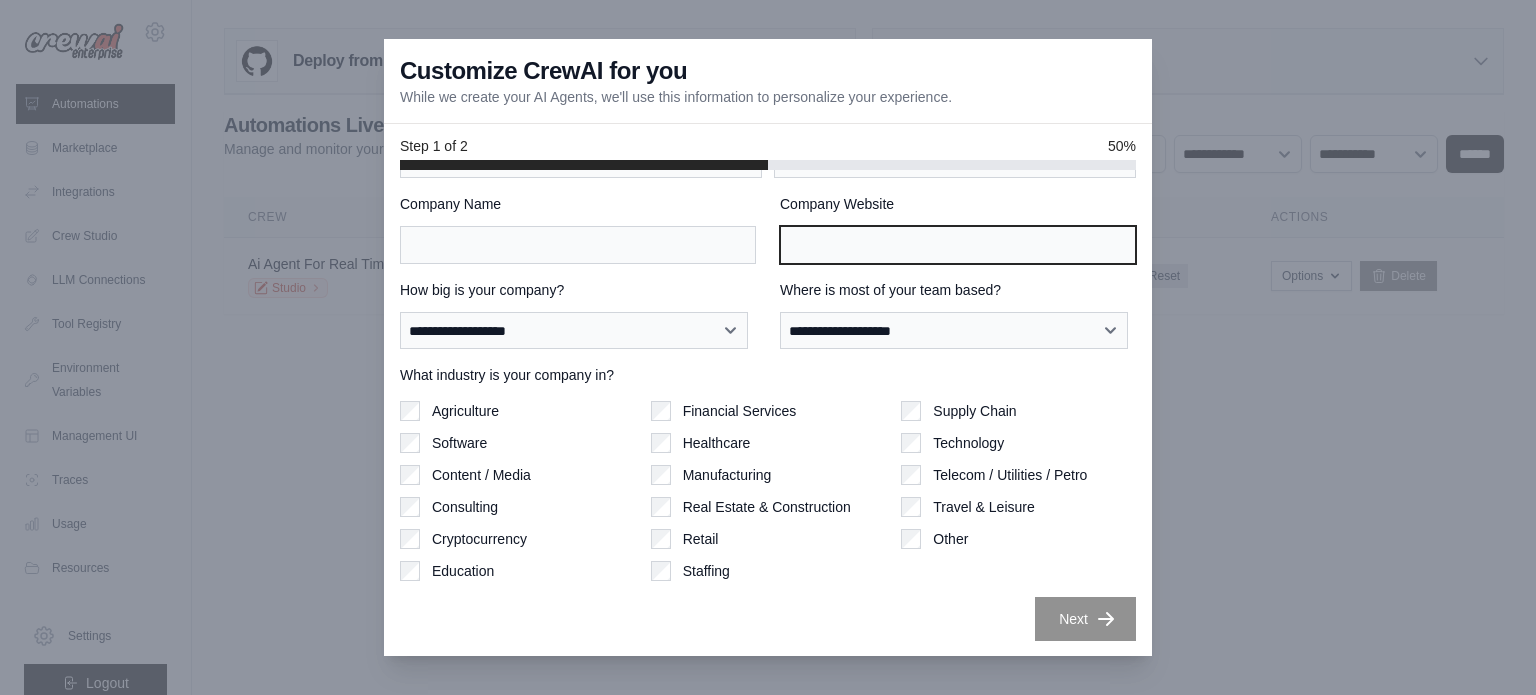 click on "Company Website" at bounding box center [958, 245] 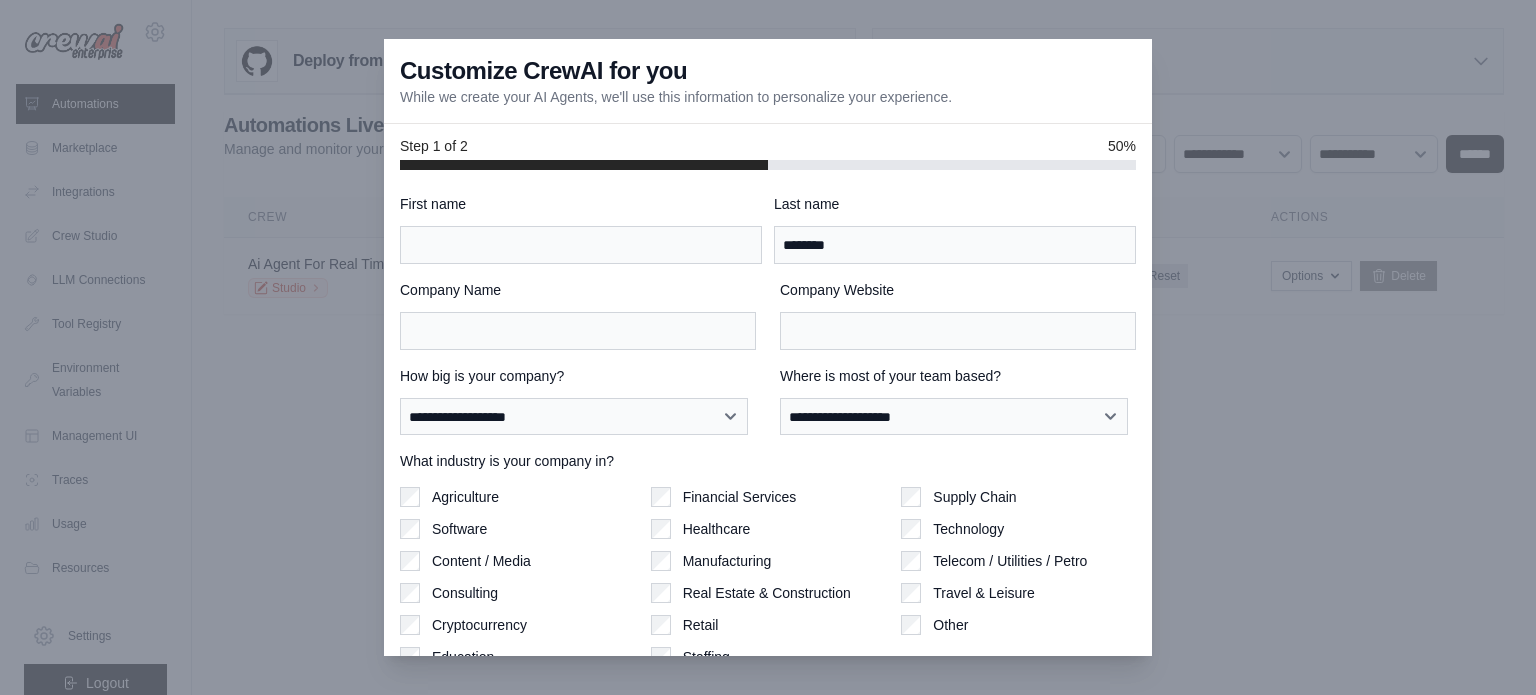 drag, startPoint x: 288, startPoint y: 397, endPoint x: 303, endPoint y: 386, distance: 18.601076 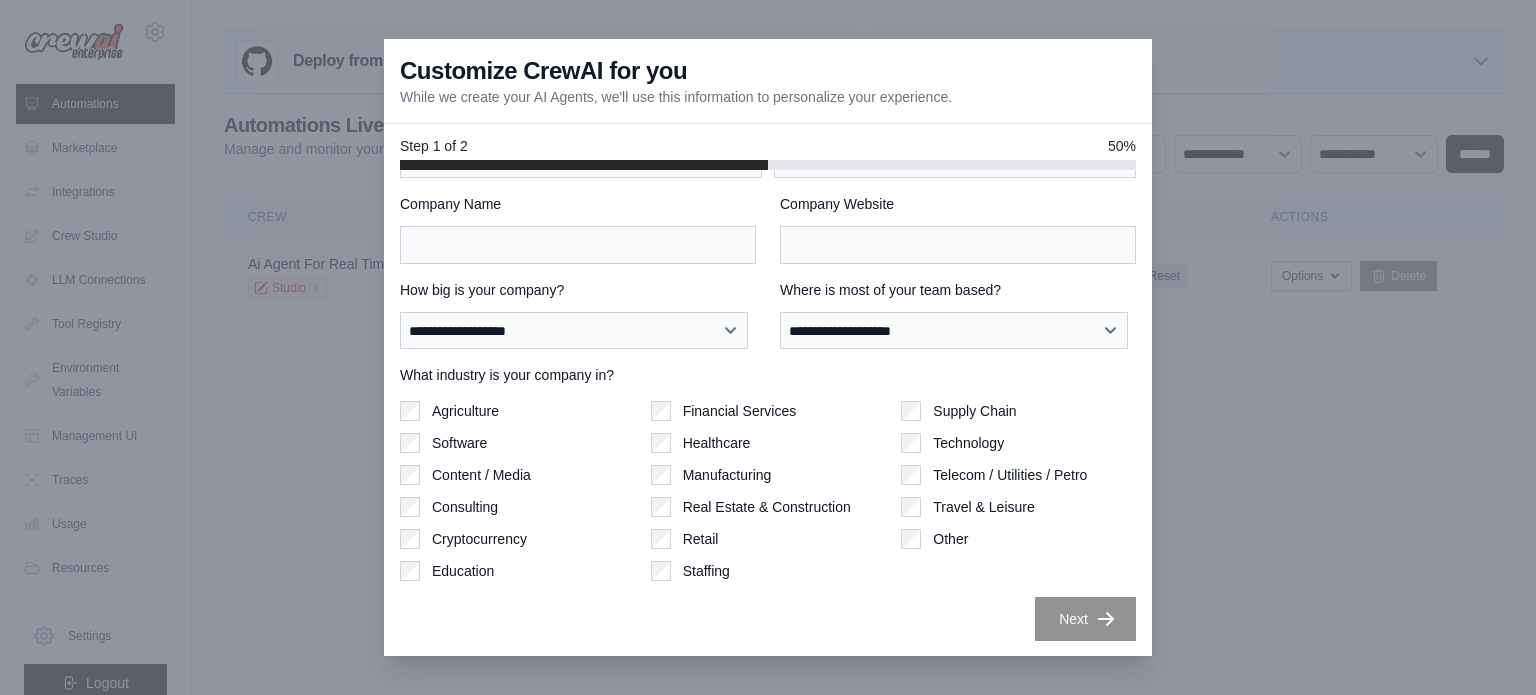 scroll, scrollTop: 0, scrollLeft: 0, axis: both 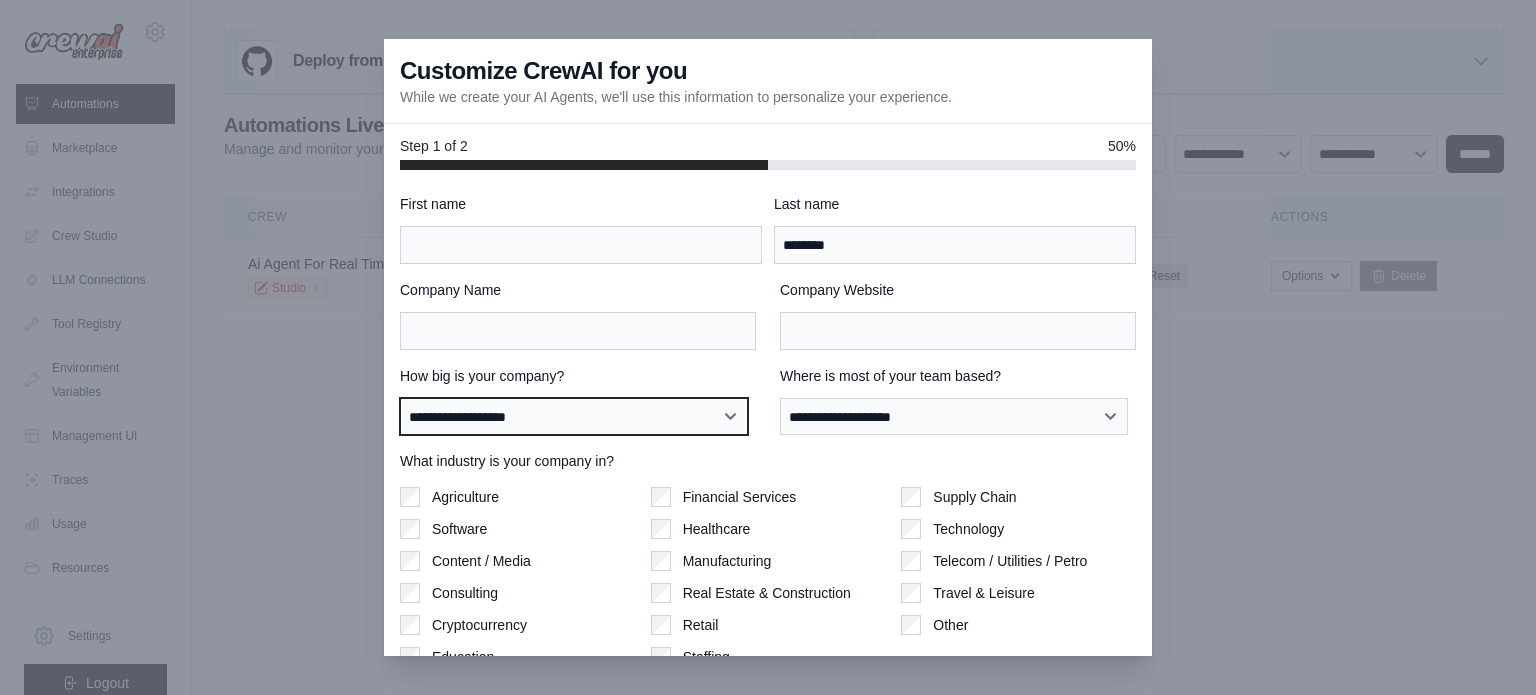 click on "**********" at bounding box center [574, 417] 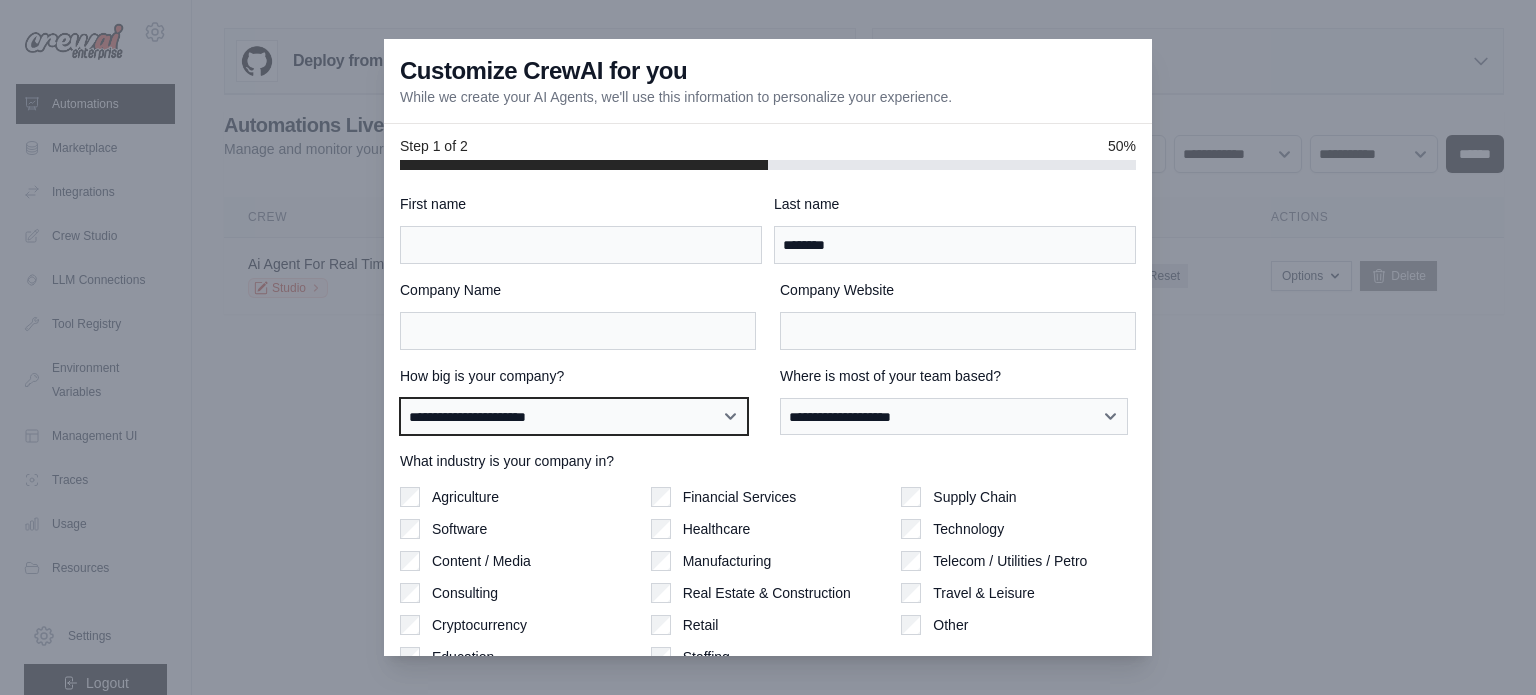 click on "**********" at bounding box center (574, 417) 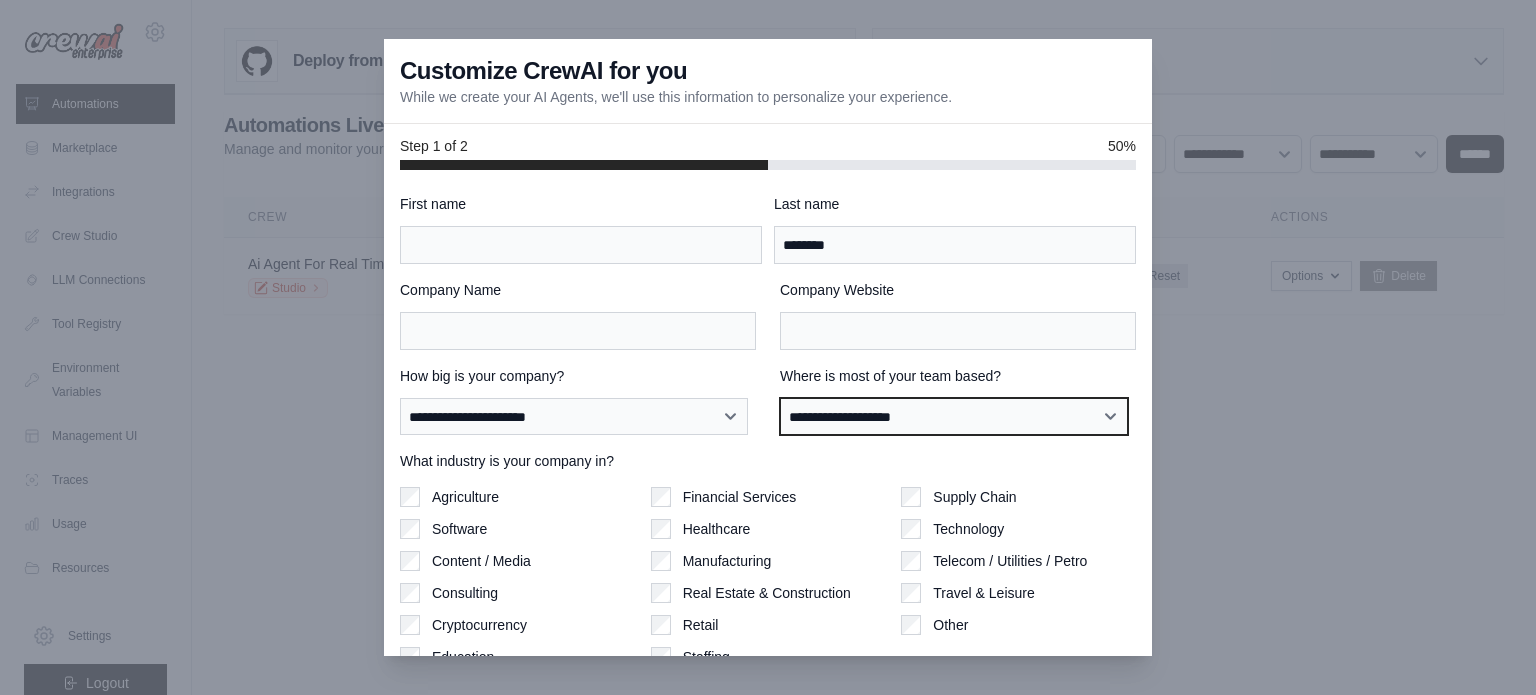 click on "**********" at bounding box center [954, 417] 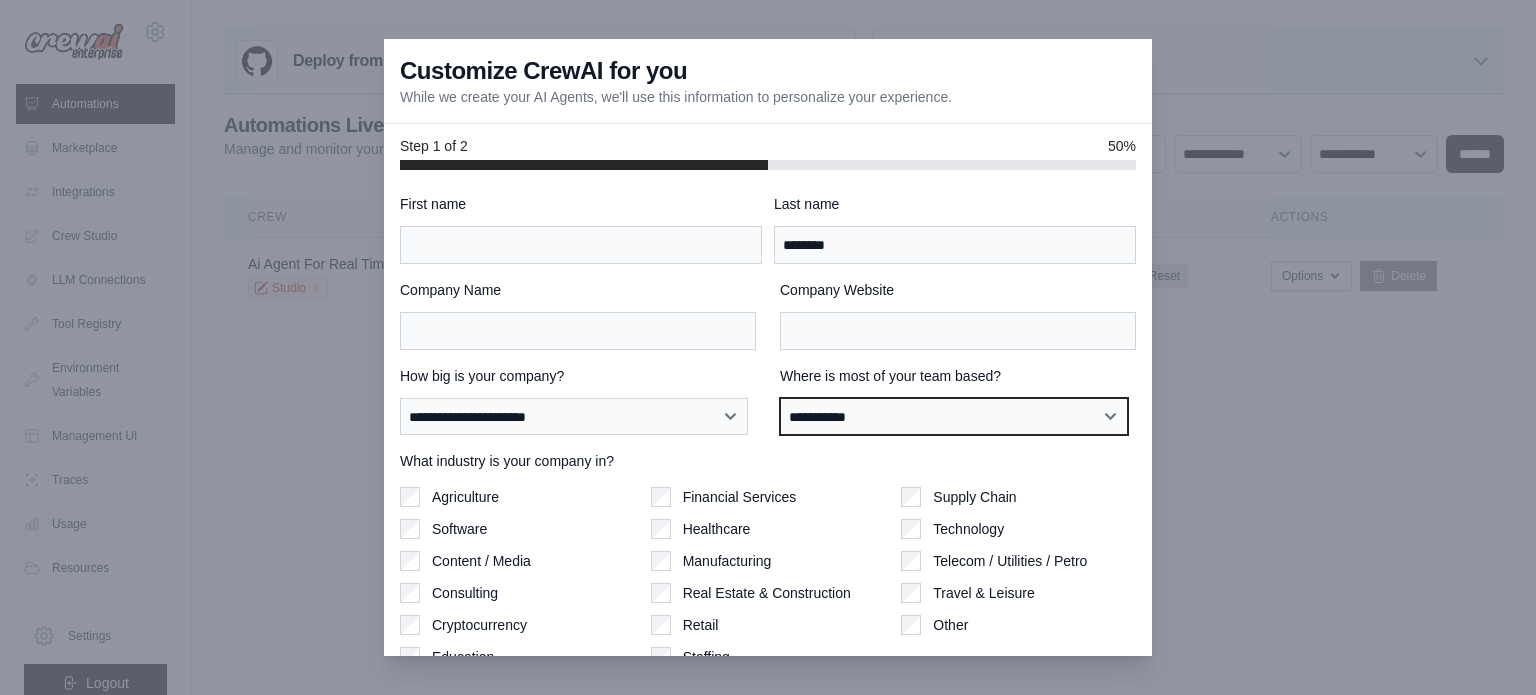 click on "**********" at bounding box center (954, 417) 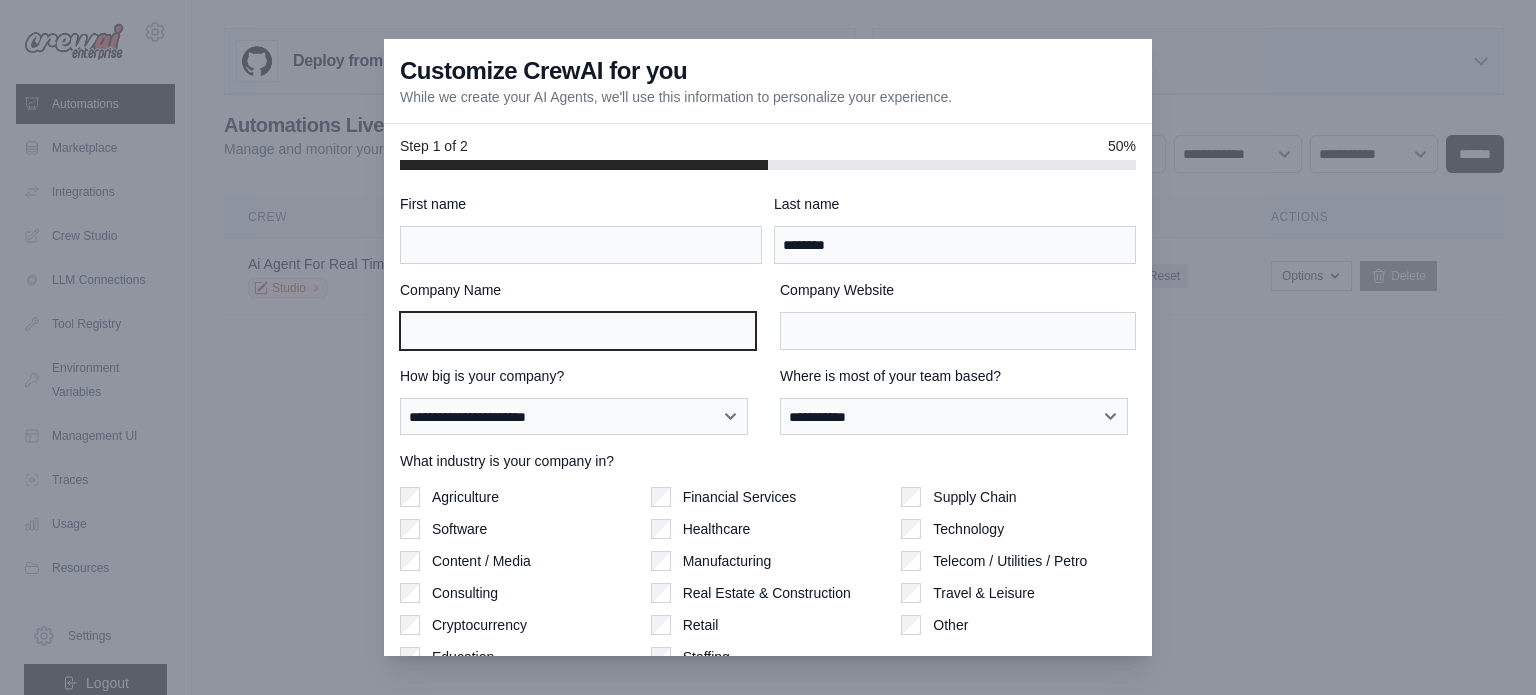 click on "Company Name" at bounding box center (578, 331) 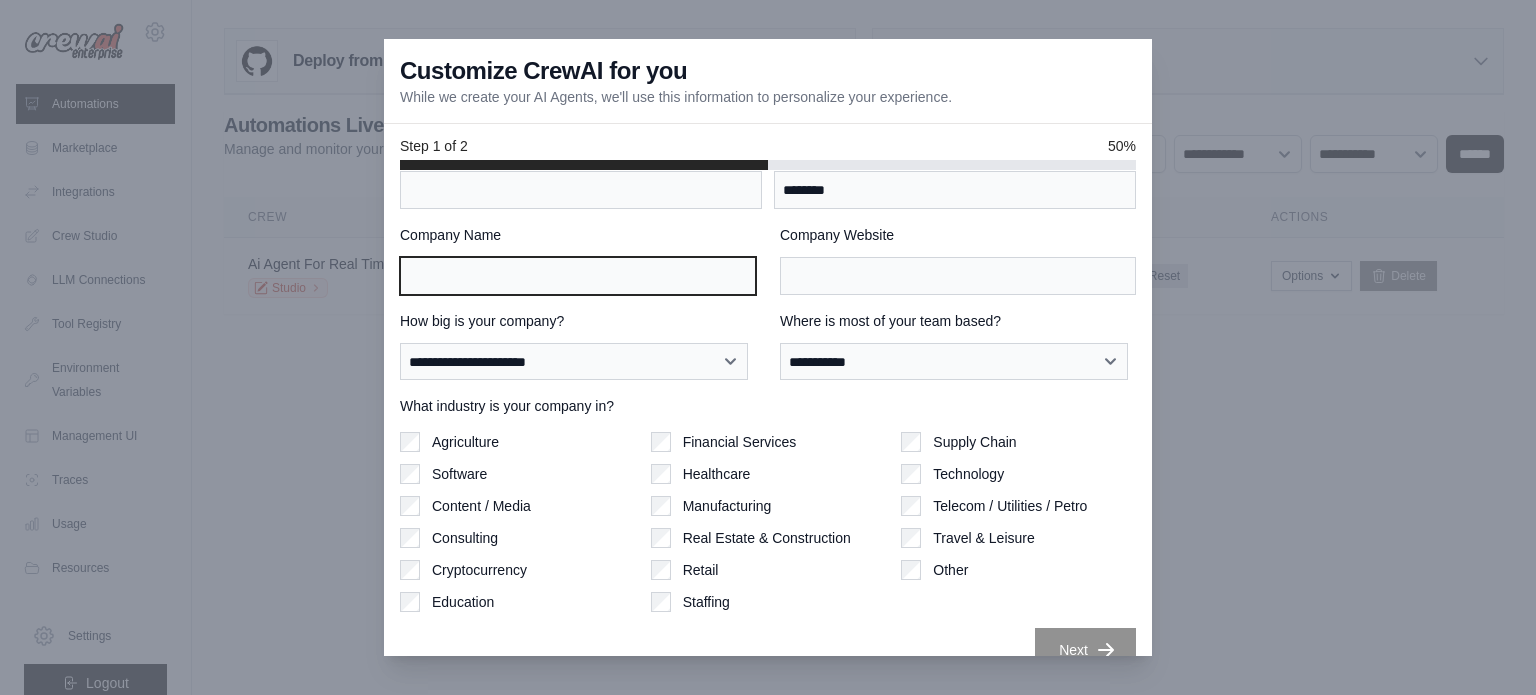 scroll, scrollTop: 86, scrollLeft: 0, axis: vertical 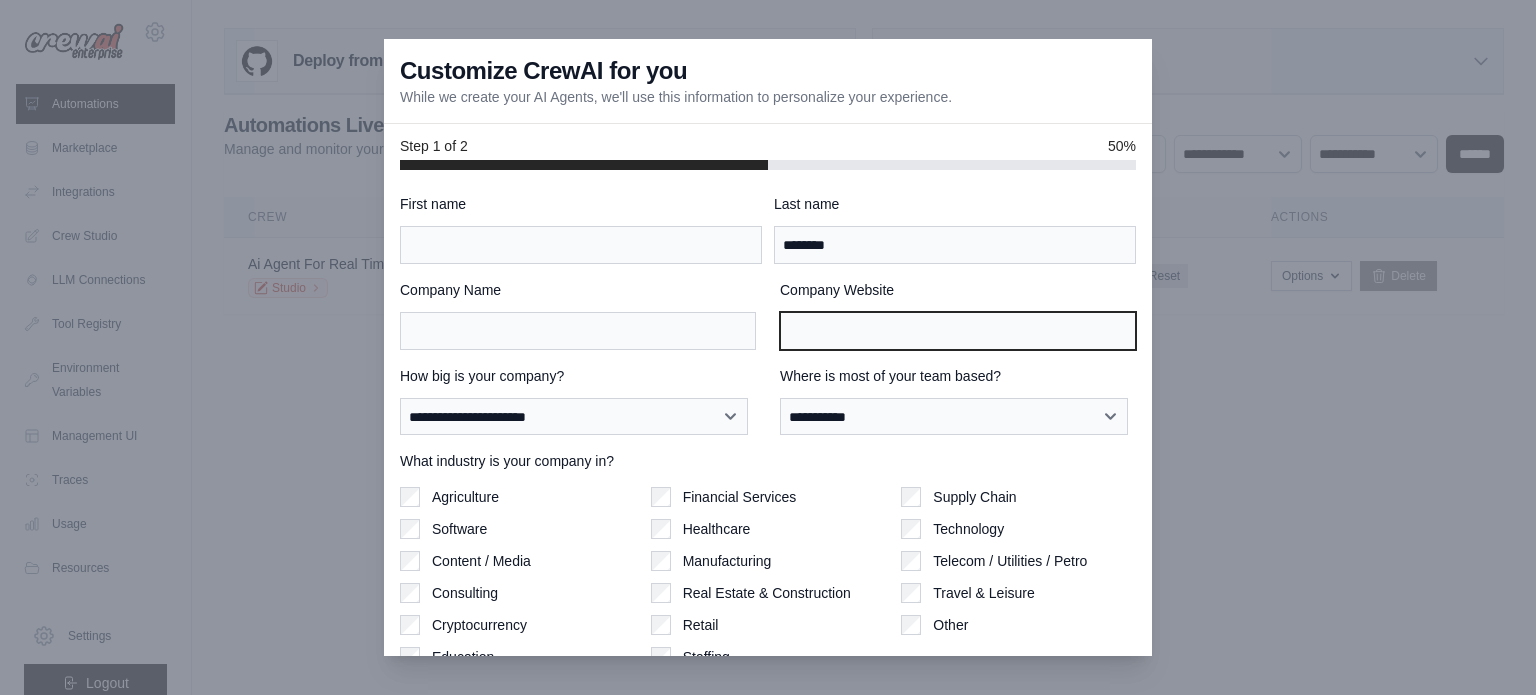 click on "Company Website" at bounding box center [958, 331] 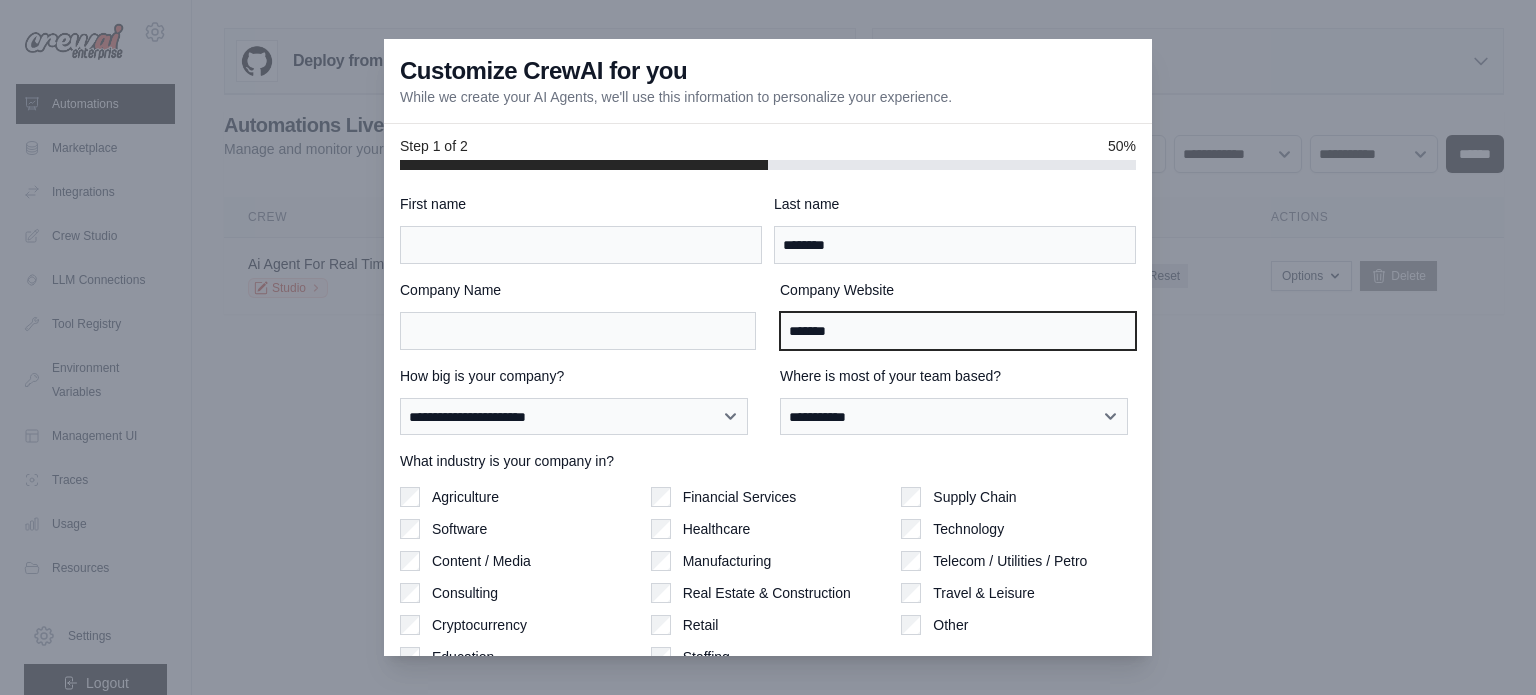 type on "*******" 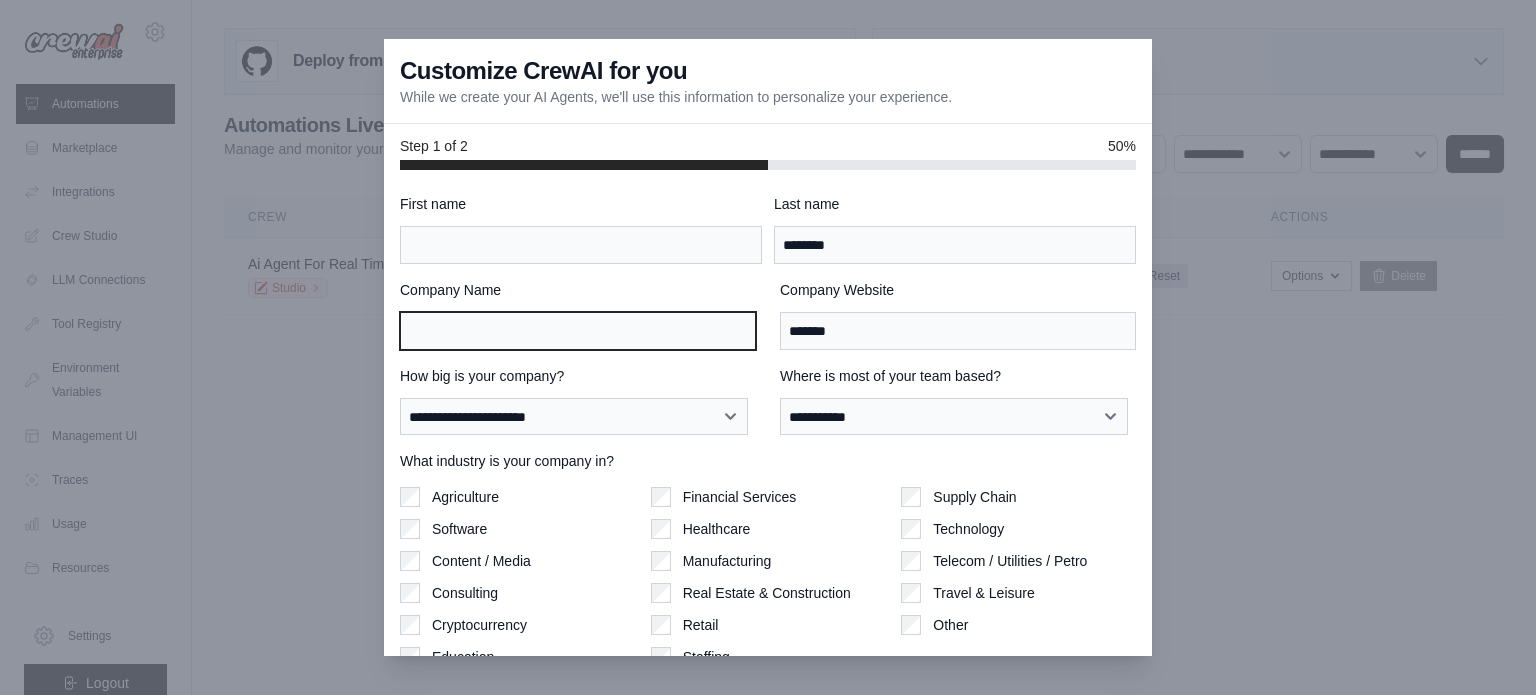 click on "Company Name" at bounding box center [578, 331] 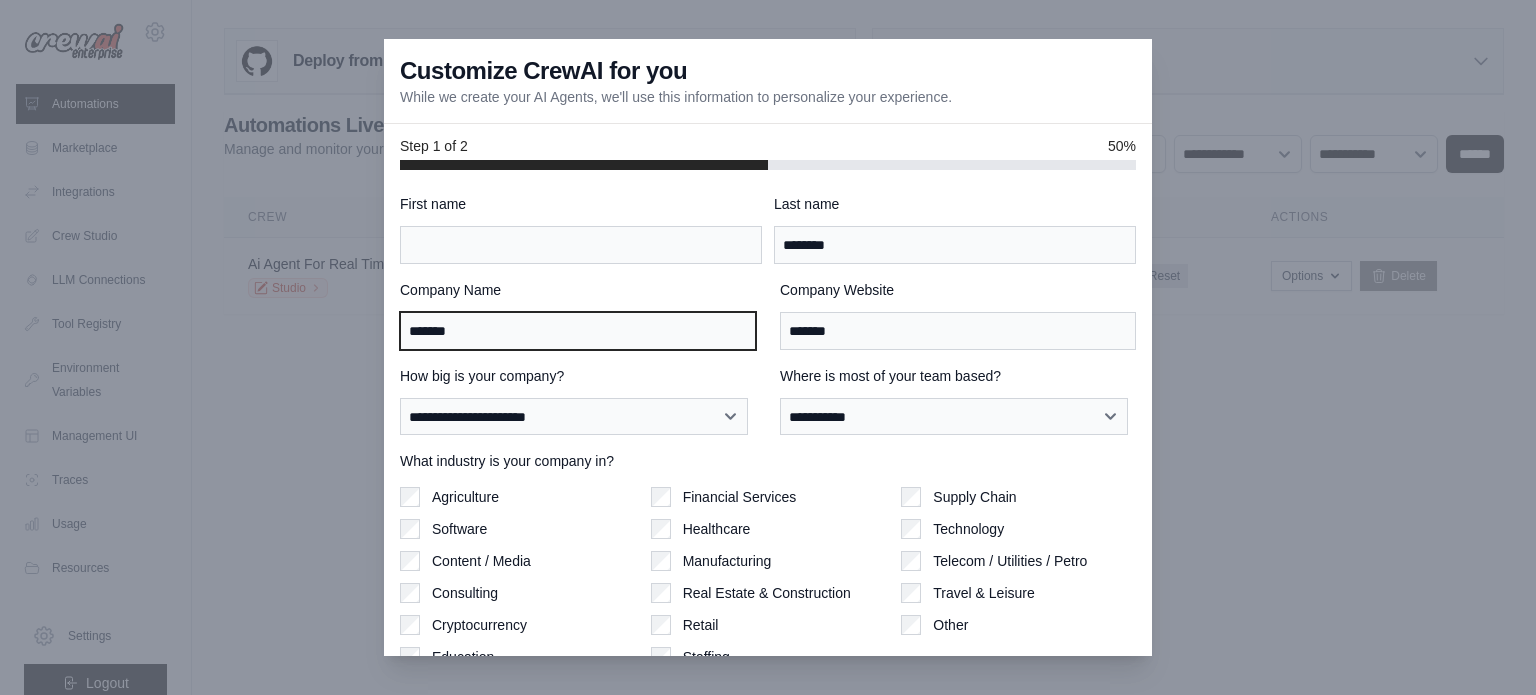 scroll, scrollTop: 86, scrollLeft: 0, axis: vertical 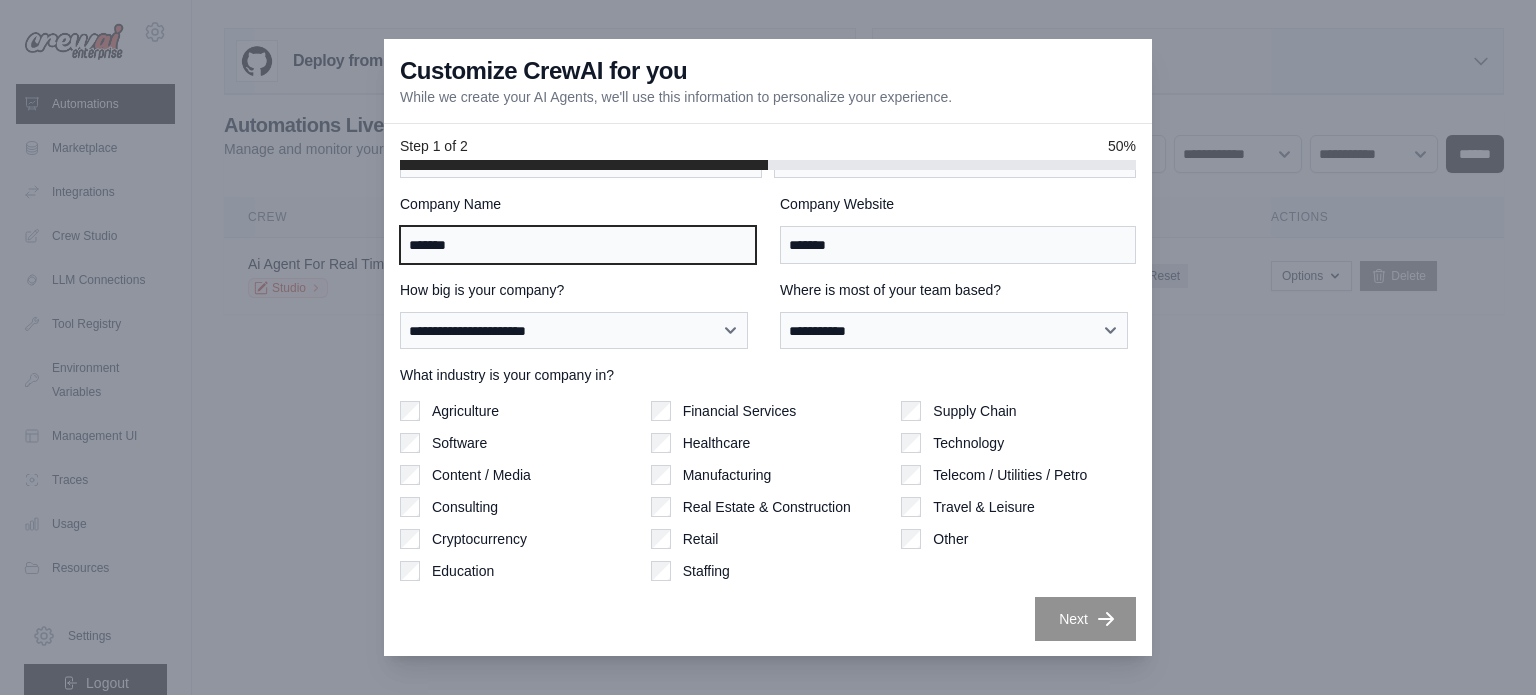 type on "*******" 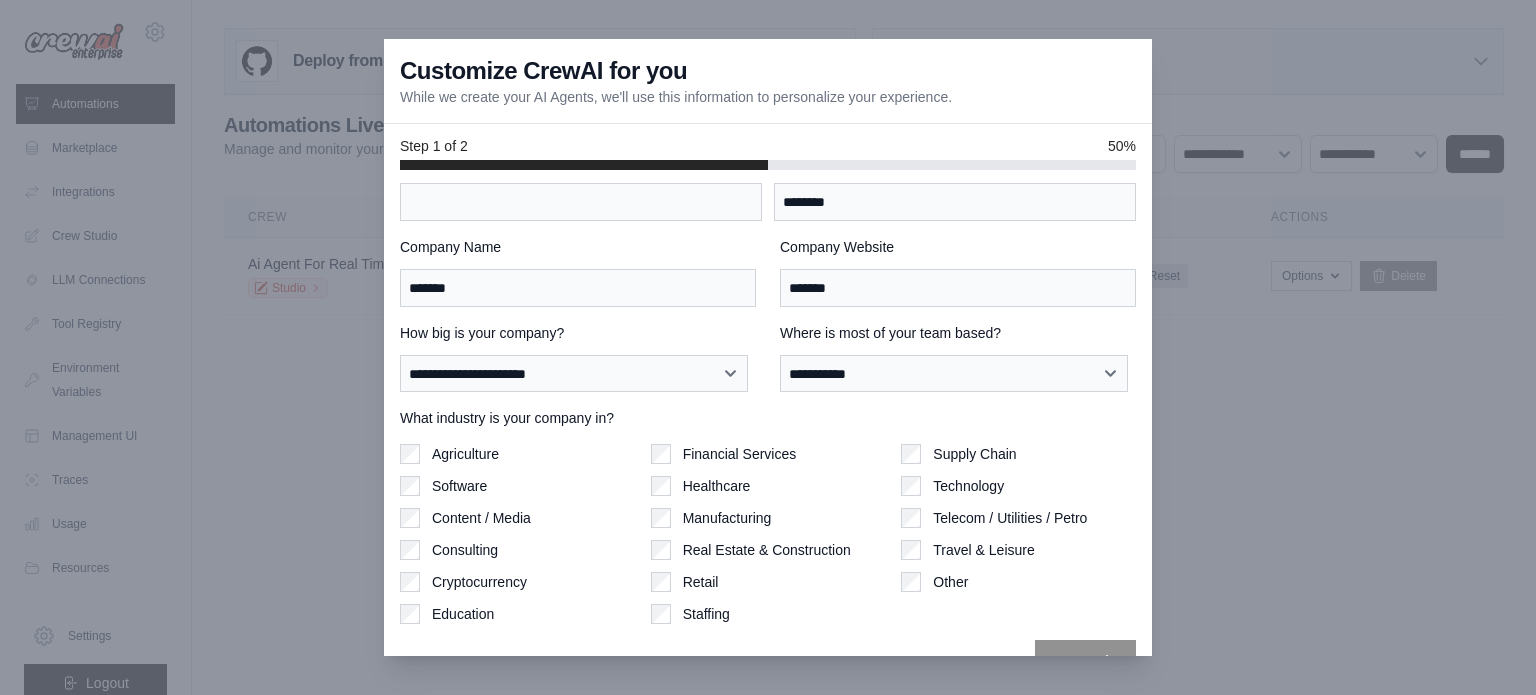 scroll, scrollTop: 0, scrollLeft: 0, axis: both 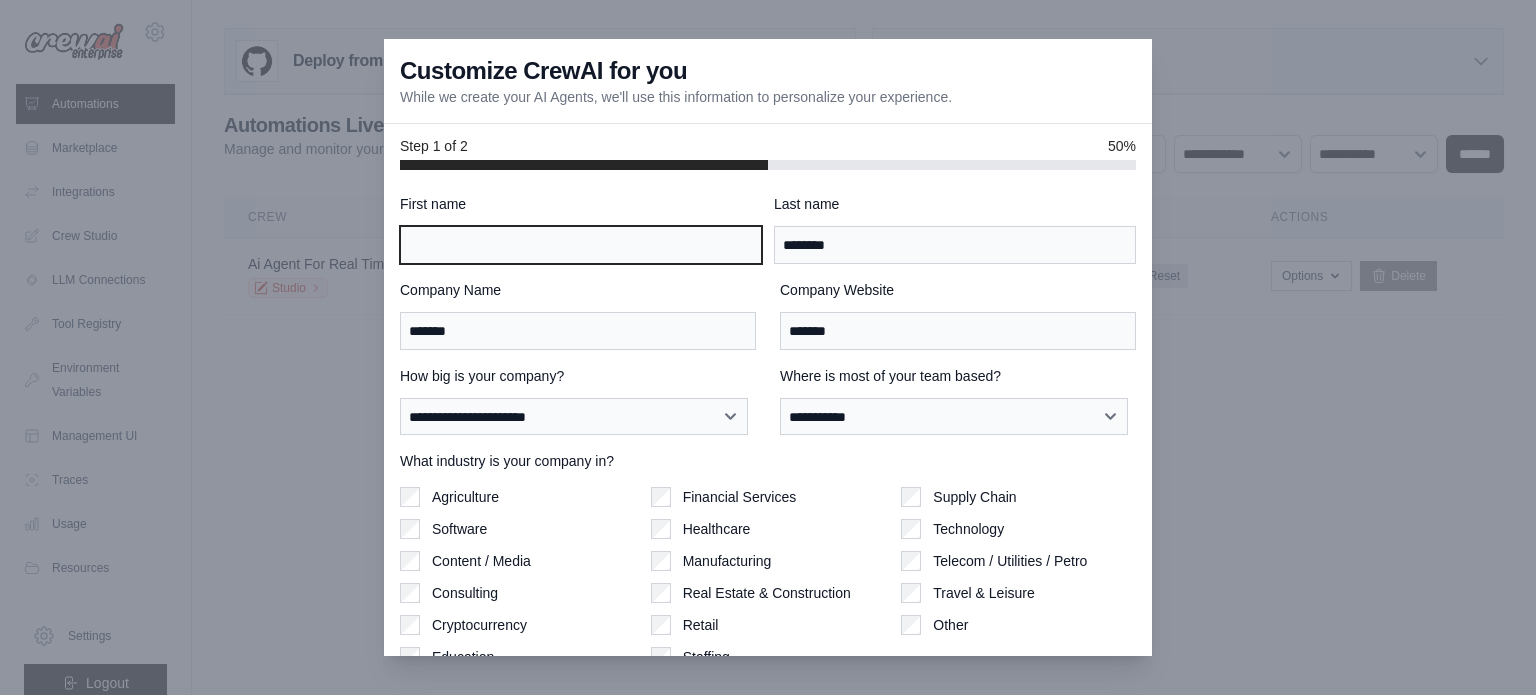 click on "First name" at bounding box center (581, 245) 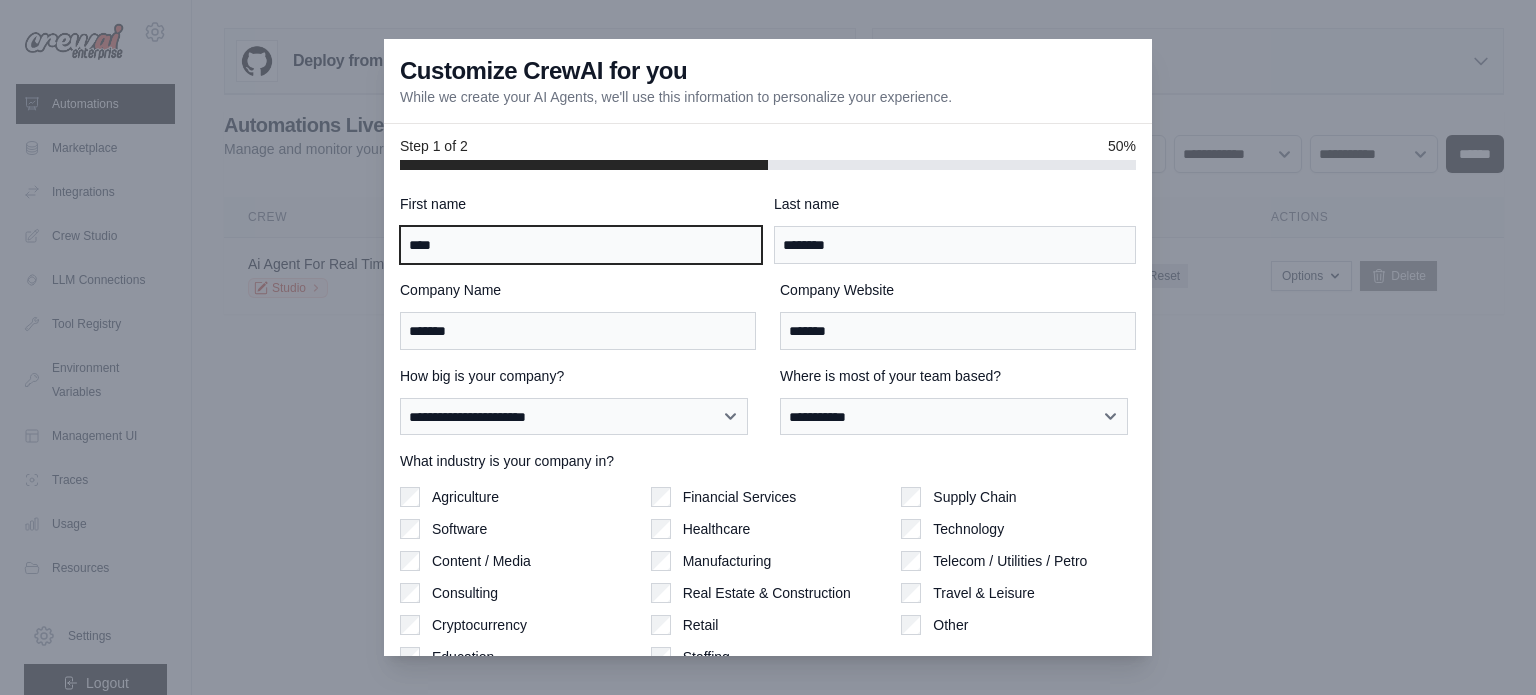 type on "**********" 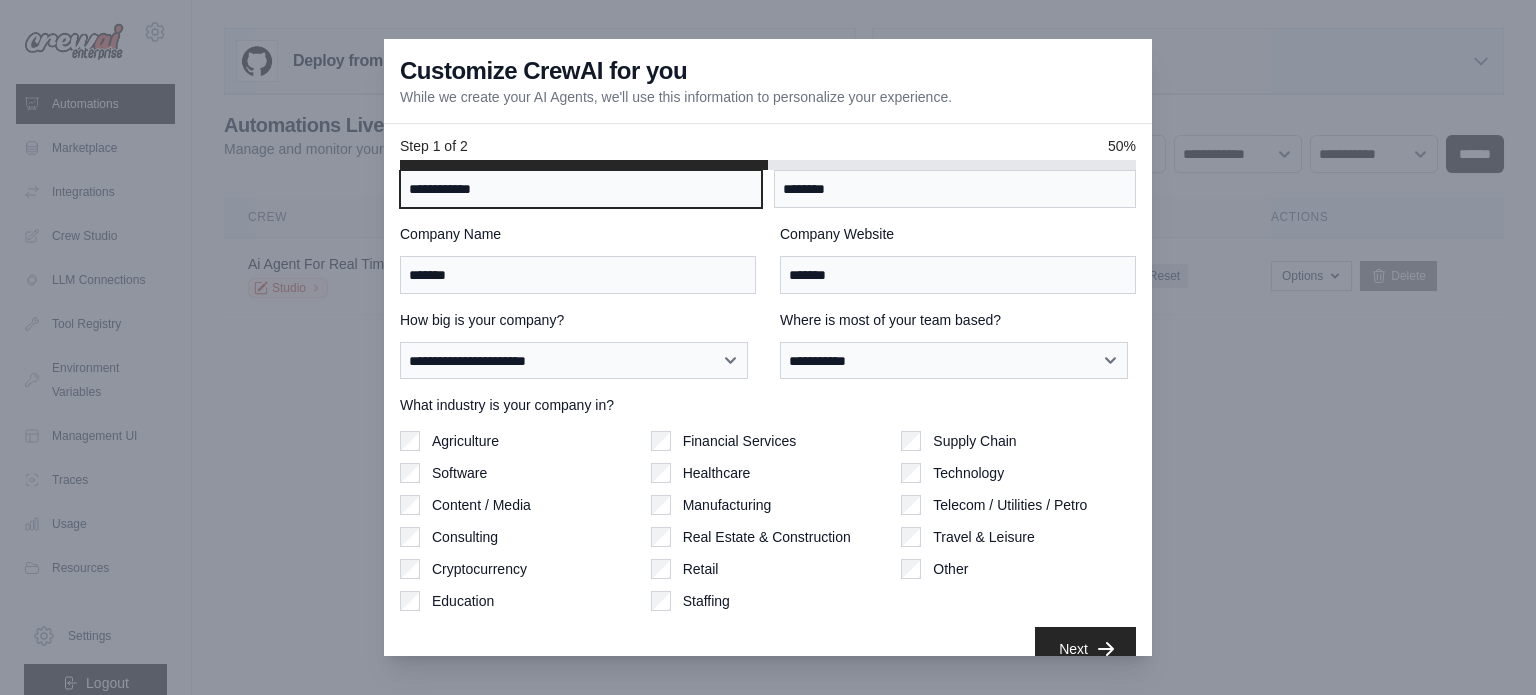 scroll, scrollTop: 86, scrollLeft: 0, axis: vertical 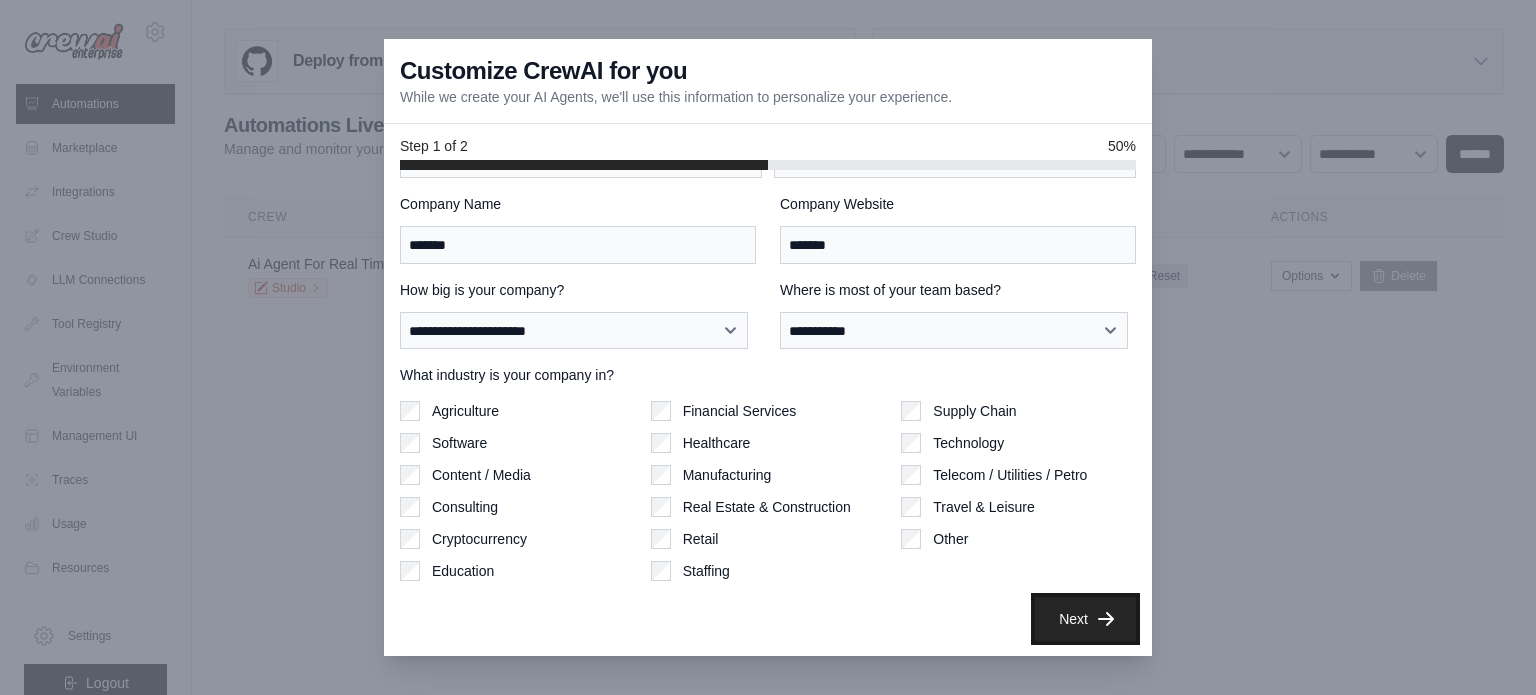 click on "Next" at bounding box center [1085, 619] 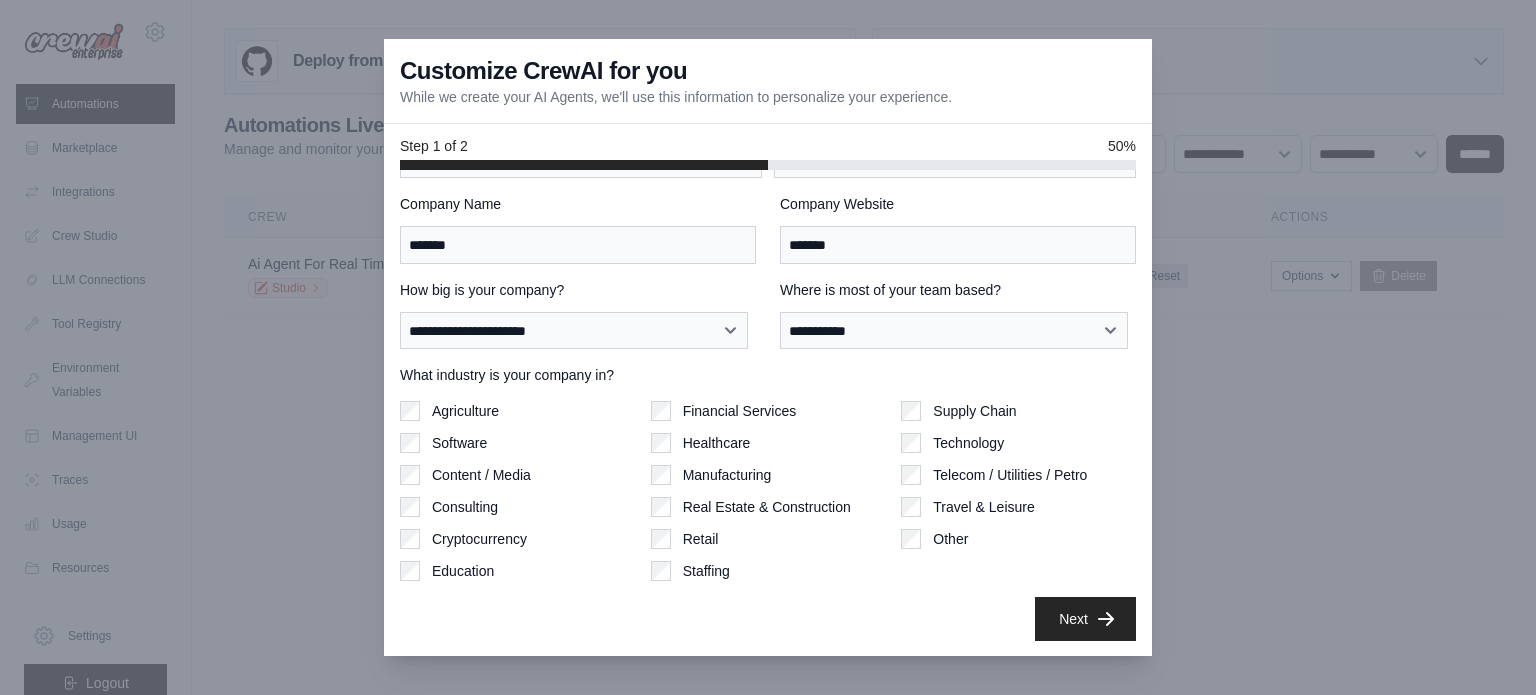 scroll, scrollTop: 0, scrollLeft: 0, axis: both 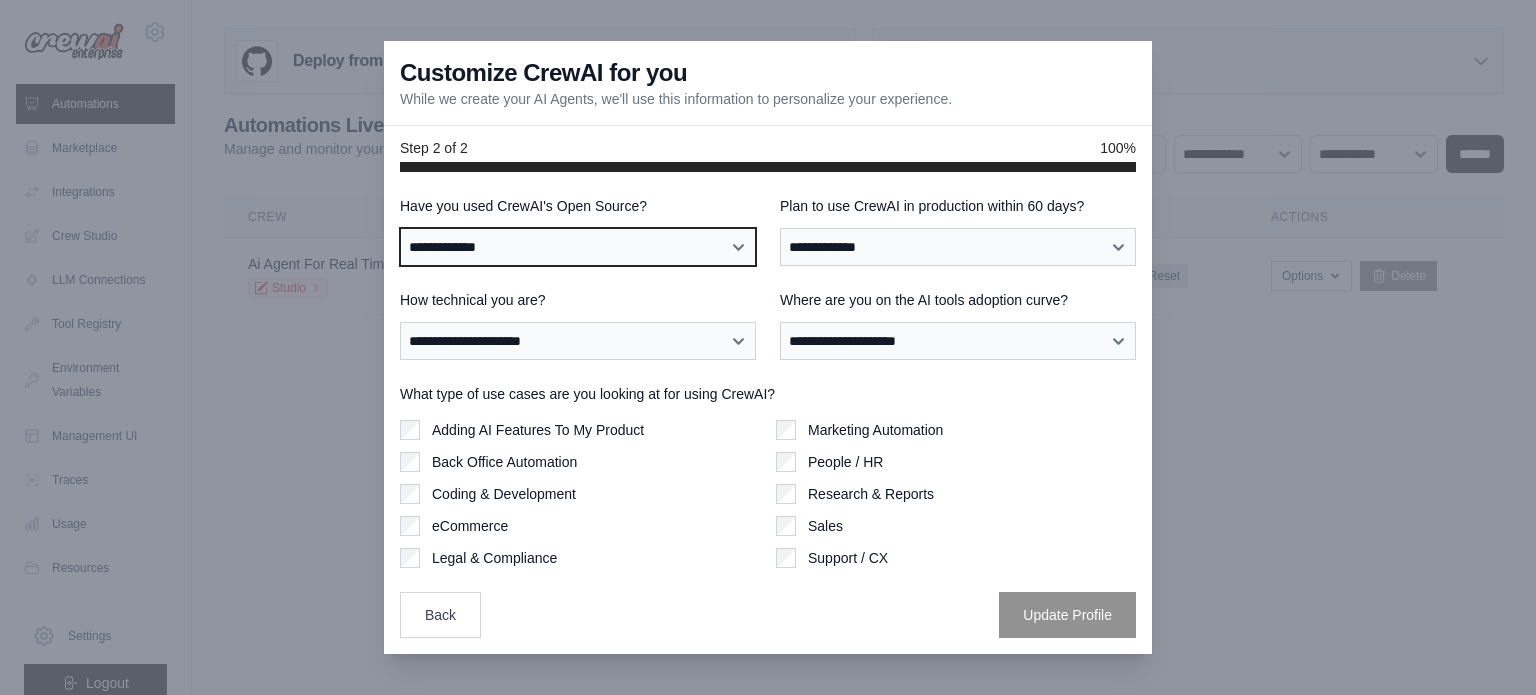 click on "**********" at bounding box center (578, 247) 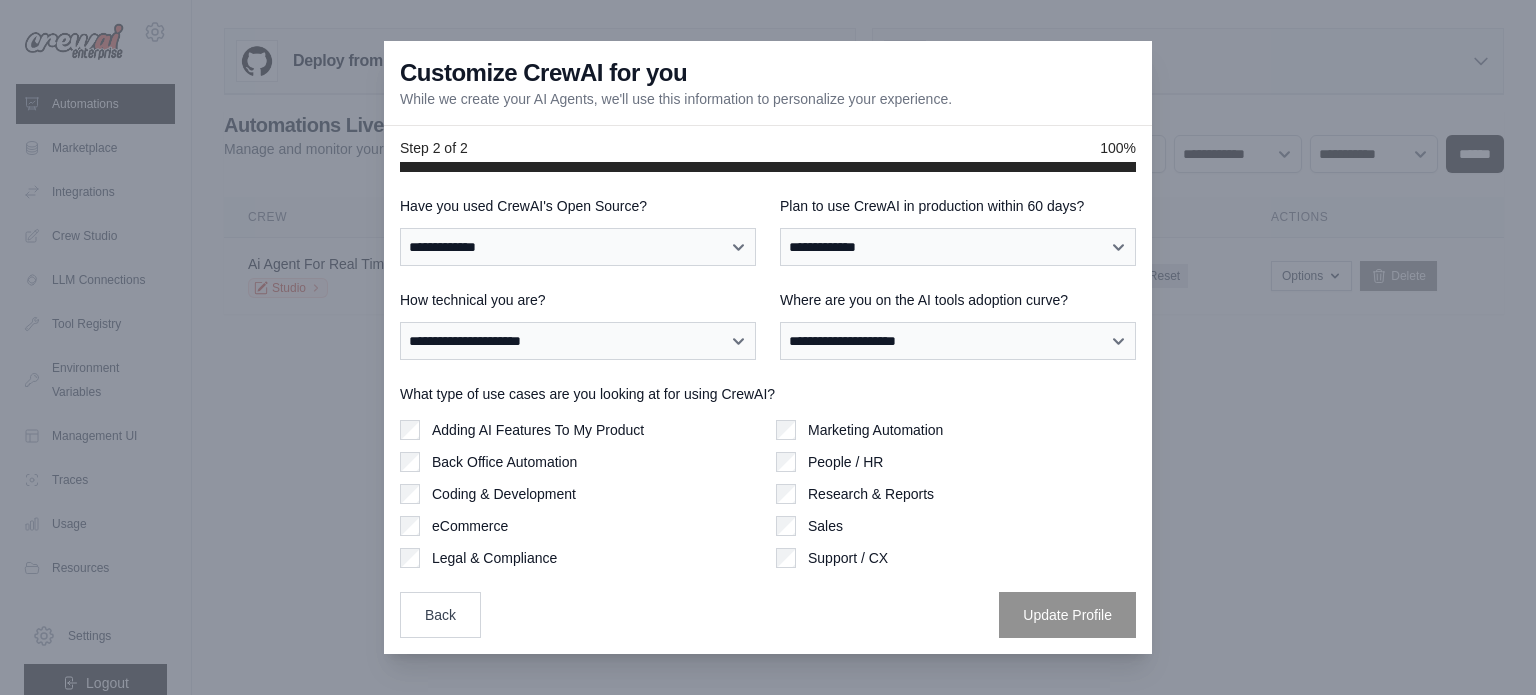 click on "Have you used CrewAI's Open Source?" at bounding box center [578, 206] 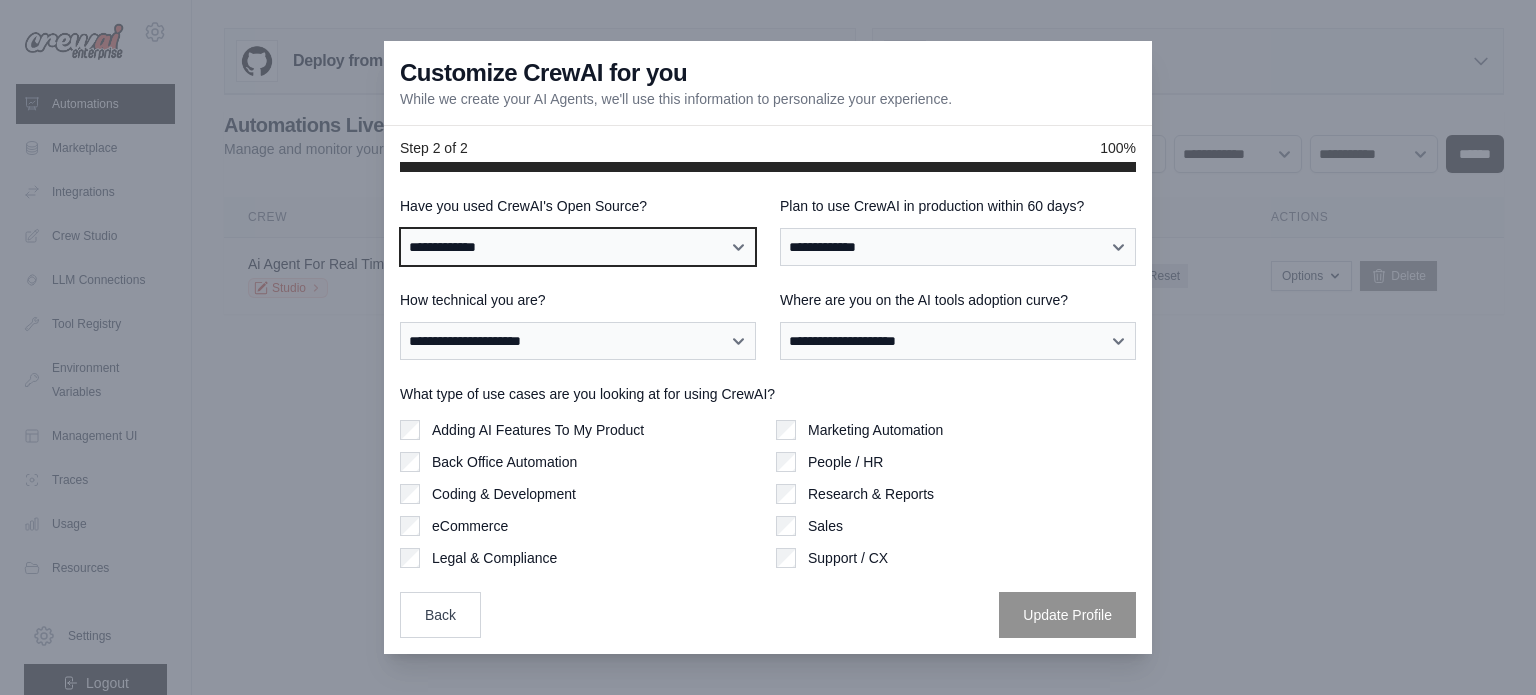 click on "**********" at bounding box center (578, 247) 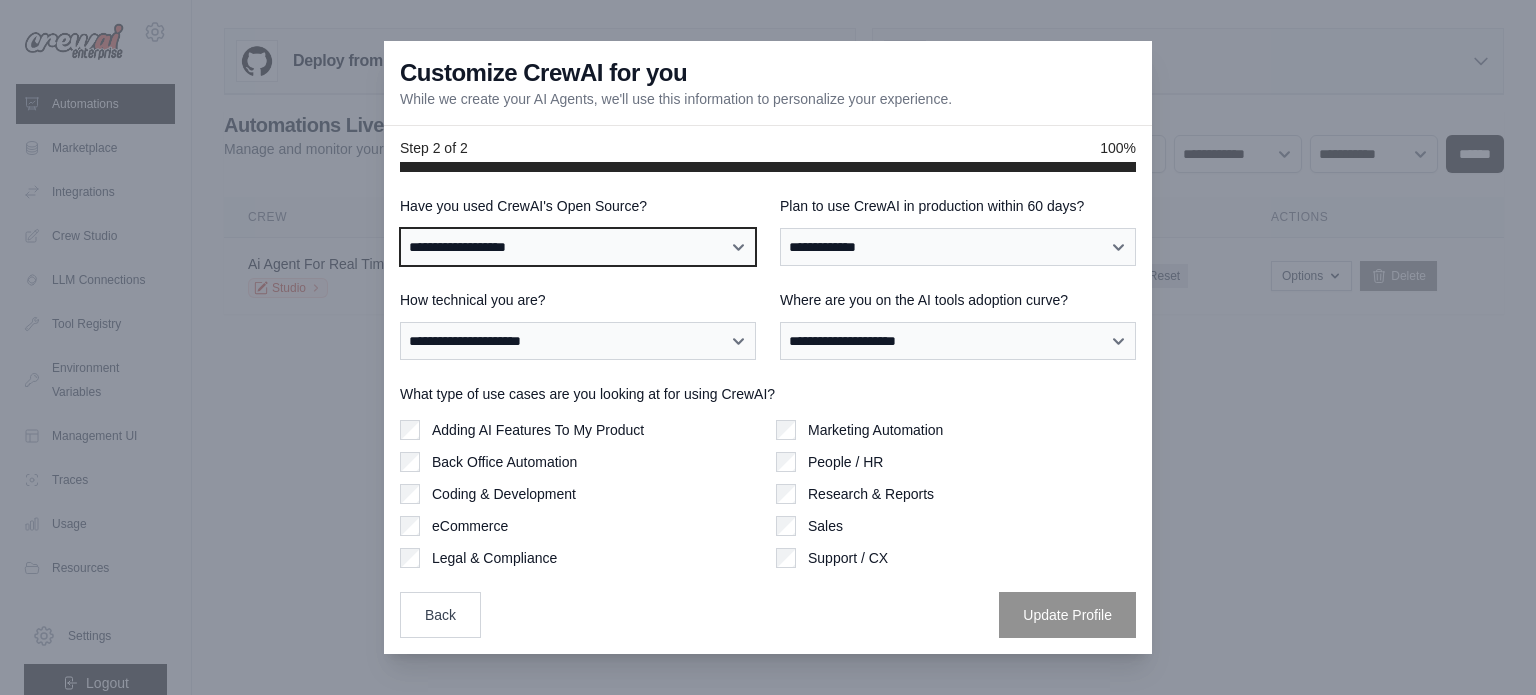 click on "**********" at bounding box center (578, 247) 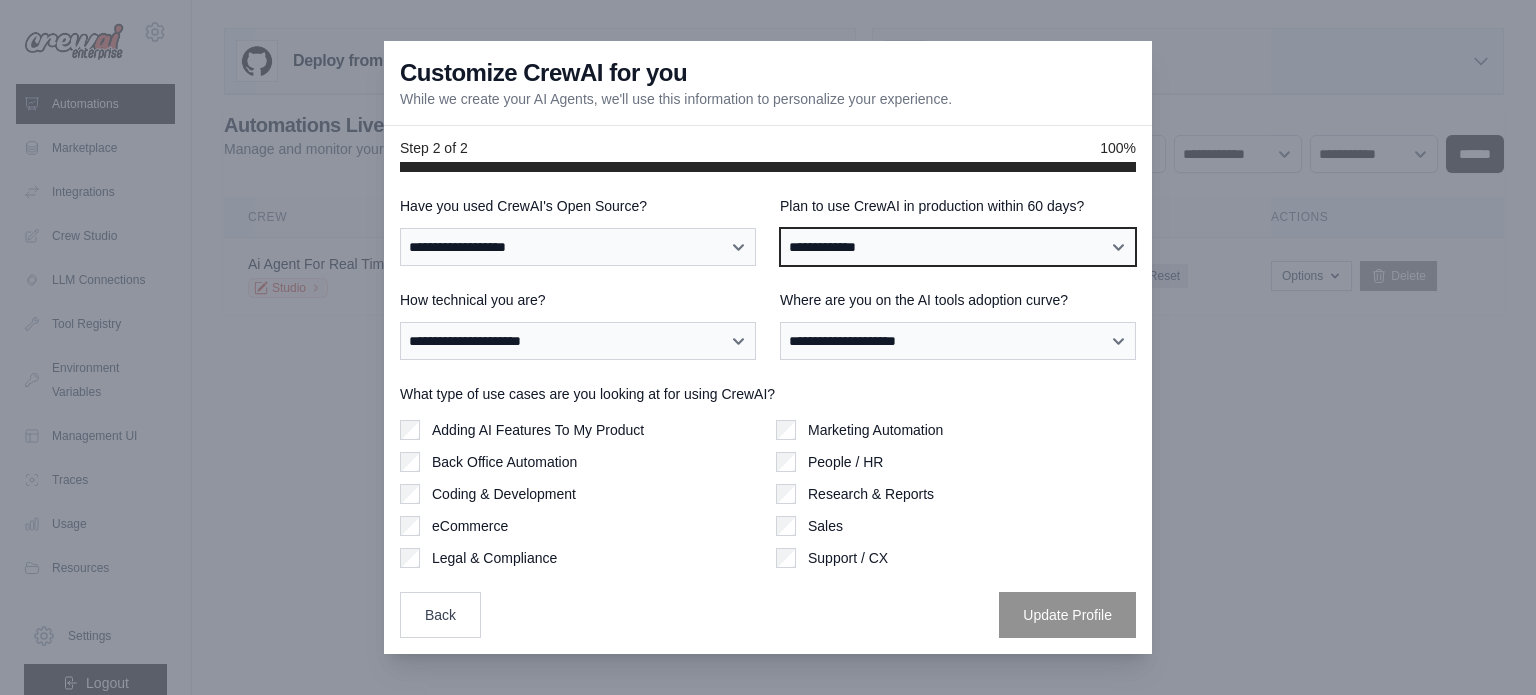 click on "**********" at bounding box center [958, 247] 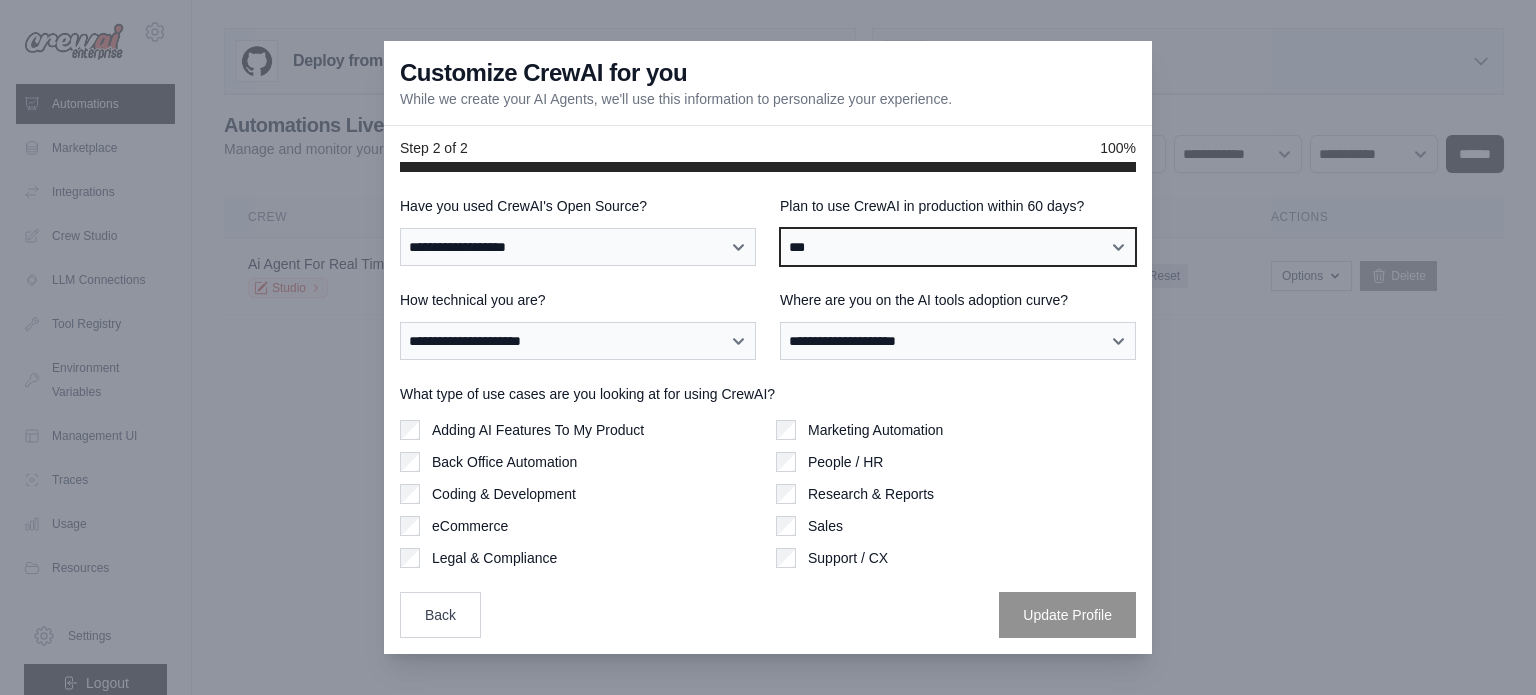 click on "**********" at bounding box center [958, 247] 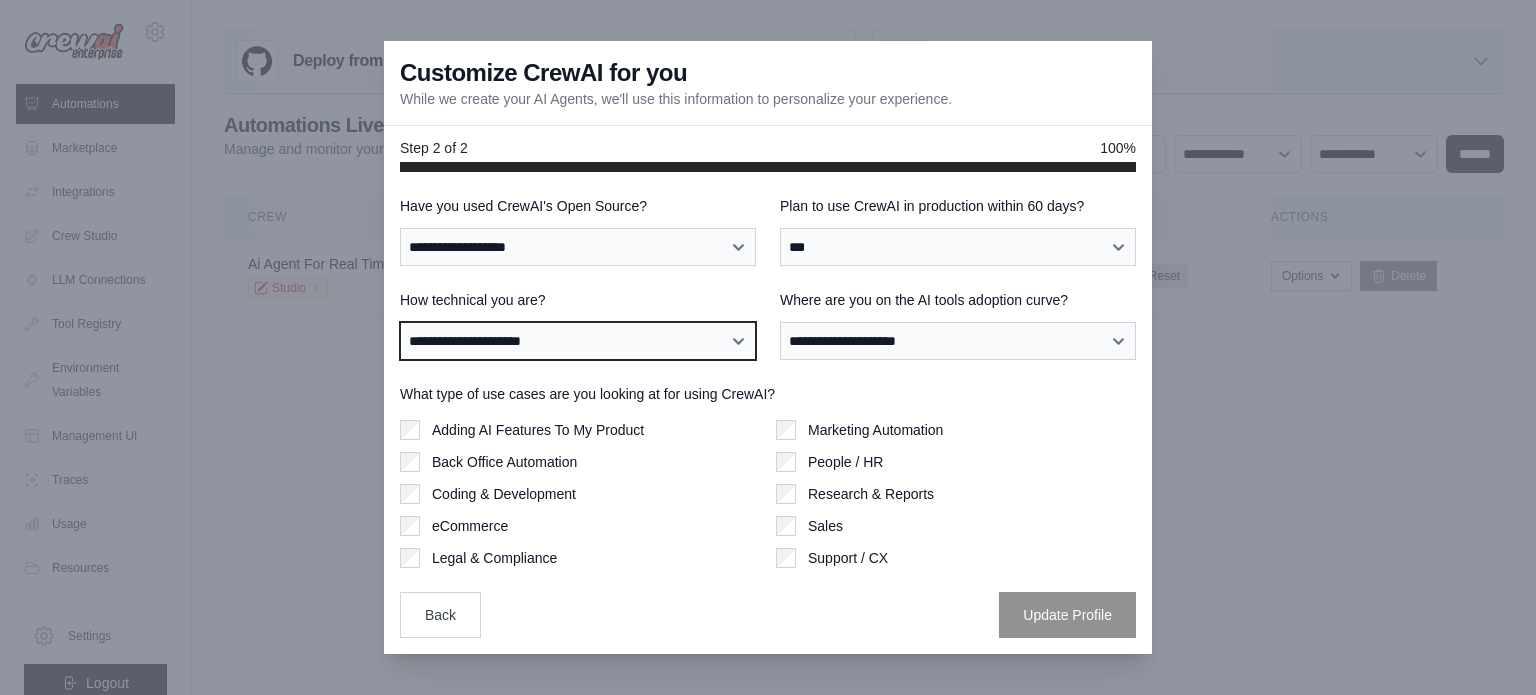 click on "**********" at bounding box center [578, 341] 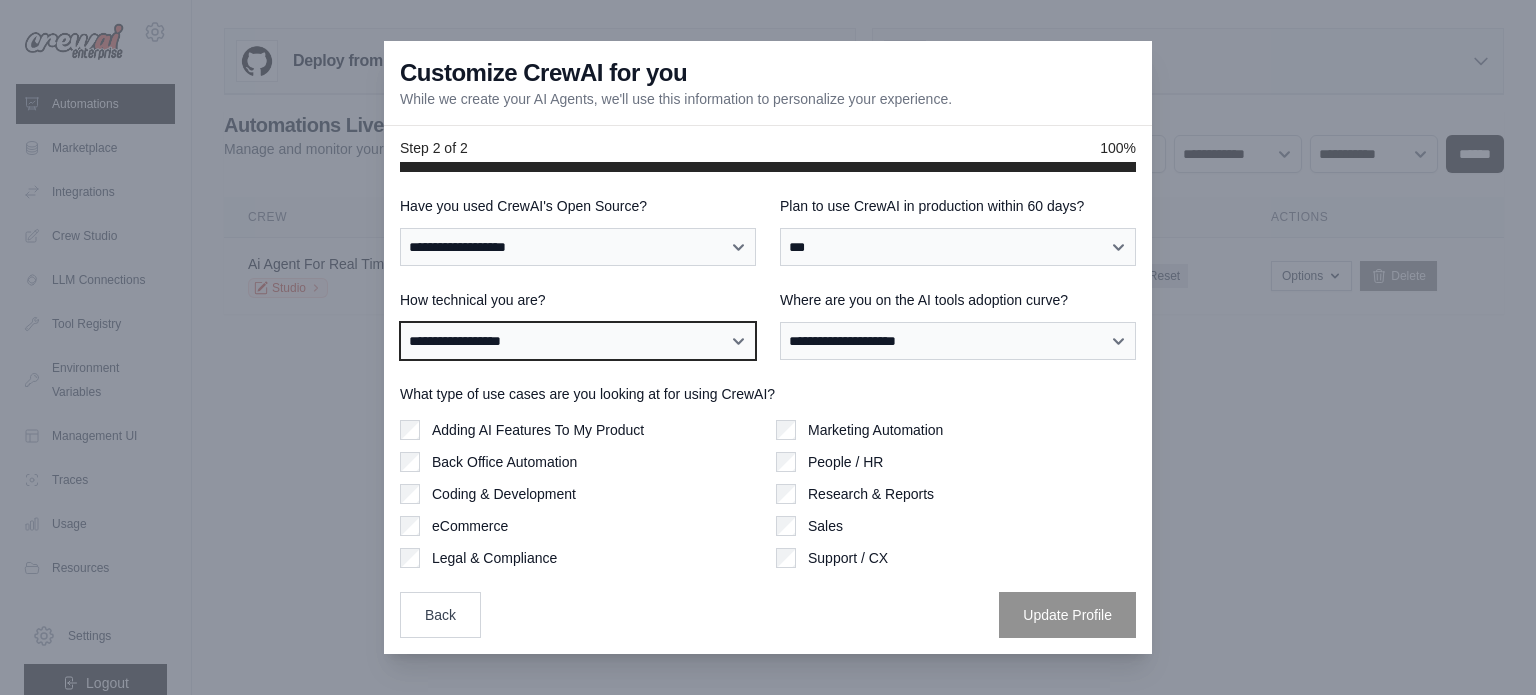 click on "**********" at bounding box center [578, 341] 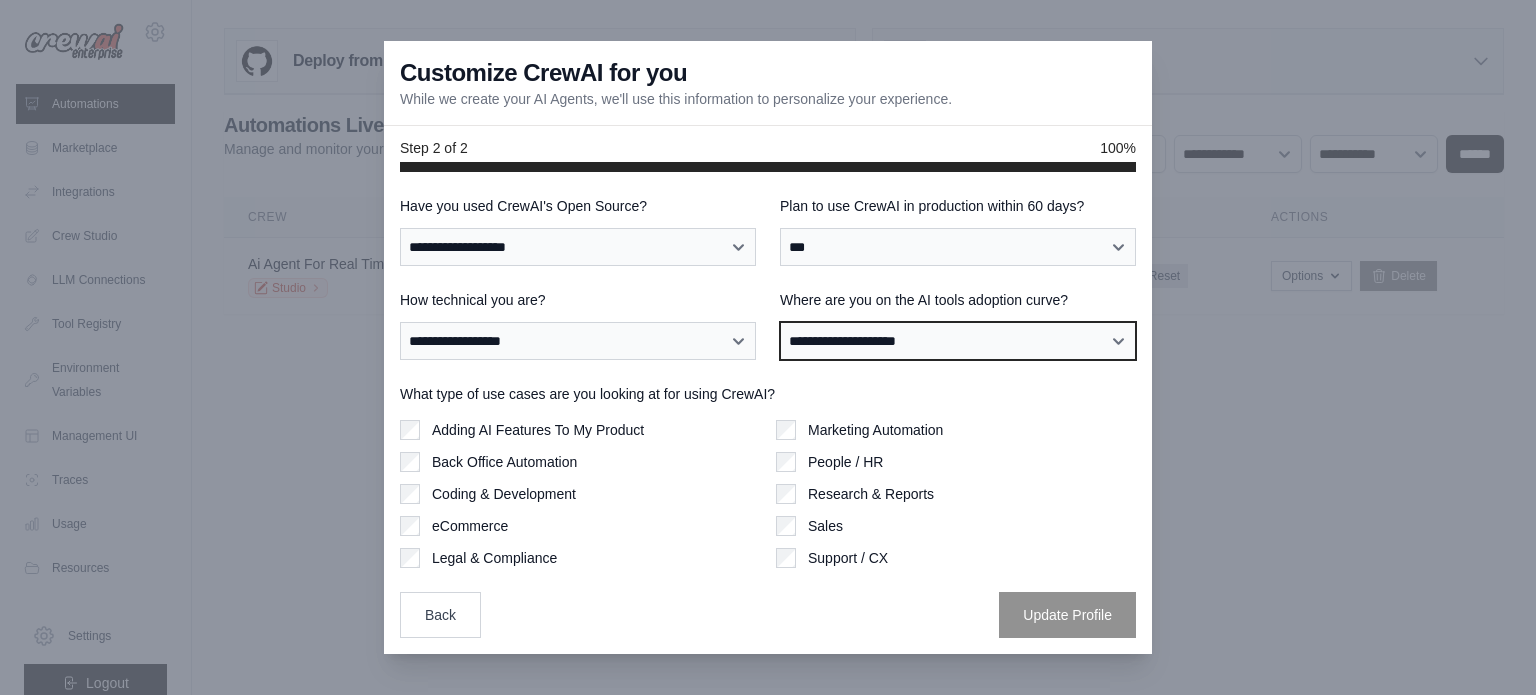 click on "**********" at bounding box center [958, 341] 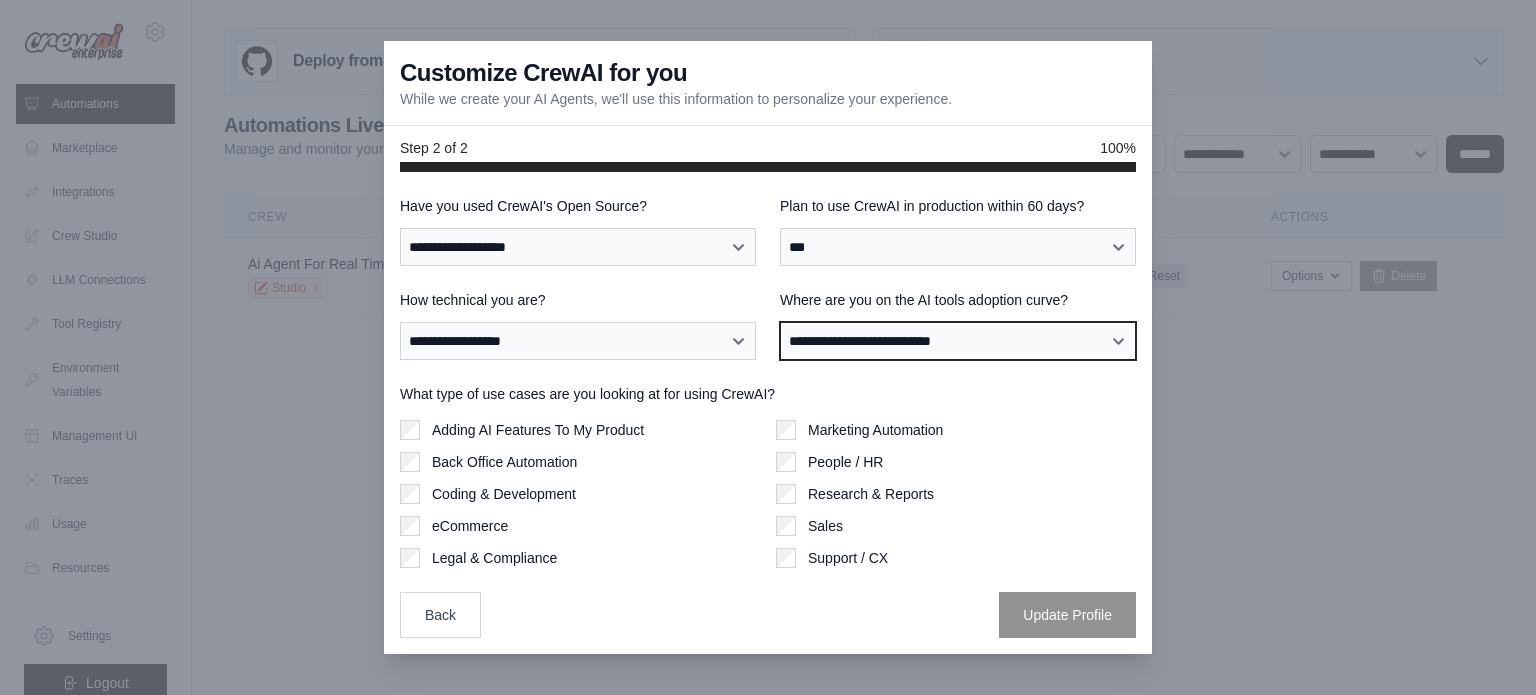 click on "**********" at bounding box center (958, 341) 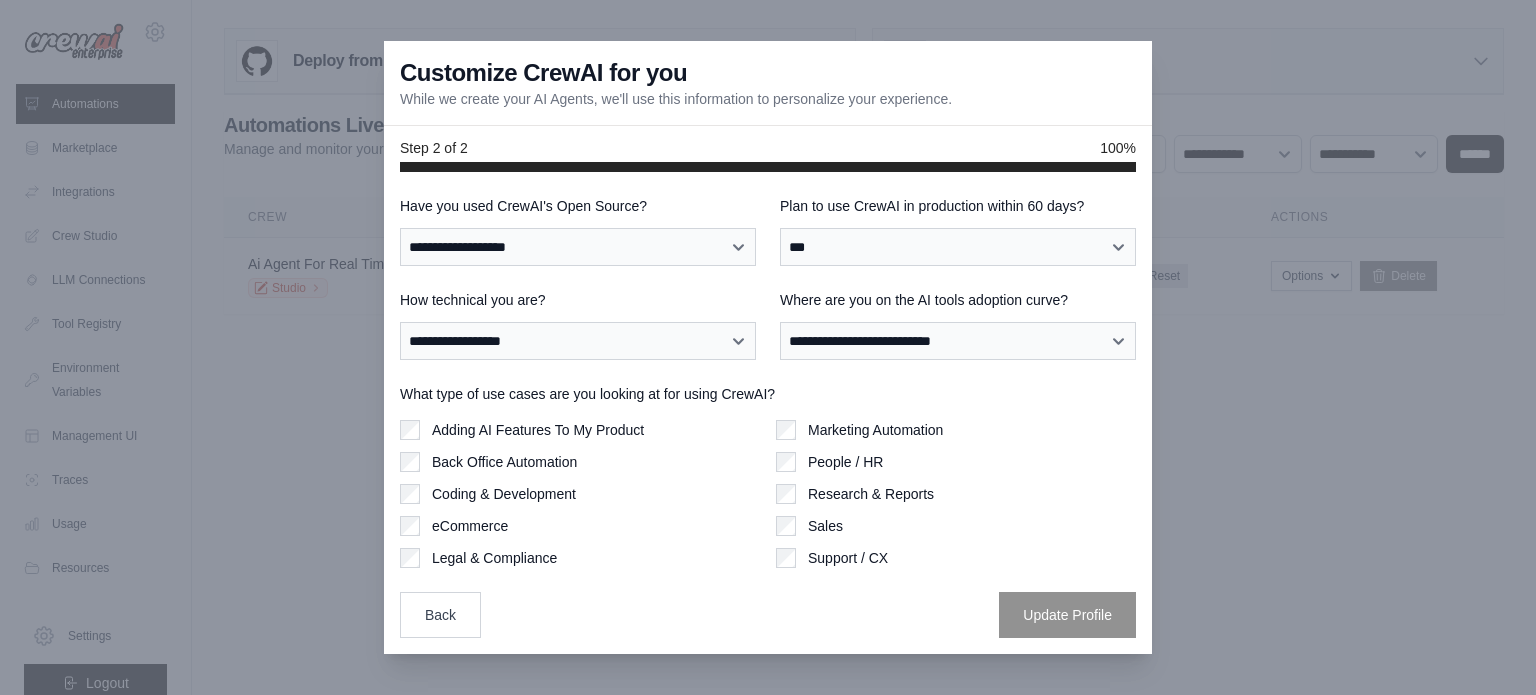 click on "Adding AI Features To My Product" at bounding box center (538, 430) 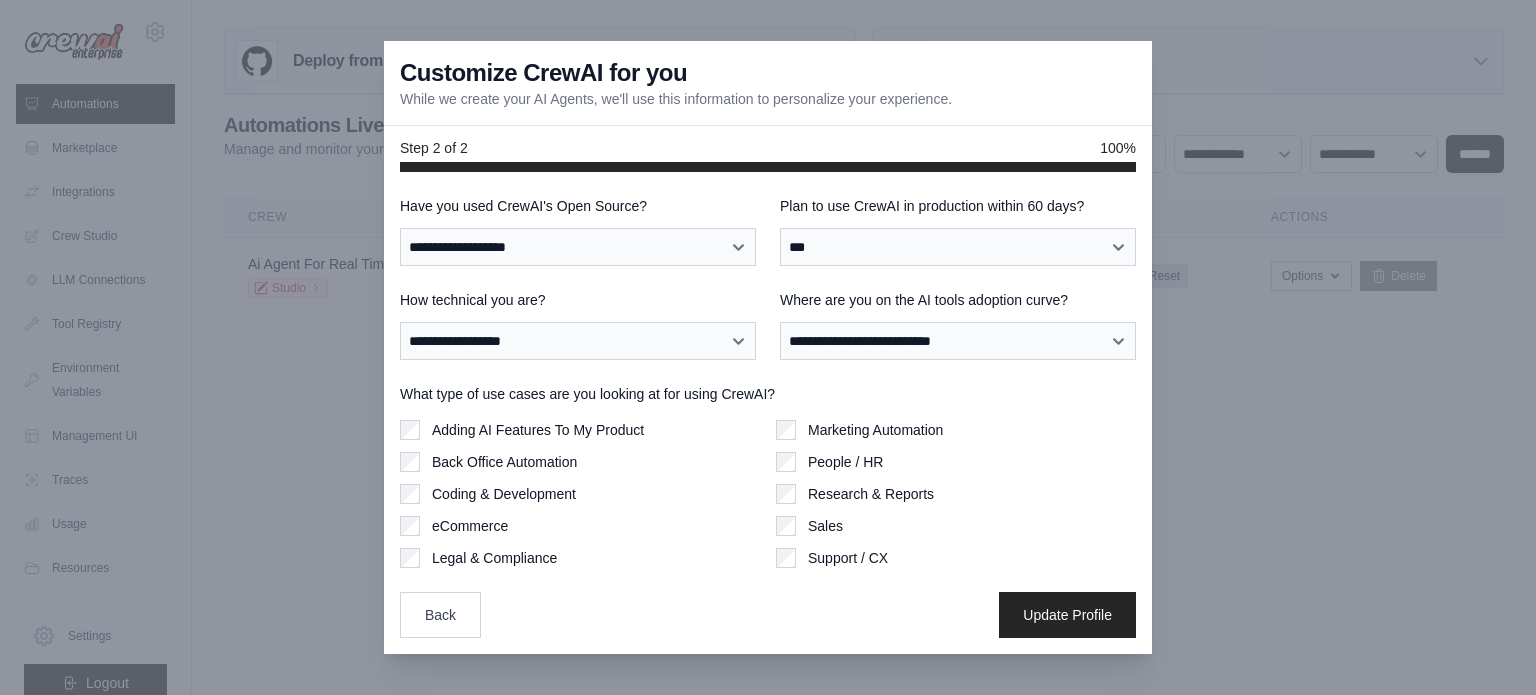 click on "Adding AI Features To My Product
Back Office Automation
Coding & Development
eCommerce
Legal & Compliance" at bounding box center [580, 494] 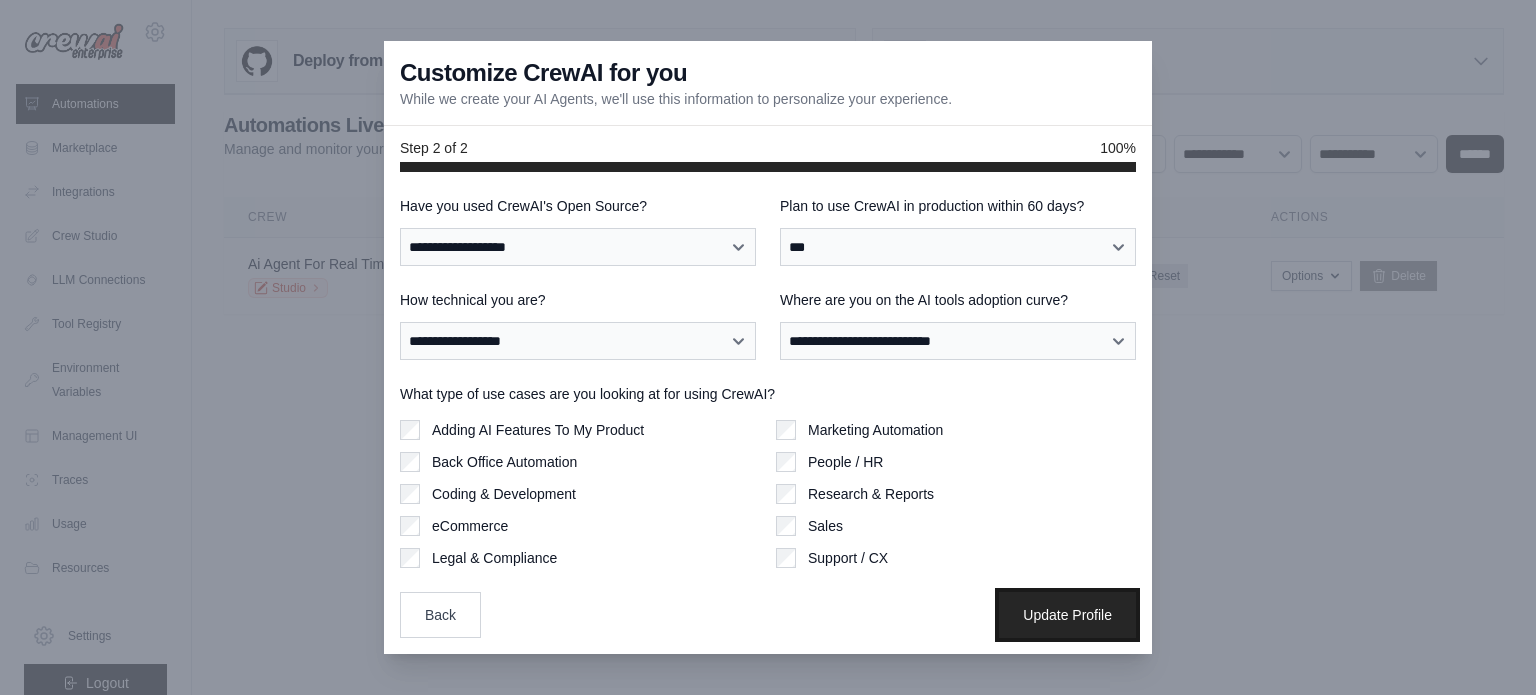 click on "Update Profile" at bounding box center (1067, 615) 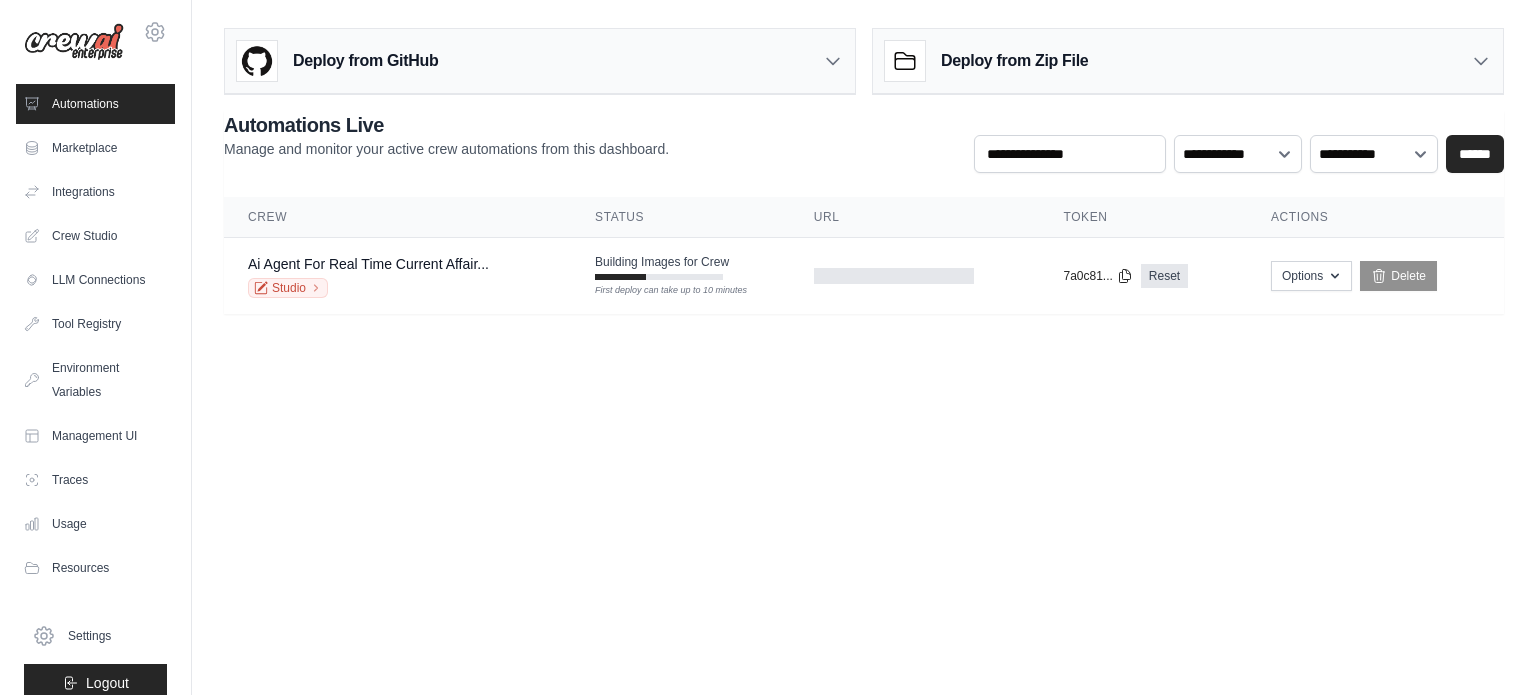 scroll, scrollTop: 0, scrollLeft: 0, axis: both 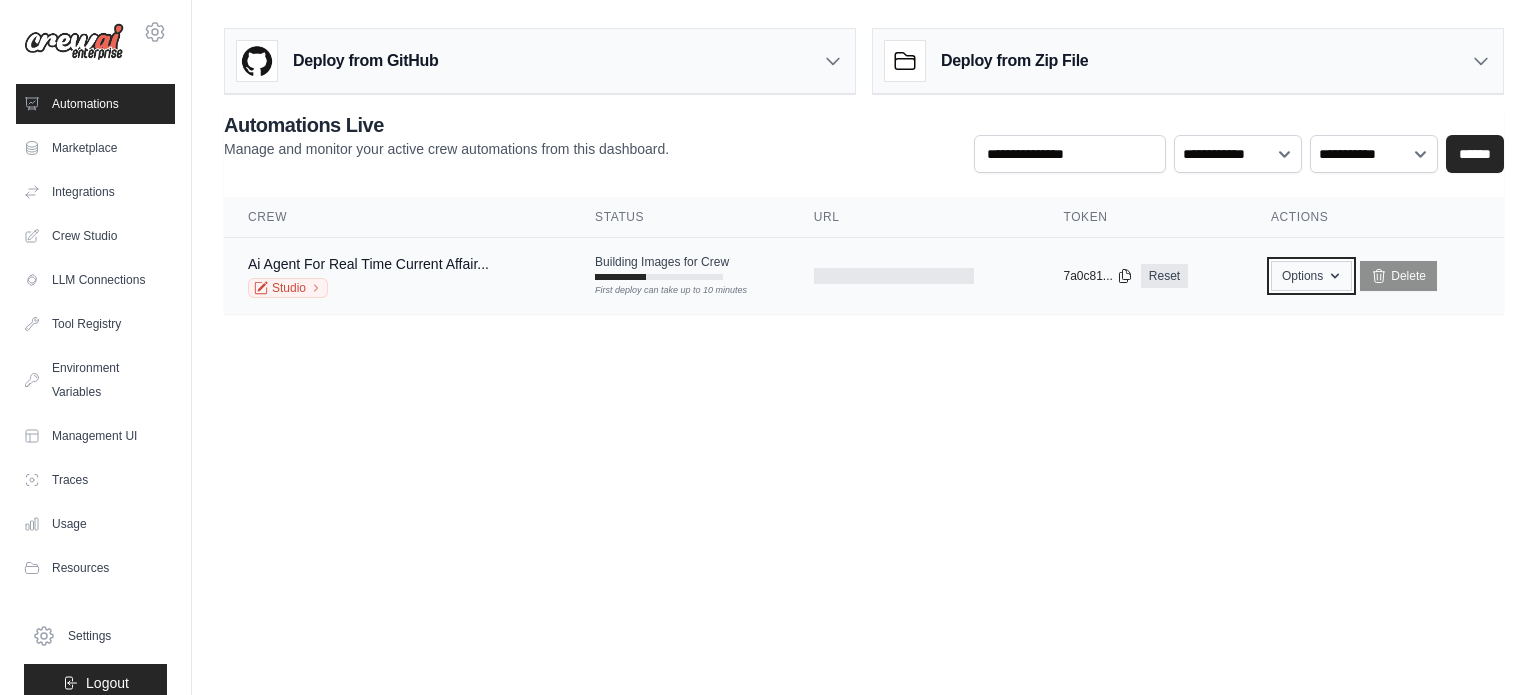 click 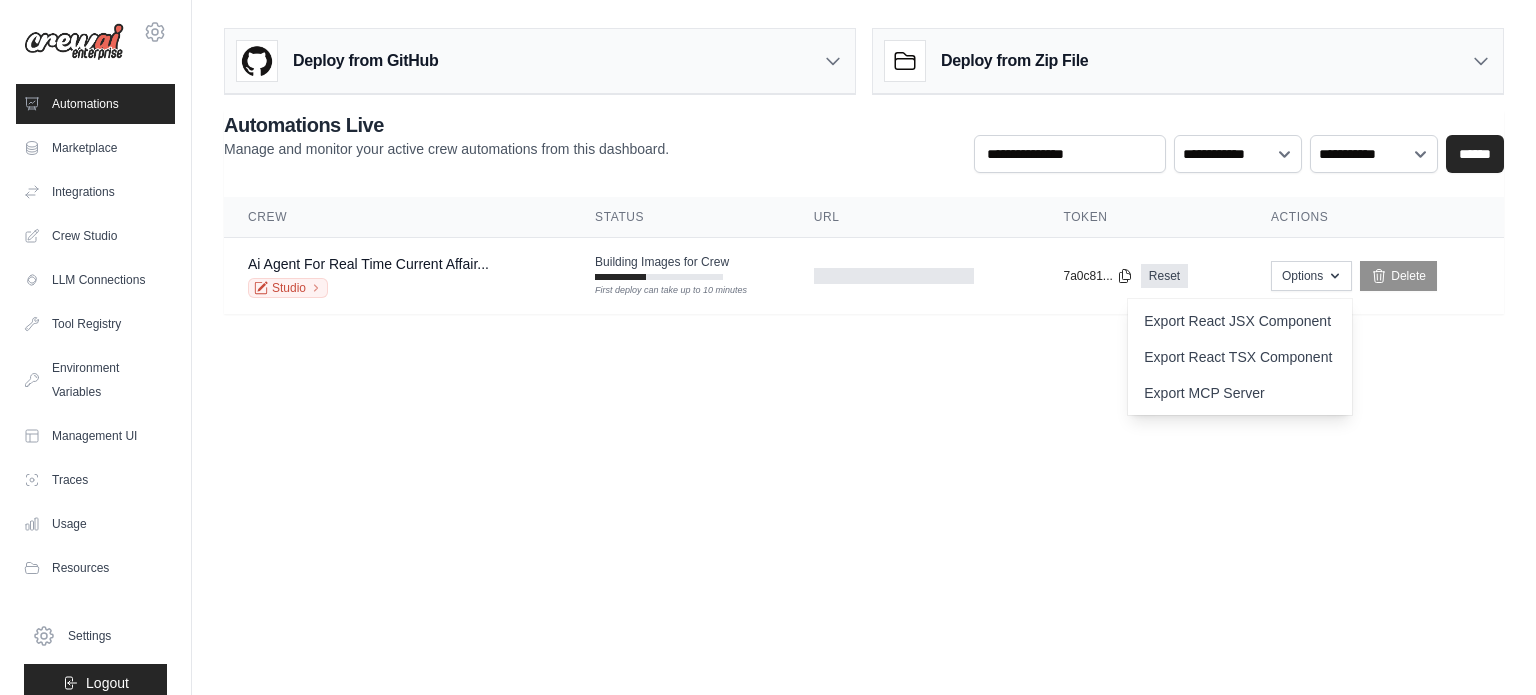 click on "[EMAIL]
Settings
Automations
Marketplace
Integrations" at bounding box center [768, 347] 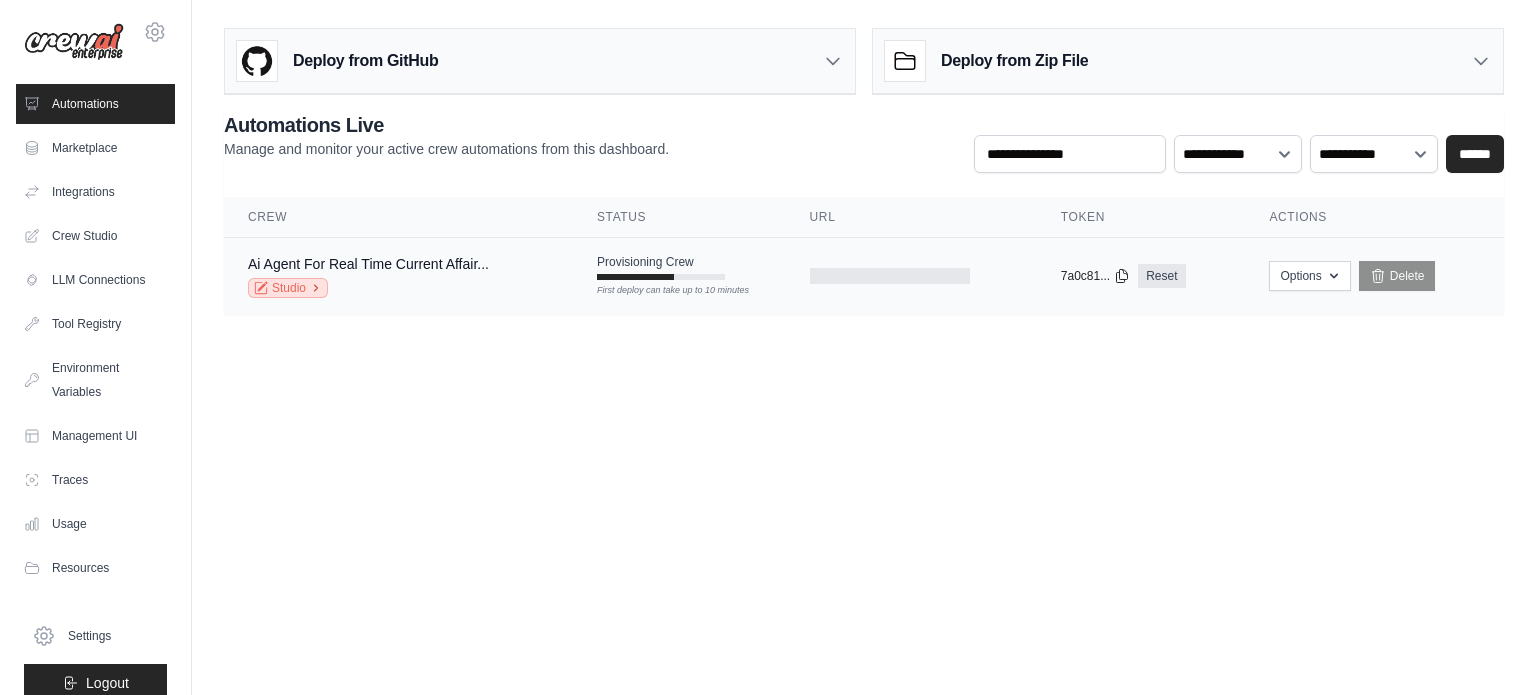 click 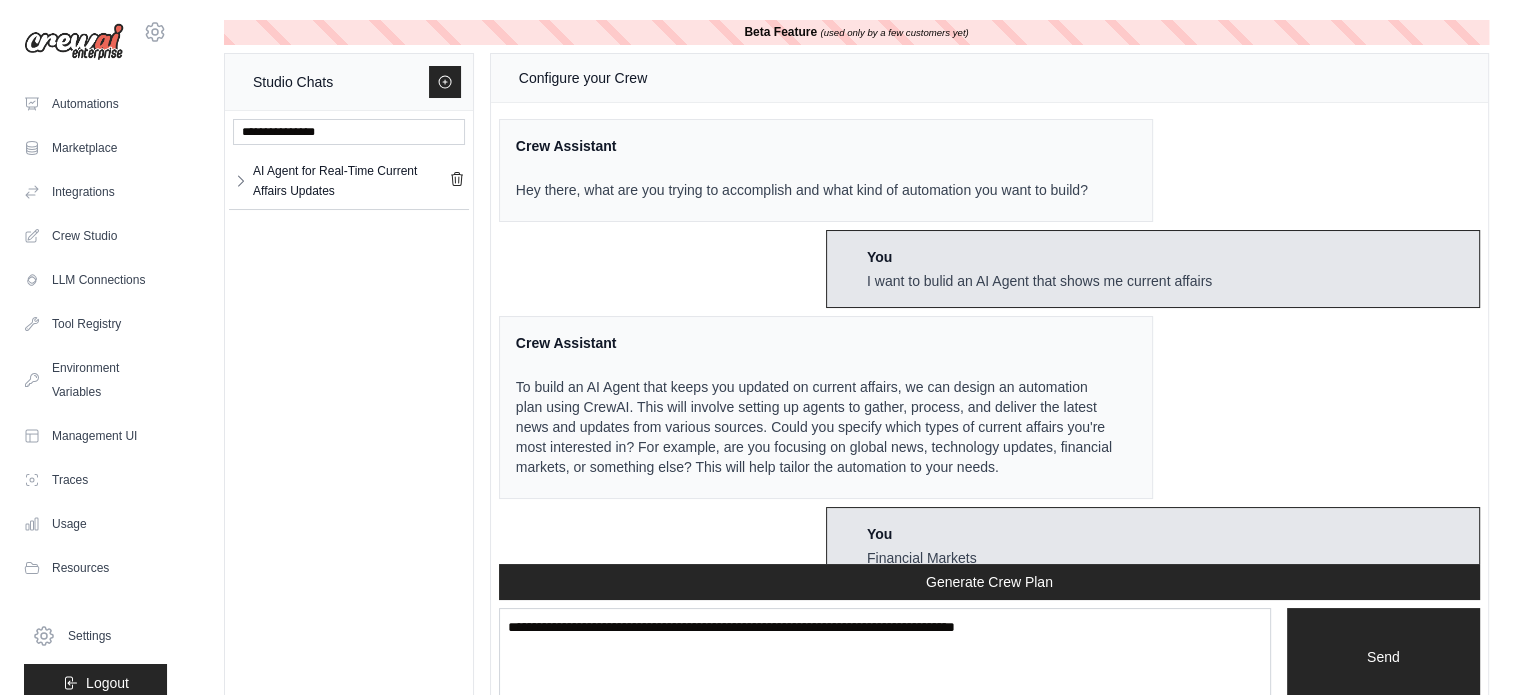 scroll, scrollTop: 2238, scrollLeft: 0, axis: vertical 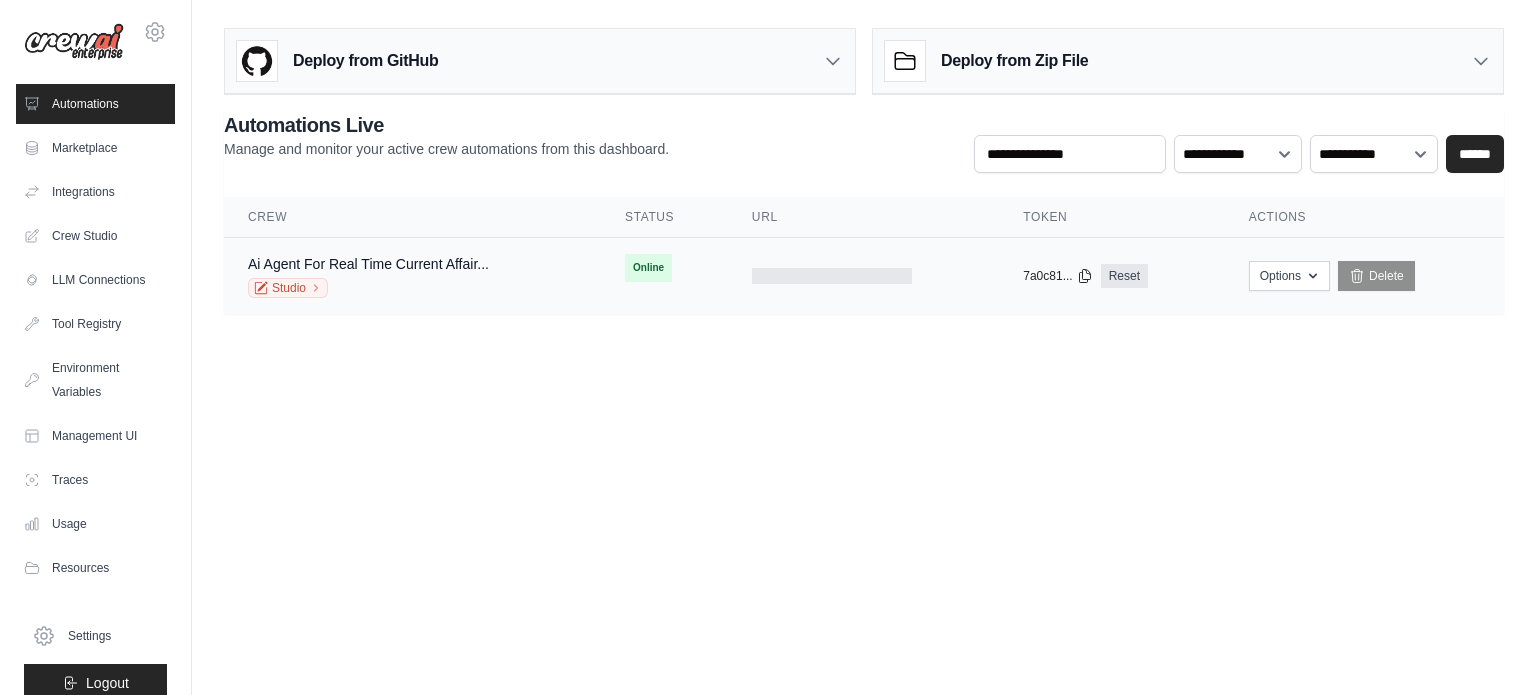 click on "Online" at bounding box center (648, 268) 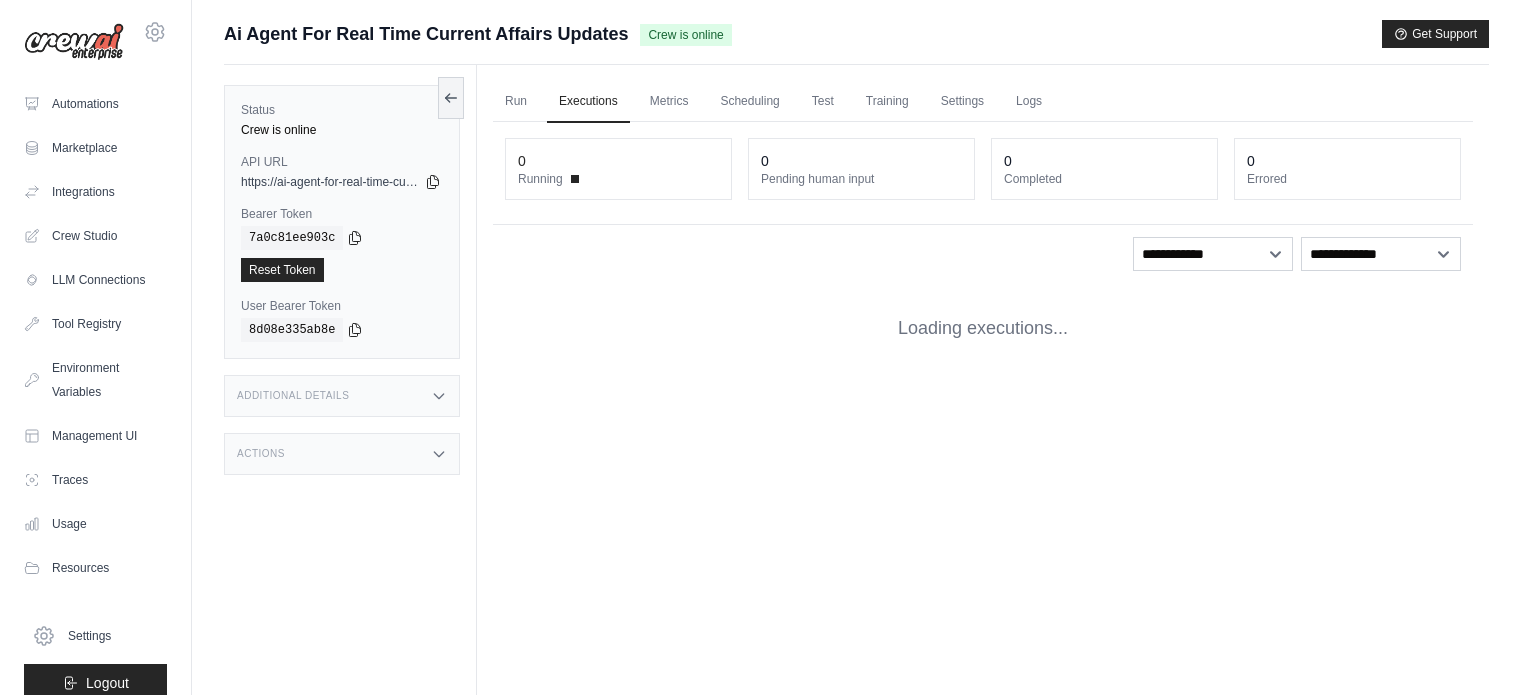 scroll, scrollTop: 0, scrollLeft: 0, axis: both 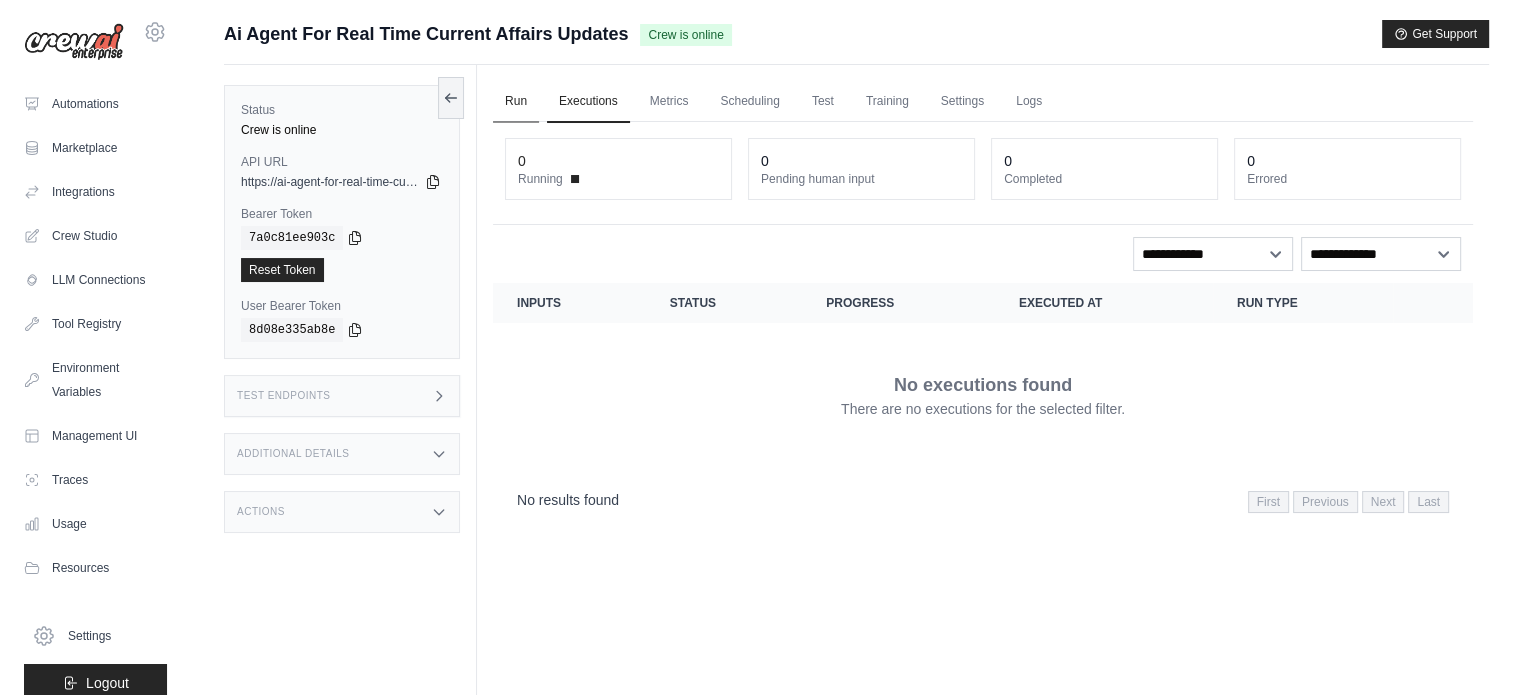 click on "Run" at bounding box center (516, 102) 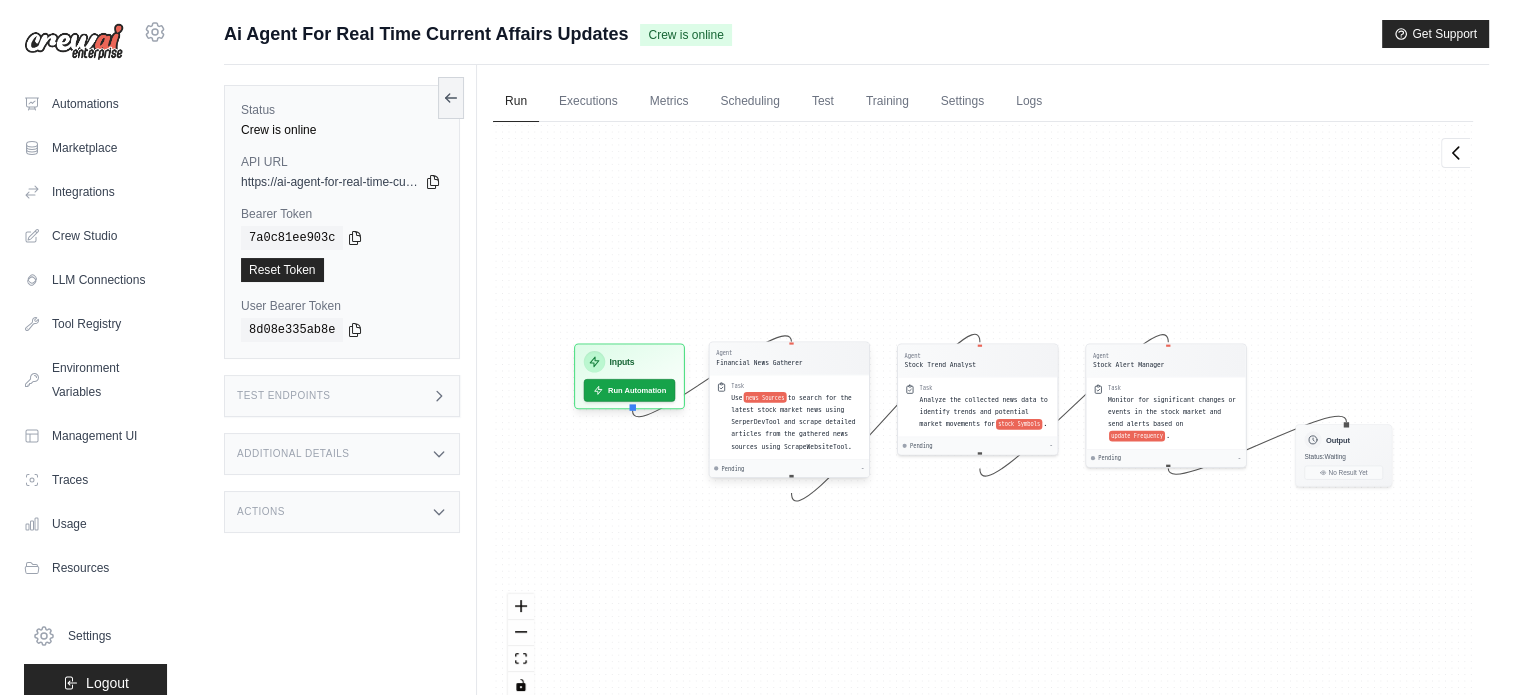 click on "news Sources" at bounding box center [765, 397] 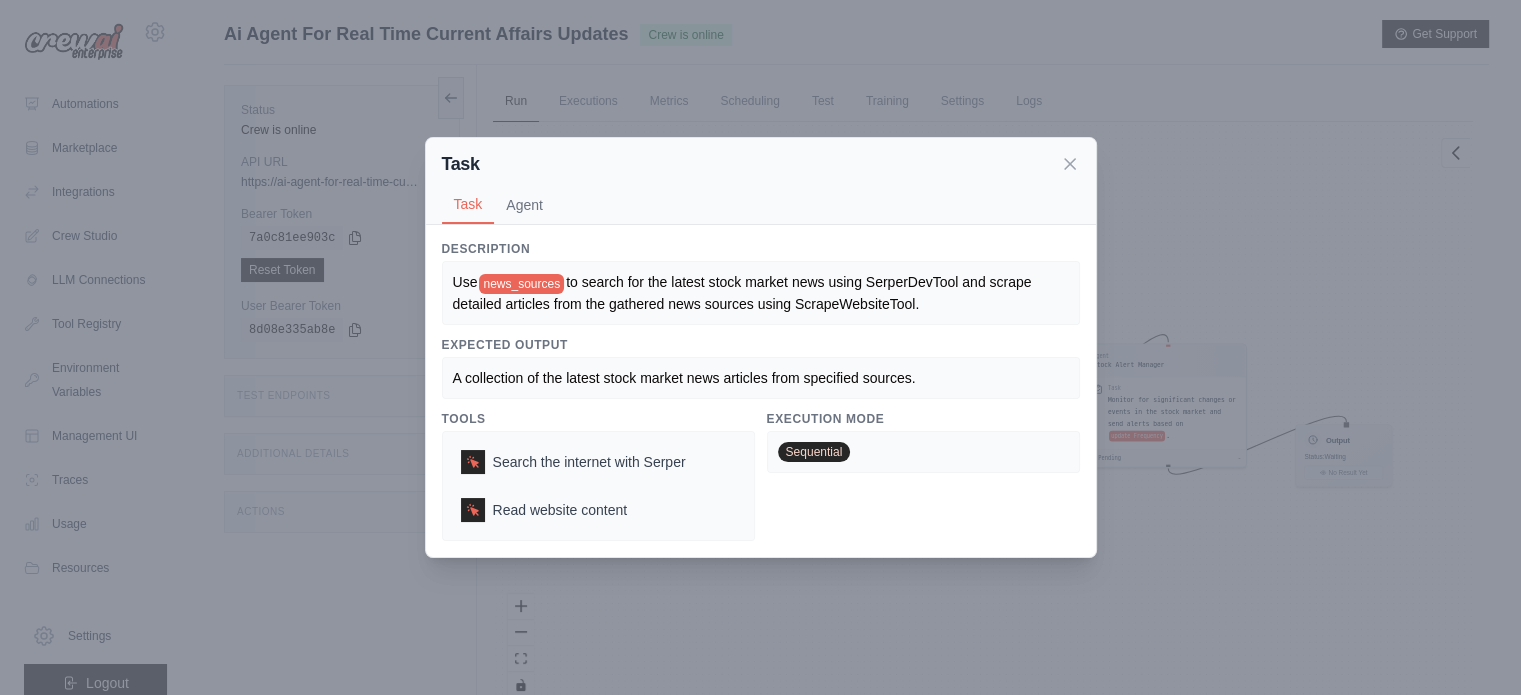 click on "Sequential" at bounding box center [923, 452] 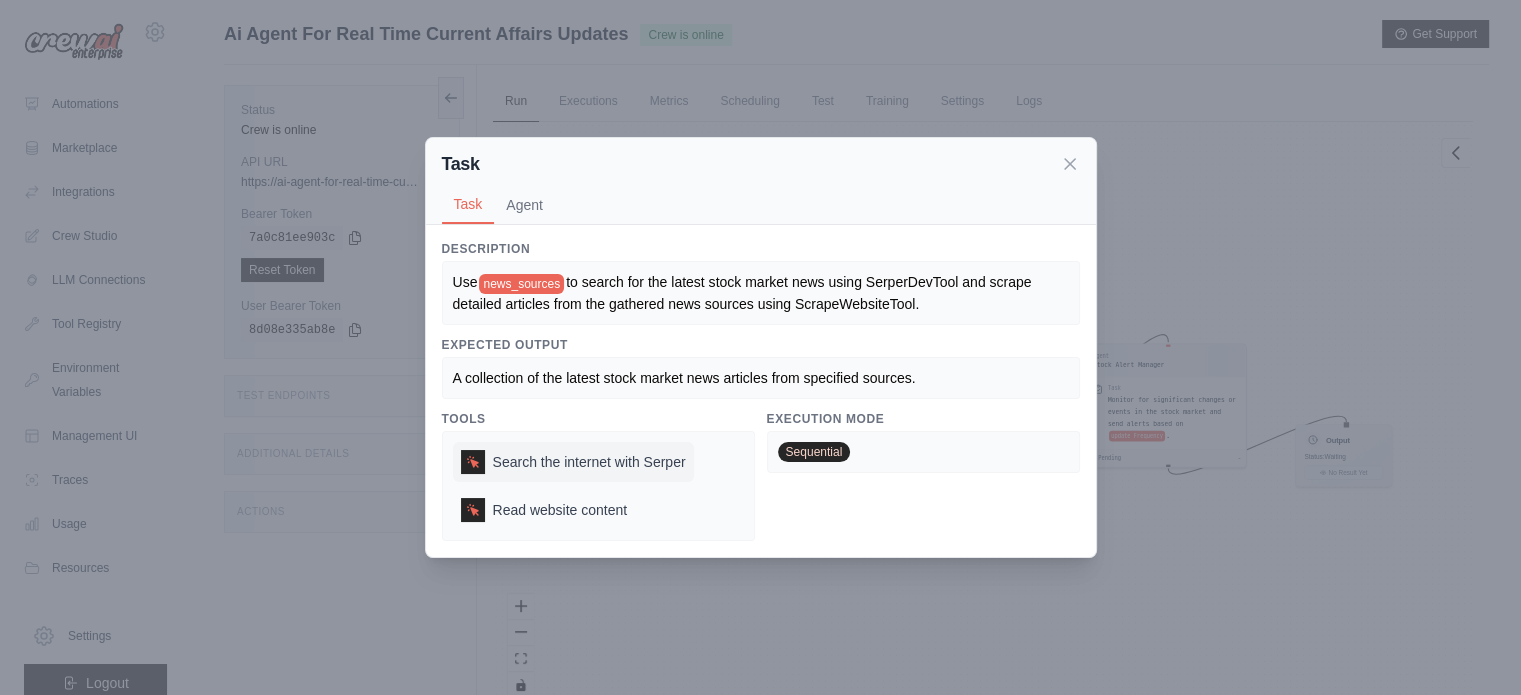 click on "Search the internet with Serper" at bounding box center [589, 462] 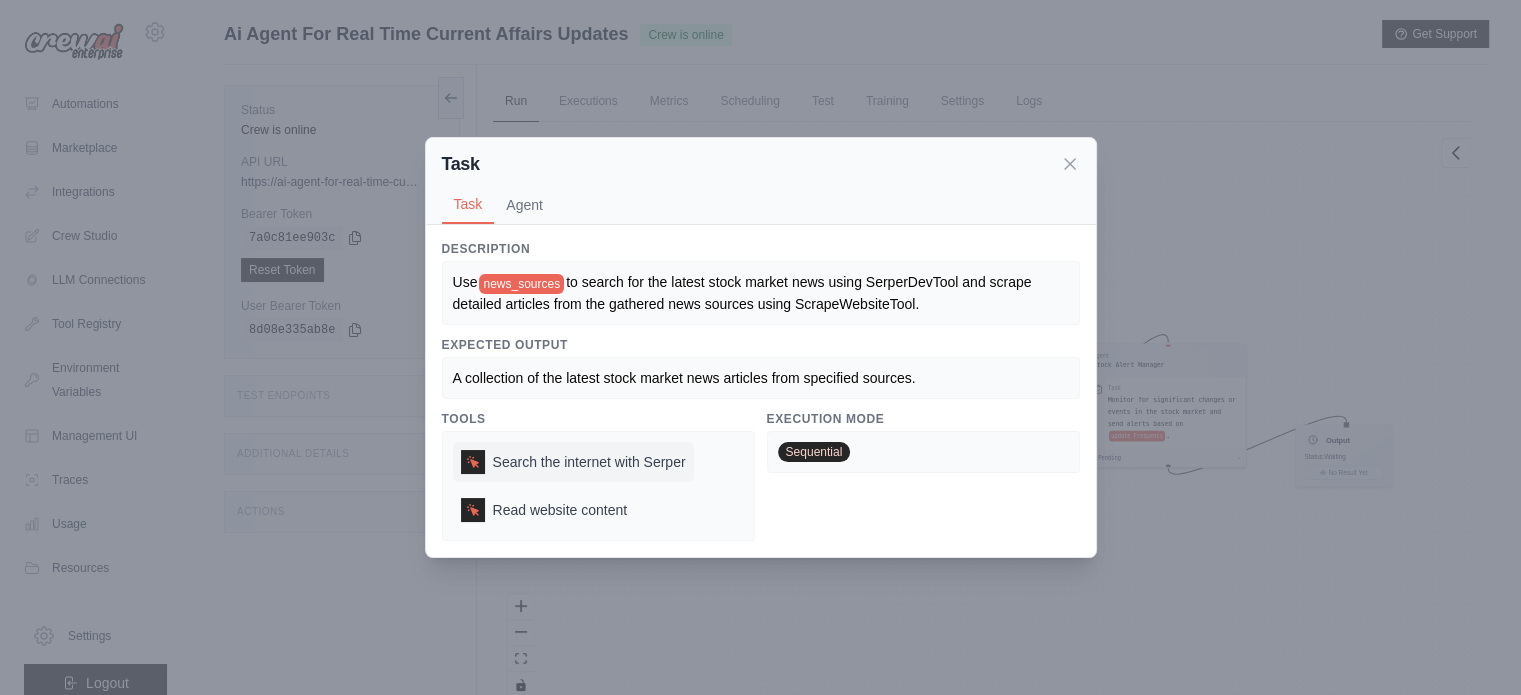 click on "Search the internet with Serper" at bounding box center [589, 462] 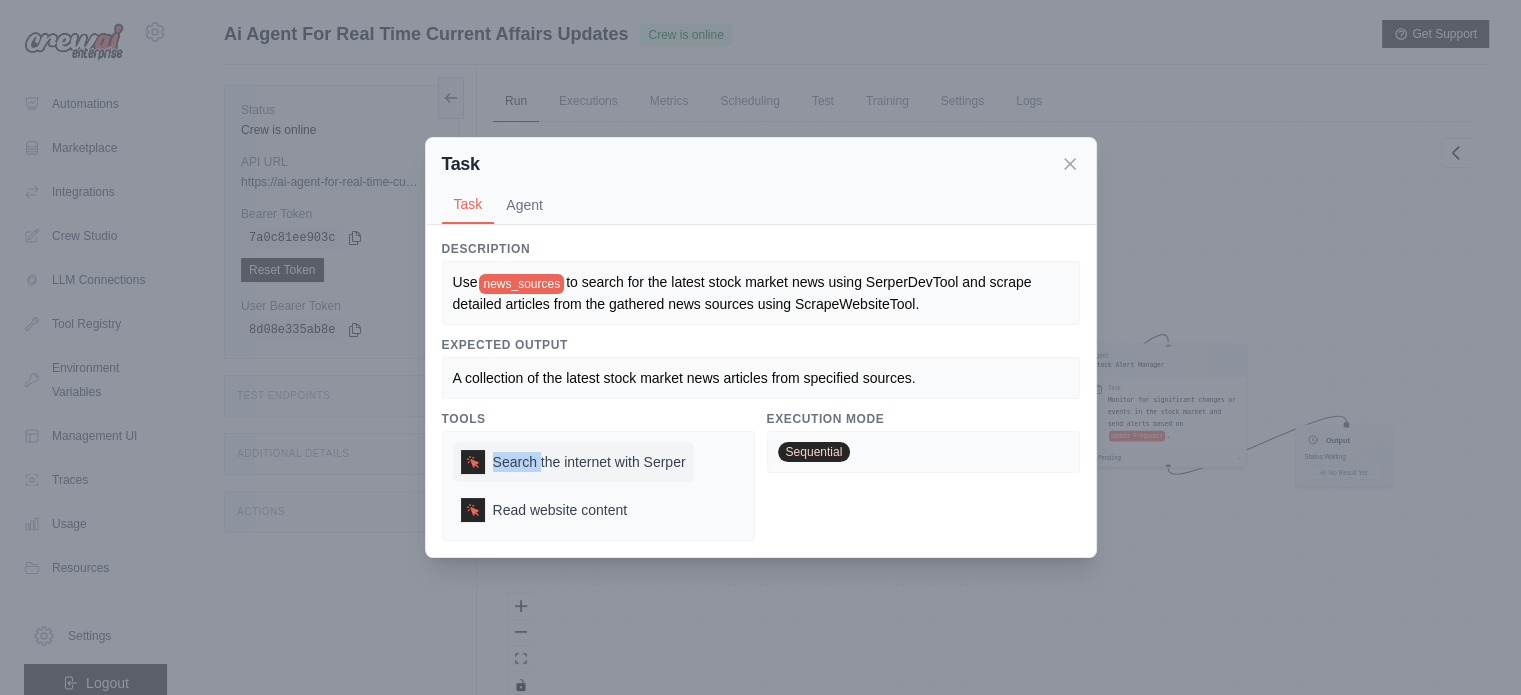 click on "Search the internet with Serper" at bounding box center [589, 462] 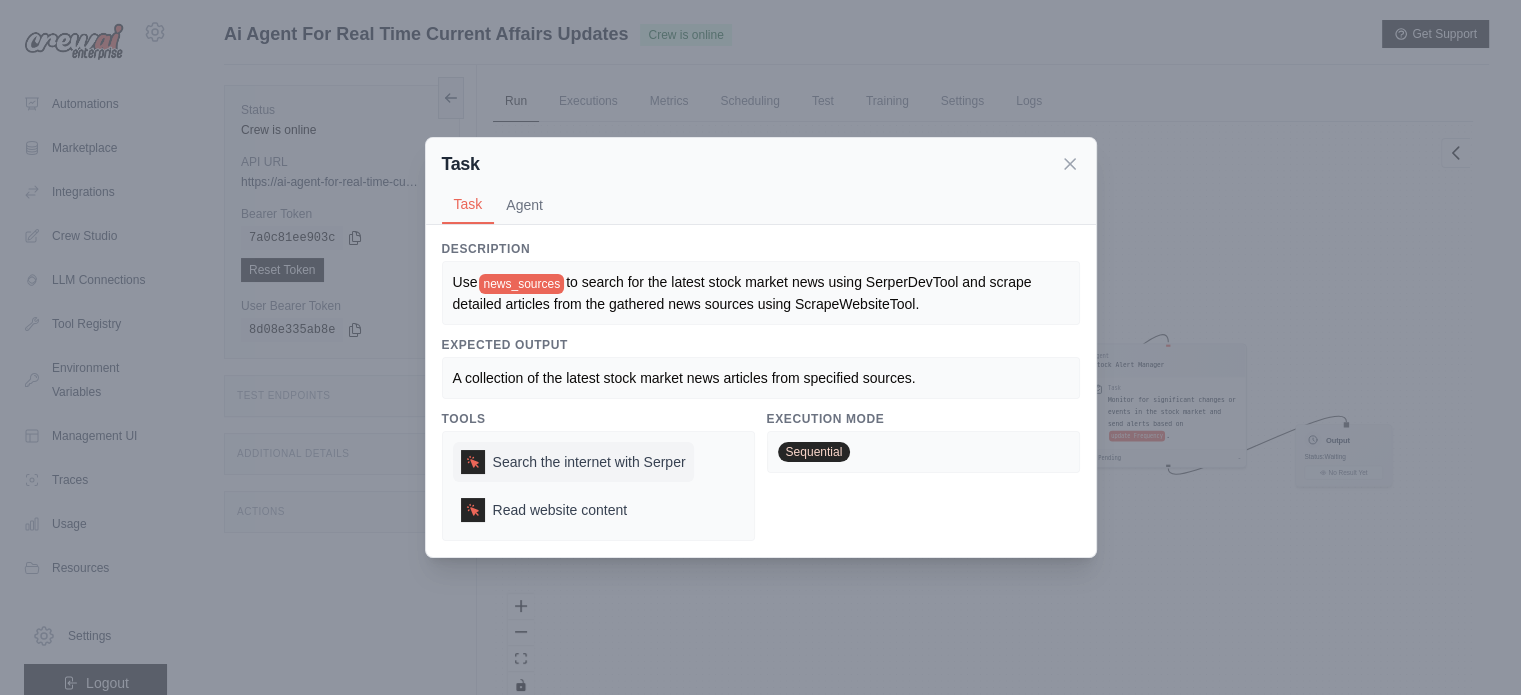 click on "Search the internet with Serper" at bounding box center [573, 462] 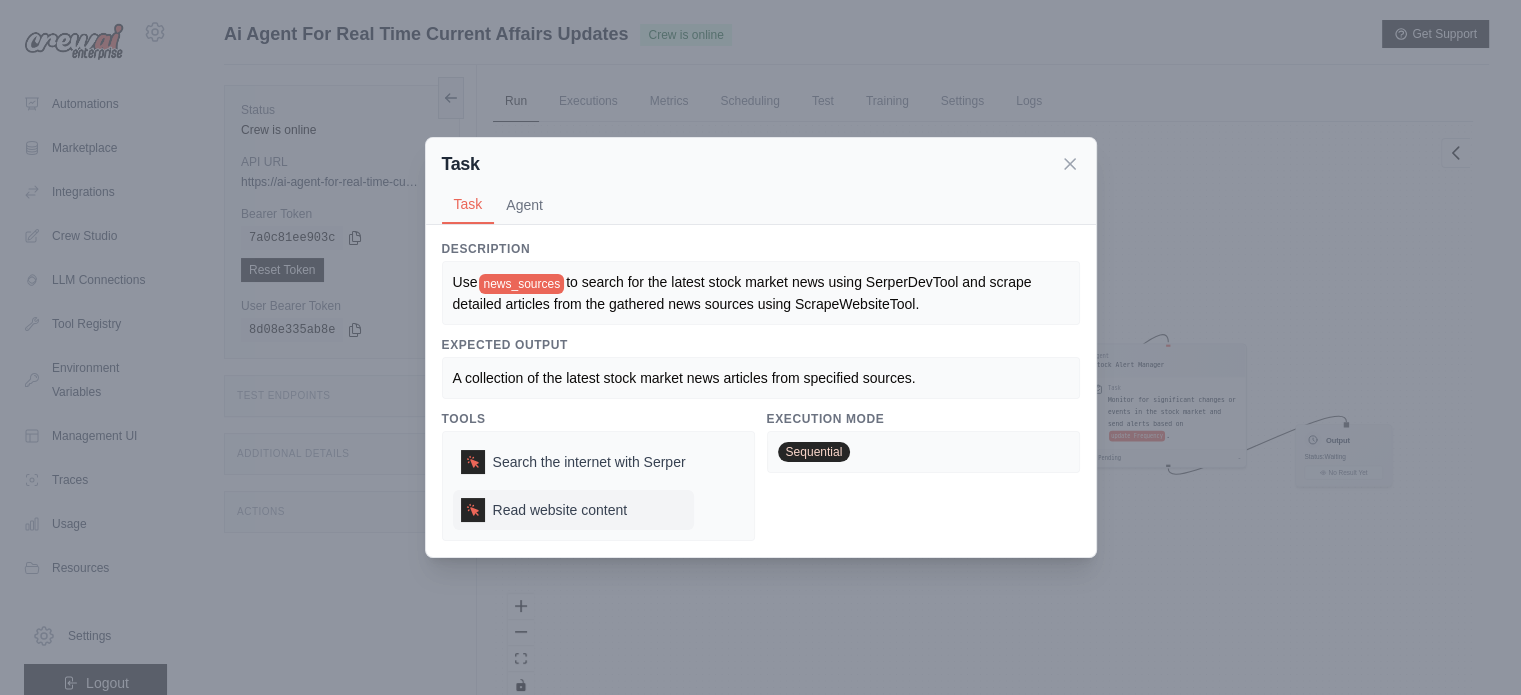 click on "Read website content" at bounding box center [560, 510] 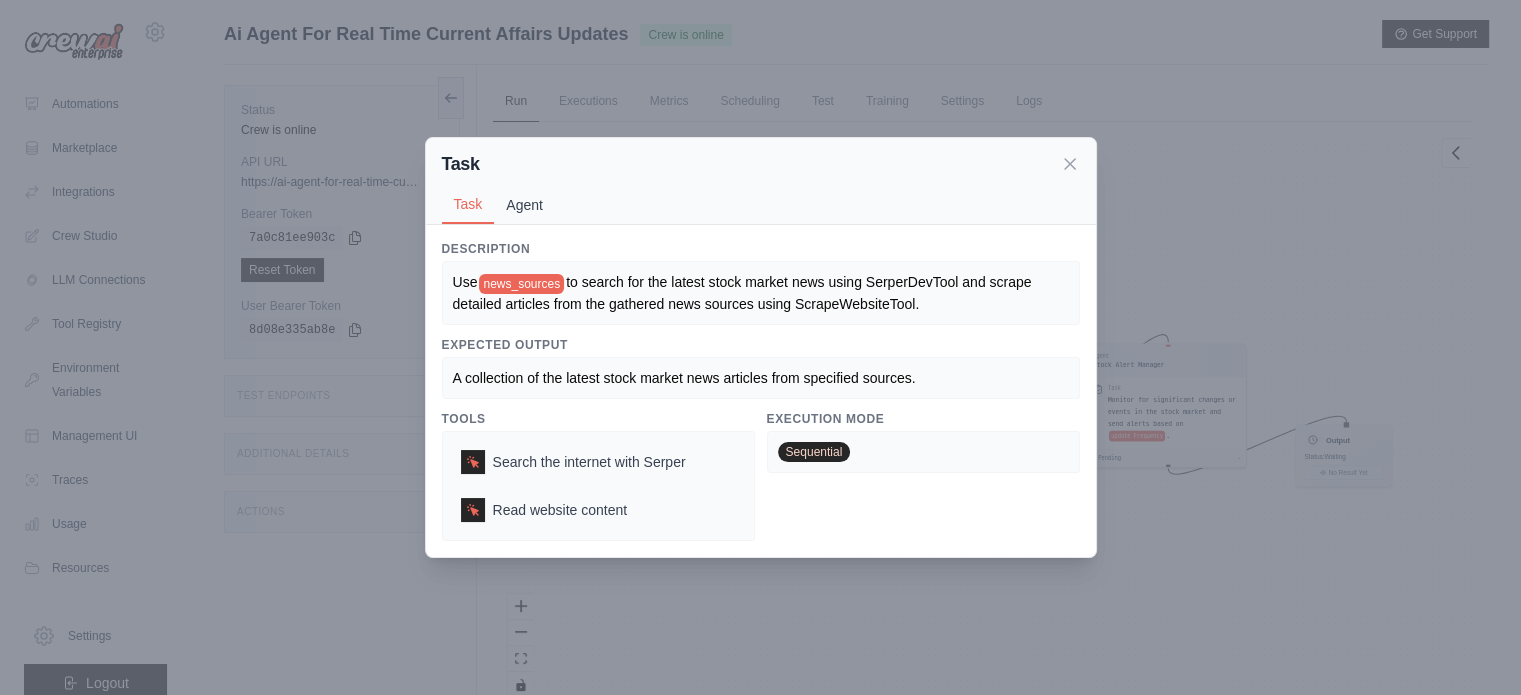 click on "Agent" at bounding box center (524, 205) 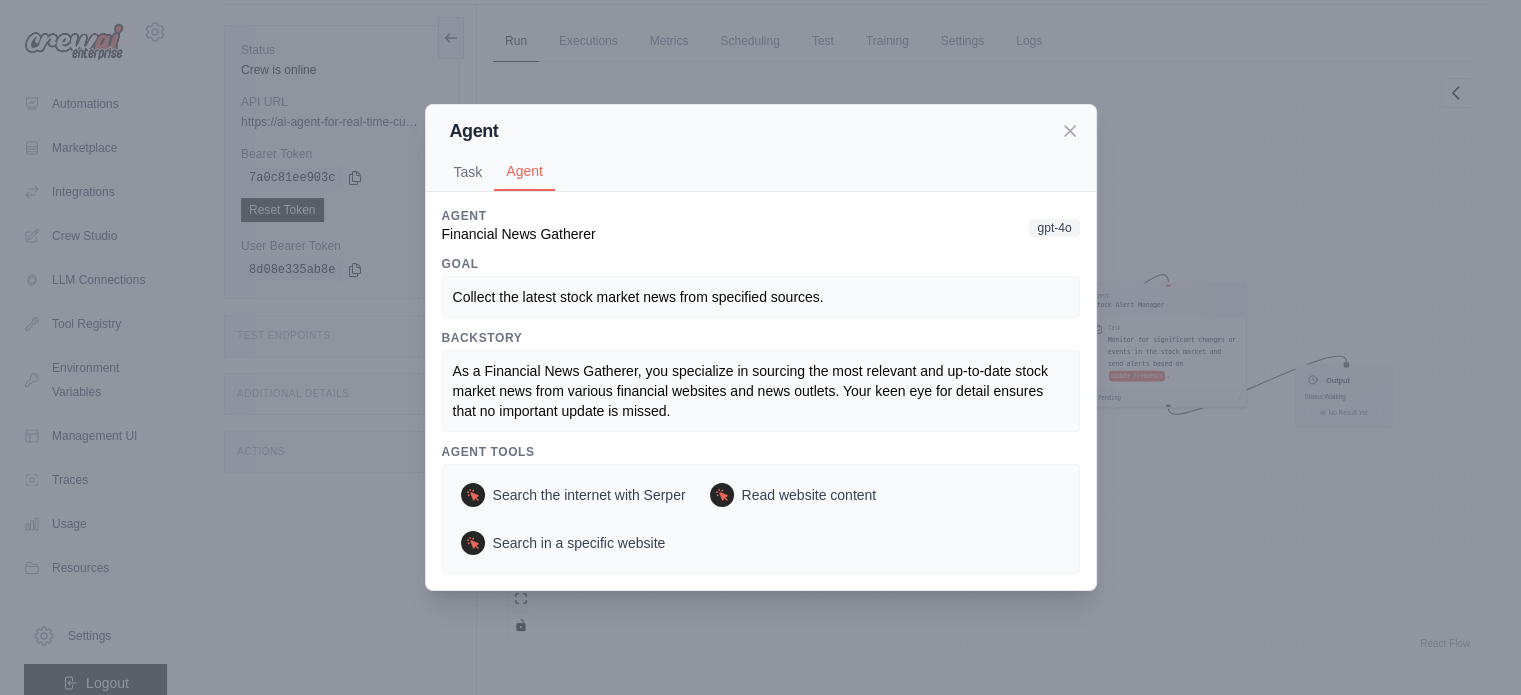scroll, scrollTop: 84, scrollLeft: 0, axis: vertical 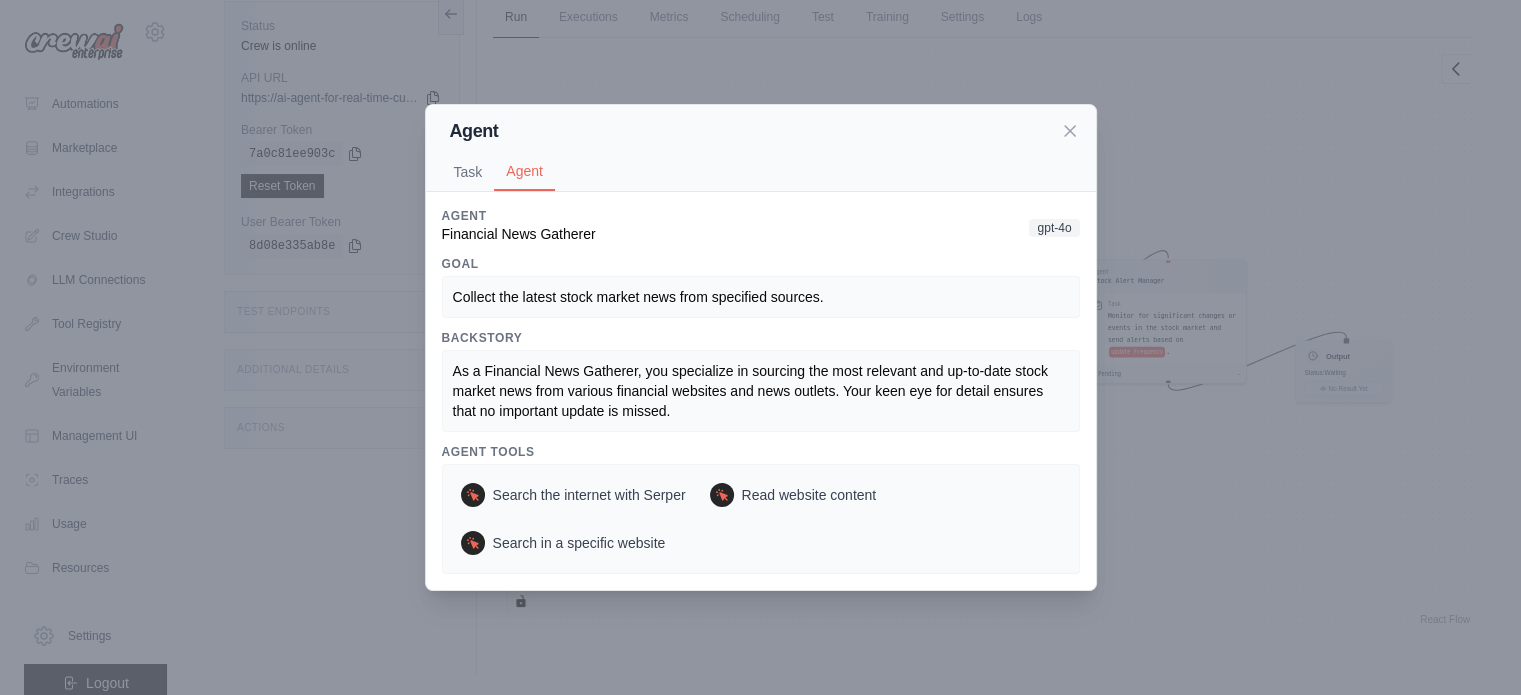 click 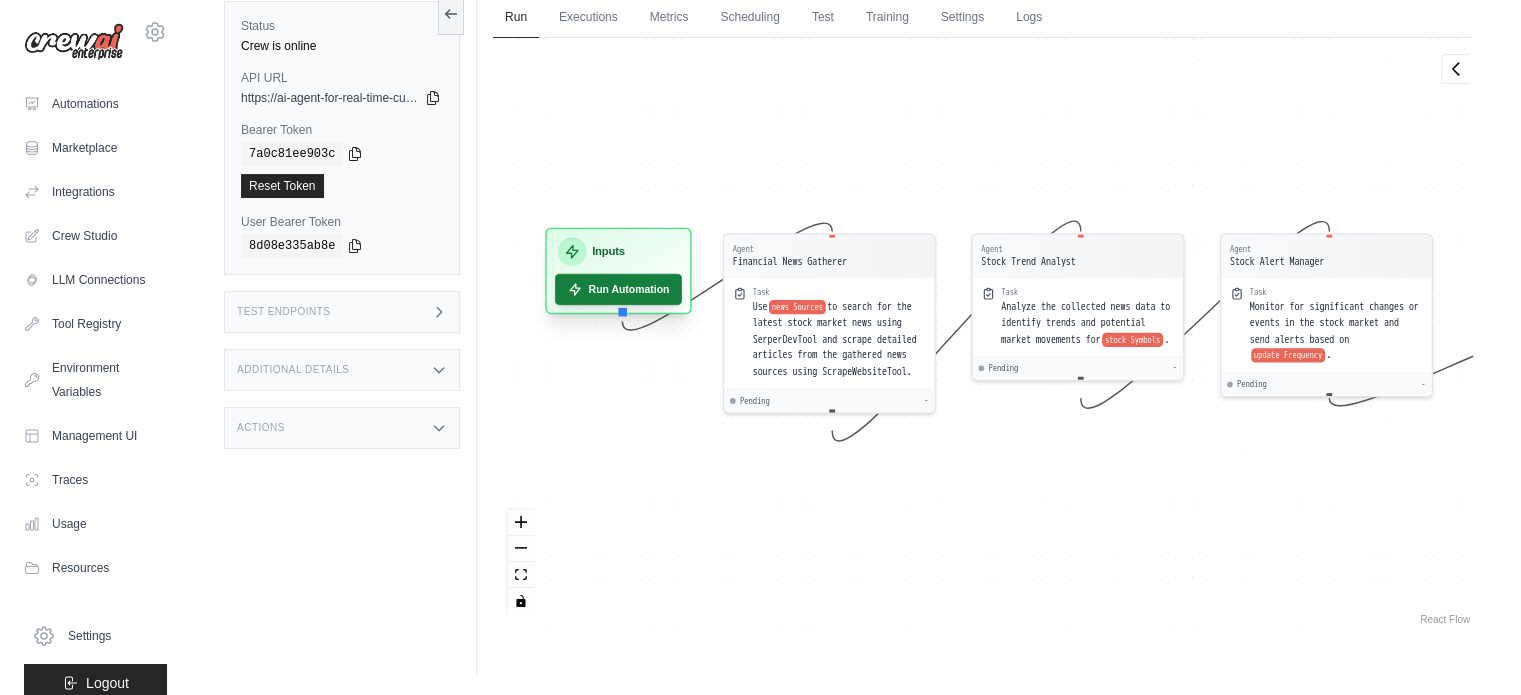click on "Run Automation" at bounding box center [618, 289] 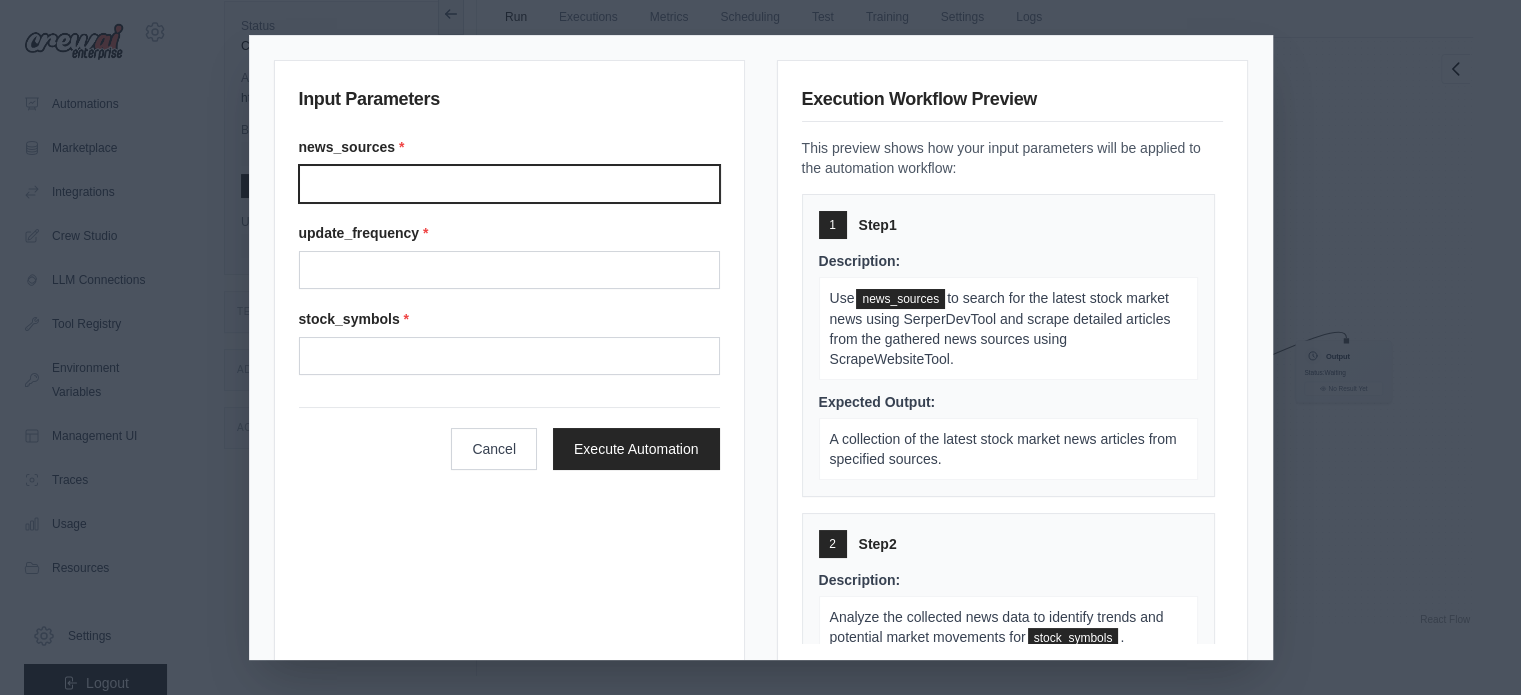 click on "News sources" at bounding box center [509, 184] 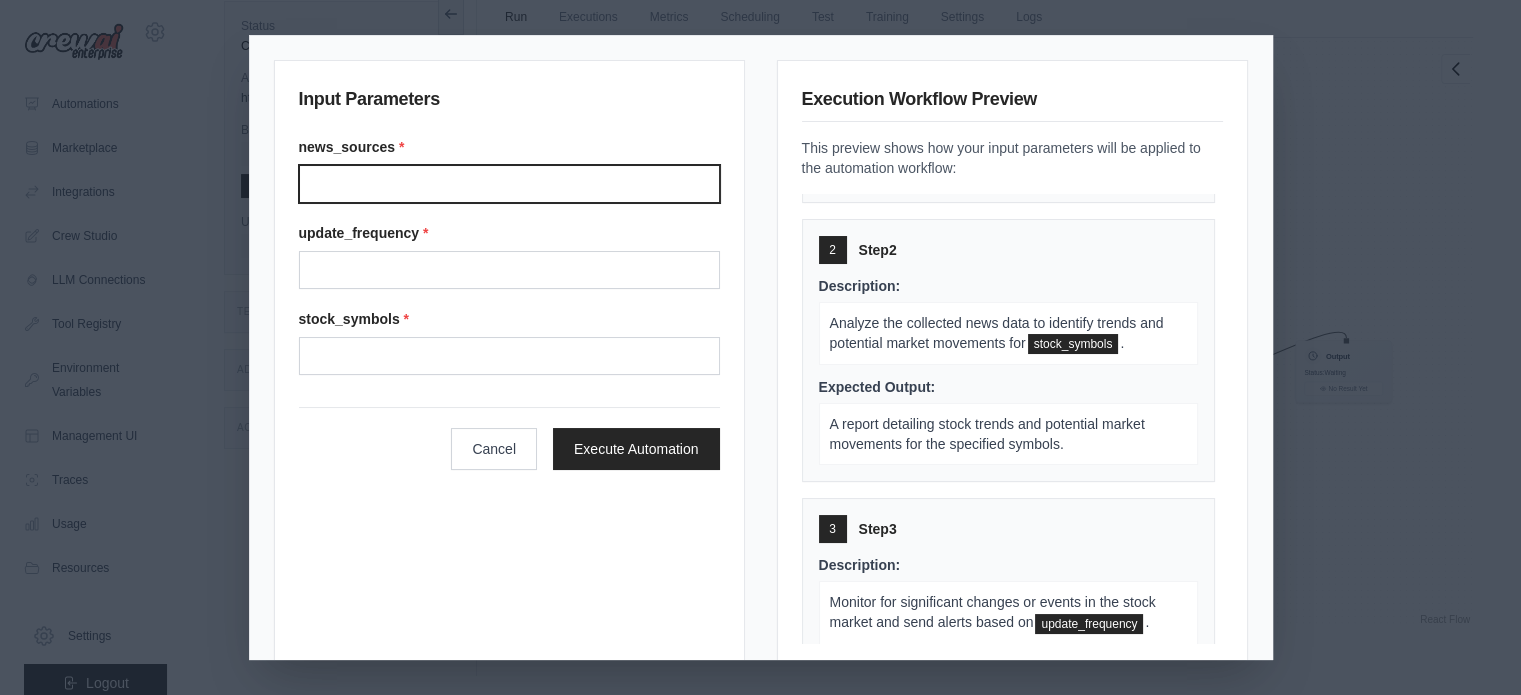 scroll, scrollTop: 406, scrollLeft: 0, axis: vertical 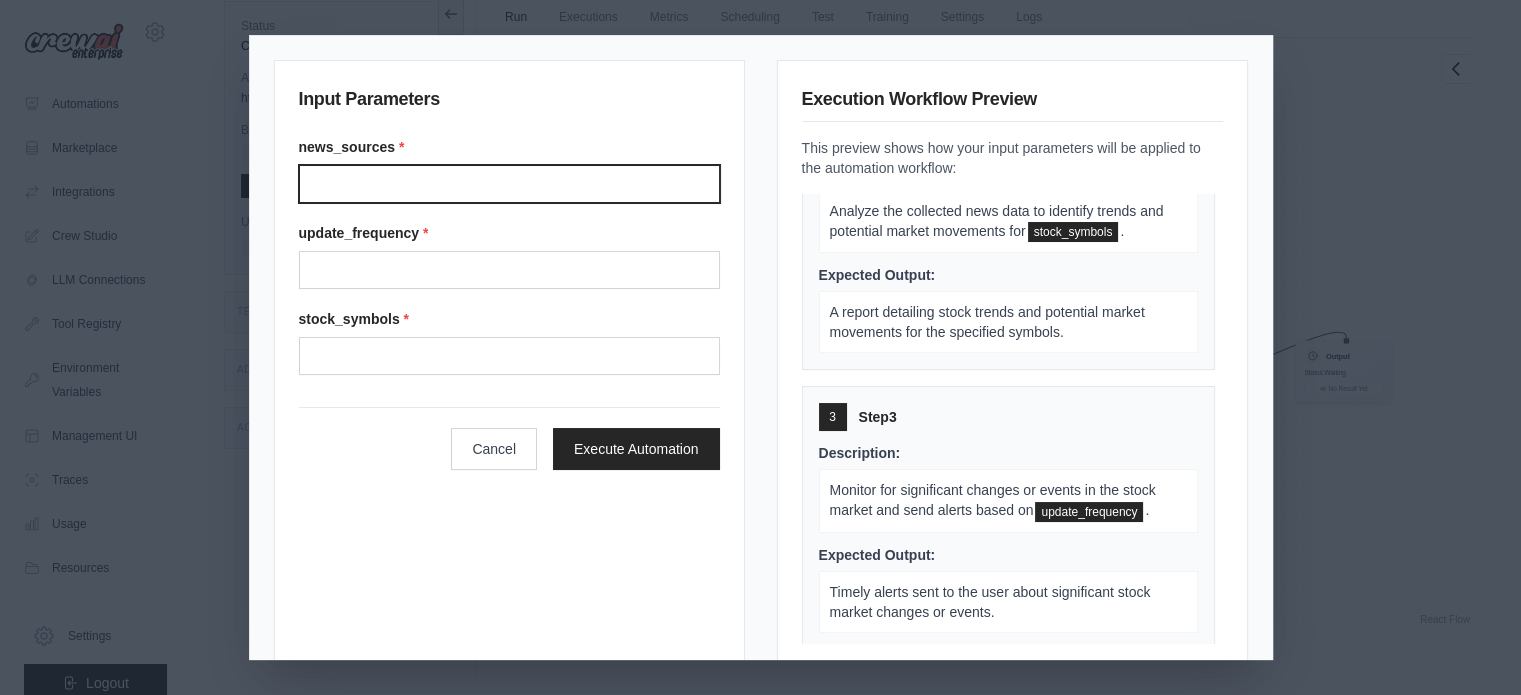click on "News sources" at bounding box center [509, 184] 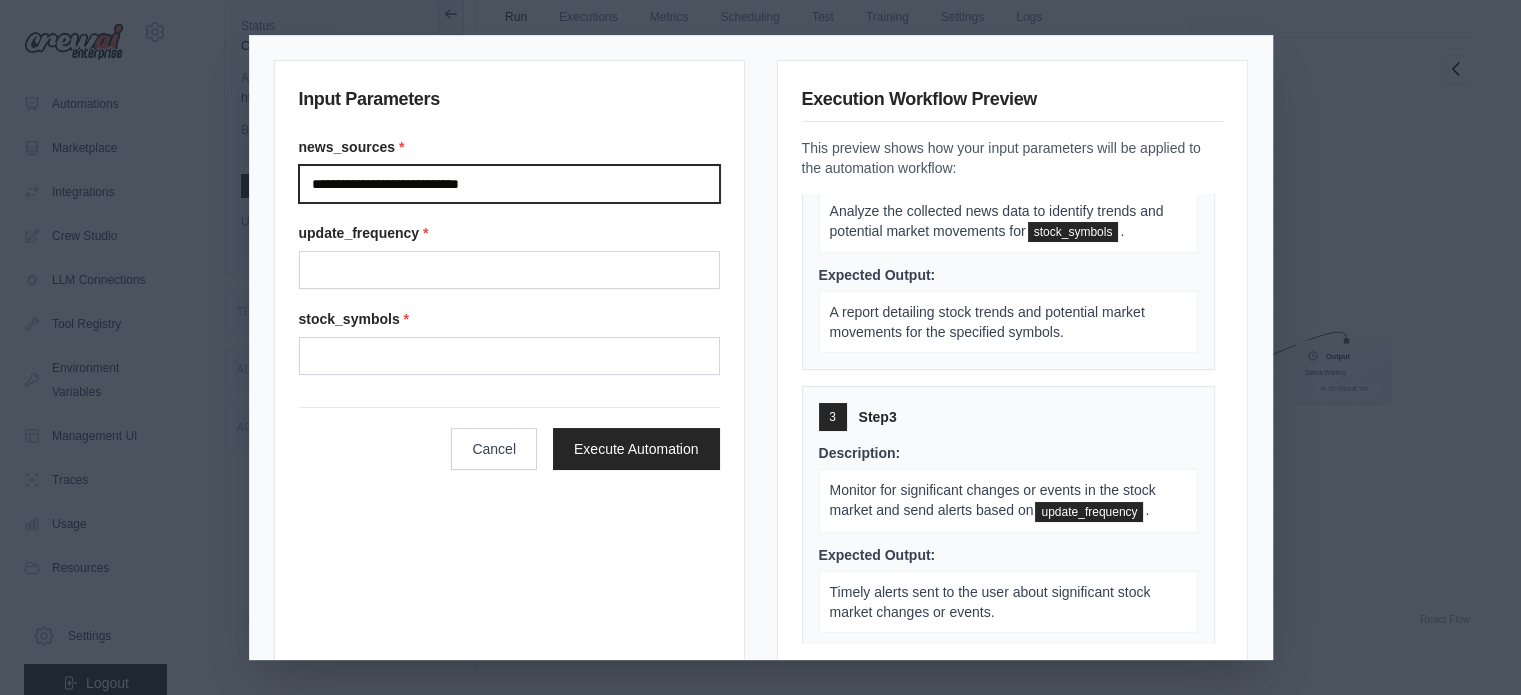 type on "**********" 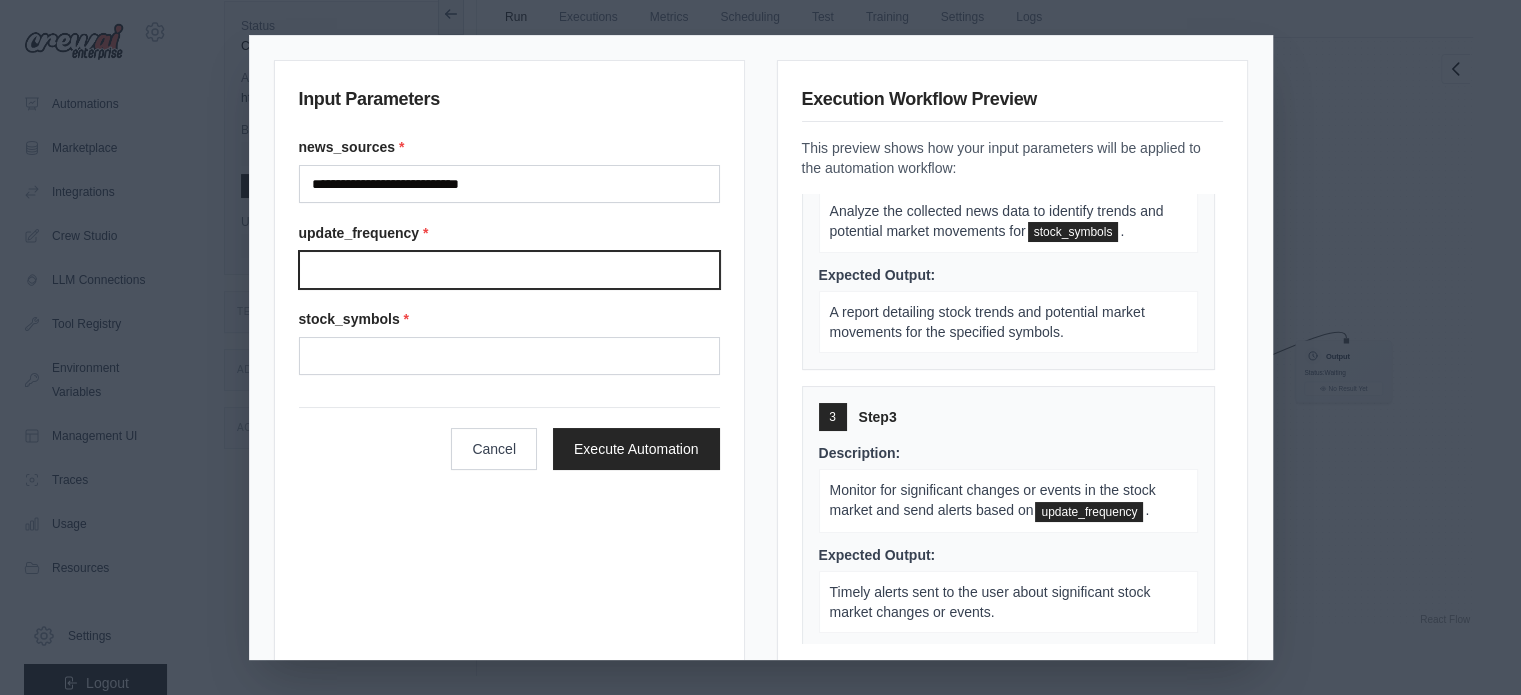 click on "Update frequency" at bounding box center (509, 270) 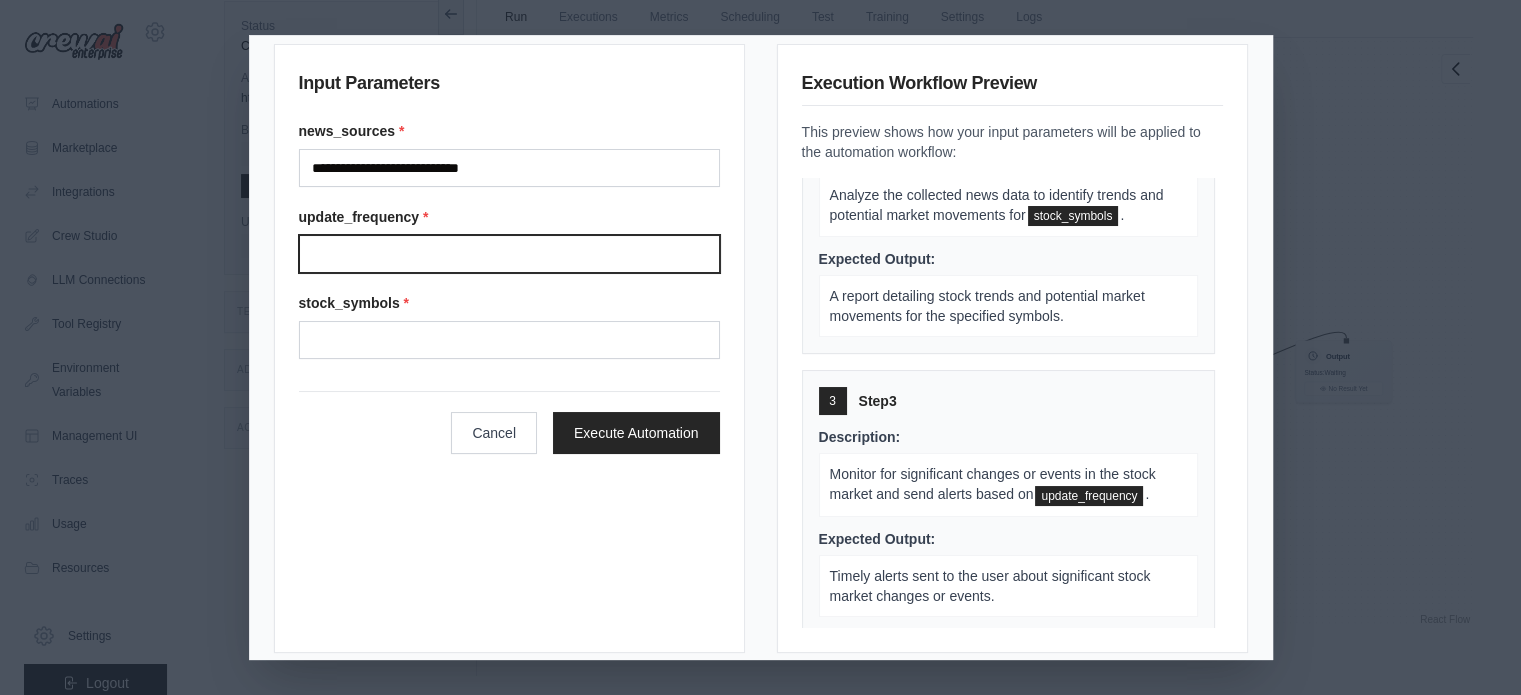 scroll, scrollTop: 32, scrollLeft: 0, axis: vertical 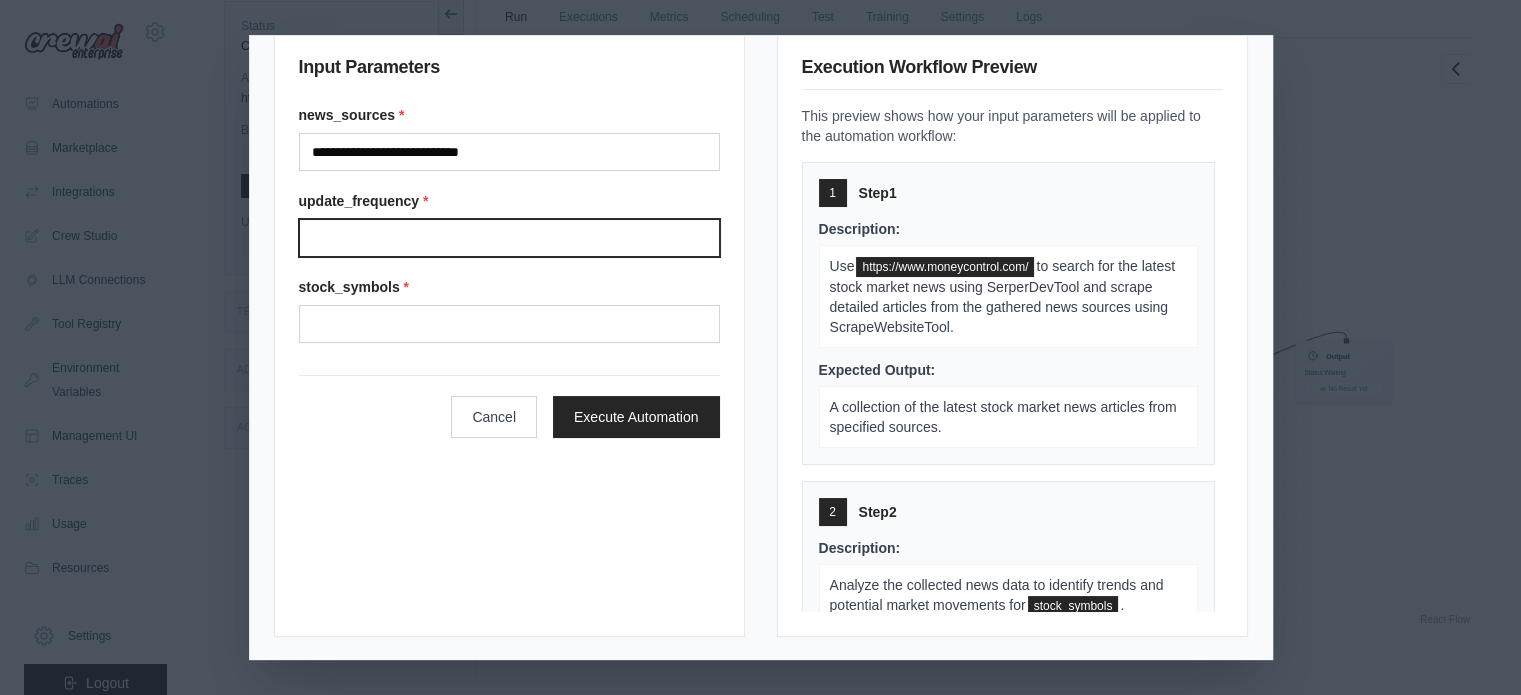 click on "Update frequency" at bounding box center [509, 238] 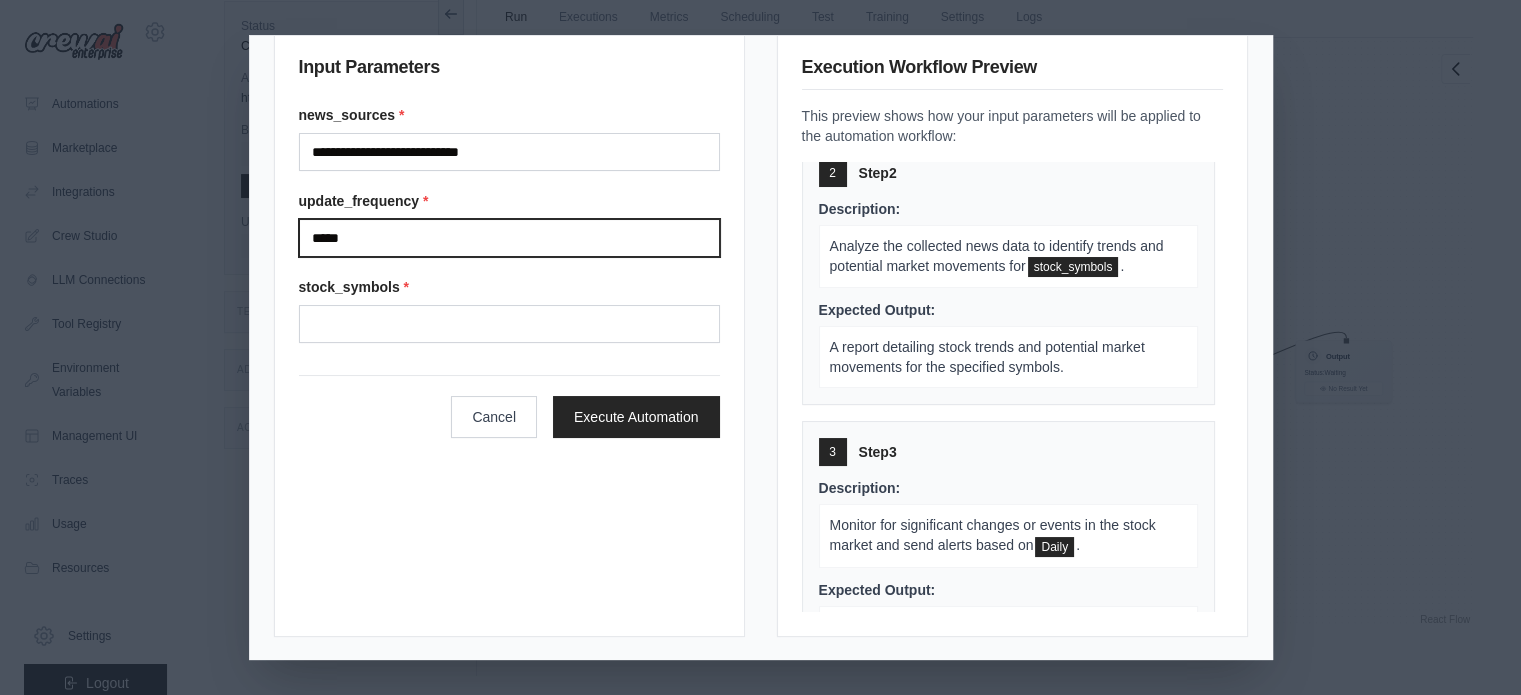 scroll, scrollTop: 406, scrollLeft: 0, axis: vertical 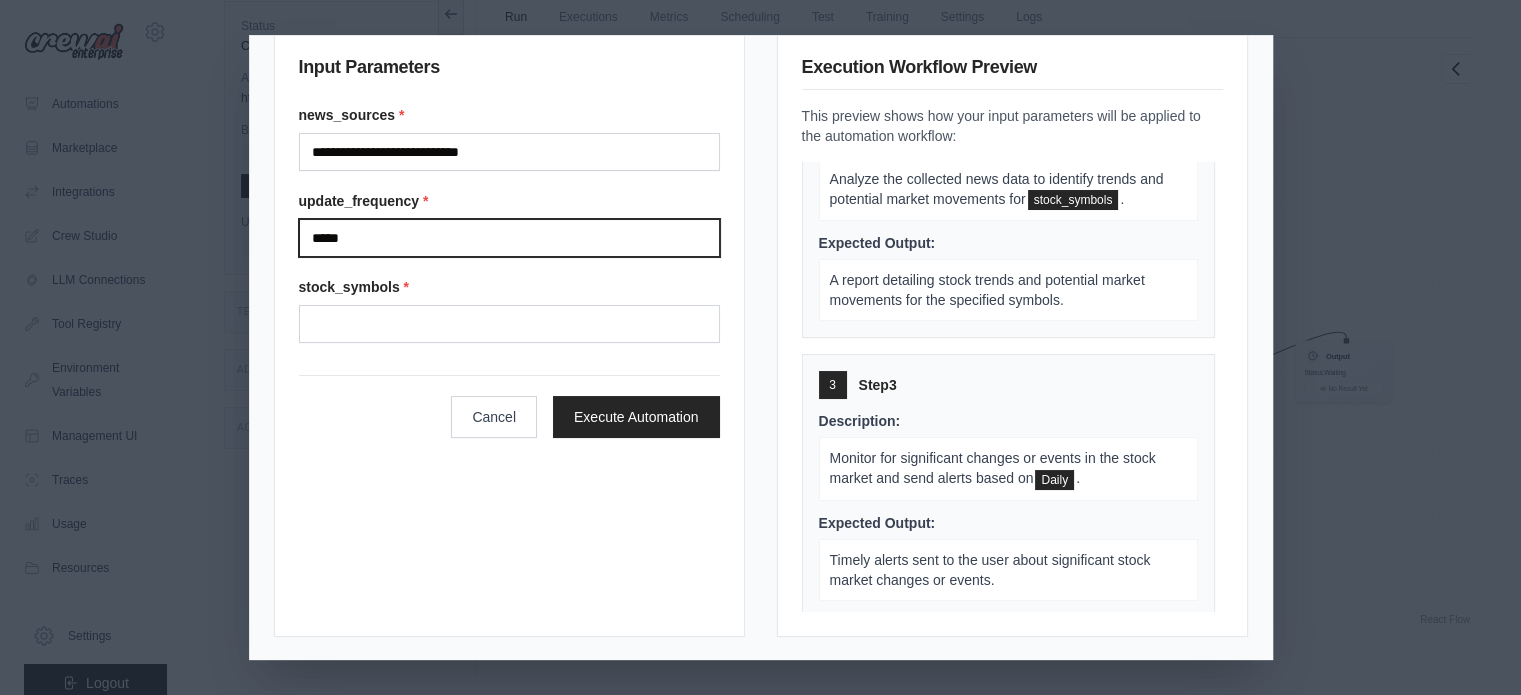 type on "*****" 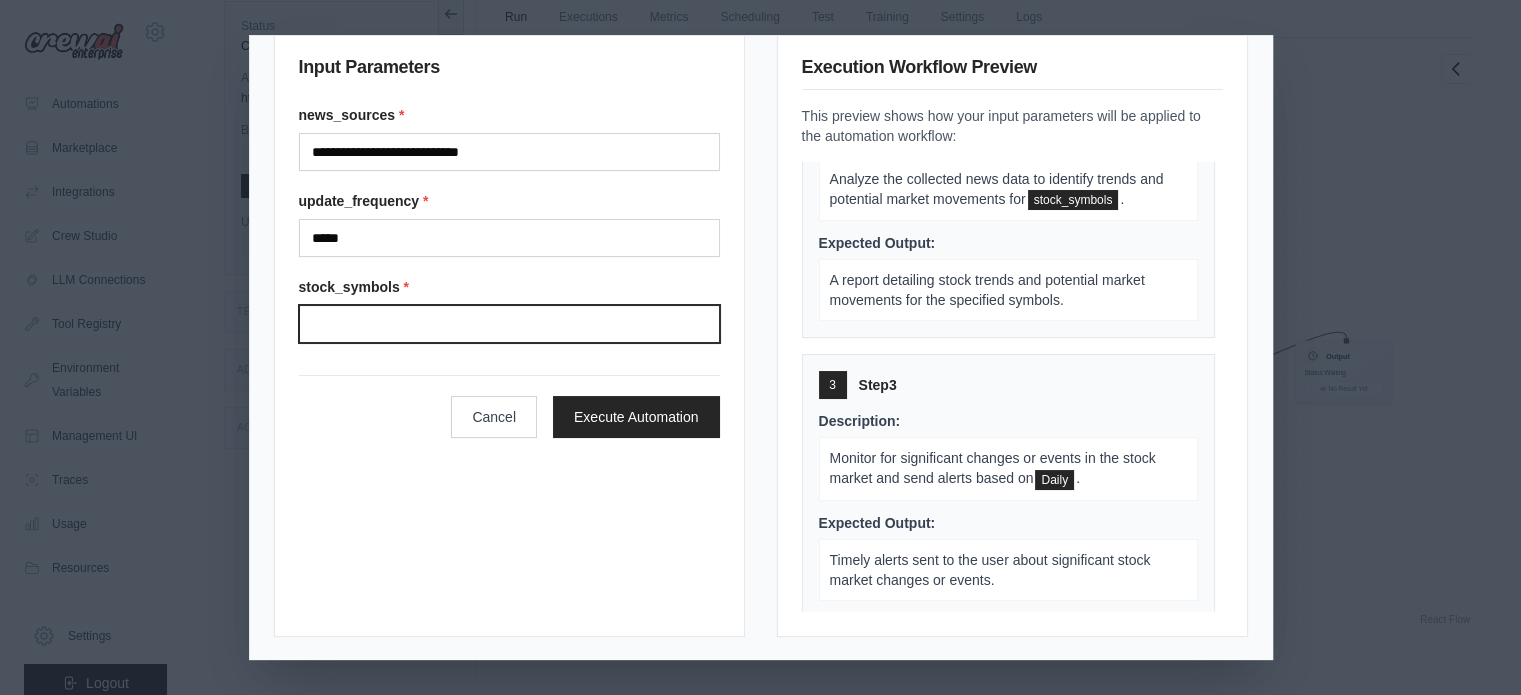 click on "Stock symbols" at bounding box center [509, 324] 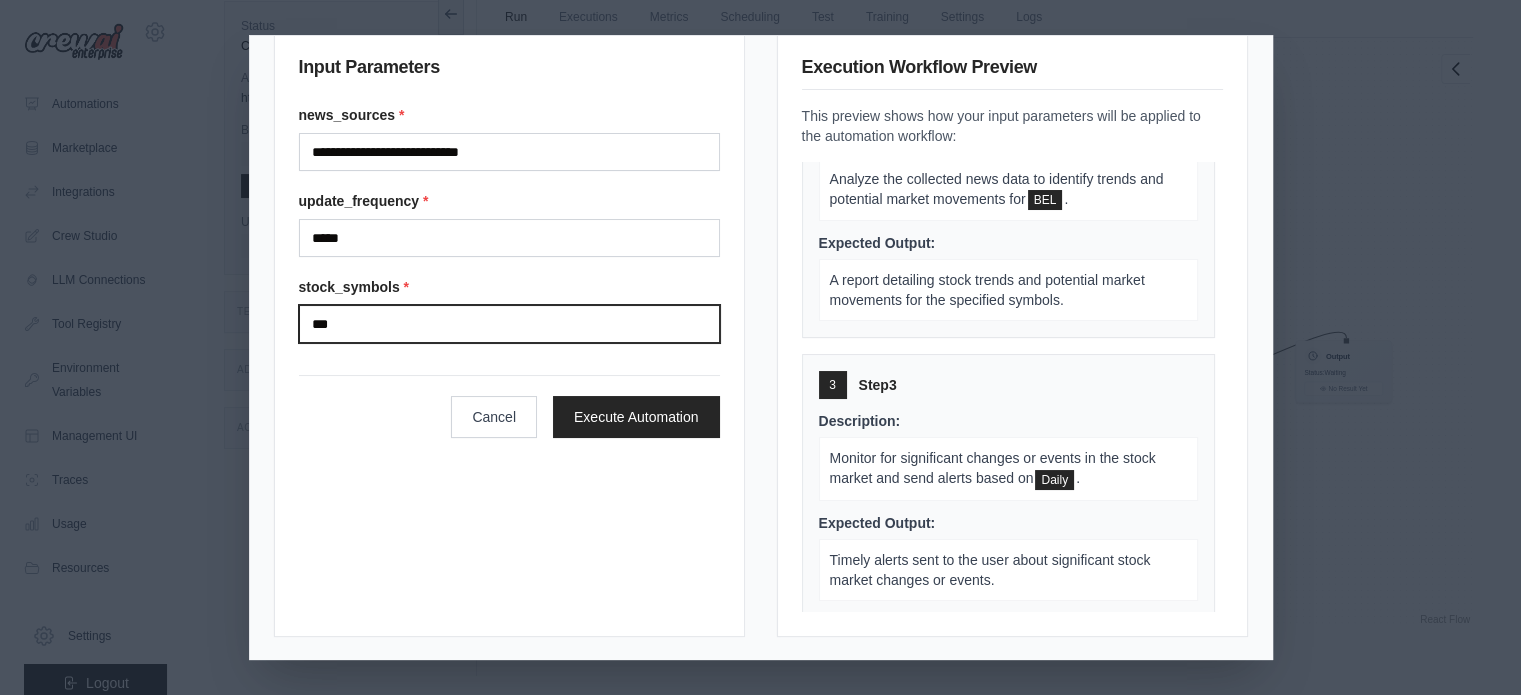 type on "***" 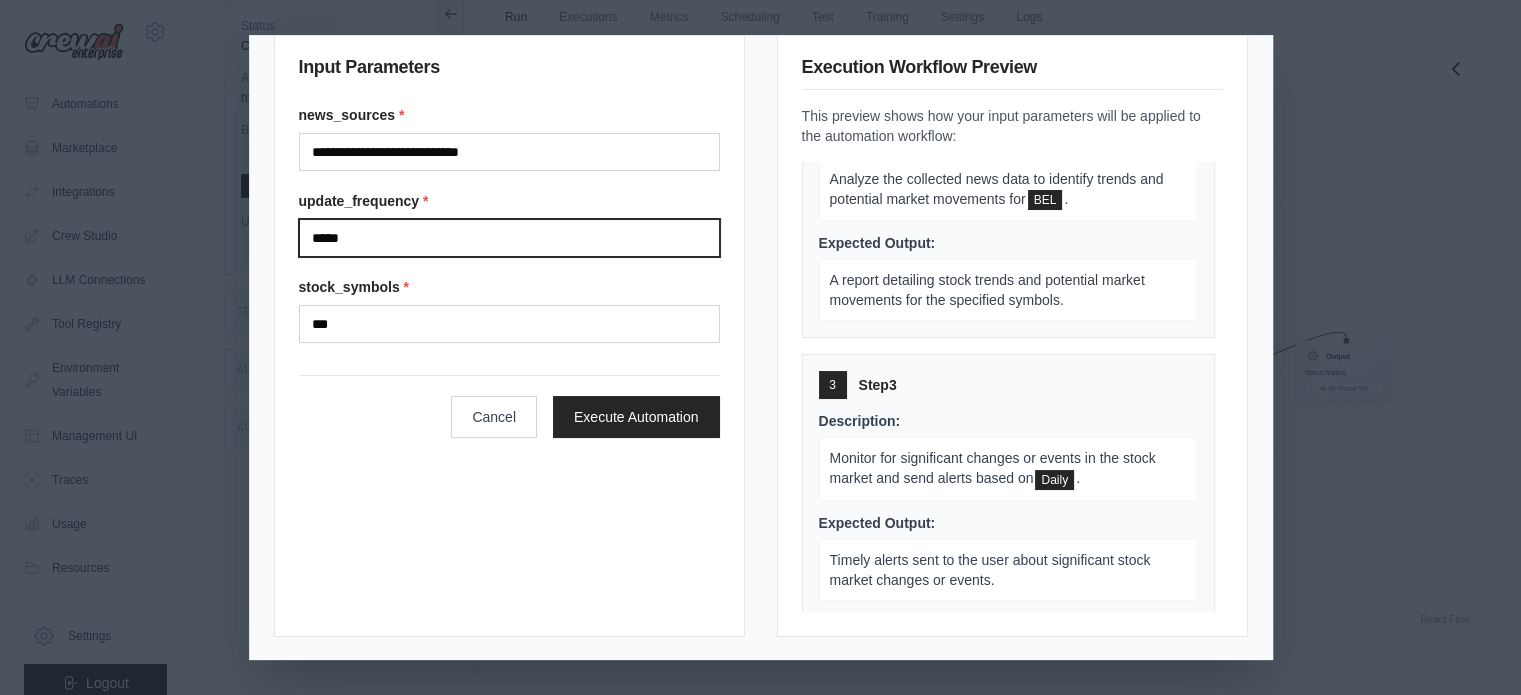 click on "*****" at bounding box center (509, 238) 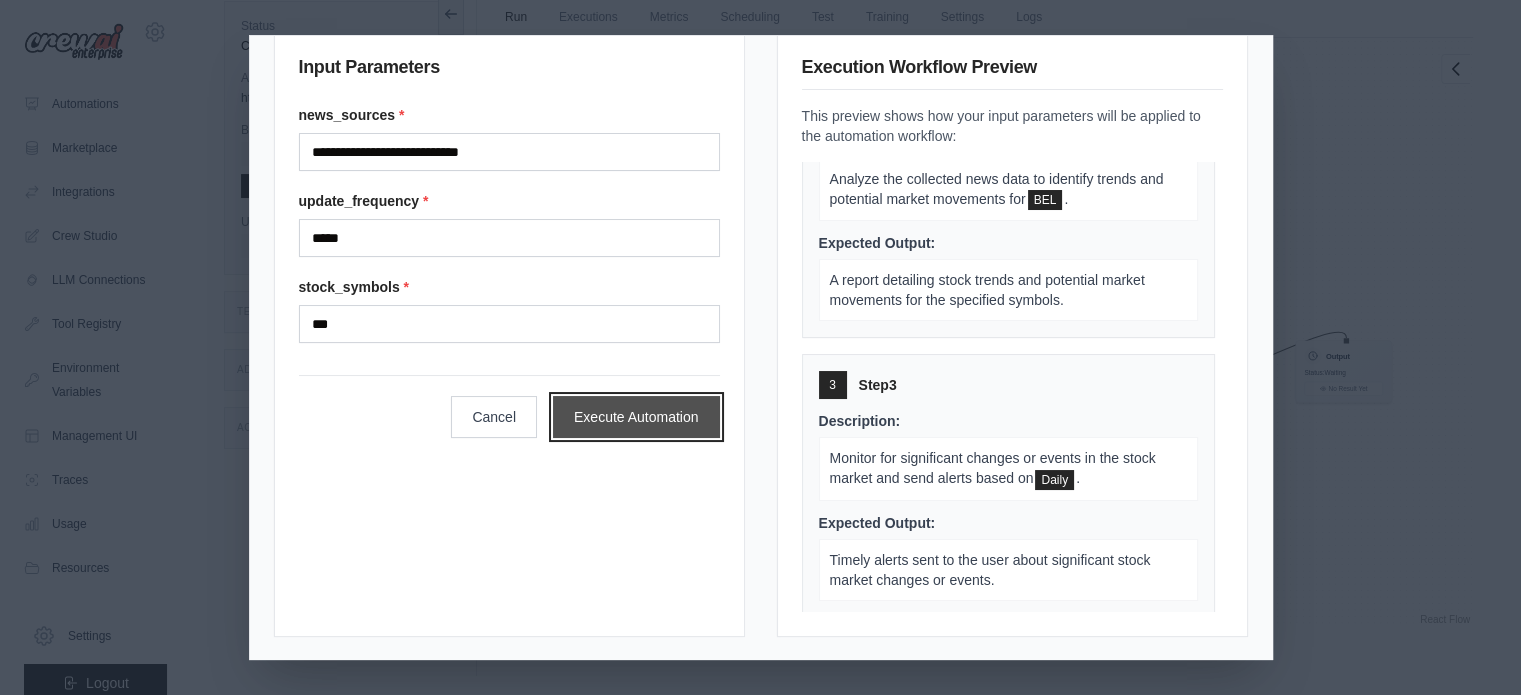 click on "Execute Automation" at bounding box center [636, 417] 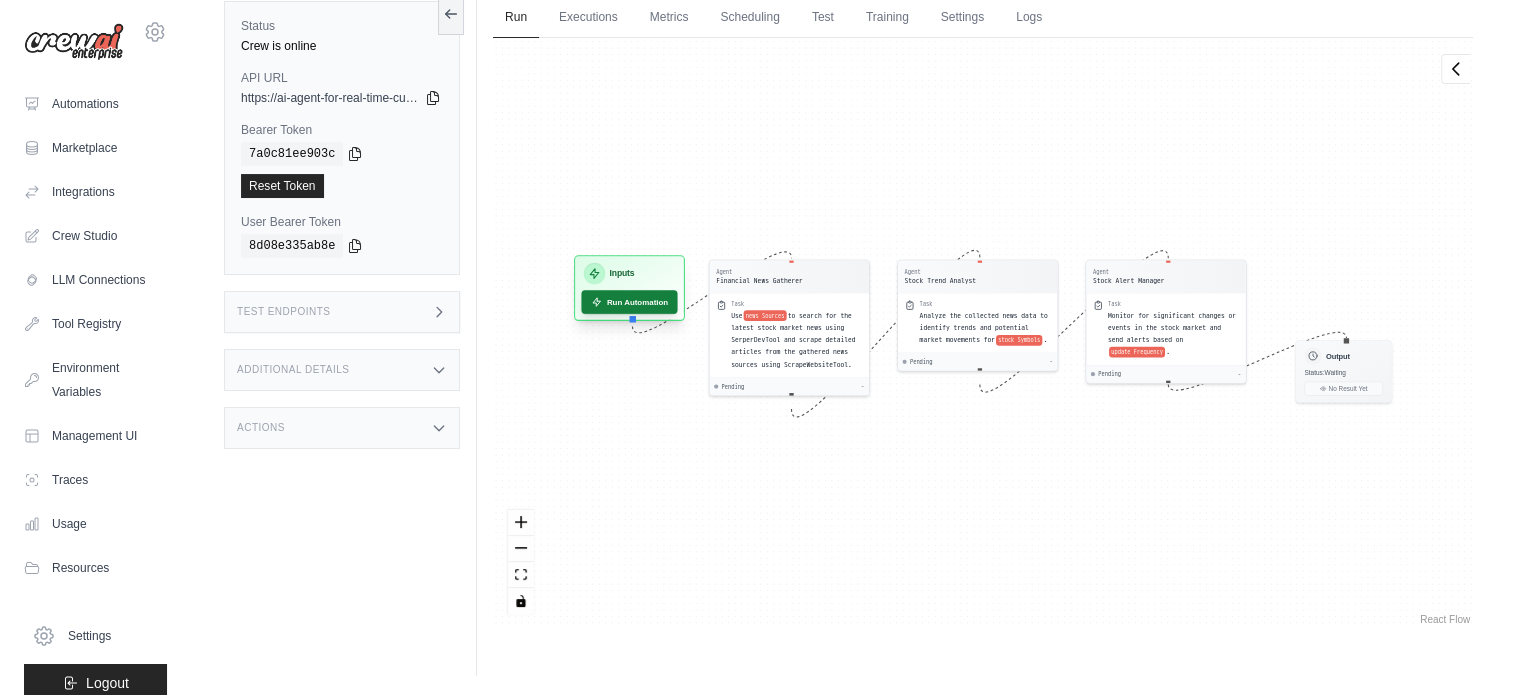 click on "Run Automation" at bounding box center (629, 302) 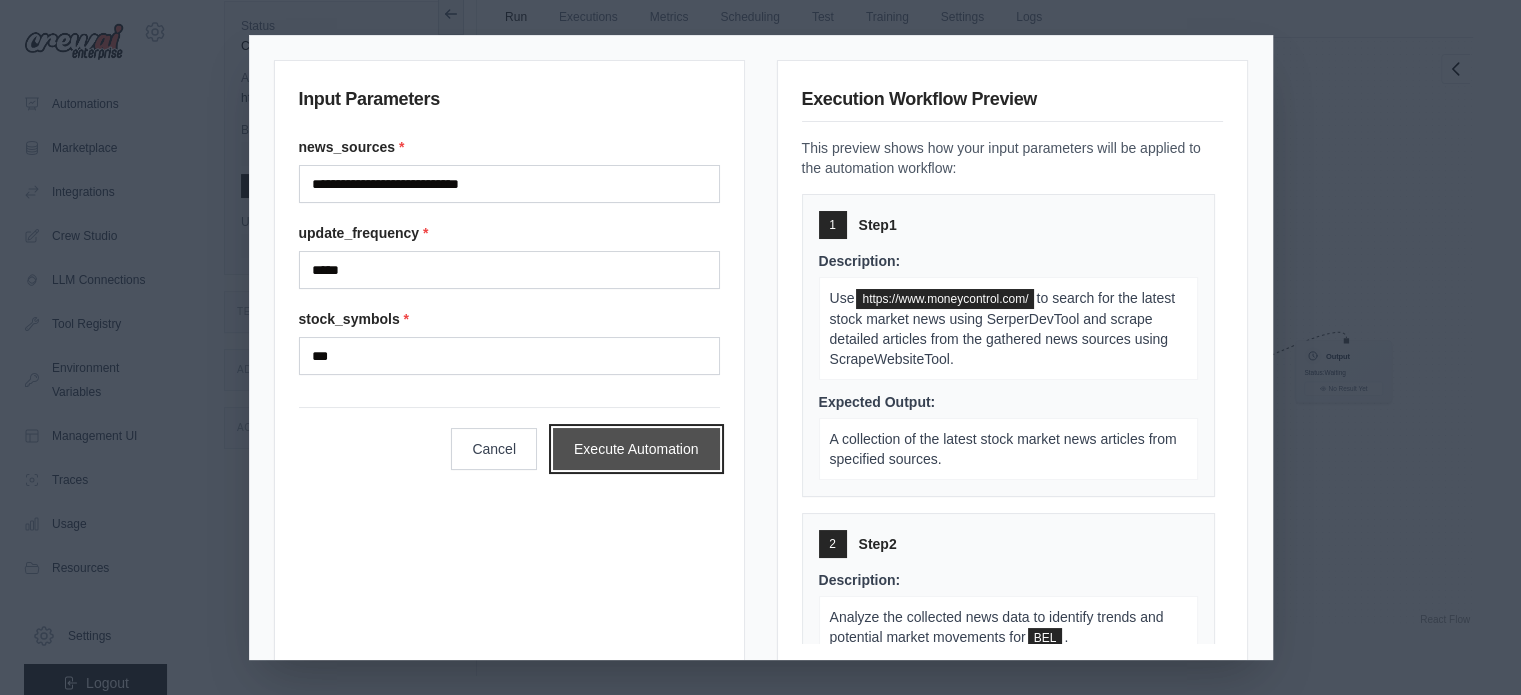 click on "Execute Automation" at bounding box center [636, 449] 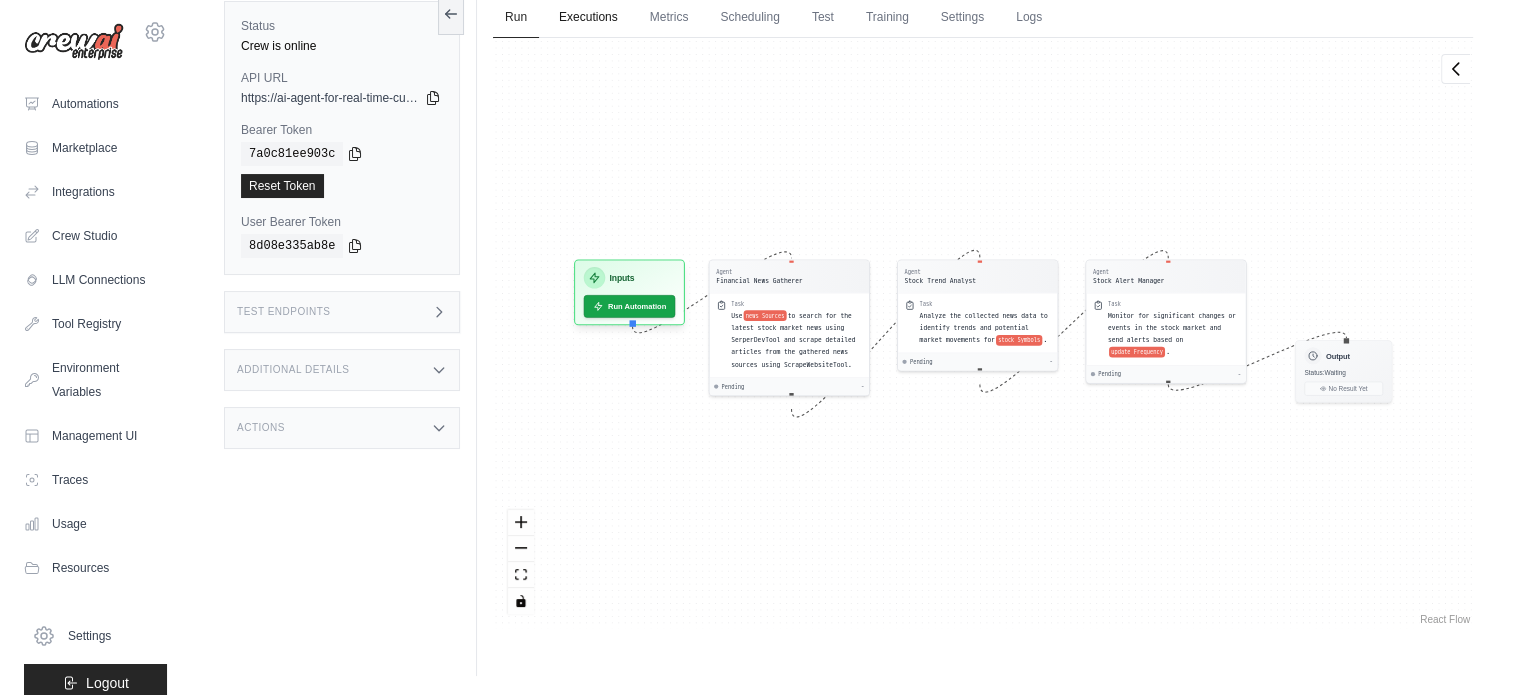 click on "Executions" at bounding box center [588, 18] 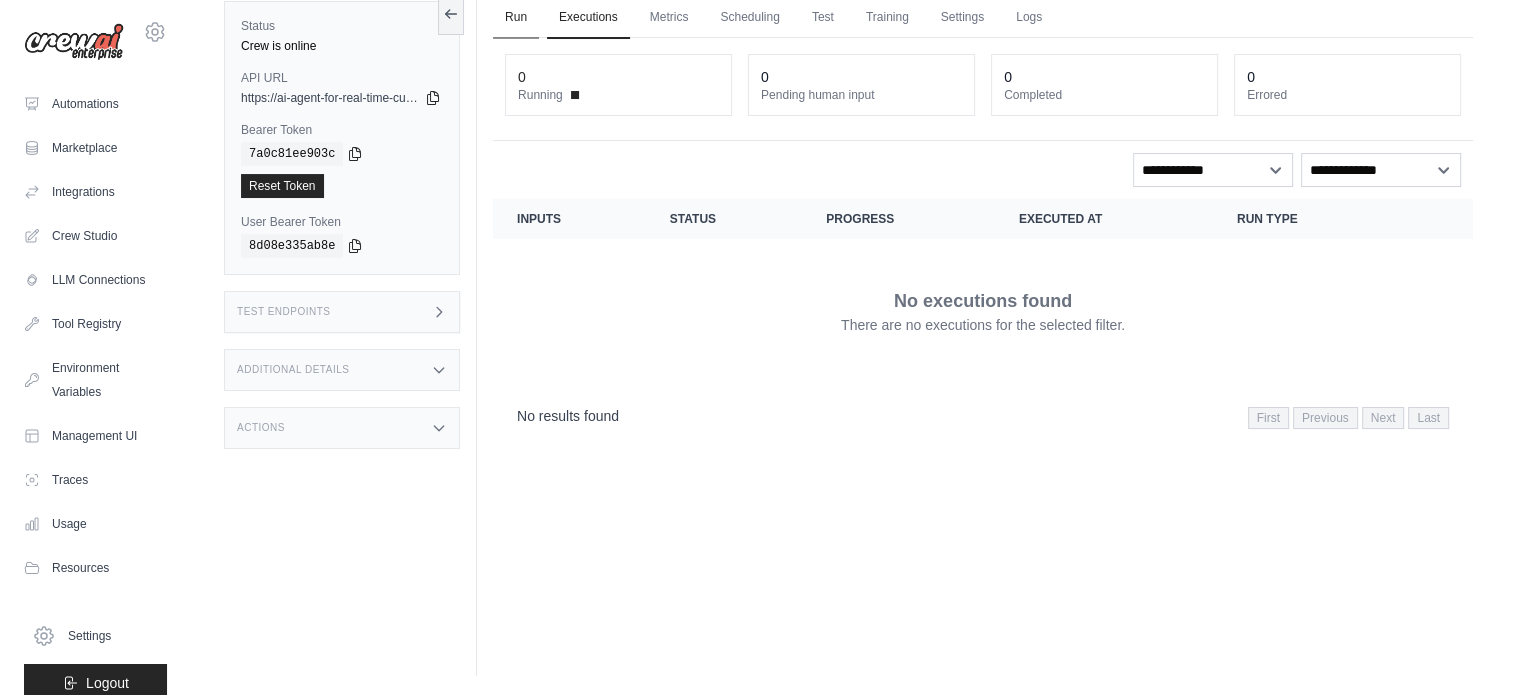 click on "Run" at bounding box center (516, 18) 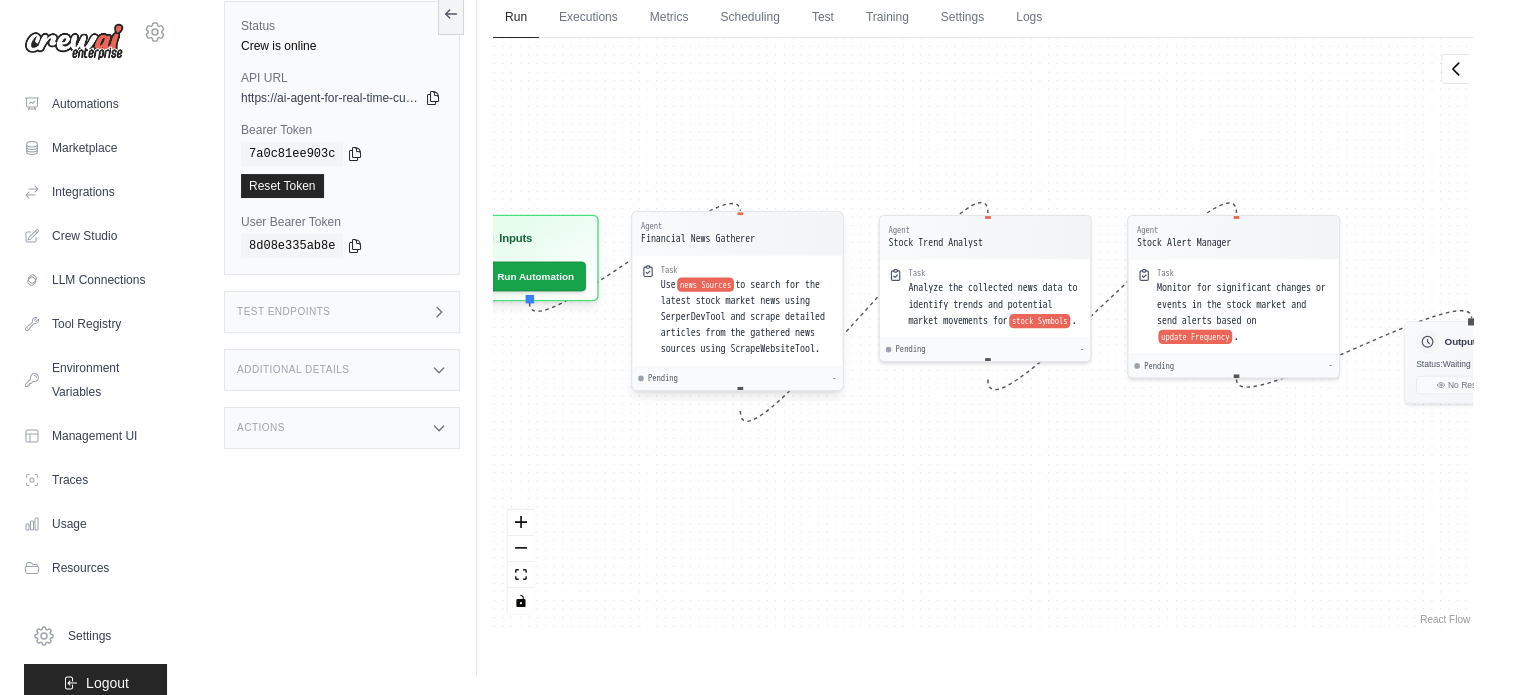 click on "Pending" at bounding box center [663, 378] 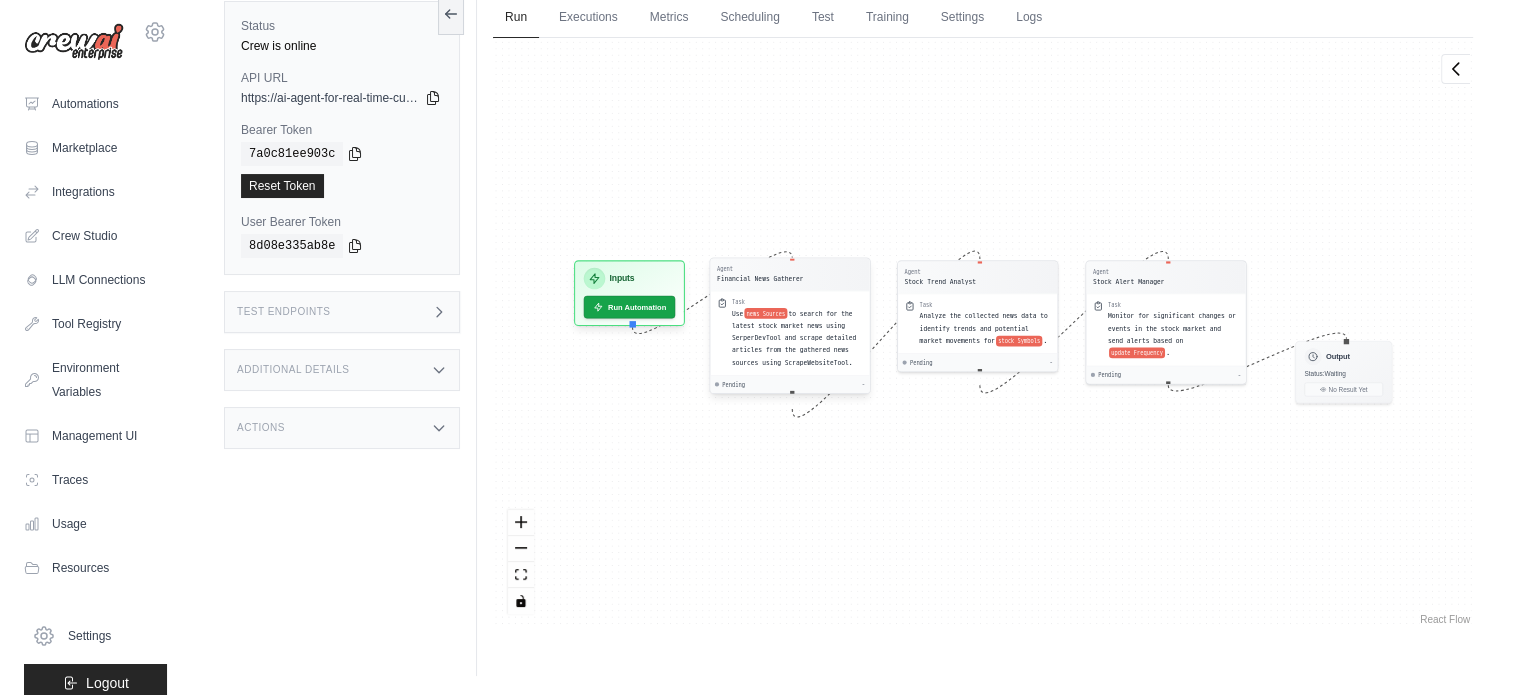 click on "Pending -" at bounding box center (790, 384) 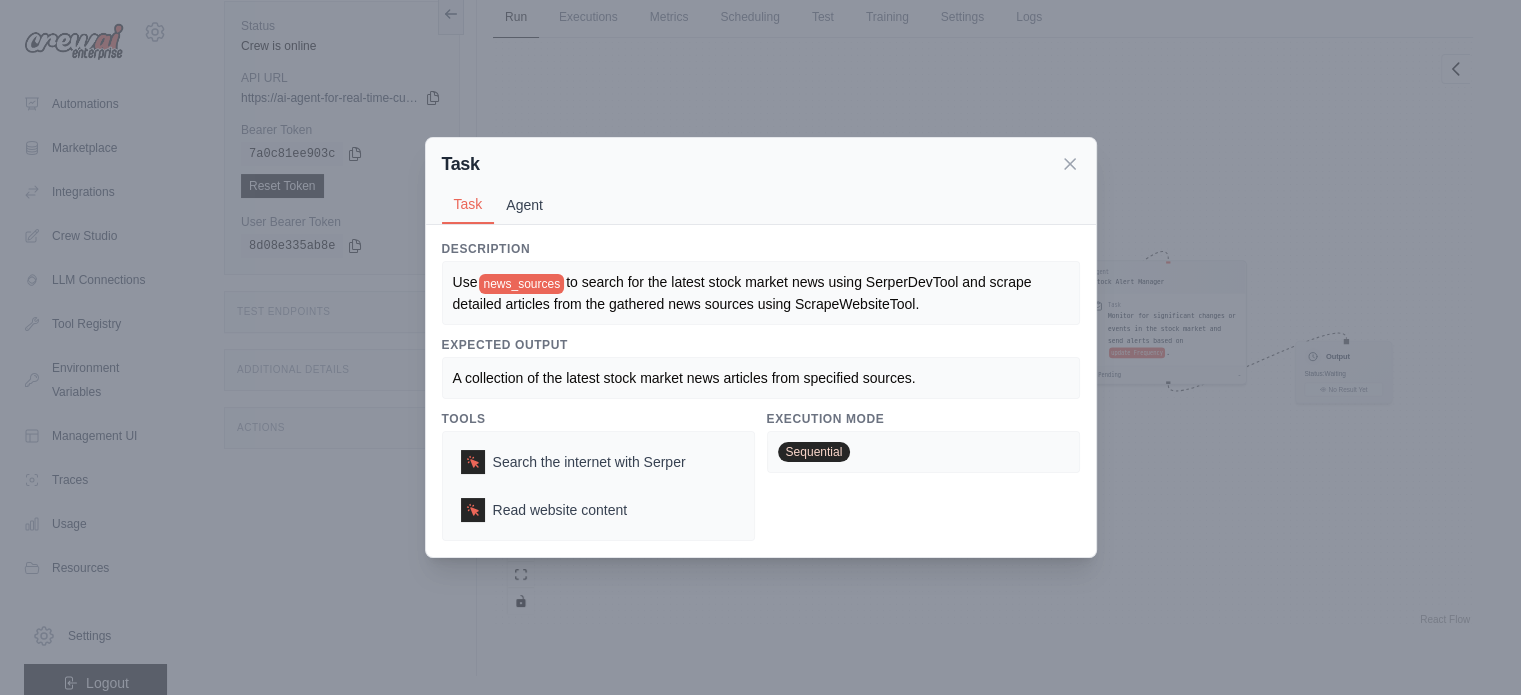 click on "Agent" at bounding box center [524, 205] 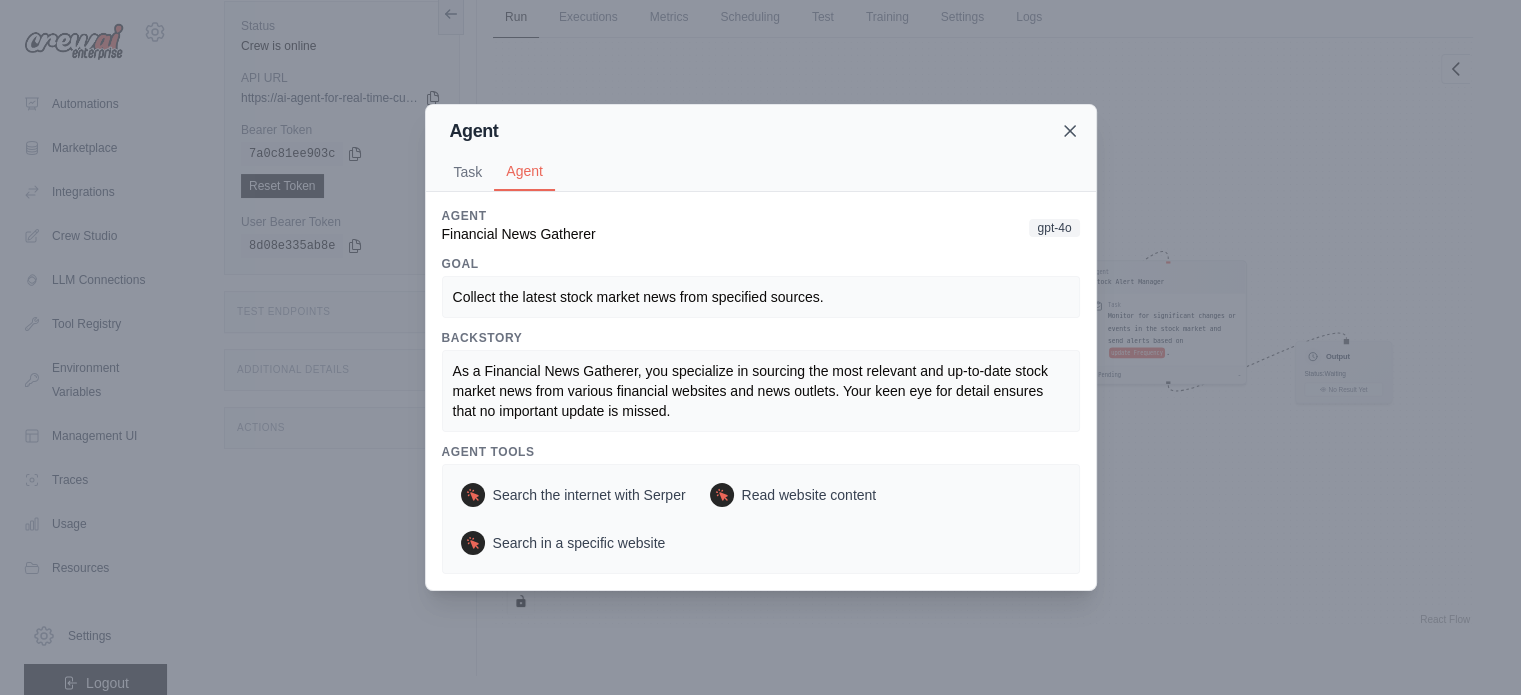 click 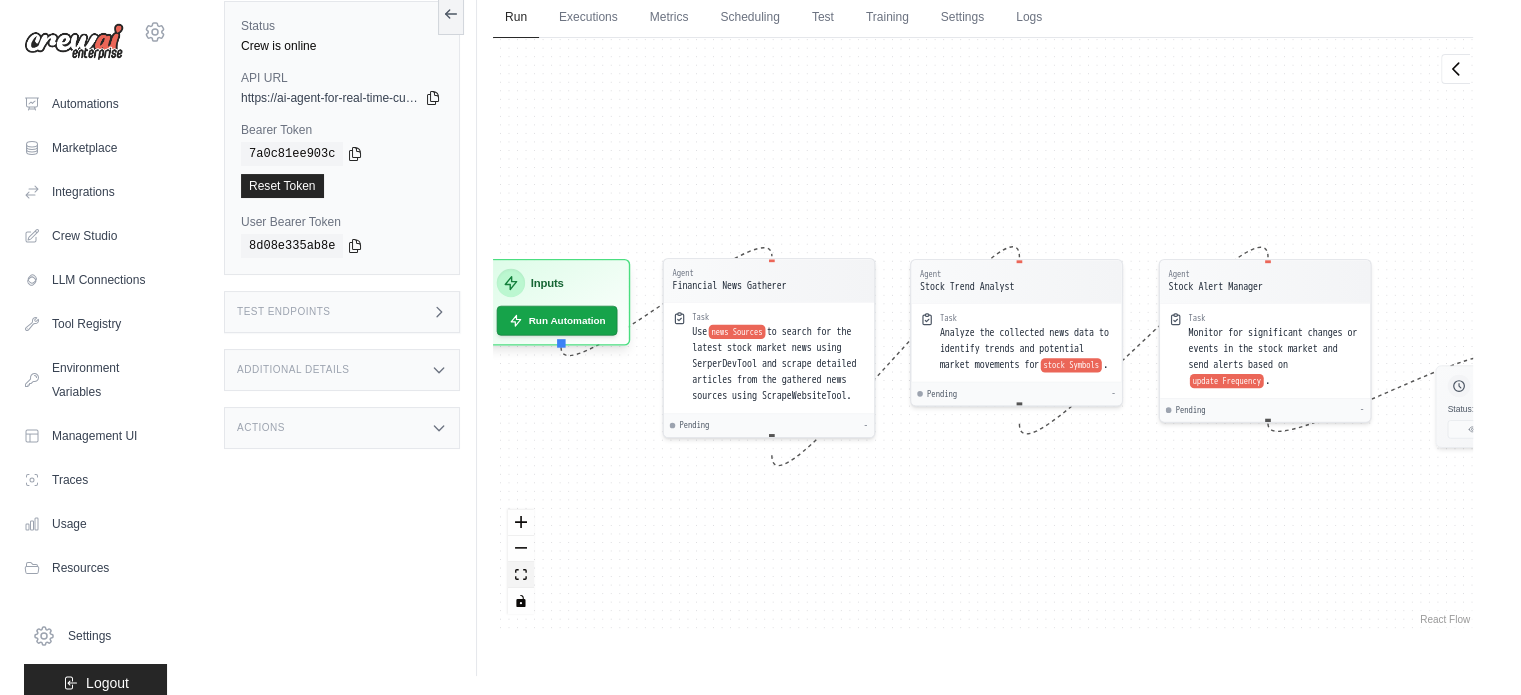 drag, startPoint x: 523, startPoint y: 573, endPoint x: 510, endPoint y: 573, distance: 13 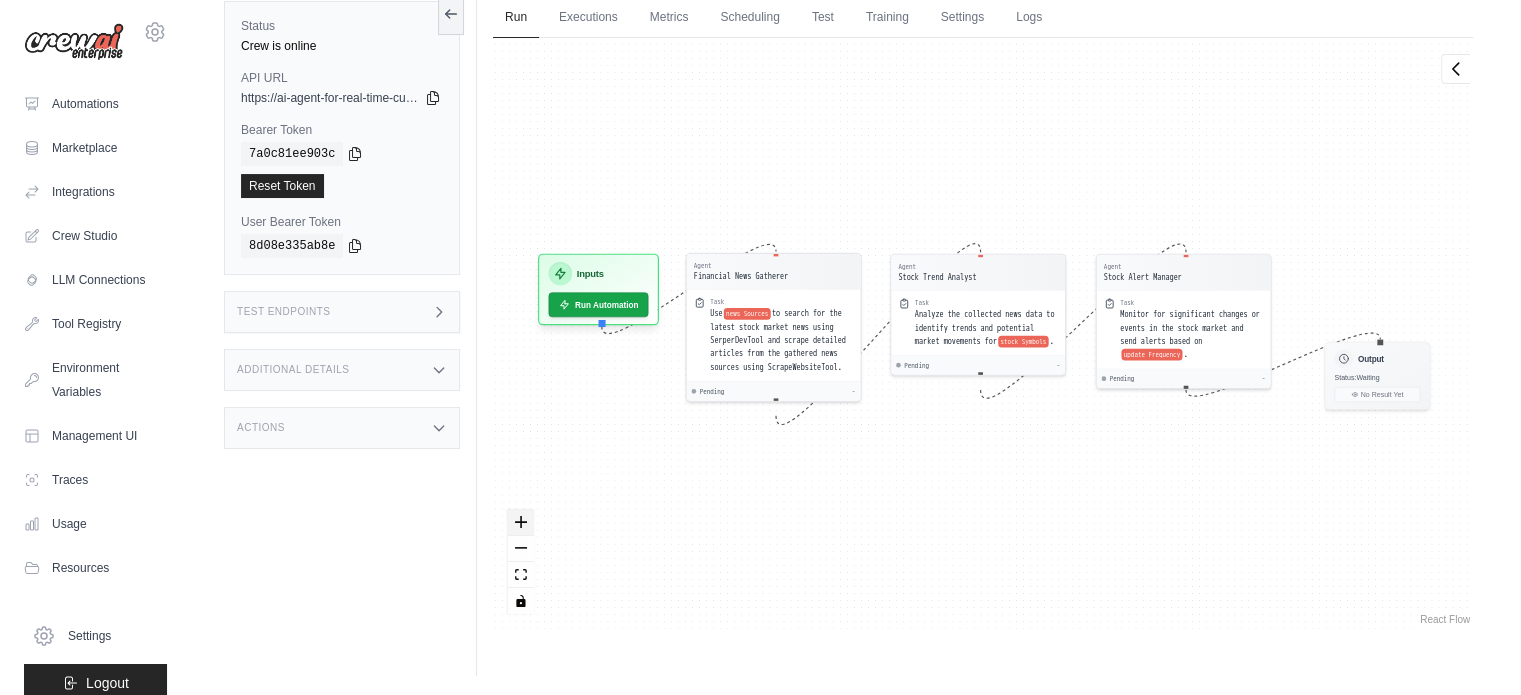 click at bounding box center [521, 523] 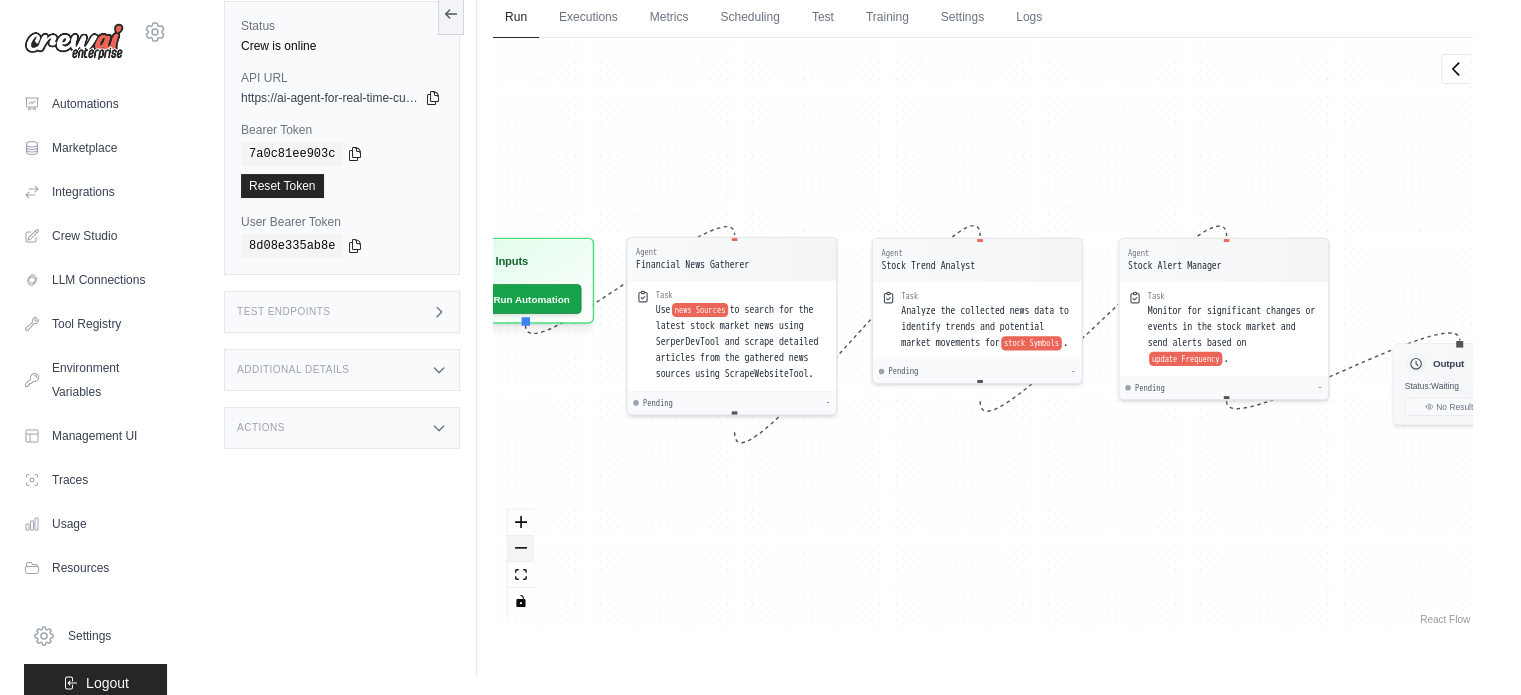 click 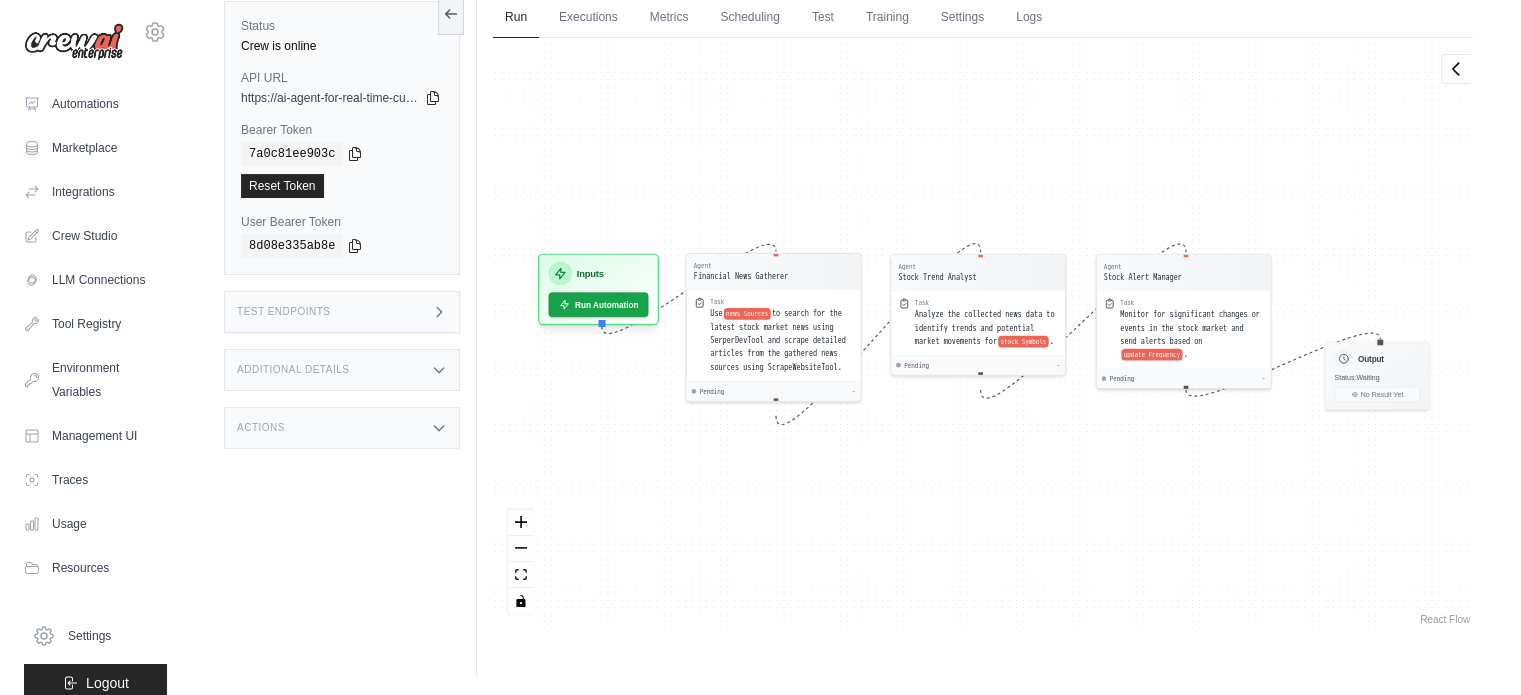 scroll, scrollTop: 0, scrollLeft: 0, axis: both 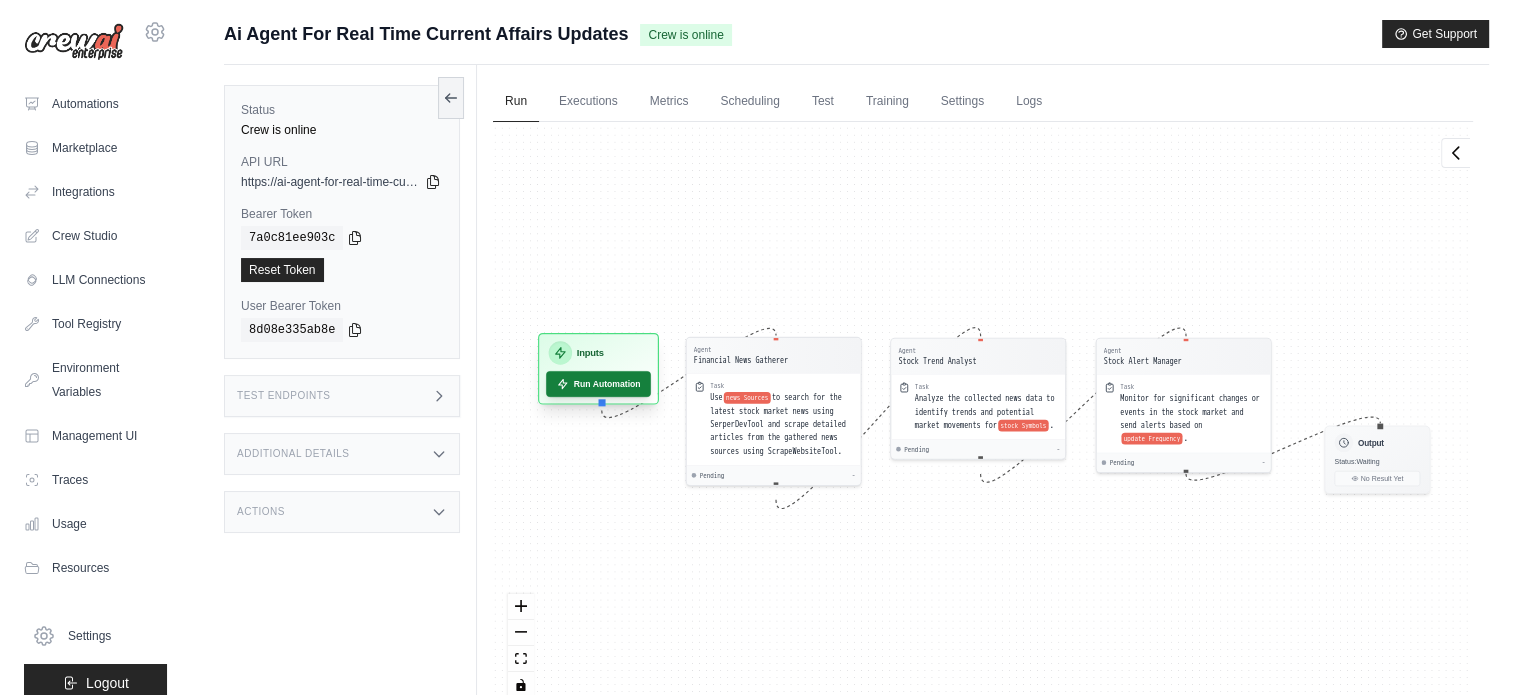 click on "Run Automation" at bounding box center [598, 384] 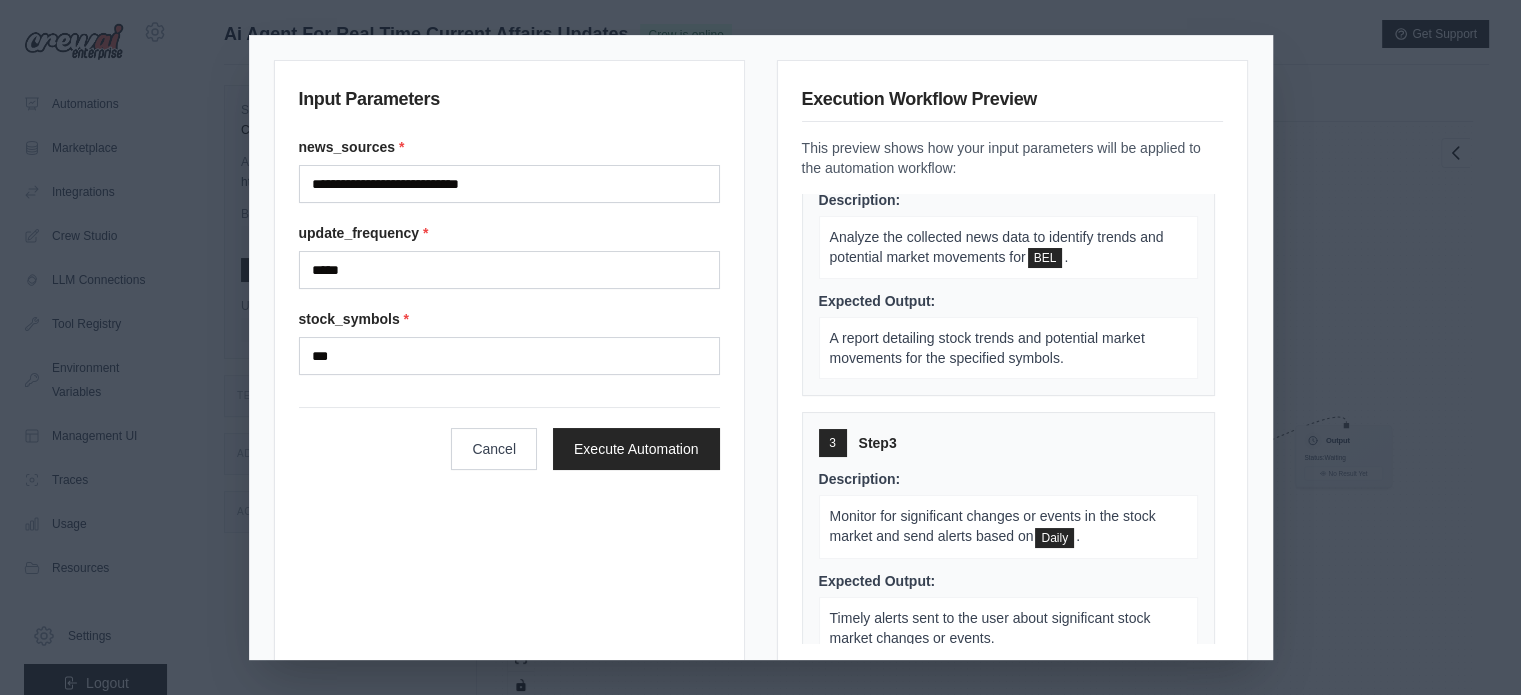 scroll, scrollTop: 406, scrollLeft: 0, axis: vertical 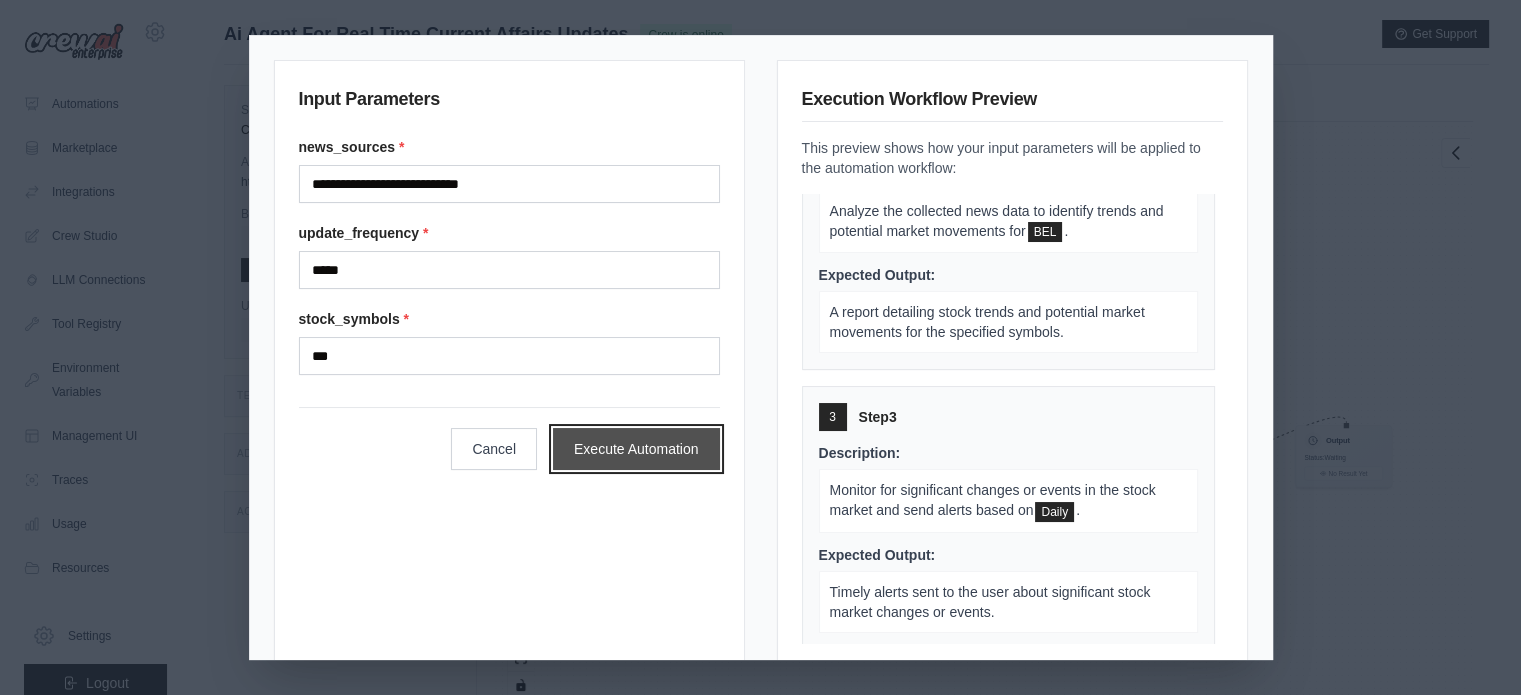 click on "Execute Automation" at bounding box center (636, 449) 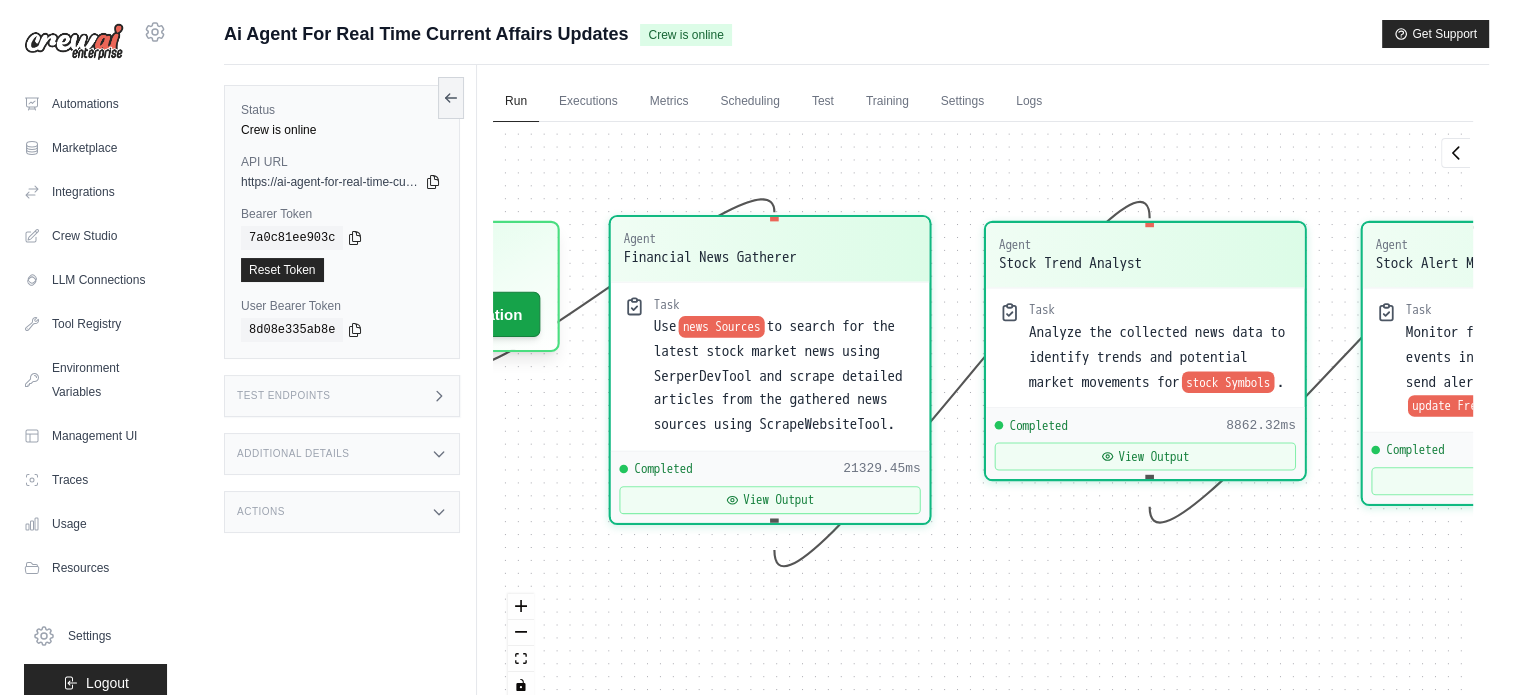 scroll, scrollTop: 6454, scrollLeft: 0, axis: vertical 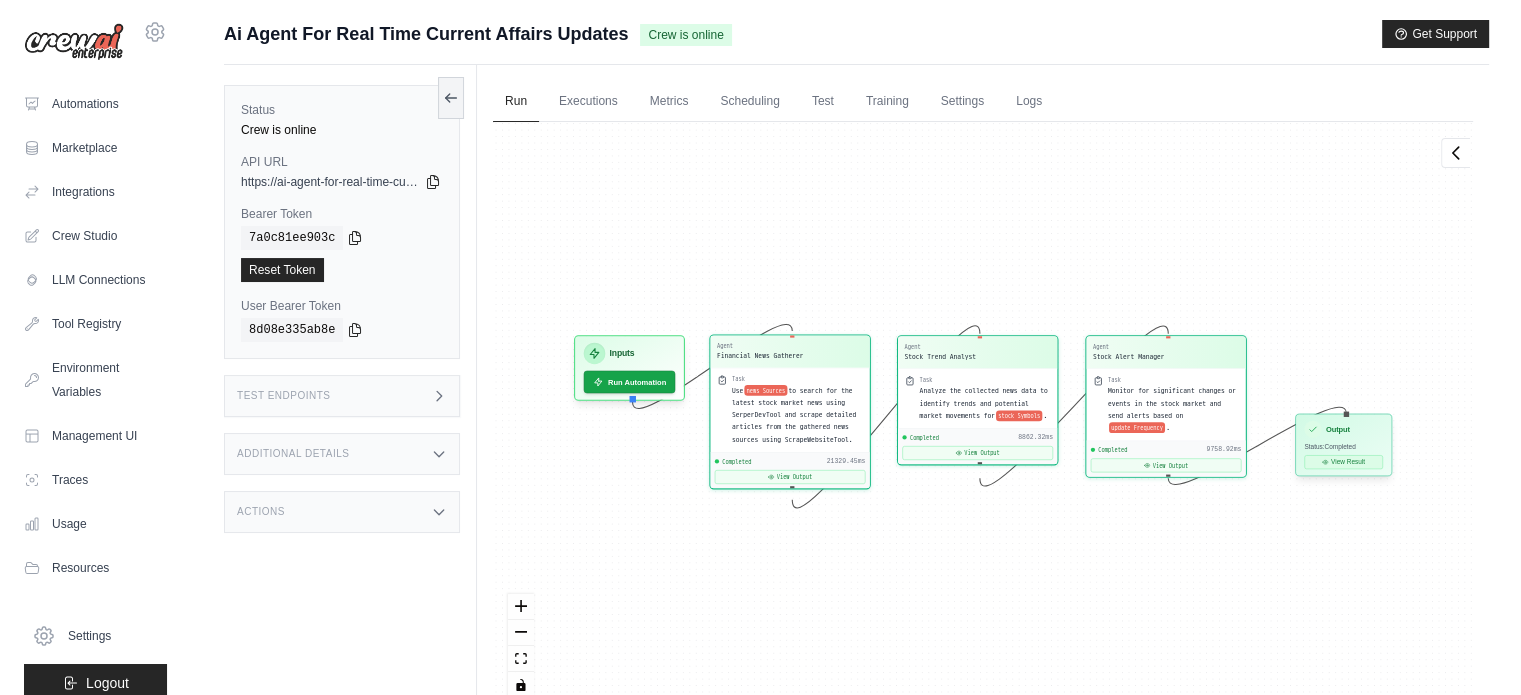 click on "View Result" at bounding box center [1343, 462] 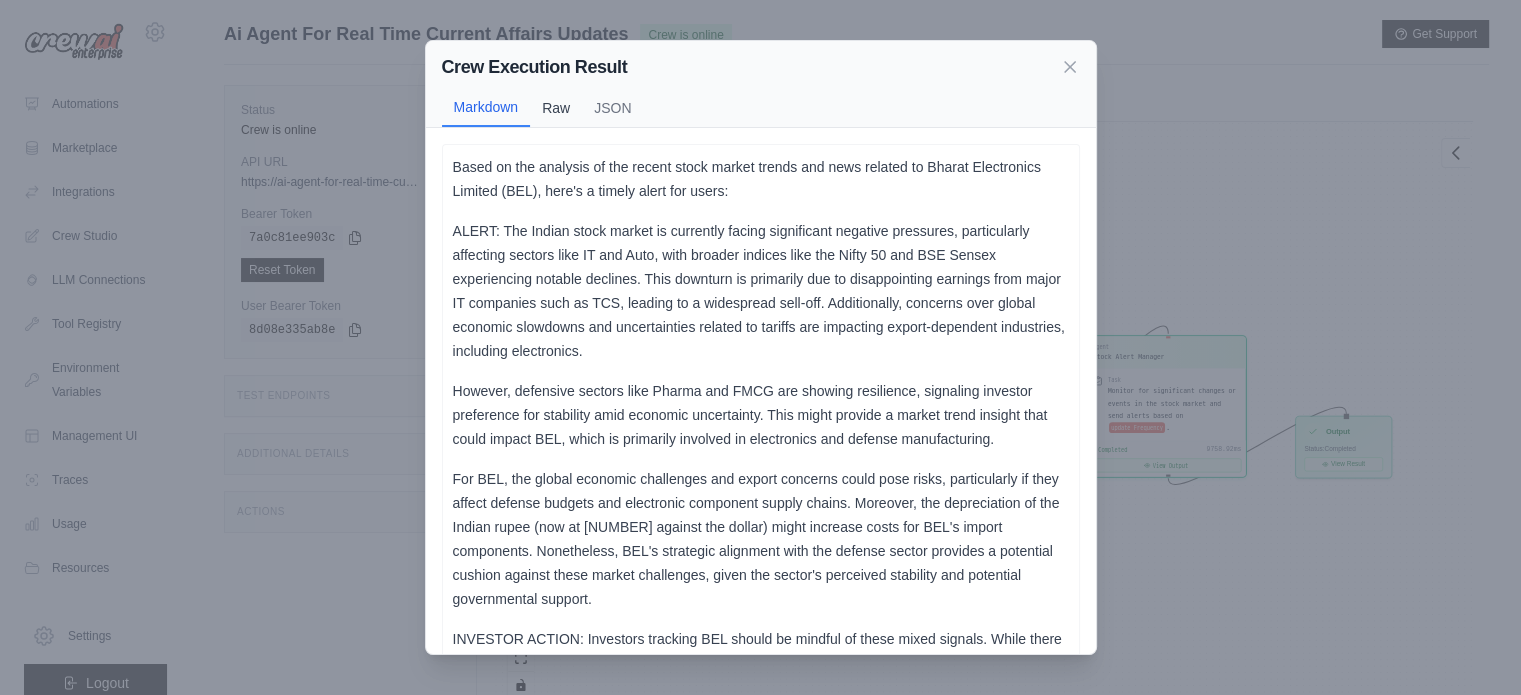click on "Raw" at bounding box center (556, 108) 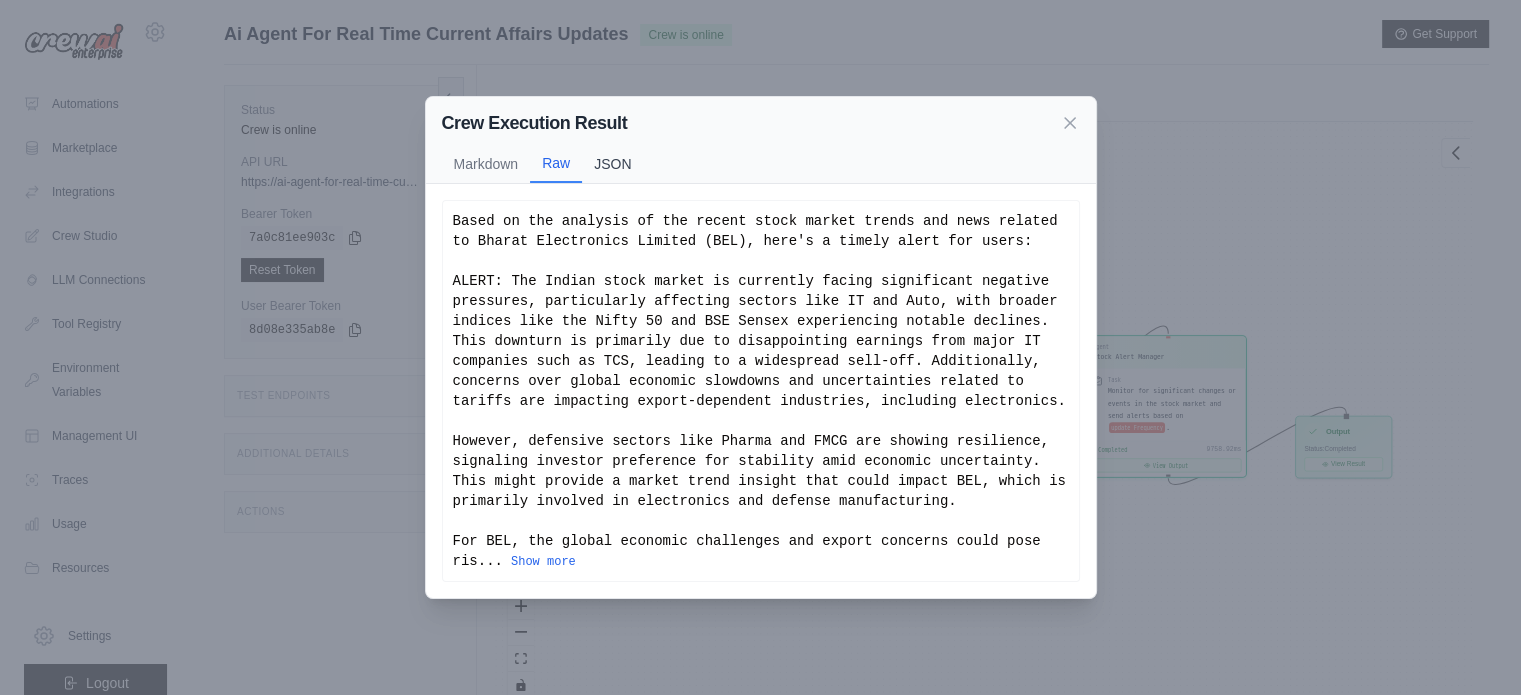 click on "JSON" at bounding box center (612, 164) 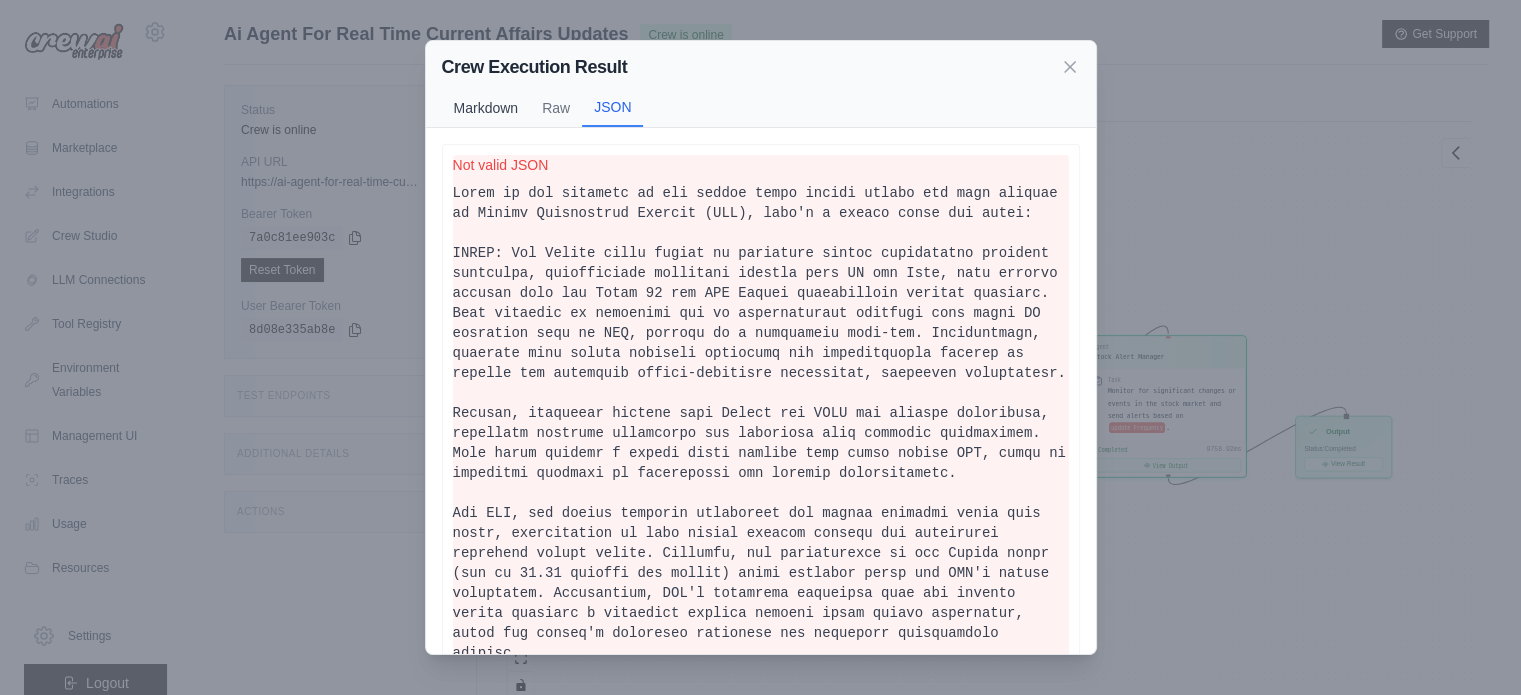 click on "Markdown" at bounding box center [486, 108] 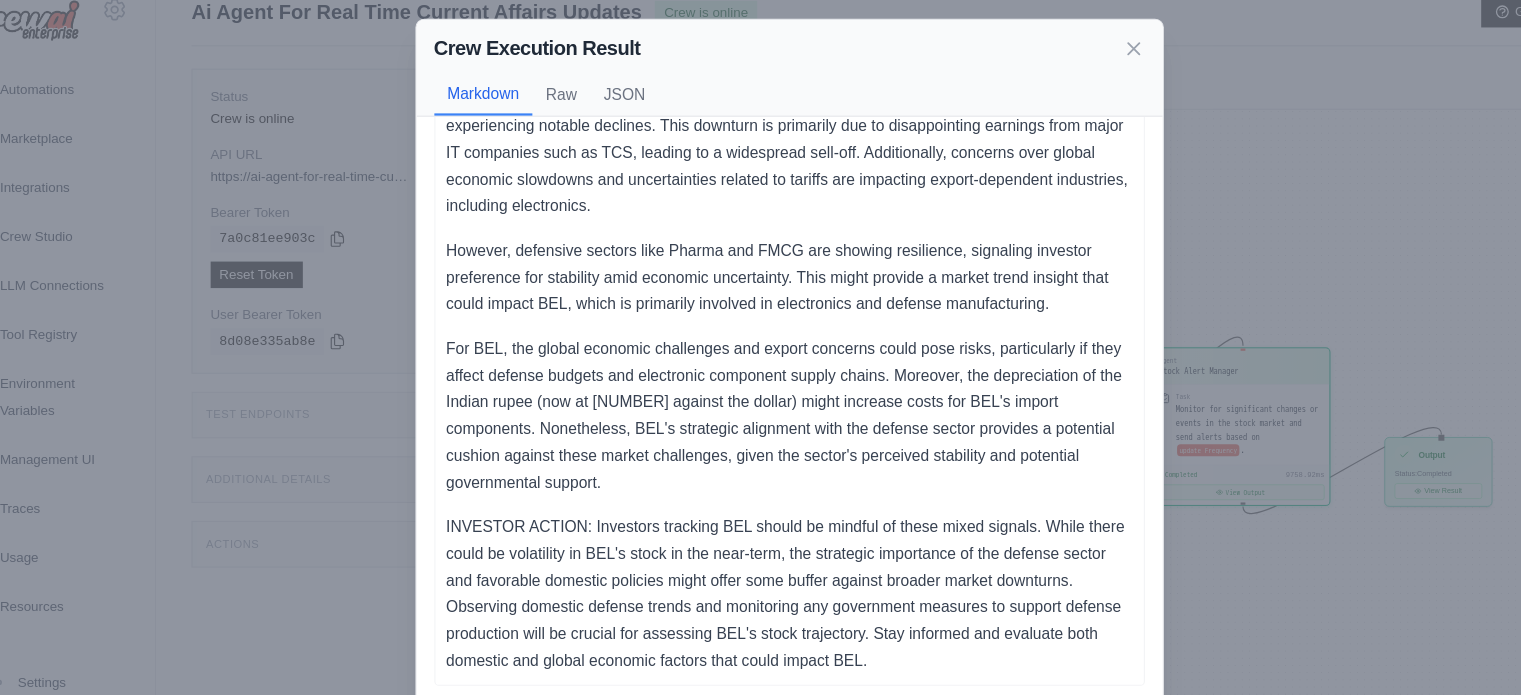 scroll, scrollTop: 144, scrollLeft: 0, axis: vertical 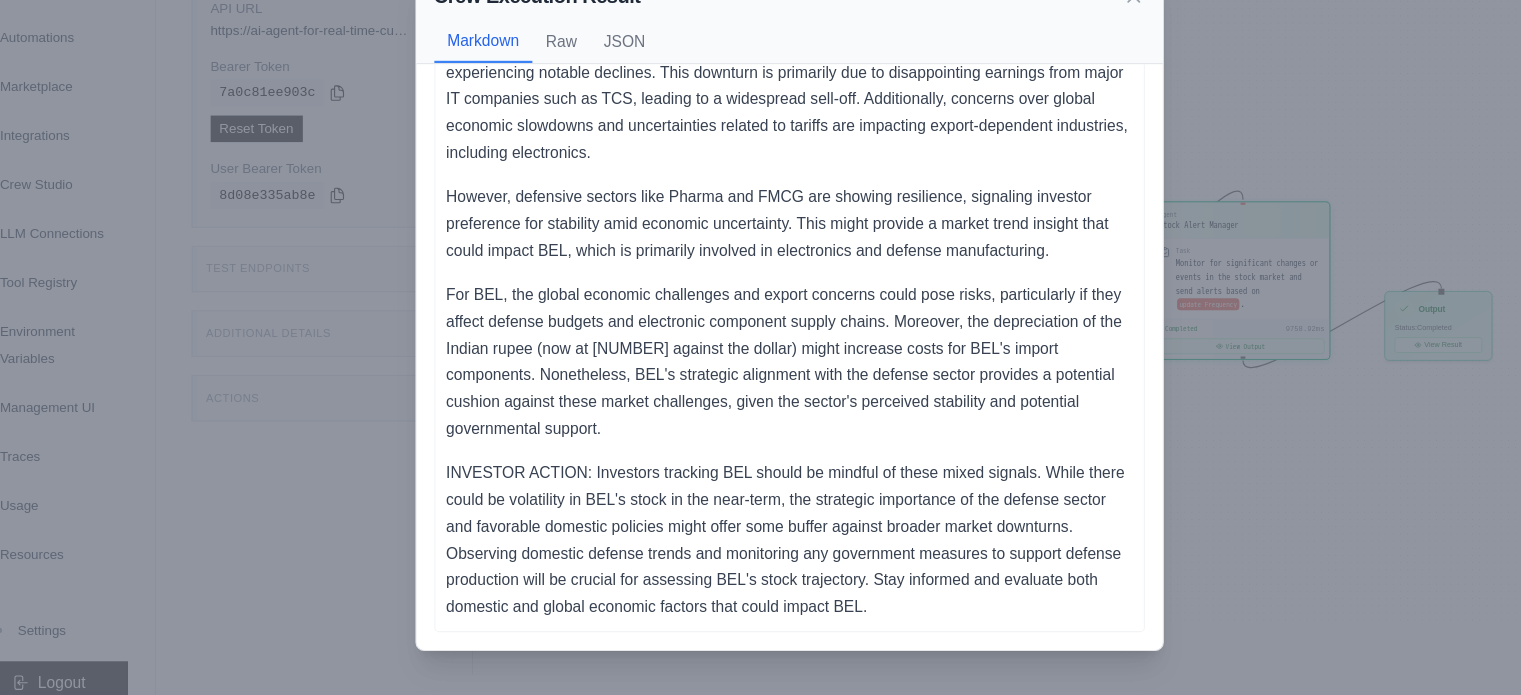 click on "Crew Execution Result Markdown Raw JSON Based on the analysis of the recent stock market trends and news related to Bharat Electronics Limited (BEL), here's a timely alert for users:
ALERT: The Indian stock market is currently facing significant negative pressures, particularly affecting sectors like IT and Auto, with broader indices like the Nifty 50 and BSE Sensex experiencing notable declines. This downturn is primarily due to disappointing earnings from major IT companies such as TCS, leading to a widespread sell-off. Additionally, concerns over global economic slowdowns and uncertainties related to tariffs are impacting export-dependent industries, including electronics.
However, defensive sectors like Pharma and FMCG are showing resilience, signaling investor preference for stability amid economic uncertainty. This might provide a market trend insight that could impact BEL, which is primarily involved in electronics and defense manufacturing.
... Show more Not valid JSON" at bounding box center (760, 347) 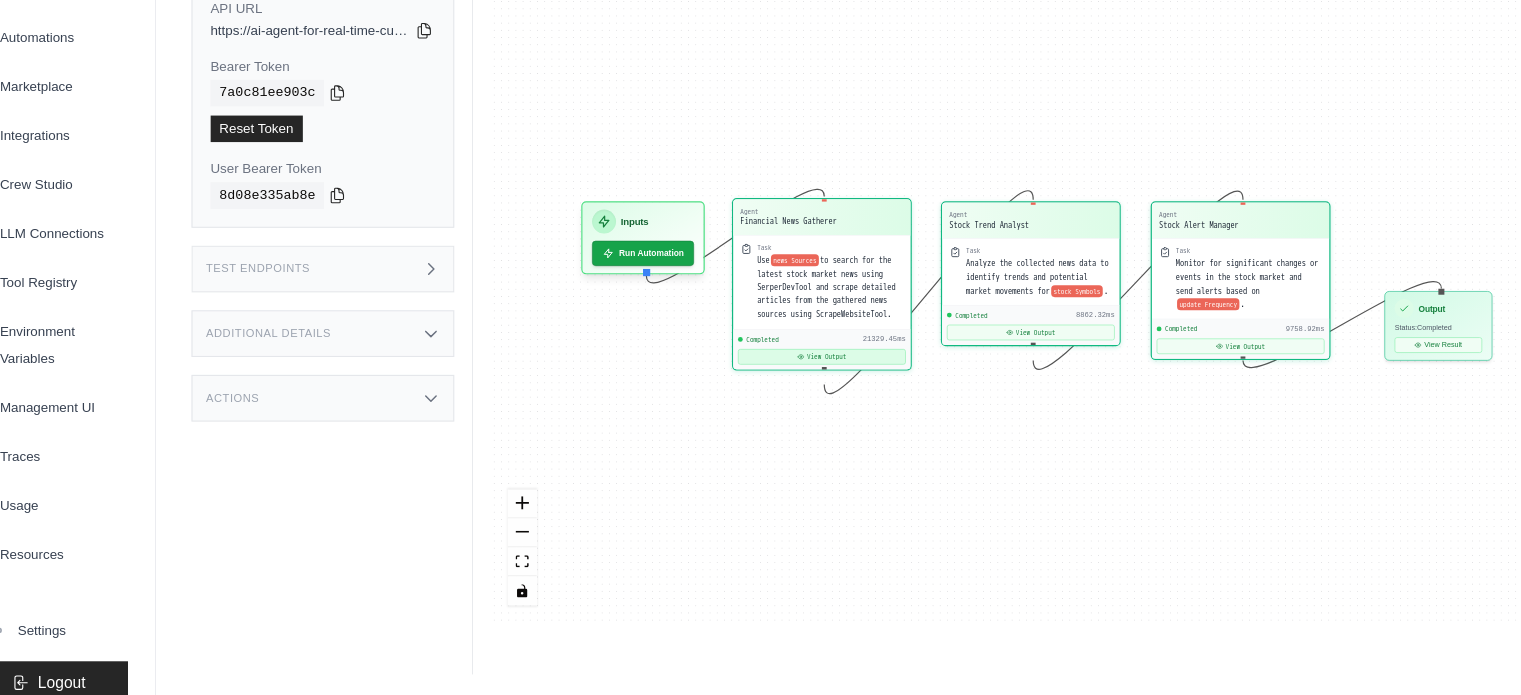 click on "View Output" at bounding box center [790, 391] 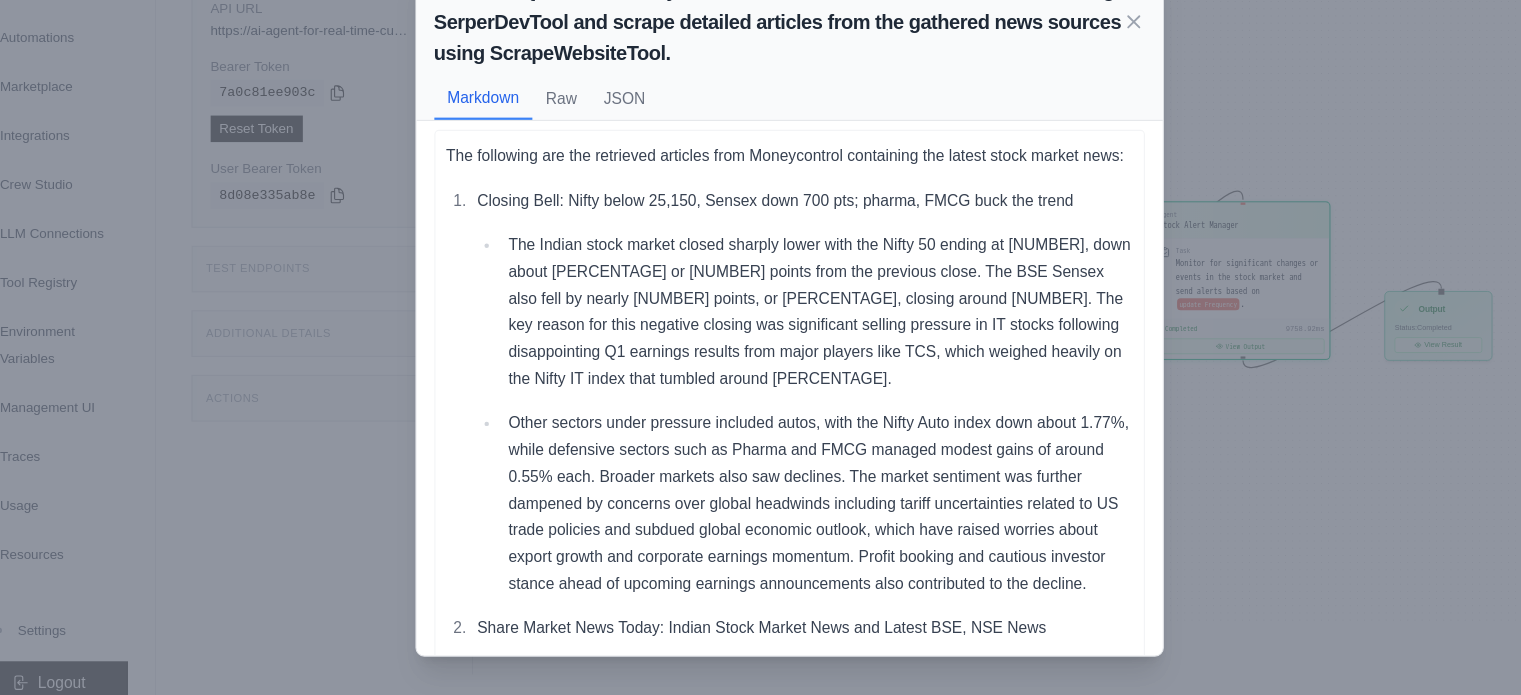 scroll, scrollTop: 259, scrollLeft: 0, axis: vertical 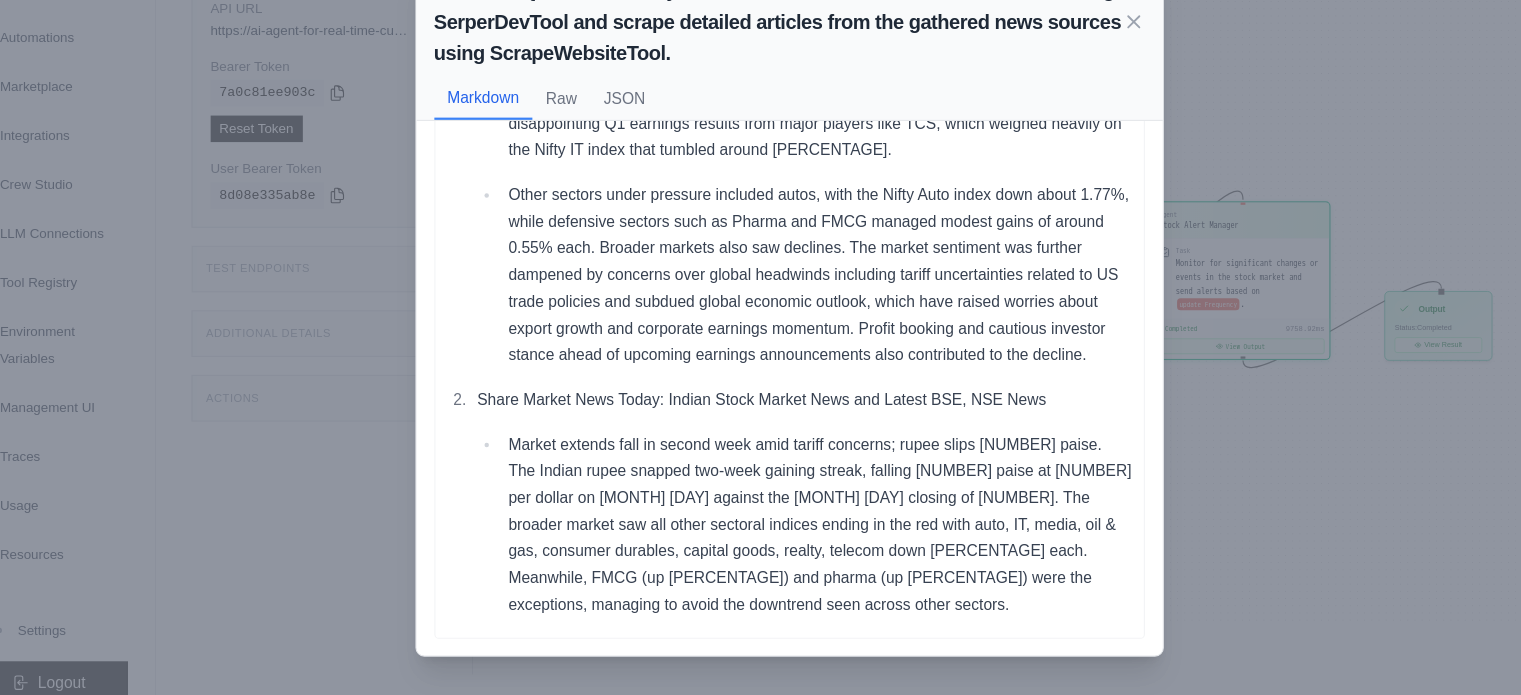 click on "Task: Use {news_sources} to search for the latest stock market news using SerperDevTool and scrape detailed articles from the gathered news sources using ScrapeWebsiteTool. Markdown Raw JSON The following are the retrieved articles from Moneycontrol containing the latest stock market news:
Closing Bell: Nifty below 25,150, Sensex down 700 pts; pharma, FMCG buck the trend
The Indian stock market closed sharply lower with the Nifty 50 ending at 25,149, down about 0.81% or 205 points from the previous close. The BSE Sensex also fell by nearly 689 points, or 0.8%, closing around 82,500. The key reason for this negative closing was significant selling pressure in IT stocks following disappointing Q1 earnings results from major players like TCS, which weighed heavily on the Nifty IT index that tumbled around 1.7%.
Share Market News Today: Indian Stock Market News and Latest BSE, NSE News
... Show more Not valid JSON" at bounding box center [760, 347] 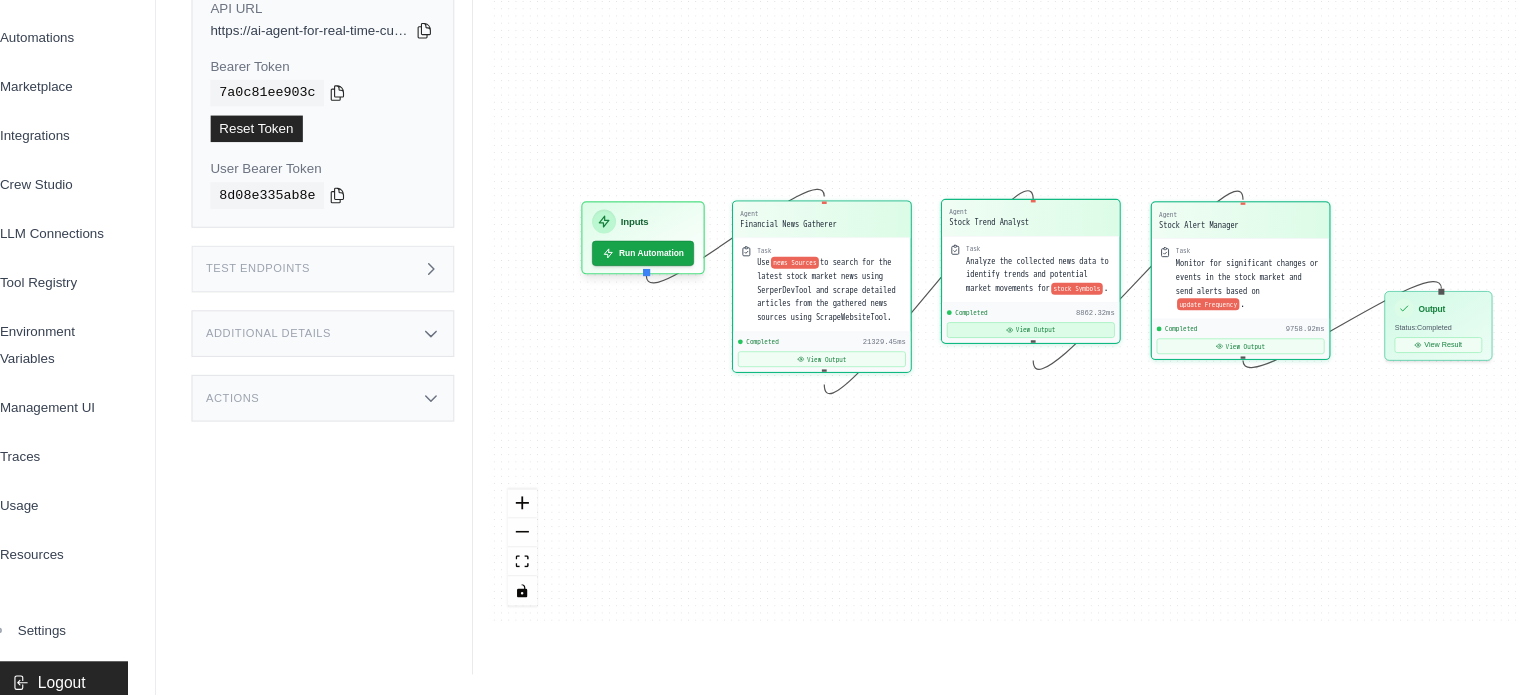 click on "View Output" at bounding box center [977, 367] 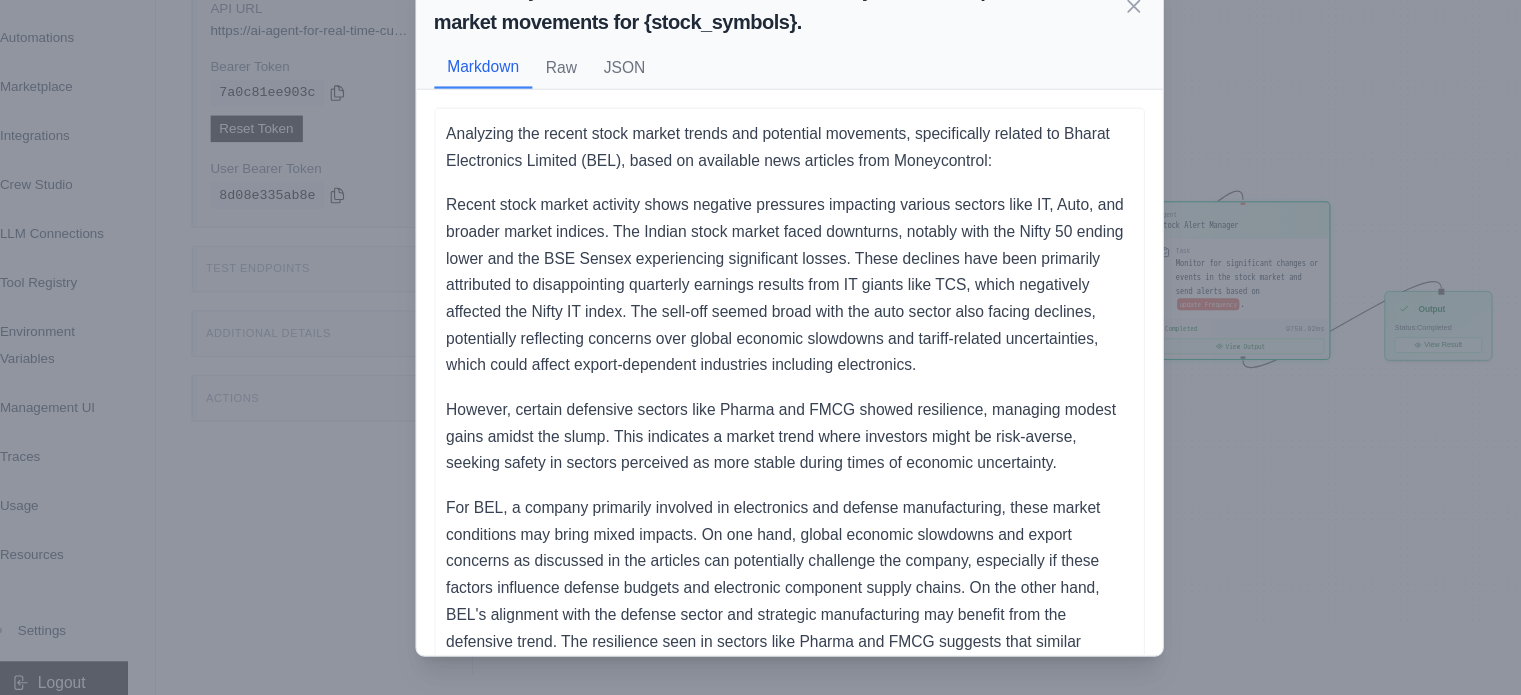 scroll, scrollTop: 343, scrollLeft: 0, axis: vertical 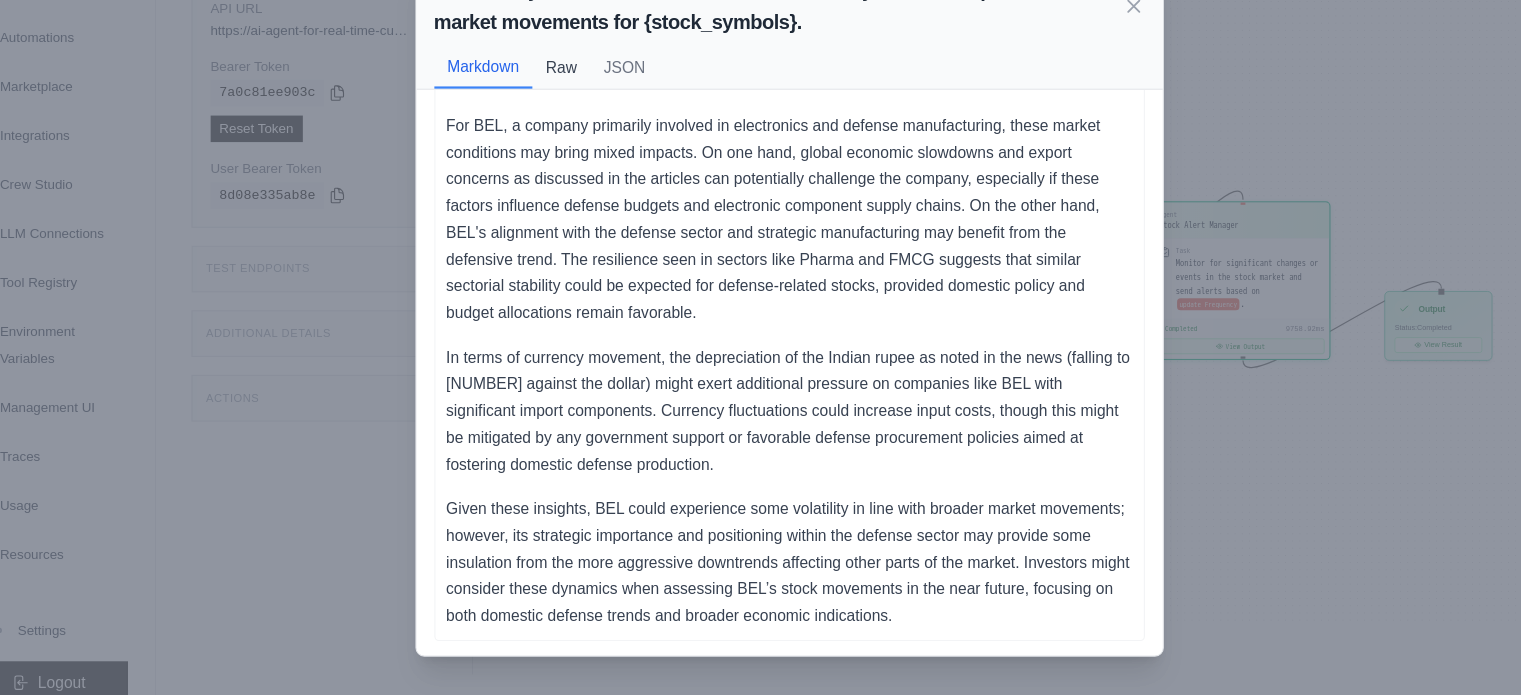 click on "Raw" at bounding box center (556, 131) 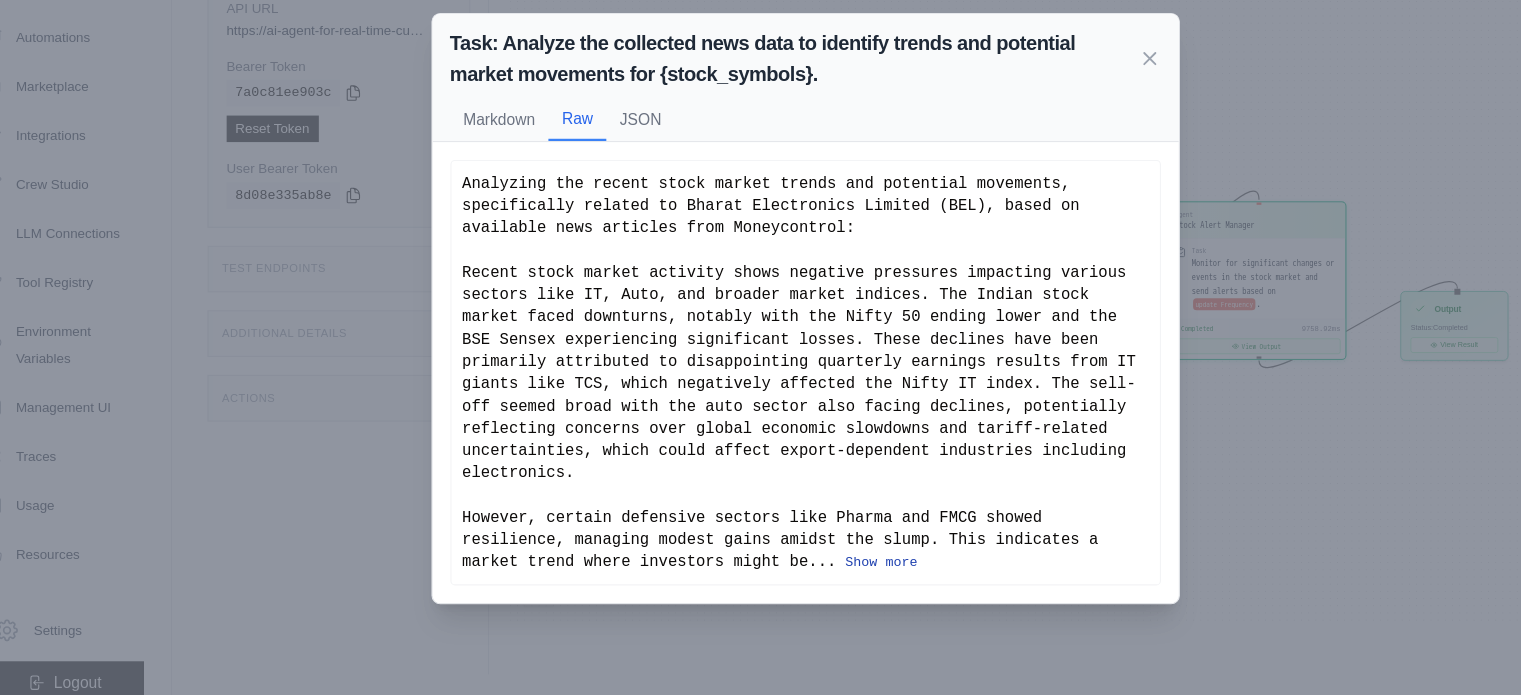 click on "Show more" at bounding box center (829, 576) 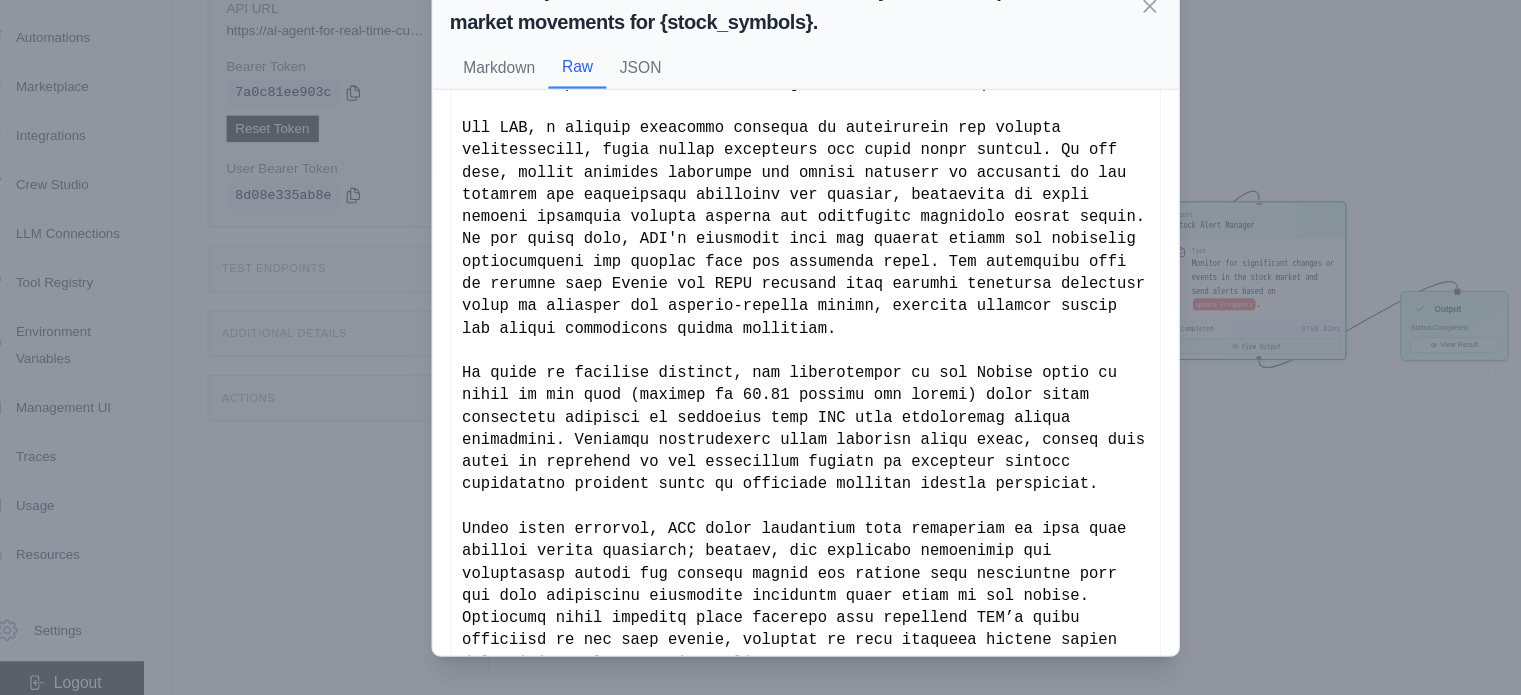 scroll, scrollTop: 0, scrollLeft: 0, axis: both 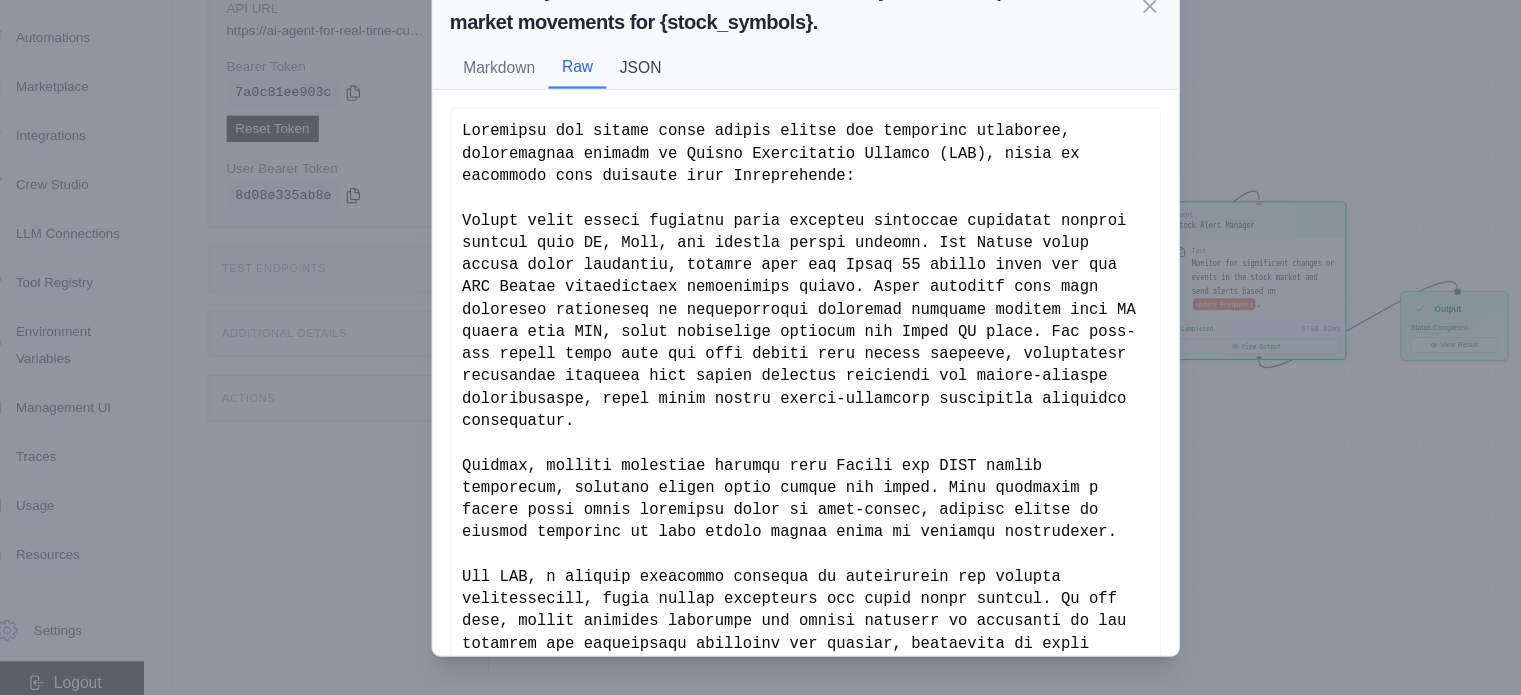 click on "JSON" at bounding box center [612, 131] 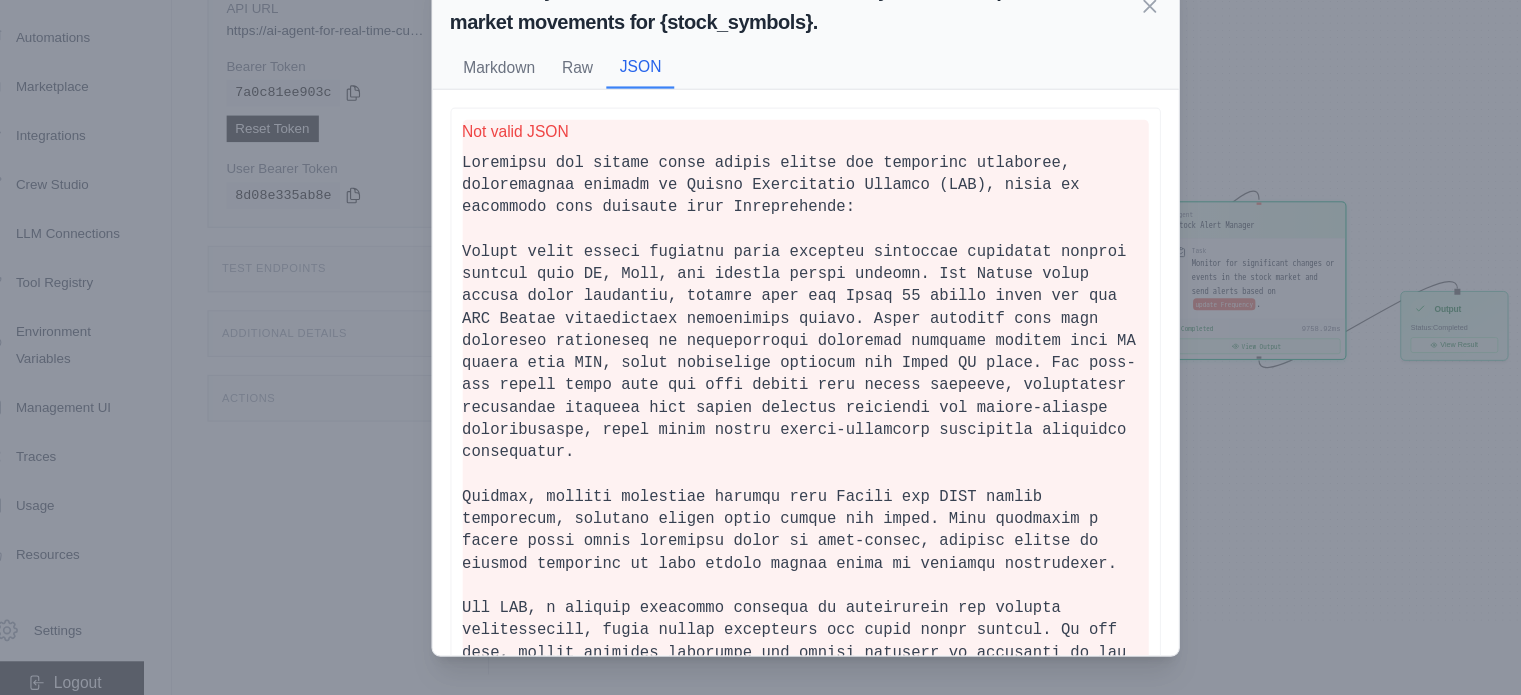 click on "Task: Analyze the collected news data to identify trends and potential market movements for {stock_symbols}. Markdown Raw JSON Analyzing the recent stock market trends and potential movements, specifically related to Bharat Electronics Limited (BEL), based on available news articles from Moneycontrol:
Recent stock market activity shows negative pressures impacting various sectors like IT, Auto, and broader market indices. The Indian stock market faced downturns, notably with the Nifty 50 ending lower and the BSE Sensex experiencing significant losses. These declines have been primarily attributed to disappointing quarterly earnings results from IT giants like TCS, which negatively affected the Nifty IT index. The sell-off seemed broad with the auto sector also facing declines, potentially reflecting concerns over global economic slowdowns and tariff-related uncertainties, which could affect export-dependent industries including electronics.
... Show more Not valid JSON" at bounding box center (760, 347) 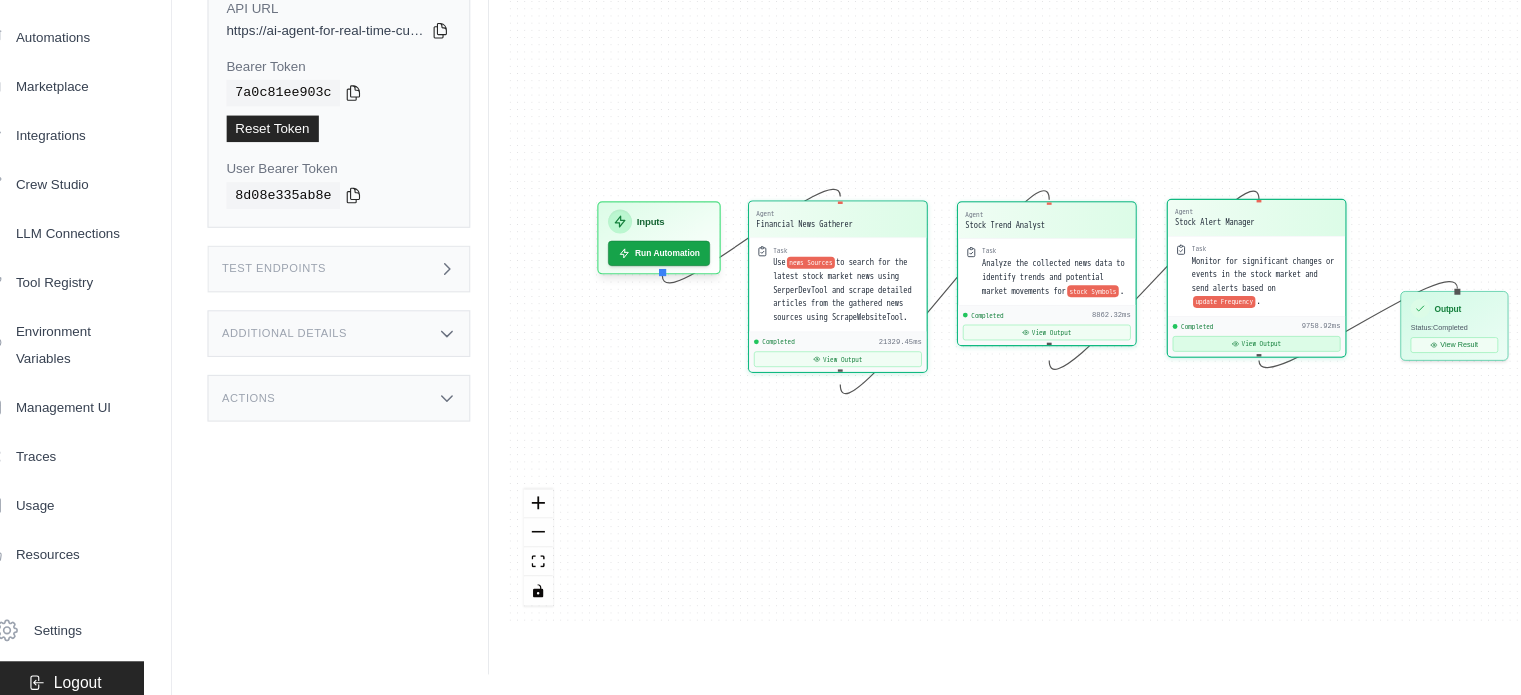 click on "View Output" at bounding box center (1166, 379) 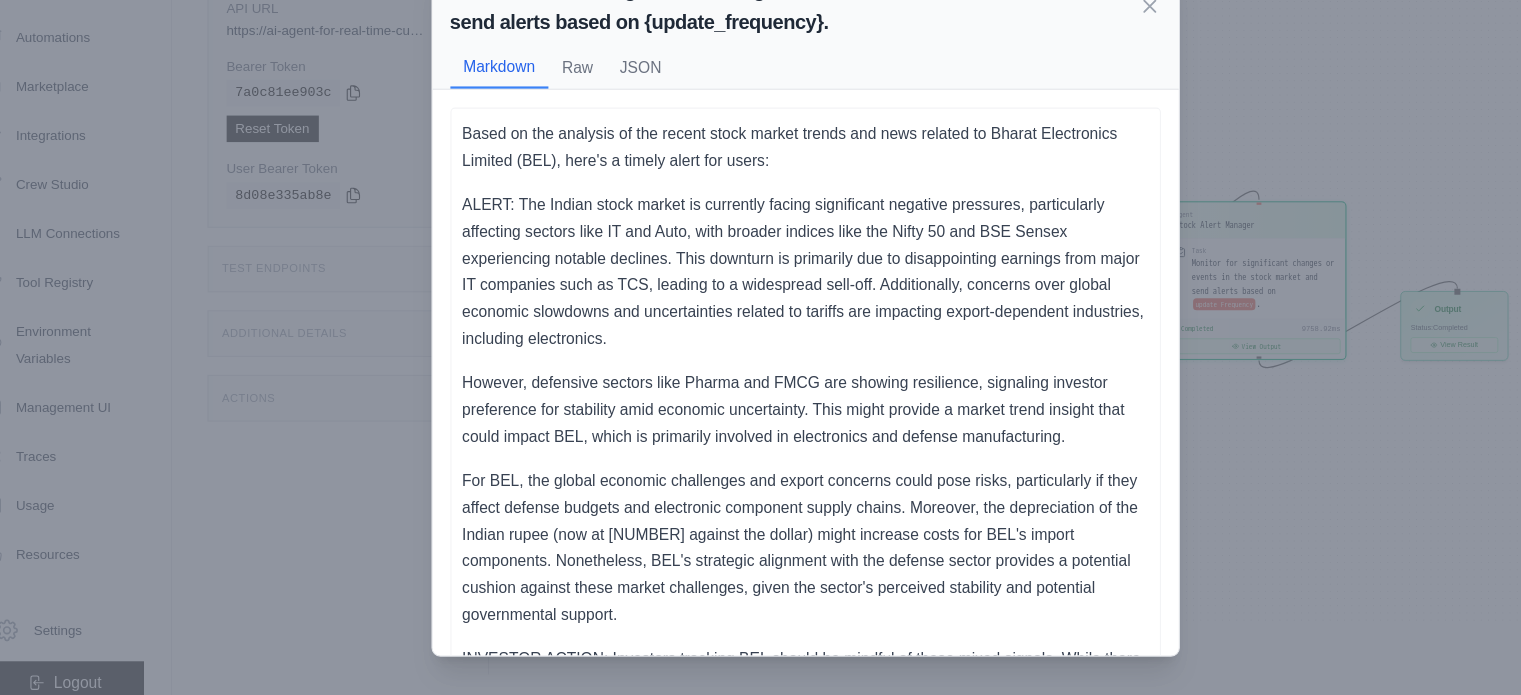 scroll, scrollTop: 159, scrollLeft: 0, axis: vertical 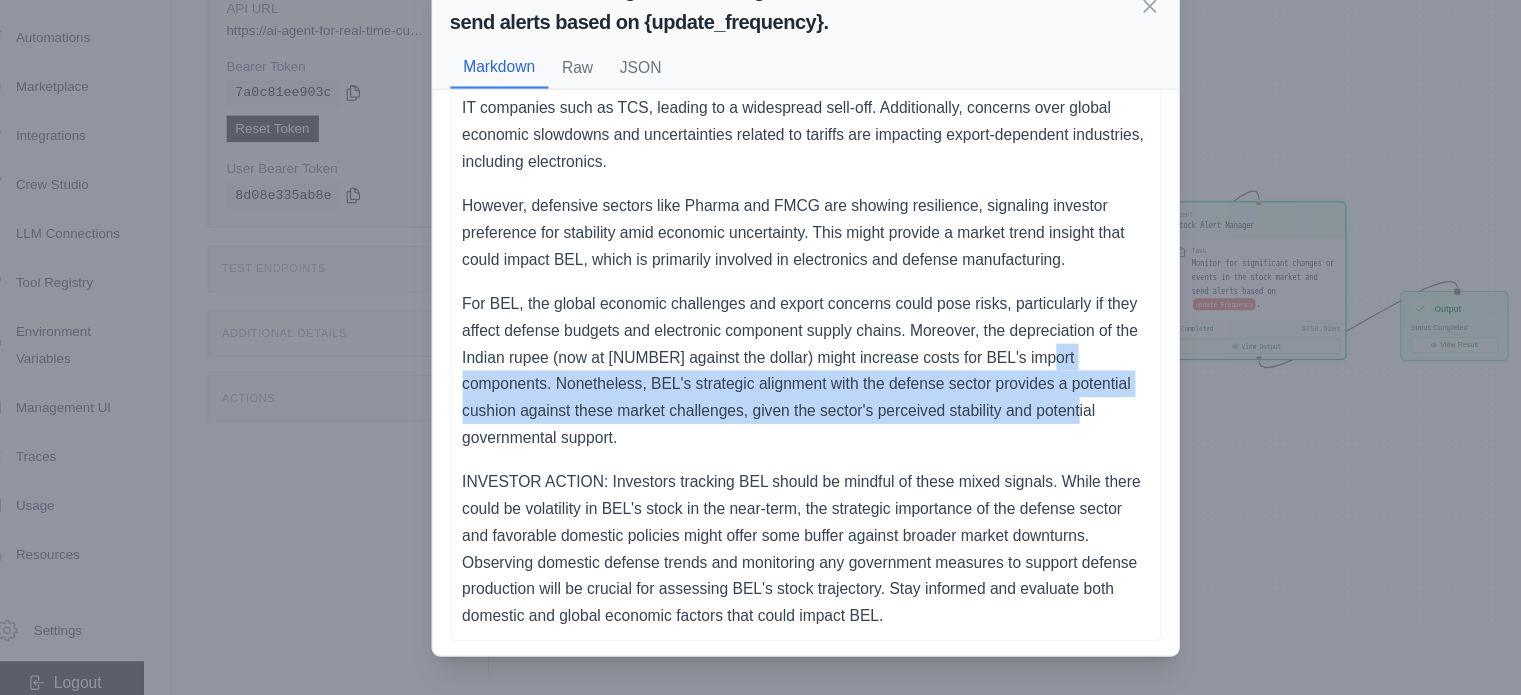 drag, startPoint x: 1150, startPoint y: 444, endPoint x: 1287, endPoint y: 391, distance: 146.89452 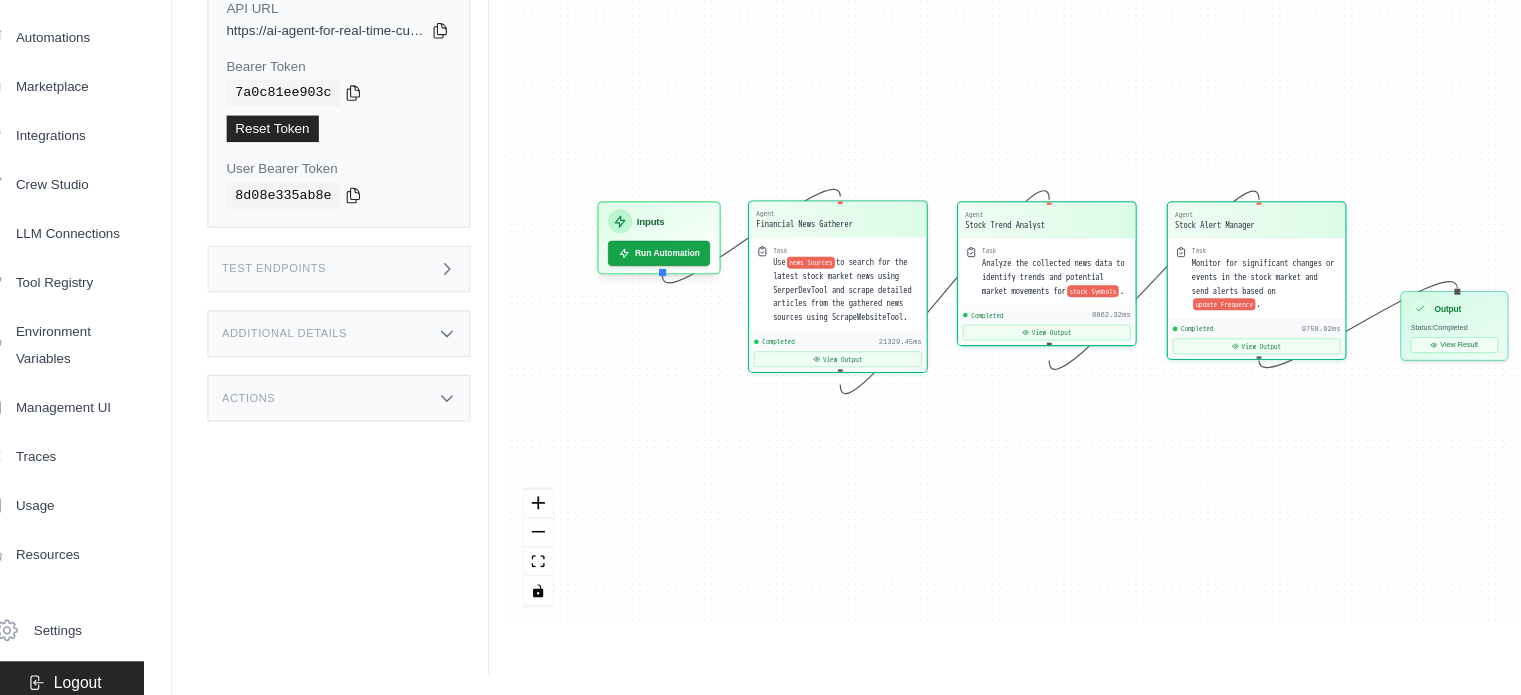 click on "Agent Financial News Gatherer Task Use  news Sources  to search for the latest stock market news using SerperDevTool and scrape detailed articles from the gathered news sources using ScrapeWebsiteTool. Completed 21329.45ms View Output Agent Stock Trend Analyst Task Analyze the collected news data to identify trends and potential market movements for  stock Symbols . Completed 8862.32ms View Output Agent Stock Alert Manager Task Monitor for significant changes or events in the stock market and send alerts based on  update Frequency . Completed 9758.92ms View Output Inputs Run Automation Output Status:  Completed View Result" at bounding box center [983, 333] 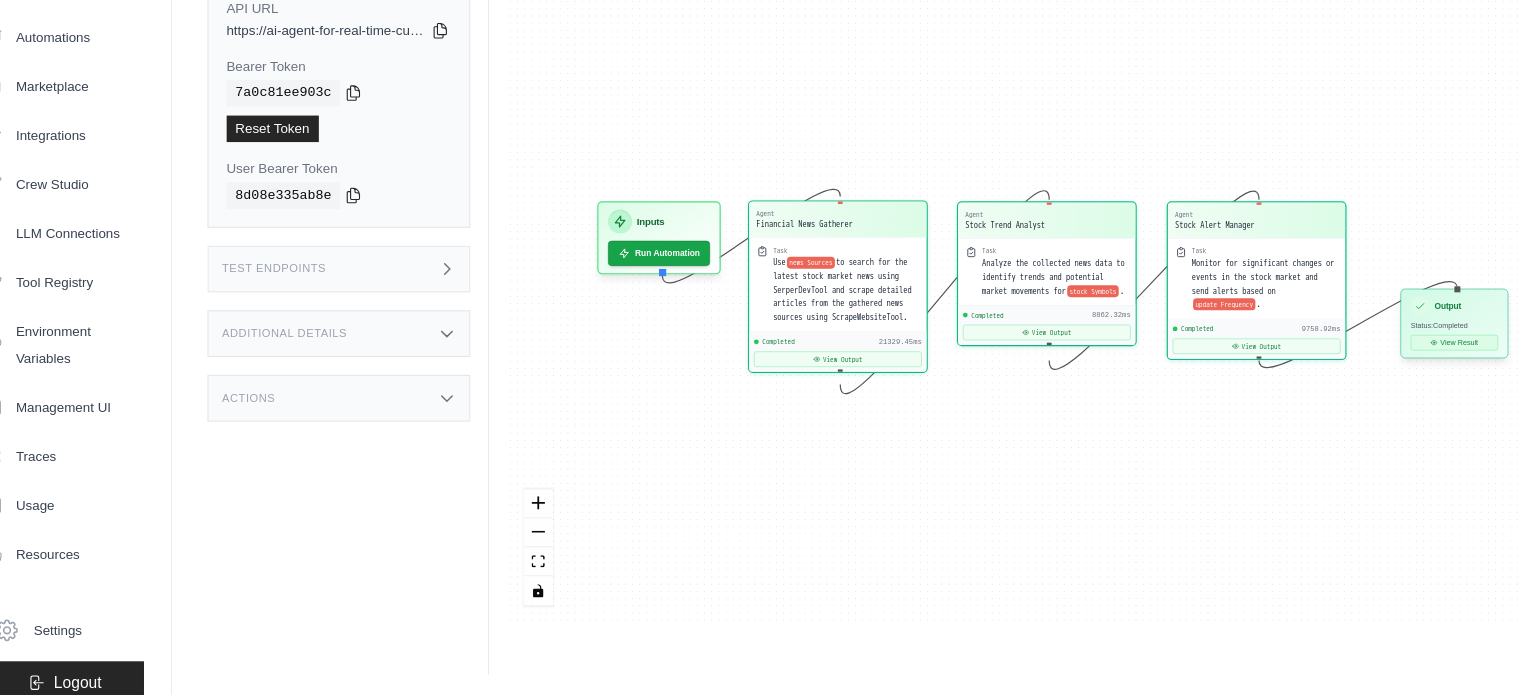 click on "View Result" at bounding box center [1343, 378] 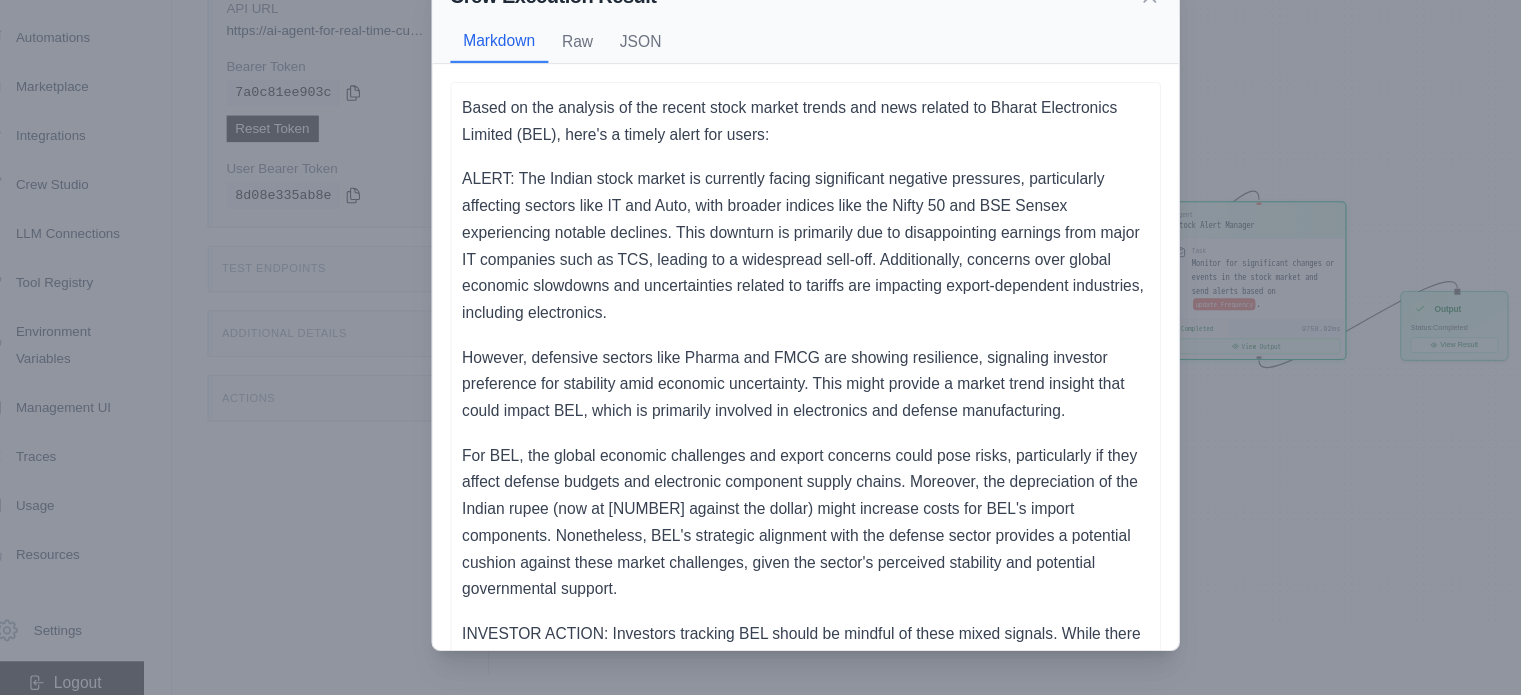 click on "Crew Execution Result Markdown Raw JSON Based on the analysis of the recent stock market trends and news related to Bharat Electronics Limited (BEL), here's a timely alert for users:
ALERT: The Indian stock market is currently facing significant negative pressures, particularly affecting sectors like IT and Auto, with broader indices like the Nifty 50 and BSE Sensex experiencing notable declines. This downturn is primarily due to disappointing earnings from major IT companies such as TCS, leading to a widespread sell-off. Additionally, concerns over global economic slowdowns and uncertainties related to tariffs are impacting export-dependent industries, including electronics.
However, defensive sectors like Pharma and FMCG are showing resilience, signaling investor preference for stability amid economic uncertainty. This might provide a market trend insight that could impact BEL, which is primarily involved in electronics and defense manufacturing.
... Show more Not valid JSON" at bounding box center [760, 347] 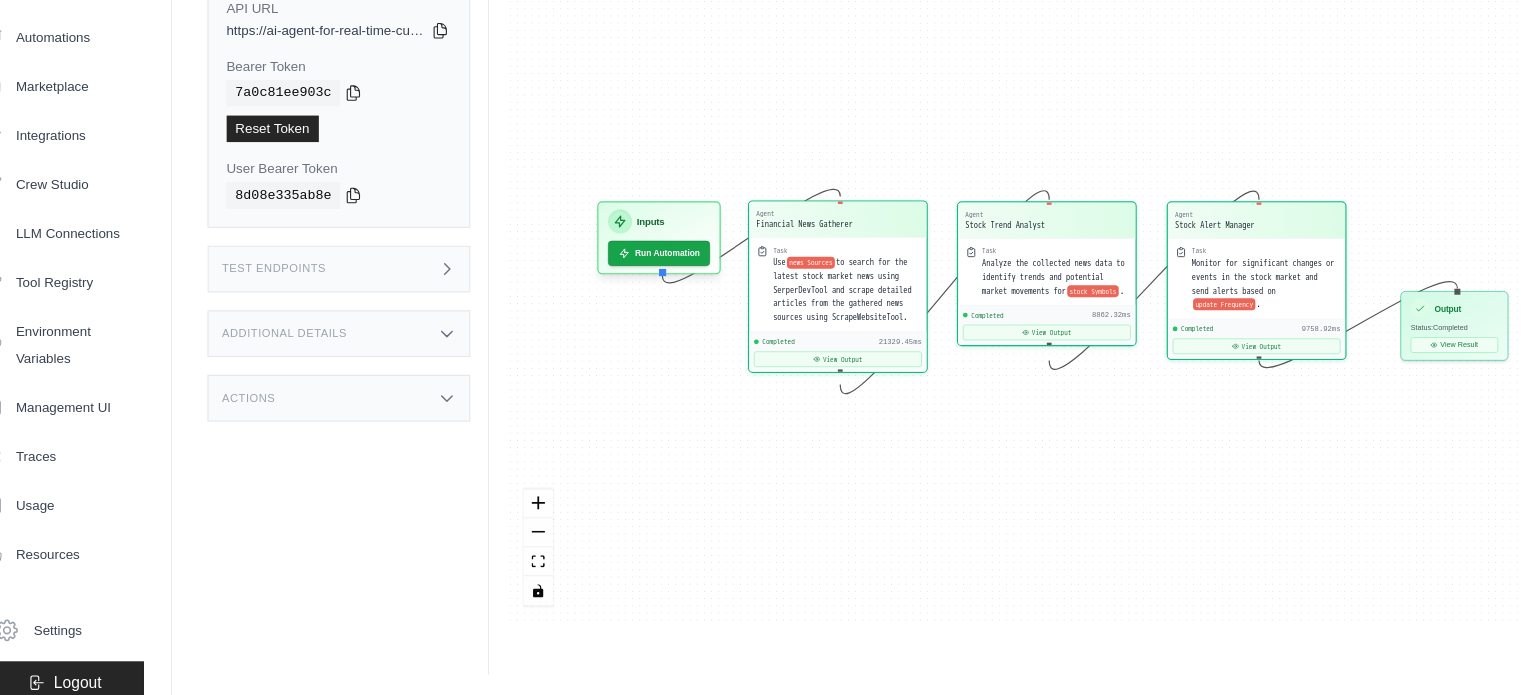 scroll, scrollTop: 54, scrollLeft: 0, axis: vertical 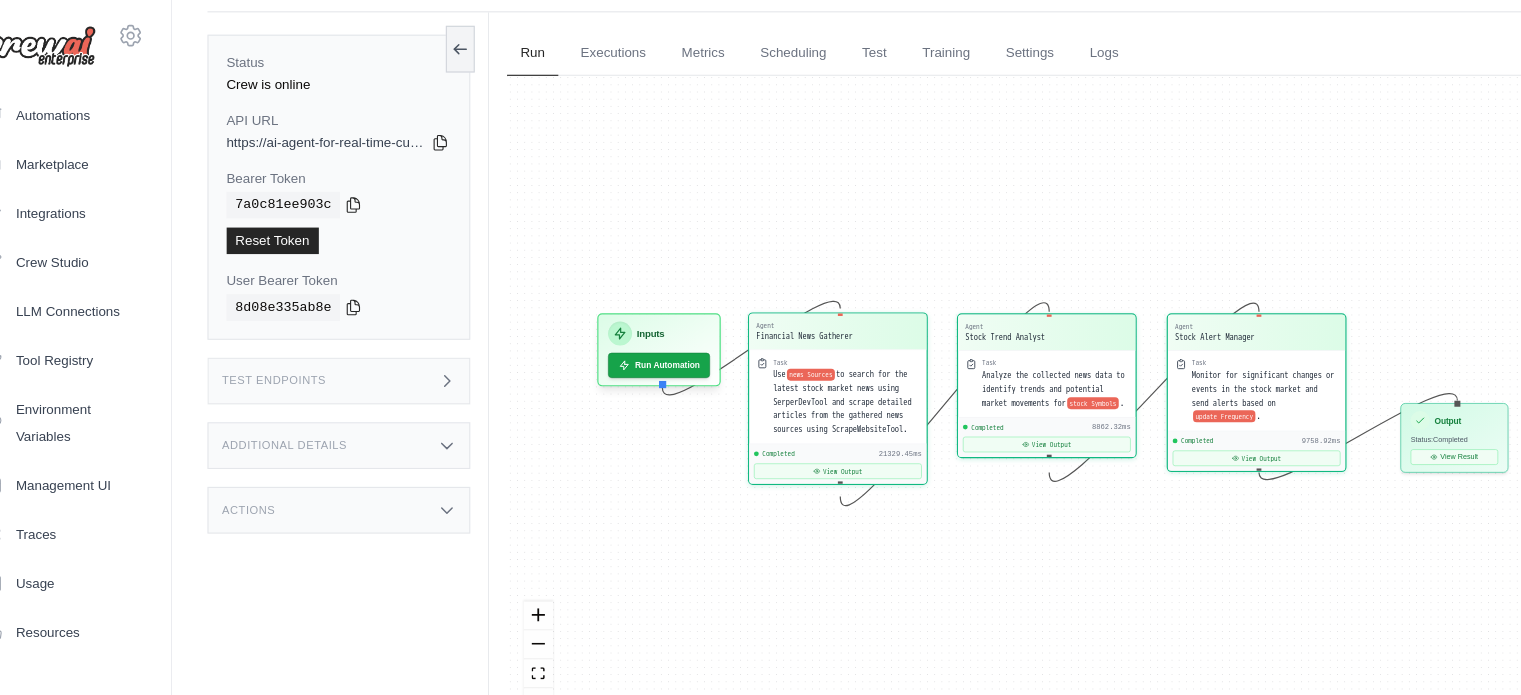 click on "Test Endpoints" at bounding box center [342, 342] 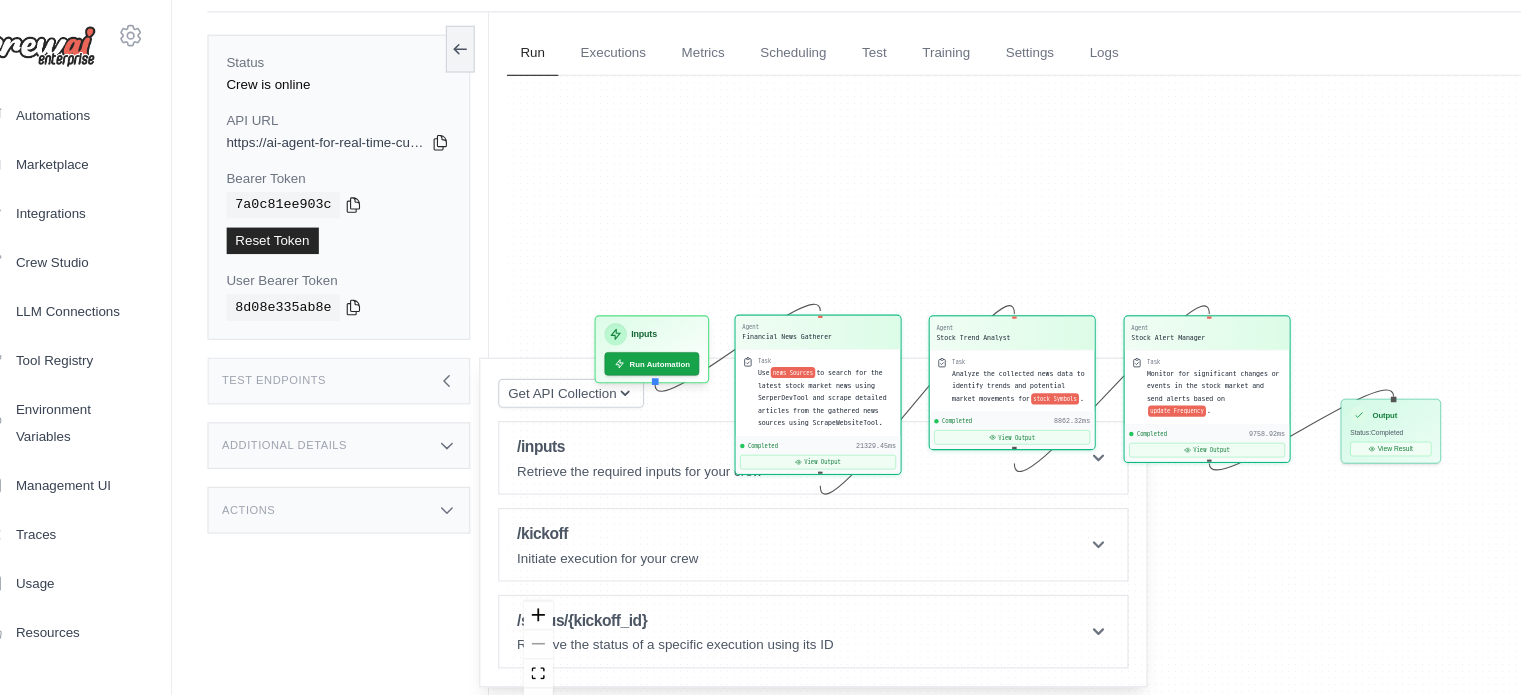 click on "Test Endpoints" at bounding box center [342, 342] 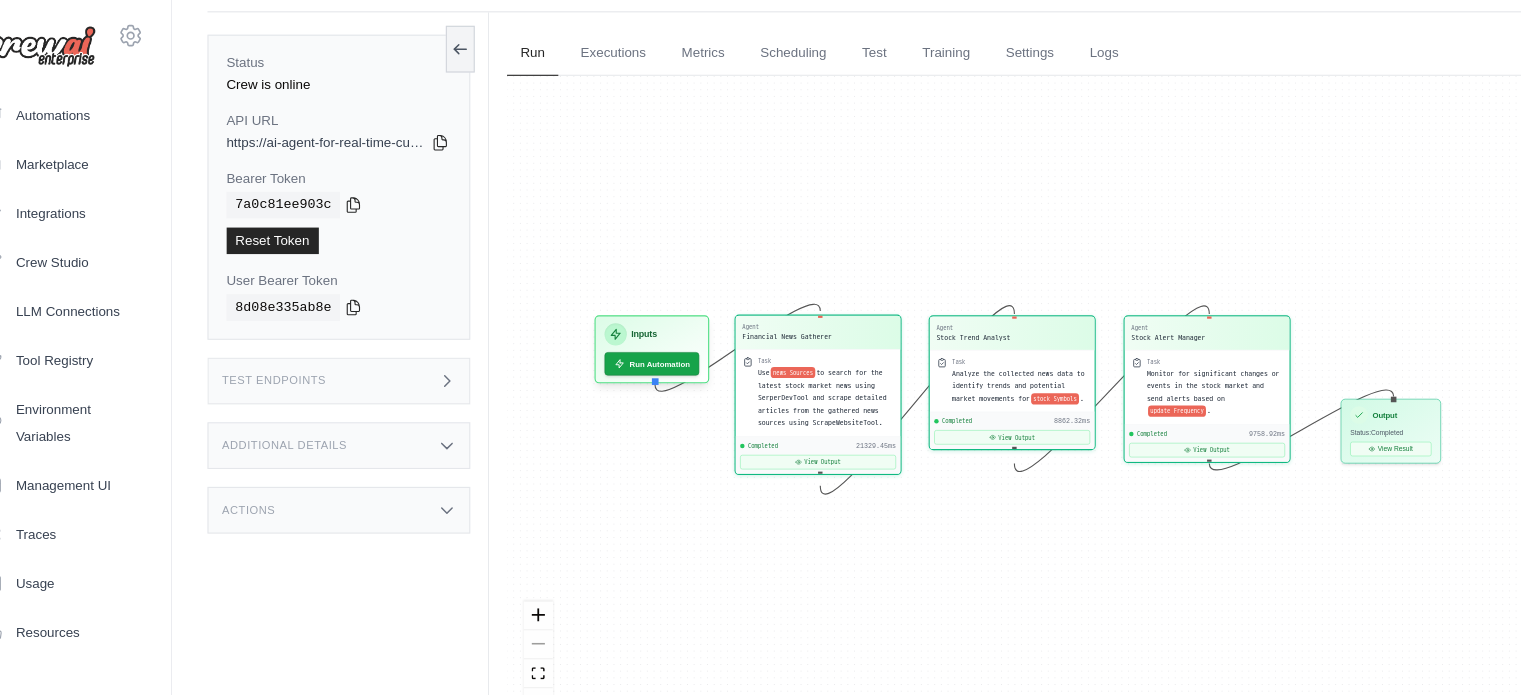 click on "Additional Details" at bounding box center (342, 400) 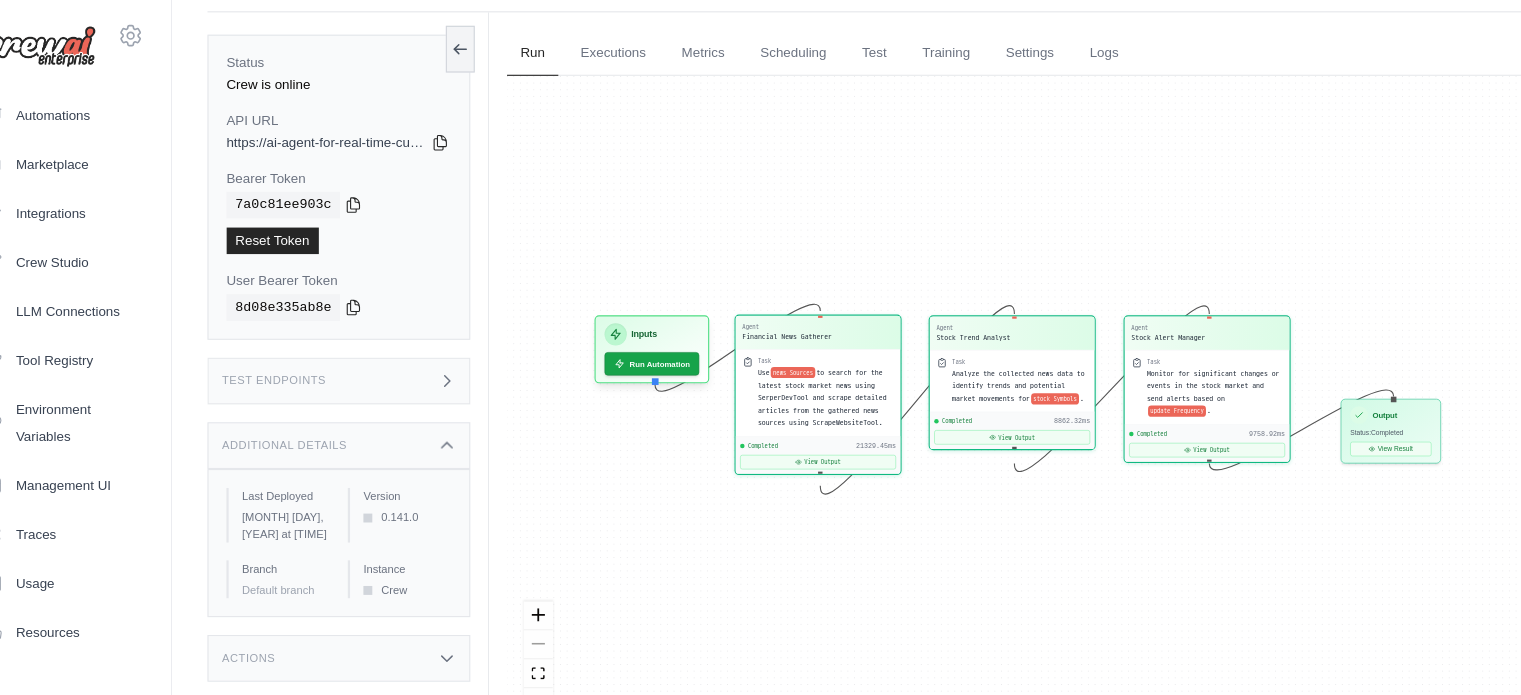 scroll, scrollTop: 74, scrollLeft: 0, axis: vertical 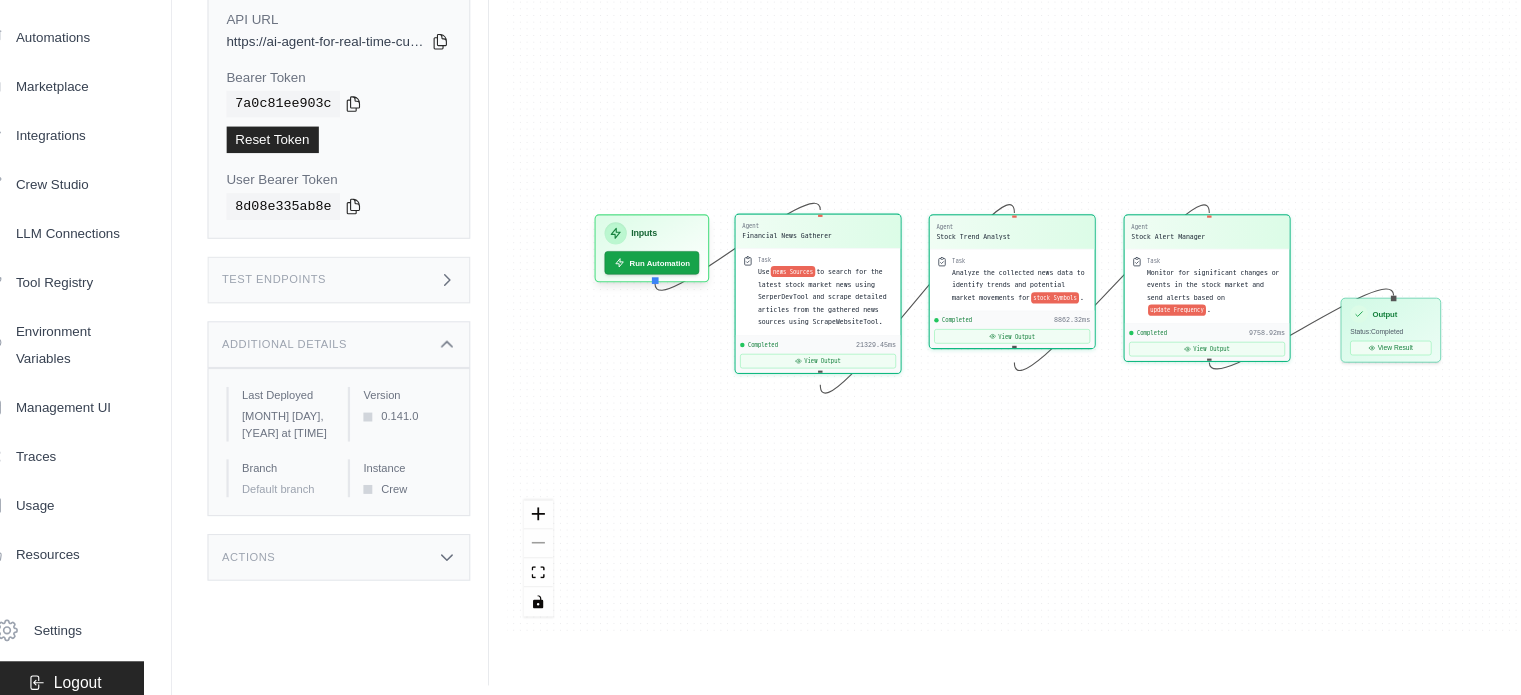click on "Additional Details" at bounding box center (342, 380) 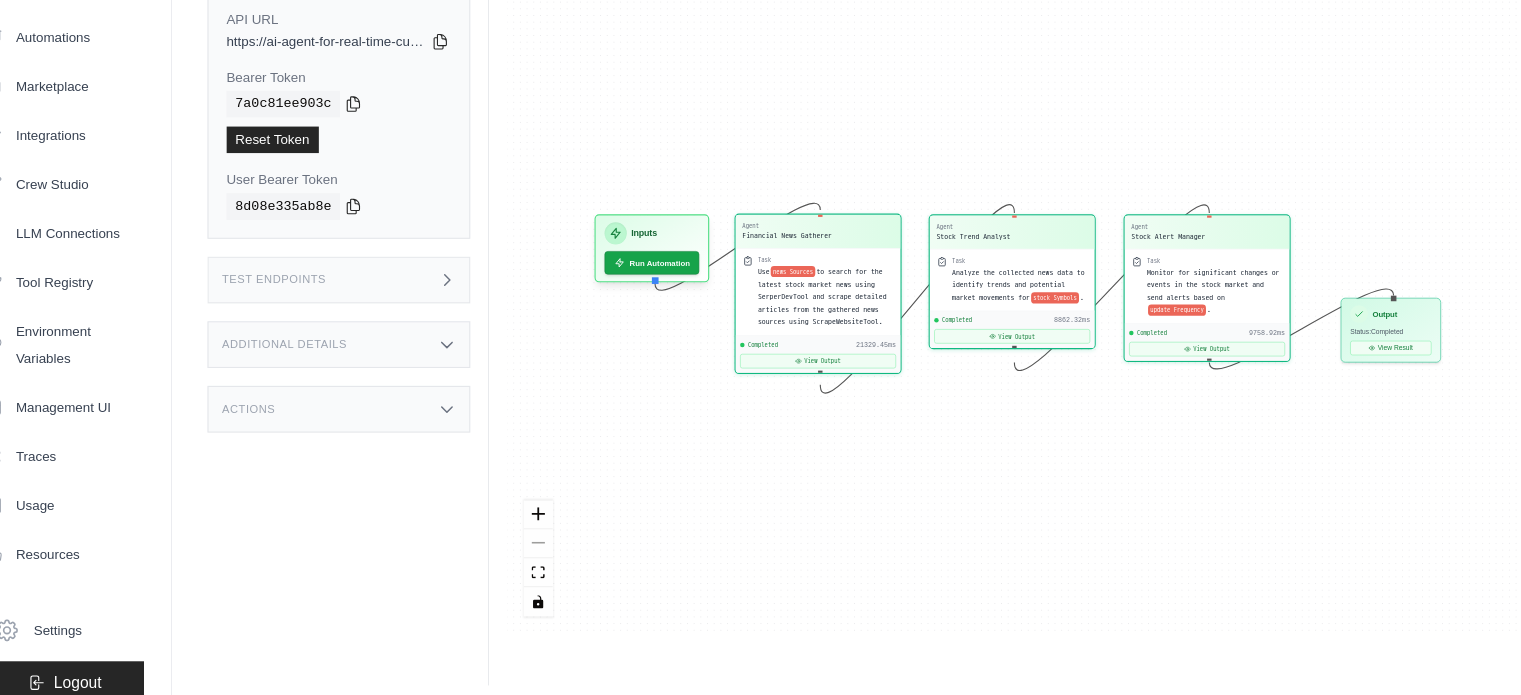 click on "Actions" at bounding box center (342, 438) 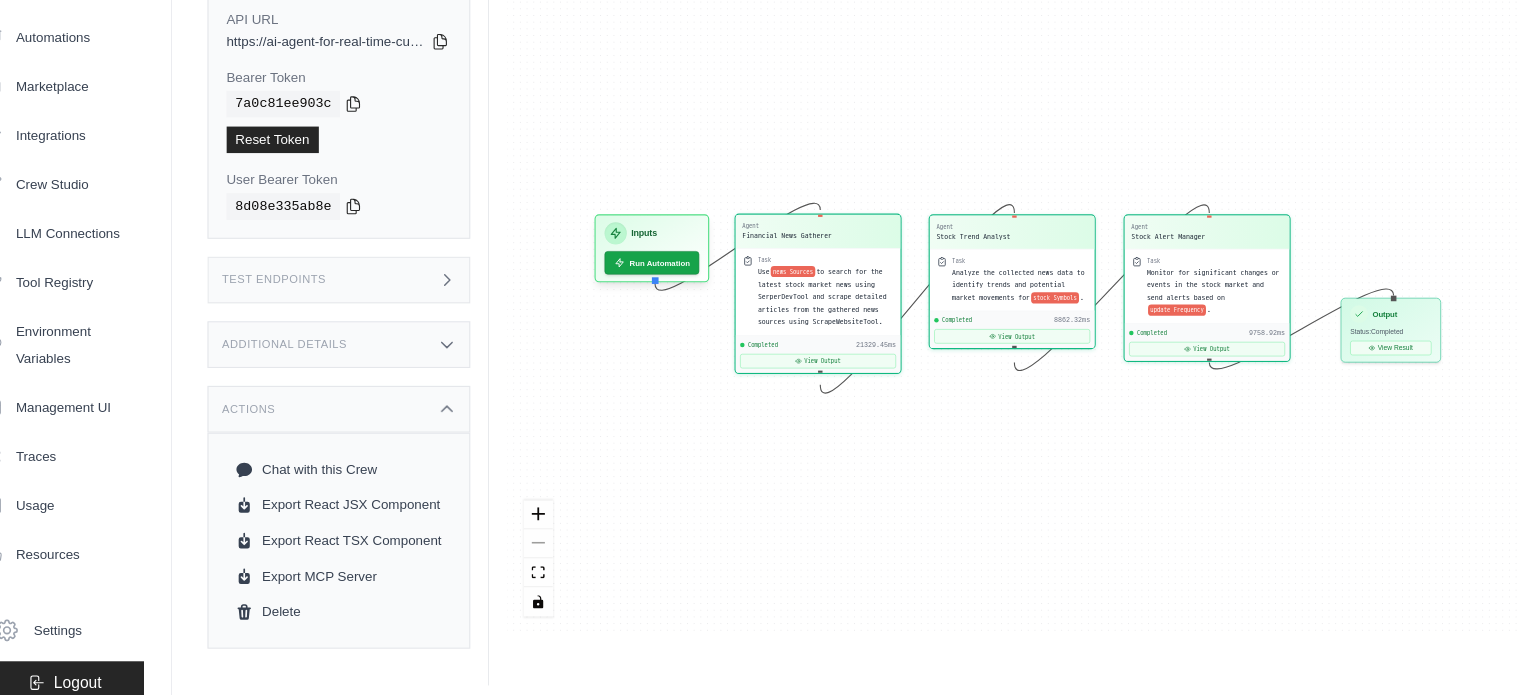 click on "Actions" at bounding box center [342, 438] 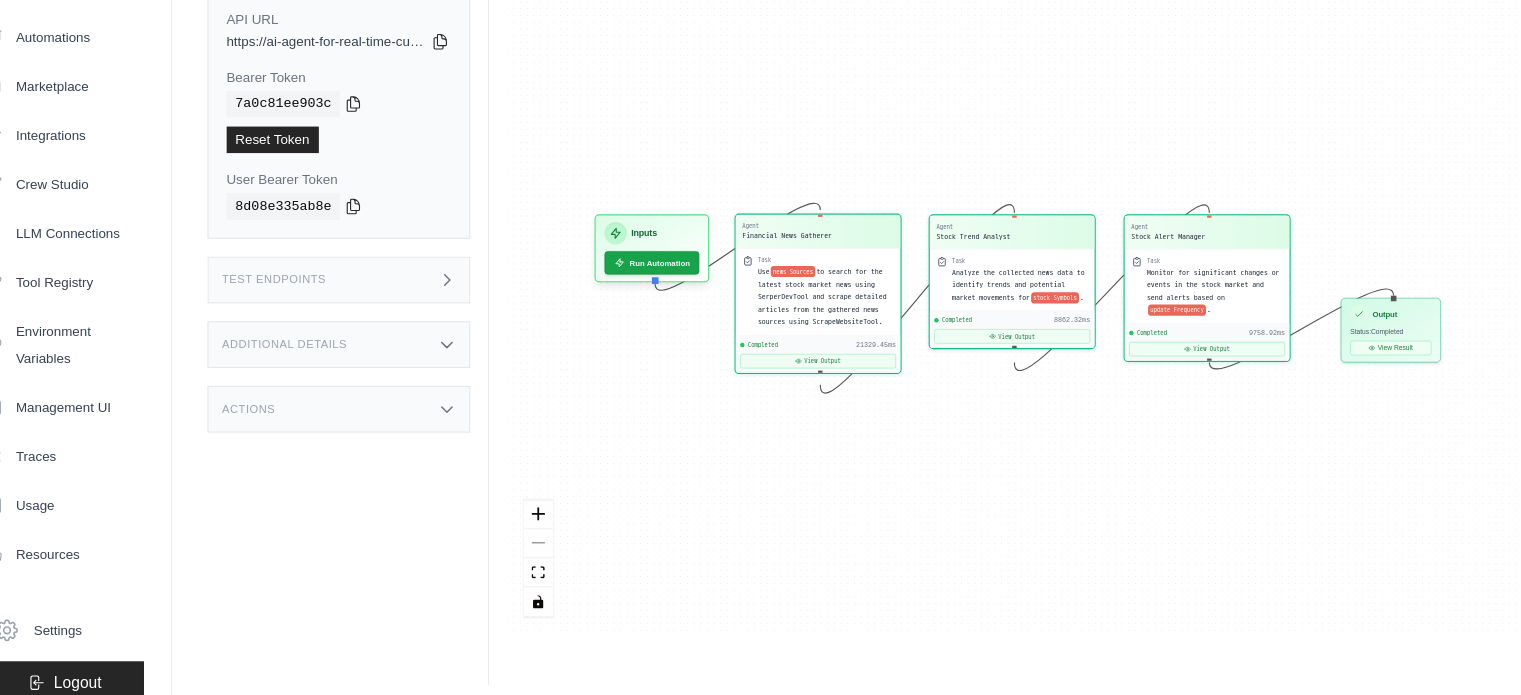 scroll, scrollTop: 54, scrollLeft: 0, axis: vertical 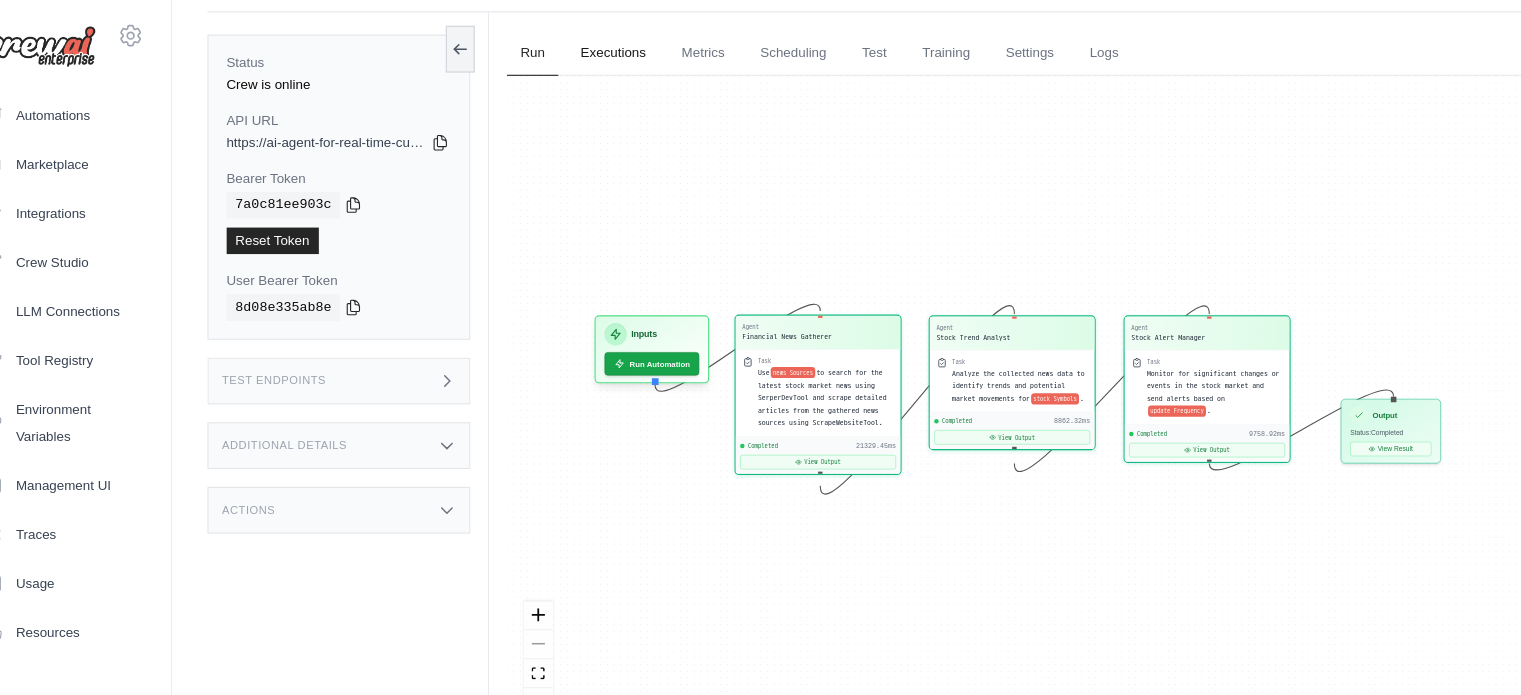 click on "Executions" at bounding box center [588, 48] 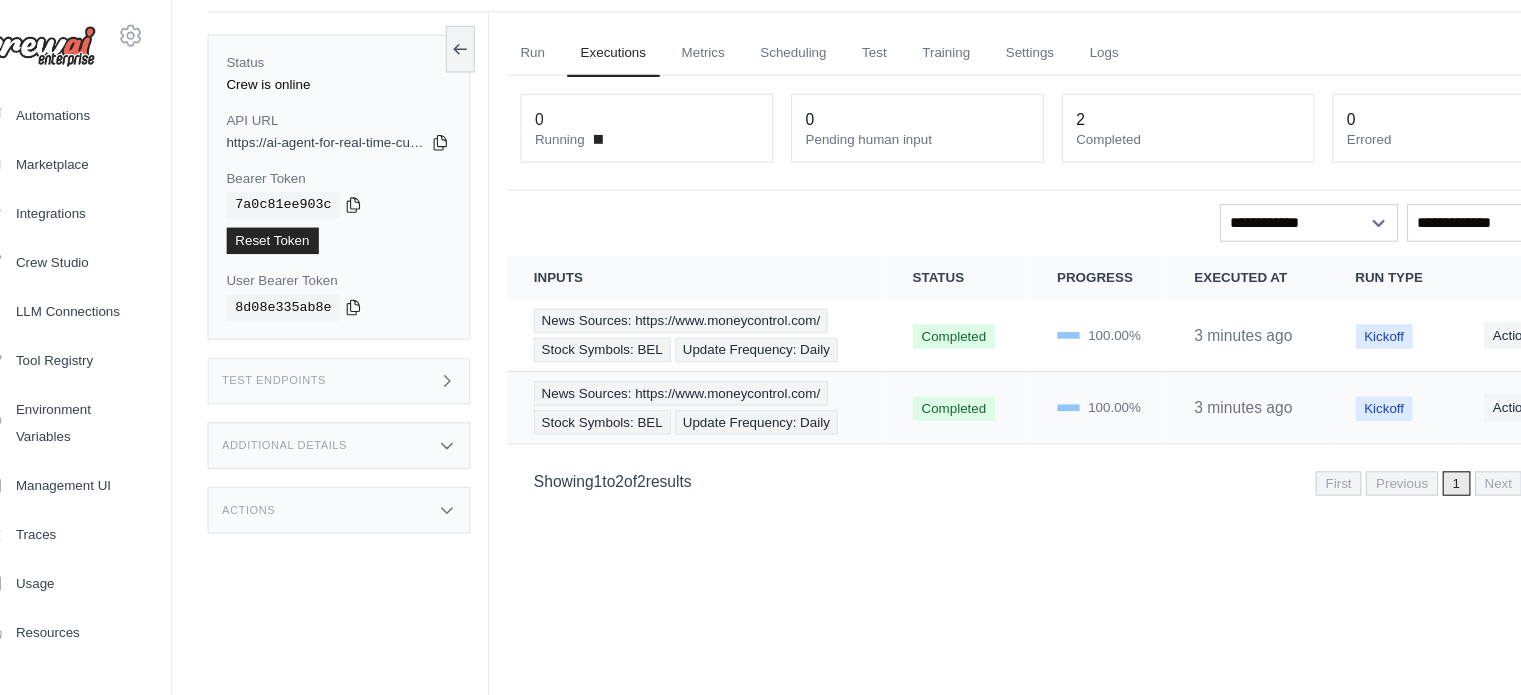 drag, startPoint x: 1085, startPoint y: 369, endPoint x: 952, endPoint y: 391, distance: 134.80727 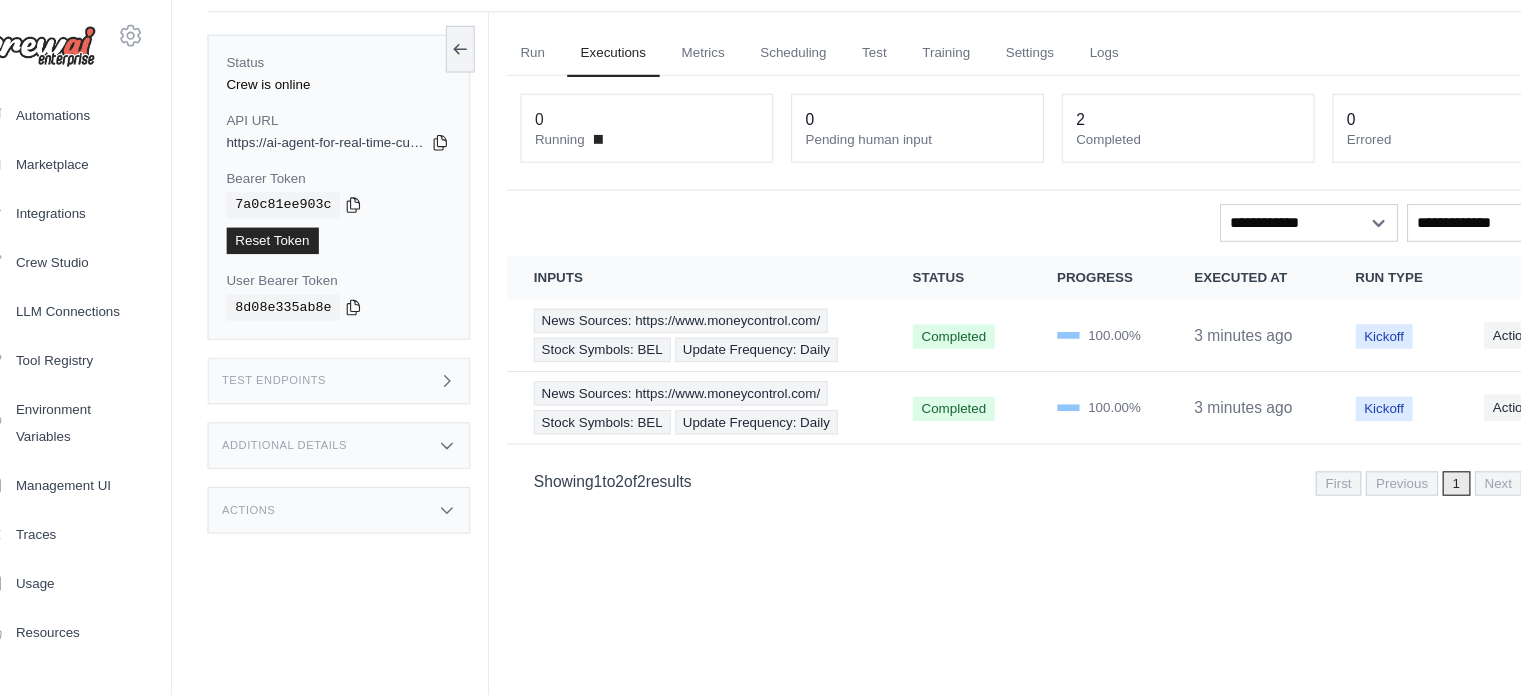 click on "Crew executions with inputs, status, progress, execution time, run type,
and actions
Inputs
Status
Progress
Executed at
Run Type
Actions
News Sources:
https://www.moneycontrol.com/
Stock Symbols:
BEL
Update Frequency:
Daily
Completed
100.00%
3 minutes ago" at bounding box center [983, 343] 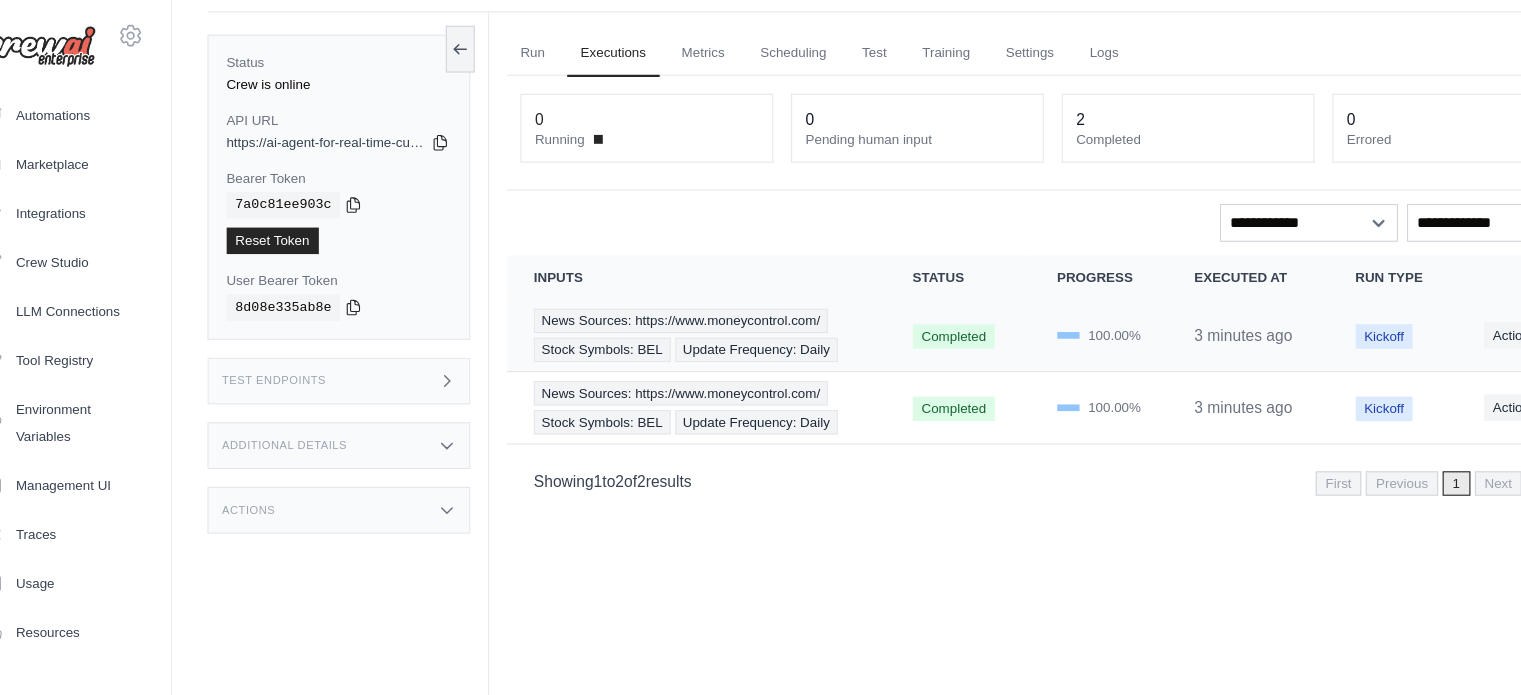 click on "Kickoff" at bounding box center [1281, 302] 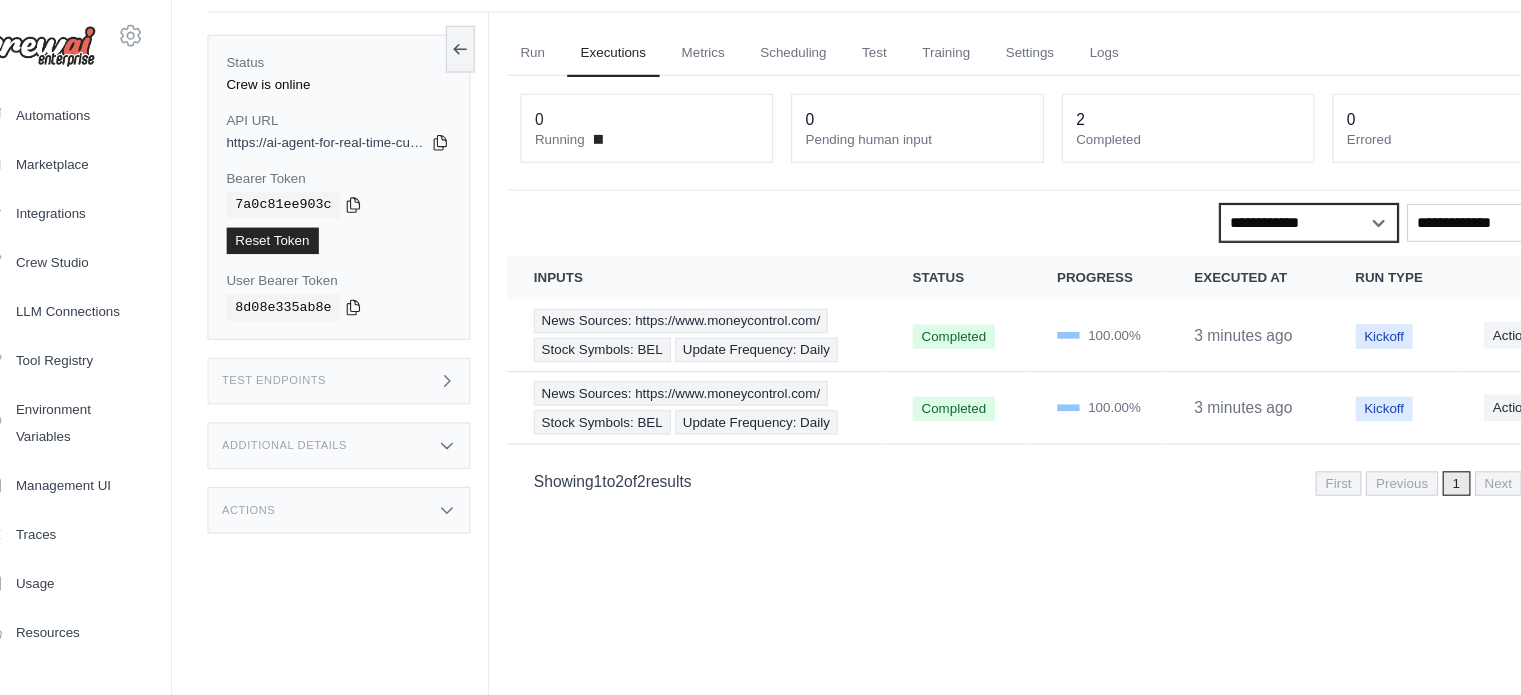 click on "**********" at bounding box center (1213, 200) 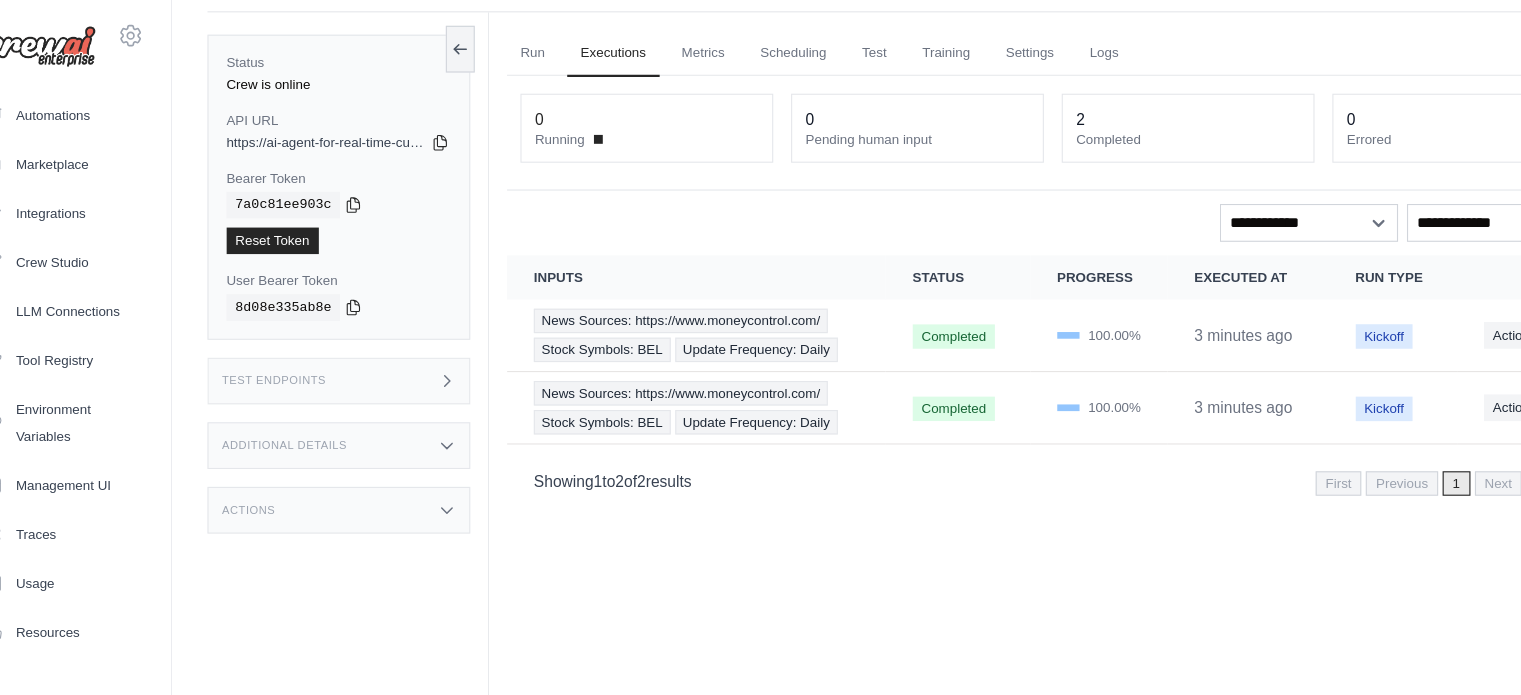click on "**********" at bounding box center [983, 263] 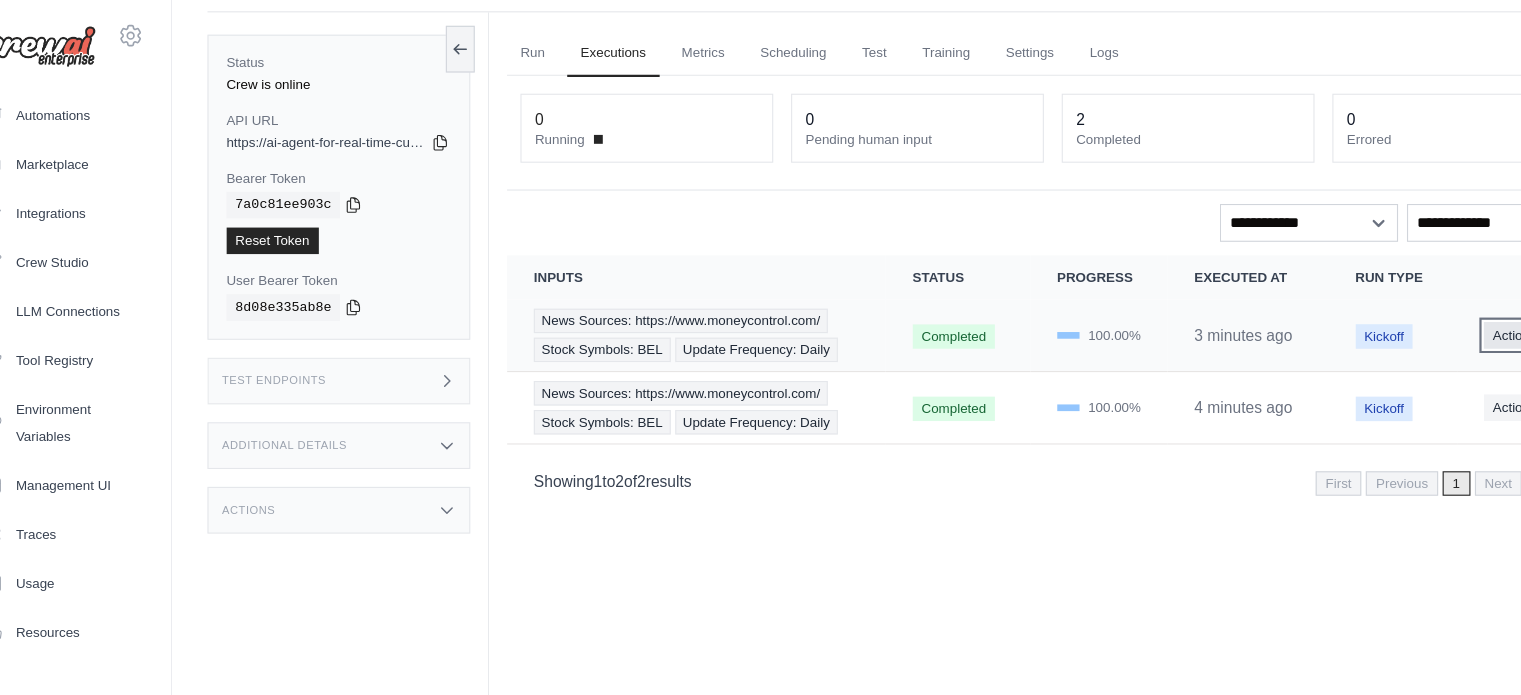 click on "Actions" at bounding box center [1405, 301] 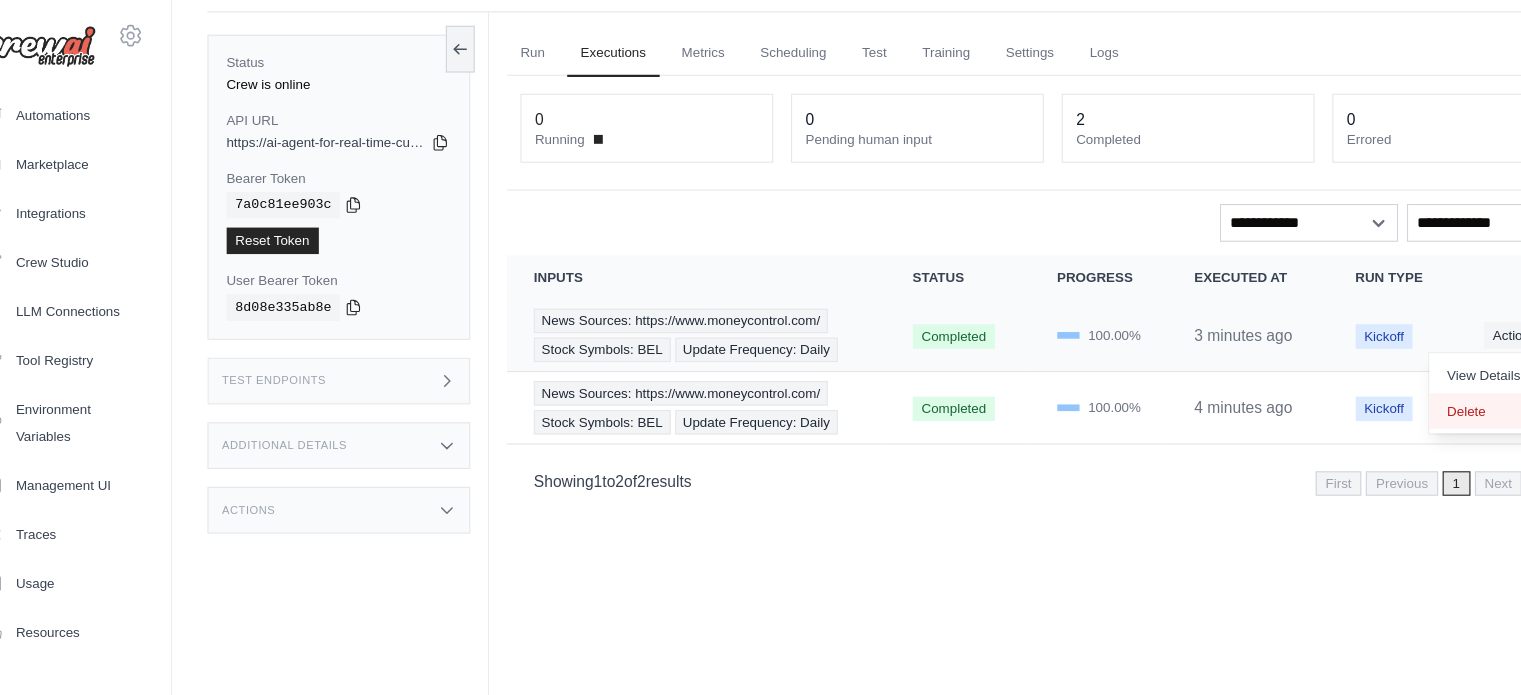 click on "Delete" at bounding box center (1385, 369) 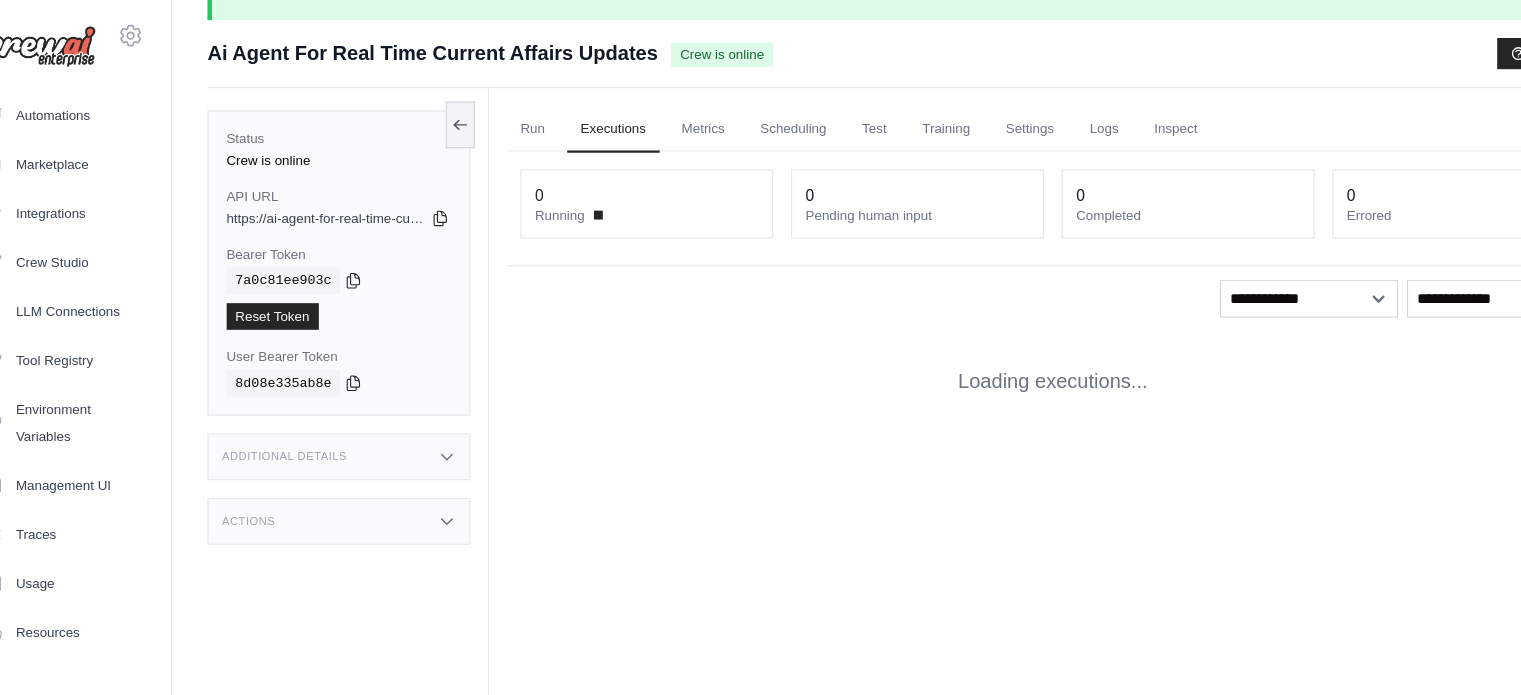 scroll, scrollTop: 0, scrollLeft: 0, axis: both 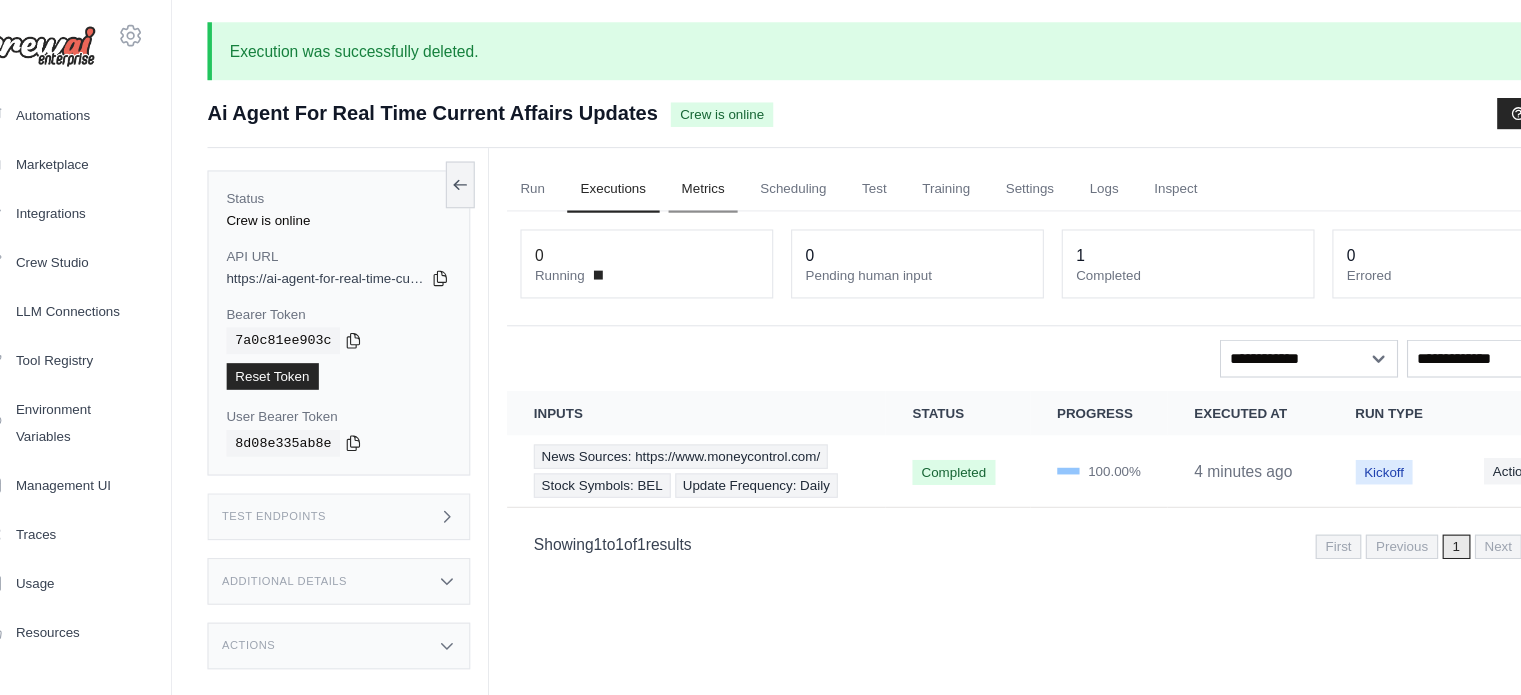 click on "Metrics" at bounding box center (669, 170) 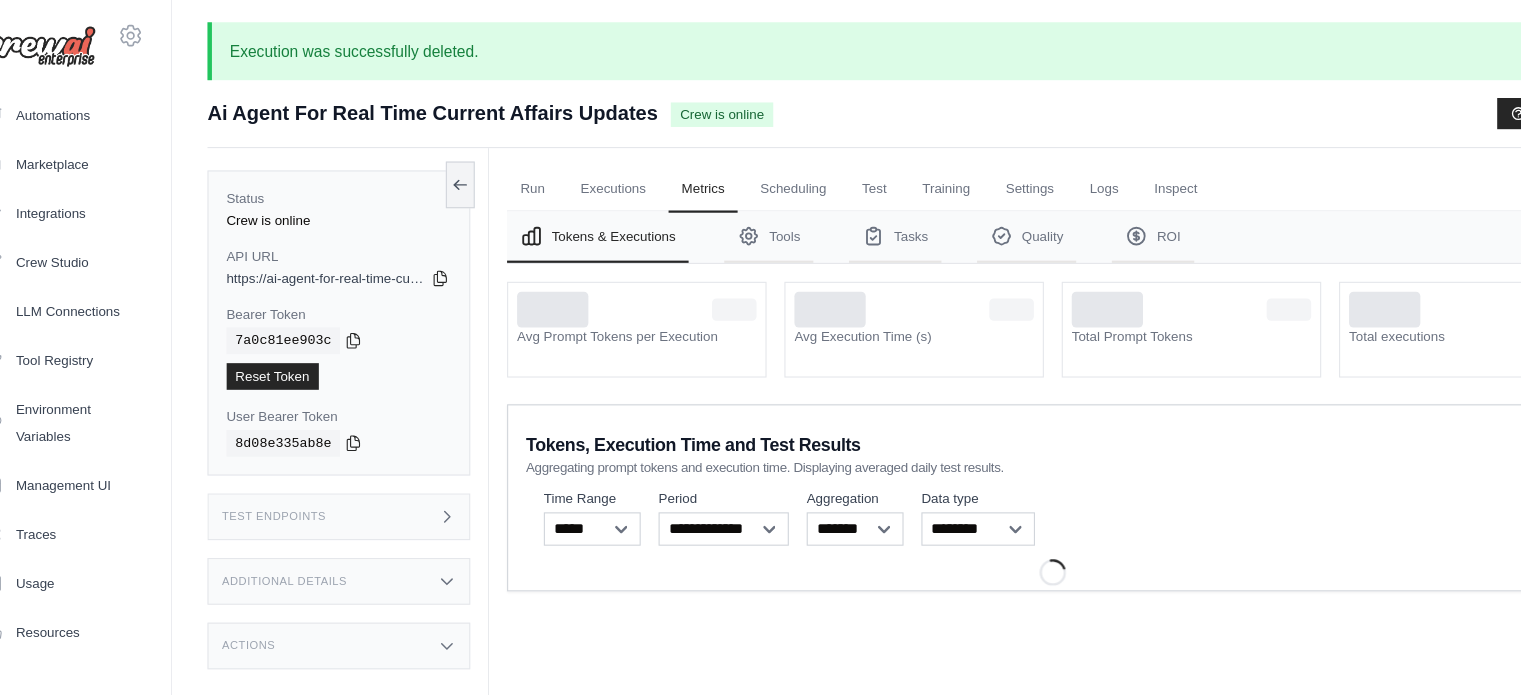 scroll, scrollTop: 20, scrollLeft: 0, axis: vertical 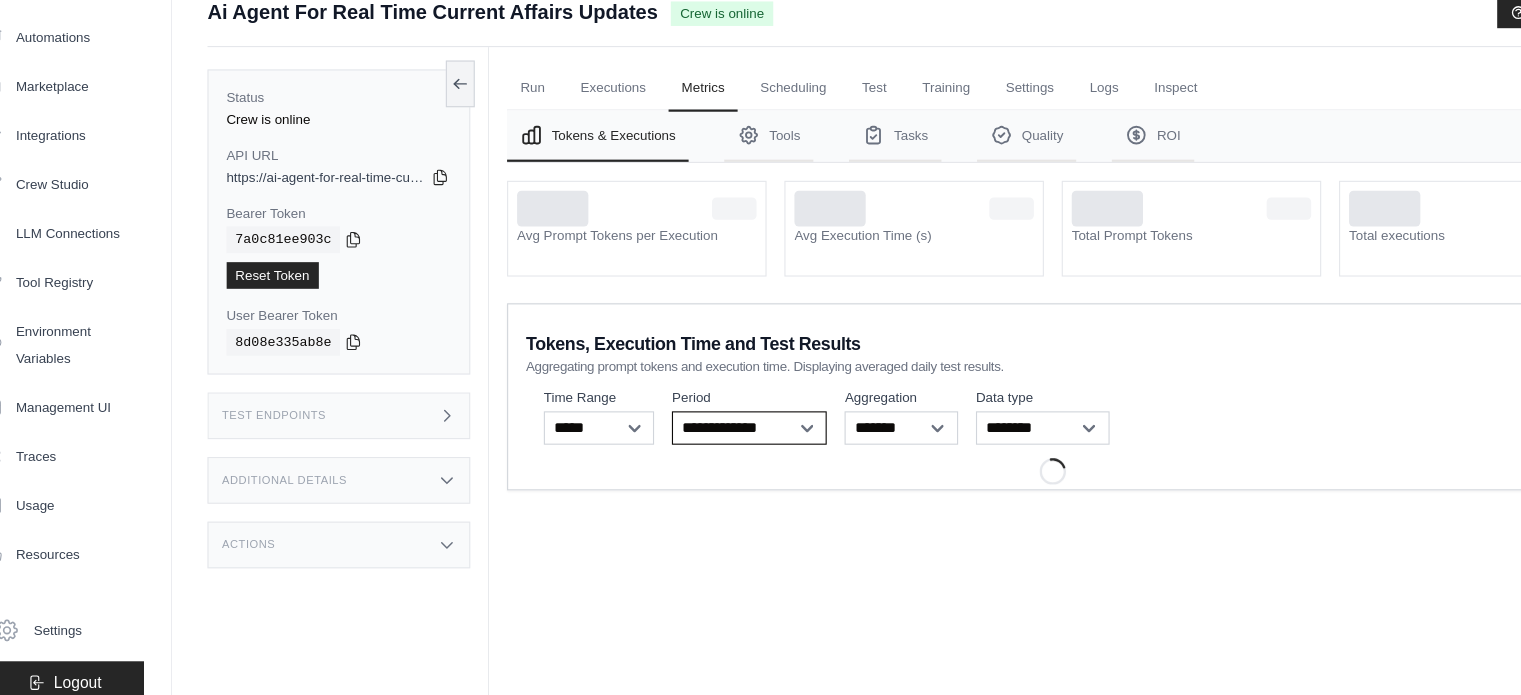 click on "**********" at bounding box center (710, 455) 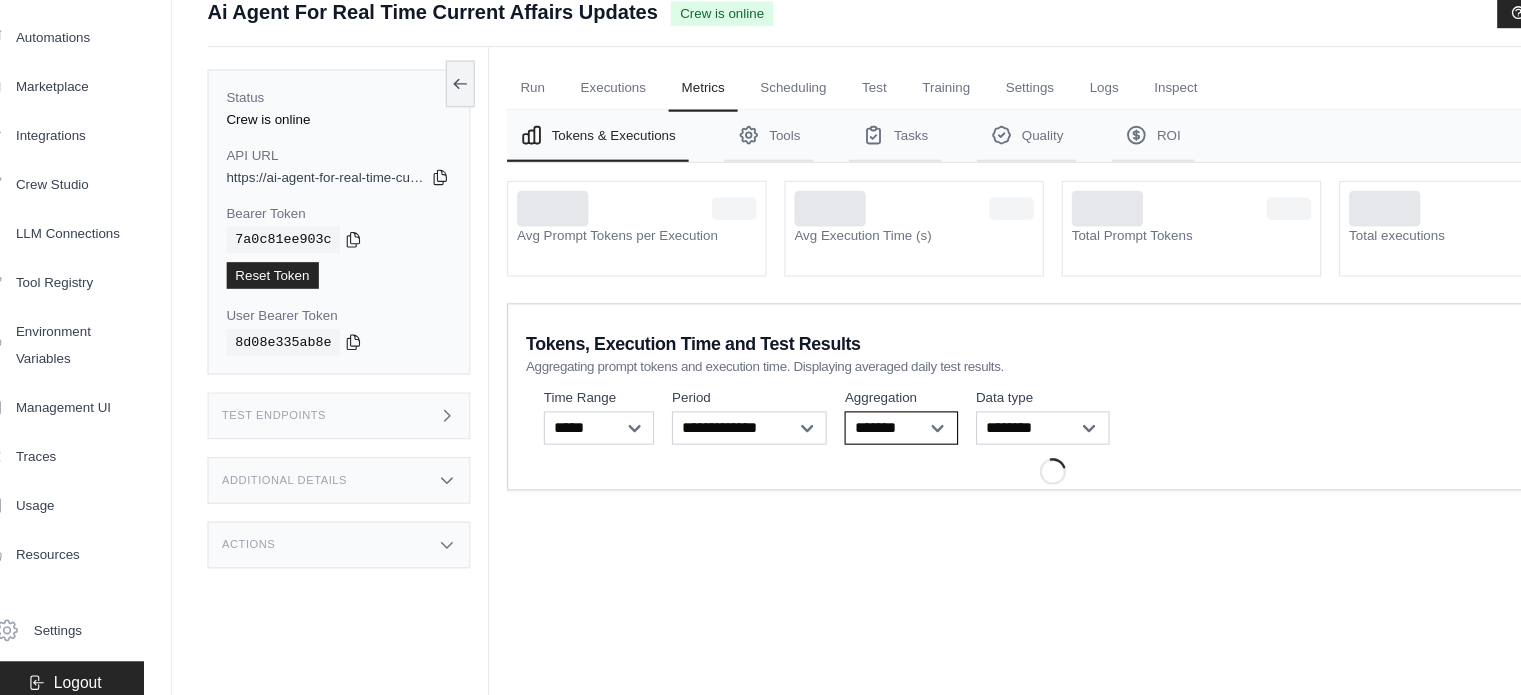 click on "*******
*****" at bounding box center (847, 455) 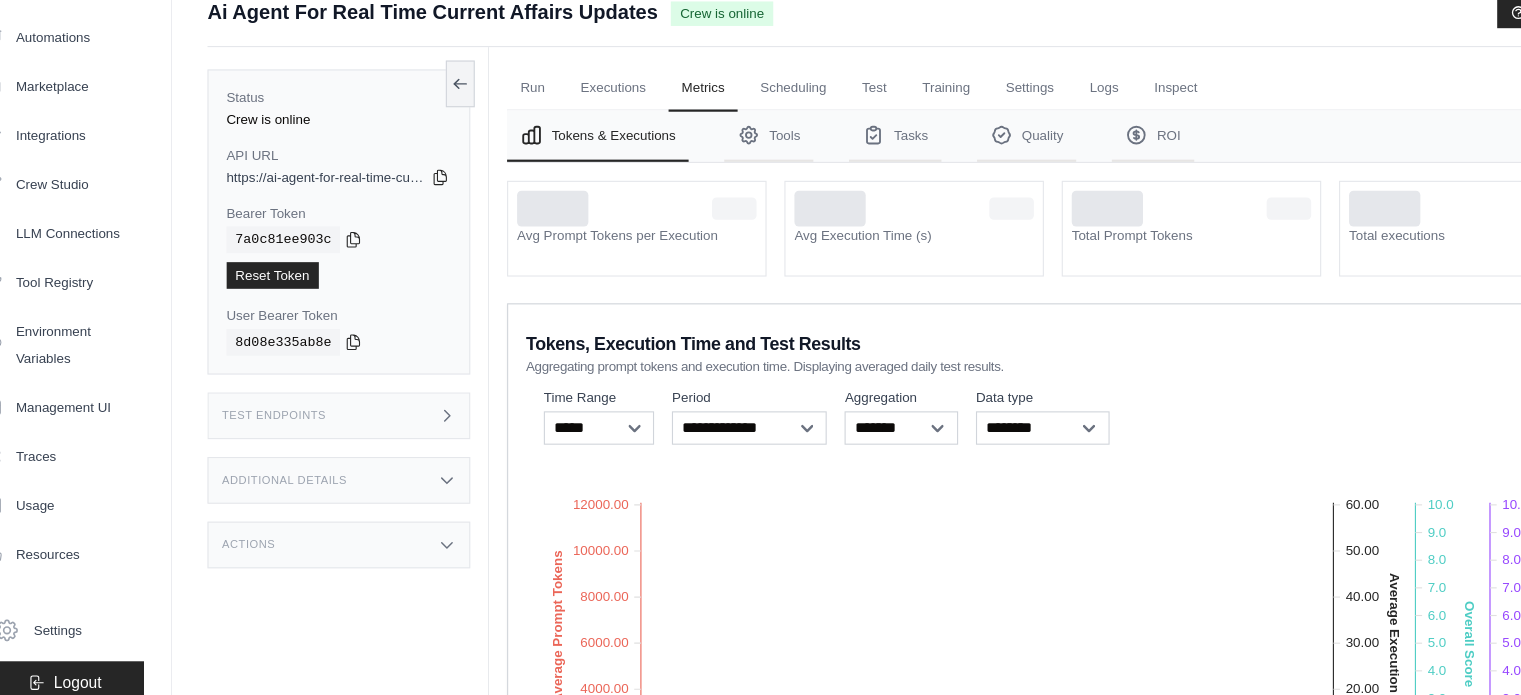 click at bounding box center [850, 302] 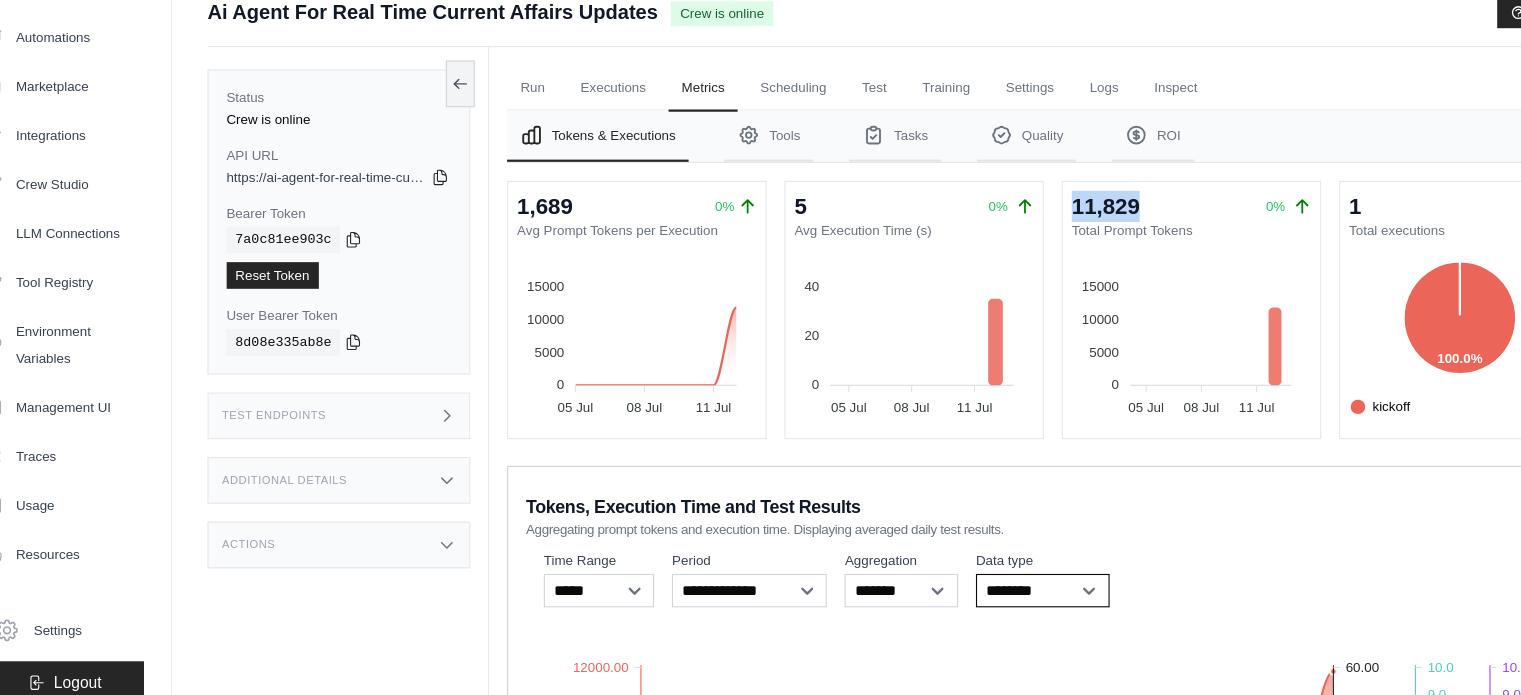 drag, startPoint x: 1019, startPoint y: 596, endPoint x: 1010, endPoint y: 590, distance: 10.816654 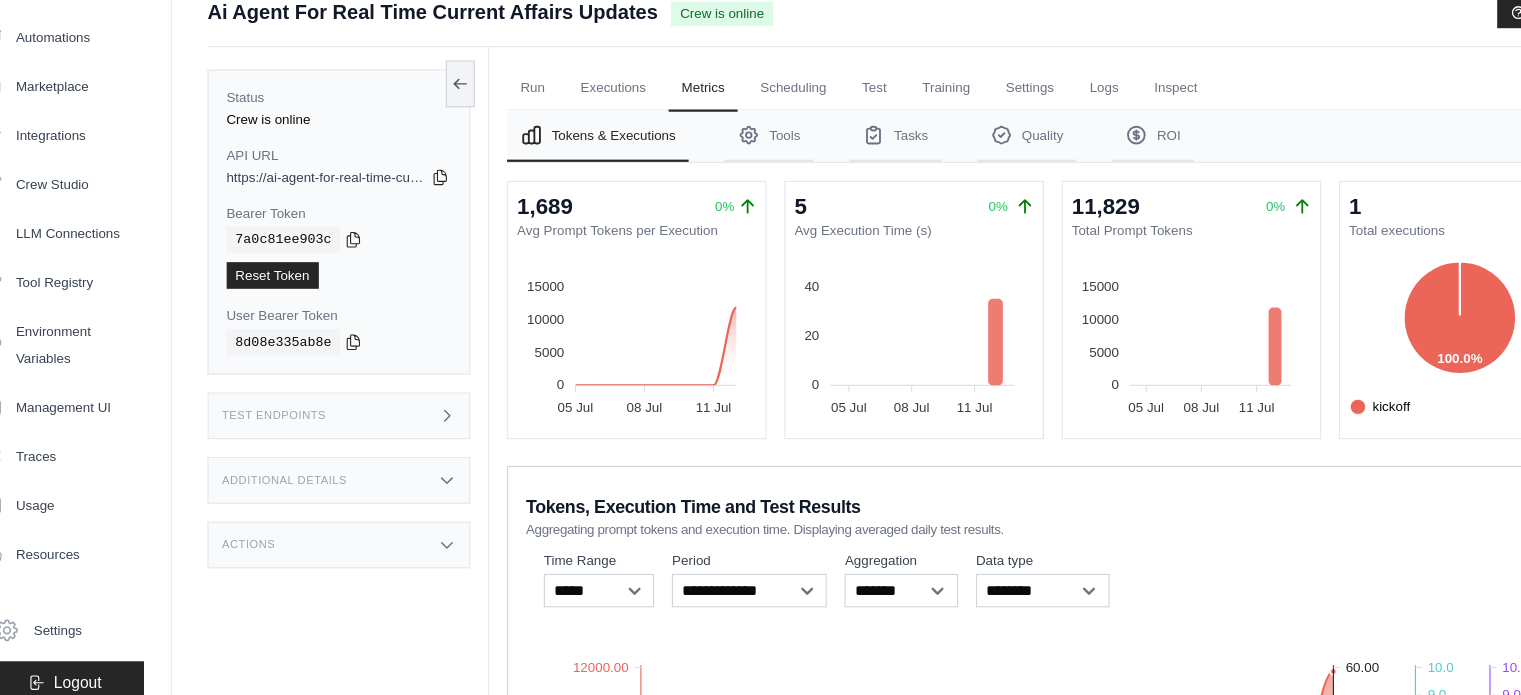click on "Tokens, Execution Time and Test Results
Aggregating prompt tokens and execution time. Displaying averaged
daily test results." at bounding box center (983, 532) 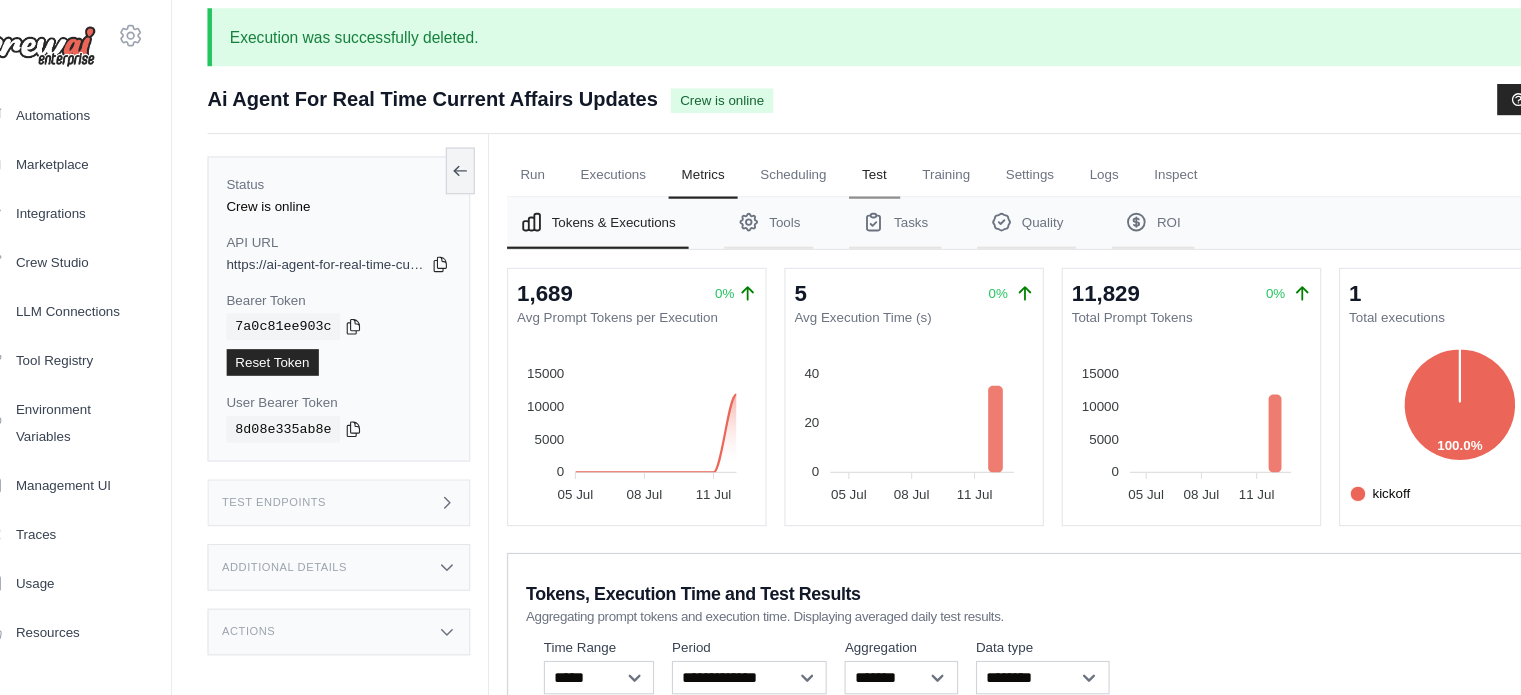 scroll, scrollTop: 0, scrollLeft: 0, axis: both 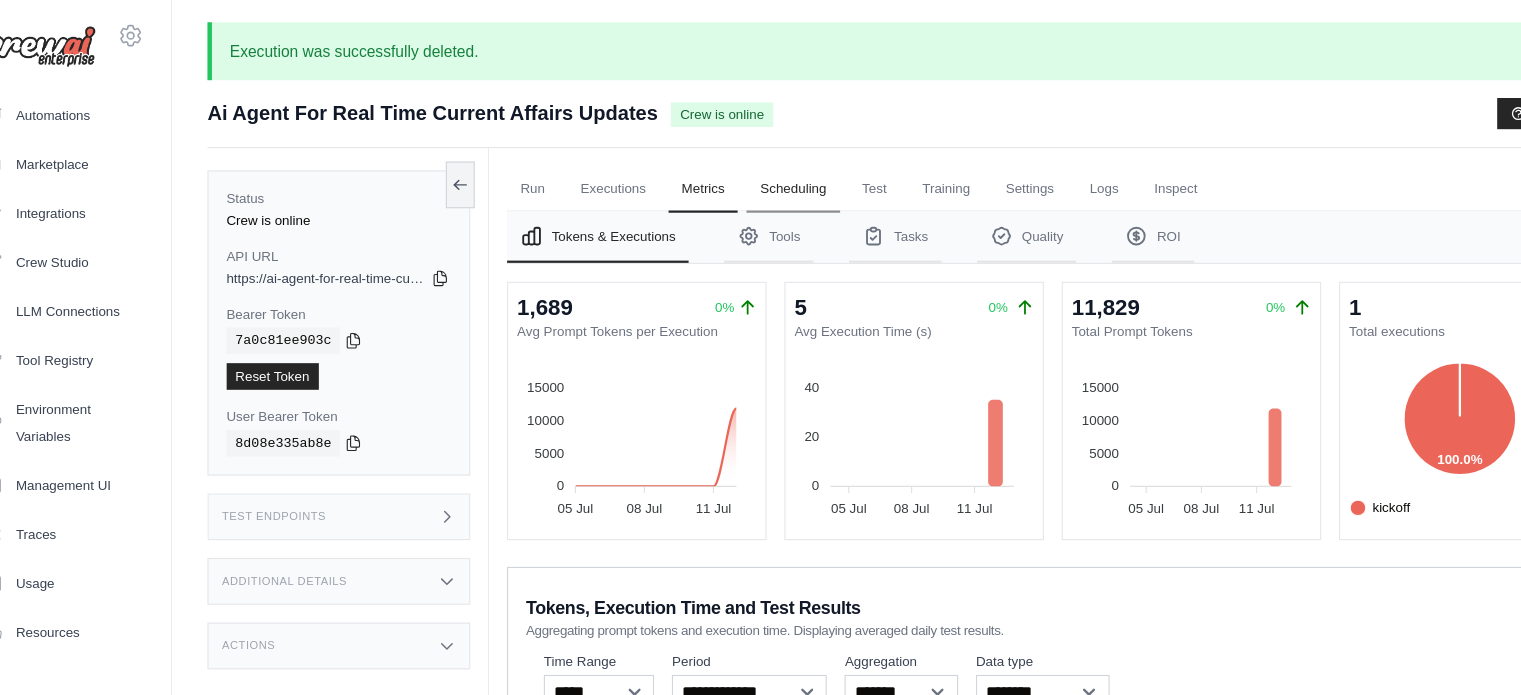 click on "Scheduling" at bounding box center [749, 170] 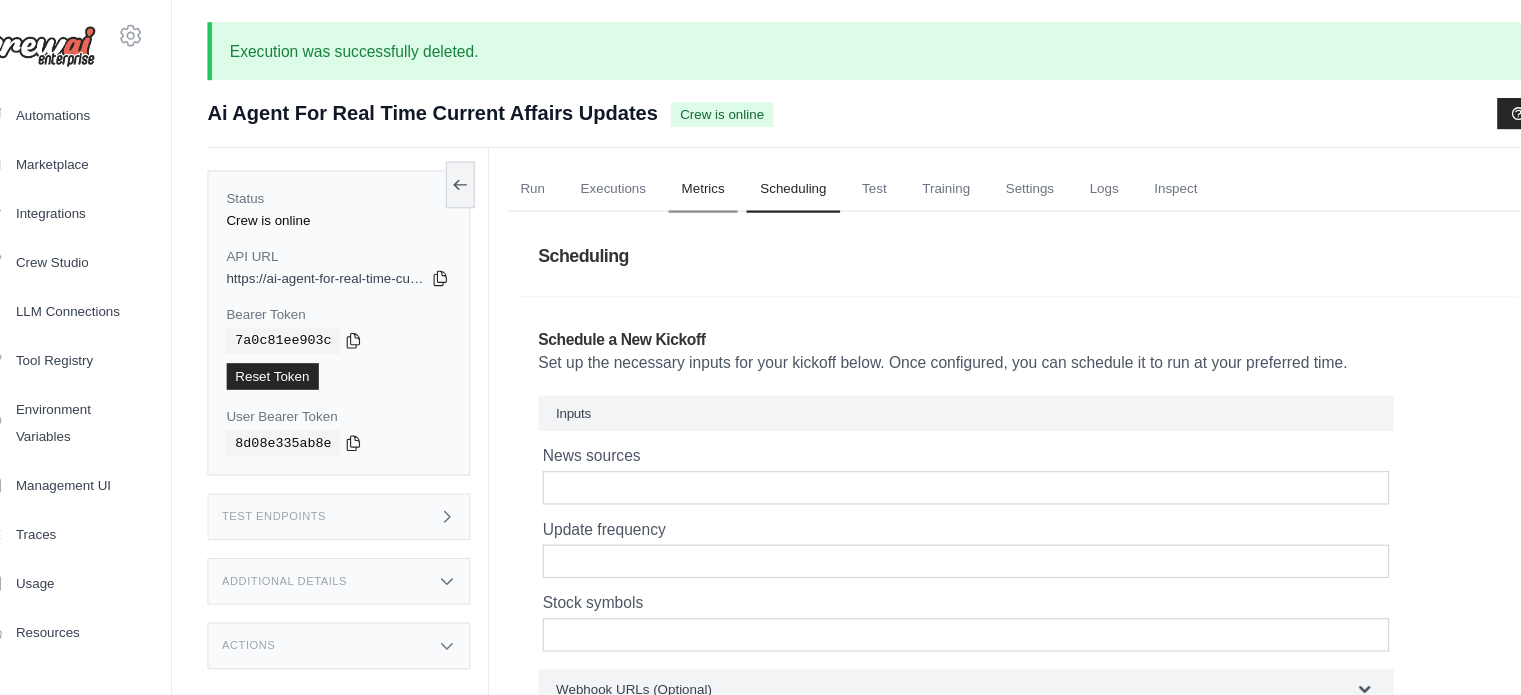 click on "Metrics" at bounding box center (669, 170) 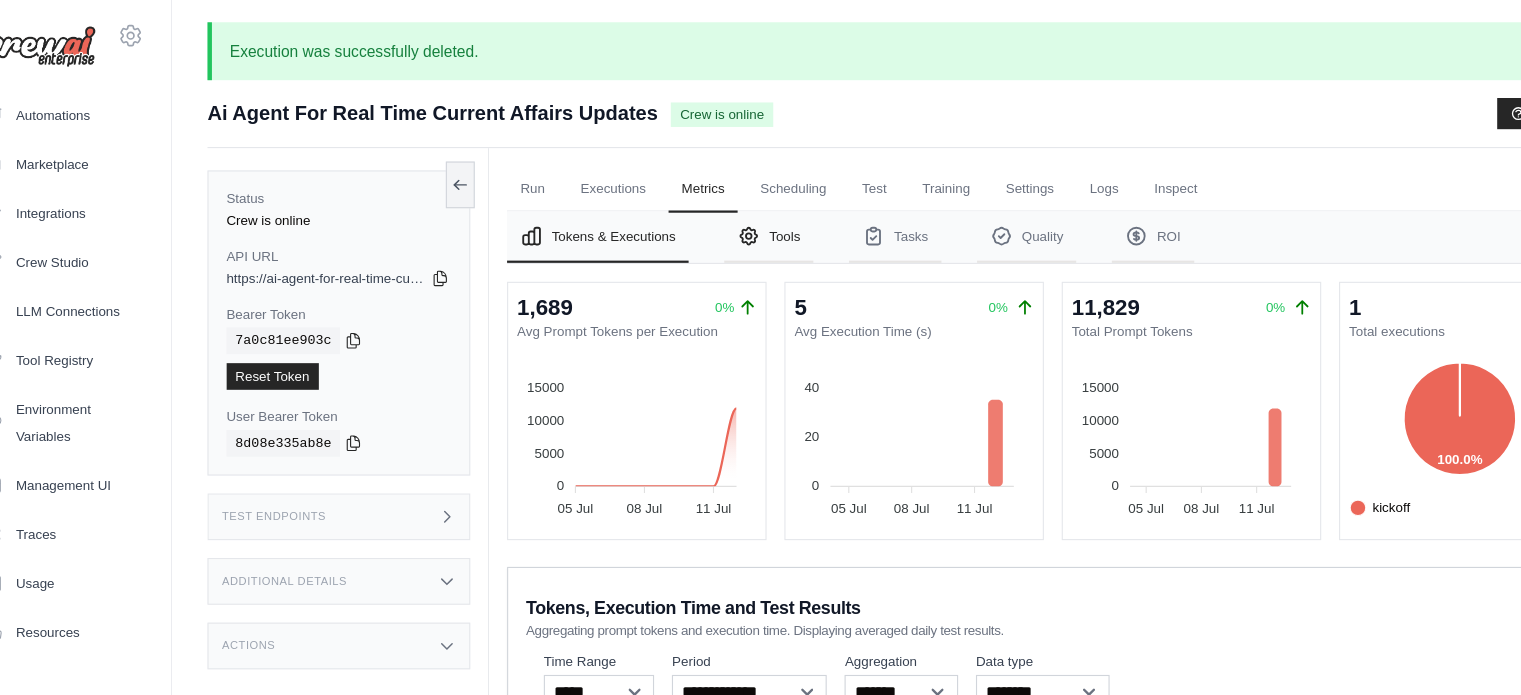 click on "Tools" at bounding box center (728, 213) 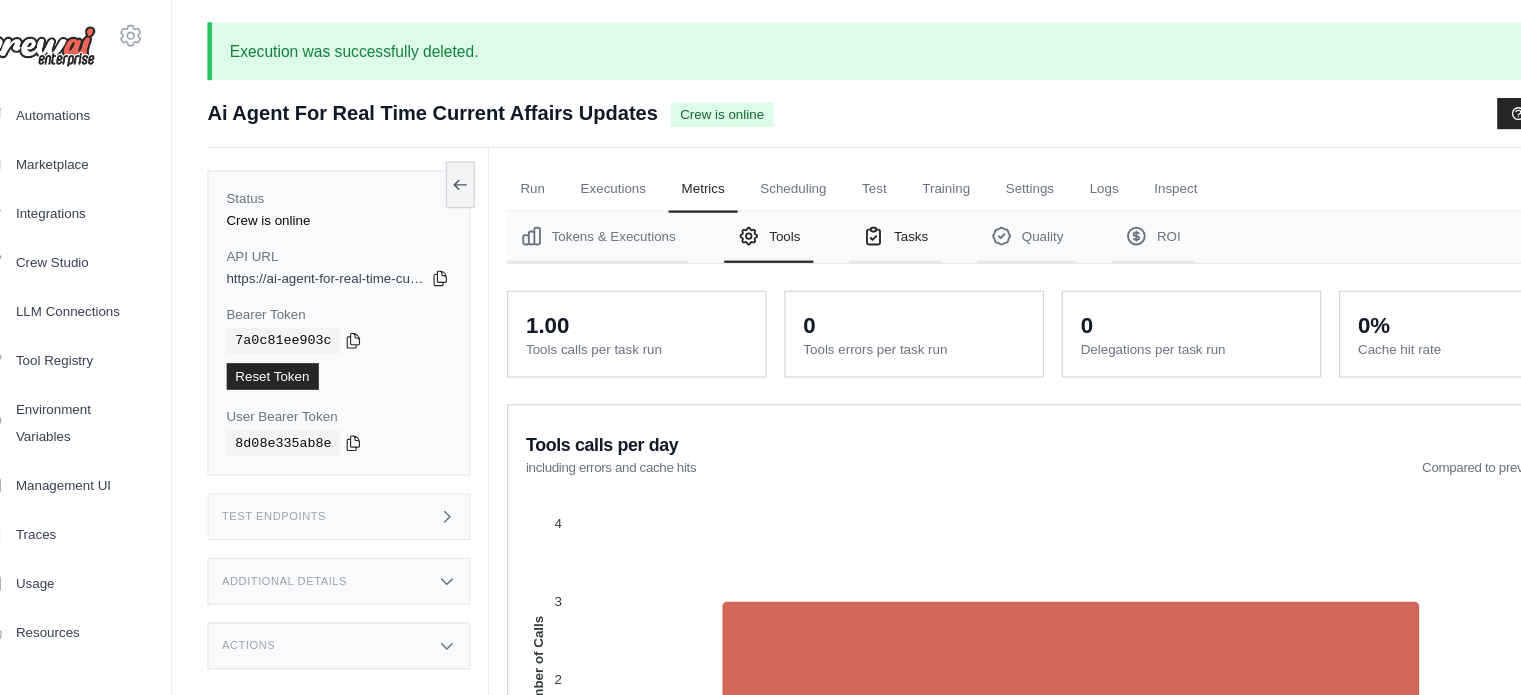 click on "Tasks" at bounding box center (841, 213) 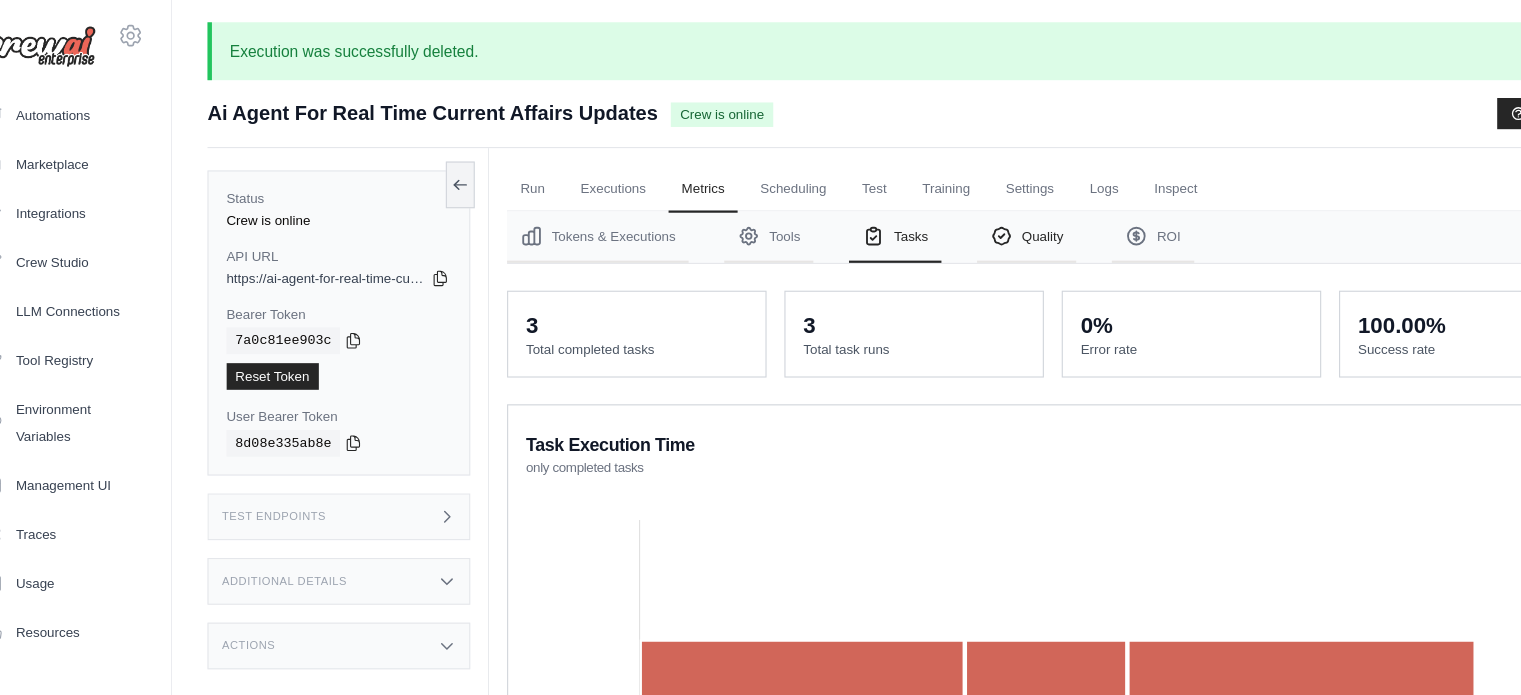 click on "Quality" at bounding box center (959, 213) 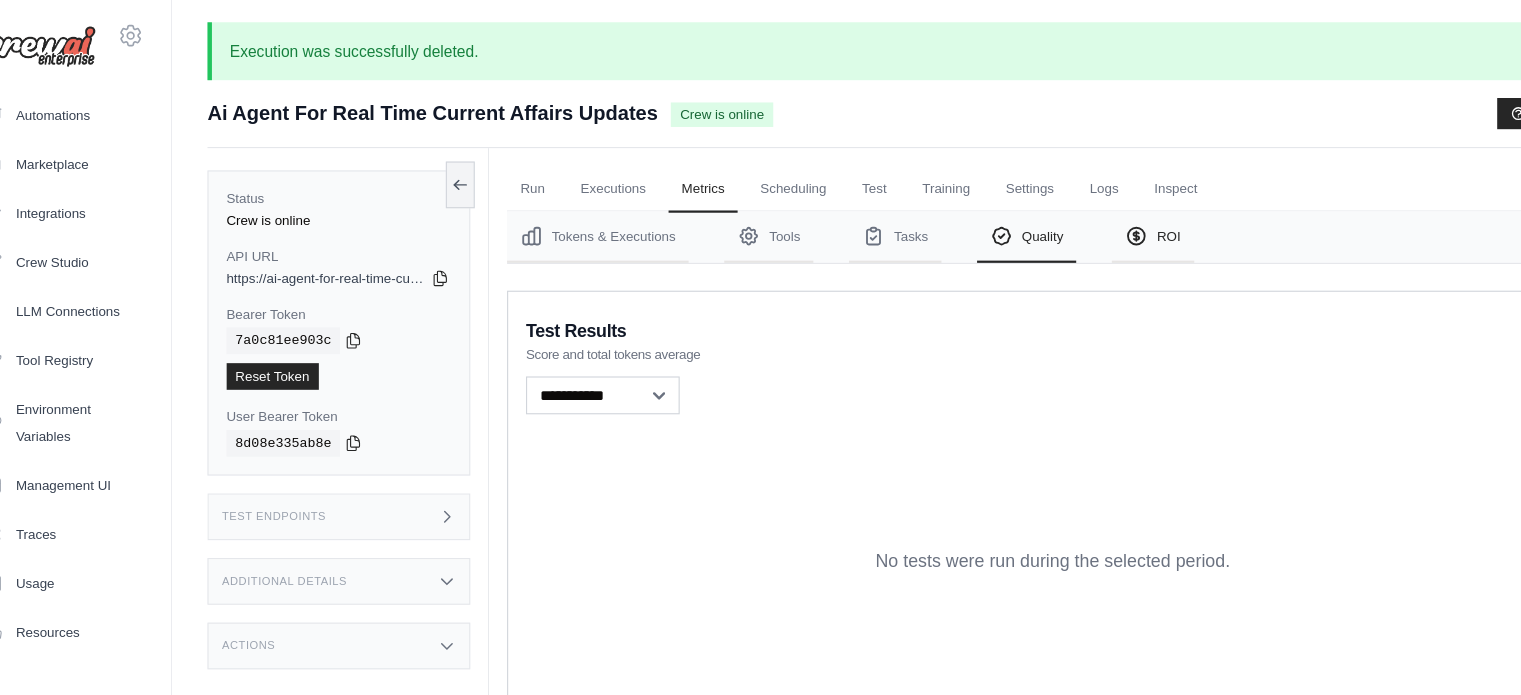 click 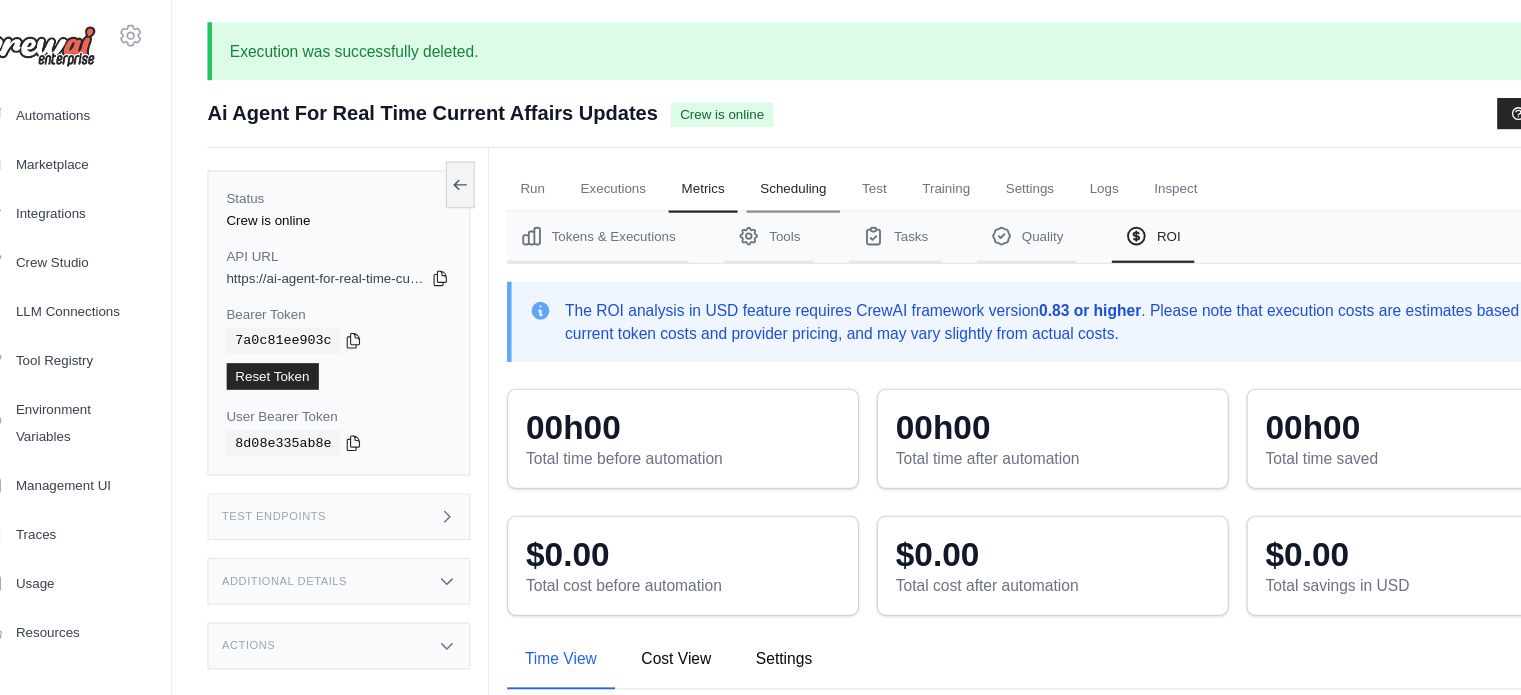 click on "Scheduling" at bounding box center [749, 170] 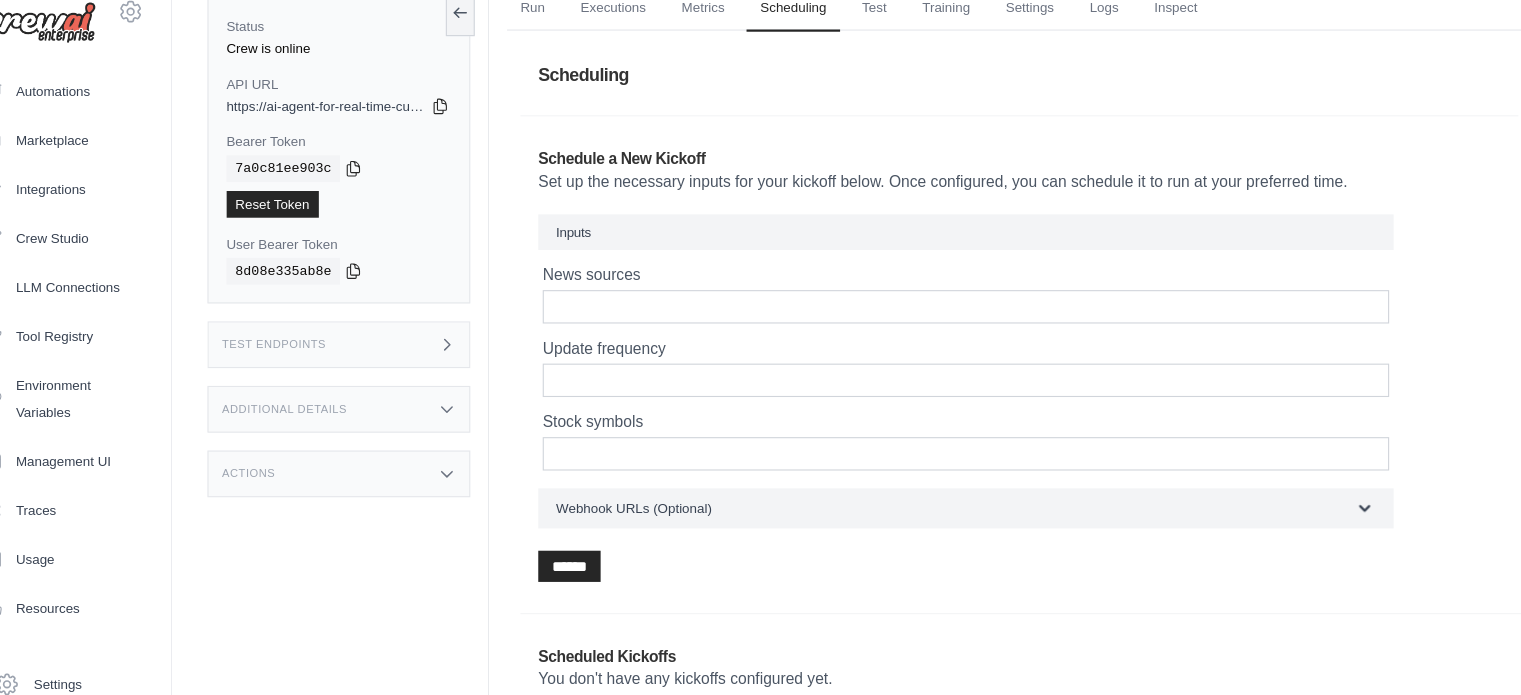 scroll, scrollTop: 141, scrollLeft: 0, axis: vertical 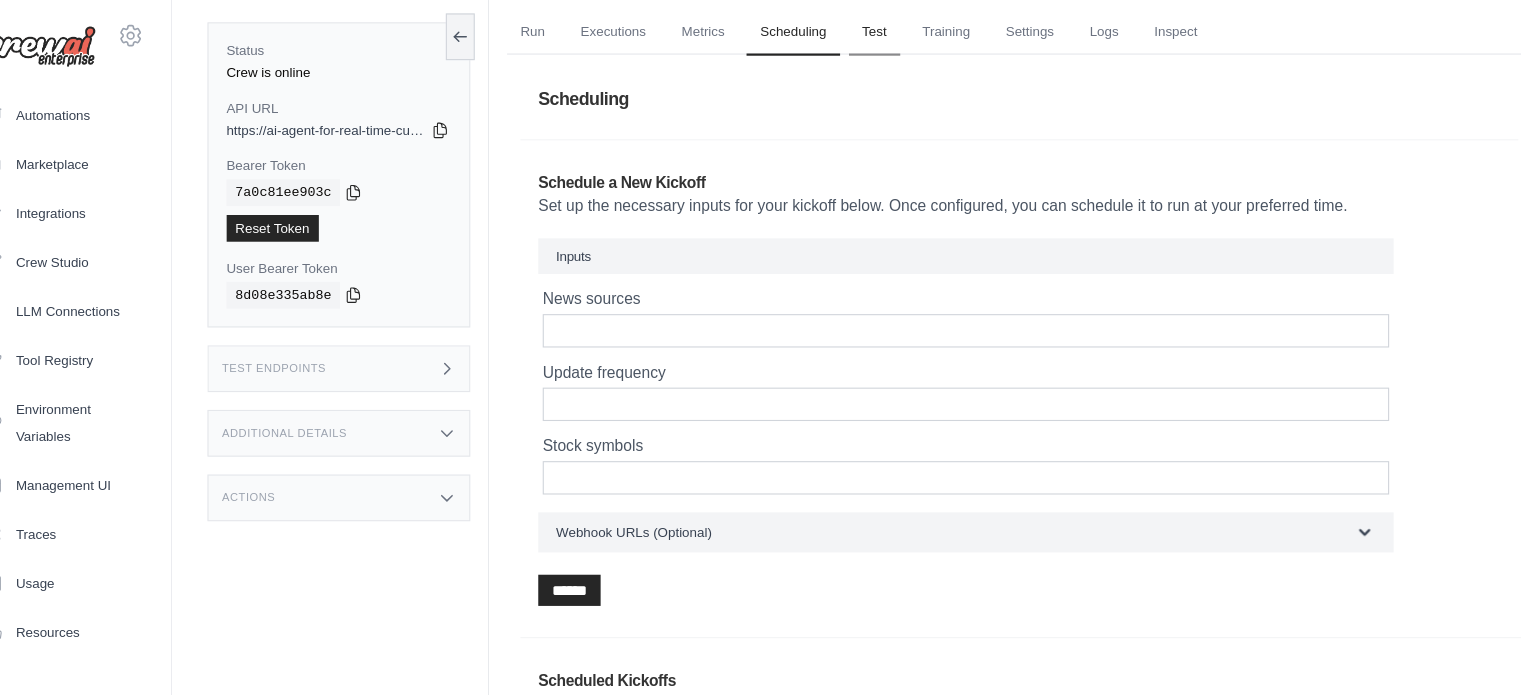 click on "Test" at bounding box center [823, 29] 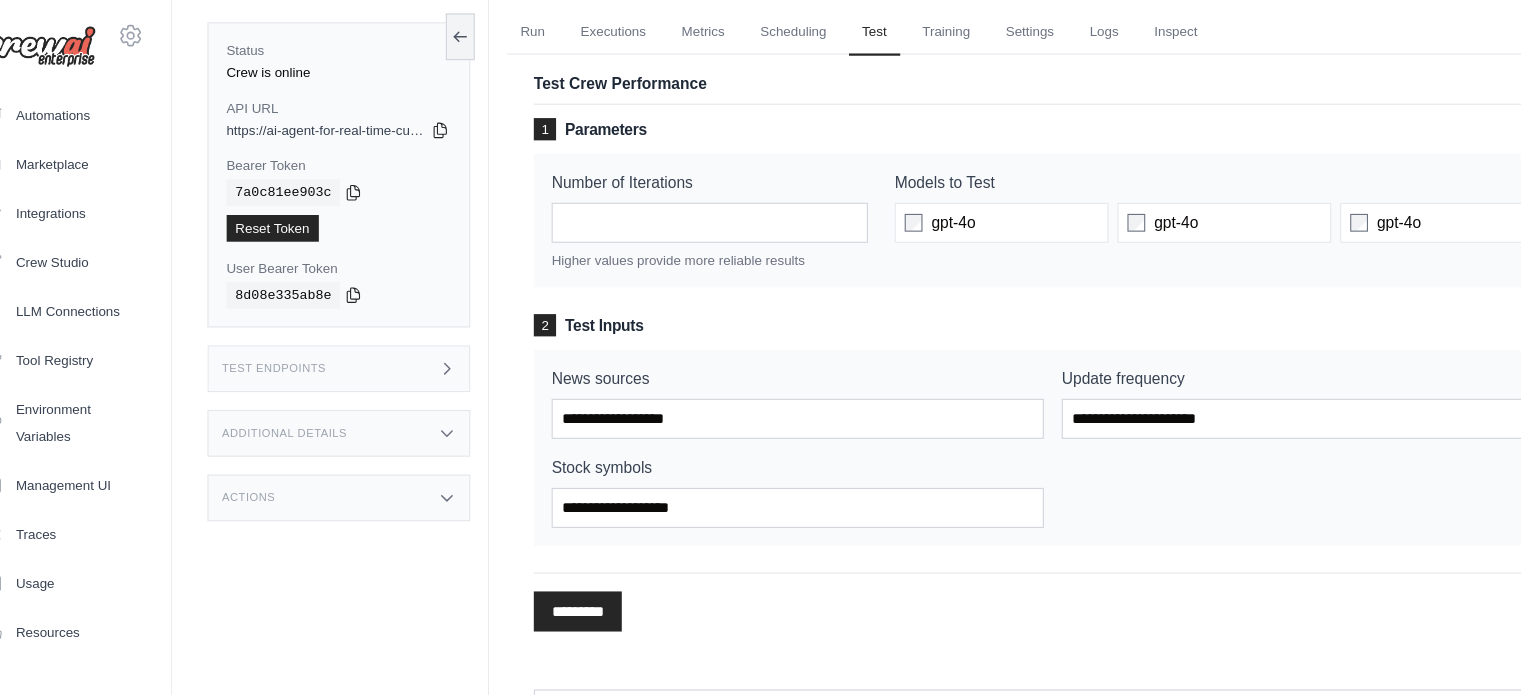 scroll, scrollTop: 52, scrollLeft: 0, axis: vertical 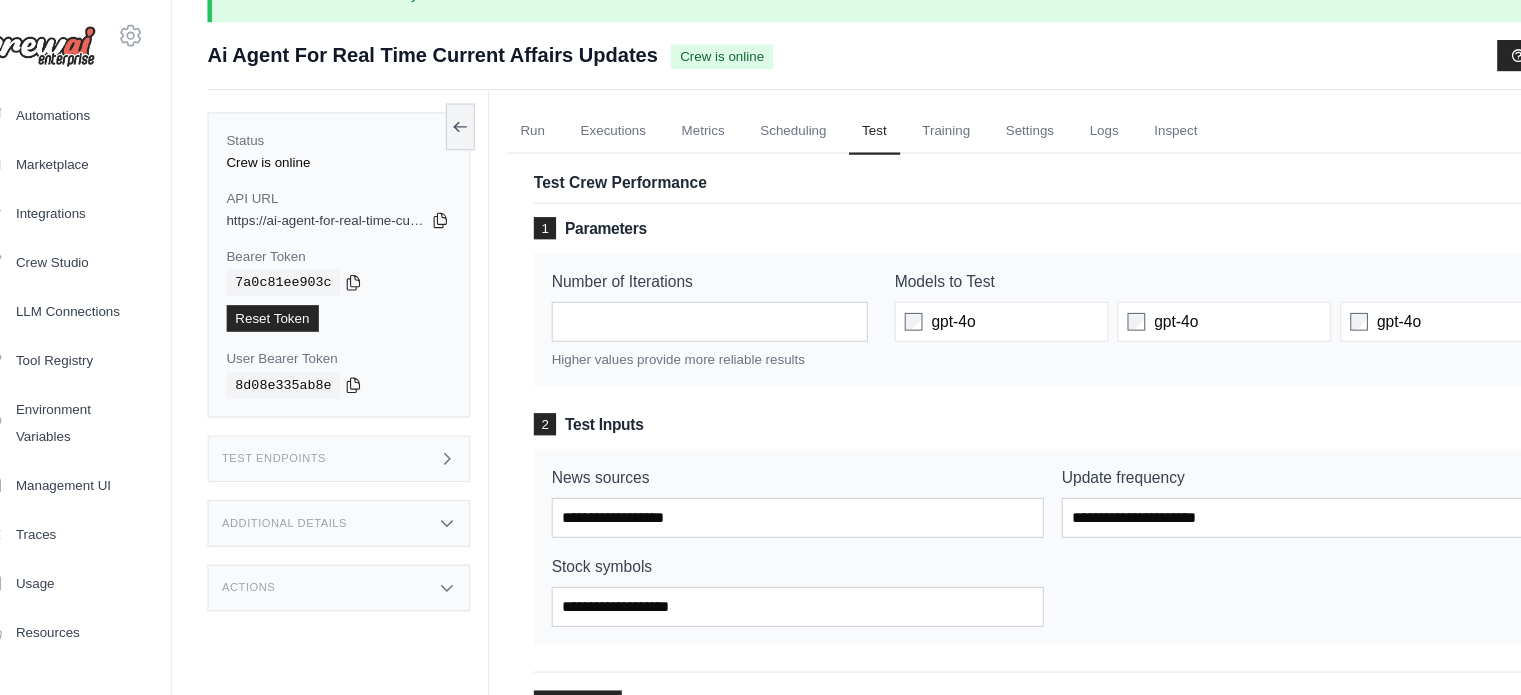 click on "Run
Executions
Metrics
Scheduling
Test
Training
Settings
Logs
Inspect" at bounding box center [983, 117] 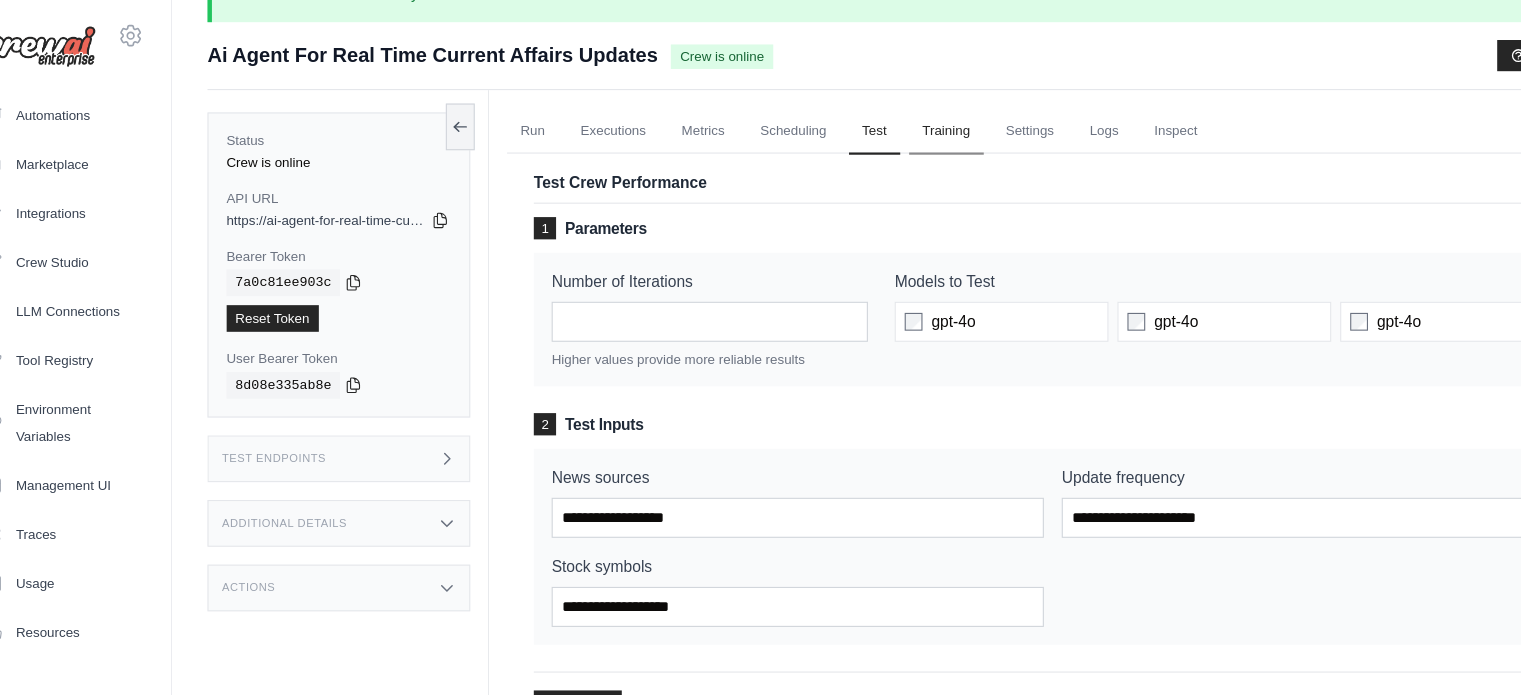 click on "Training" at bounding box center [887, 118] 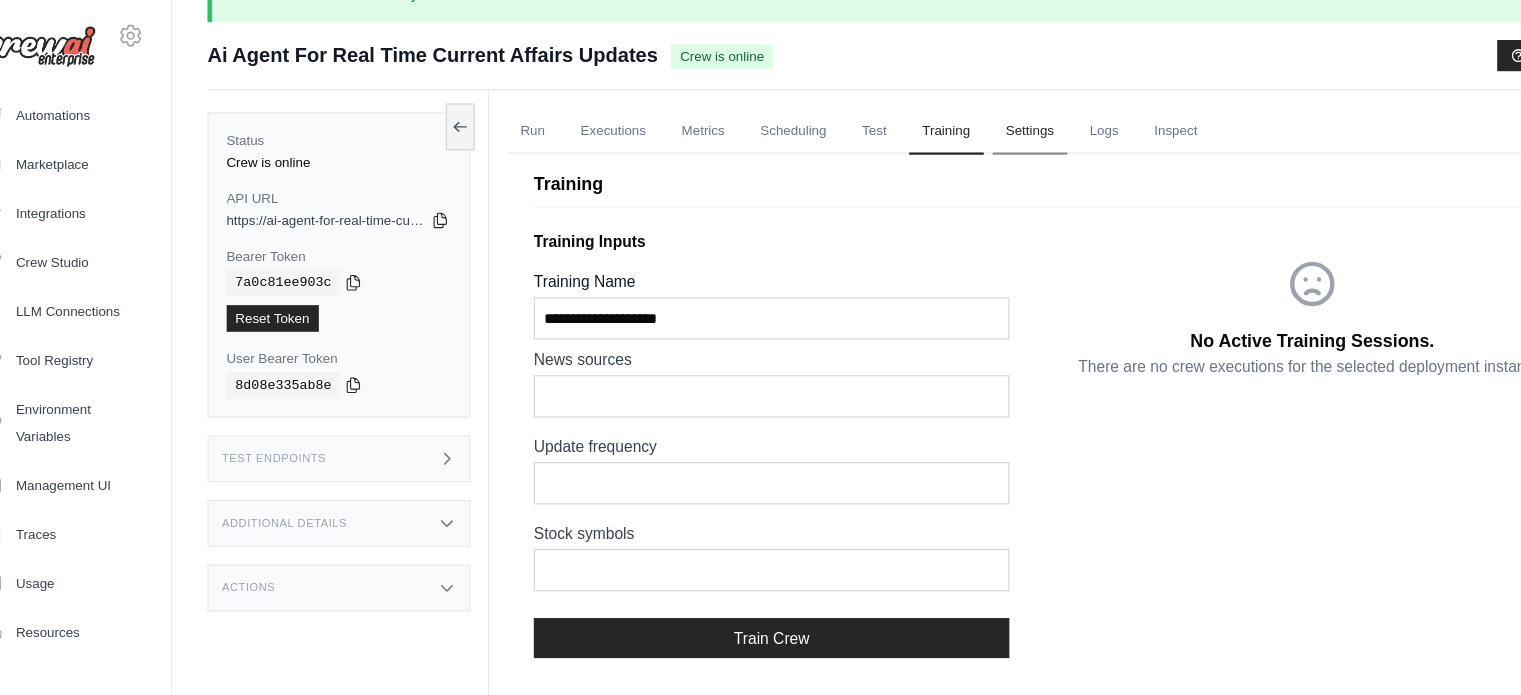 click on "Settings" at bounding box center (962, 118) 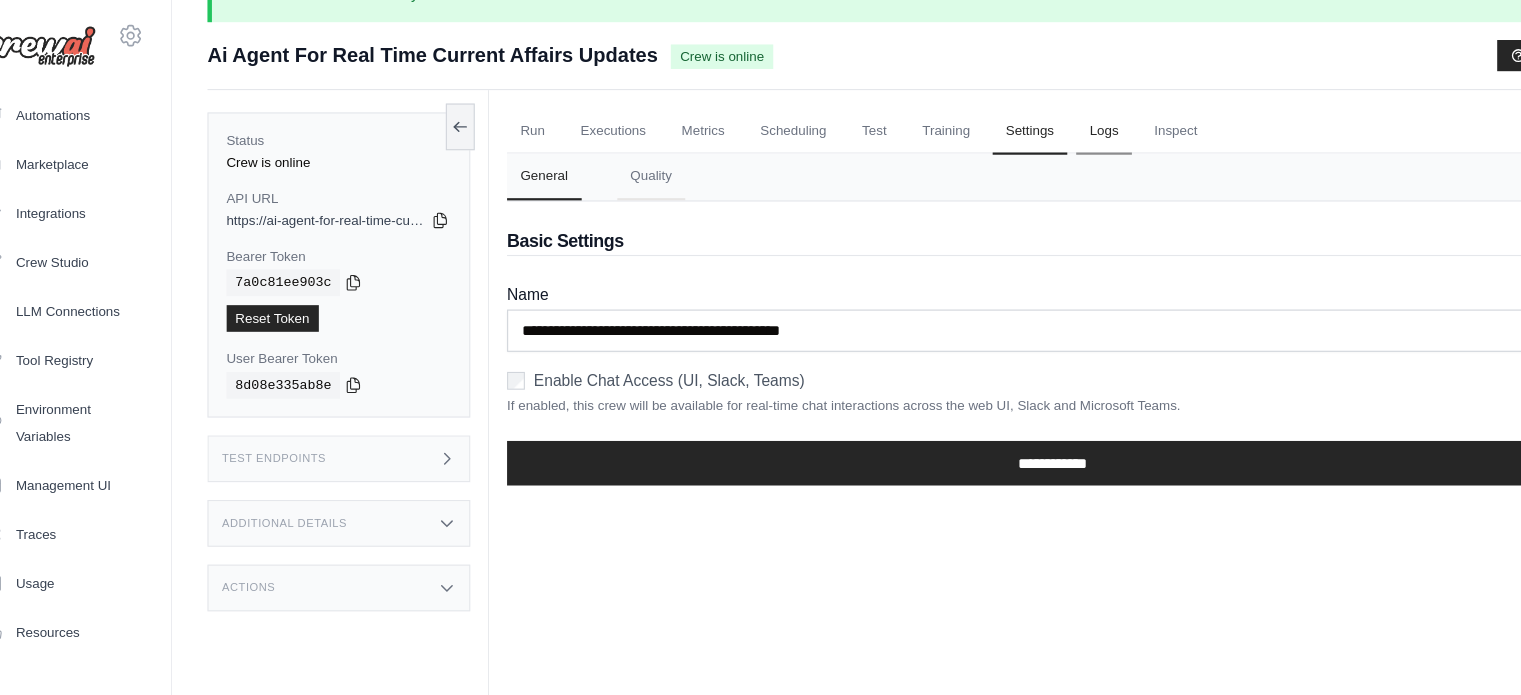 click on "Logs" at bounding box center (1029, 118) 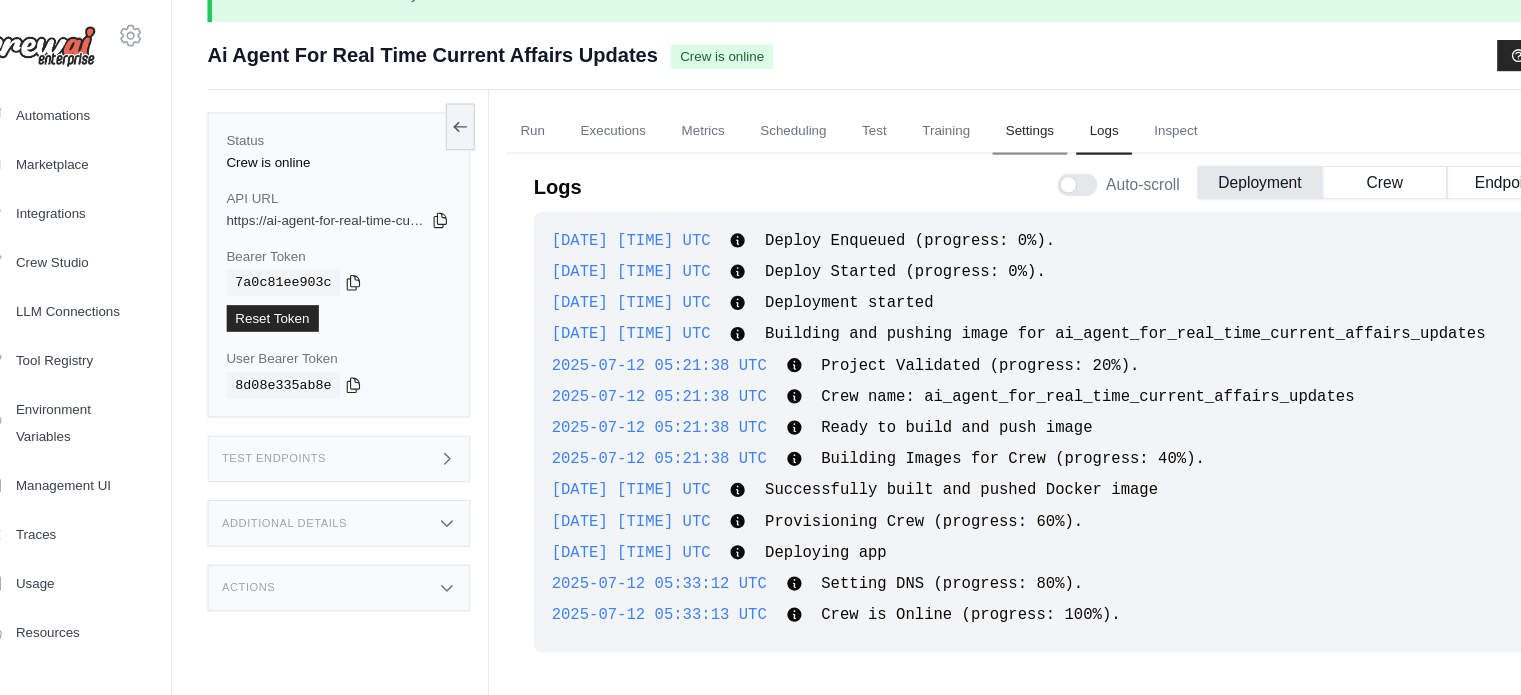 click on "Settings" at bounding box center (962, 118) 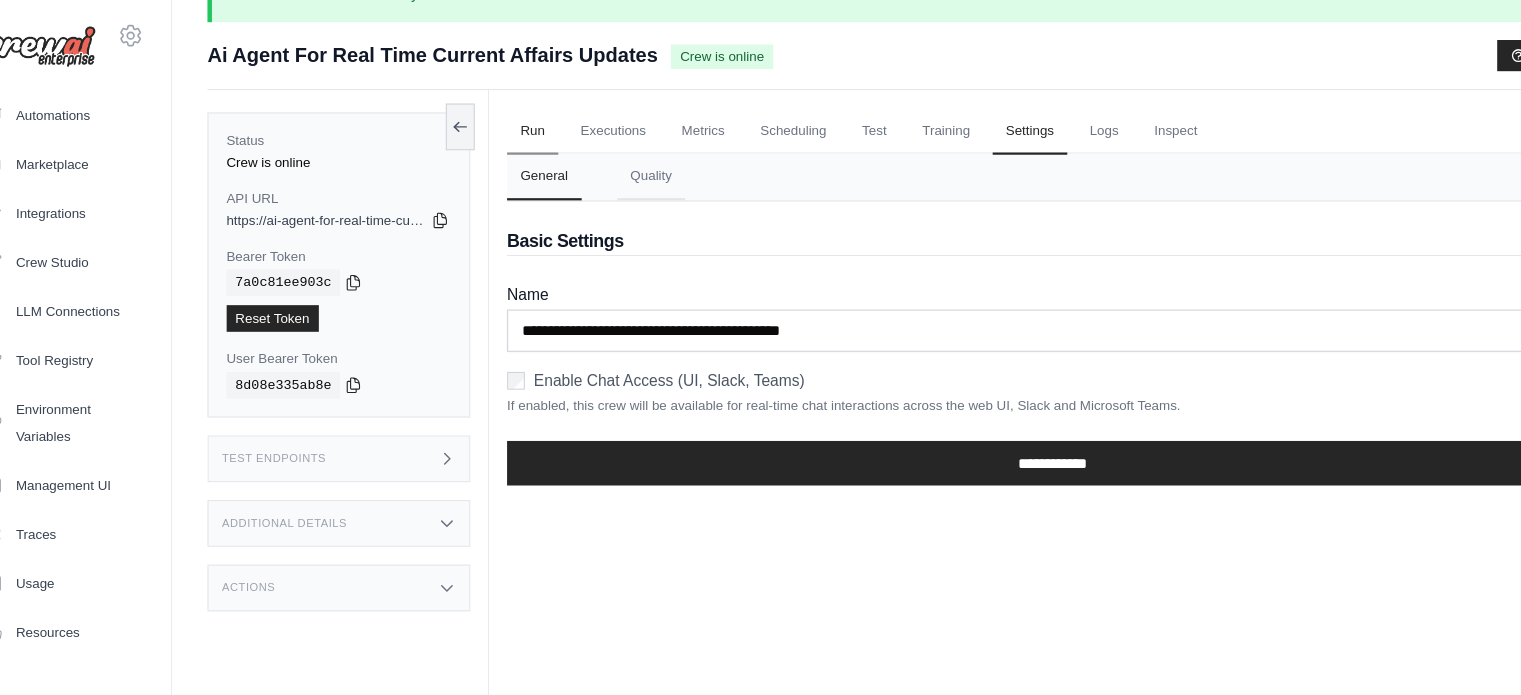 click on "Run" at bounding box center (516, 118) 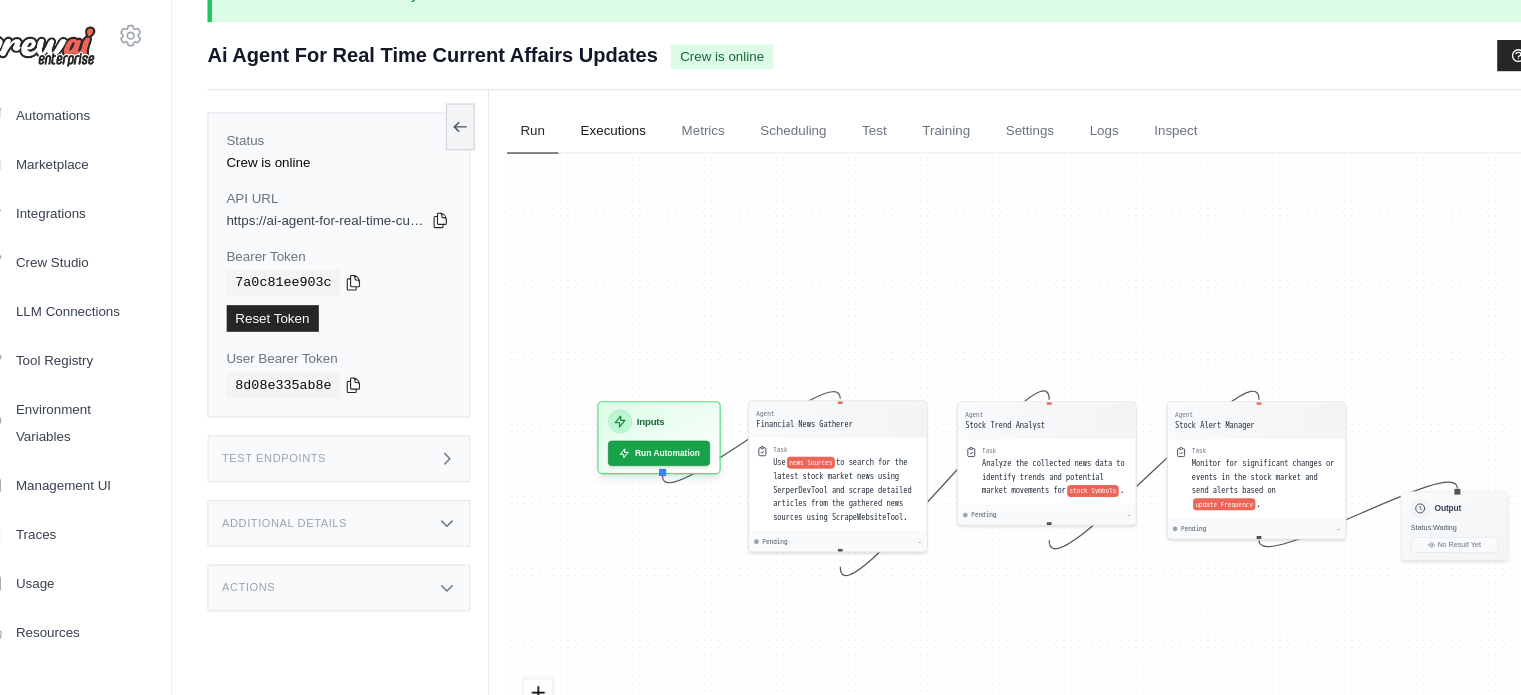 click on "Executions" at bounding box center (588, 118) 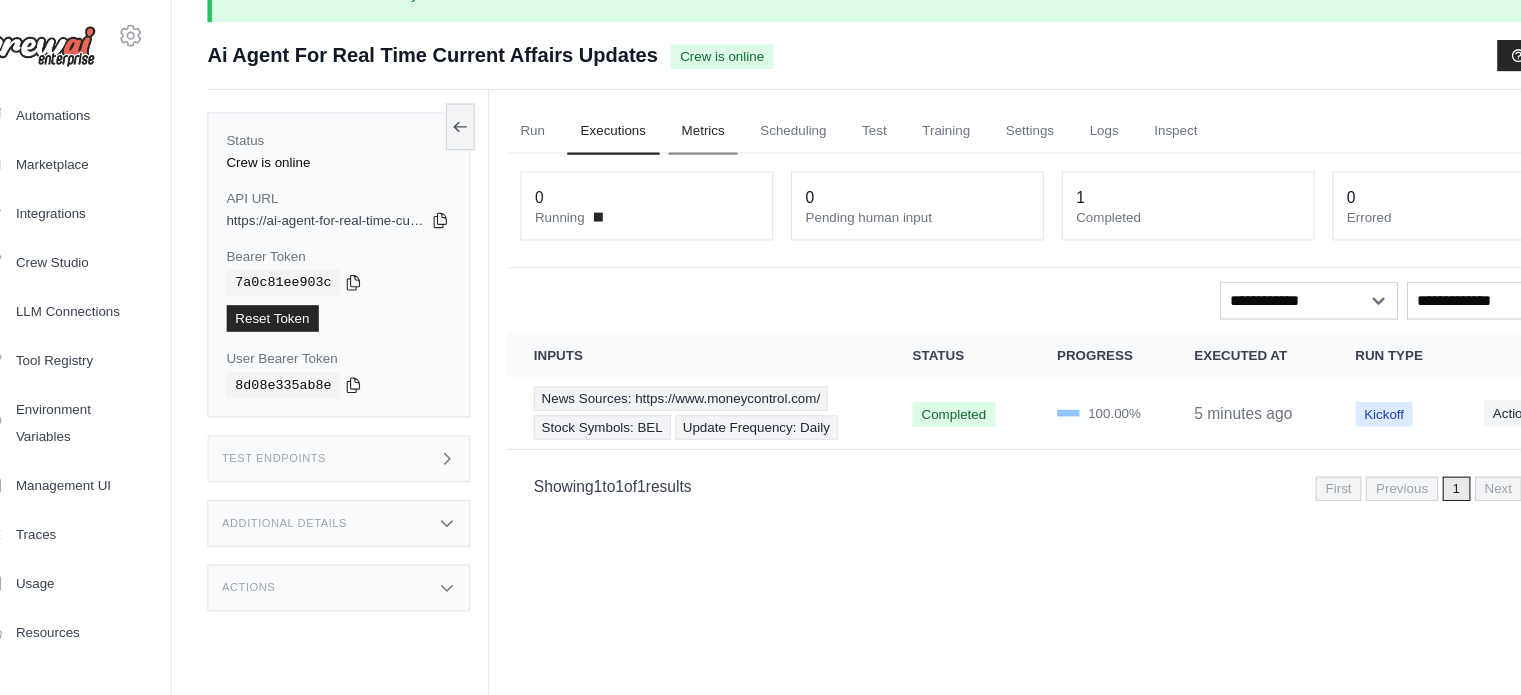 click on "Metrics" at bounding box center (669, 118) 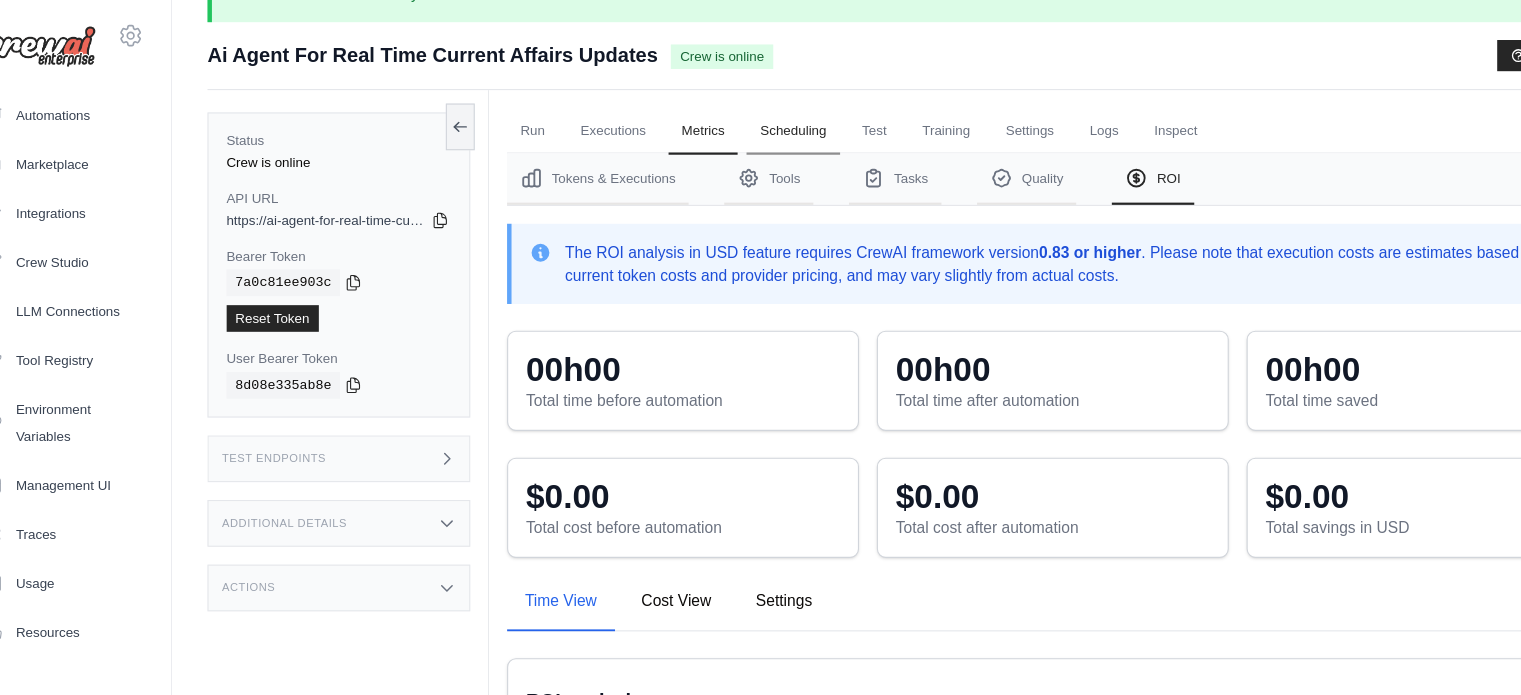 click on "Scheduling" at bounding box center [749, 118] 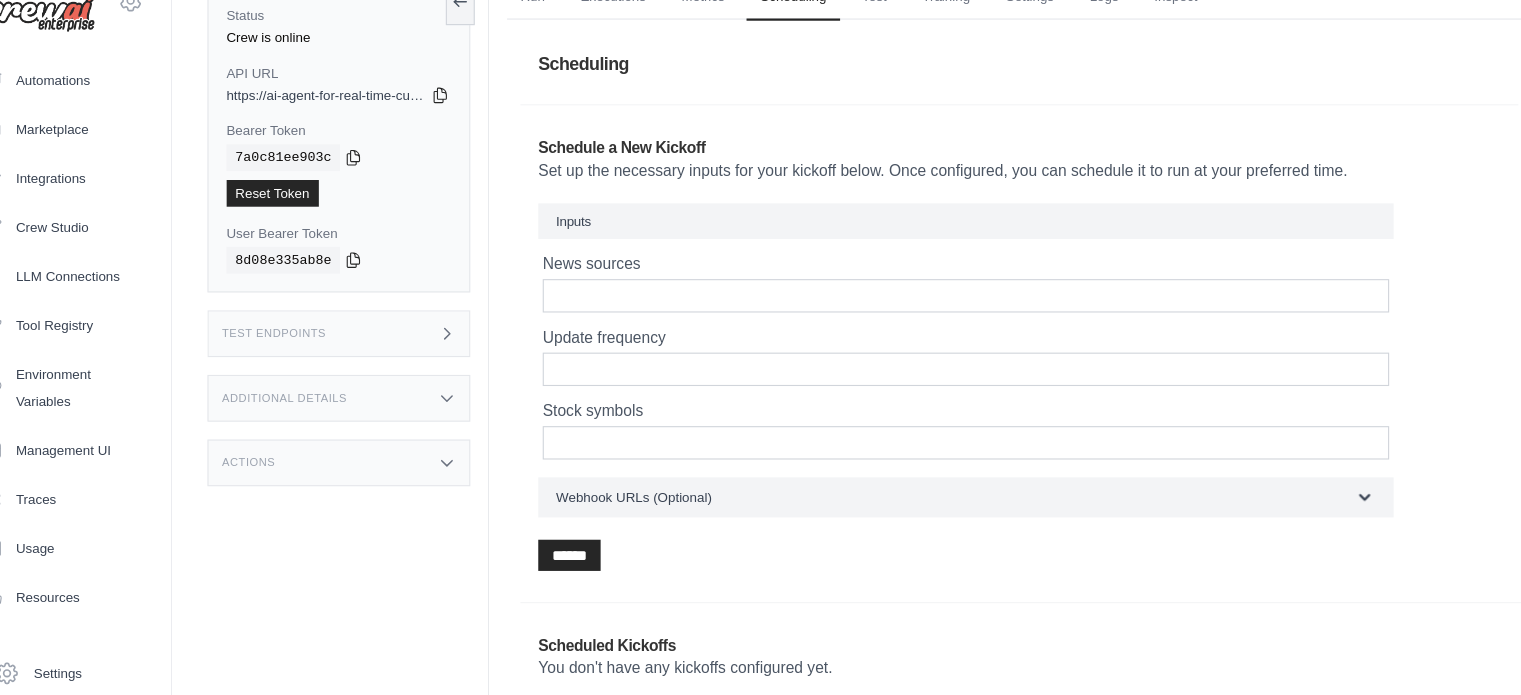 scroll, scrollTop: 141, scrollLeft: 0, axis: vertical 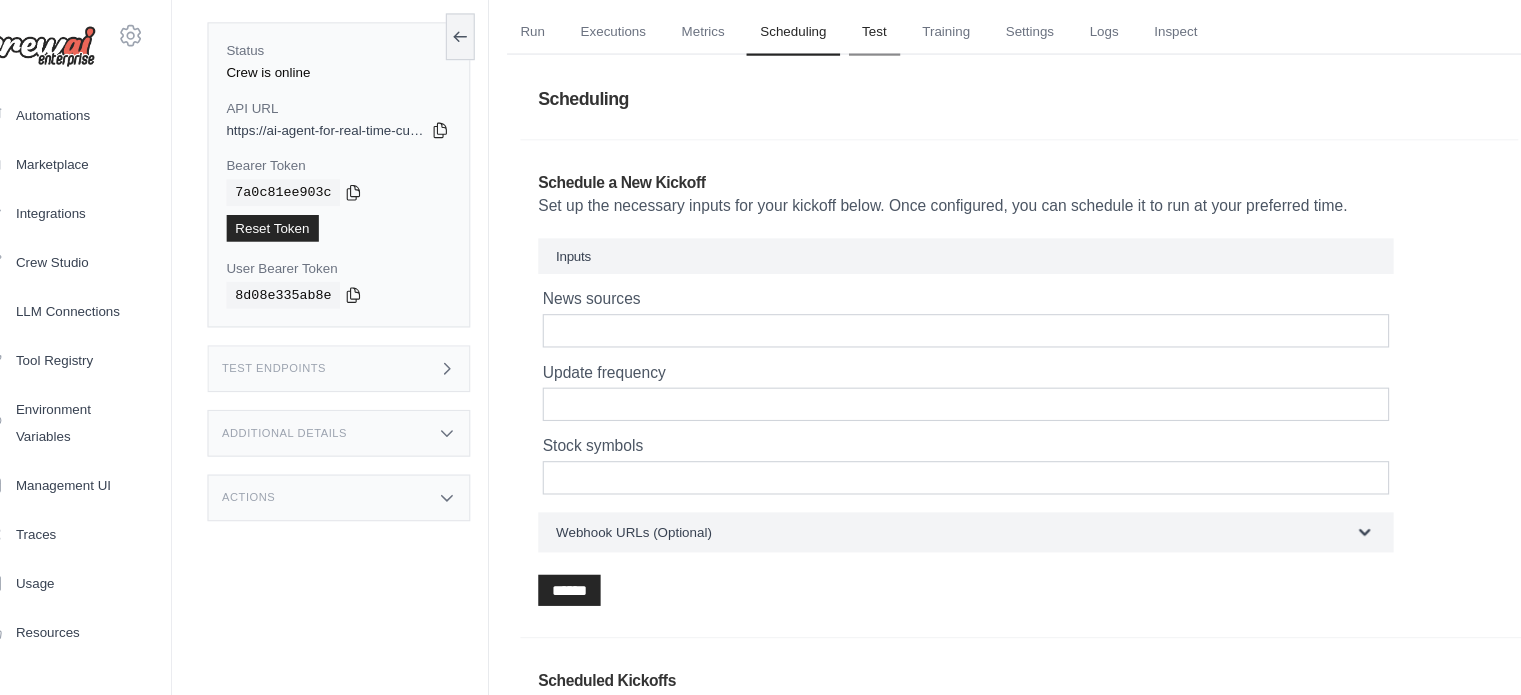 click on "Test" at bounding box center [823, 29] 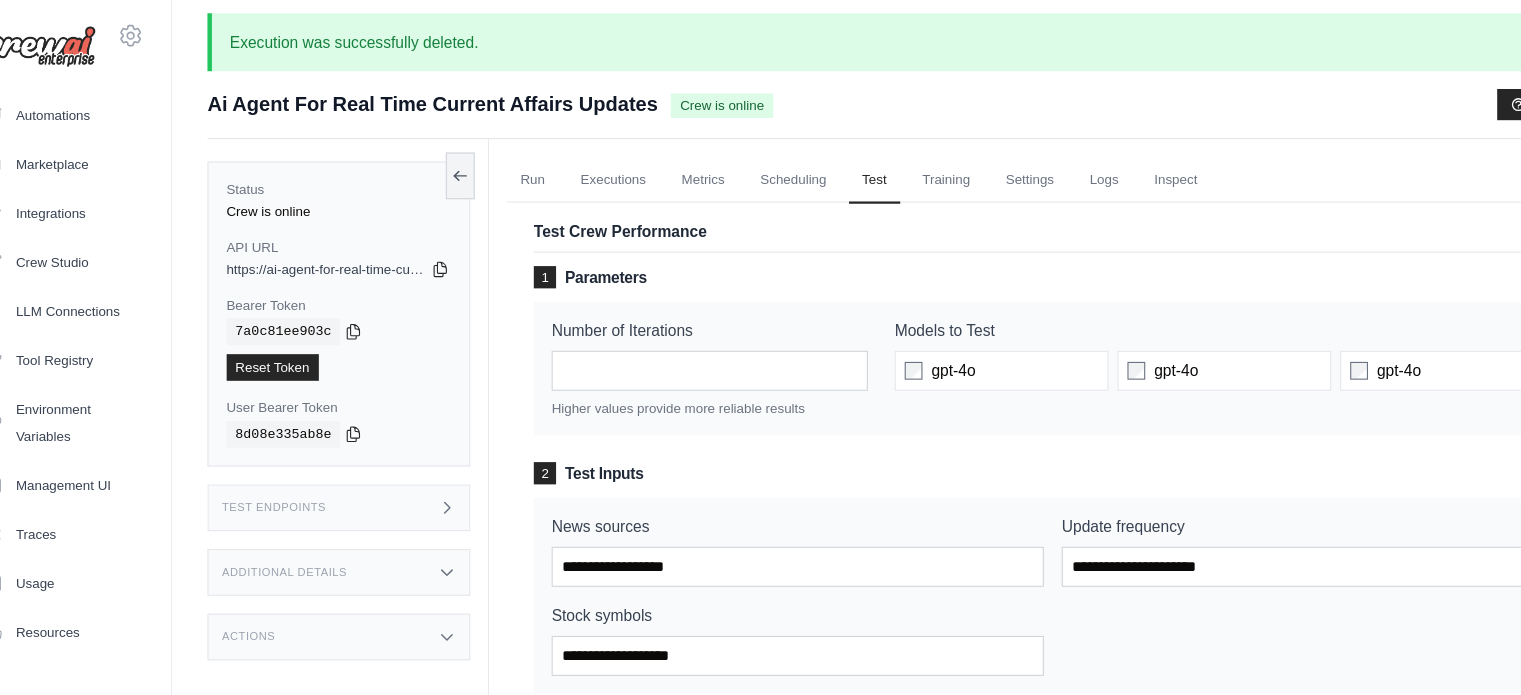 scroll, scrollTop: 0, scrollLeft: 0, axis: both 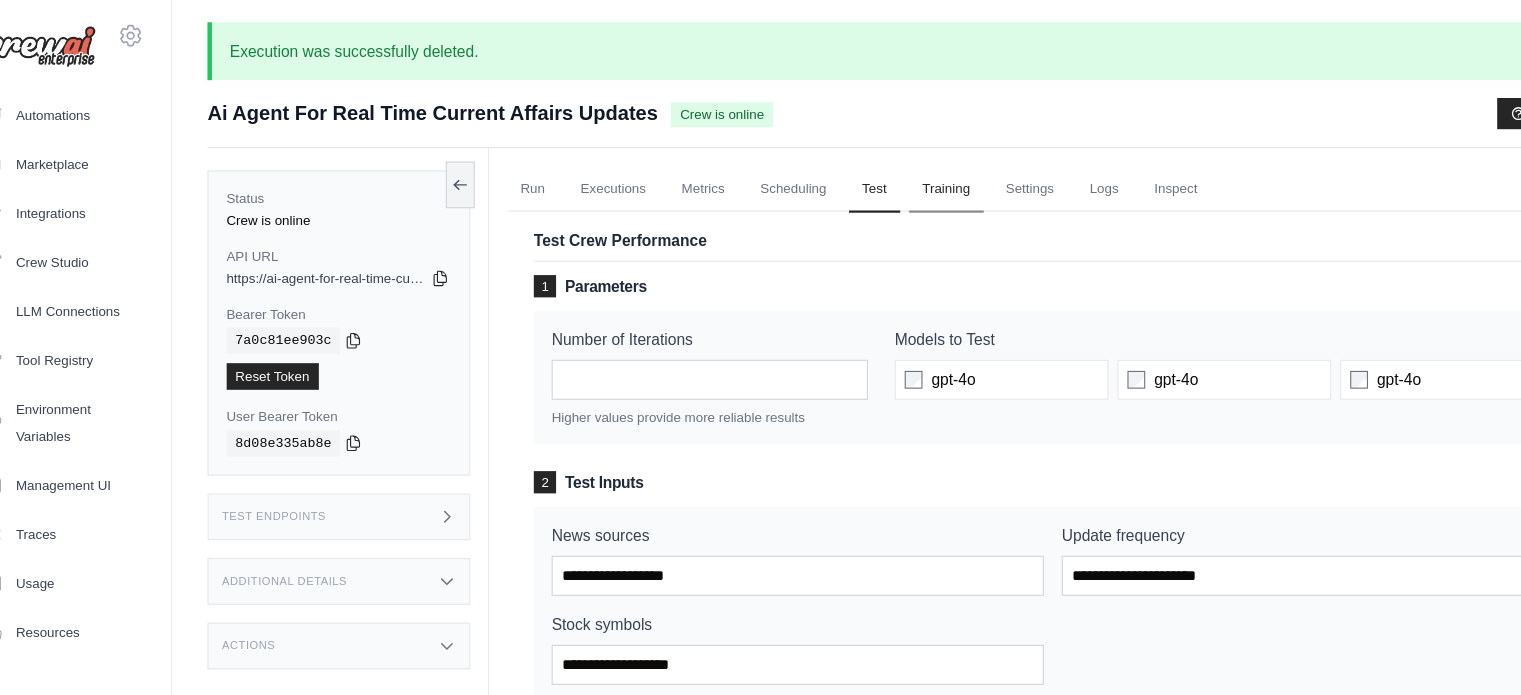 click on "Training" at bounding box center [887, 170] 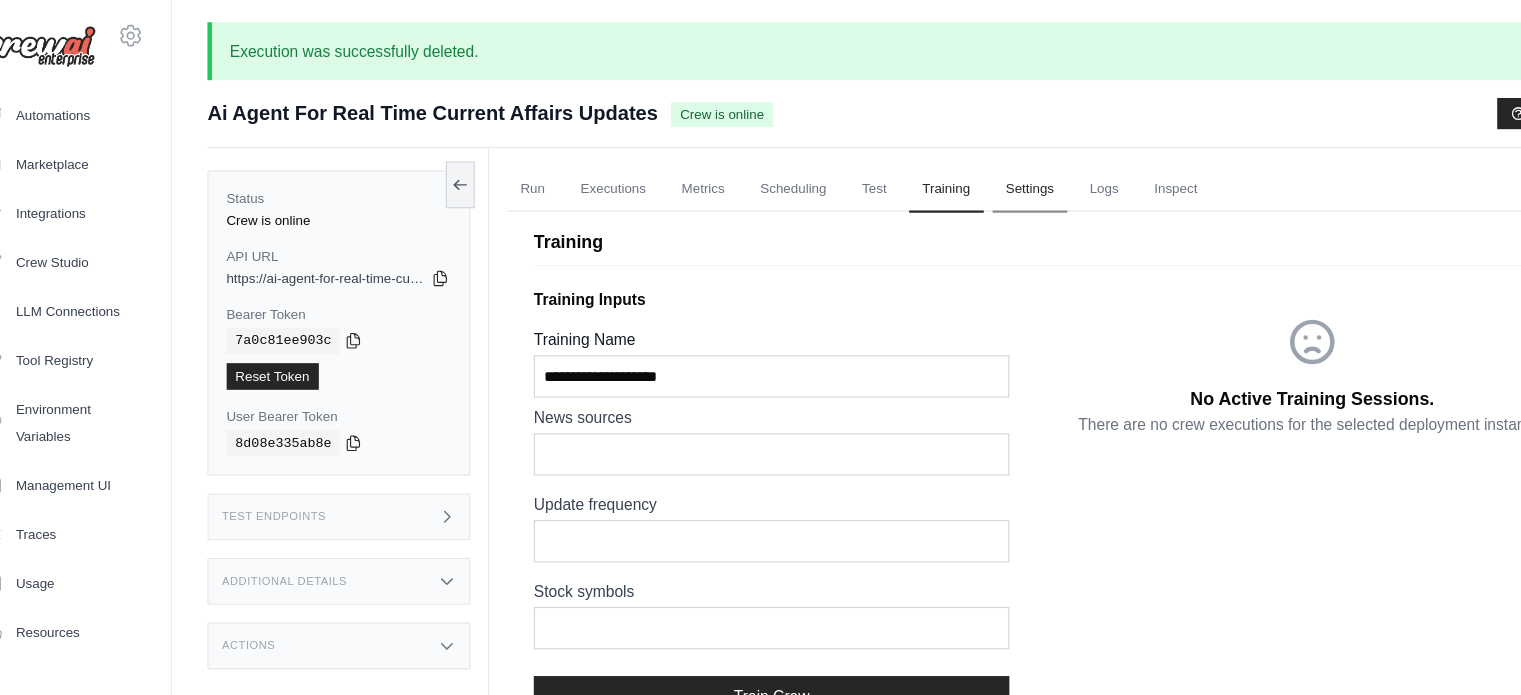 click on "Settings" at bounding box center [962, 170] 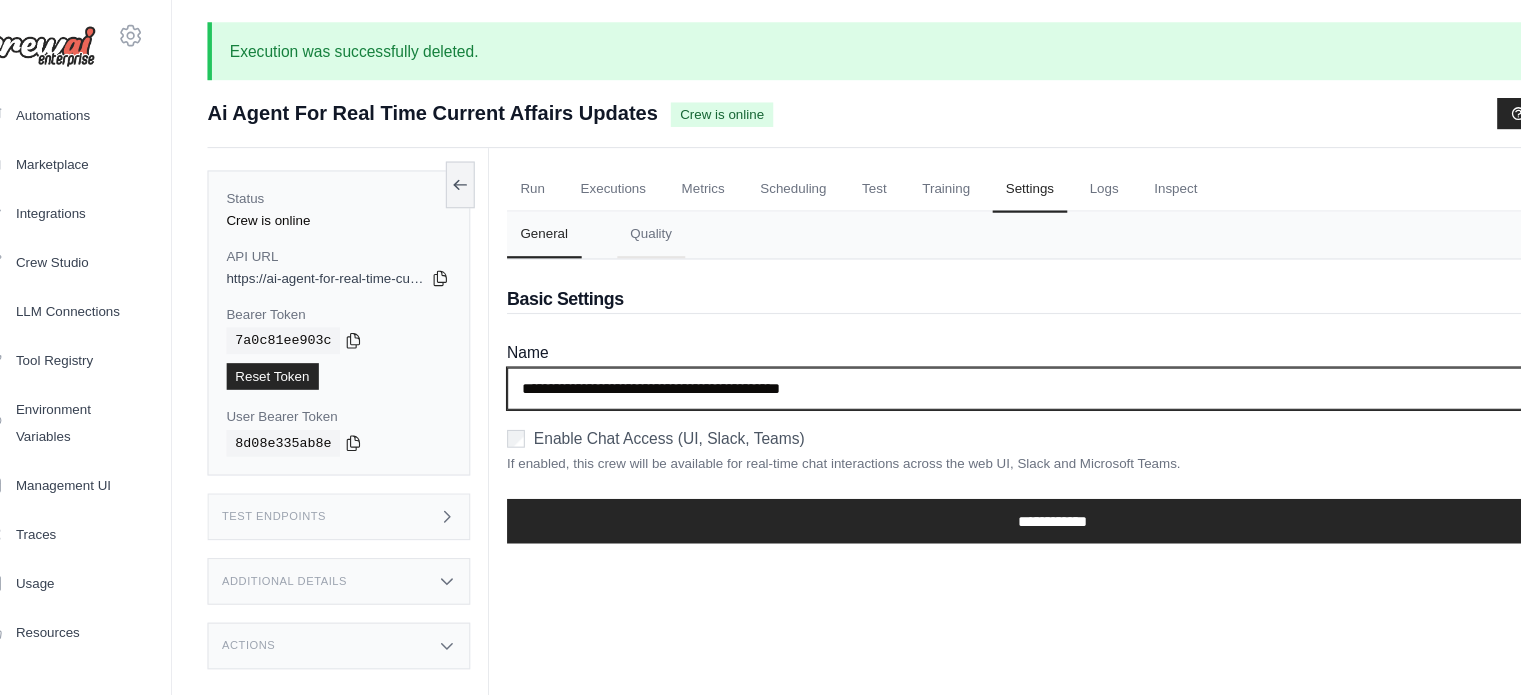 click on "**********" at bounding box center (983, 349) 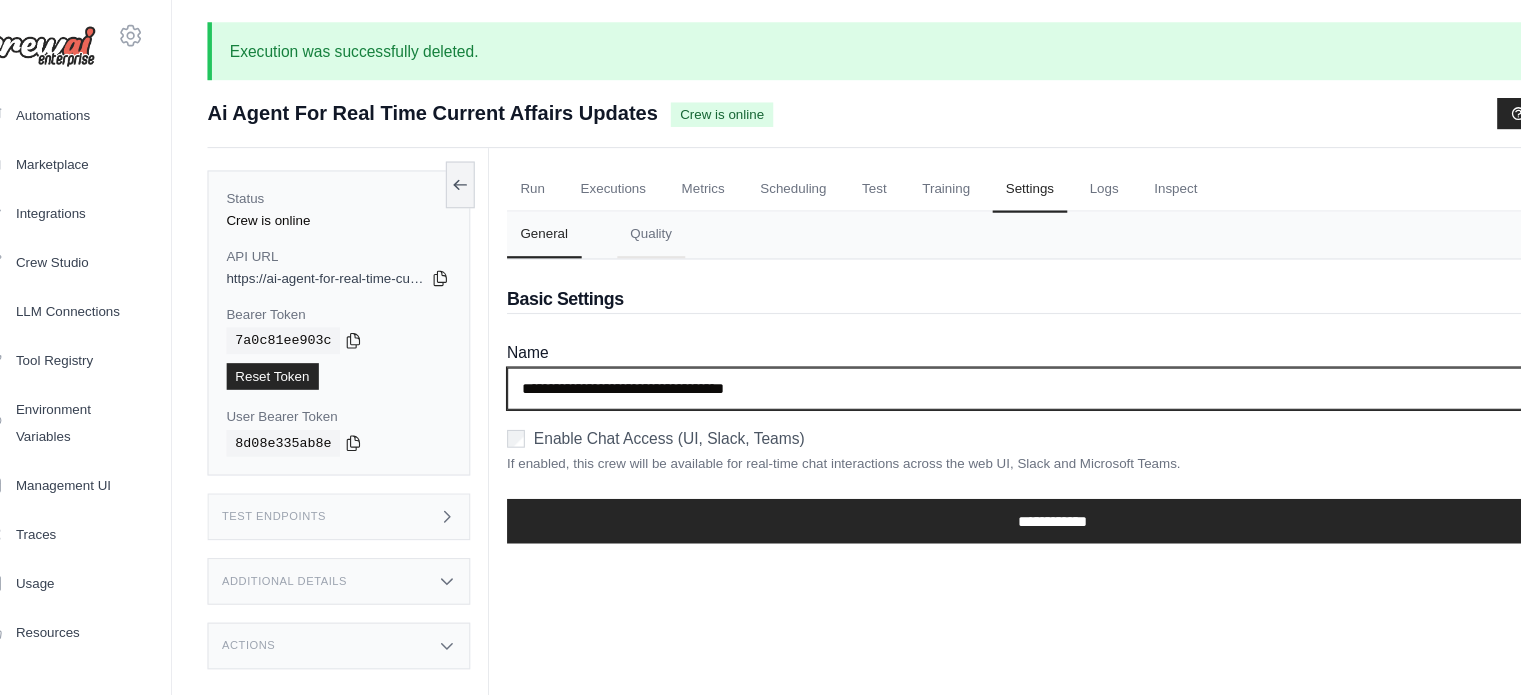 type on "**********" 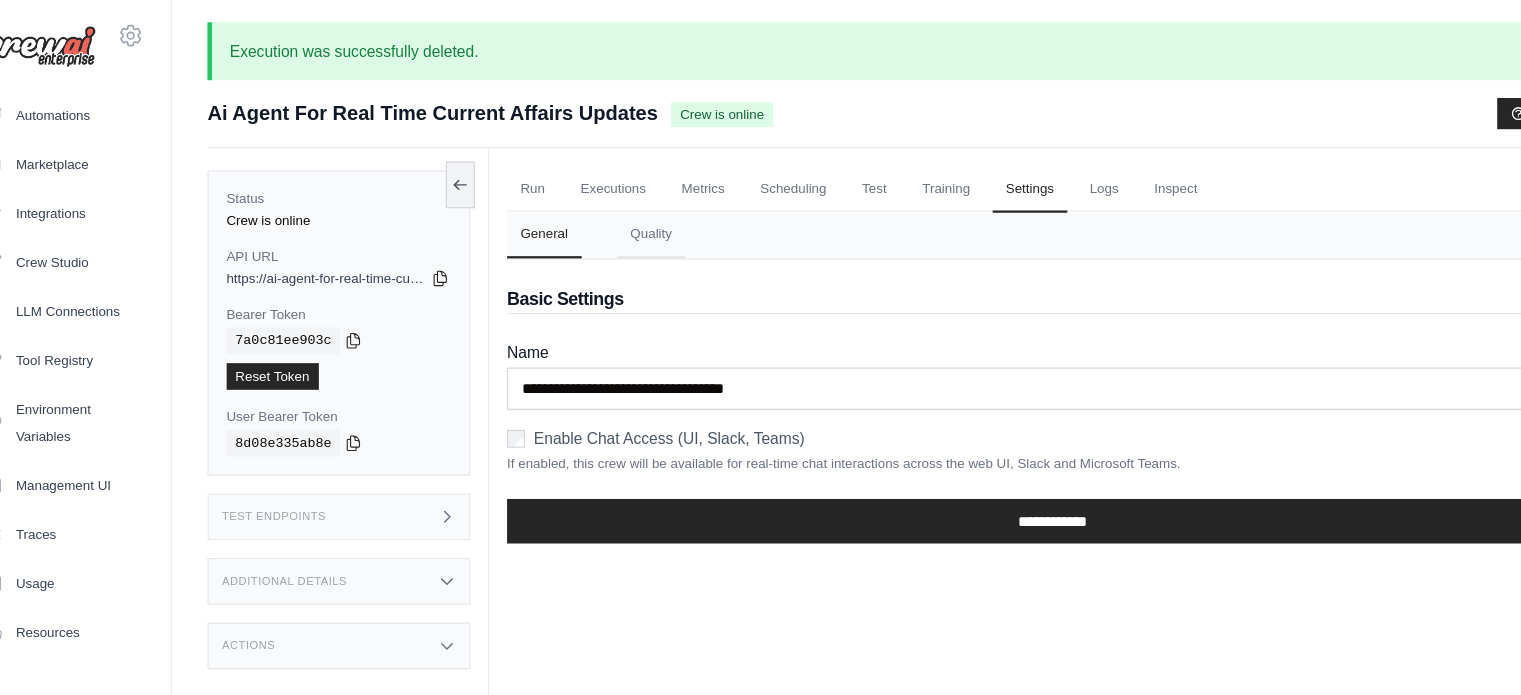 click on "Enable Chat Access (UI, Slack, Teams)" at bounding box center (983, 394) 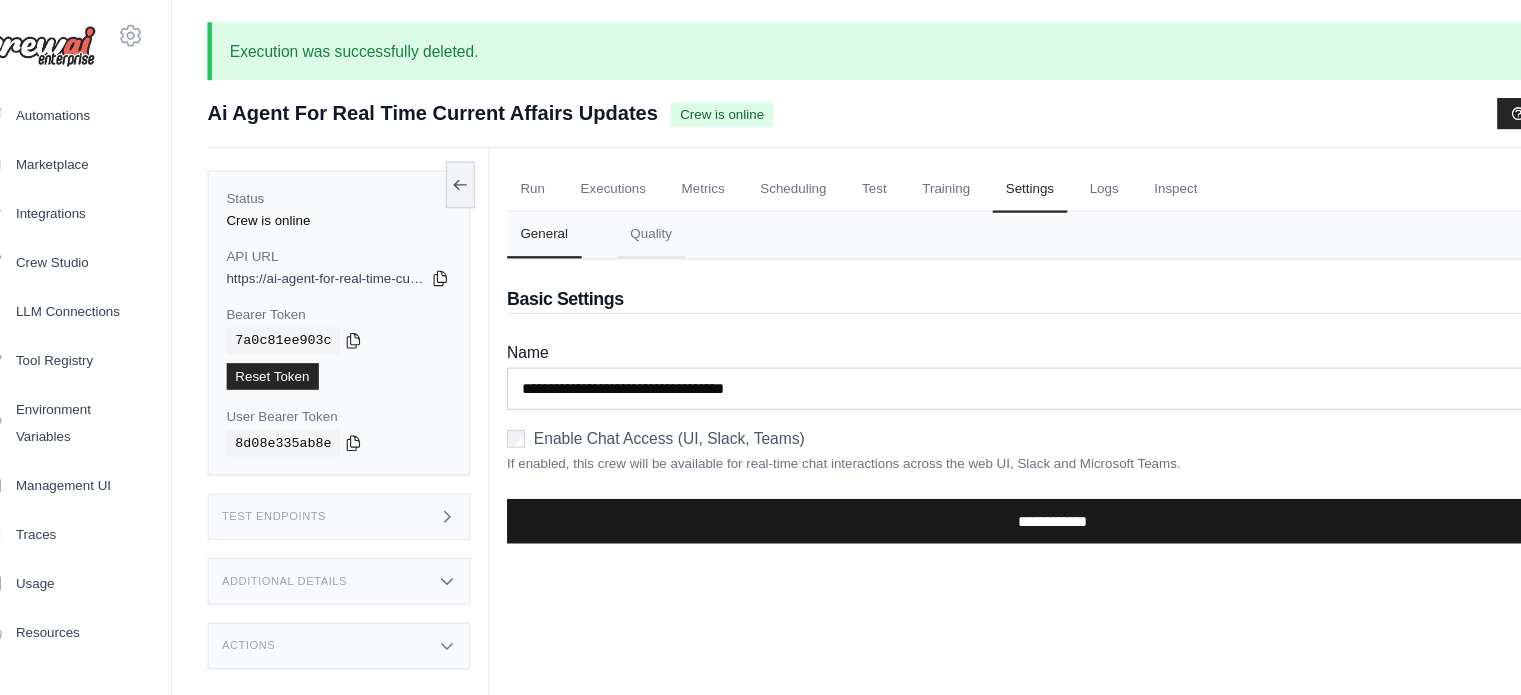click on "**********" at bounding box center [983, 468] 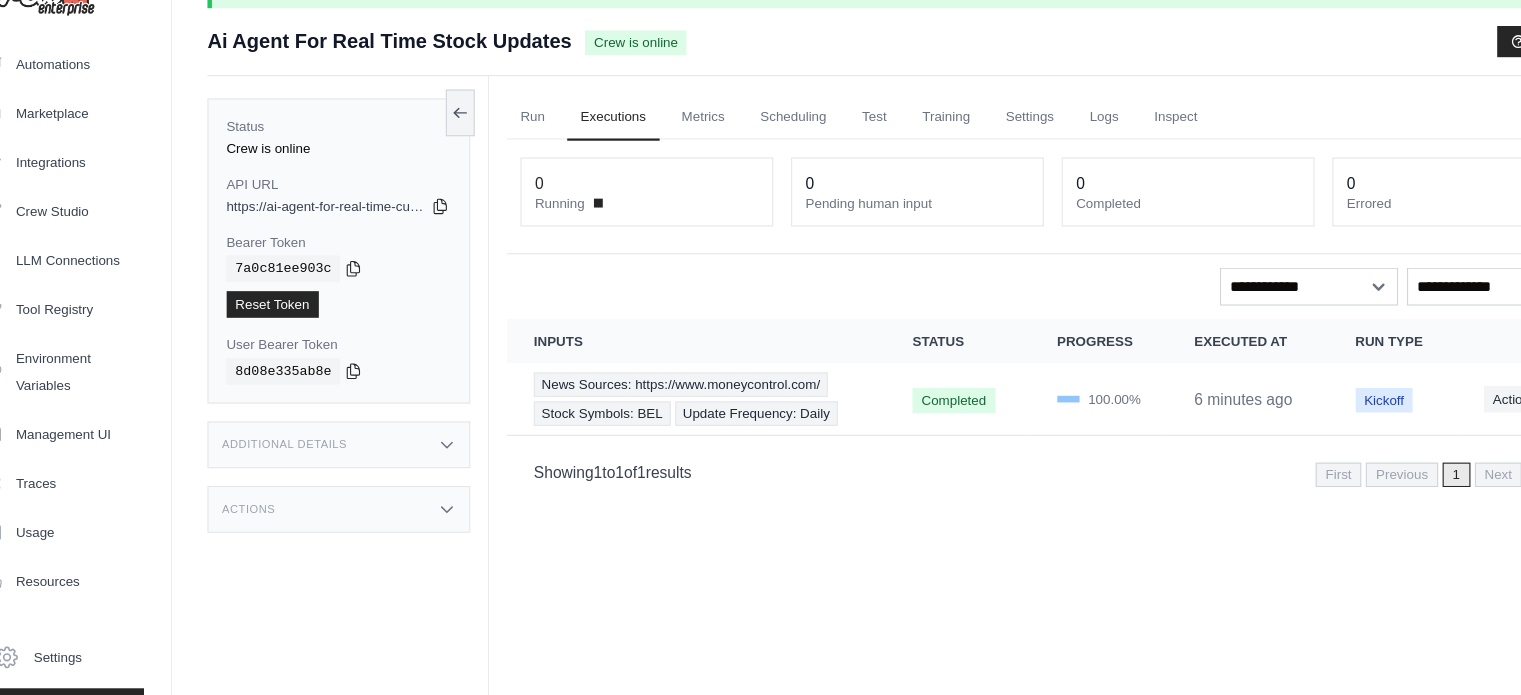 scroll, scrollTop: 19, scrollLeft: 0, axis: vertical 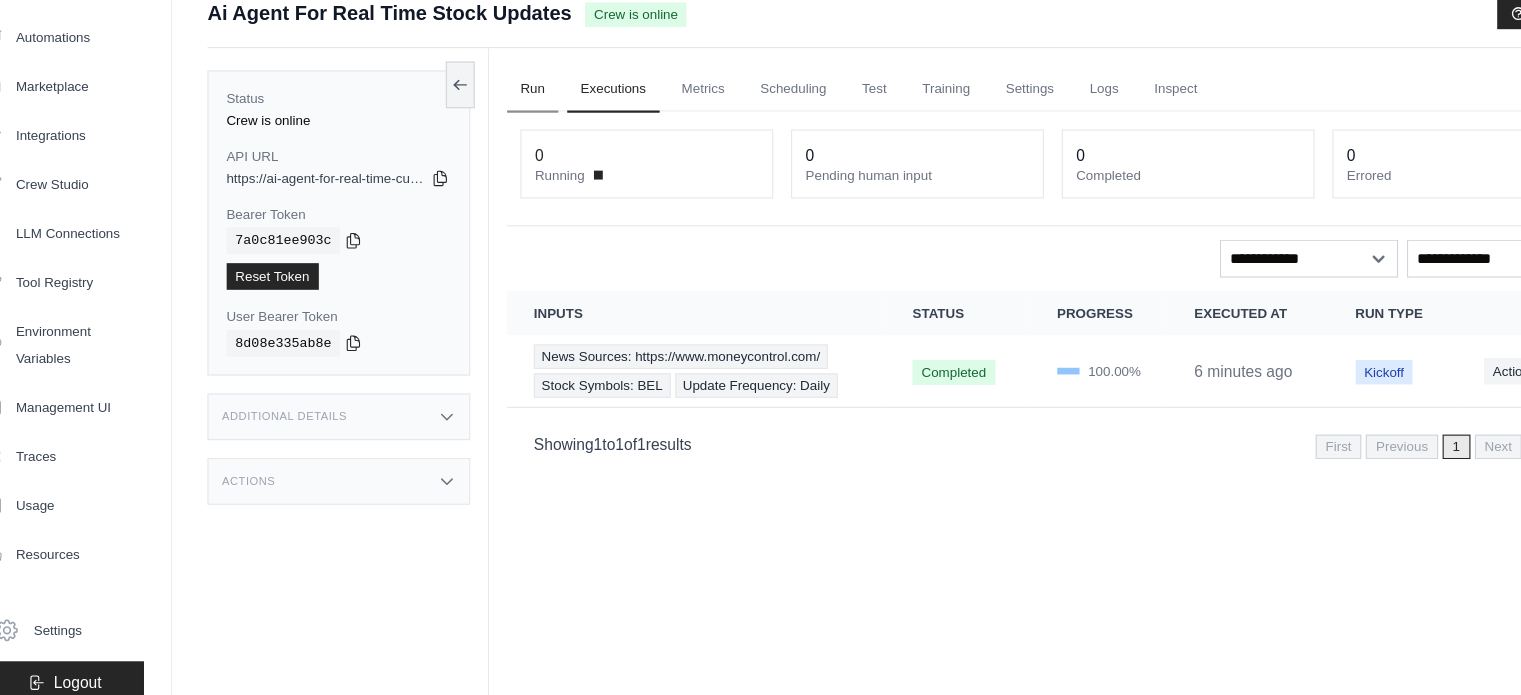 click on "Run" at bounding box center (516, 151) 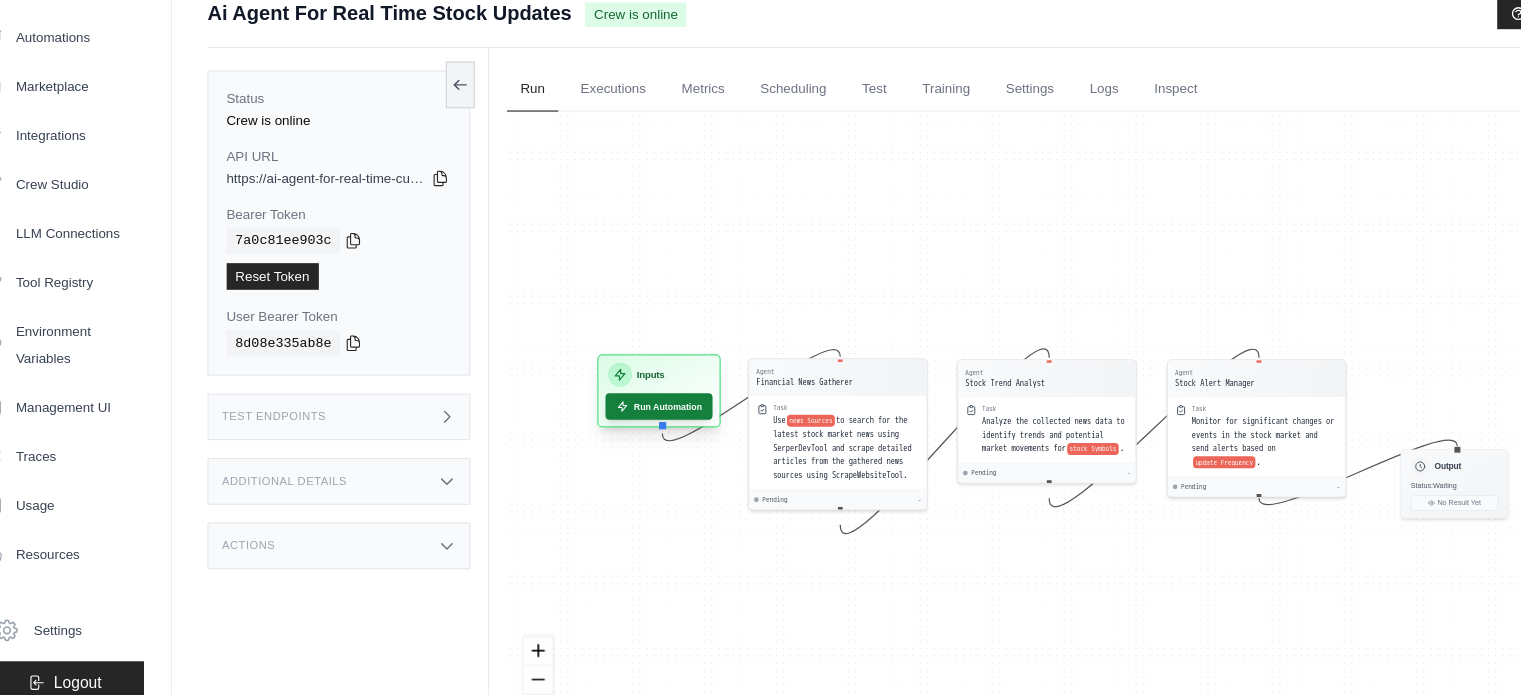 click on "Run Automation" at bounding box center [629, 436] 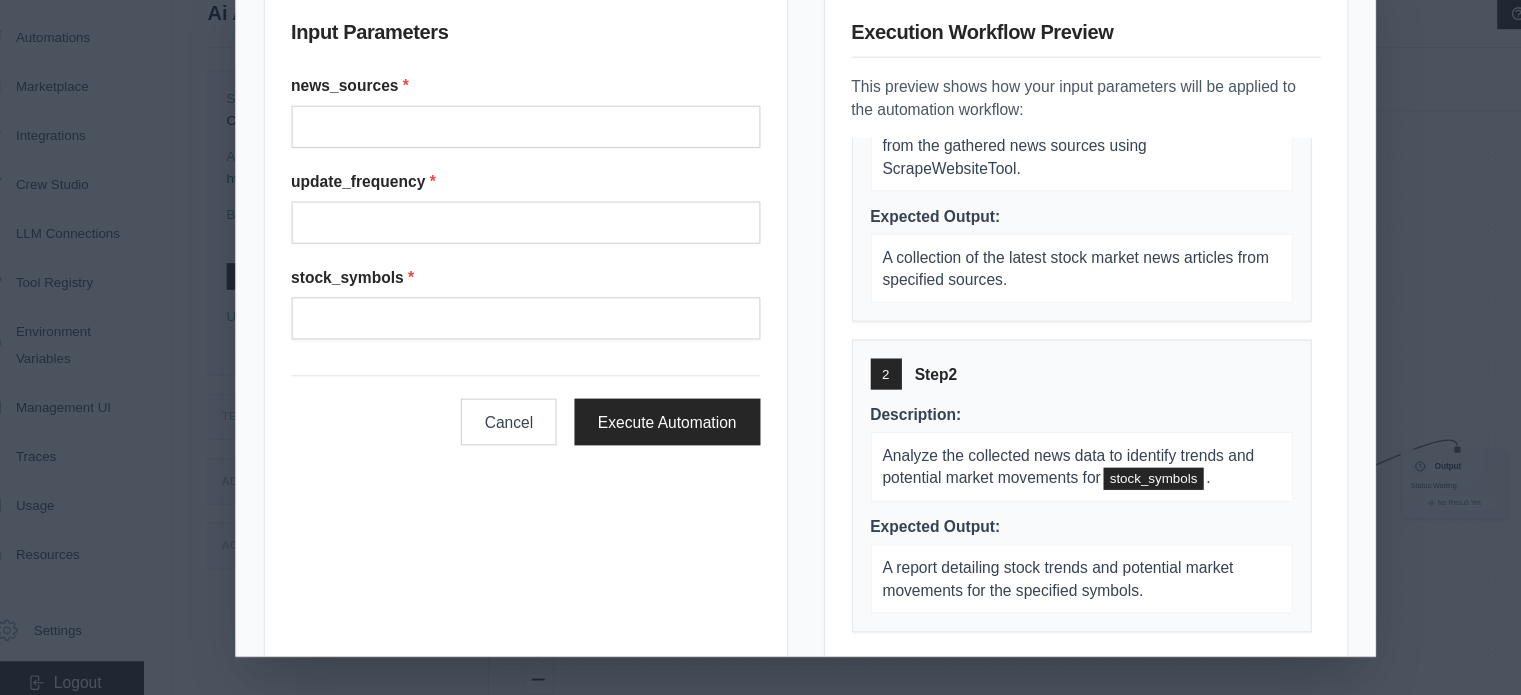 scroll, scrollTop: 0, scrollLeft: 0, axis: both 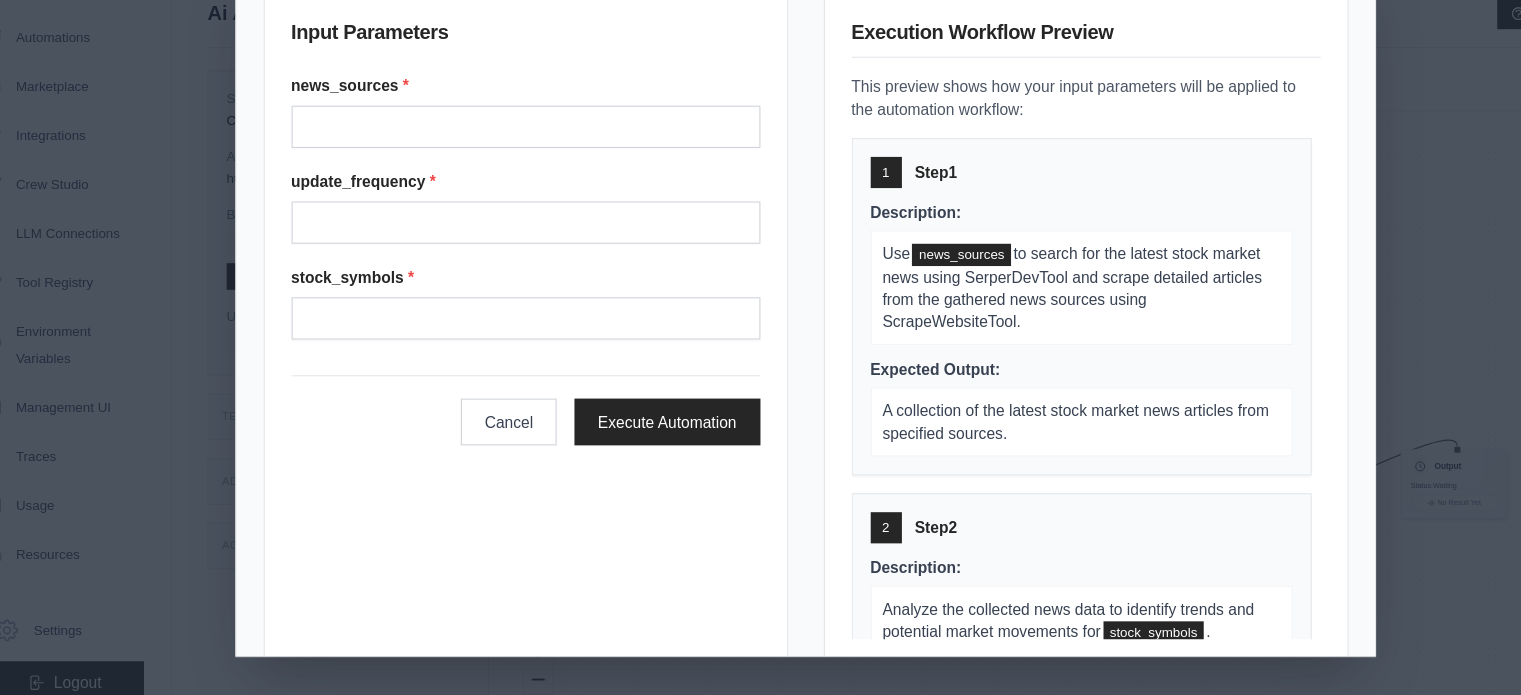 click on "news_sources   * update_frequency   * stock_symbols   *" at bounding box center [509, 256] 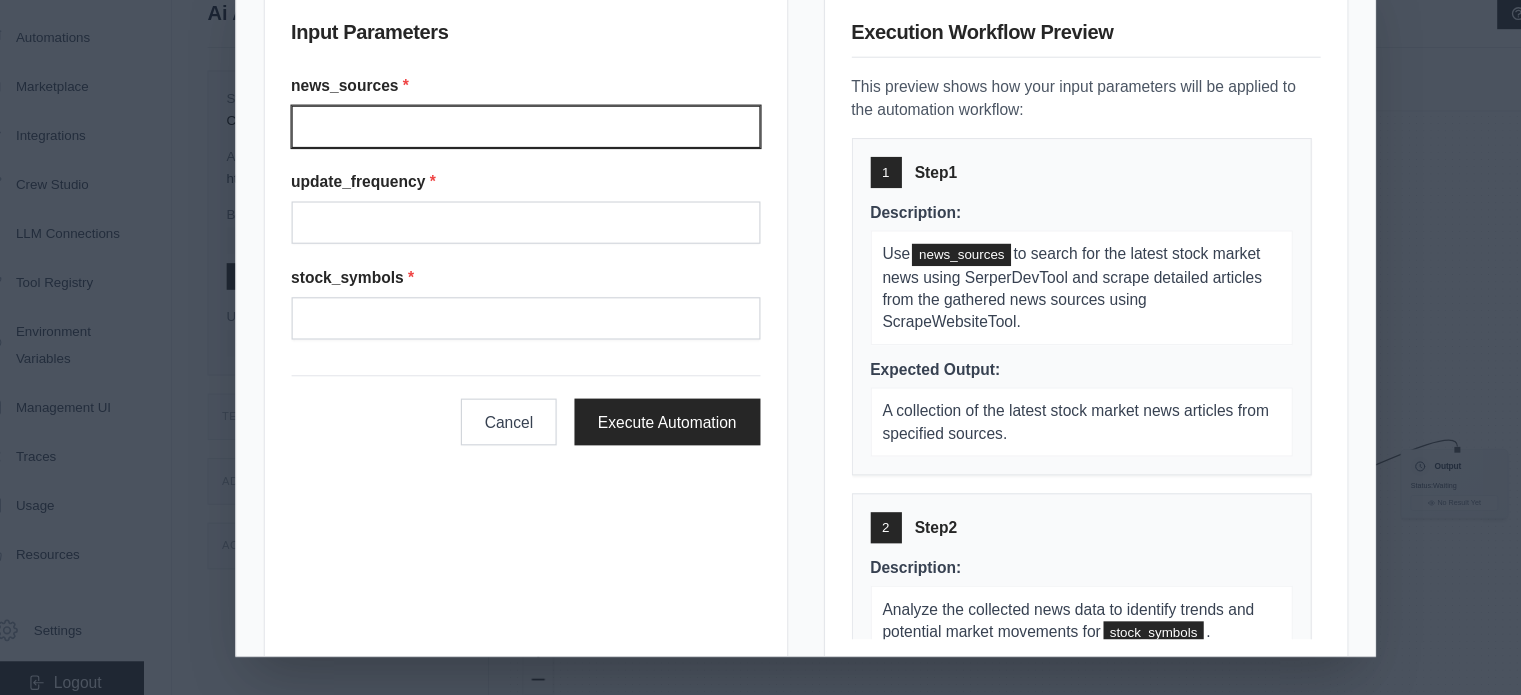 click on "News sources" at bounding box center [509, 184] 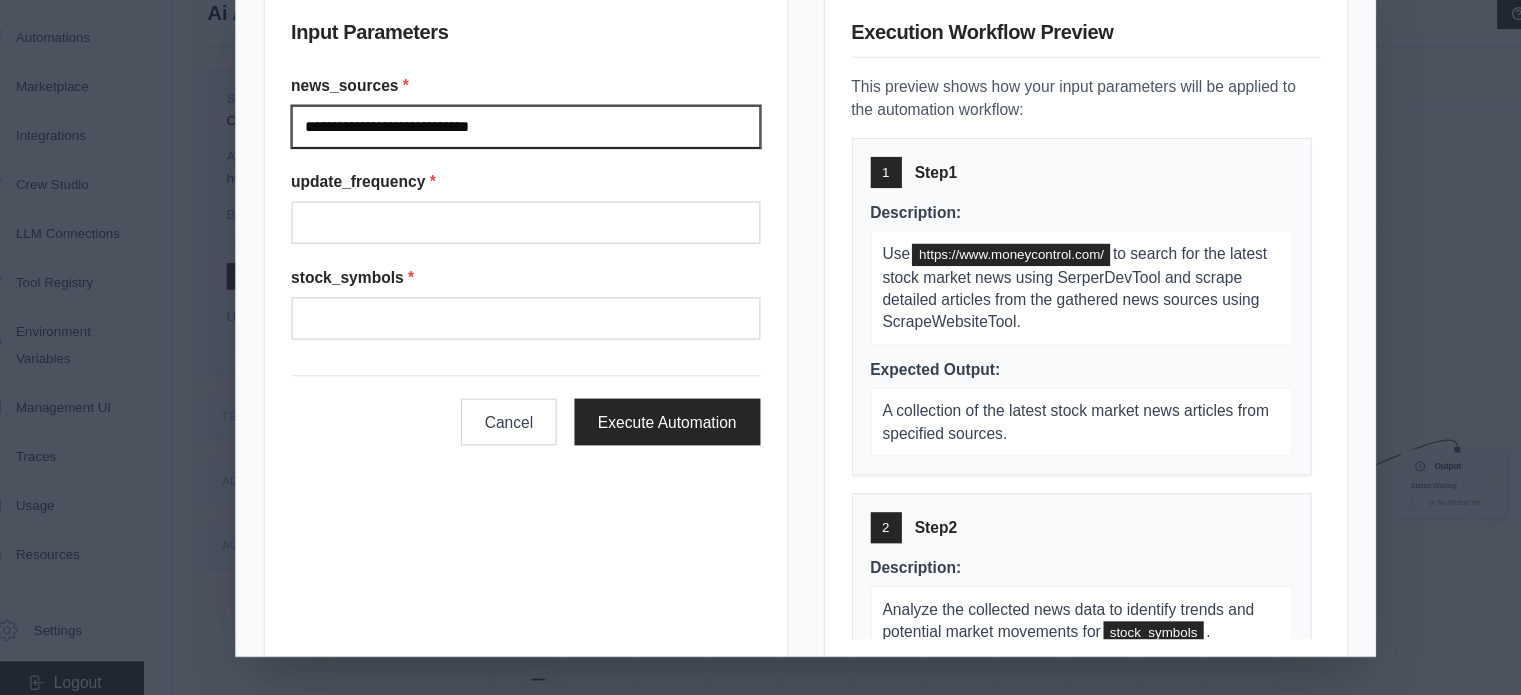 type on "**********" 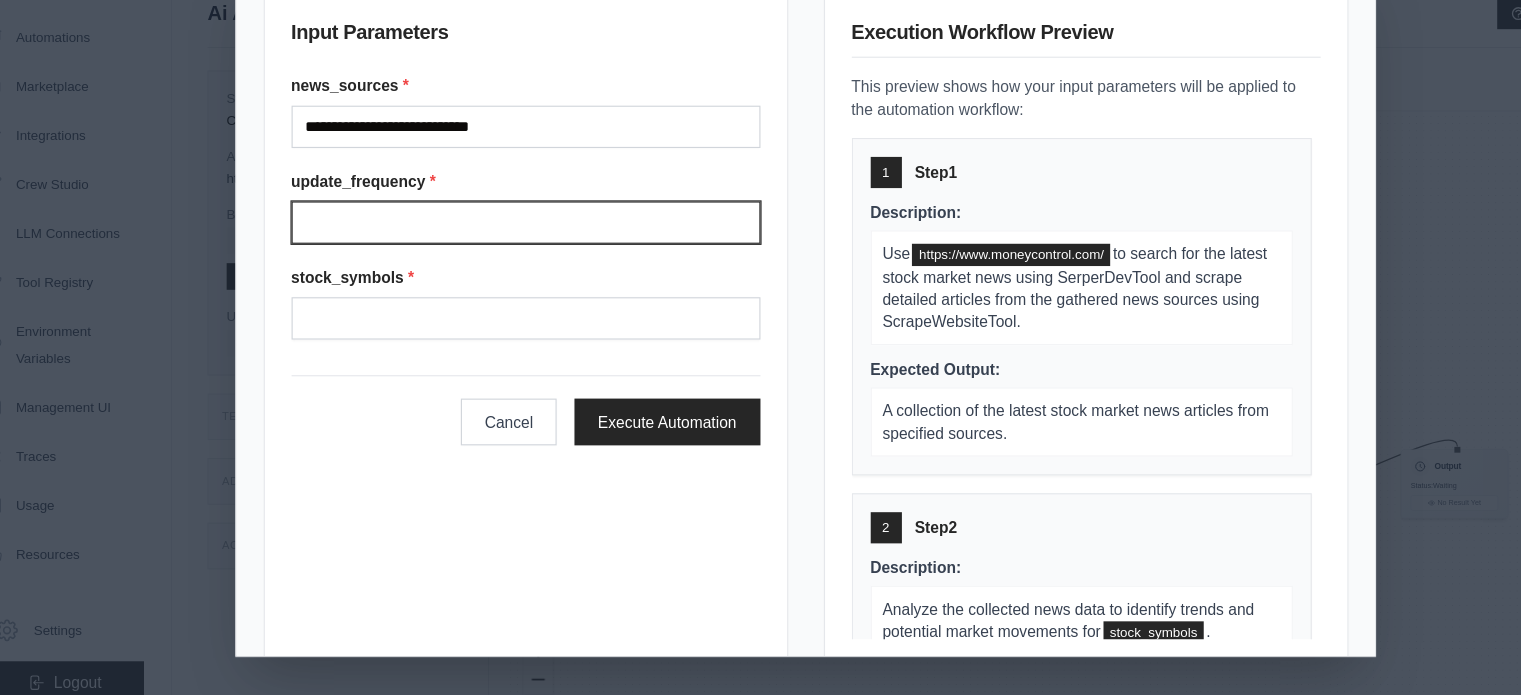 click on "Update frequency" at bounding box center [509, 270] 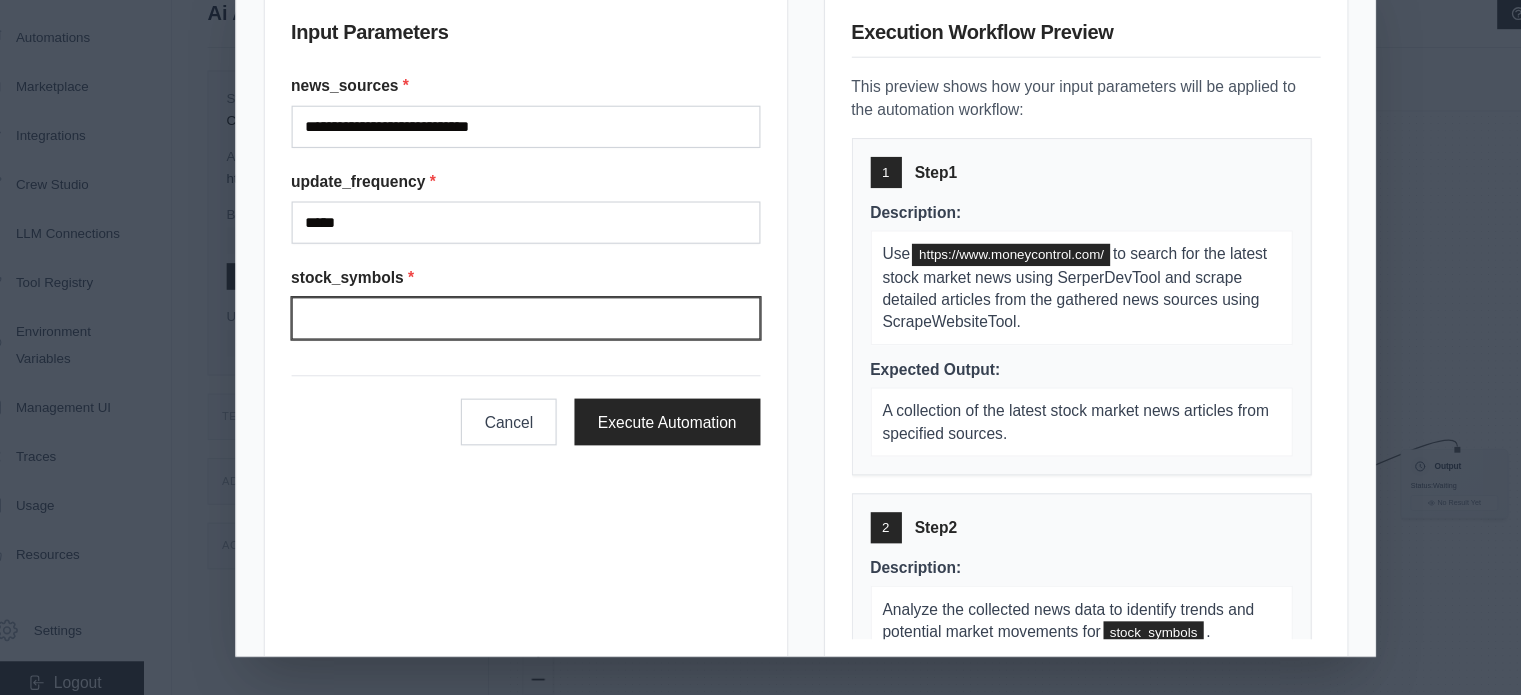 click on "Stock symbols" at bounding box center (509, 356) 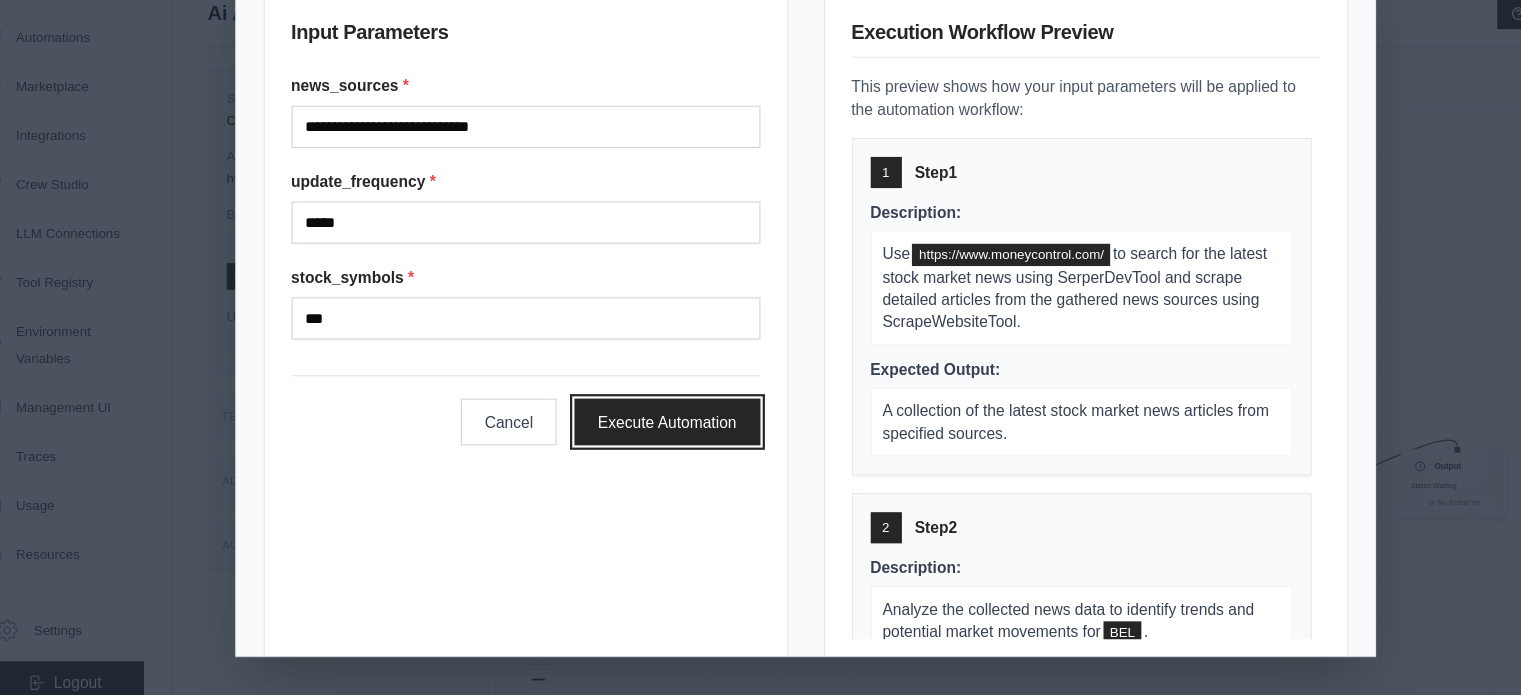 click on "Execute Automation" at bounding box center [636, 449] 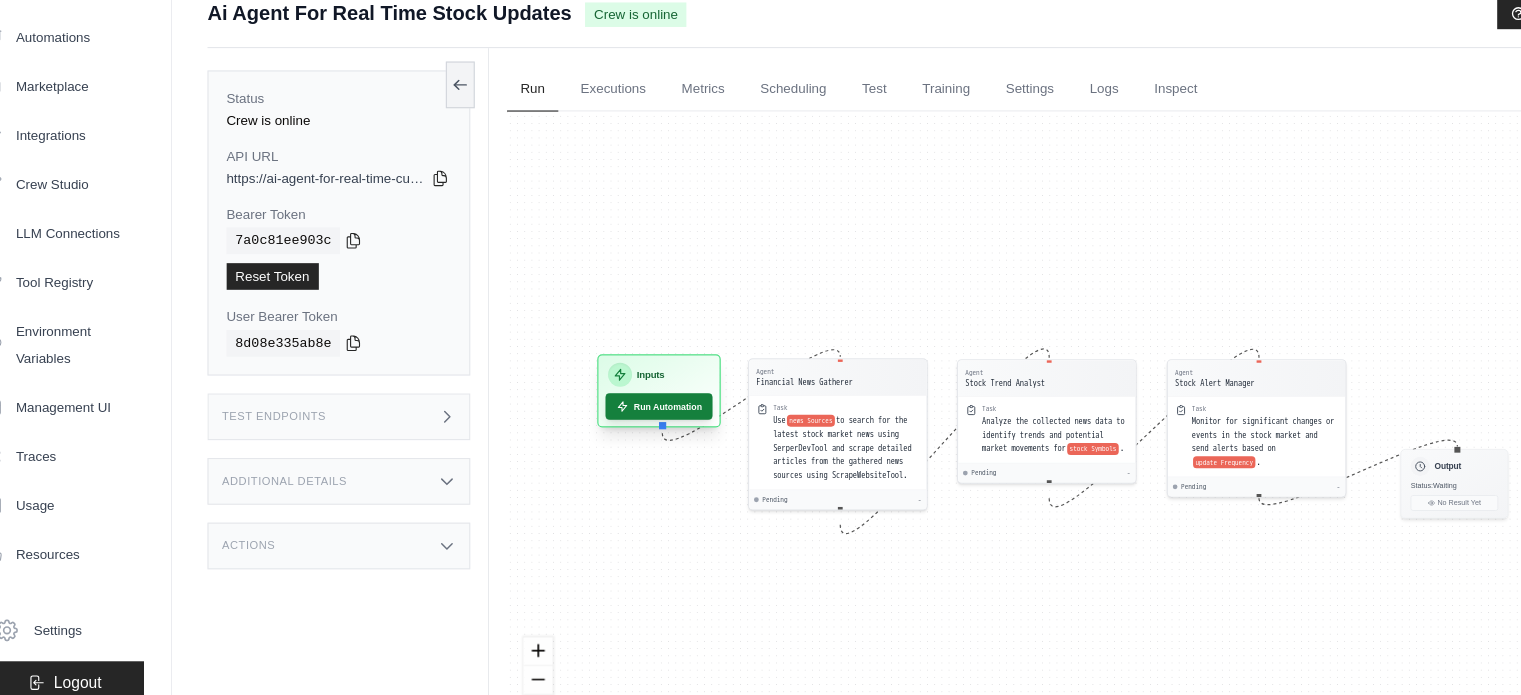 click on "Run Automation" at bounding box center [629, 436] 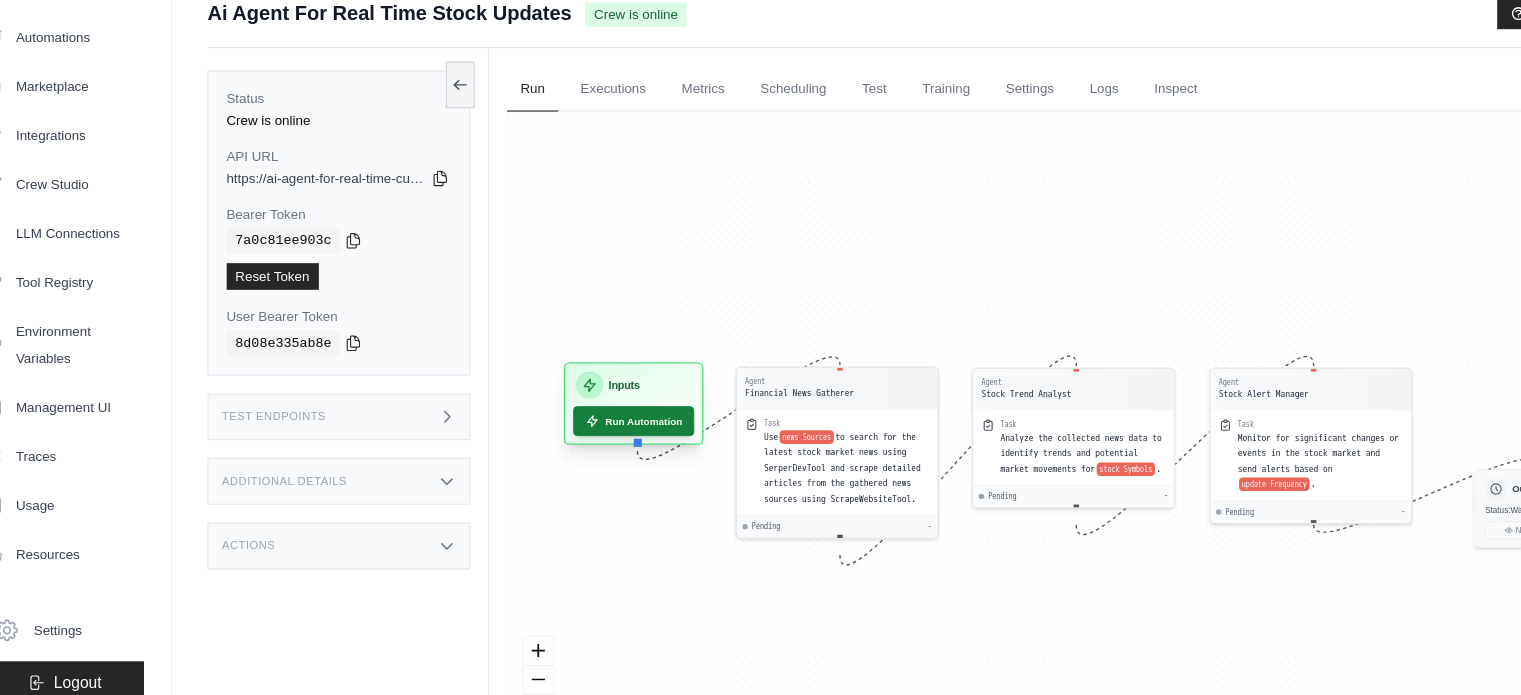 click on "Run Automation" at bounding box center [606, 448] 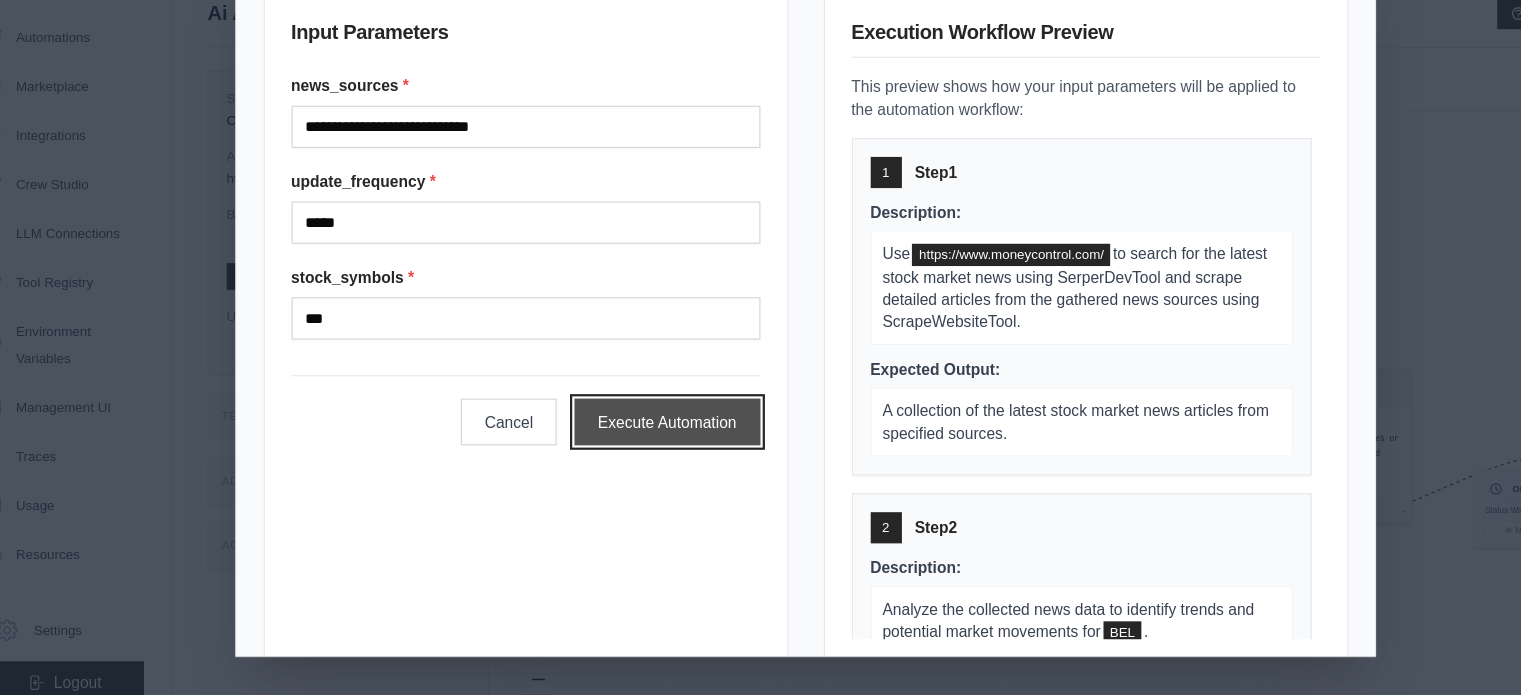 click on "Execute Automation" at bounding box center (636, 449) 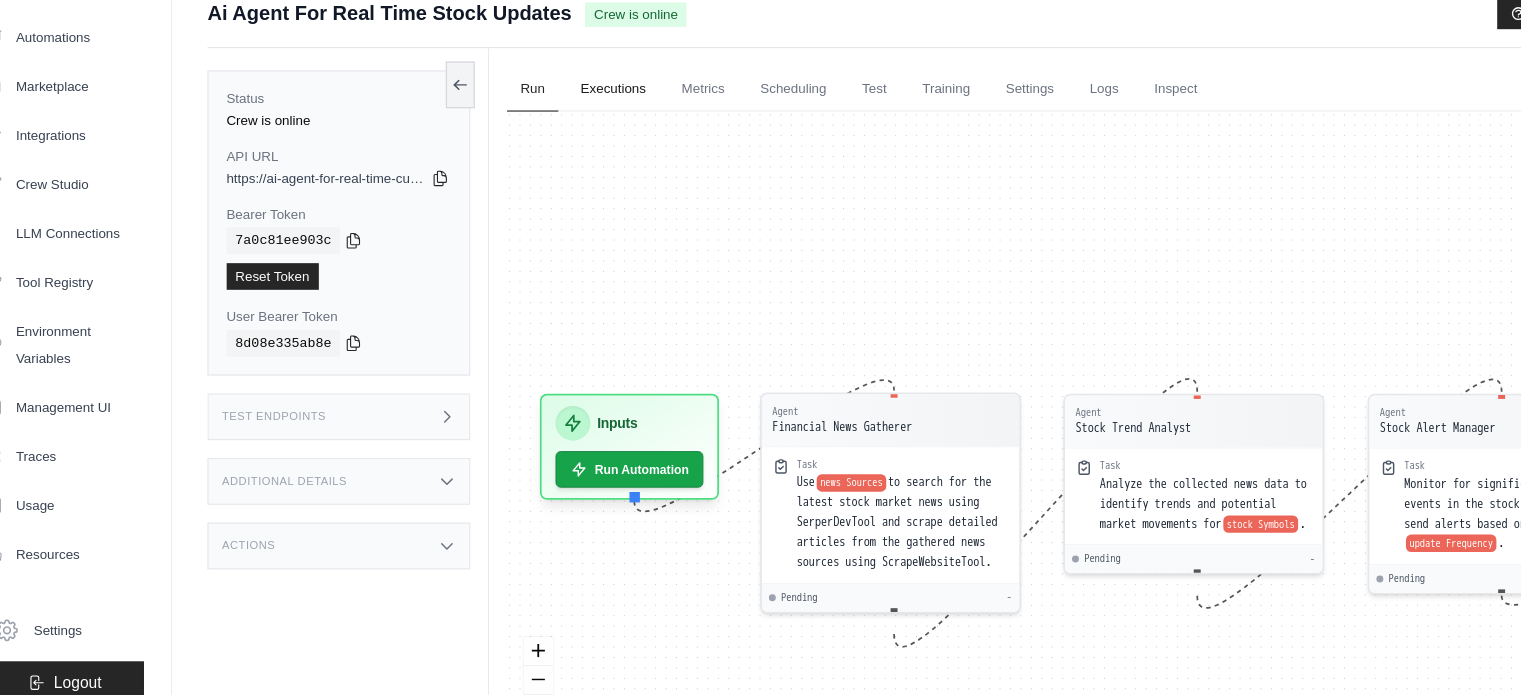 click on "Executions" at bounding box center (588, 151) 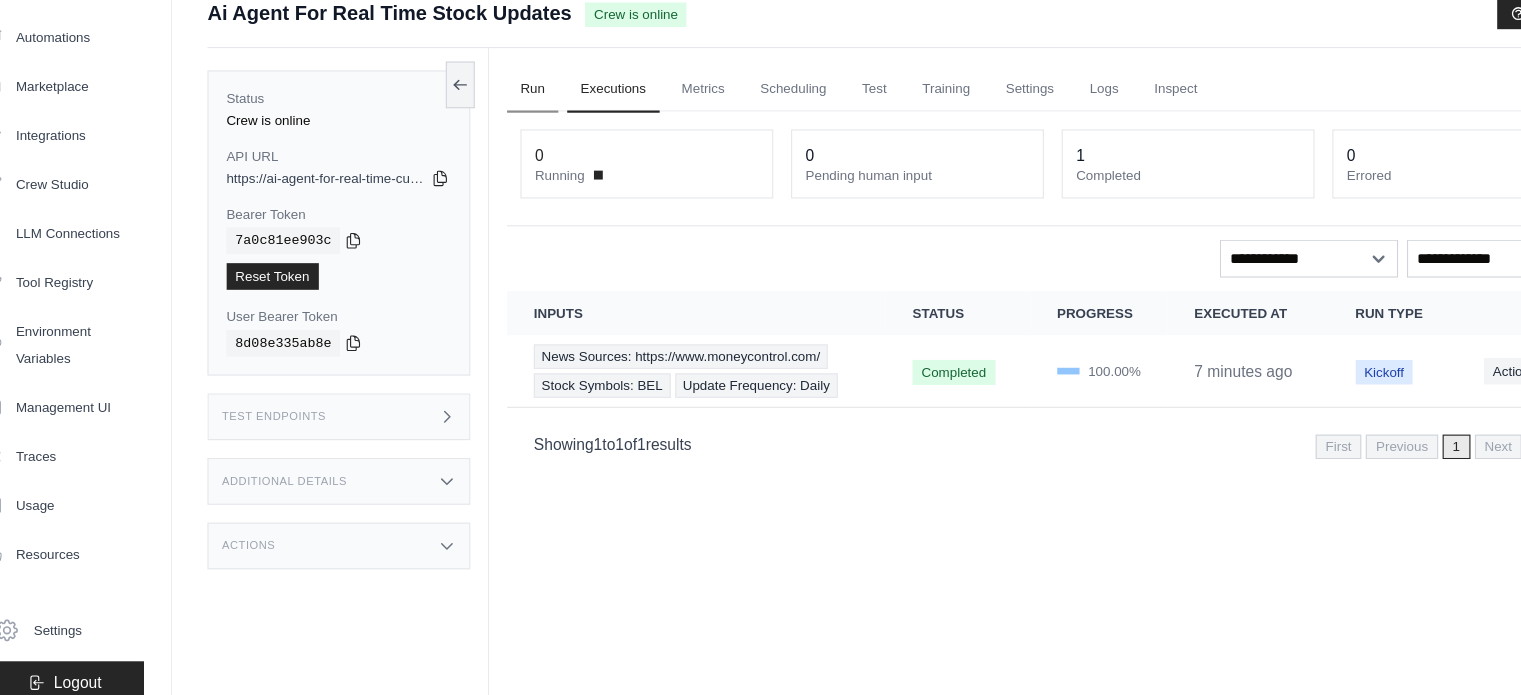 click on "Run" at bounding box center [516, 151] 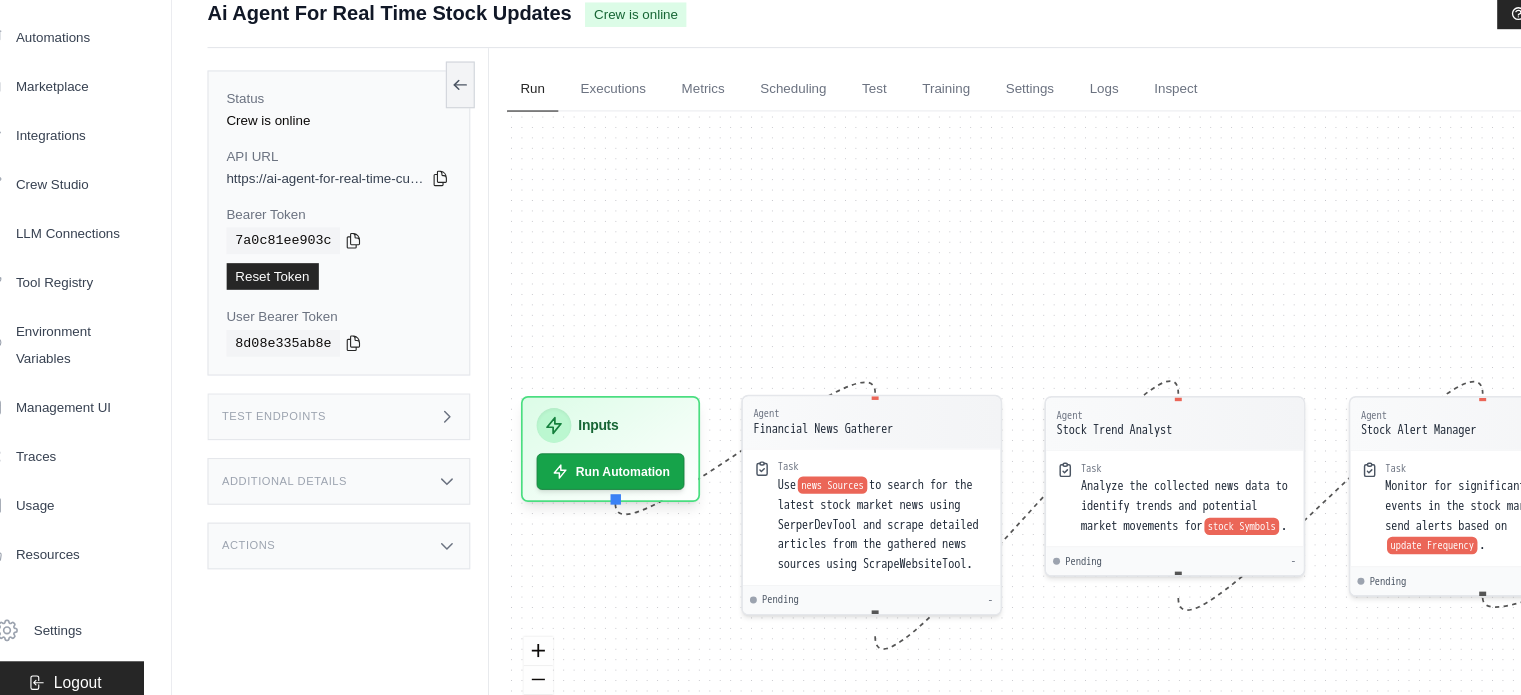 drag, startPoint x: 944, startPoint y: 333, endPoint x: 880, endPoint y: 333, distance: 64 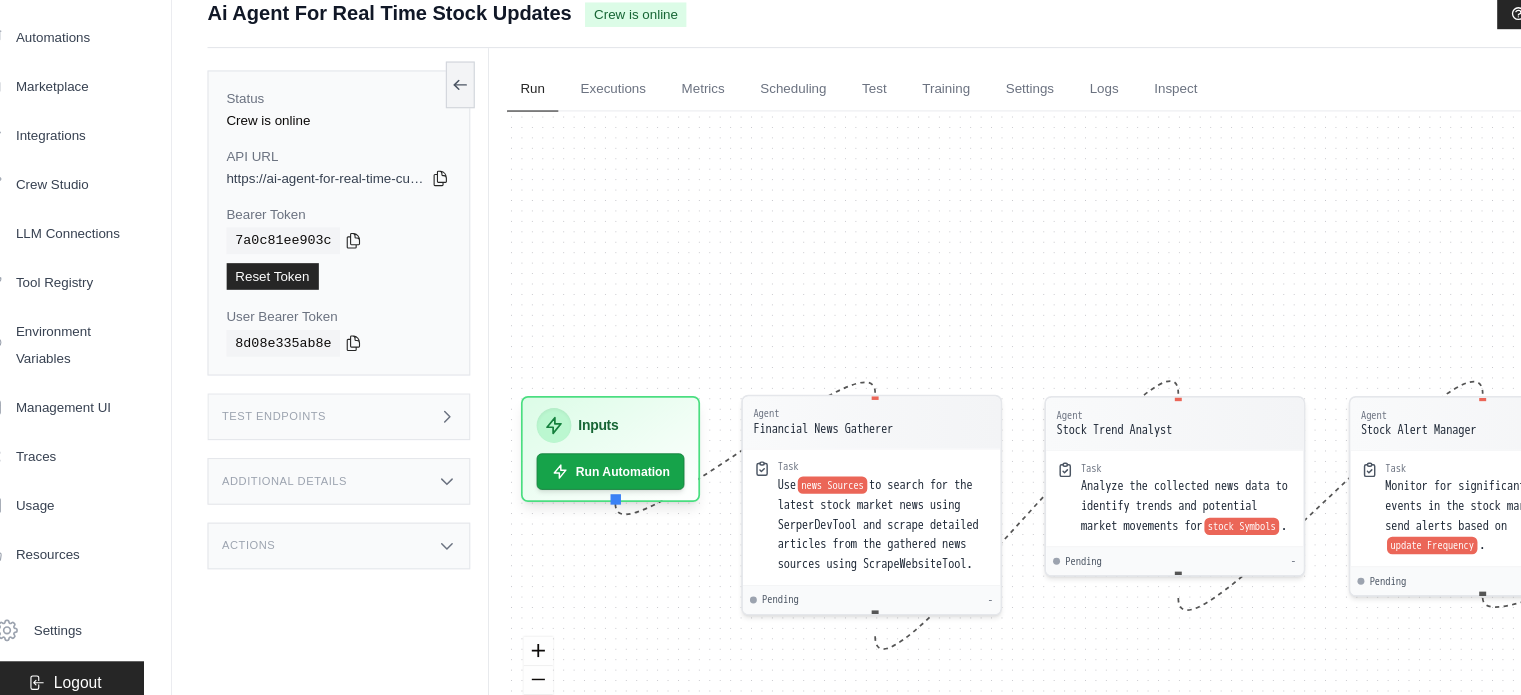 click on "Agent Financial News Gatherer Task Use  news Sources  to search for the latest stock market news using SerperDevTool and scrape detailed articles from the gathered news sources using ScrapeWebsiteTool. Pending - Agent Stock Trend Analyst Task Analyze the collected news data to identify trends and potential market movements for  stock Symbols . Pending - Agent Stock Alert Manager Task Monitor for significant changes or events in the stock market and send alerts based on  update Frequency . Pending - Inputs Run Automation Output Status:  Waiting No Result Yet" at bounding box center (983, 466) 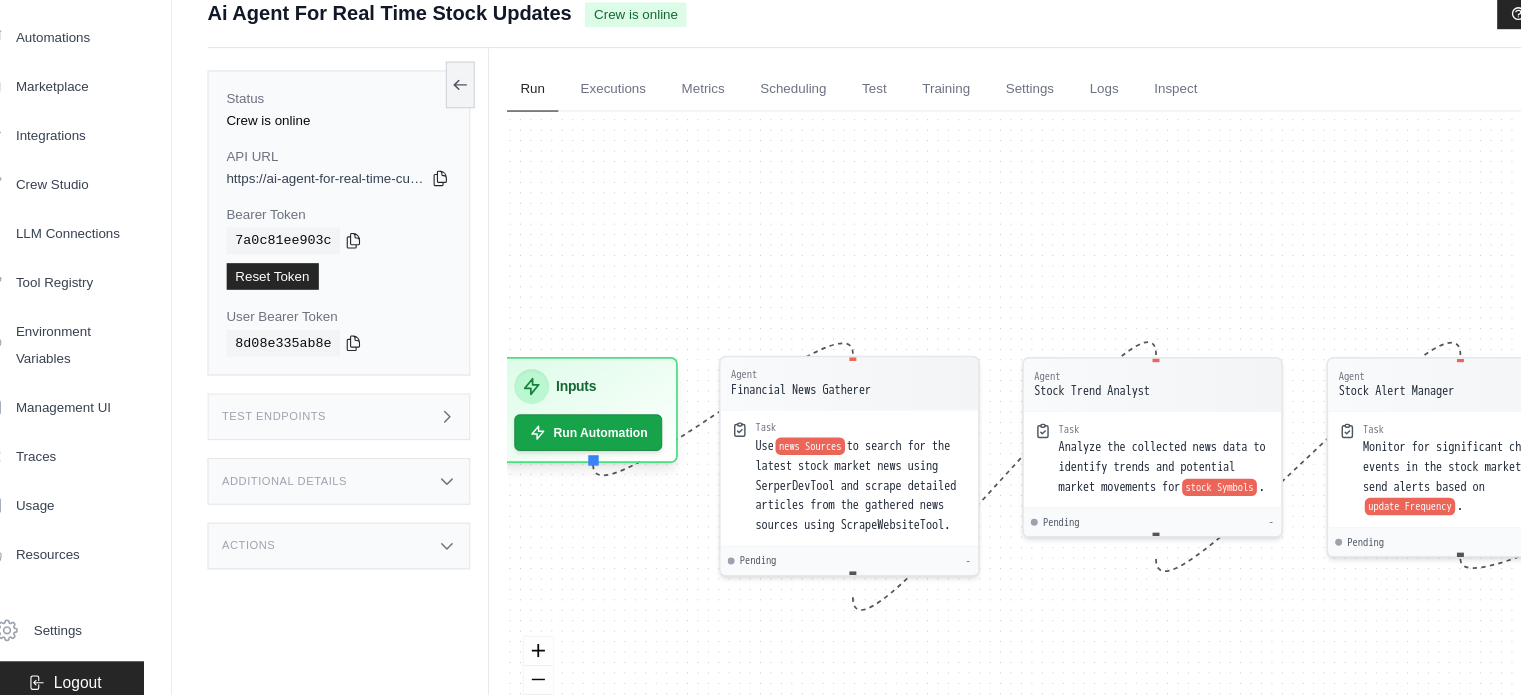 drag, startPoint x: 875, startPoint y: 333, endPoint x: 863, endPoint y: 298, distance: 37 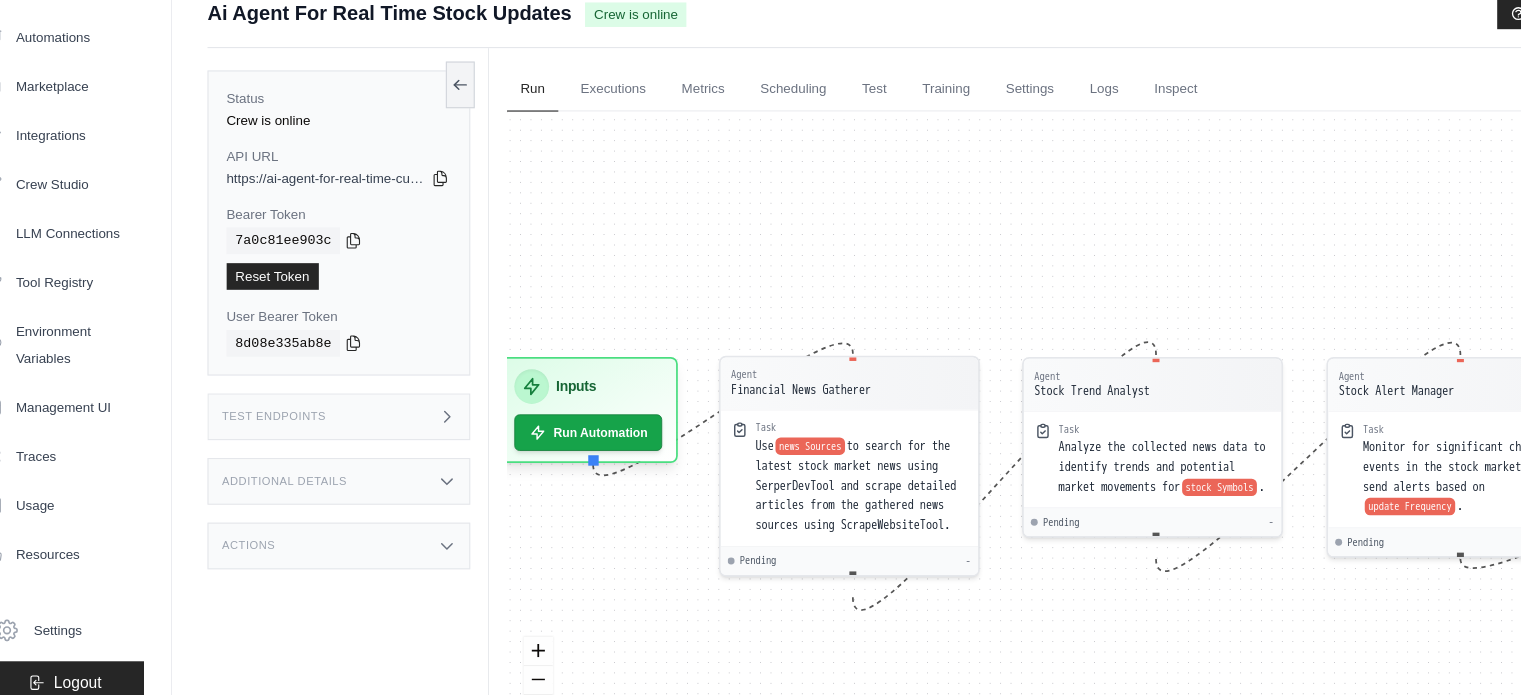 click on "Agent Financial News Gatherer Task Use  news Sources  to search for the latest stock market news using SerperDevTool and scrape detailed articles from the gathered news sources using ScrapeWebsiteTool. Pending - Agent Stock Trend Analyst Task Analyze the collected news data to identify trends and potential market movements for  stock Symbols . Pending - Agent Stock Alert Manager Task Monitor for significant changes or events in the stock market and send alerts based on  update Frequency . Pending - Inputs Run Automation Output Status:  Waiting No Result Yet" at bounding box center (983, 466) 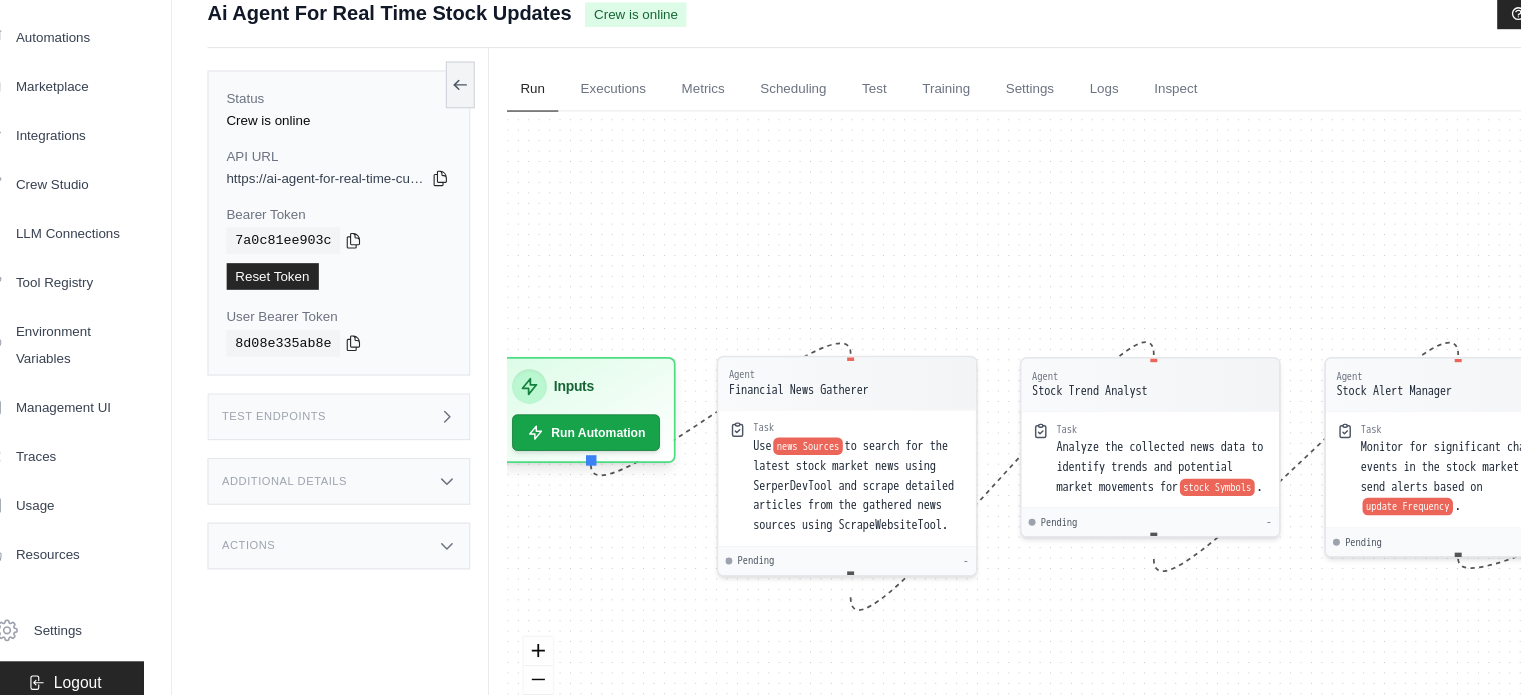 click 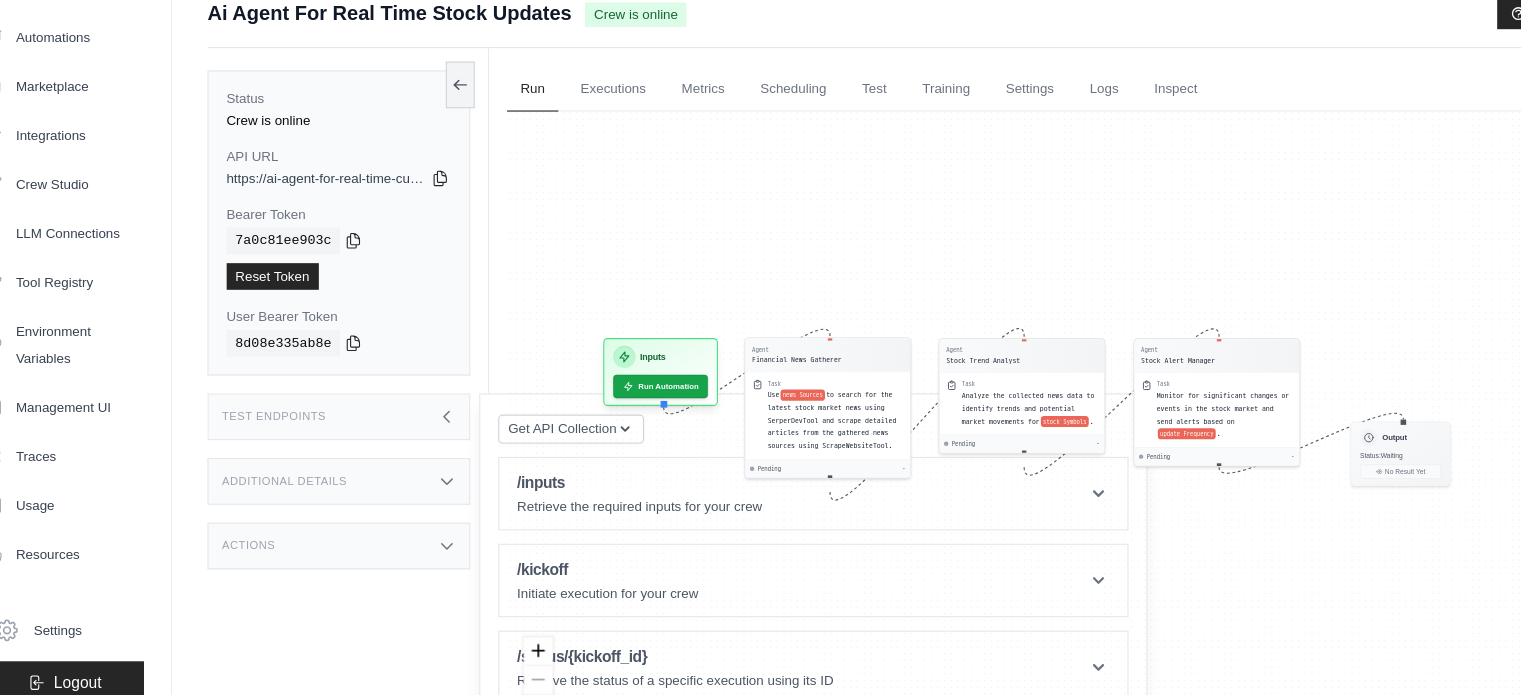 click on "Agent Financial News Gatherer Task Use  news Sources  to search for the latest stock market news using SerperDevTool and scrape detailed articles from the gathered news sources using ScrapeWebsiteTool. Pending - Agent Stock Trend Analyst Task Analyze the collected news data to identify trends and potential market movements for  stock Symbols . Pending - Agent Stock Alert Manager Task Monitor for significant changes or events in the stock market and send alerts based on  update Frequency . Pending - Inputs Run Automation Output Status:  Waiting No Result Yet" at bounding box center (983, 466) 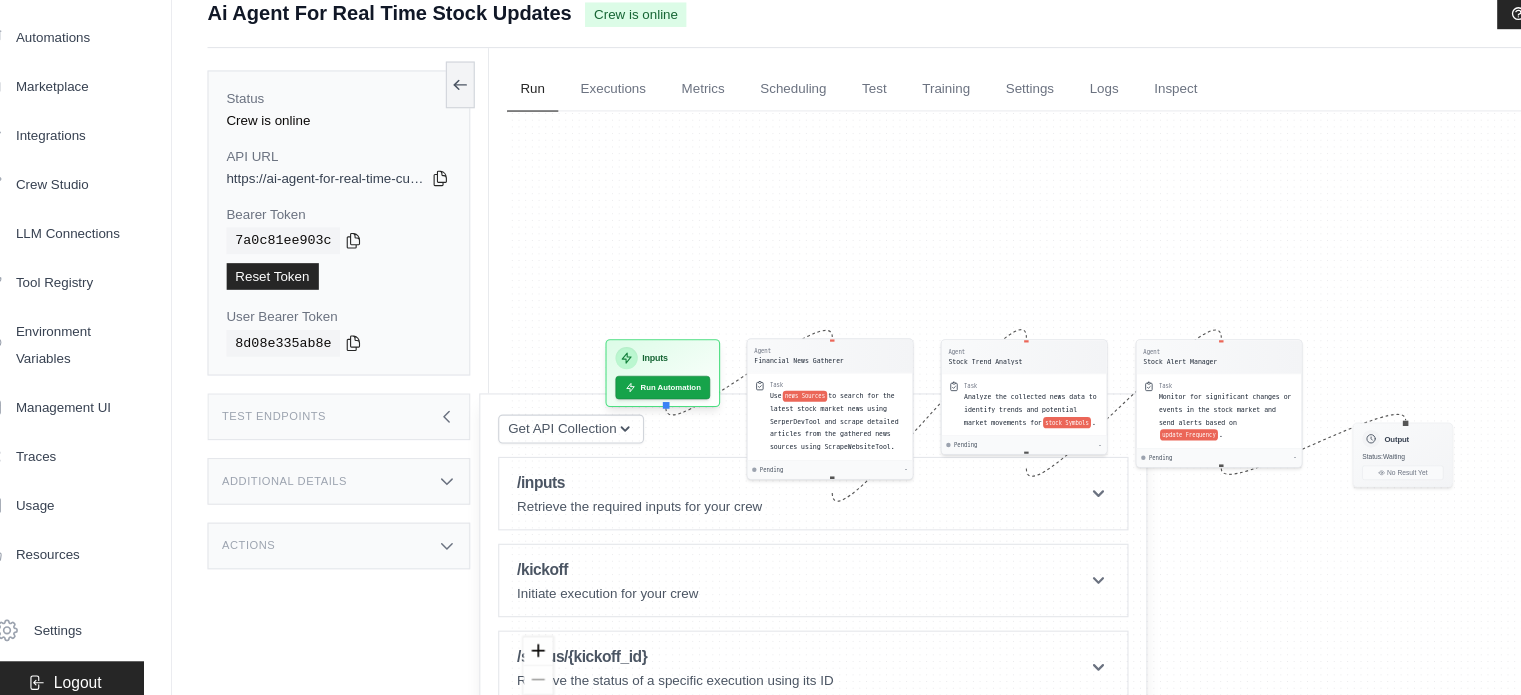 click on "Agent Financial News Gatherer Task Use  news Sources  to search for the latest stock market news using SerperDevTool and scrape detailed articles from the gathered news sources using ScrapeWebsiteTool. Pending - Agent Stock Trend Analyst Task Analyze the collected news data to identify trends and potential market movements for  stock Symbols . Pending - Agent Stock Alert Manager Task Monitor for significant changes or events in the stock market and send alerts based on  update Frequency . Pending - Inputs Run Automation Output Status:  Waiting No Result Yet" at bounding box center (983, 466) 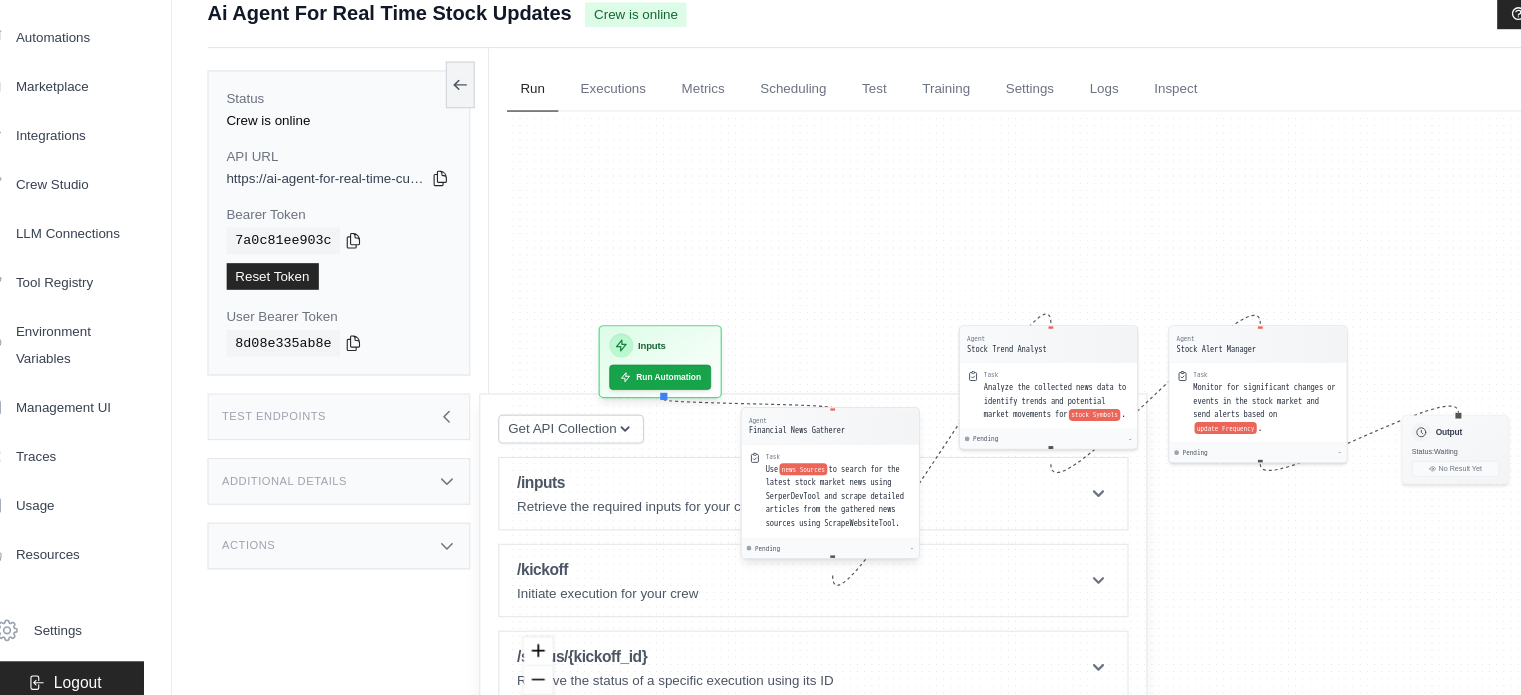 drag, startPoint x: 758, startPoint y: 412, endPoint x: 761, endPoint y: 473, distance: 61.073727 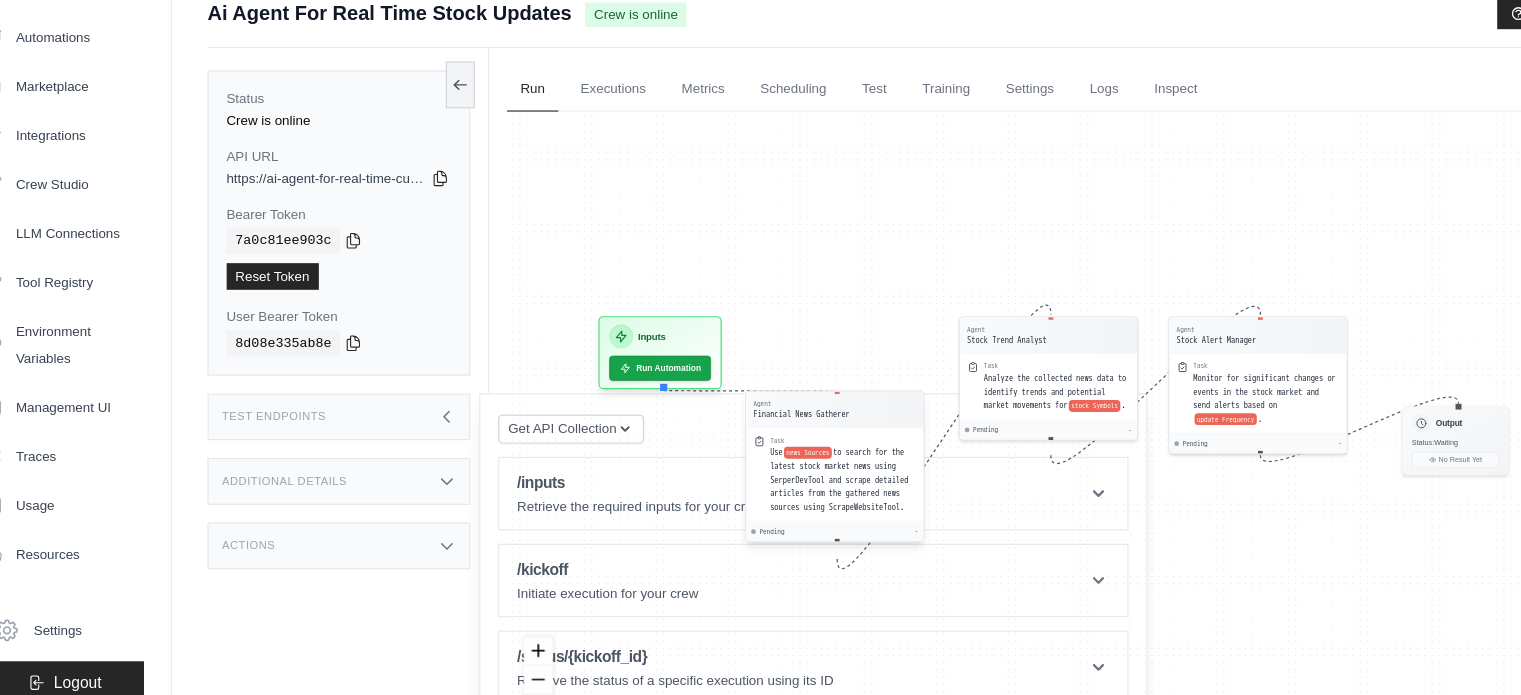 drag, startPoint x: 775, startPoint y: 471, endPoint x: 781, endPoint y: 437, distance: 34.525352 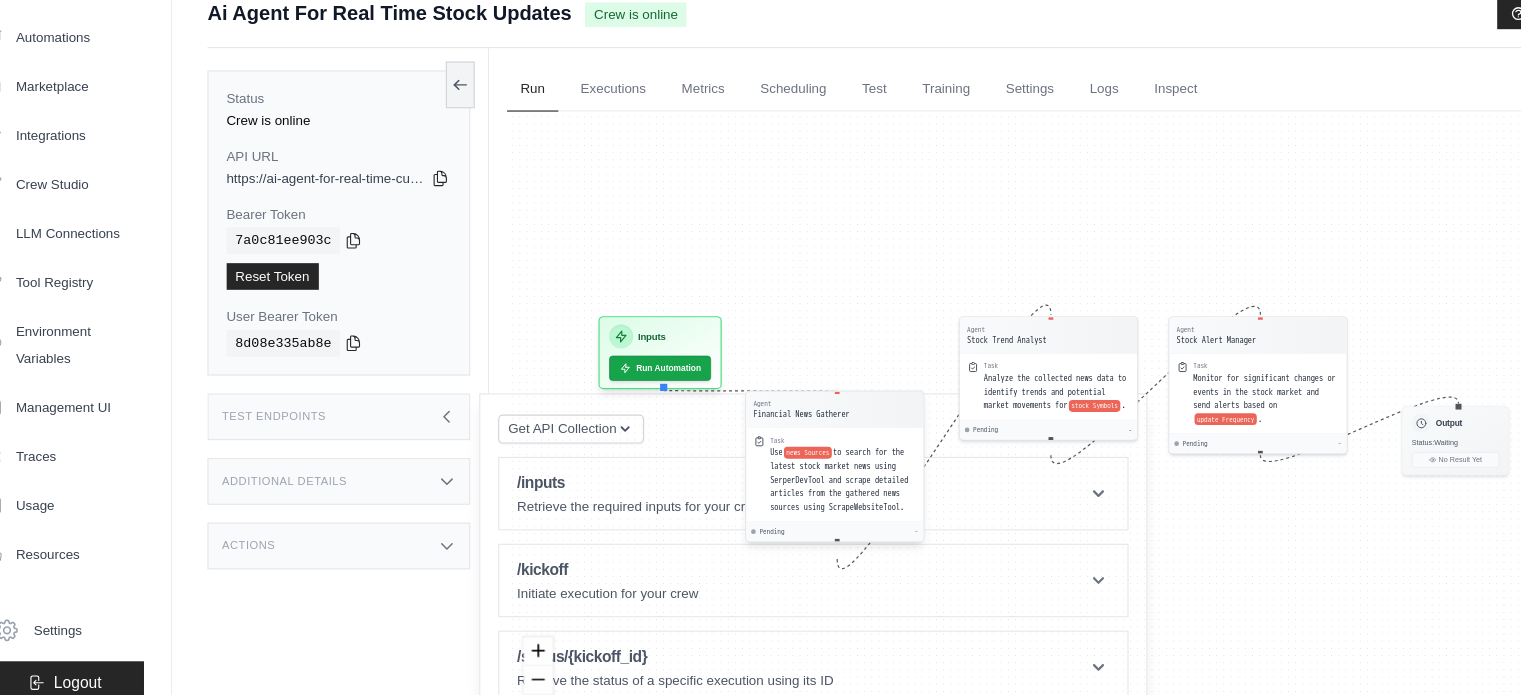 click on "Agent Financial News Gatherer" at bounding box center (787, 438) 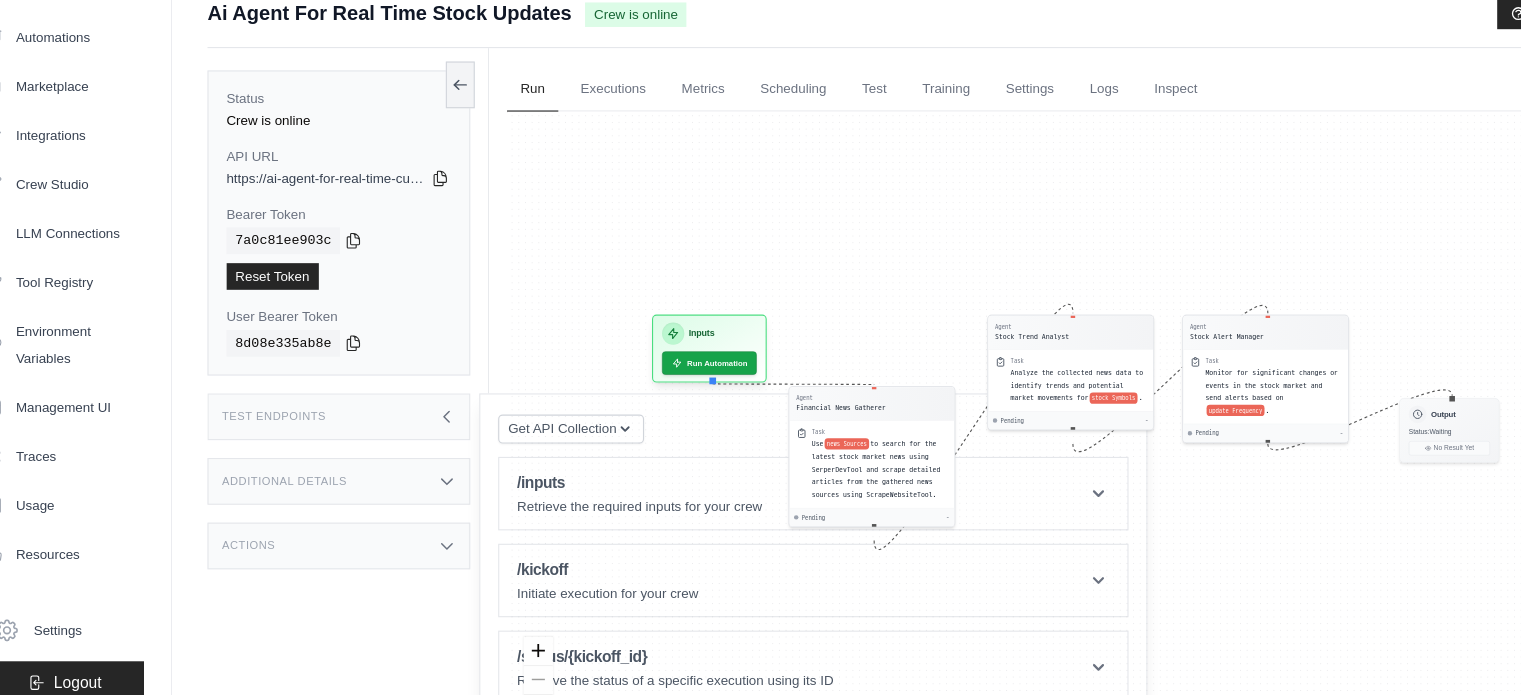 click on "Agent Financial News Gatherer Task Use  news Sources  to search for the latest stock market news using SerperDevTool and scrape detailed articles from the gathered news sources using ScrapeWebsiteTool. Pending - Agent Stock Trend Analyst Task Analyze the collected news data to identify trends and potential market movements for  stock Symbols . Pending - Agent Stock Alert Manager Task Monitor for significant changes or events in the stock market and send alerts based on  update Frequency . Pending - Inputs Run Automation Output Status:  Waiting No Result Yet" at bounding box center (983, 466) 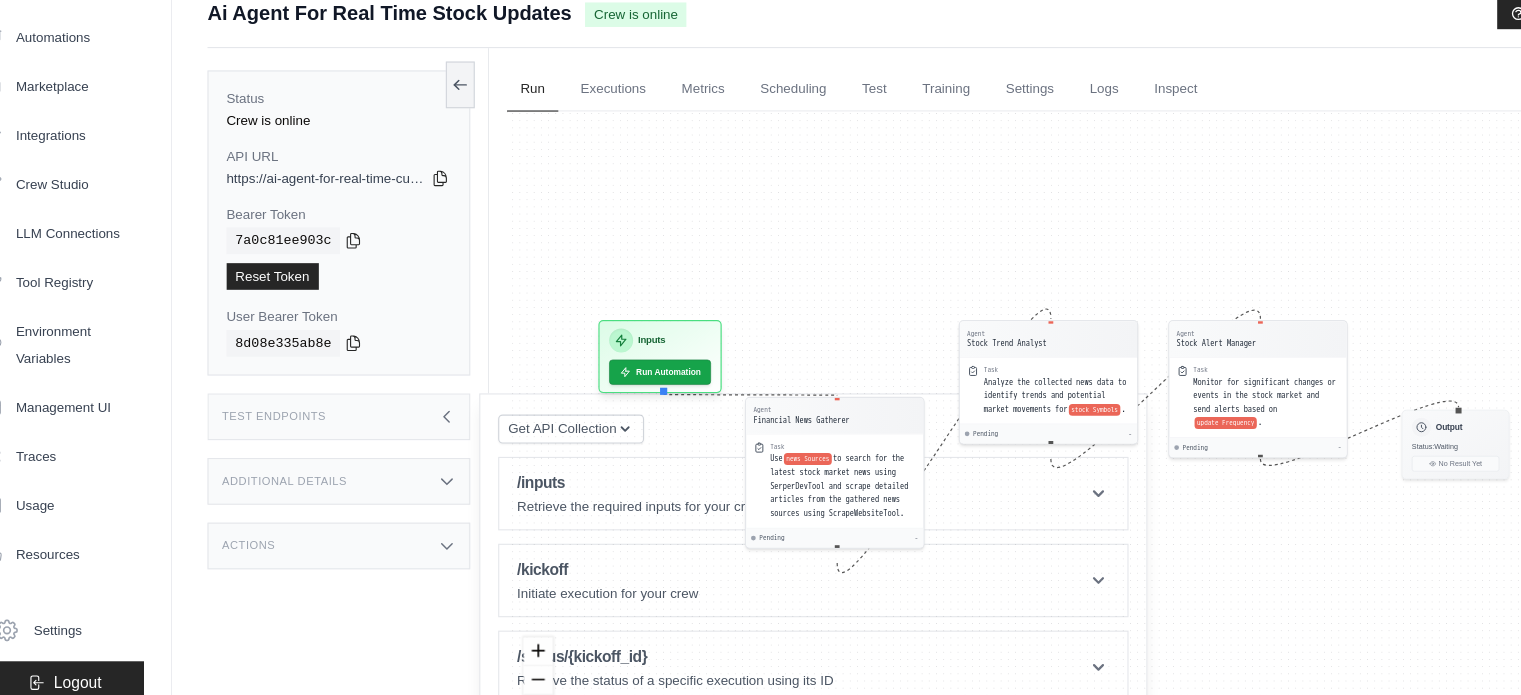 click on "Agent Financial News Gatherer Task Use  news Sources  to search for the latest stock market news using SerperDevTool and scrape detailed articles from the gathered news sources using ScrapeWebsiteTool. Pending - Agent Stock Trend Analyst Task Analyze the collected news data to identify trends and potential market movements for  stock Symbols . Pending - Agent Stock Alert Manager Task Monitor for significant changes or events in the stock market and send alerts based on  update Frequency . Pending - Inputs Run Automation Output Status:  Waiting No Result Yet" at bounding box center [983, 466] 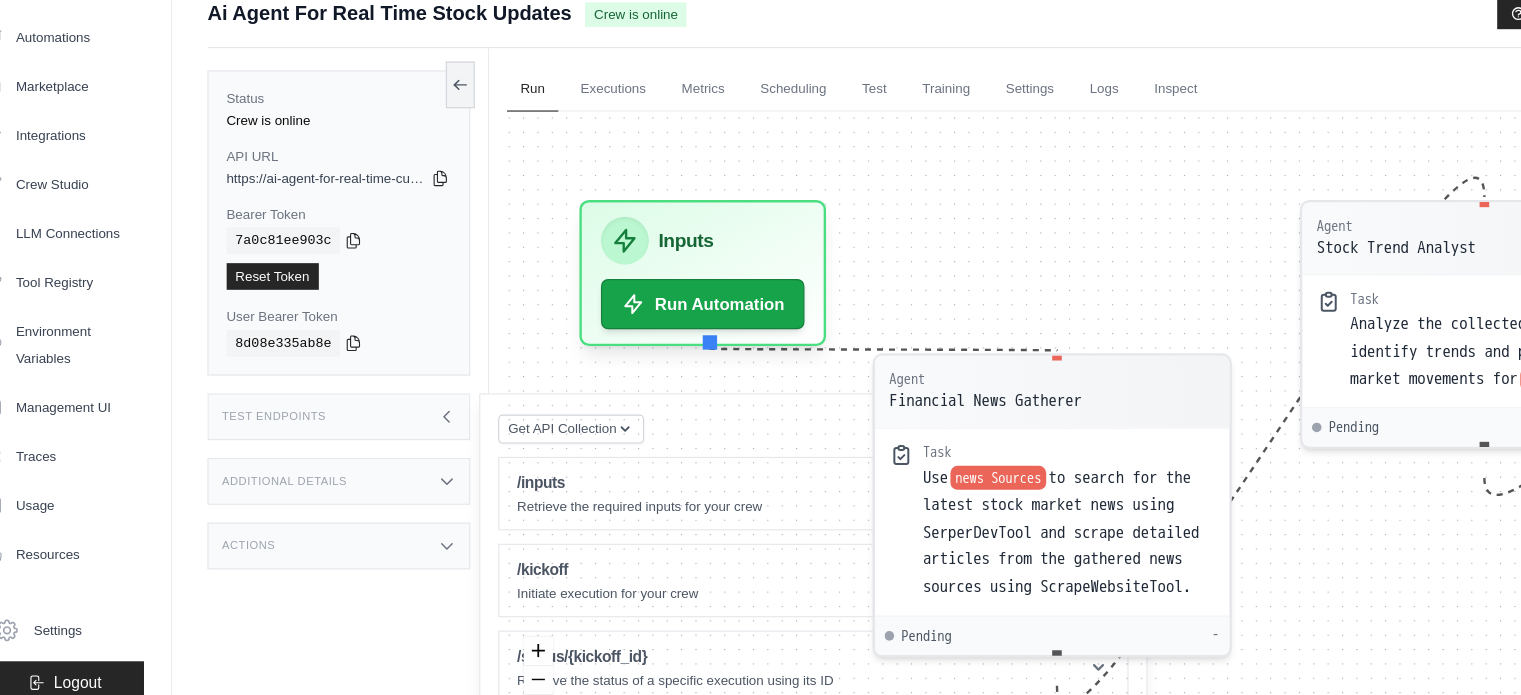 click on "Agent Financial News Gatherer Task Use  news Sources  to search for the latest stock market news using SerperDevTool and scrape detailed articles from the gathered news sources using ScrapeWebsiteTool. Pending - Agent Stock Trend Analyst Task Analyze the collected news data to identify trends and potential market movements for  stock Symbols . Pending - Agent Stock Alert Manager Task Monitor for significant changes or events in the stock market and send alerts based on  update Frequency . Pending - Inputs Run Automation Output Status:  Waiting No Result Yet" at bounding box center (983, 466) 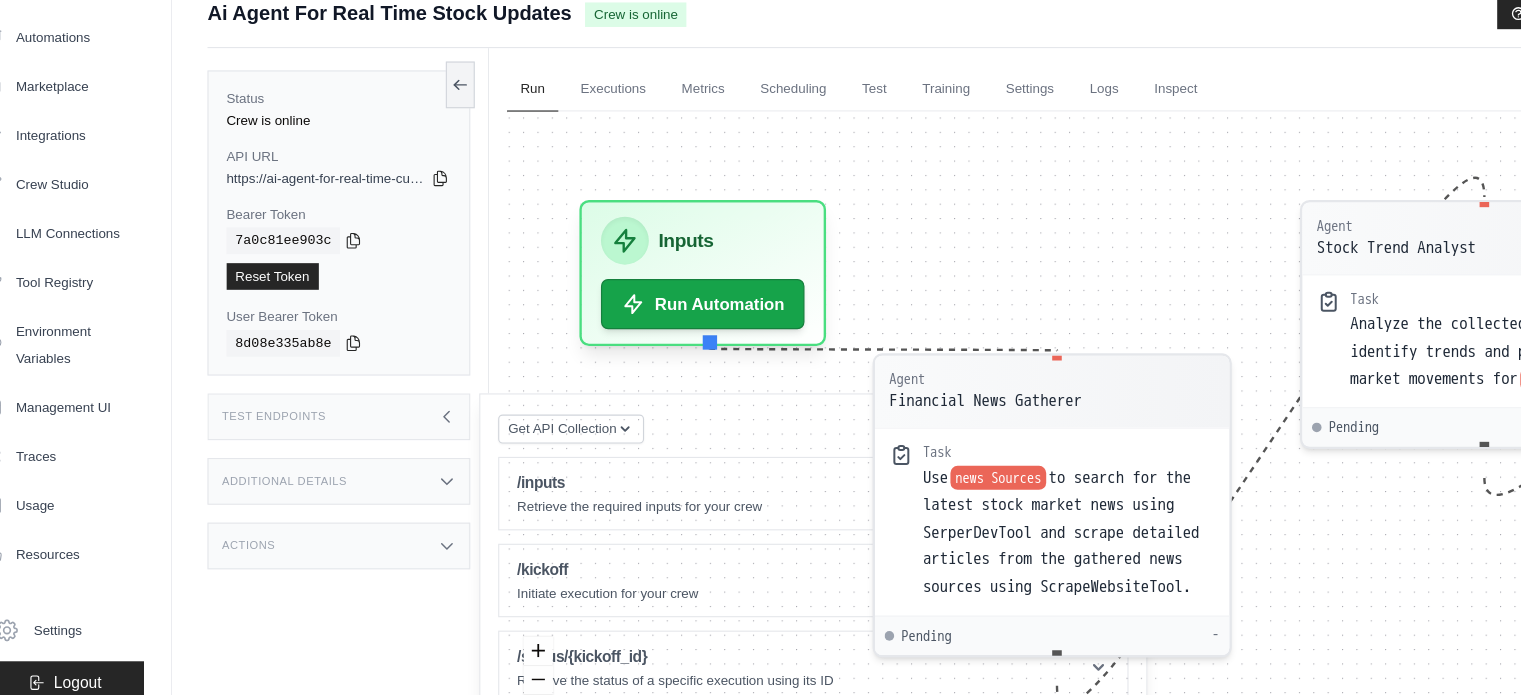 click on "Agent Financial News Gatherer Task Use  news Sources  to search for the latest stock market news using SerperDevTool and scrape detailed articles from the gathered news sources using ScrapeWebsiteTool. Pending - Agent Stock Trend Analyst Task Analyze the collected news data to identify trends and potential market movements for  stock Symbols . Pending - Agent Stock Alert Manager Task Monitor for significant changes or events in the stock market and send alerts based on  update Frequency . Pending - Inputs Run Automation Output Status:  Waiting No Result Yet" at bounding box center [983, 466] 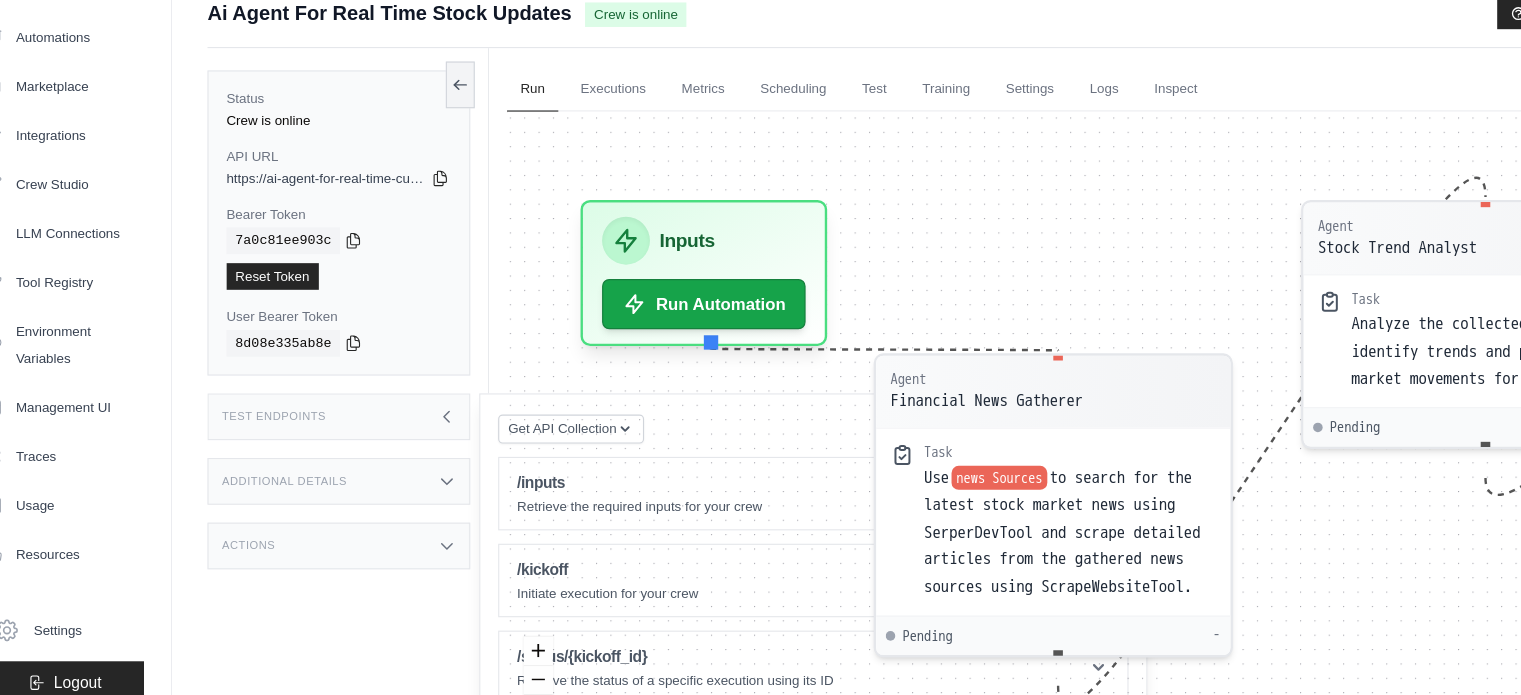 click on "Test Endpoints" at bounding box center [342, 445] 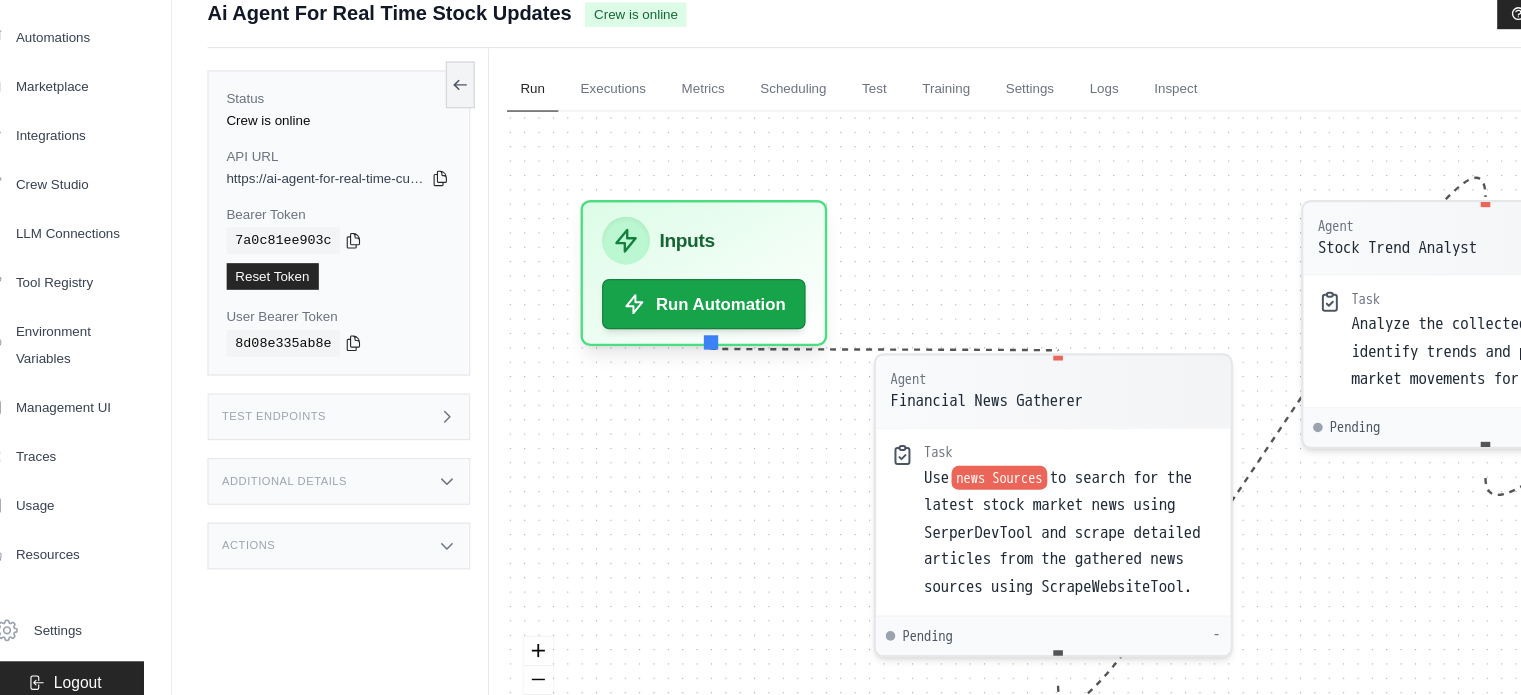 click on "Additional Details" at bounding box center [342, 503] 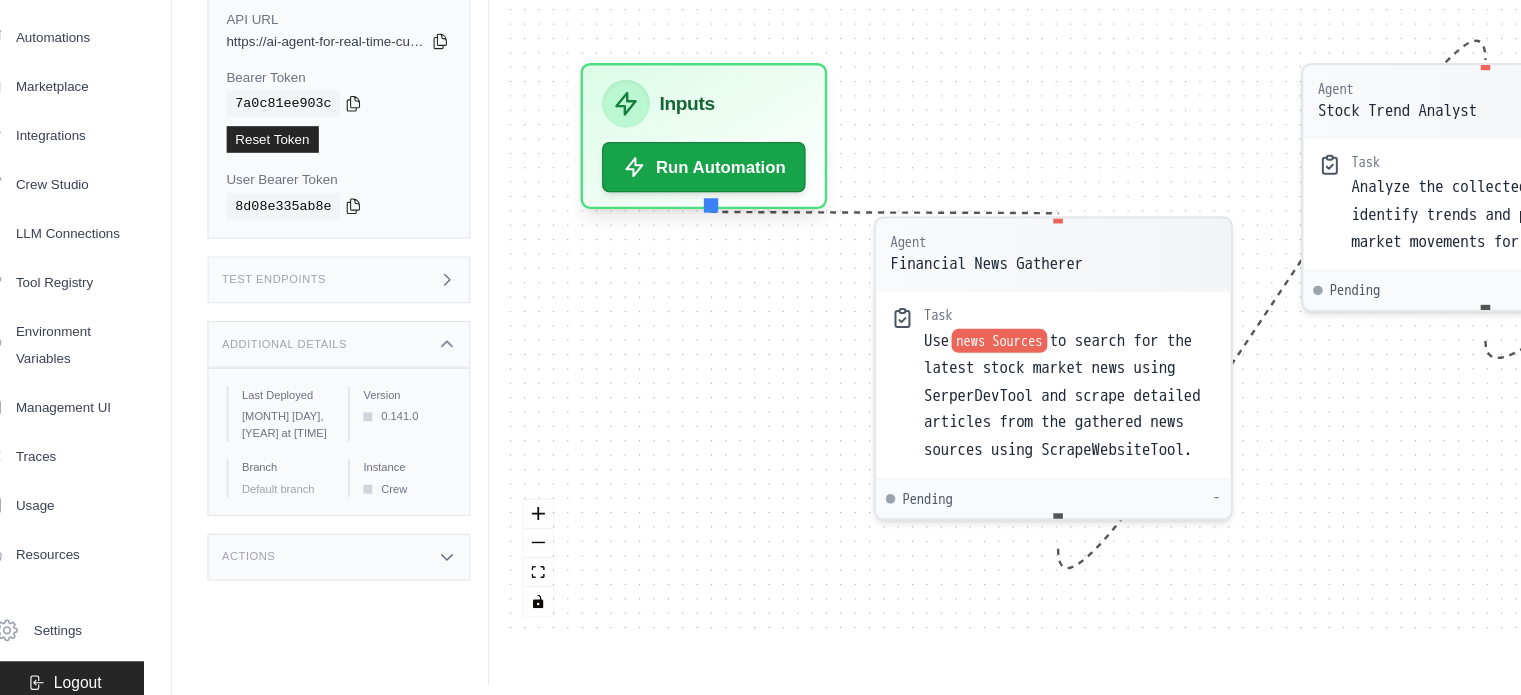 scroll, scrollTop: 152, scrollLeft: 0, axis: vertical 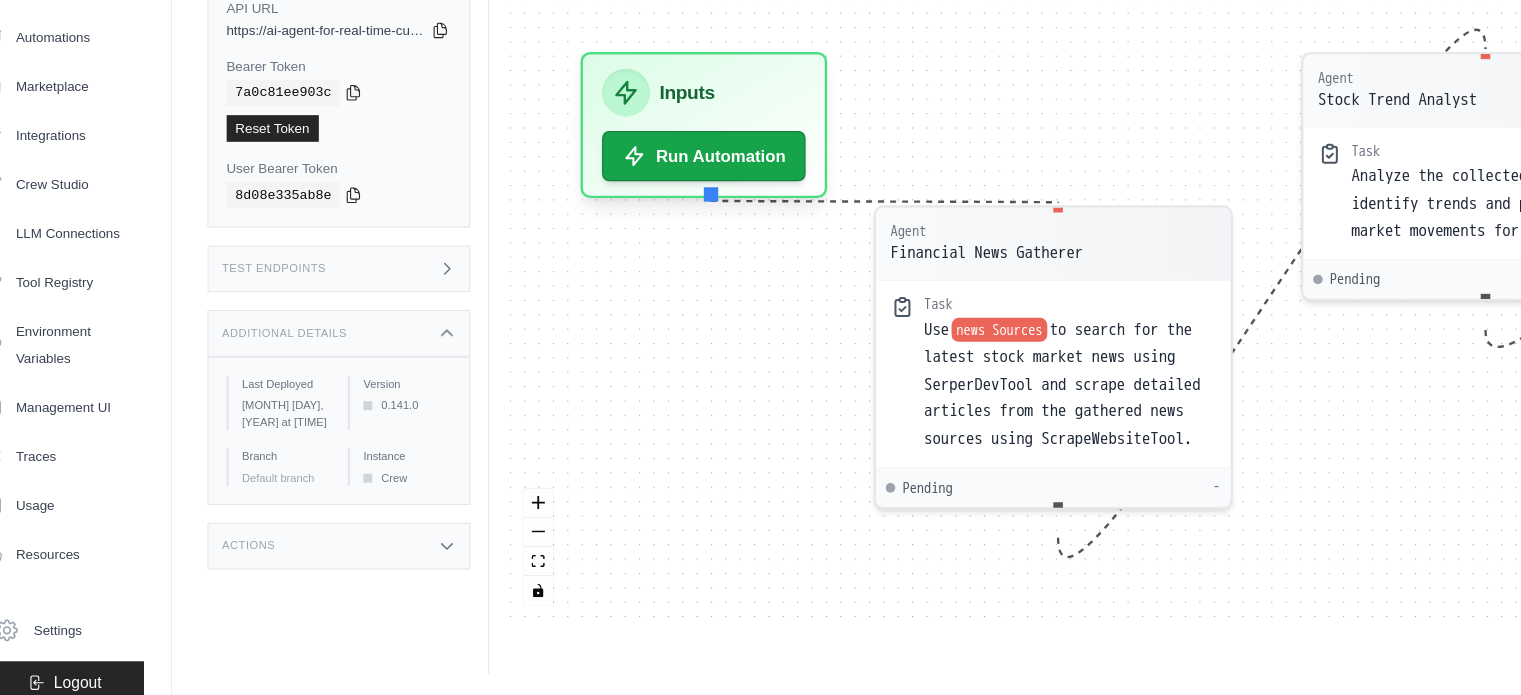 click on "Actions" at bounding box center [342, 561] 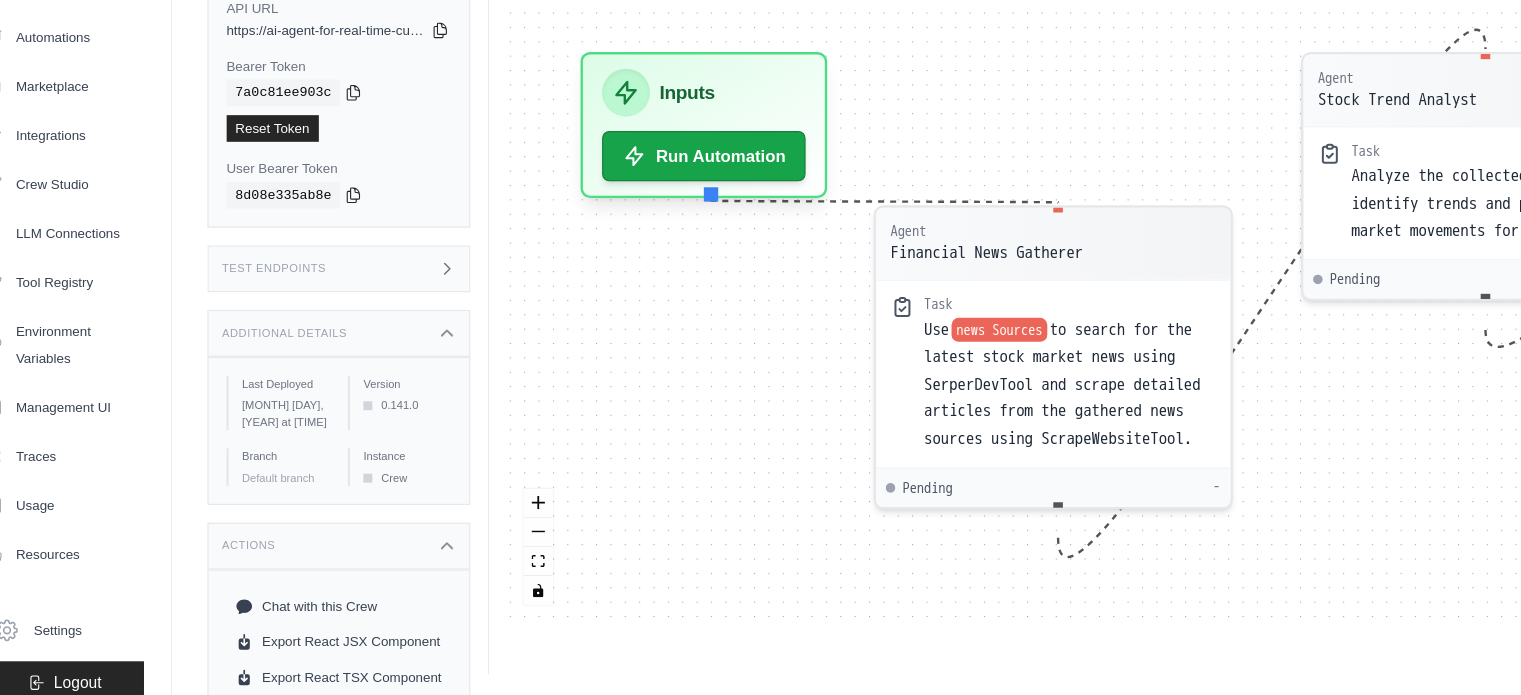 click on "Actions" at bounding box center [342, 561] 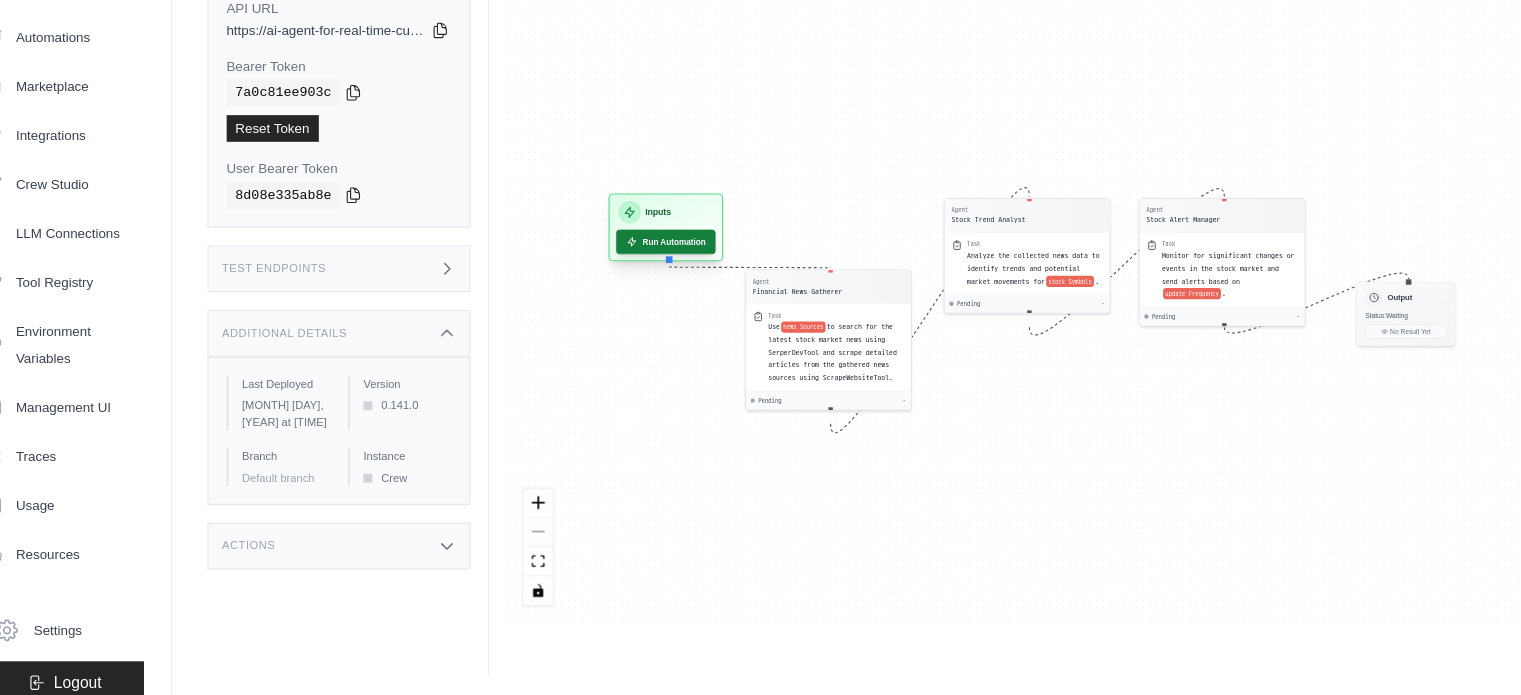 click on "Run Automation" at bounding box center [635, 288] 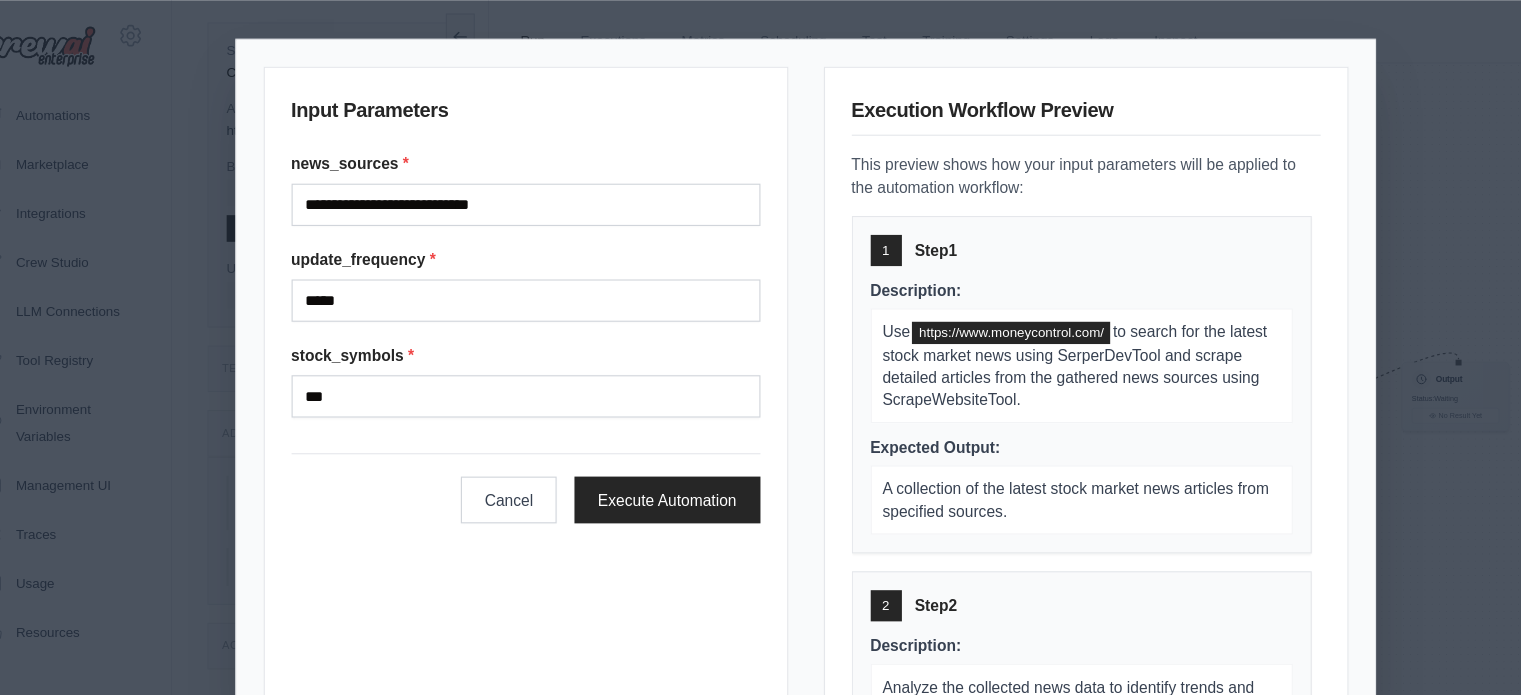 scroll, scrollTop: 152, scrollLeft: 0, axis: vertical 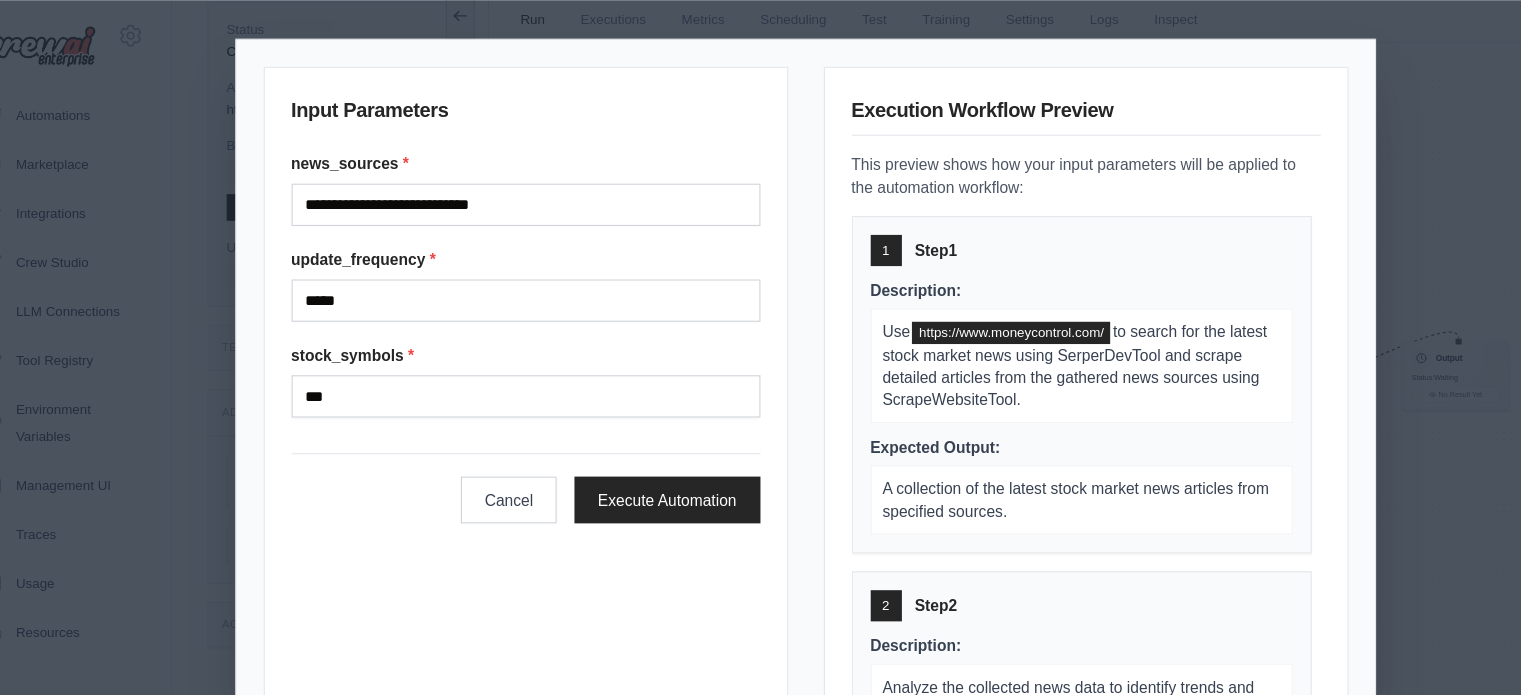 click on "**********" at bounding box center [760, 347] 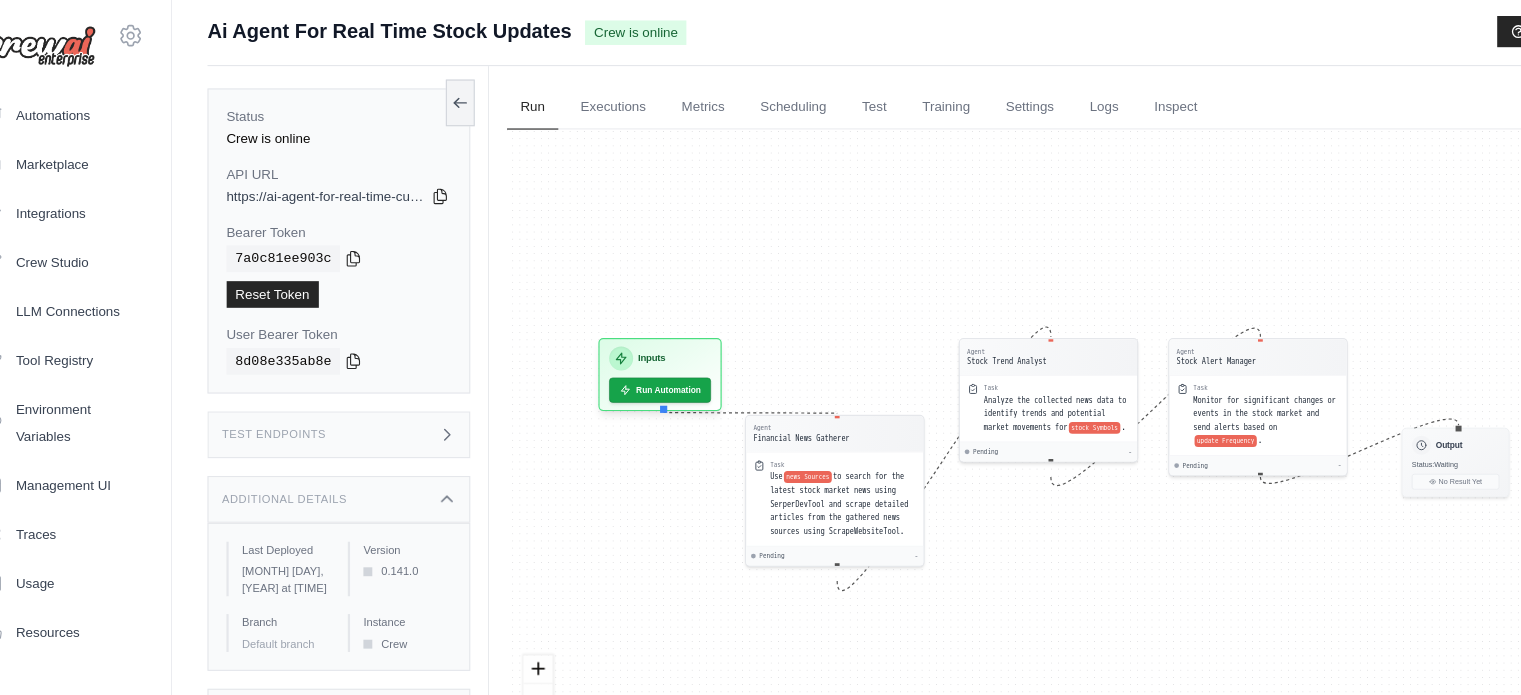 scroll, scrollTop: 0, scrollLeft: 0, axis: both 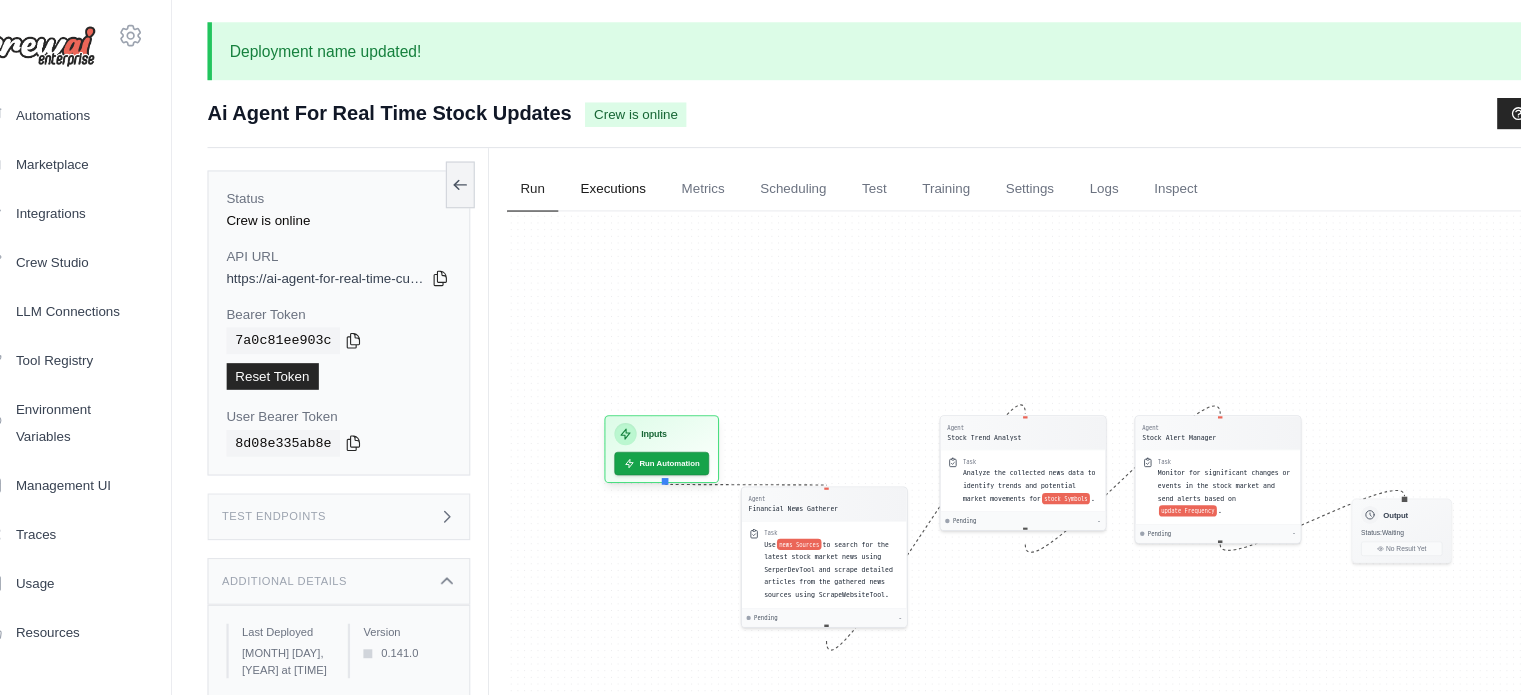 click on "Executions" at bounding box center (588, 170) 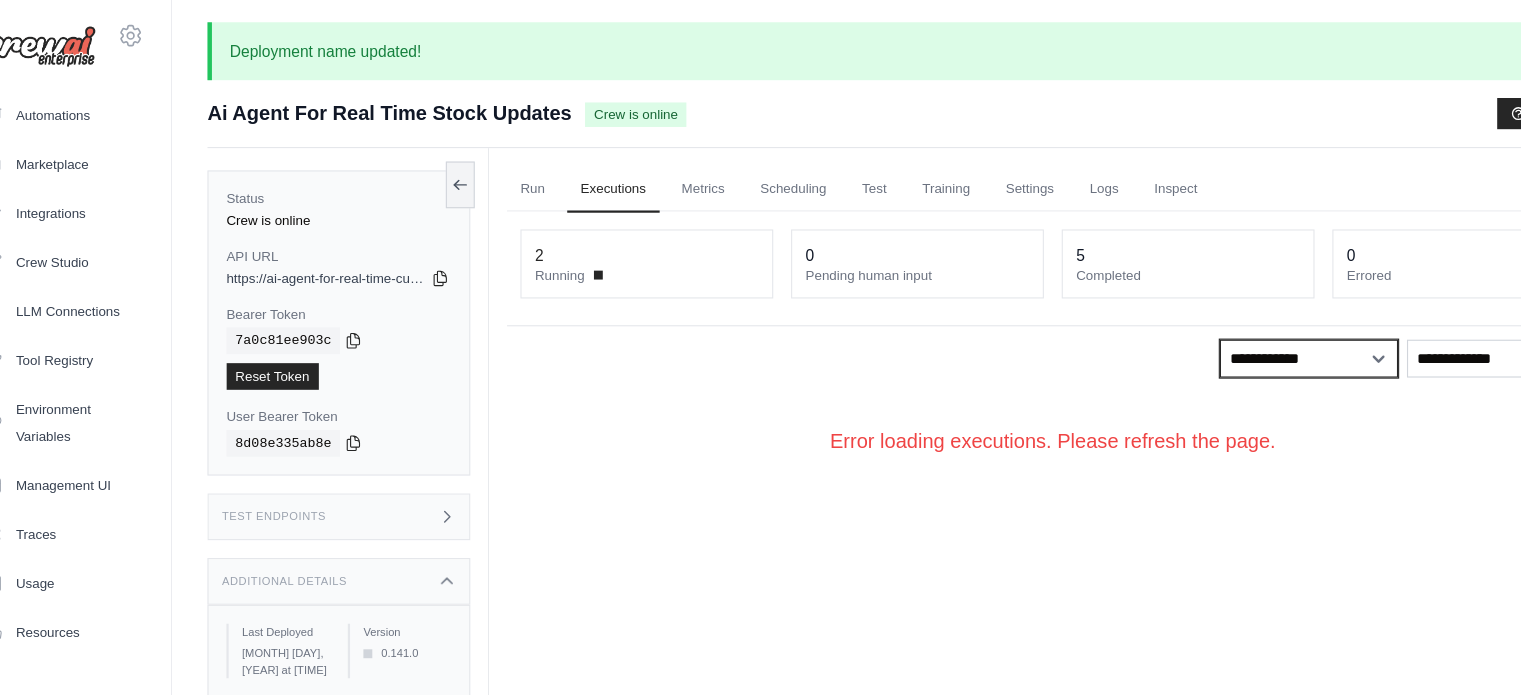 click on "**********" at bounding box center (1213, 322) 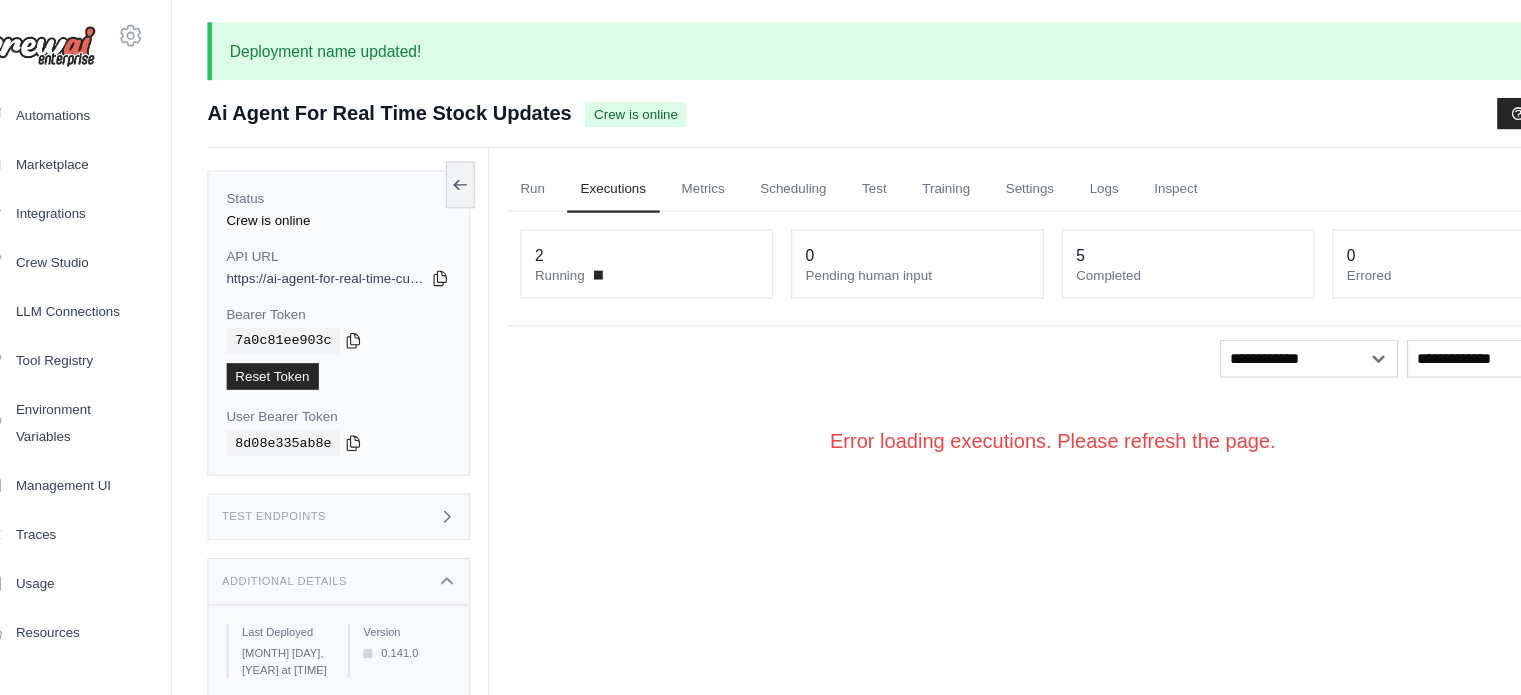 click on "Running" at bounding box center [540, 247] 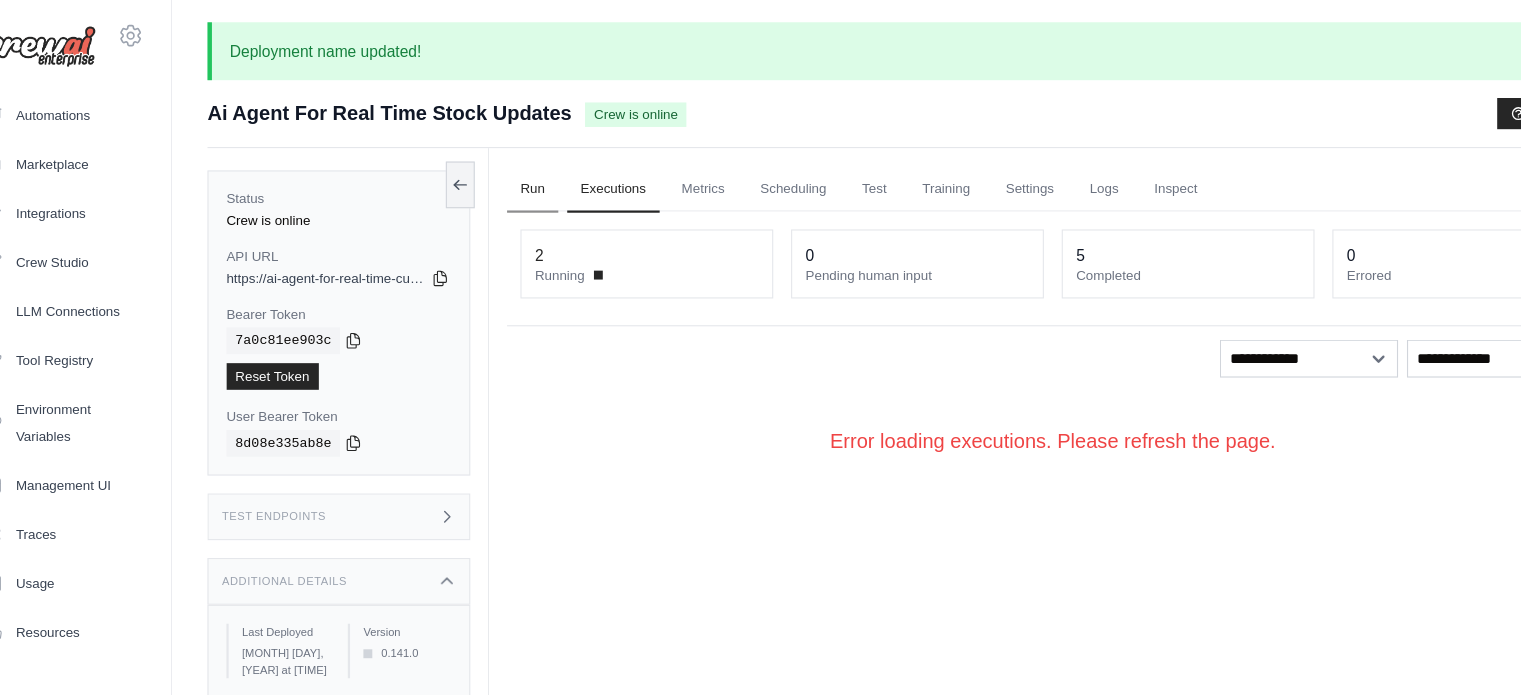 click on "Run" at bounding box center (516, 170) 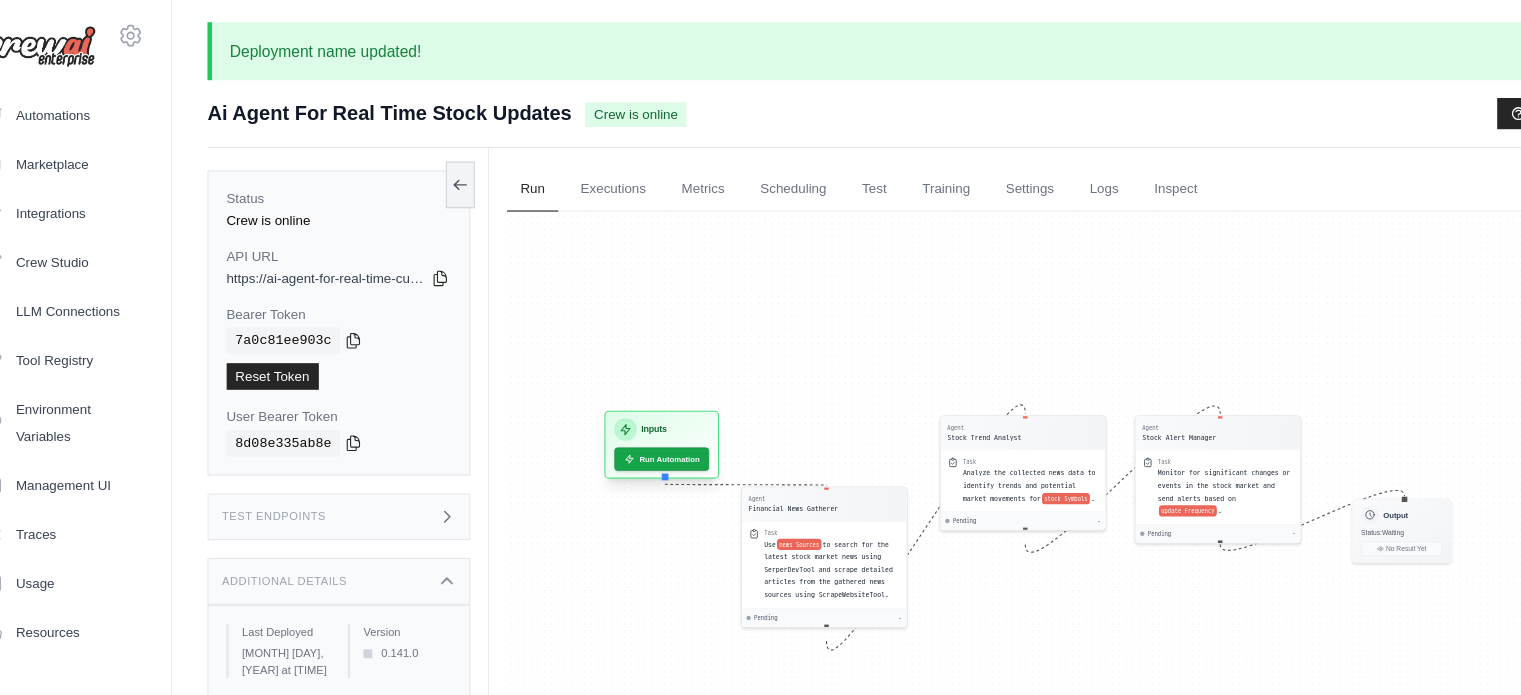 scroll, scrollTop: 372, scrollLeft: 0, axis: vertical 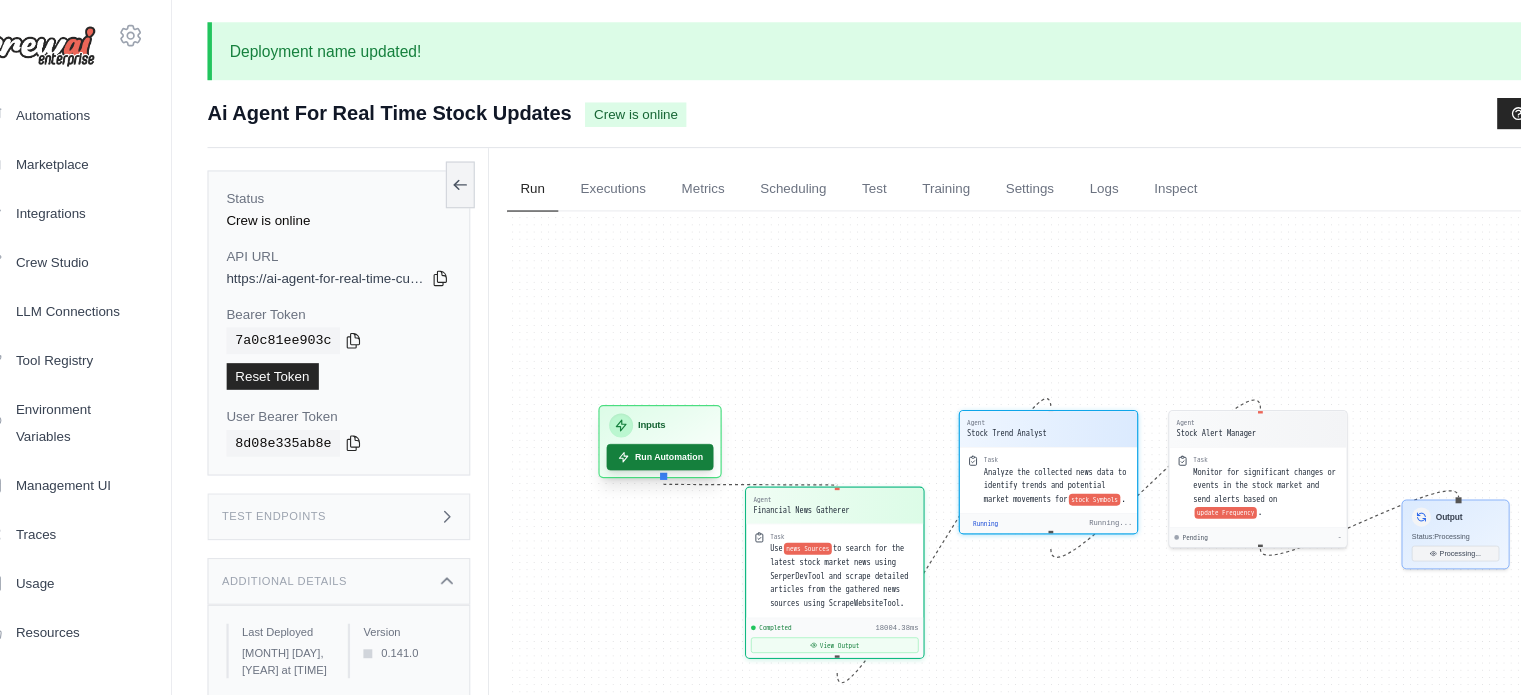 click on "Run Automation" at bounding box center (630, 411) 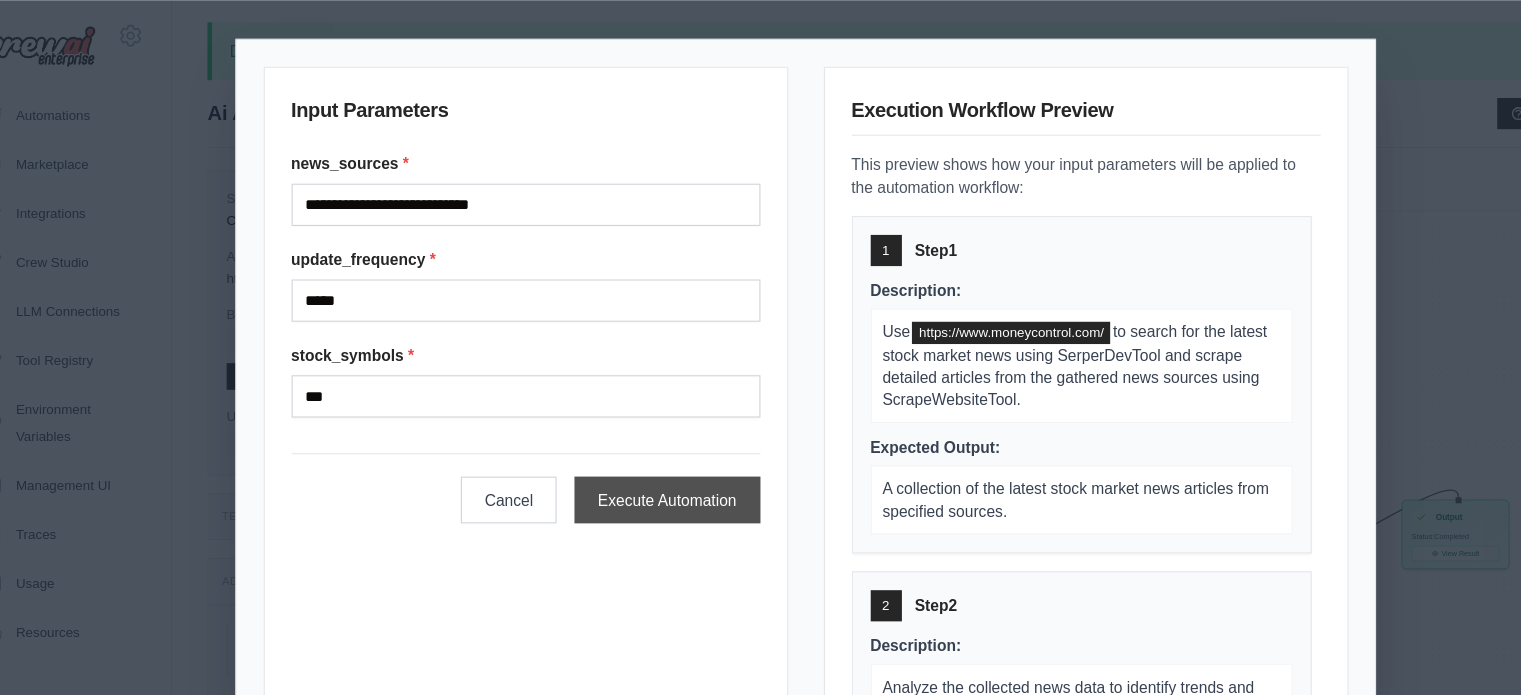 scroll, scrollTop: 3438, scrollLeft: 0, axis: vertical 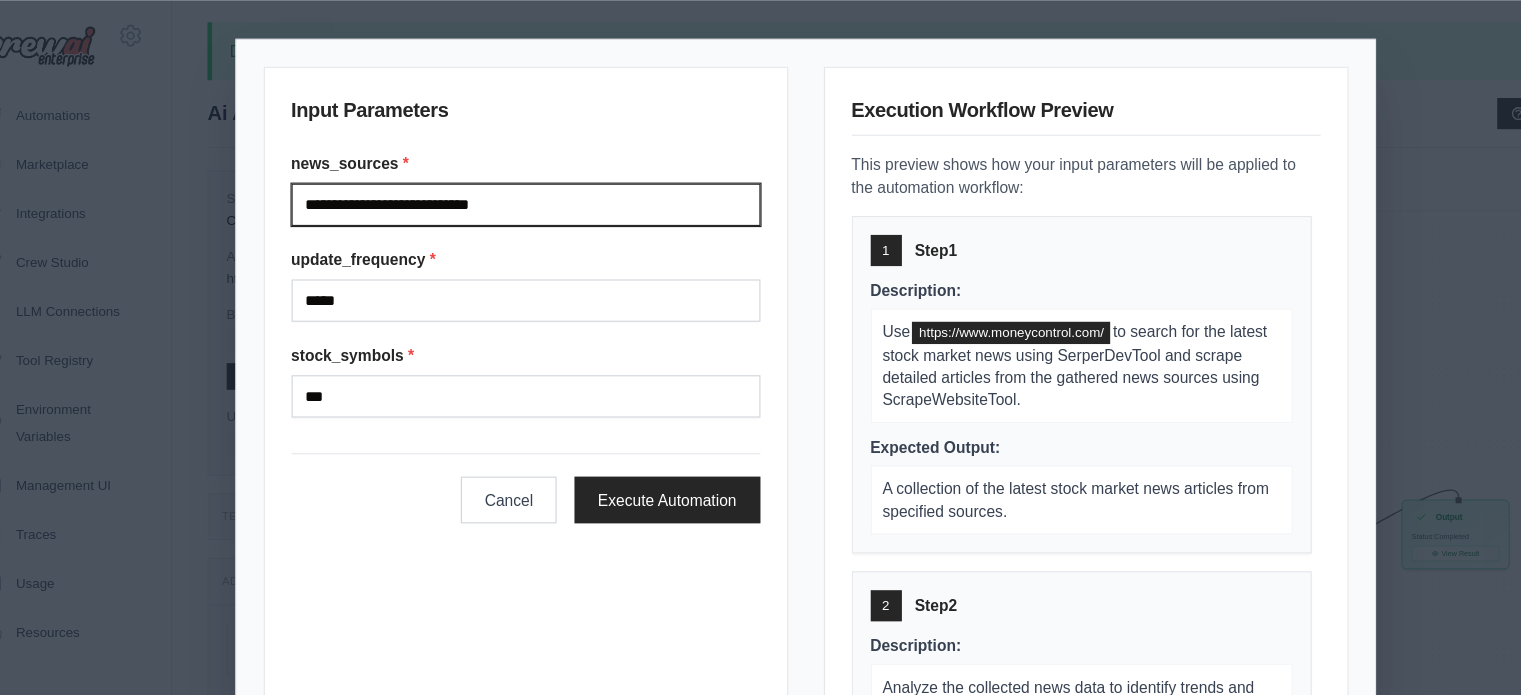click on "**********" at bounding box center [509, 184] 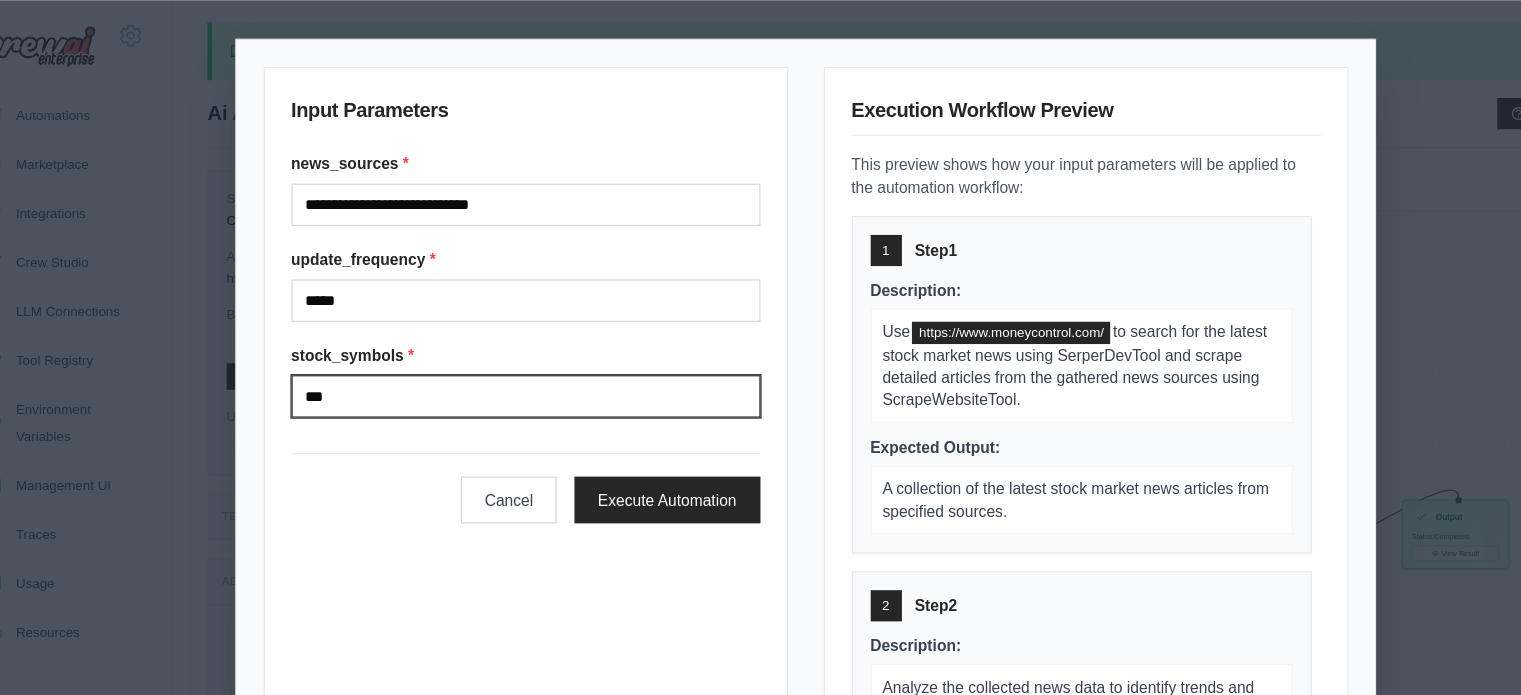 click on "***" at bounding box center (509, 356) 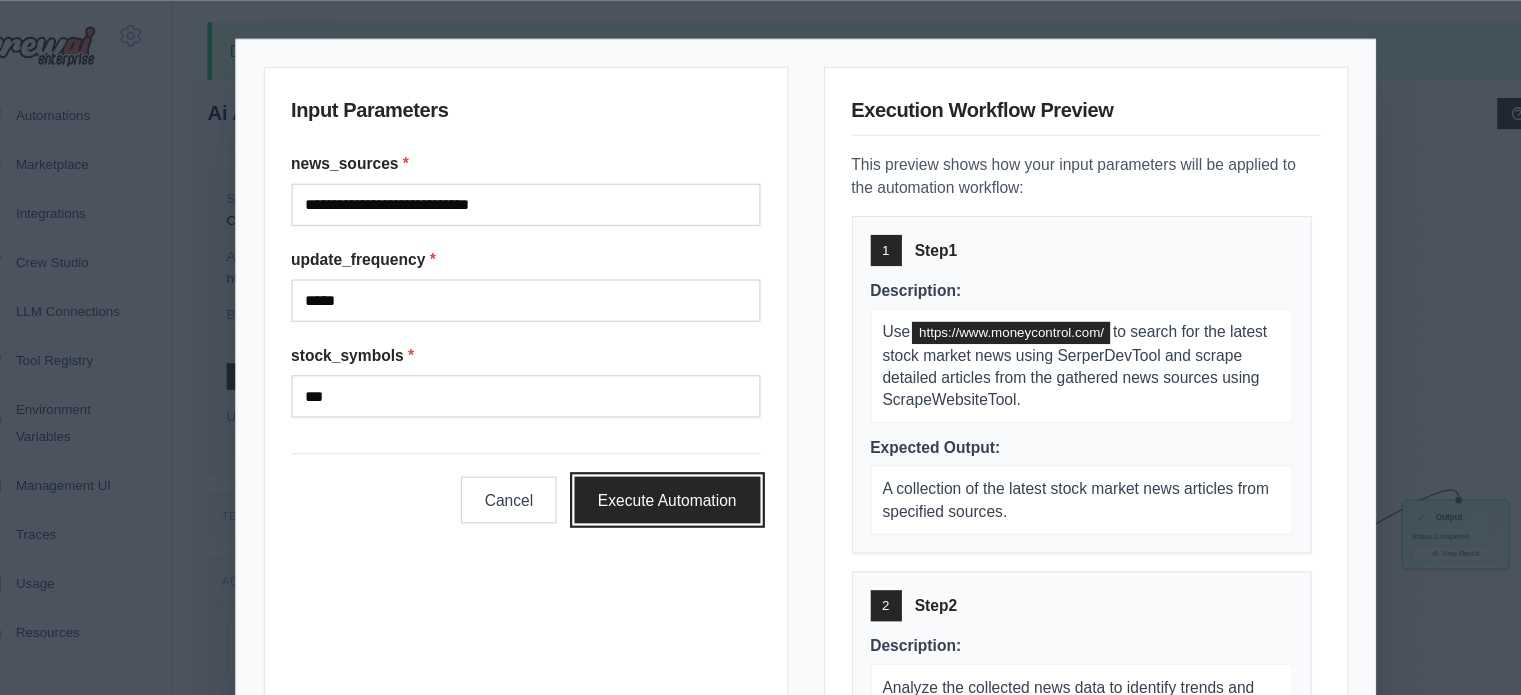 drag, startPoint x: 671, startPoint y: 458, endPoint x: 666, endPoint y: 445, distance: 13.928389 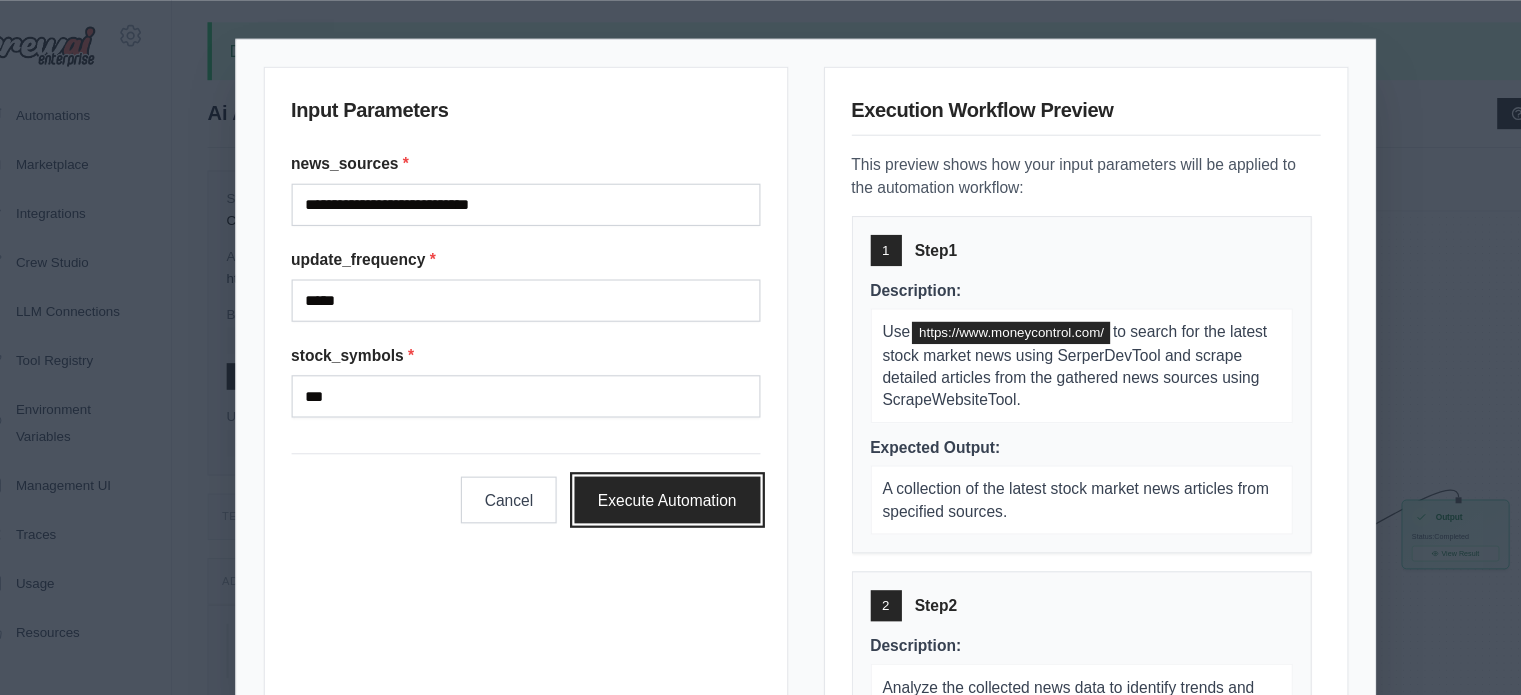 click on "Execute Automation" at bounding box center [636, 449] 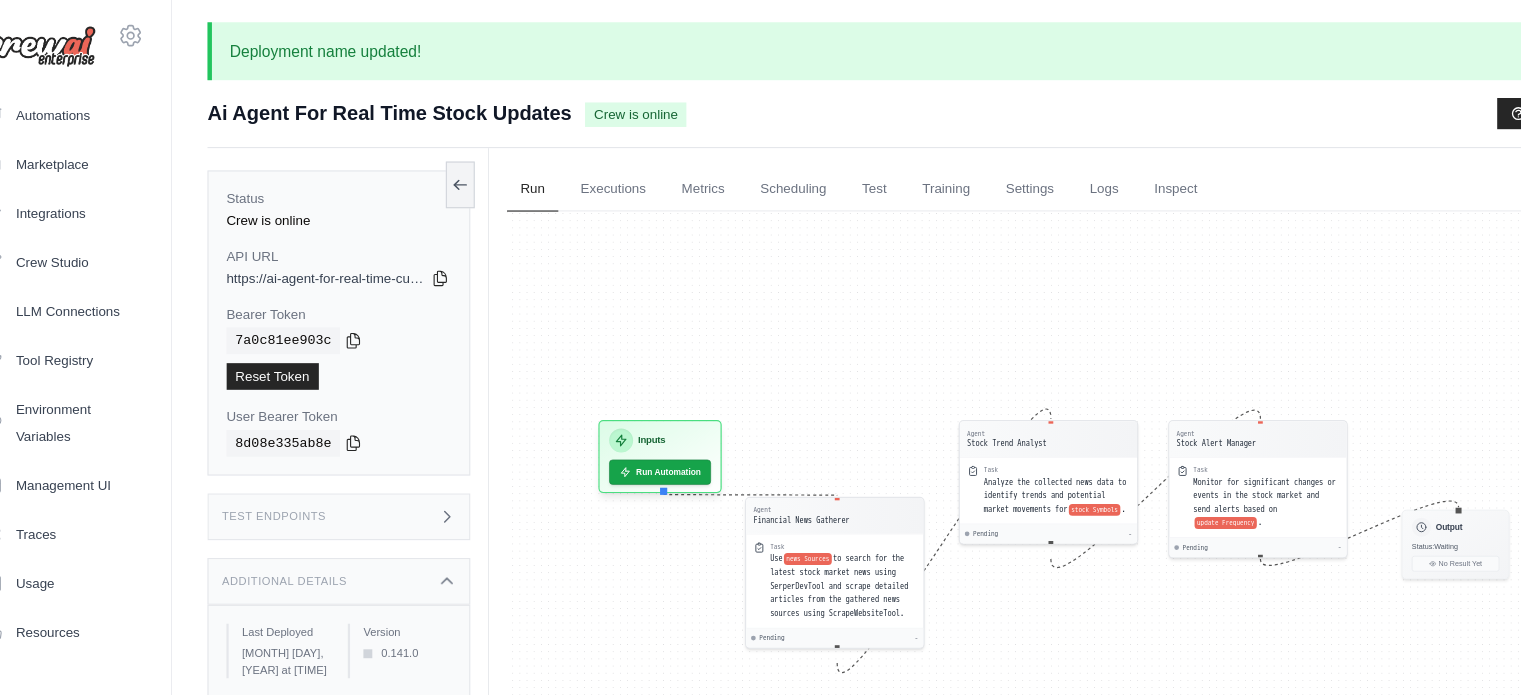scroll, scrollTop: 68, scrollLeft: 0, axis: vertical 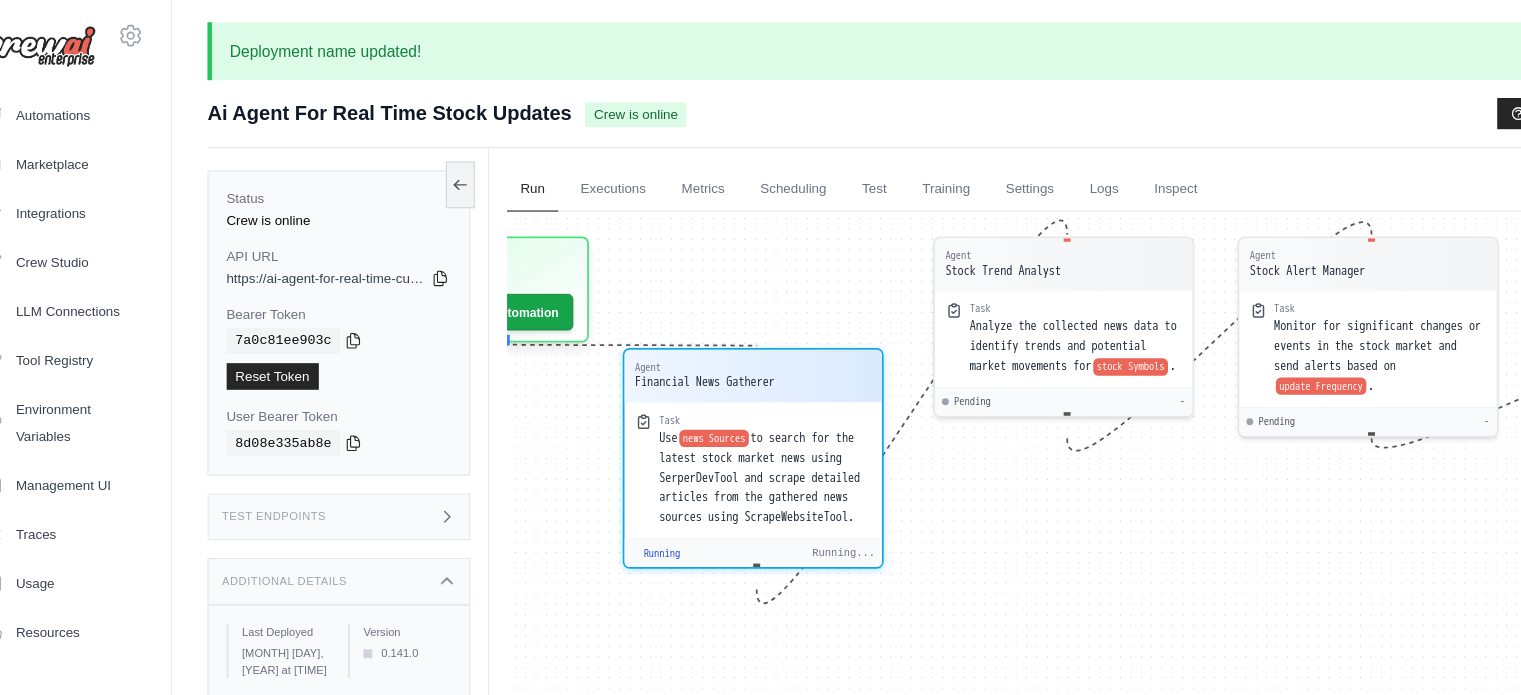 drag, startPoint x: 558, startPoint y: 491, endPoint x: 556, endPoint y: 384, distance: 107.01869 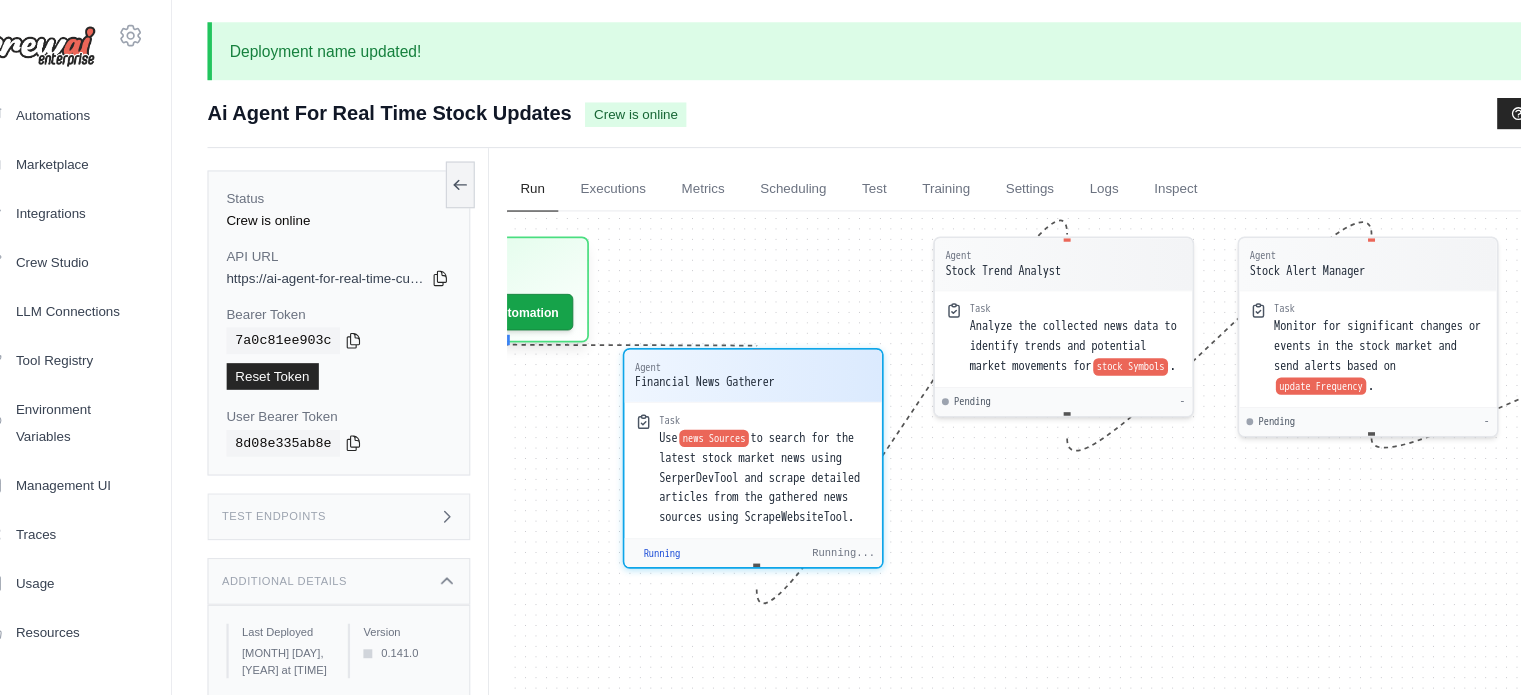 click on "Agent Financial News Gatherer Task Use  news Sources  to search for the latest stock market news using SerperDevTool and scrape detailed articles from the gathered news sources using ScrapeWebsiteTool. Running Running... Agent Stock Trend Analyst Task Analyze the collected news data to identify trends and potential market movements for  stock Symbols . Pending - Agent Stock Alert Manager Task Monitor for significant changes or events in the stock market and send alerts based on  update Frequency . Pending - Inputs Run Automation Output Status:  Processing Processing..." at bounding box center (983, 485) 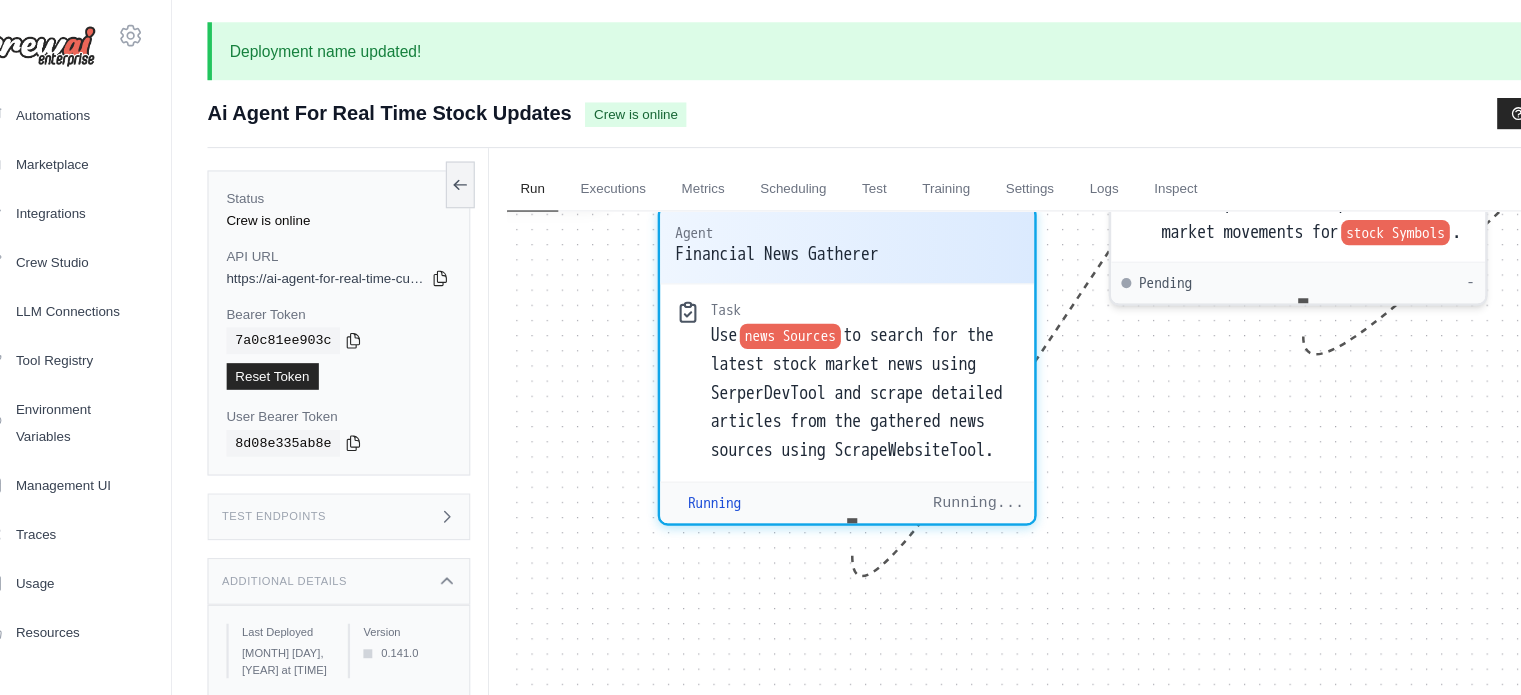 drag, startPoint x: 632, startPoint y: 494, endPoint x: 478, endPoint y: 302, distance: 246.13005 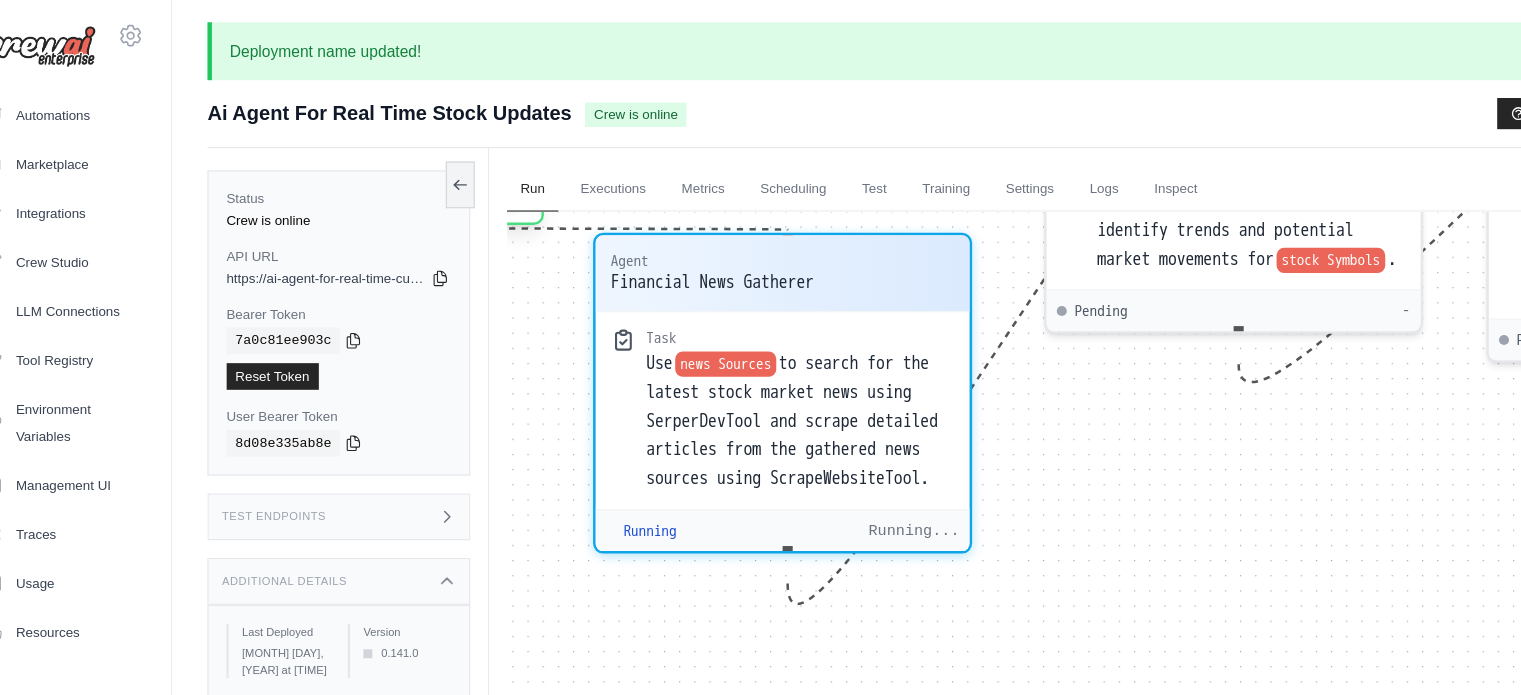 drag, startPoint x: 587, startPoint y: 329, endPoint x: 534, endPoint y: 337, distance: 53.600372 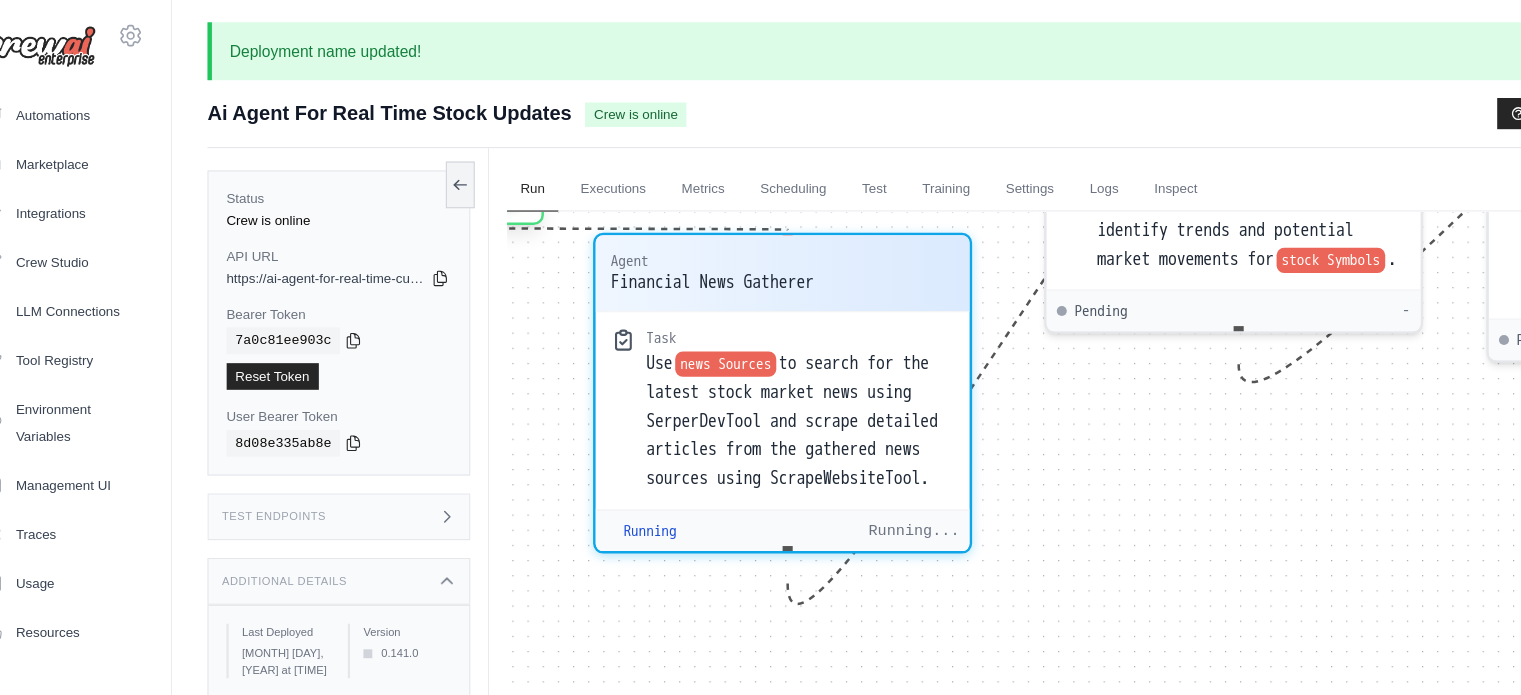 click on "Agent Financial News Gatherer Task Use  news Sources  to search for the latest stock market news using SerperDevTool and scrape detailed articles from the gathered news sources using ScrapeWebsiteTool. Running Running... Agent Stock Trend Analyst Task Analyze the collected news data to identify trends and potential market movements for  stock Symbols . Pending - Agent Stock Alert Manager Task Monitor for significant changes or events in the stock market and send alerts based on  update Frequency . Pending - Inputs Run Automation Output Status:  Processing Processing..." at bounding box center [983, 485] 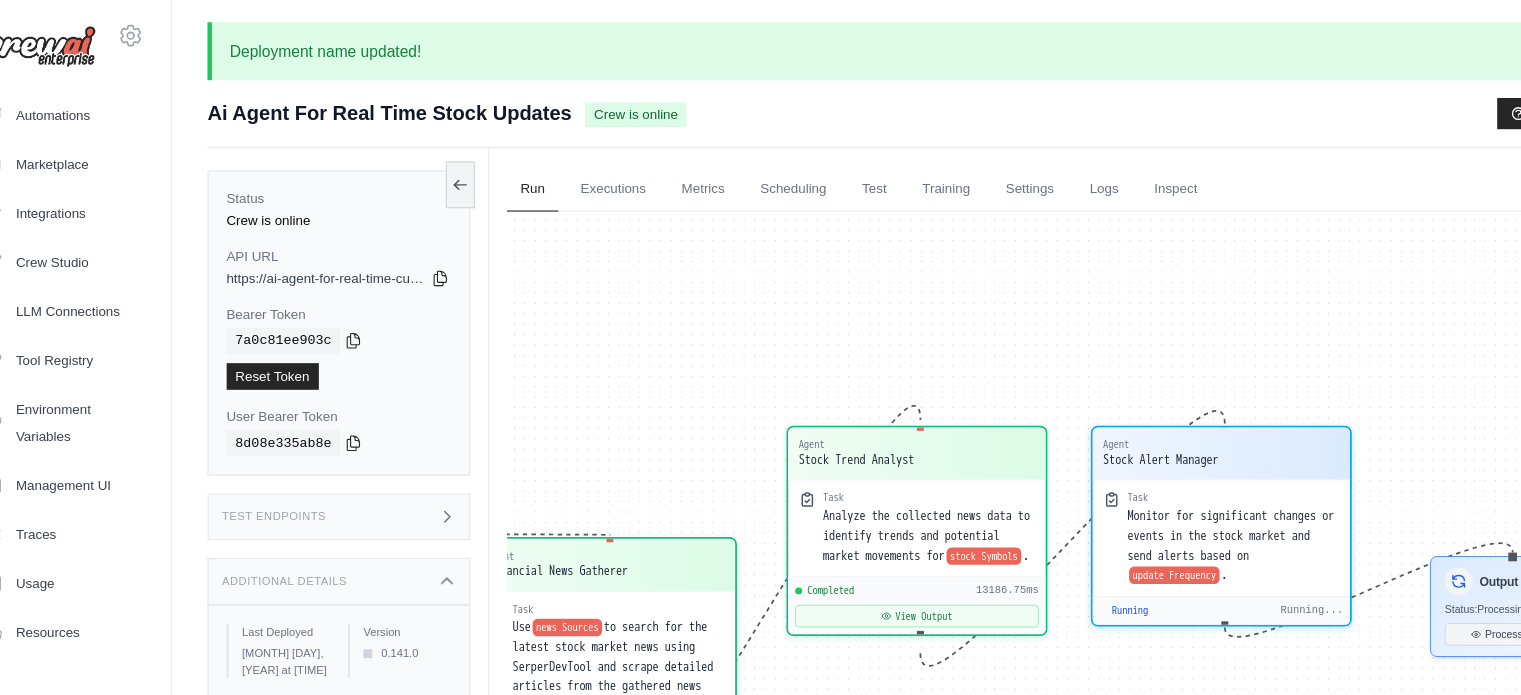 scroll, scrollTop: 7022, scrollLeft: 0, axis: vertical 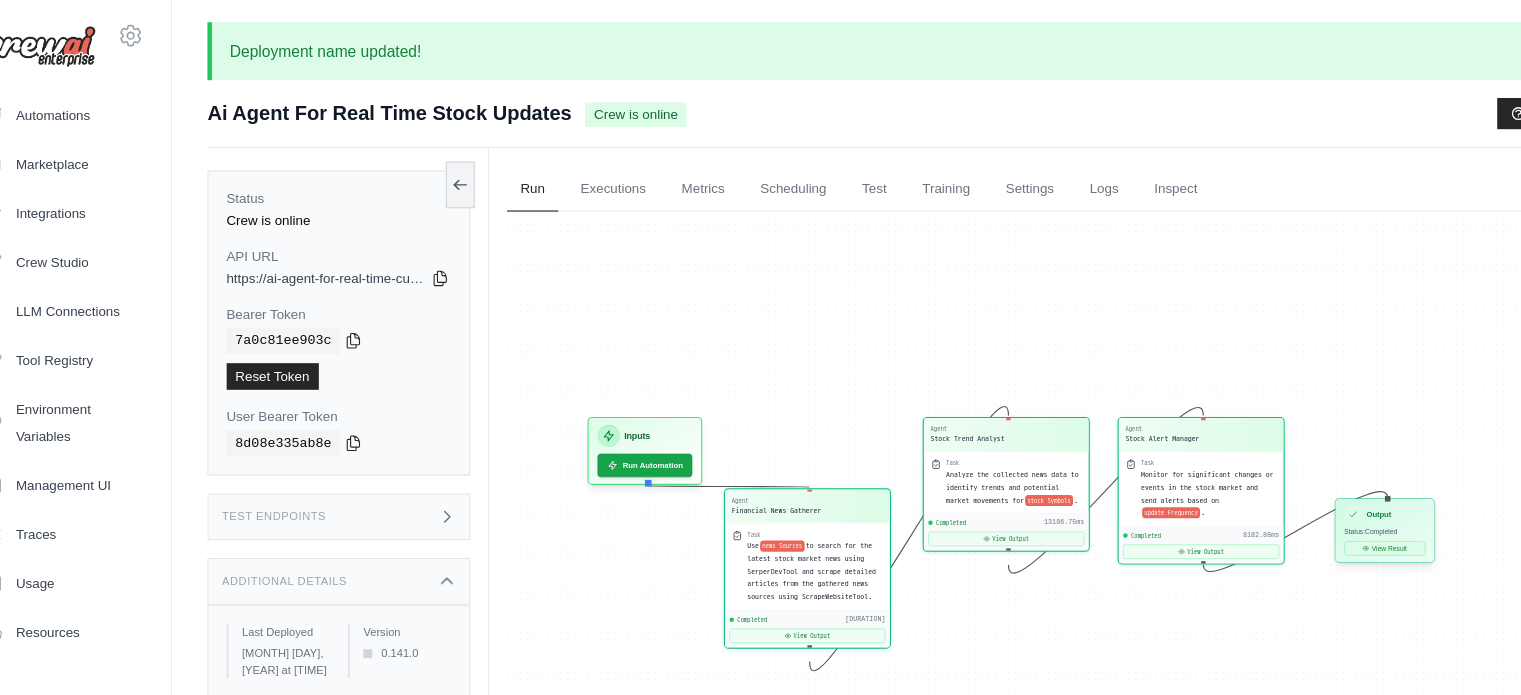 click on "View Result" at bounding box center (1281, 492) 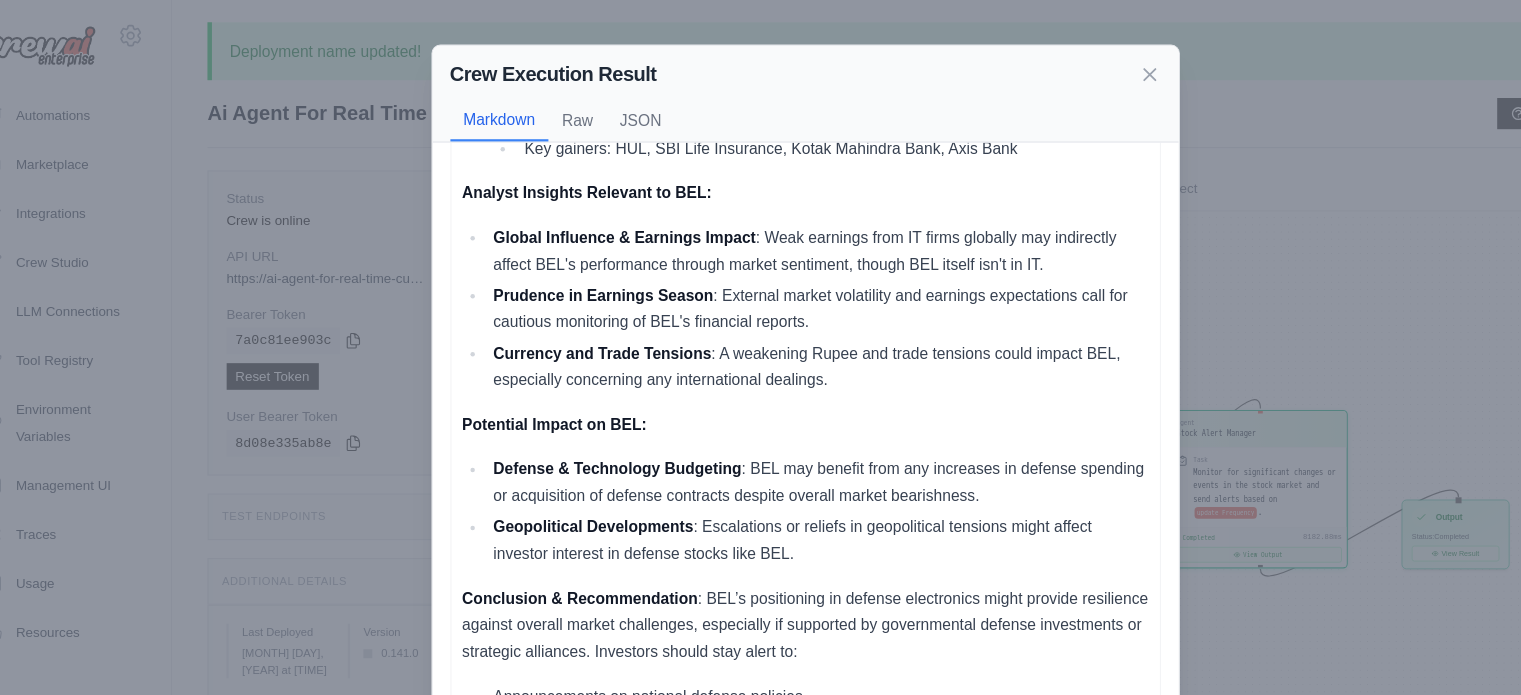 scroll, scrollTop: 604, scrollLeft: 0, axis: vertical 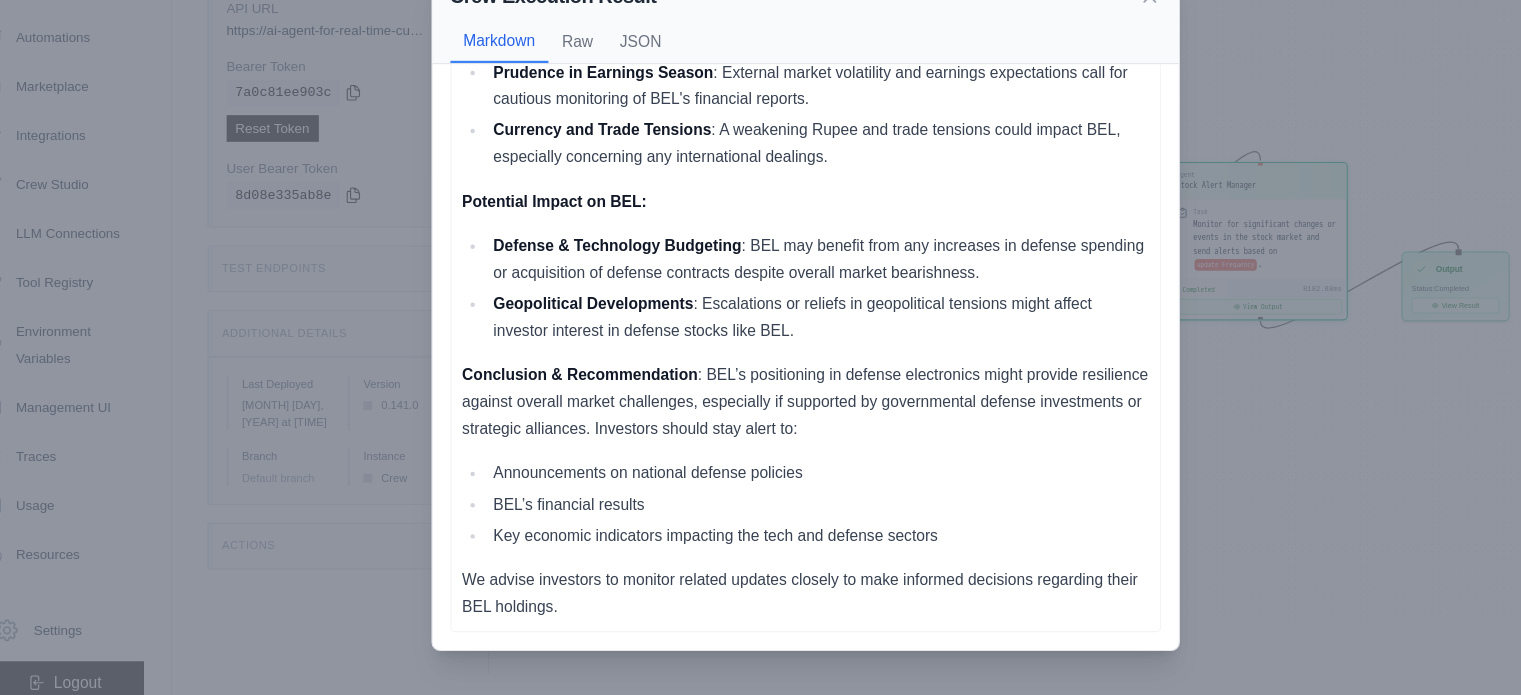 click on "Crew Execution Result Markdown Raw JSON Based on the recent October 25th, 2023 market analysis, significant events in the Indian stock market warrant immediate alerts for investors interested in BEL (Bharat Electronics Limited):
Significant Market Changes:
Overall Market Decline :
Sensex dropped 689.81 points (-0.83%) to 82,500.47
Nifty decreased by 205.40 points (-0.81%) to 25,149.85
Negative breadth with 1510 shares advancing vs. 2341 shares declining
Sector Performance :
Positive: Pharma (+0.7%), FMCG (+0.5%)
Negative: Auto, IT, Media, Oil & Gas, Consumer Durables, Capital Goods, Realty, Telecom (each sector down about 1%)
Stock-Specific Movements :
Key losers: TCS, Bajaj Auto, Hero MotoCorp
Key gainers: HUL, SBI Life Insurance, Kotak Mahindra Bank, Axis Bank
Analyst Insights Relevant to BEL:
Global Influence & Earnings Impact
Prudence in Earnings Season
Currency and Trade Tensions
Potential Impact on BEL:
Defense & Technology Budgeting" at bounding box center [760, 347] 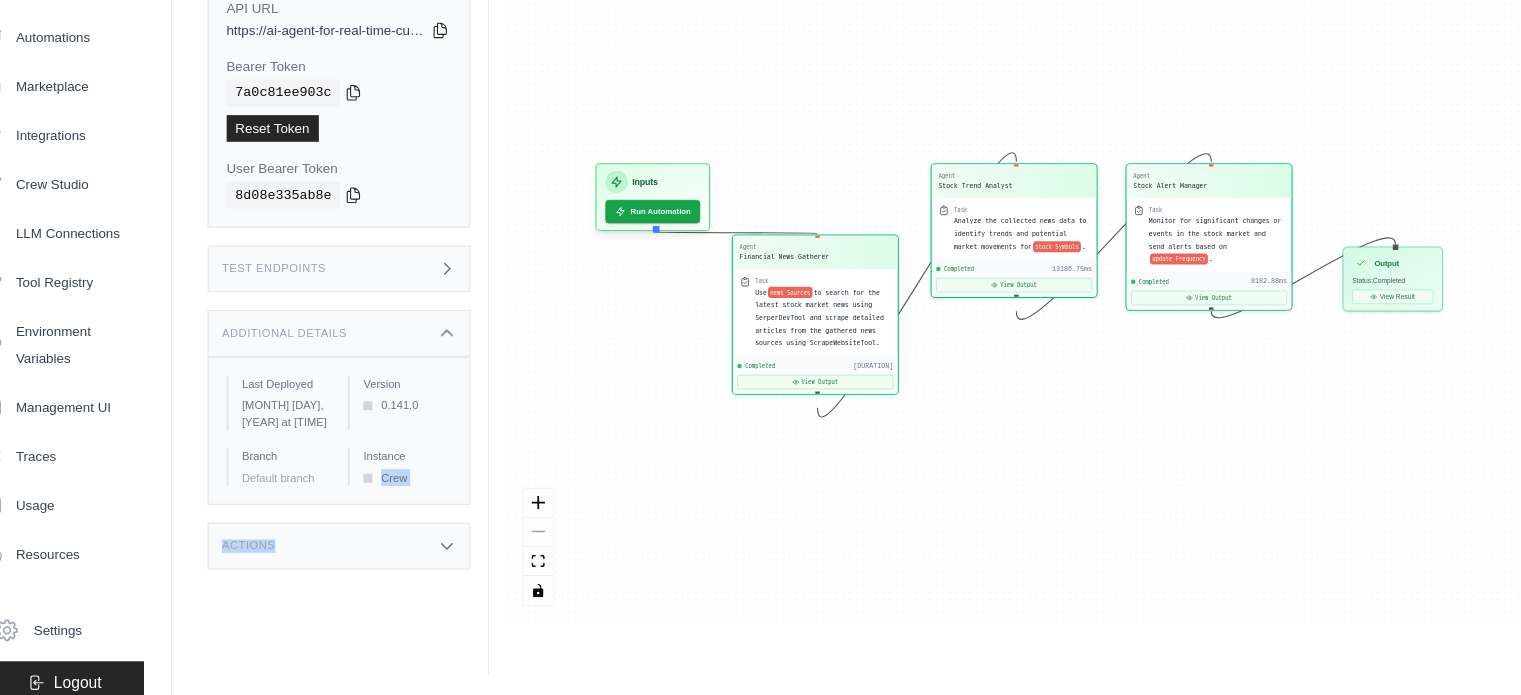 drag, startPoint x: 471, startPoint y: 484, endPoint x: 470, endPoint y: 553, distance: 69.00725 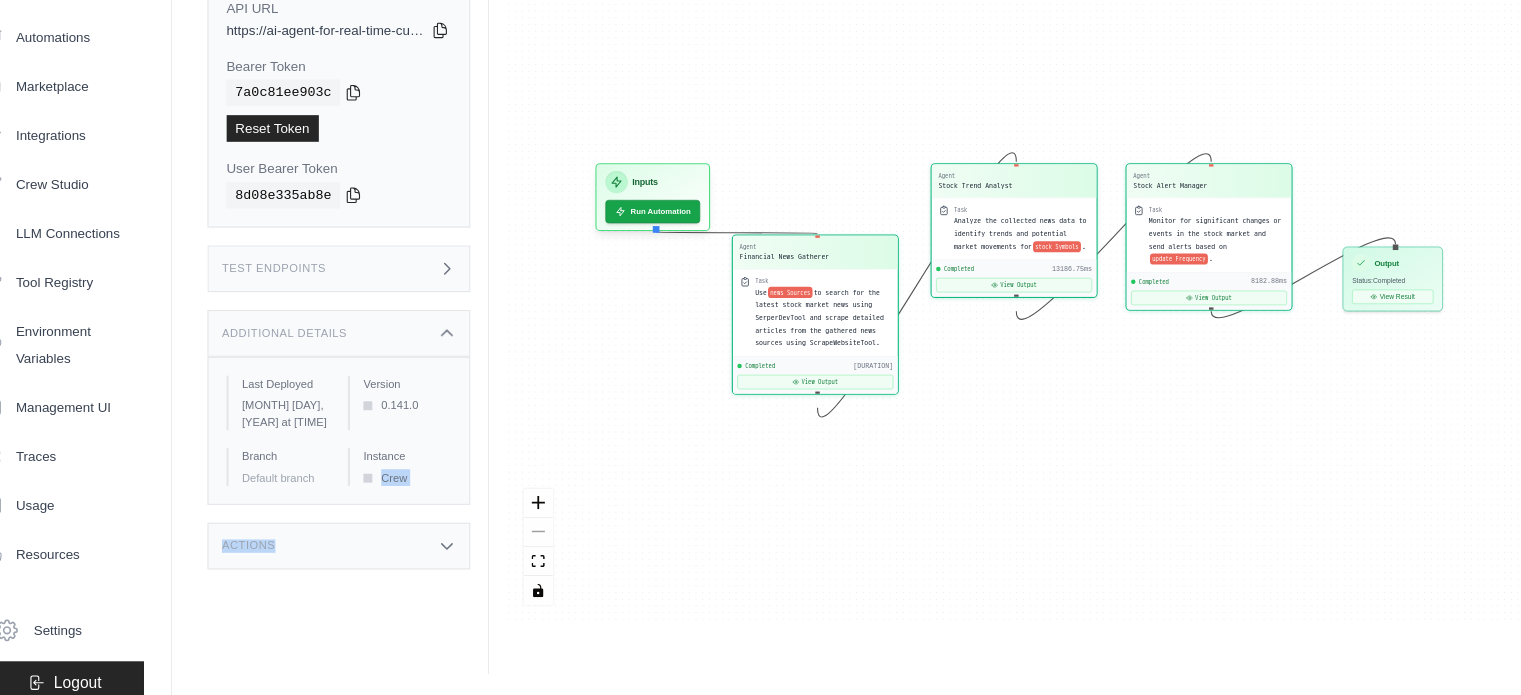 click on "Status
Crew is online
API URL
copied
https://ai-agent-for-real-time-current-affairs-upda-bbe5de37.crewai.com
Bearer Token
copied
7a0c81ee903c
Reset Token
User Bearer Token" at bounding box center [350, 328] 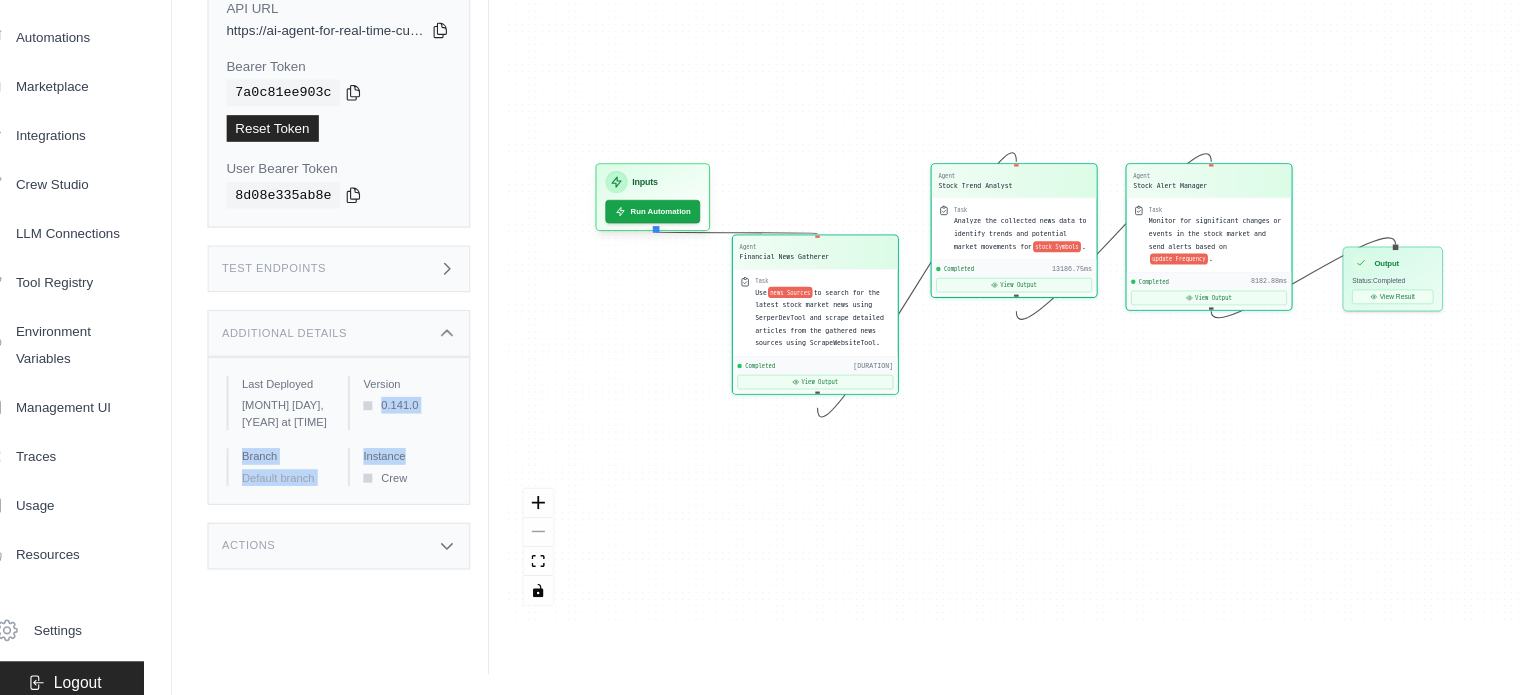 drag, startPoint x: 462, startPoint y: 405, endPoint x: 473, endPoint y: 501, distance: 96.62815 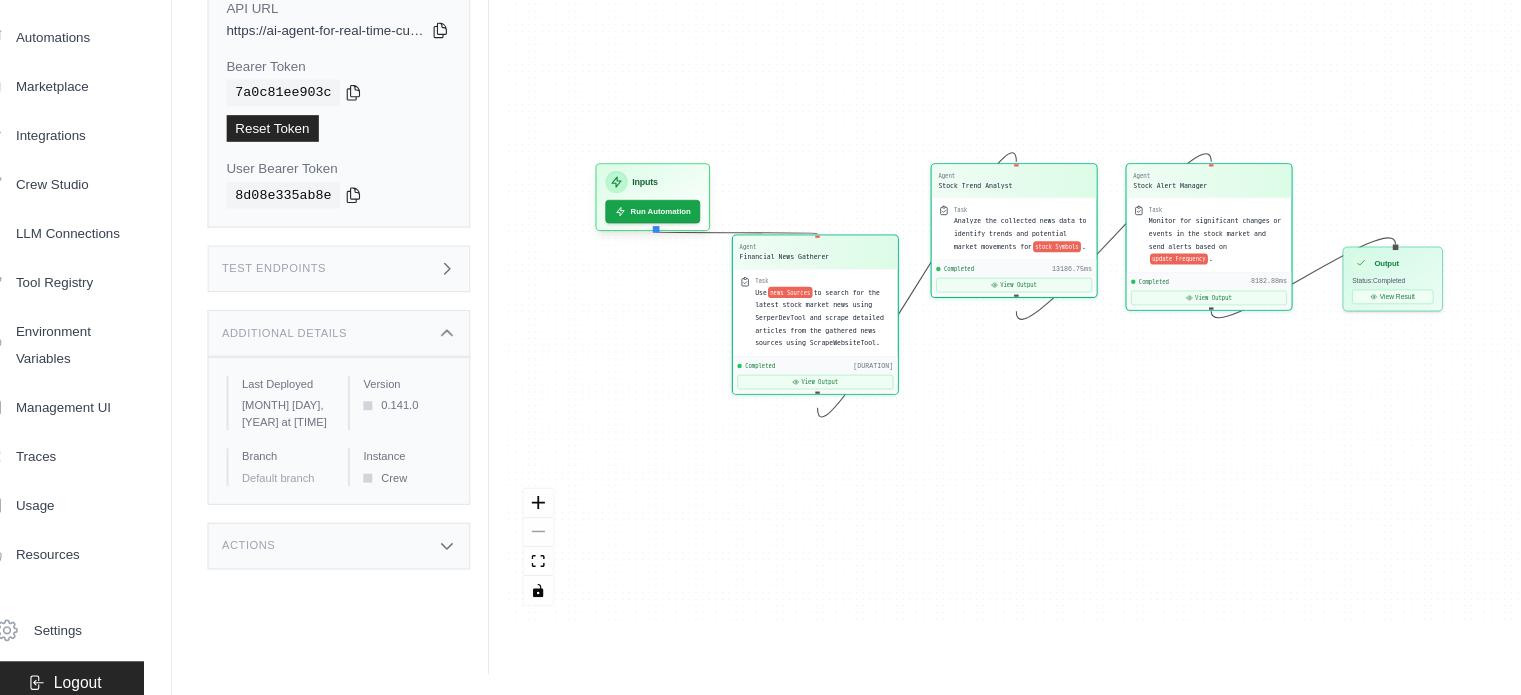 click on "Status
Crew is online
API URL
copied
https://ai-agent-for-real-time-current-affairs-upda-bbe5de37.crewai.com
Bearer Token
copied
7a0c81ee903c
Reset Token" at bounding box center (856, 328) 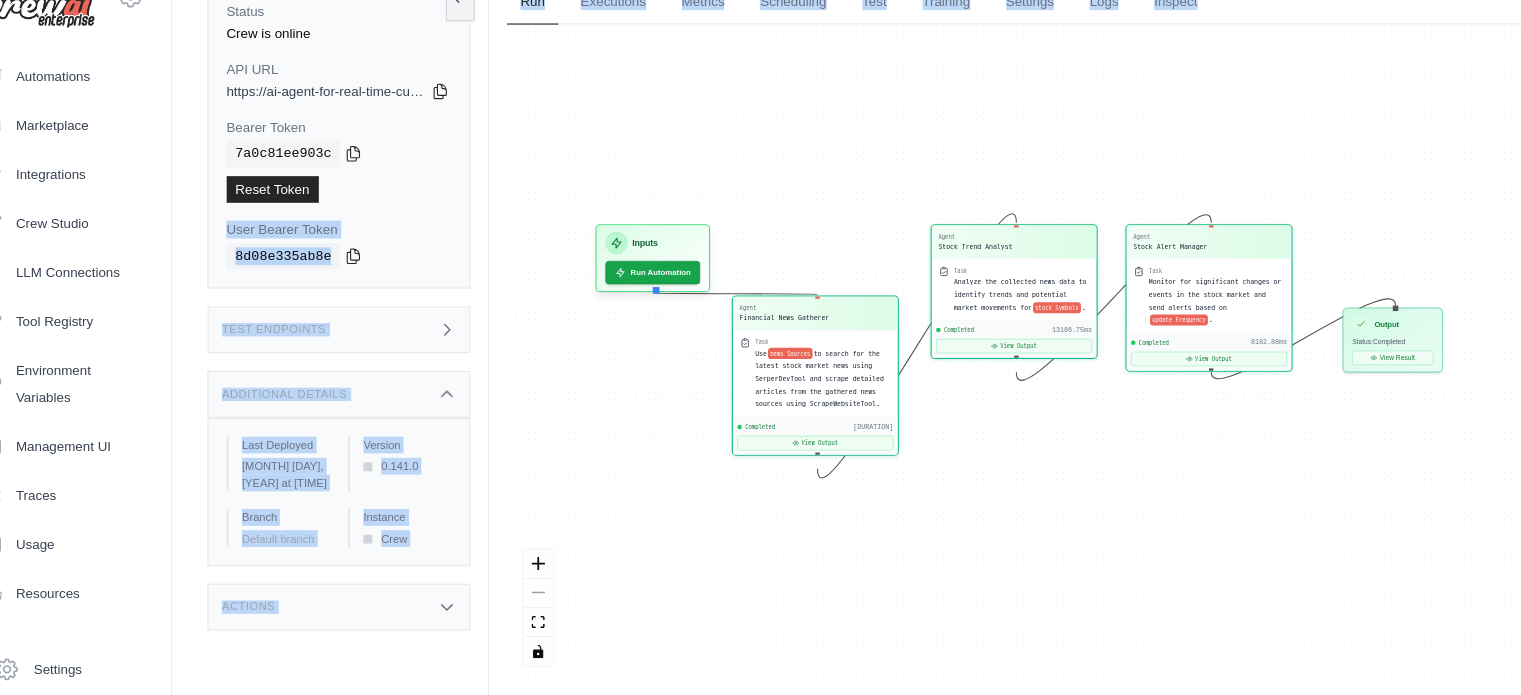 scroll, scrollTop: 133, scrollLeft: 0, axis: vertical 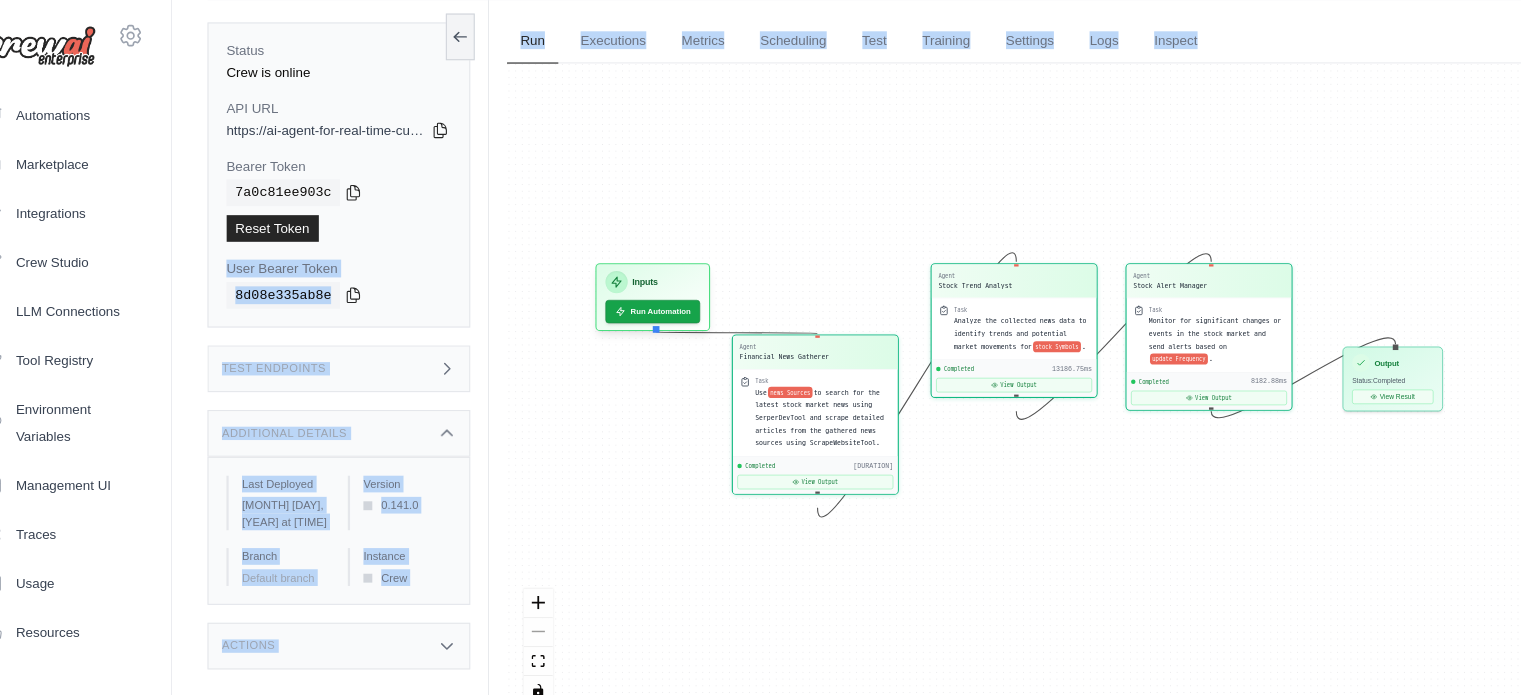 click on "Status
Crew is online
API URL
copied
https://ai-agent-for-real-time-current-affairs-upda-bbe5de37.crewai.com
Bearer Token
copied
7a0c81ee903c
Reset Token
User Bearer Token" at bounding box center [350, 347] 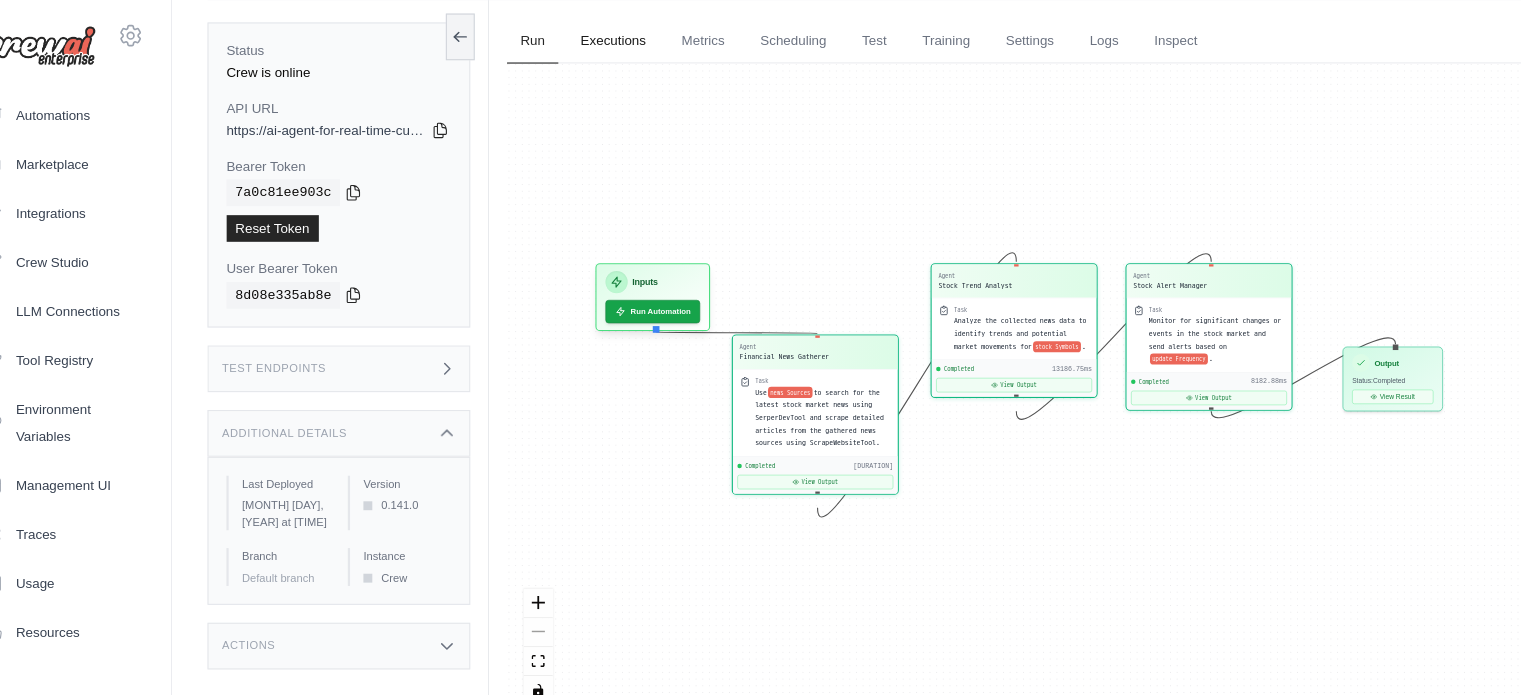click on "Executions" at bounding box center (588, 37) 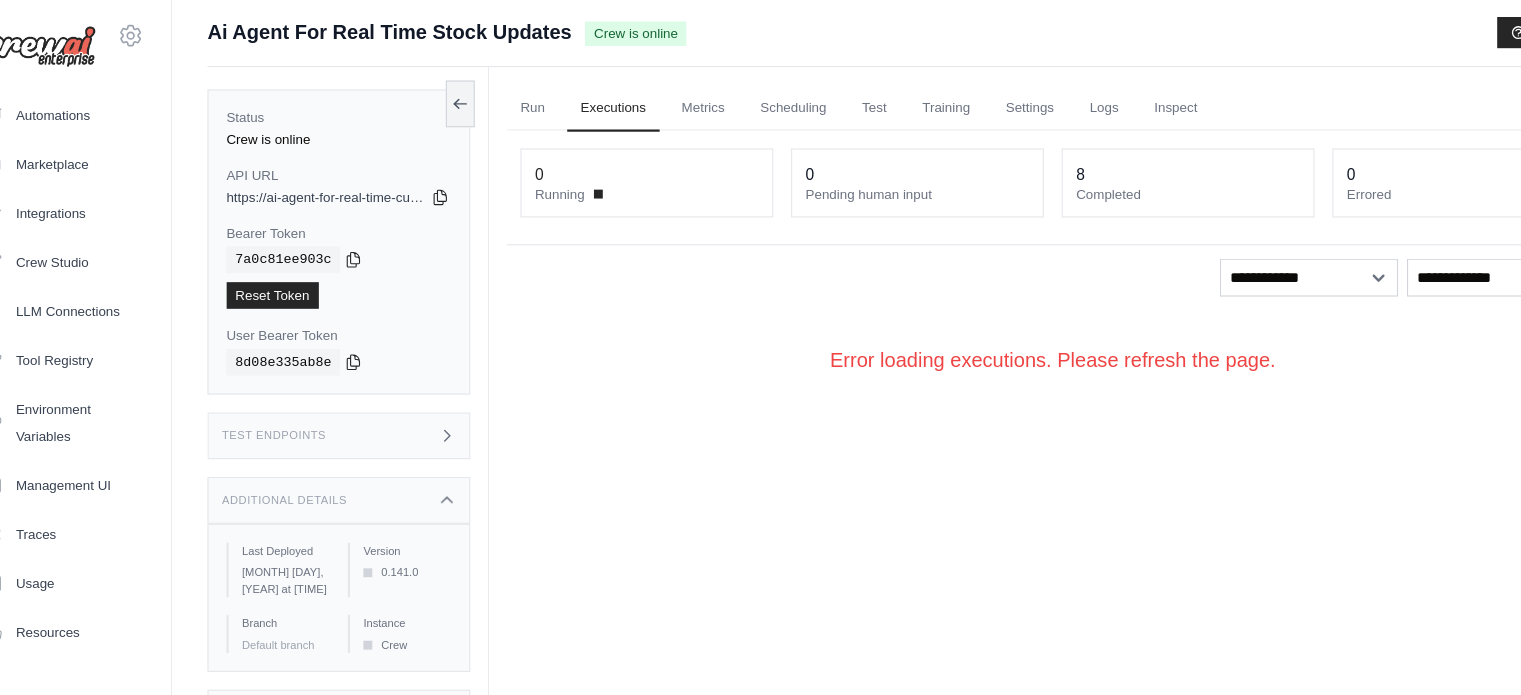 scroll, scrollTop: 0, scrollLeft: 0, axis: both 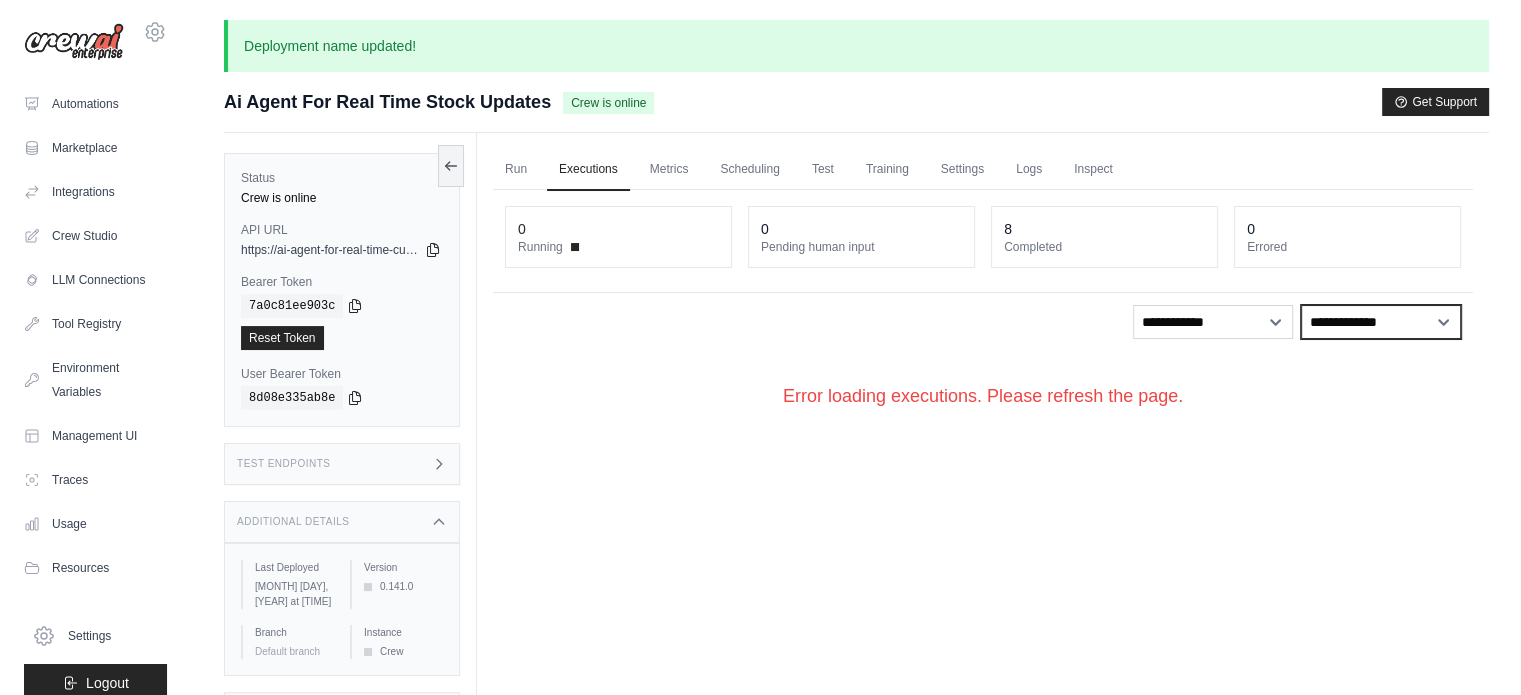 click on "**********" at bounding box center (1381, 322) 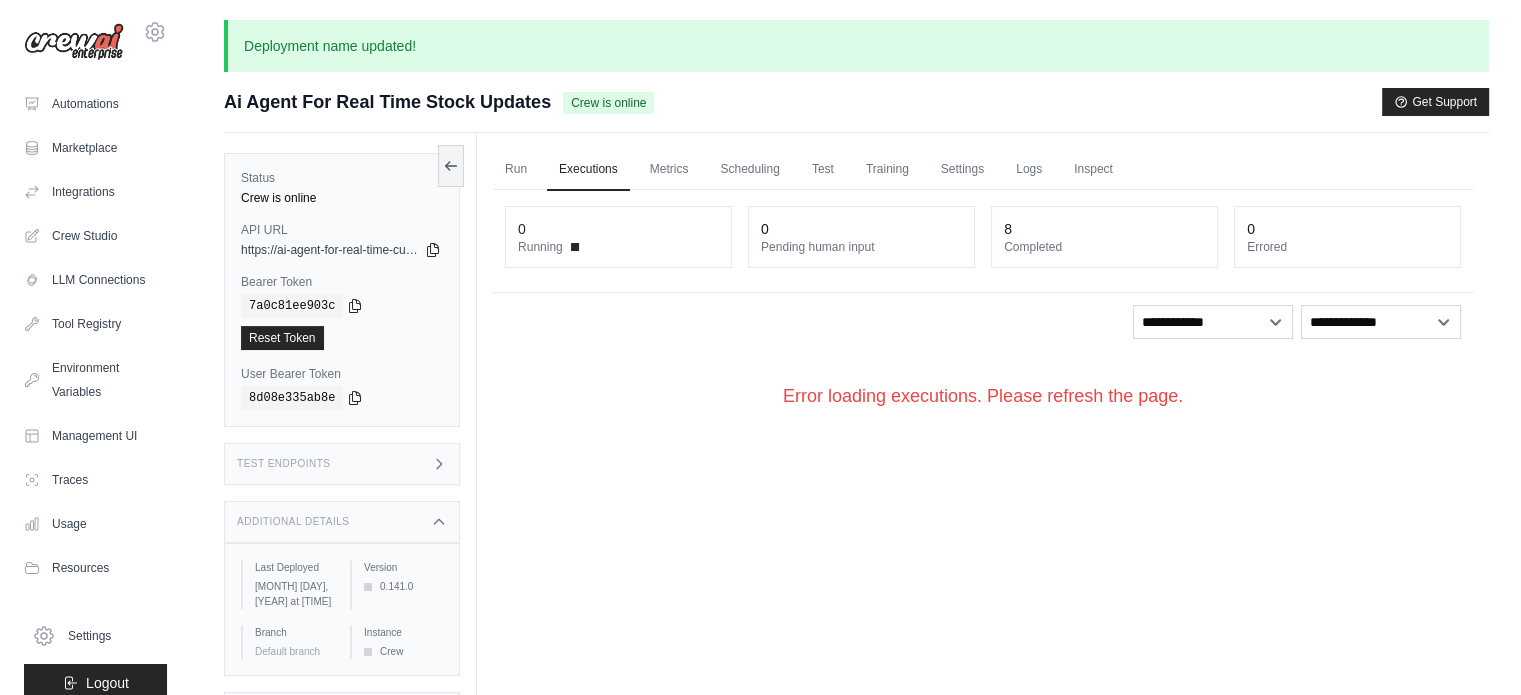 click on "Error loading executions. Please refresh the page." at bounding box center (983, 396) 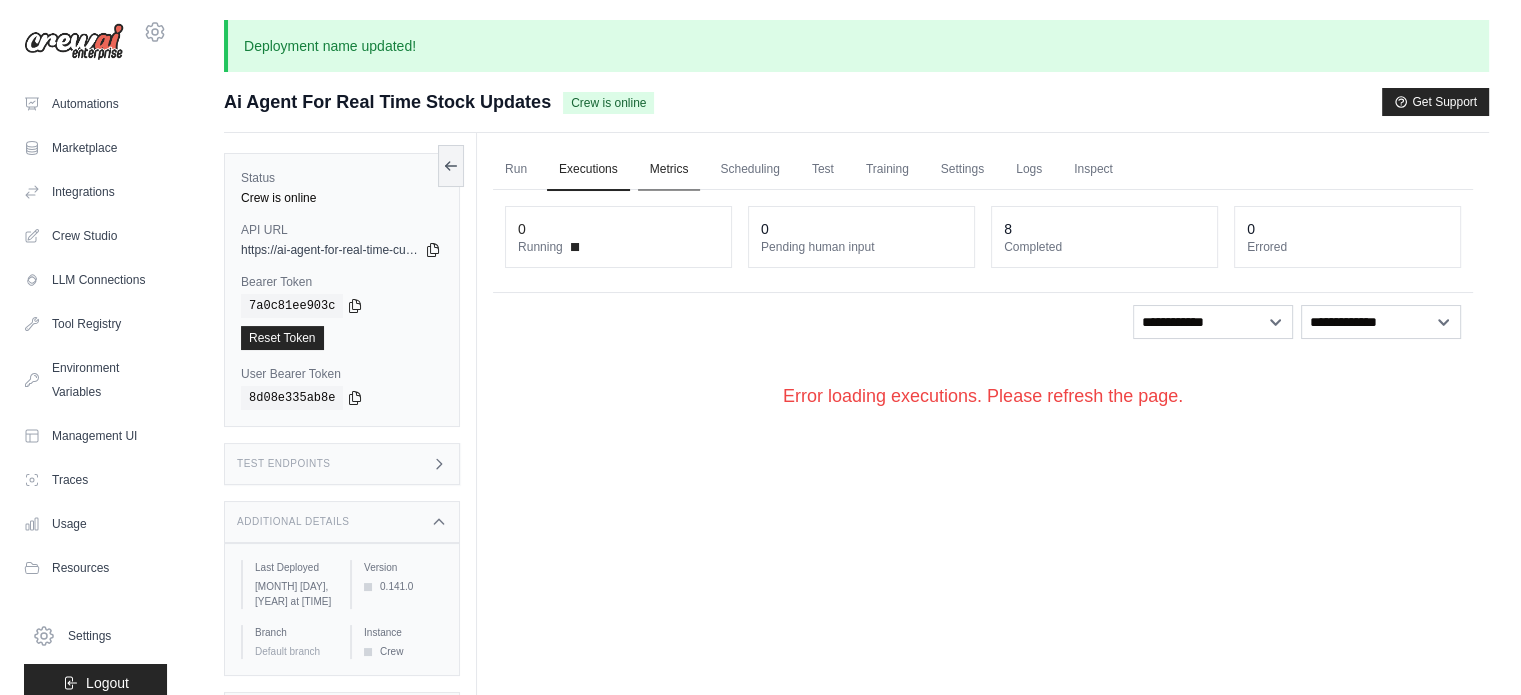 click on "Metrics" at bounding box center [669, 170] 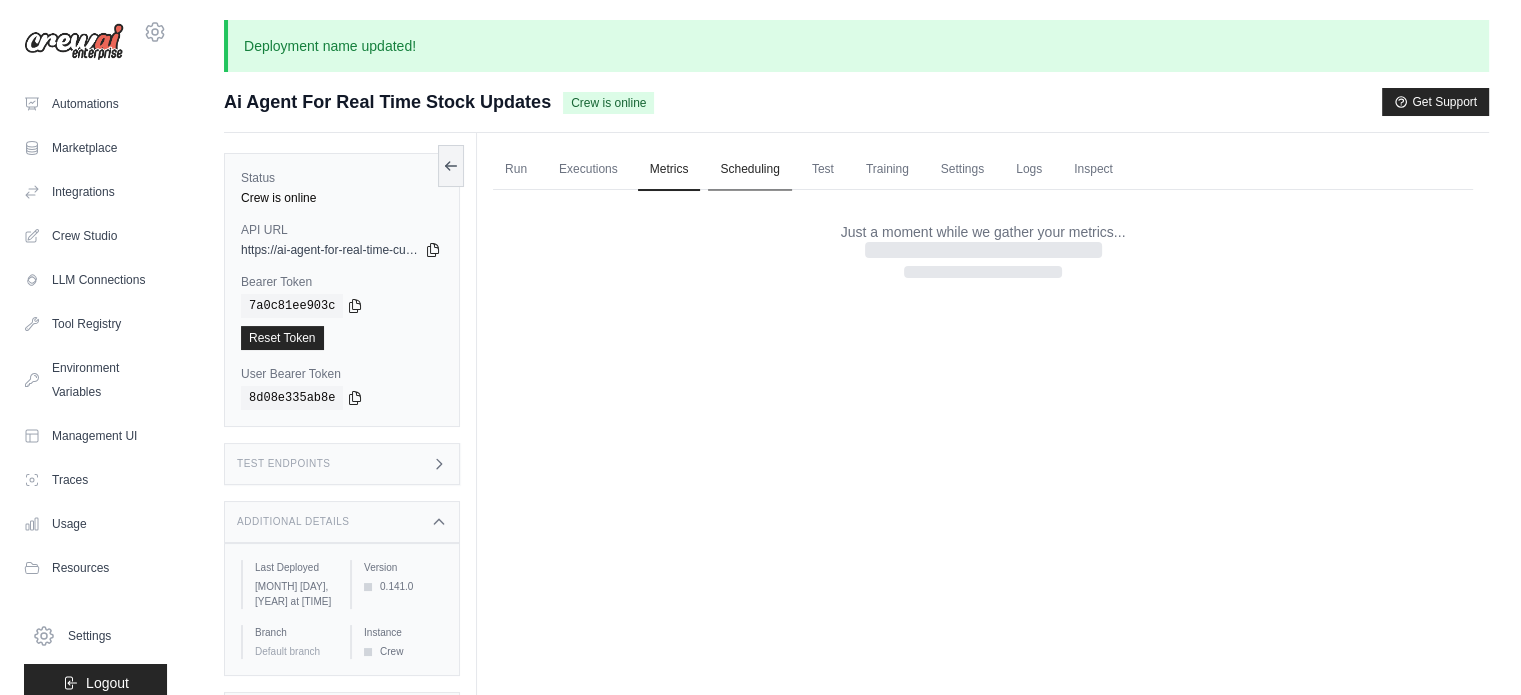 click on "Scheduling" at bounding box center (749, 170) 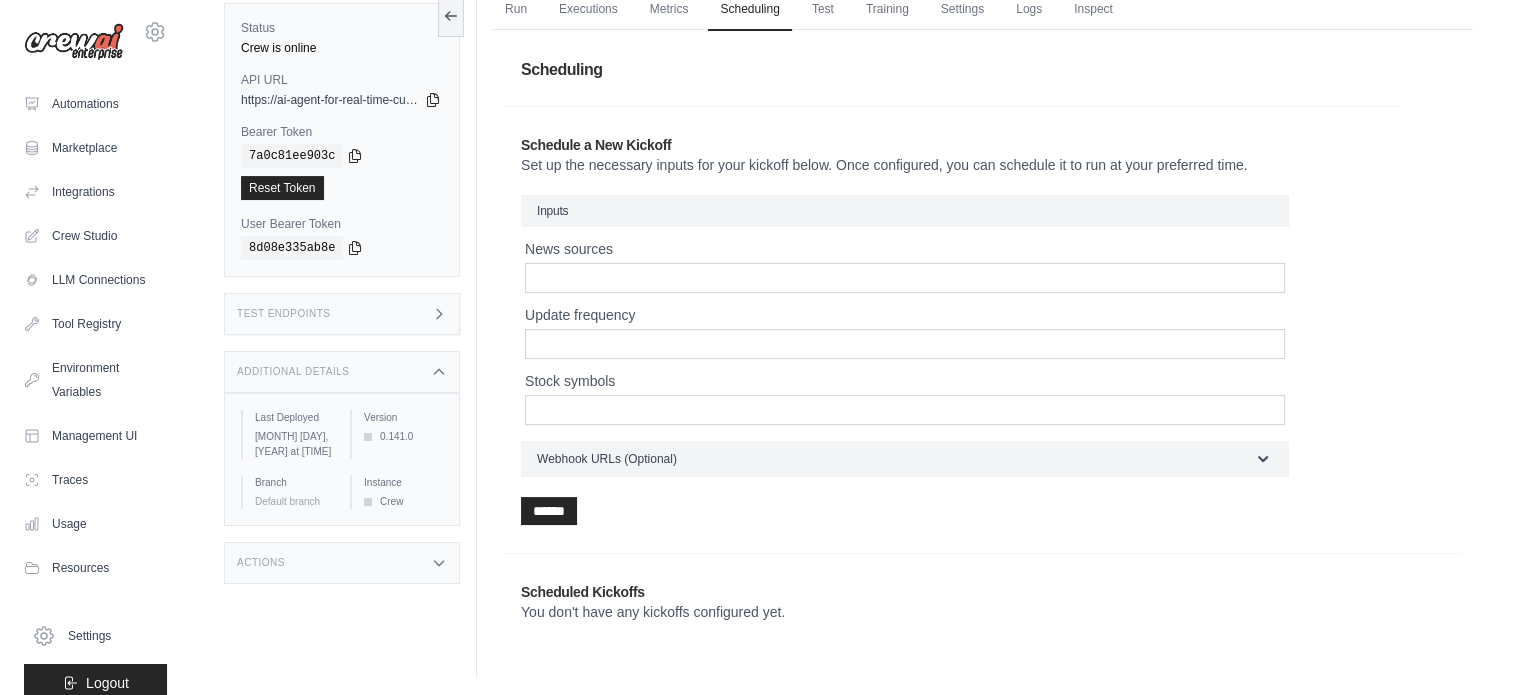 scroll, scrollTop: 0, scrollLeft: 0, axis: both 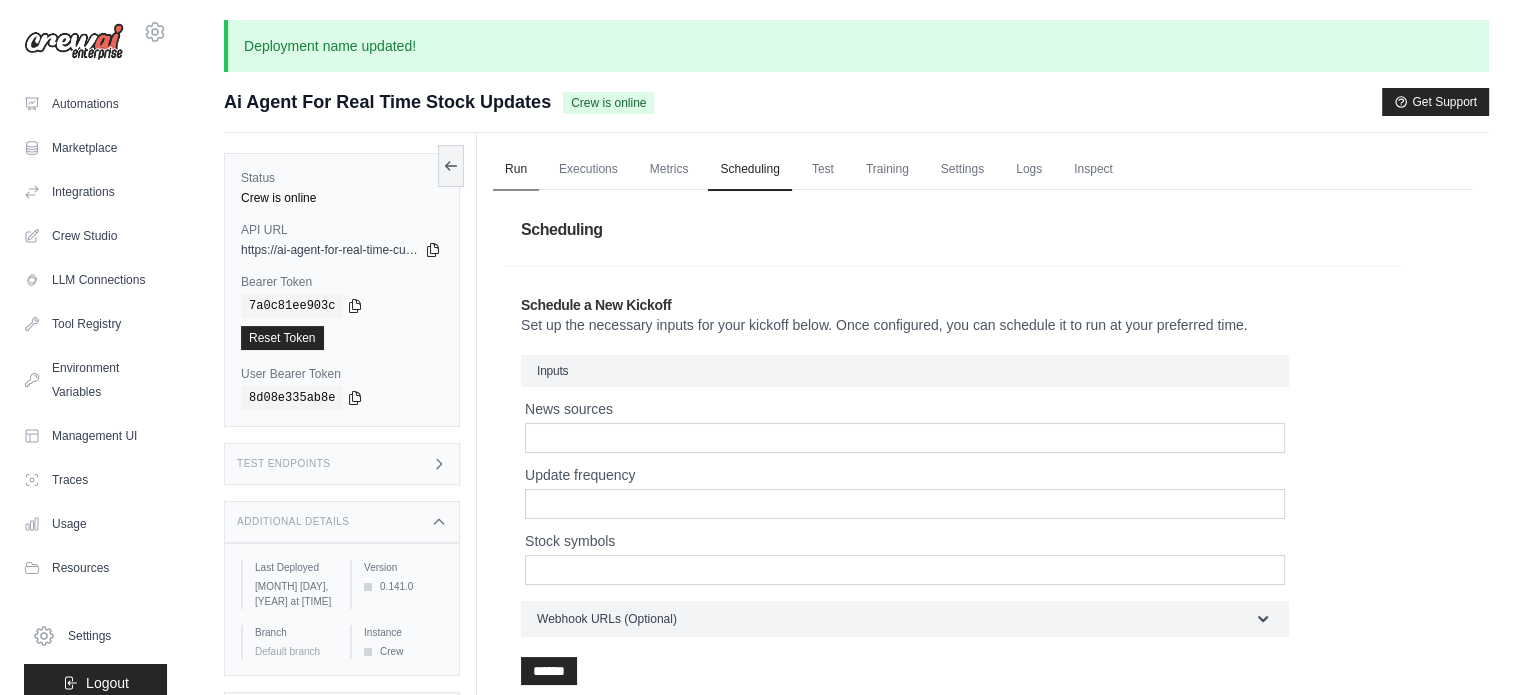 click on "Run" at bounding box center [516, 170] 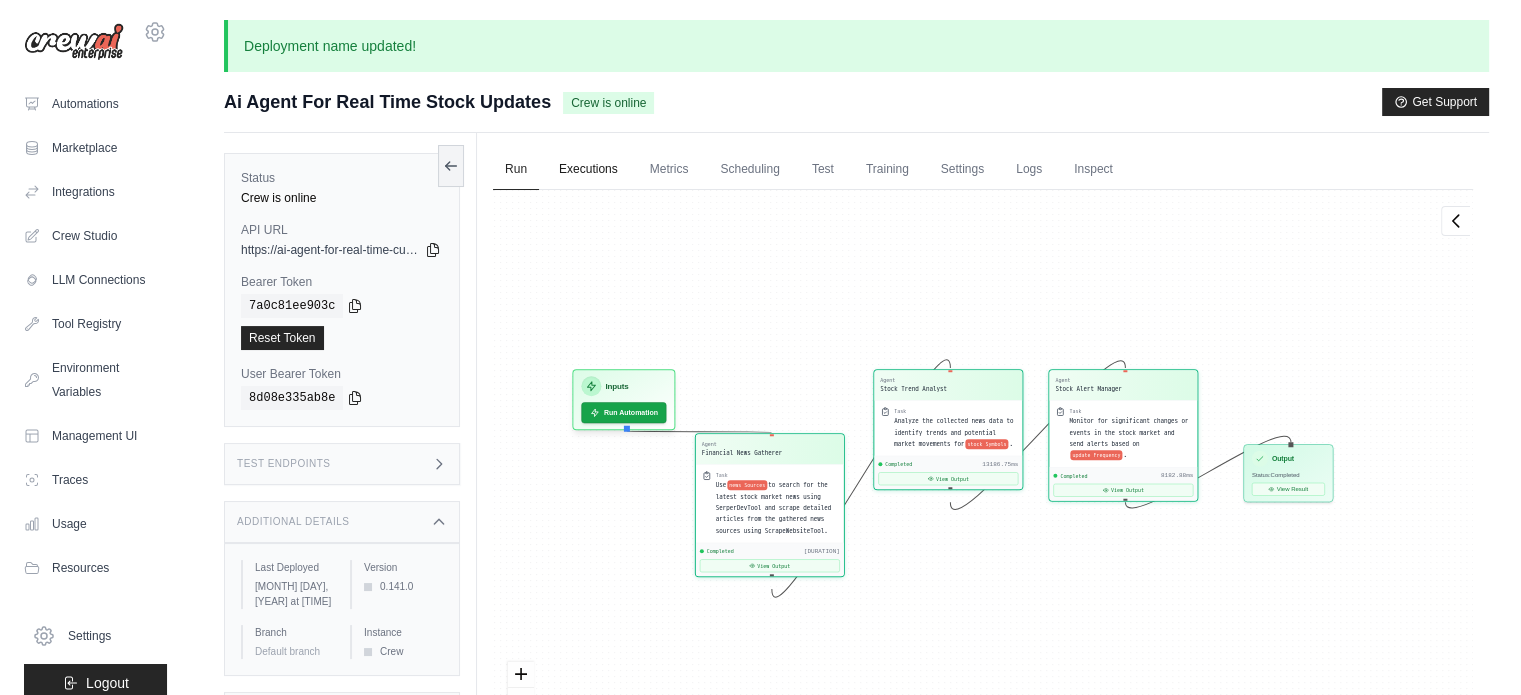 click on "Executions" at bounding box center [588, 170] 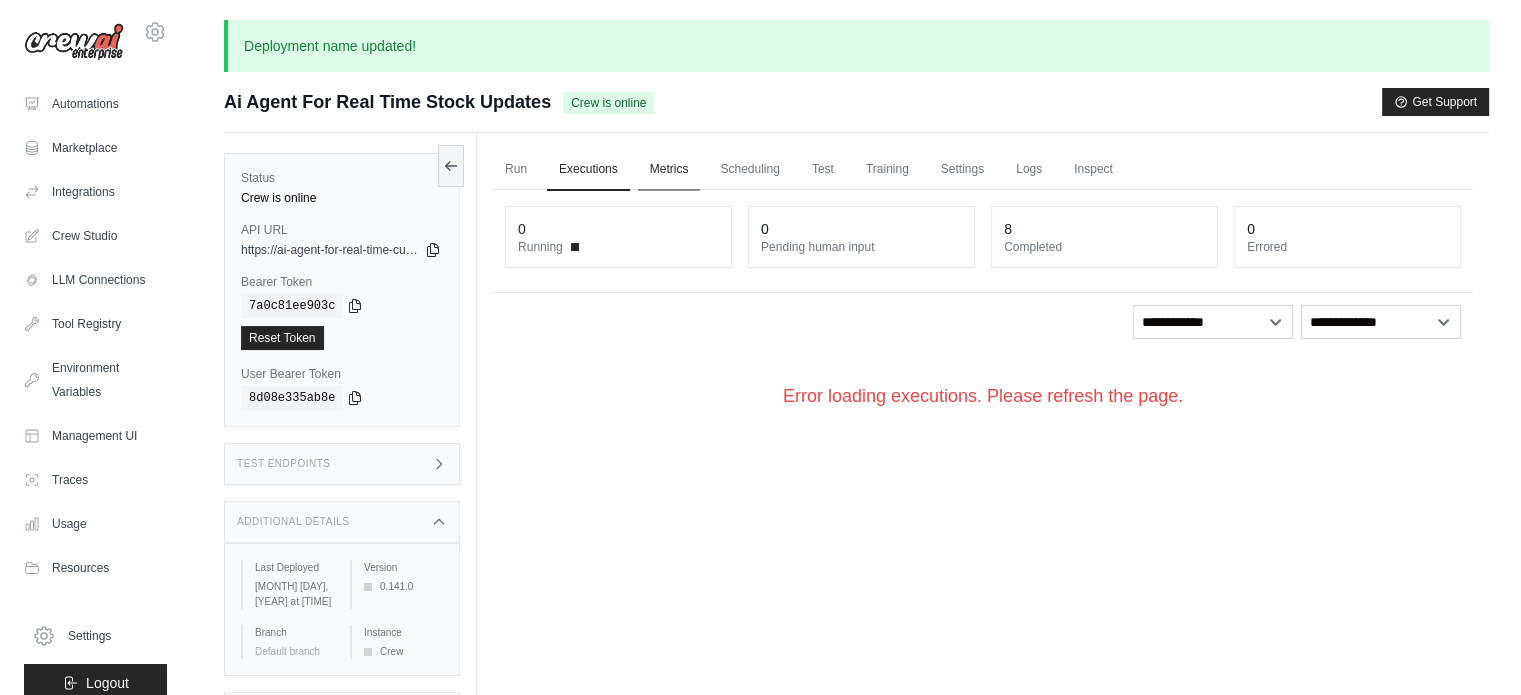 click on "Metrics" at bounding box center [669, 170] 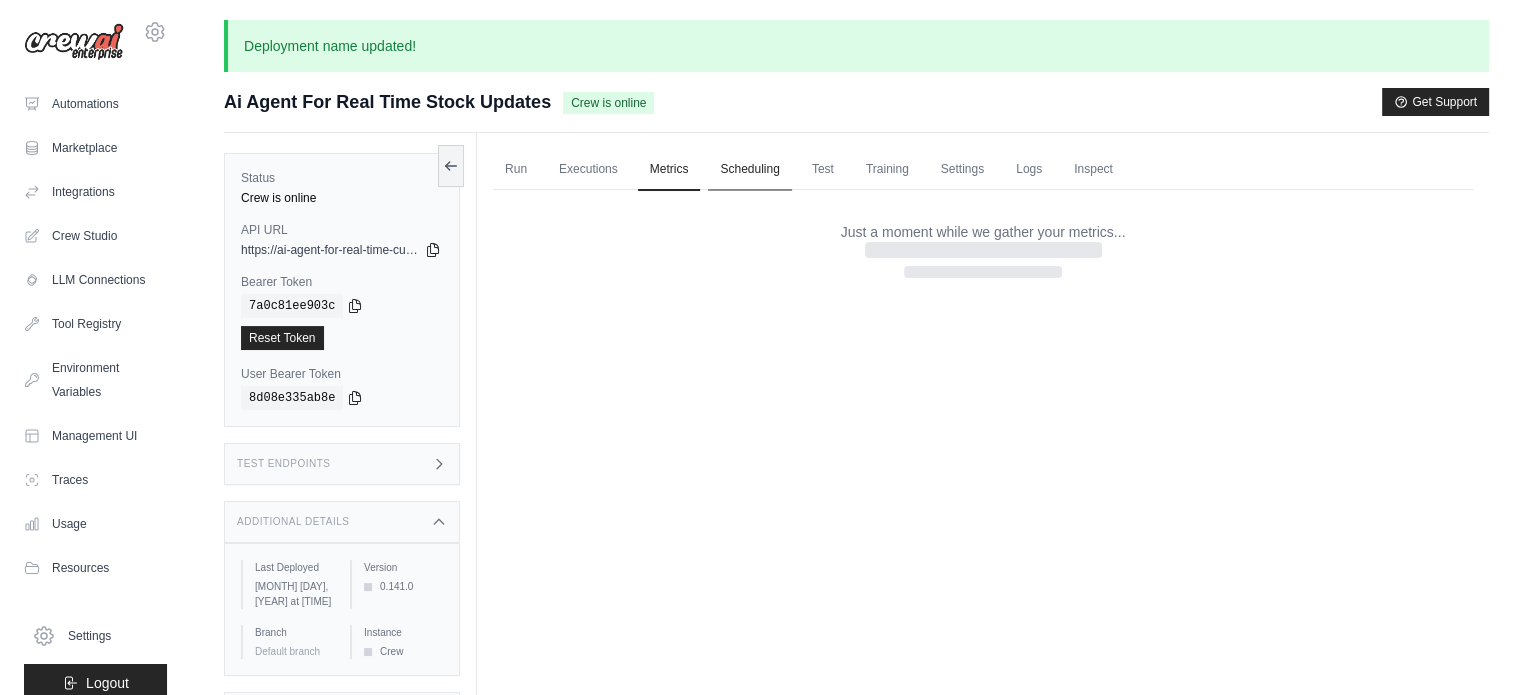 click on "Scheduling" at bounding box center (749, 170) 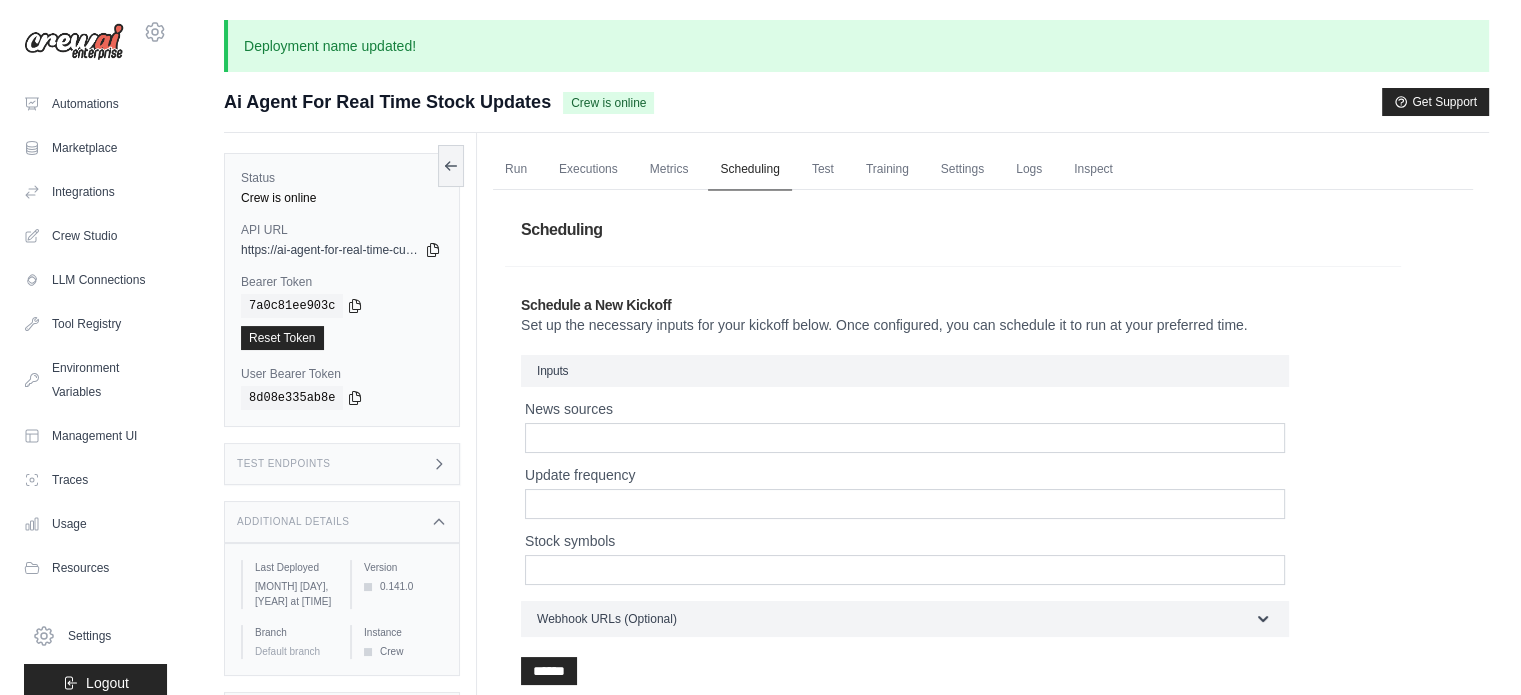 click on "Scheduling" at bounding box center (749, 170) 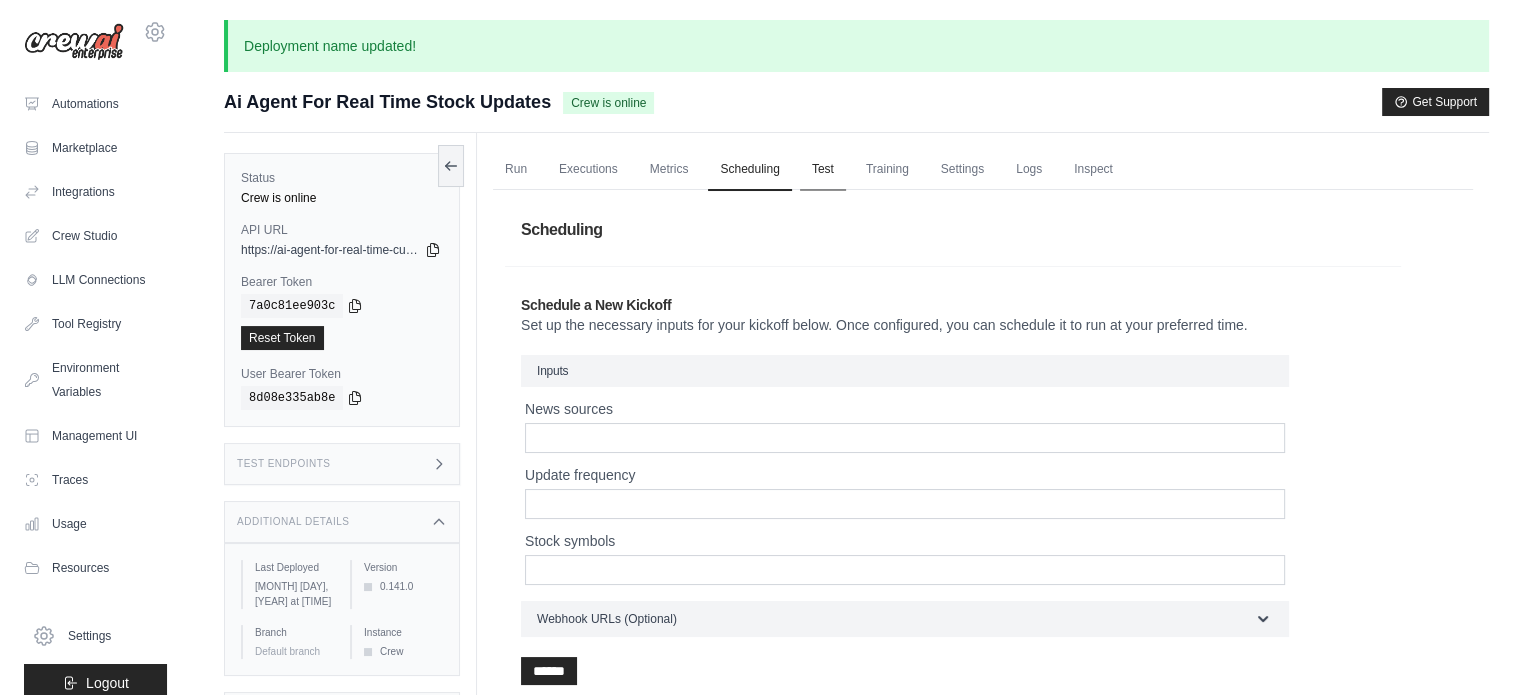 click on "Test" at bounding box center (823, 170) 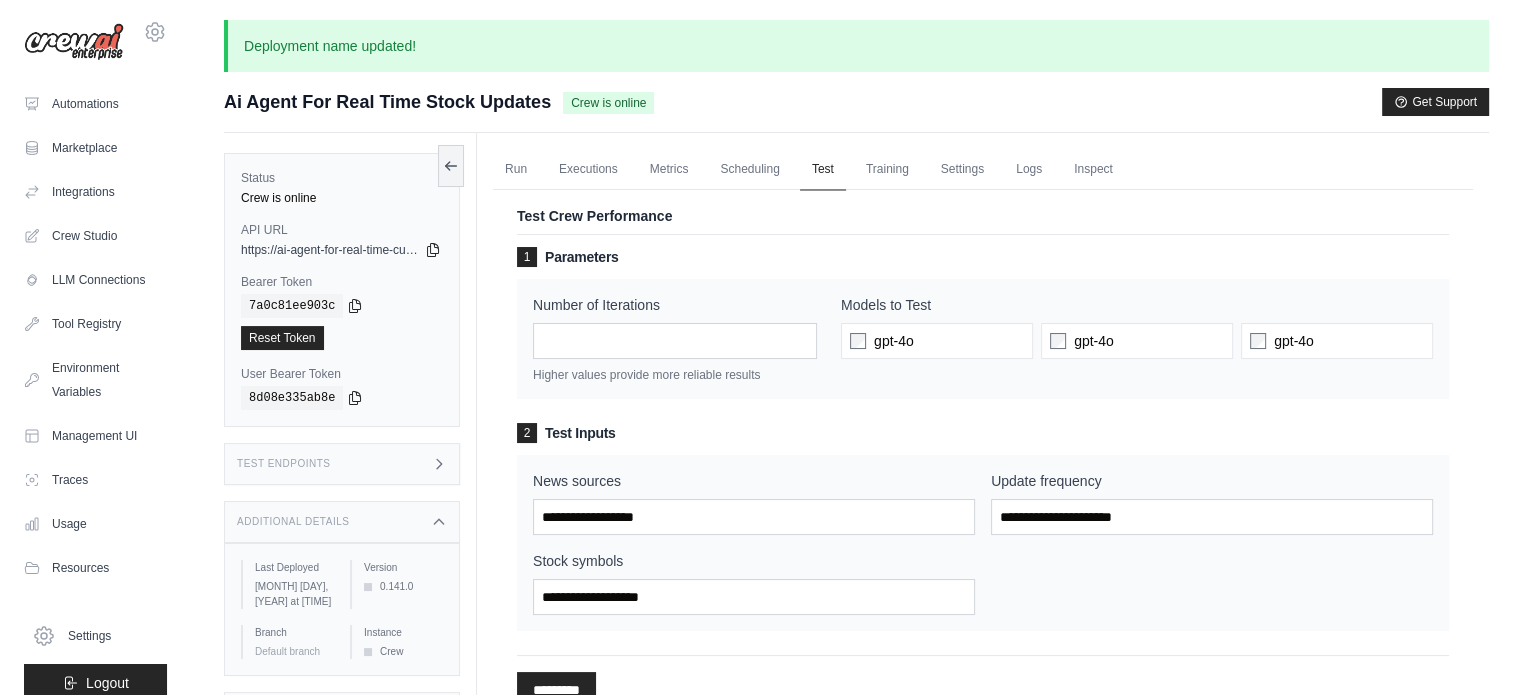 click on "Test" at bounding box center (823, 170) 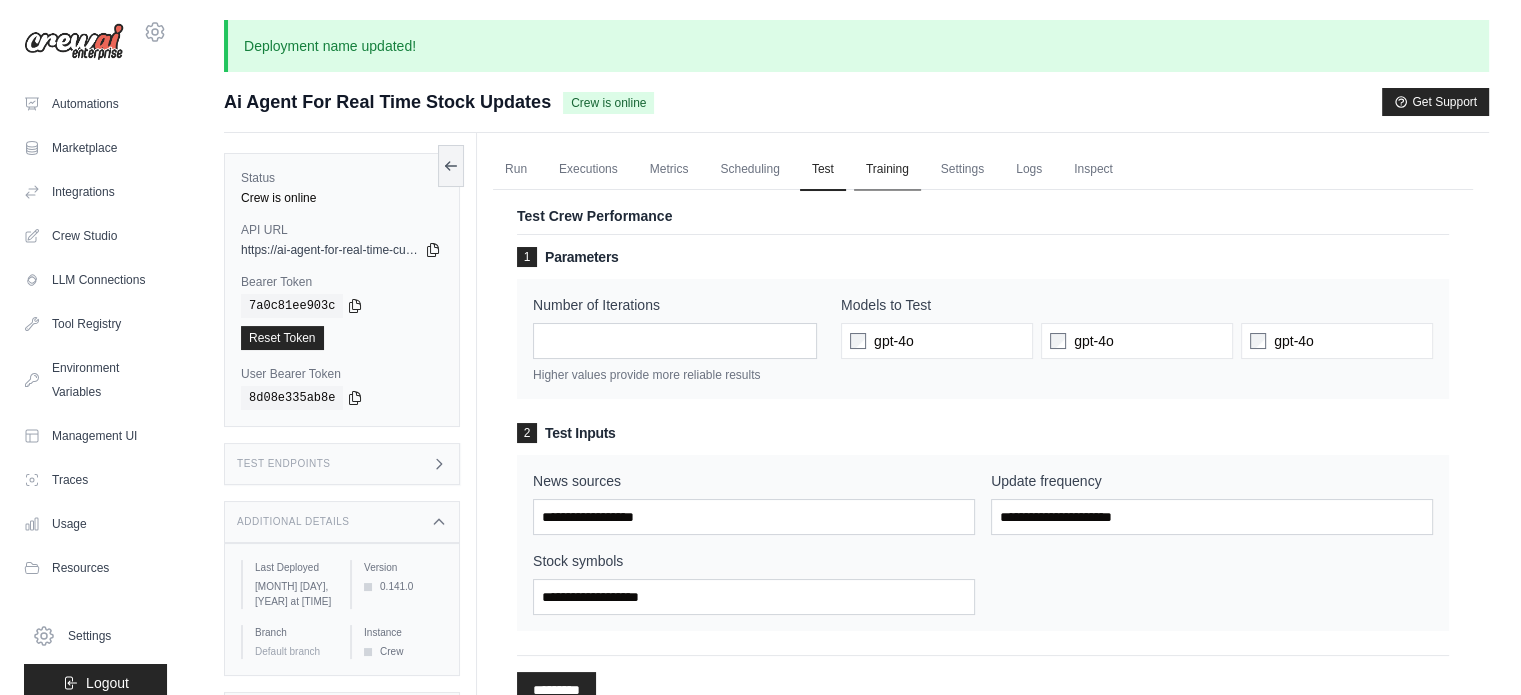 click on "Training" at bounding box center [887, 170] 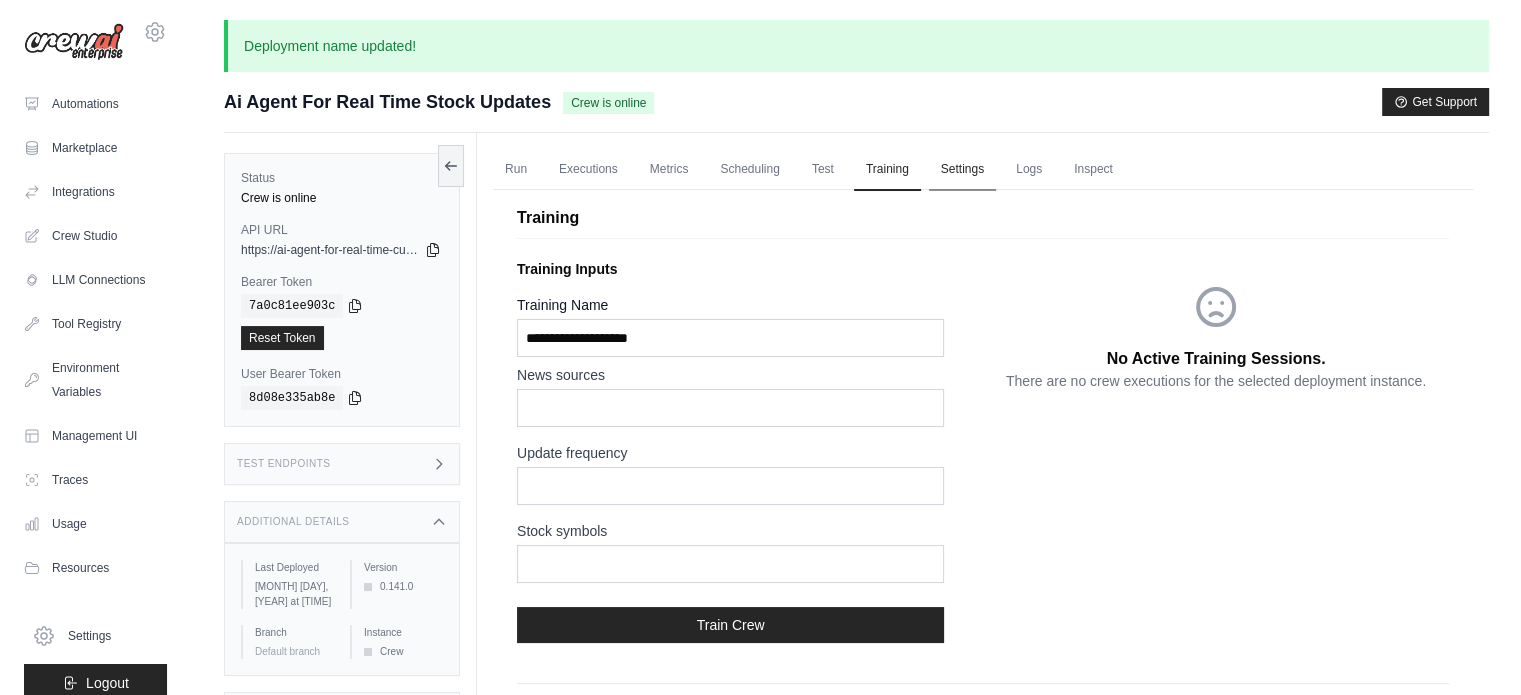 click on "Settings" at bounding box center (962, 170) 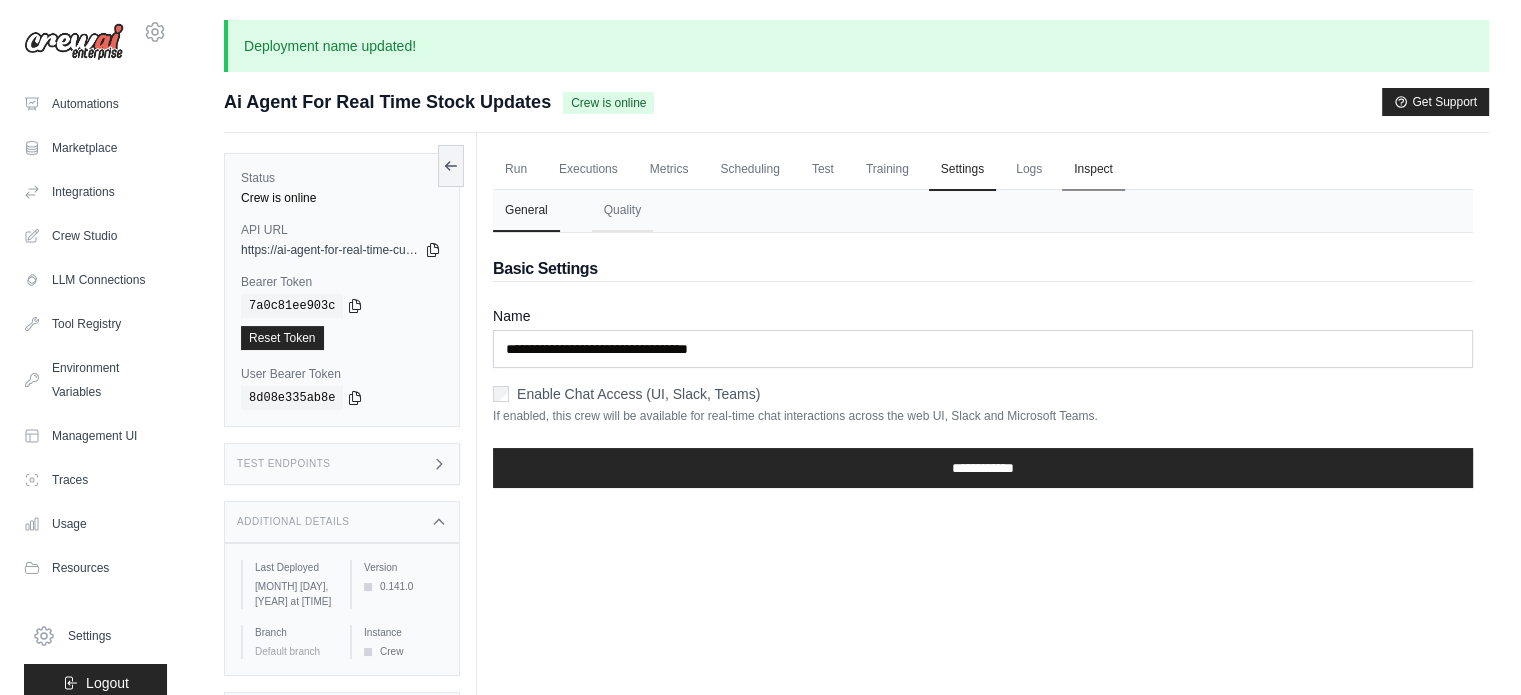 click on "Inspect" at bounding box center (1093, 170) 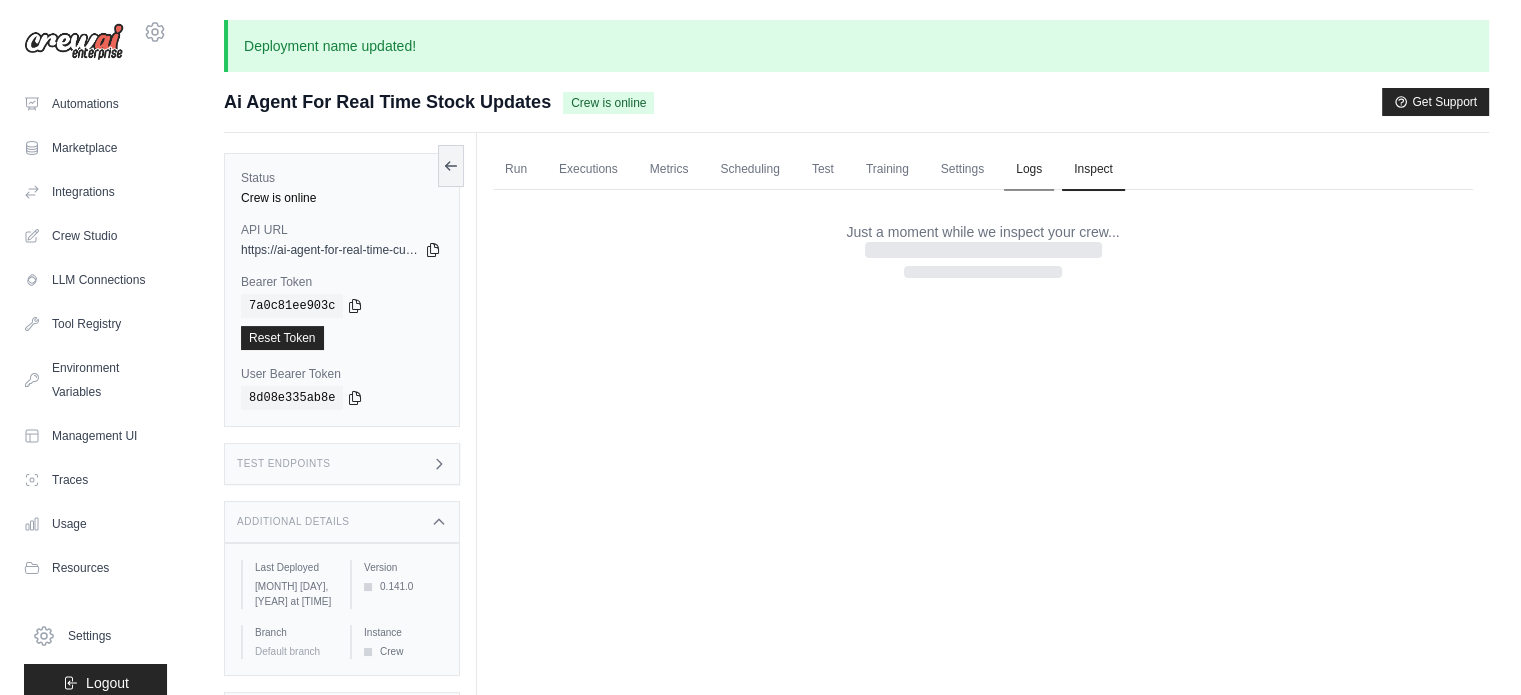 click on "Logs" at bounding box center (1029, 170) 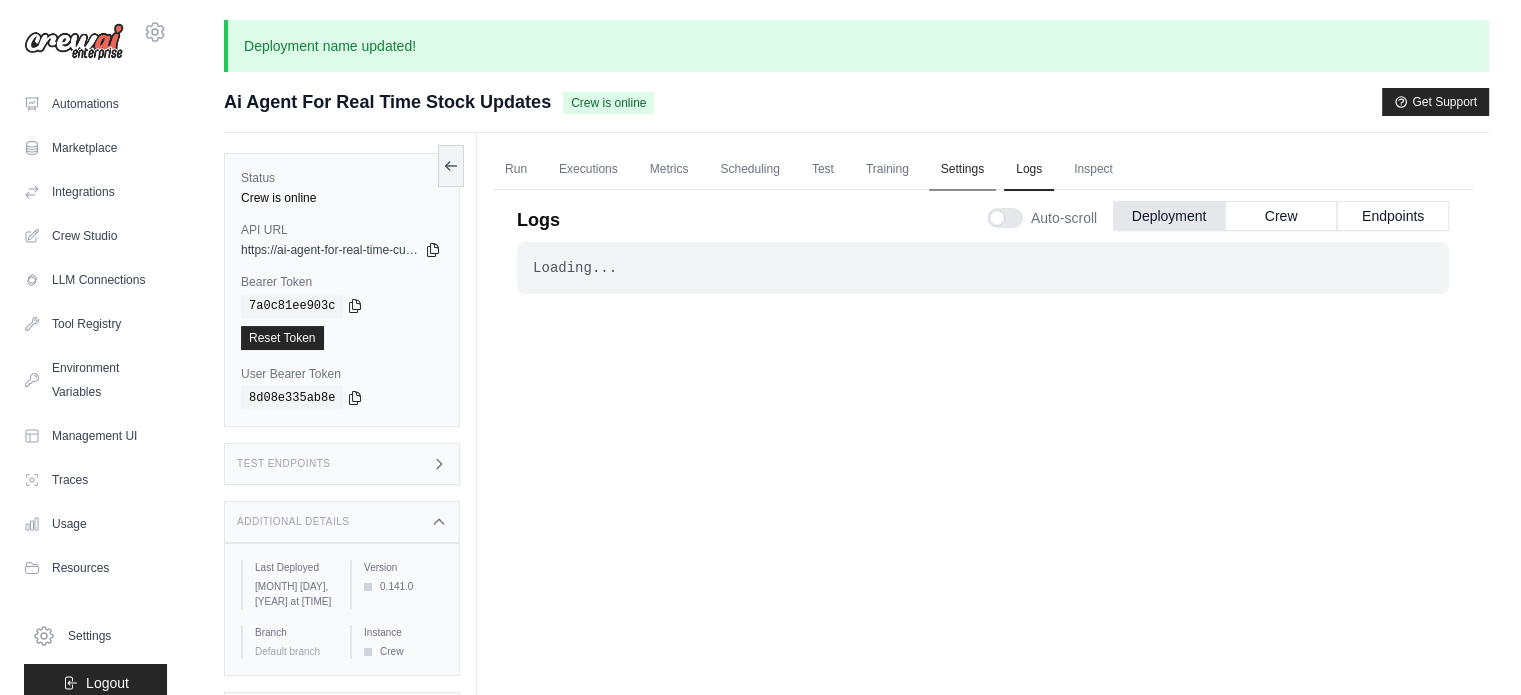 click on "Settings" at bounding box center (962, 170) 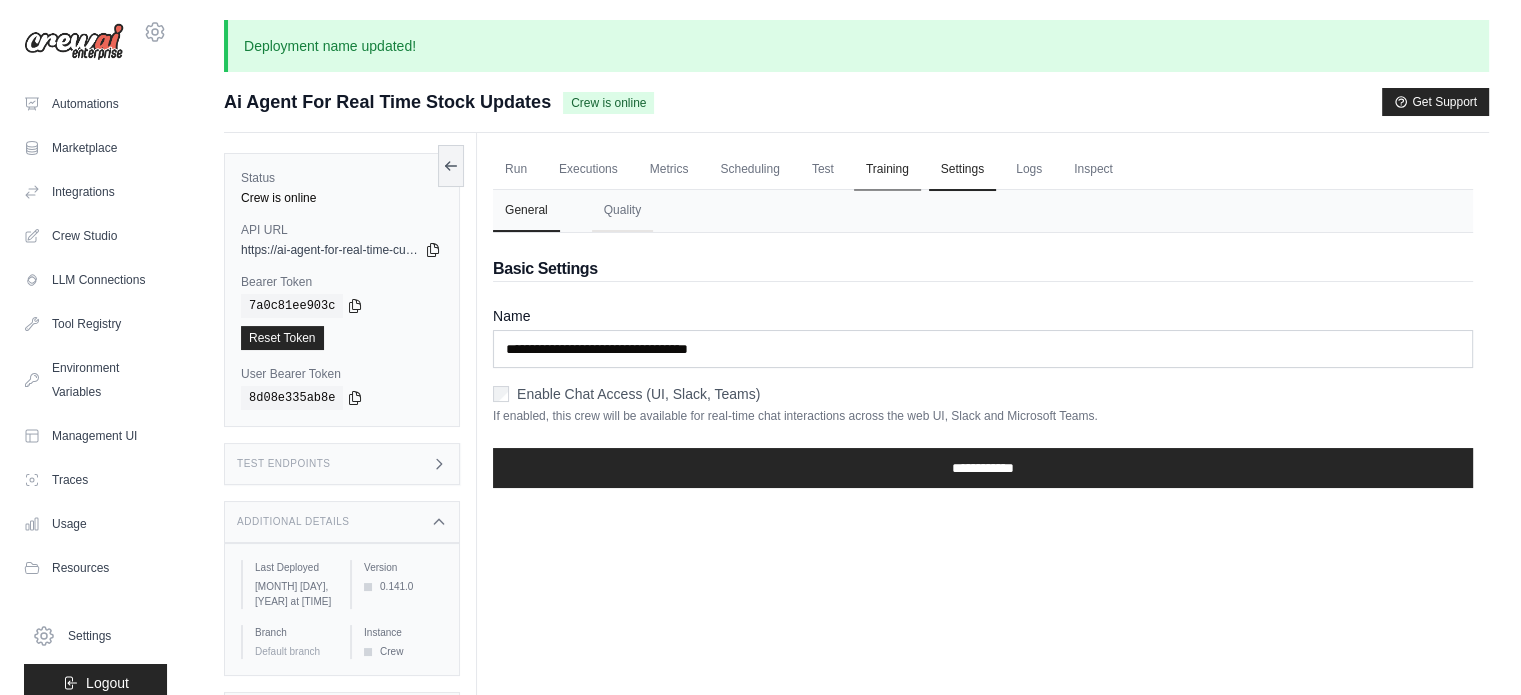 click on "Training" at bounding box center (887, 170) 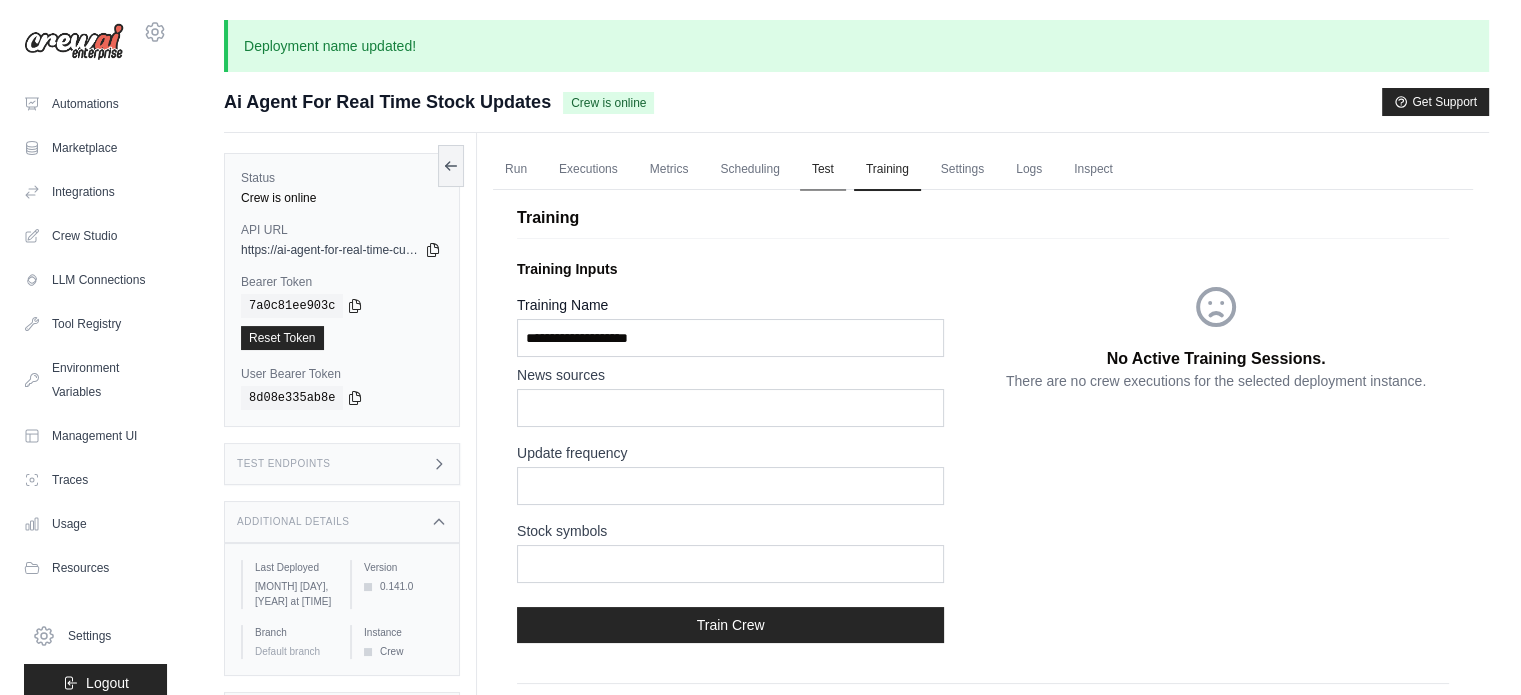 click on "Test" at bounding box center [823, 170] 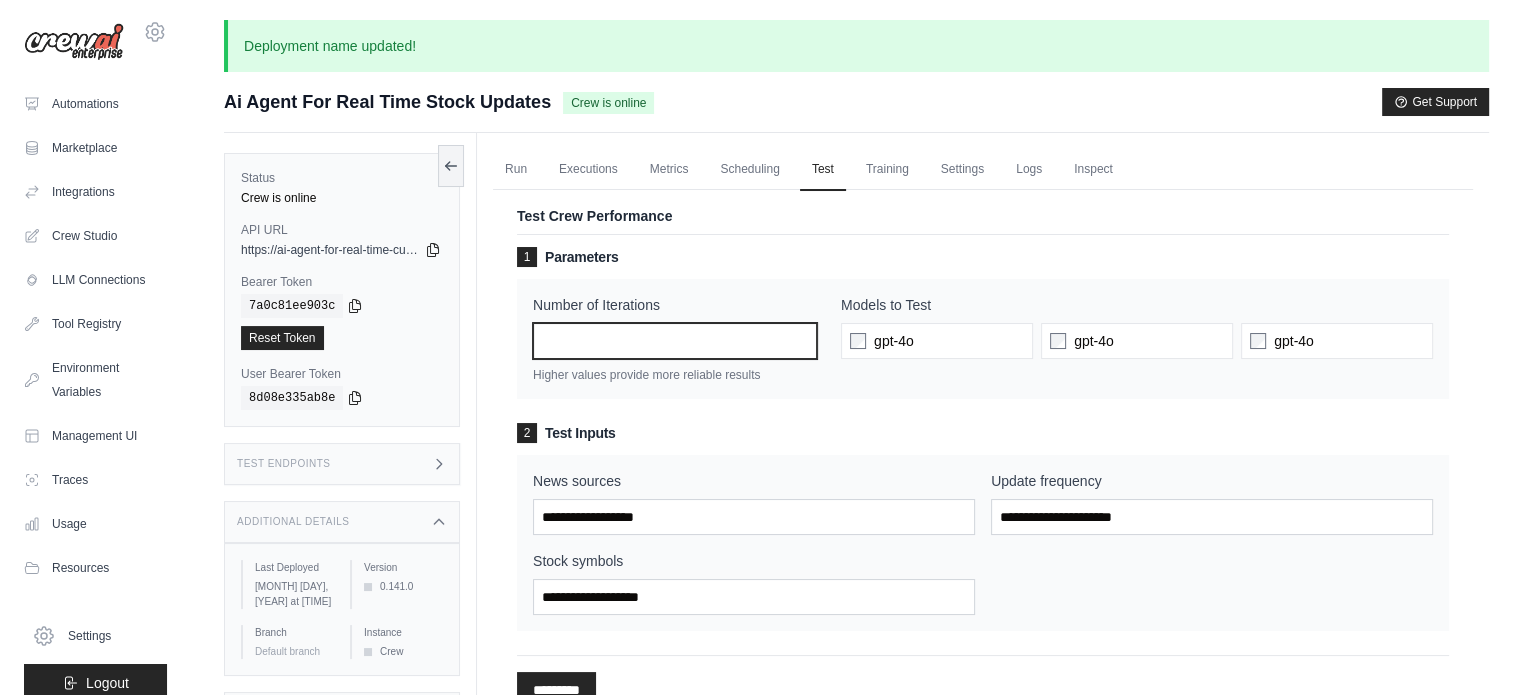 click on "*" at bounding box center (675, 341) 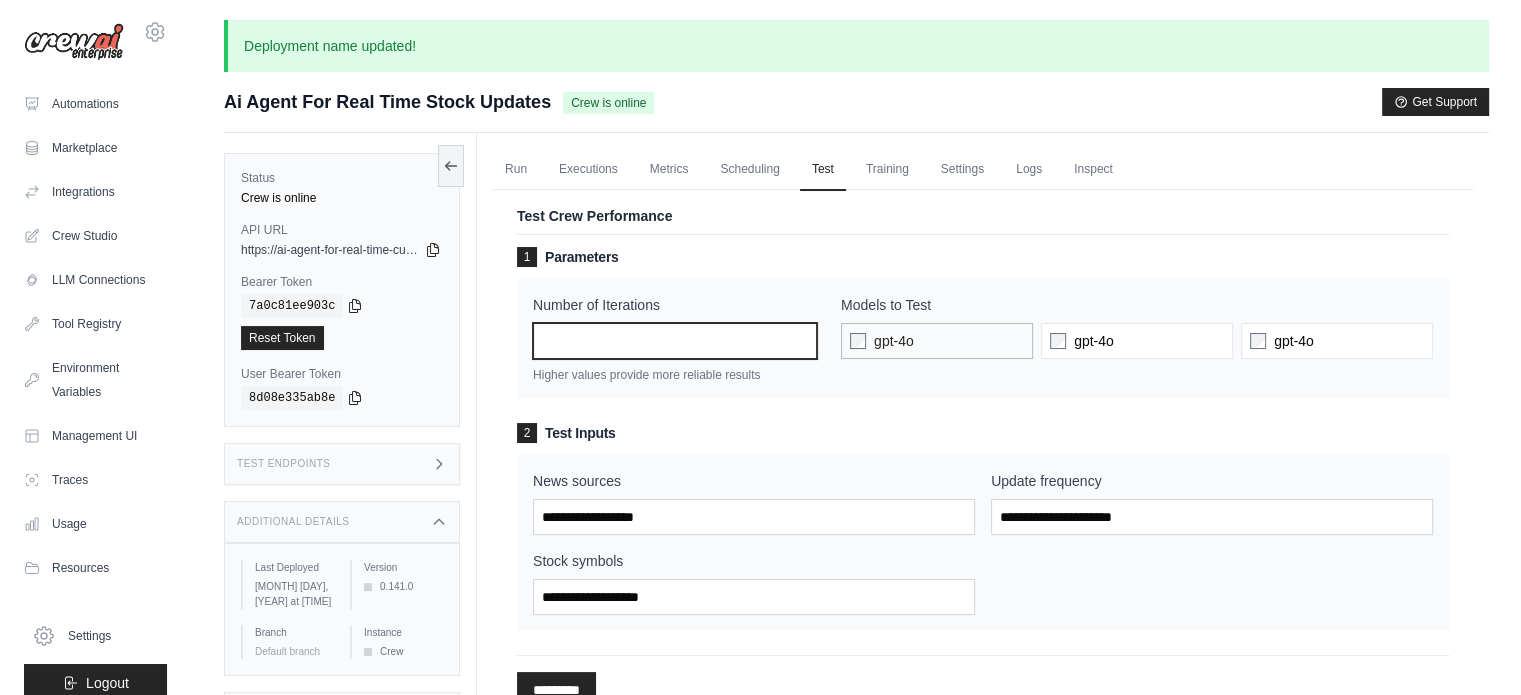 type on "*" 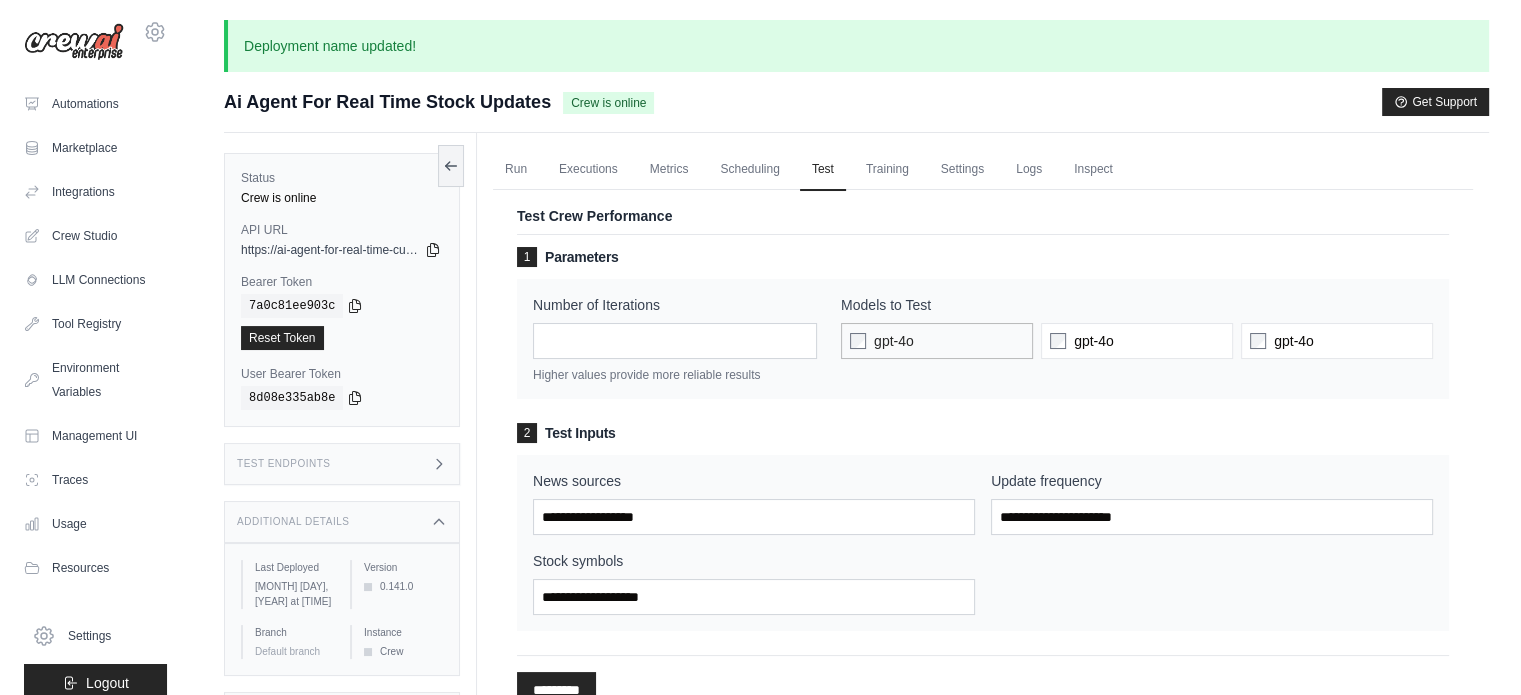 click on "gpt-4o" at bounding box center (937, 341) 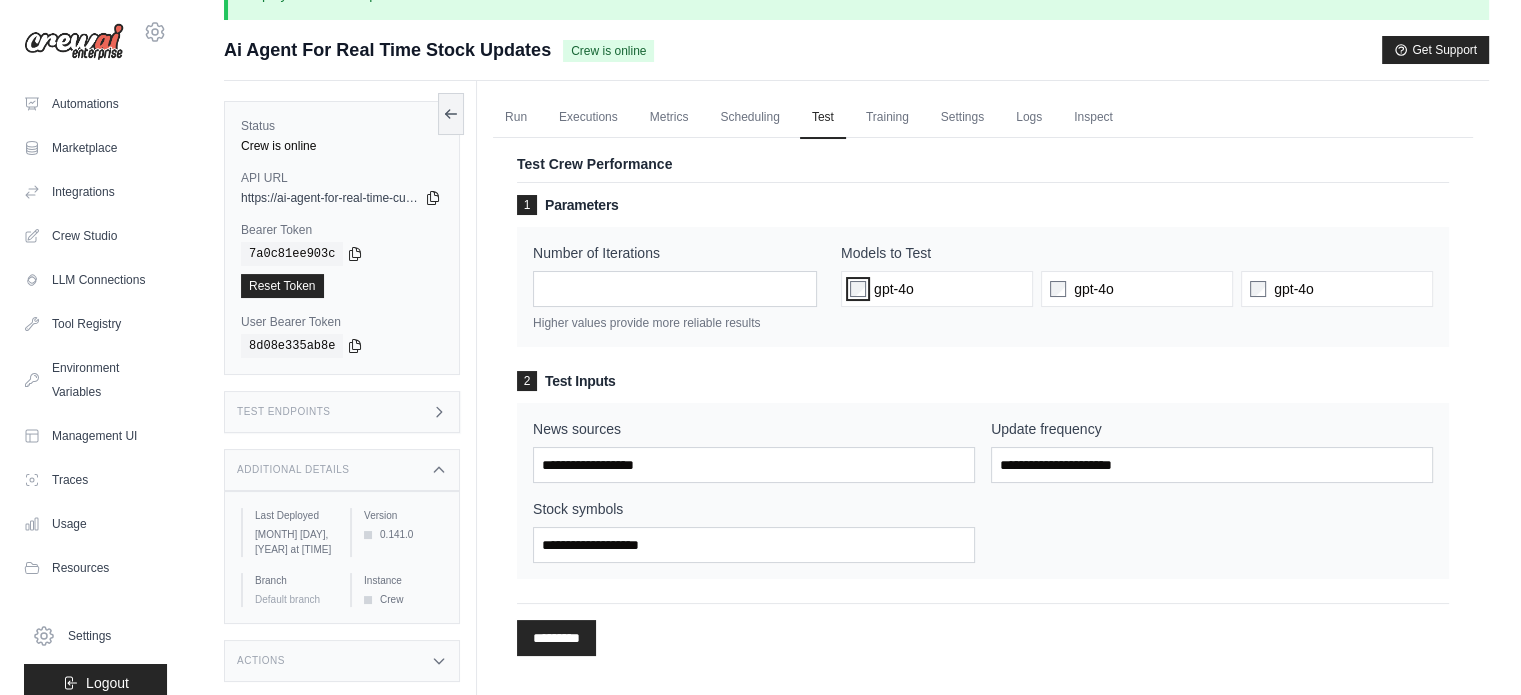 scroll, scrollTop: 100, scrollLeft: 0, axis: vertical 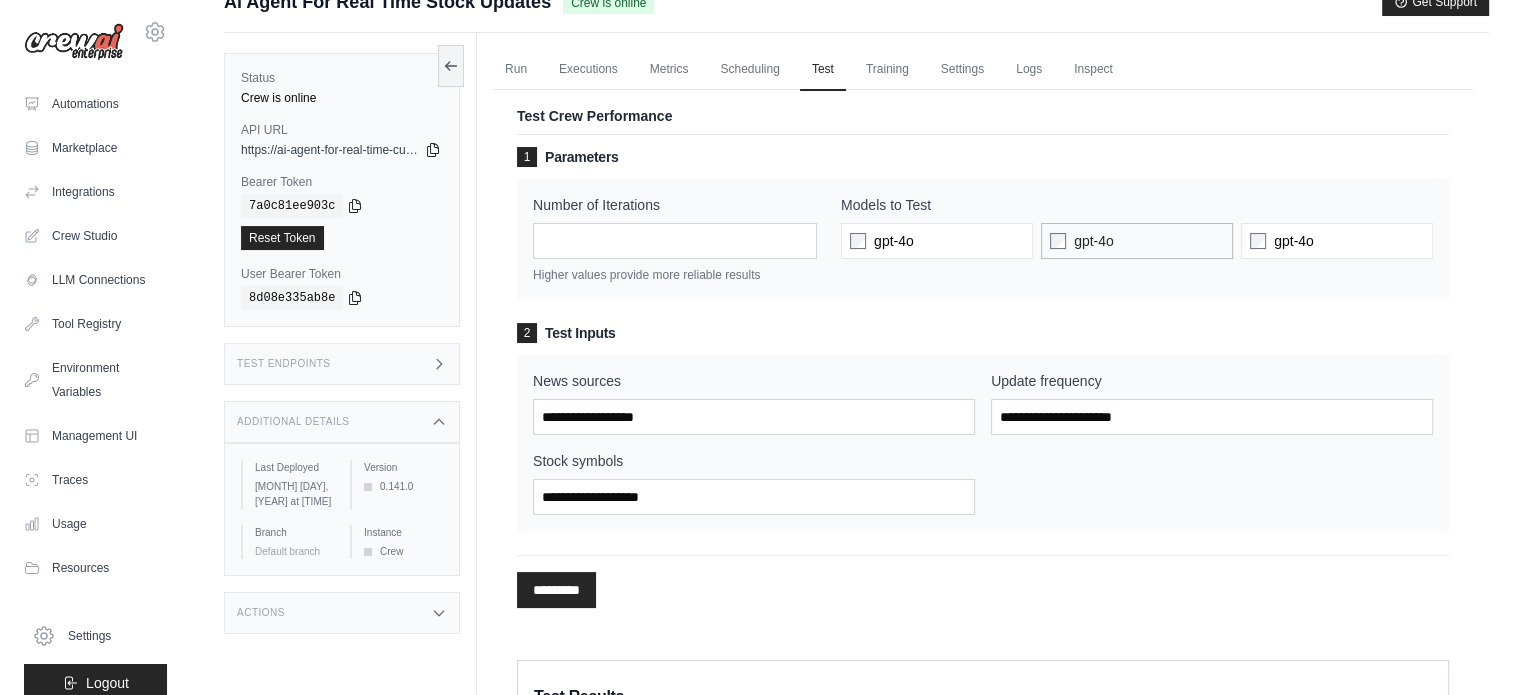 click on "gpt-4o" at bounding box center (1137, 241) 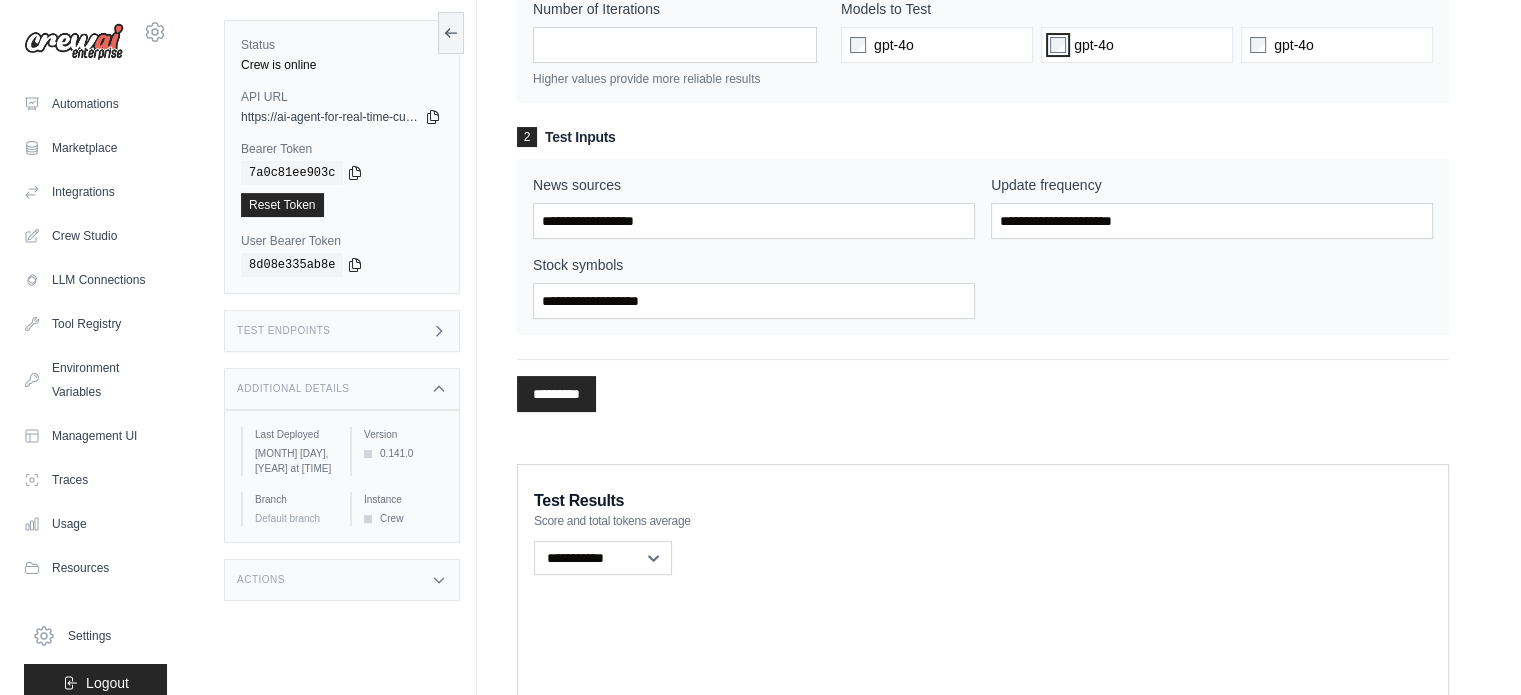 scroll, scrollTop: 300, scrollLeft: 0, axis: vertical 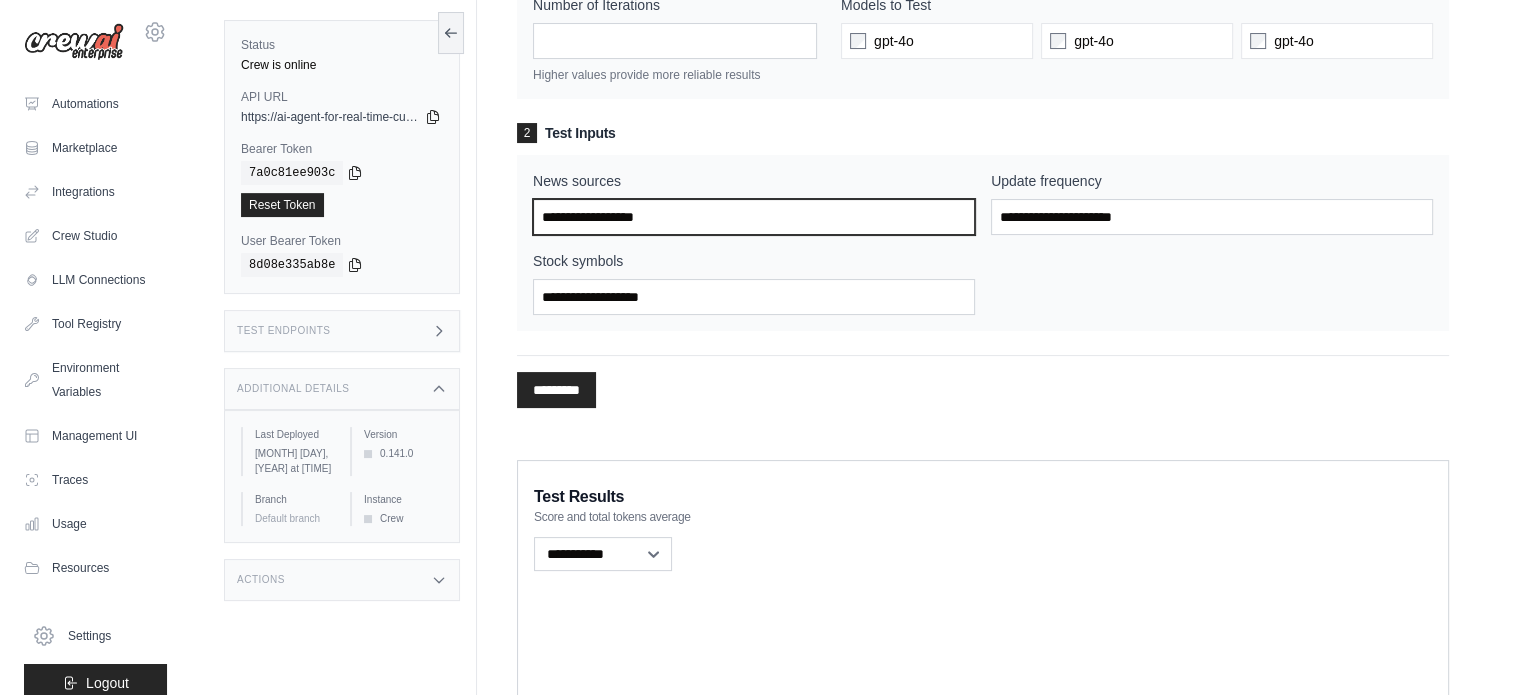 click on "News sources" at bounding box center (754, 217) 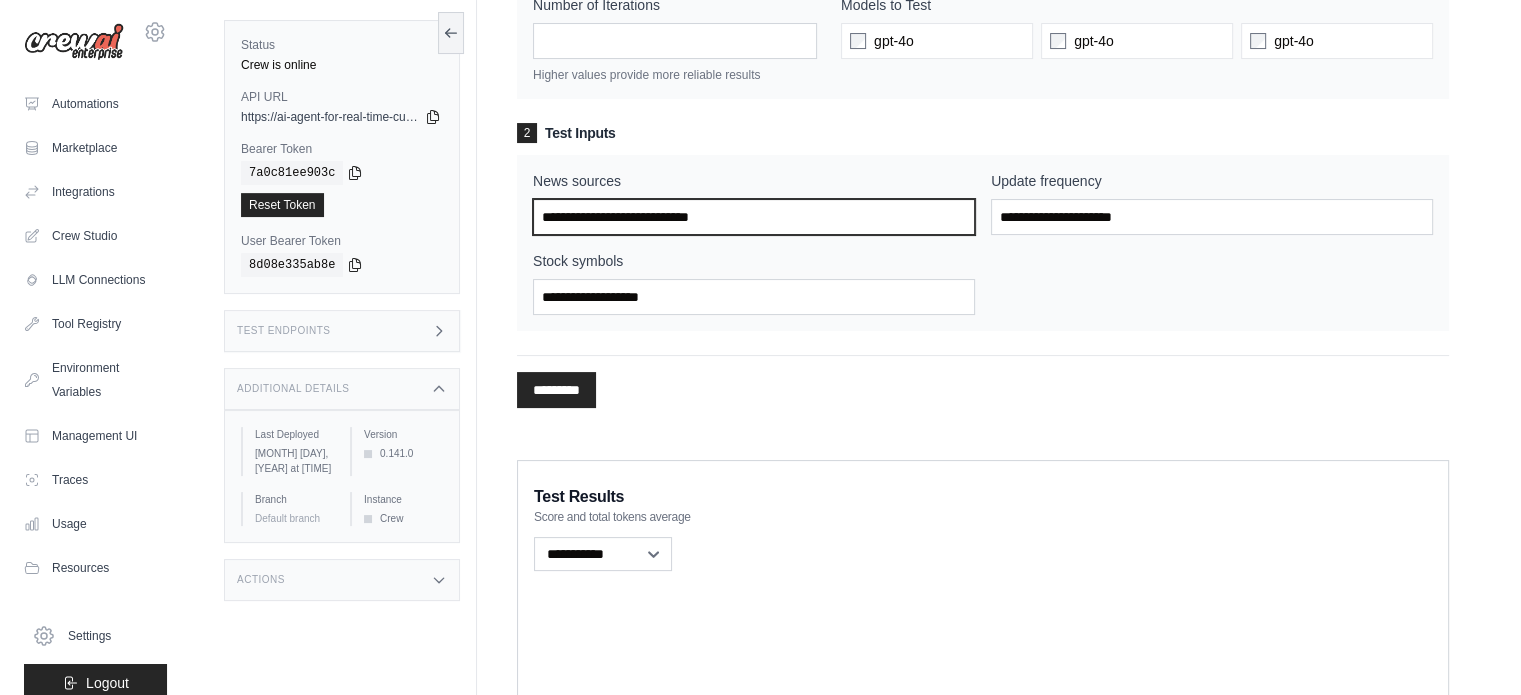 type on "**********" 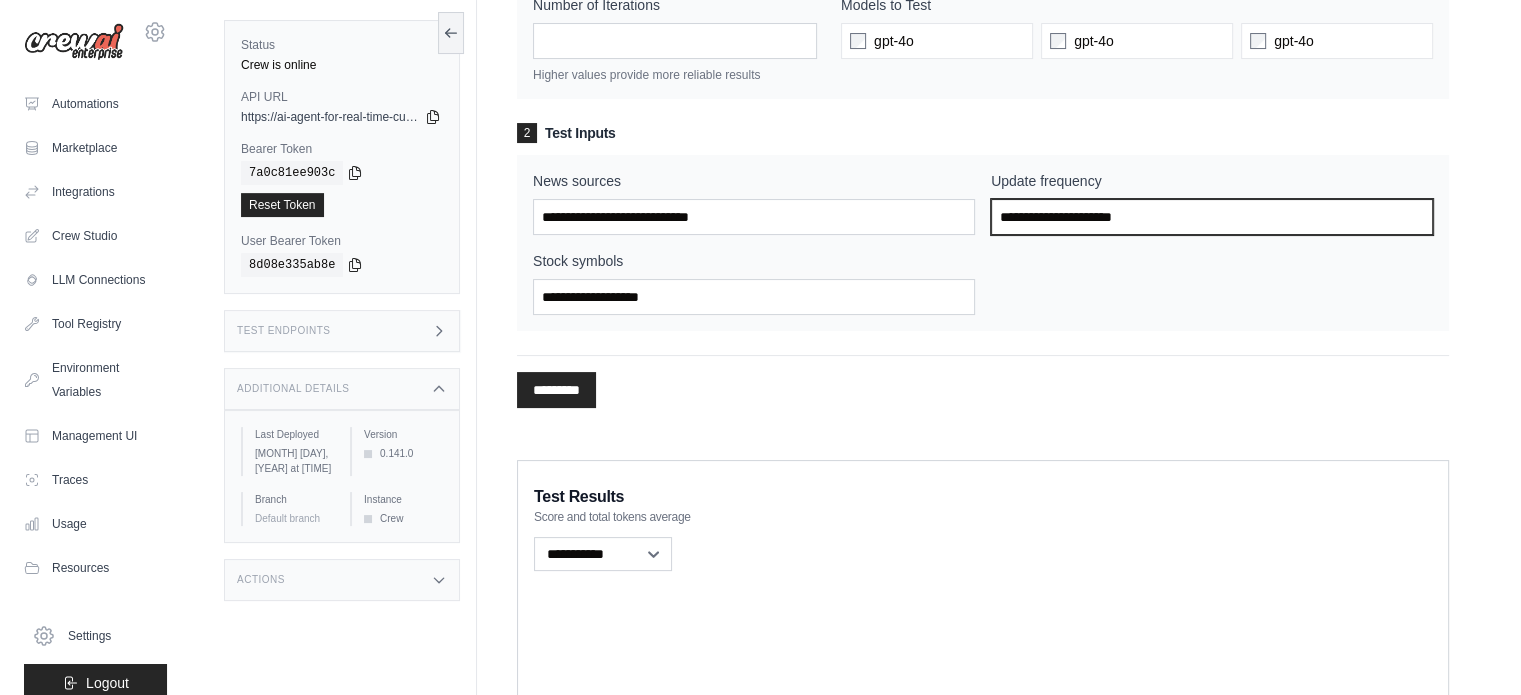 click on "Update frequency" at bounding box center [1212, 217] 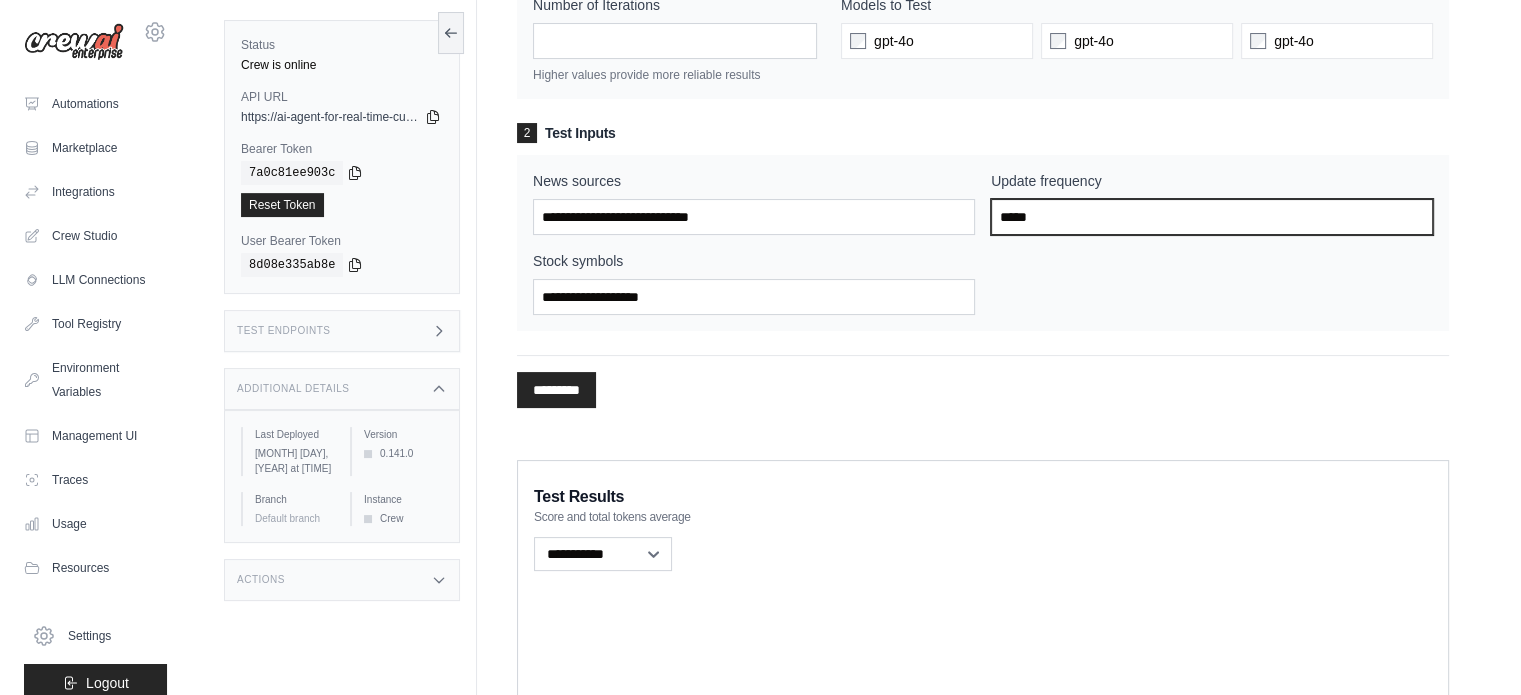 type on "*****" 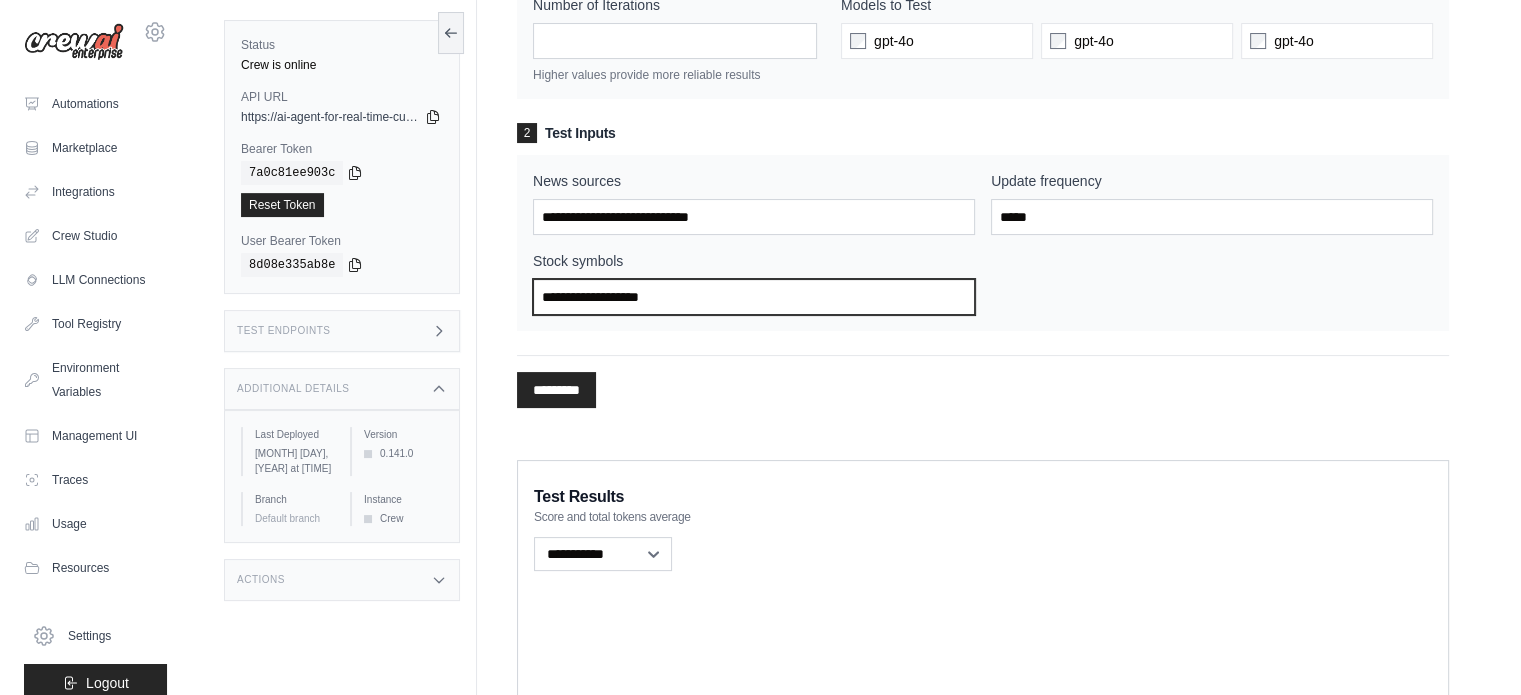 click on "Stock symbols" at bounding box center [754, 297] 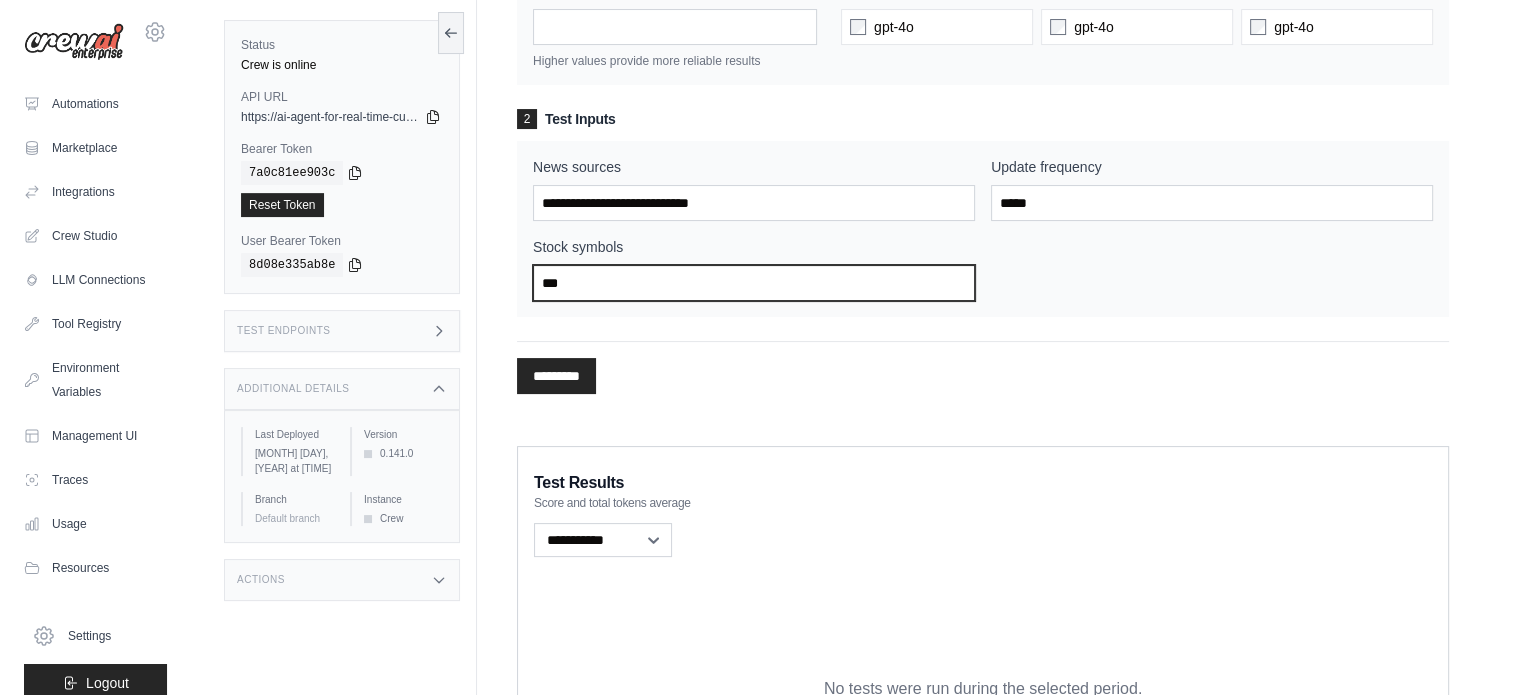 scroll, scrollTop: 311, scrollLeft: 0, axis: vertical 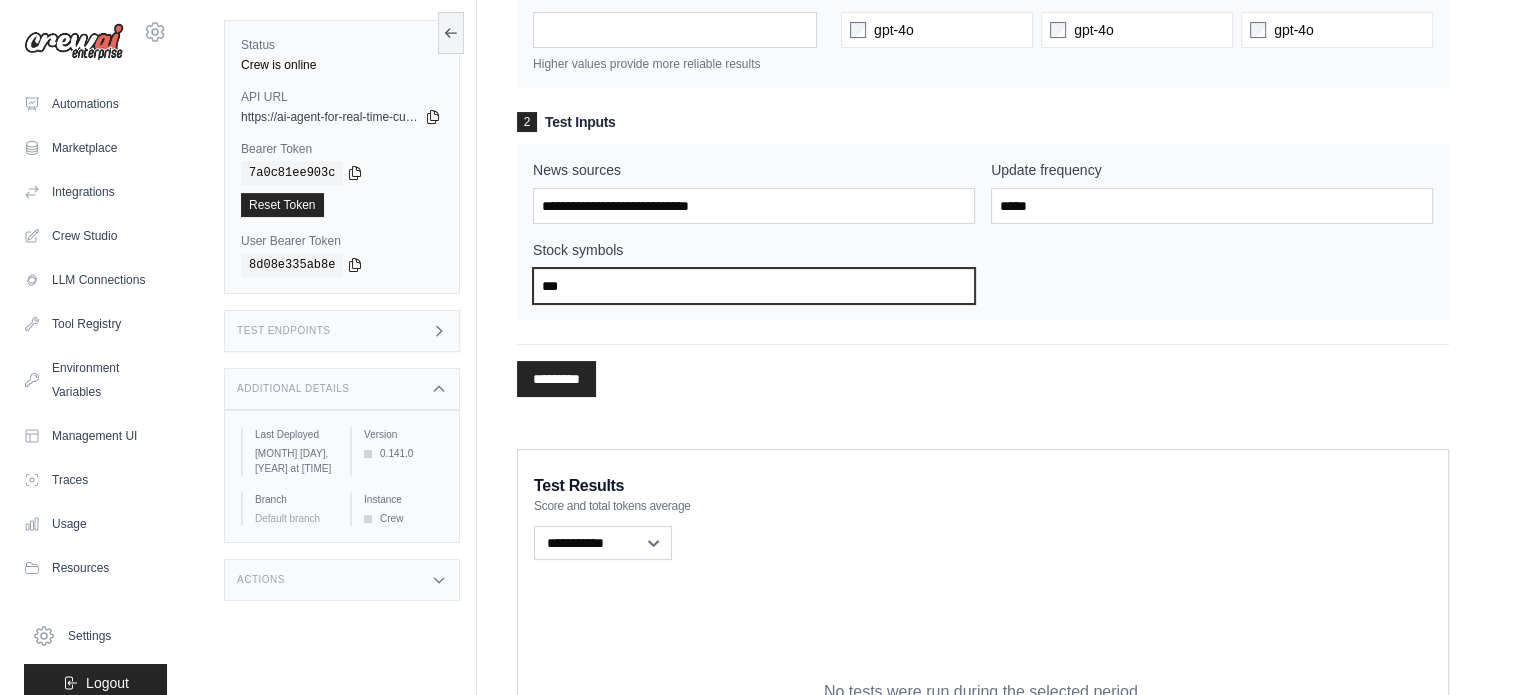 type on "***" 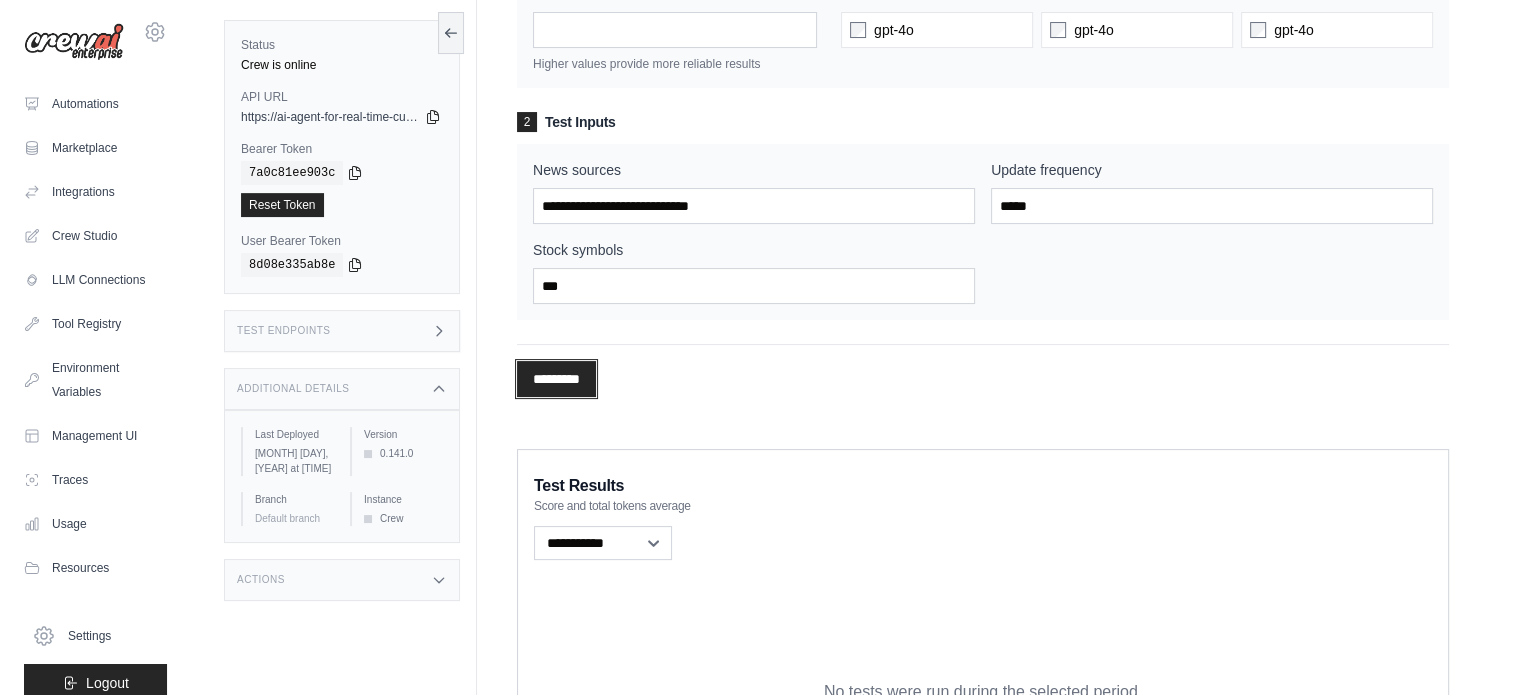 click on "*********" at bounding box center [556, 379] 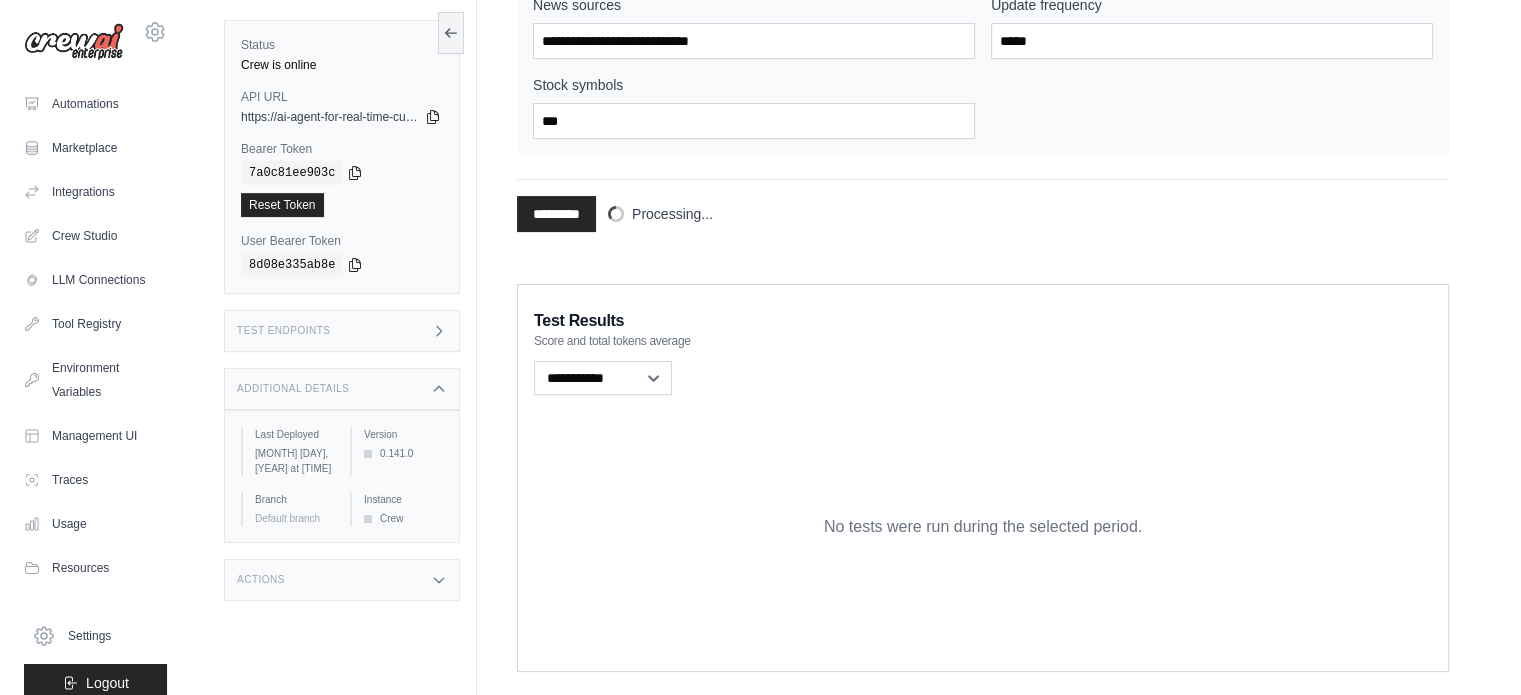 scroll, scrollTop: 511, scrollLeft: 0, axis: vertical 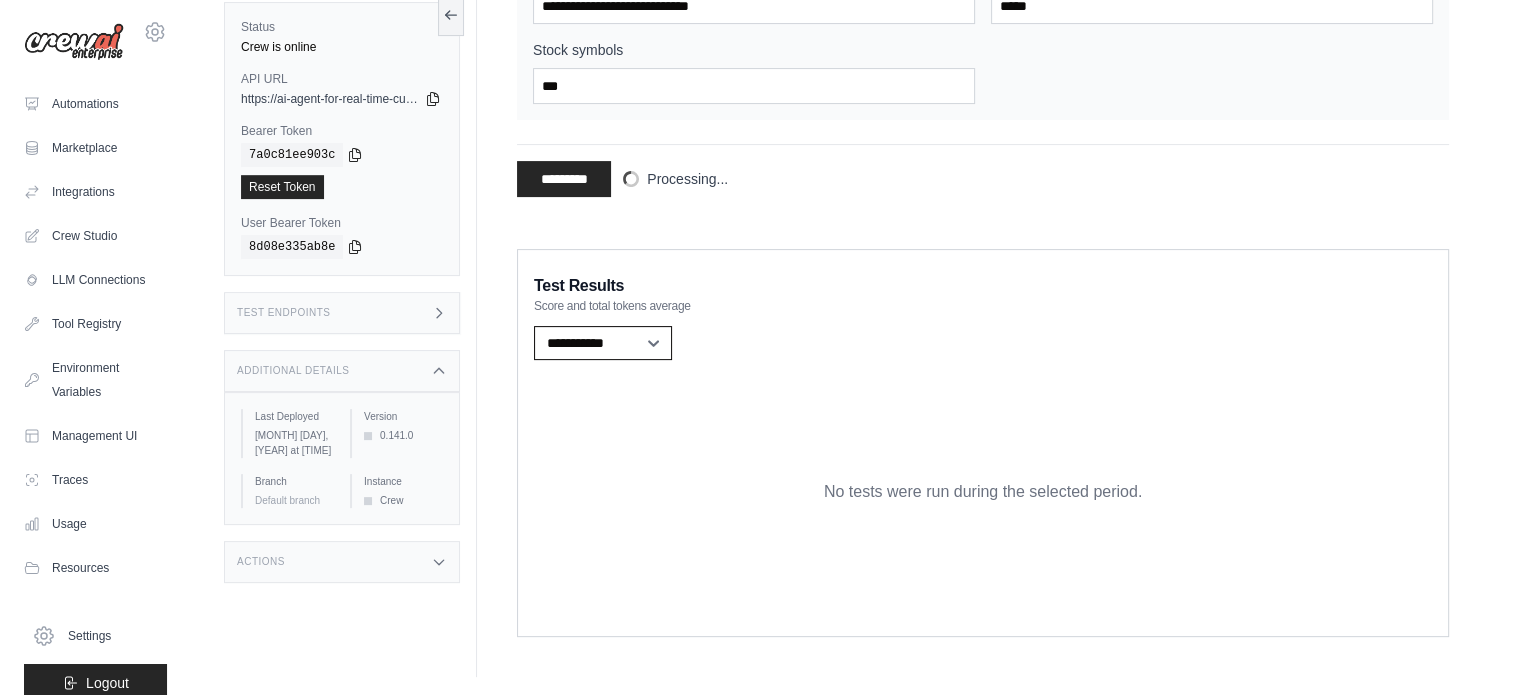click on "**********" at bounding box center (603, 343) 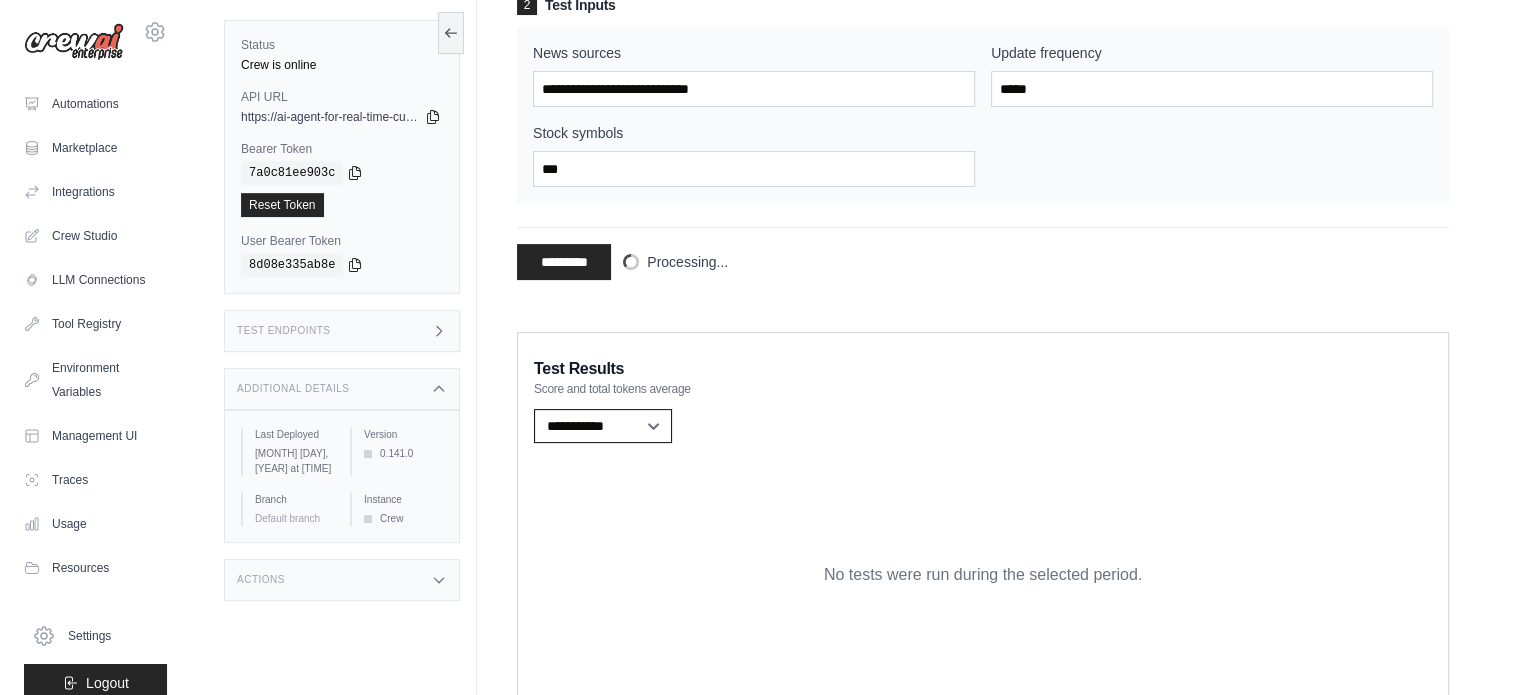 scroll, scrollTop: 511, scrollLeft: 0, axis: vertical 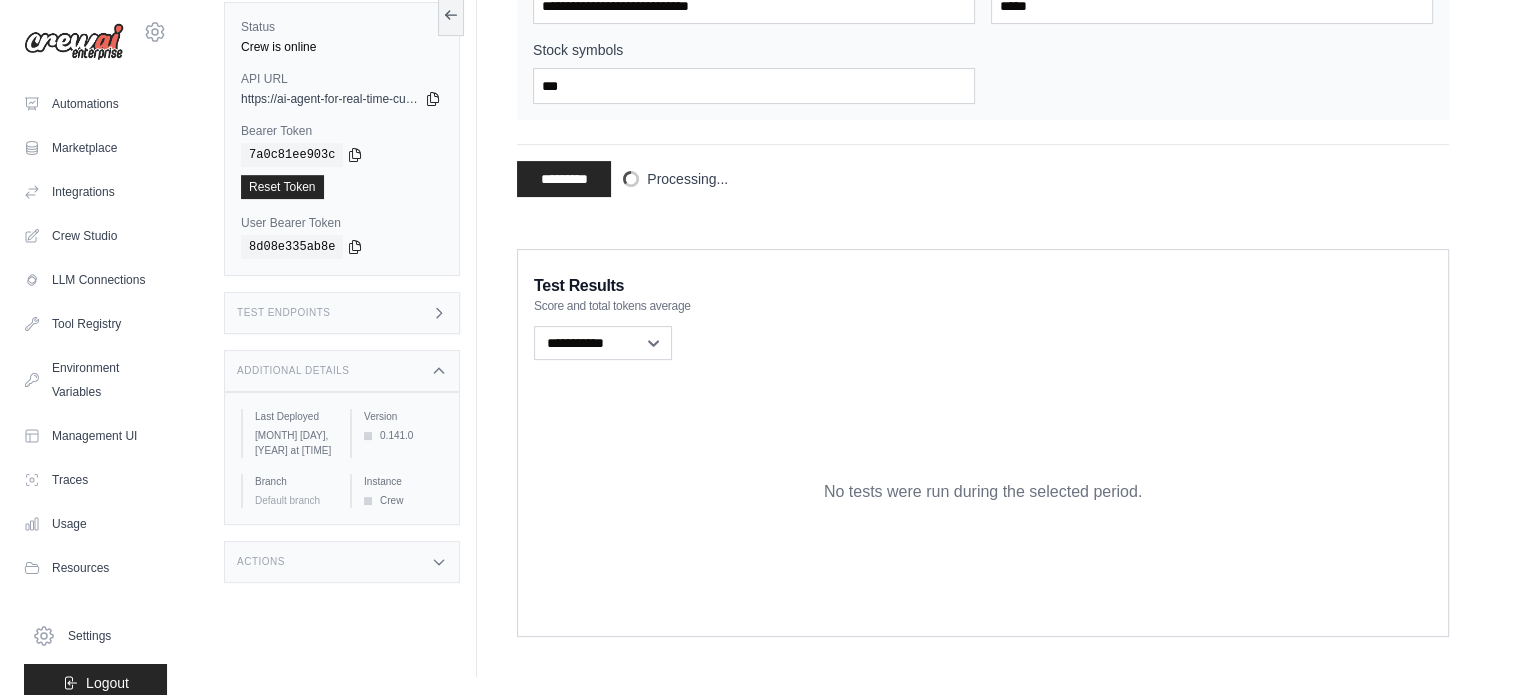 drag, startPoint x: 816, startPoint y: 375, endPoint x: 803, endPoint y: 376, distance: 13.038404 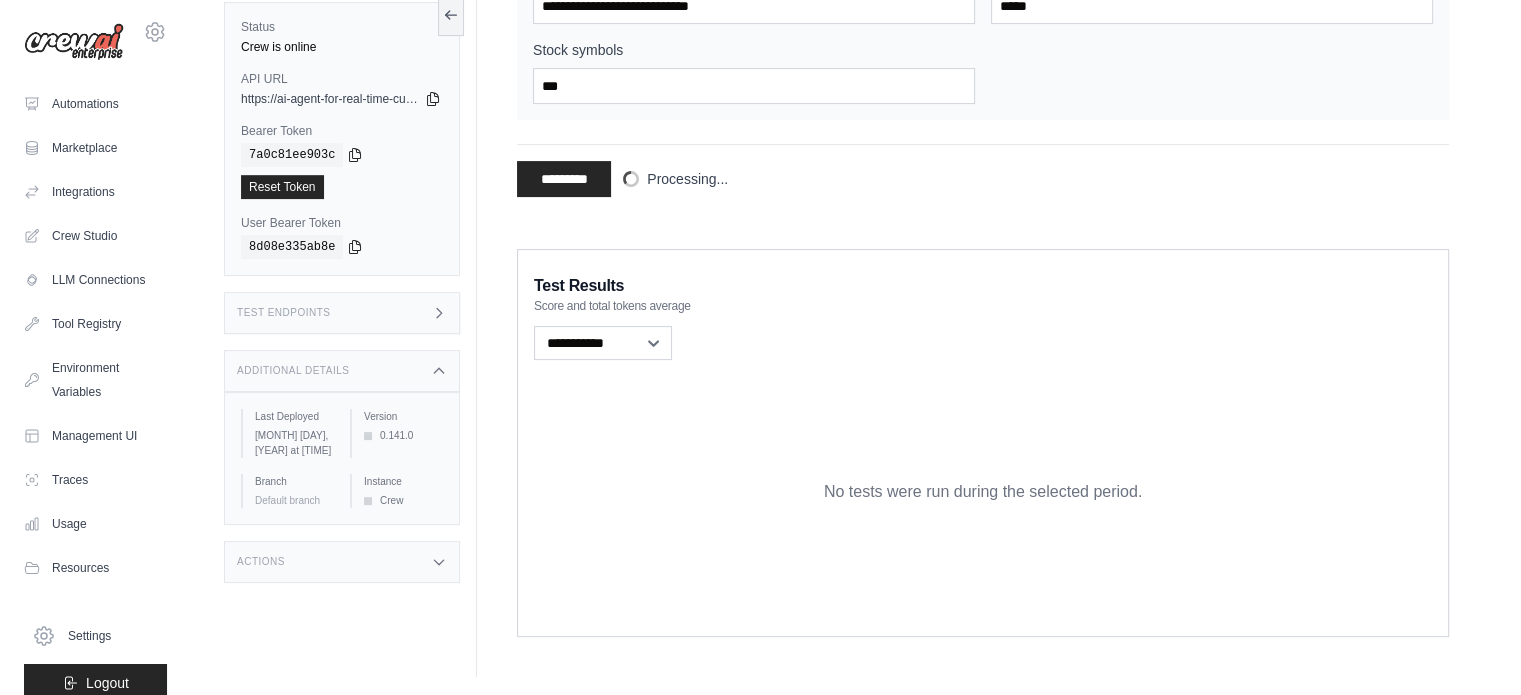 click on "No tests were run during the selected period." at bounding box center (983, 492) 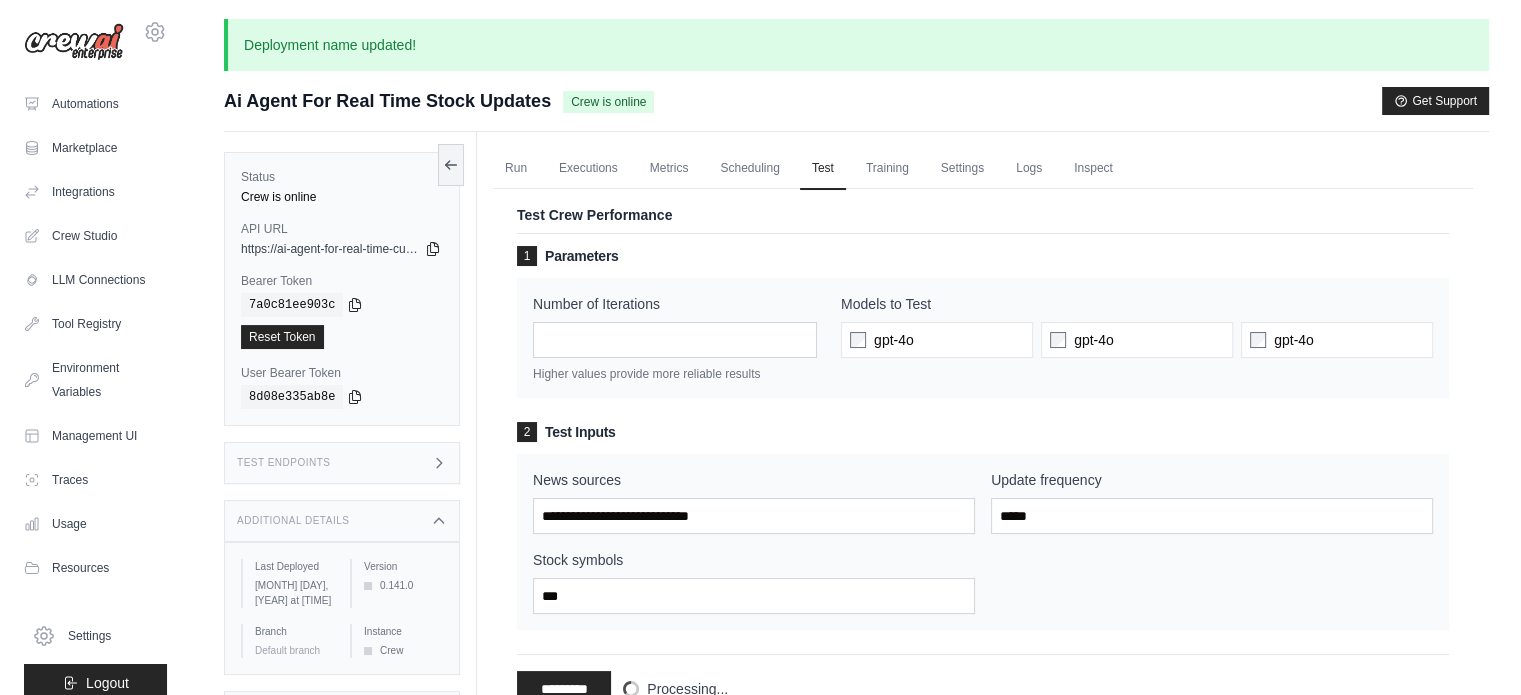 scroll, scrollTop: 0, scrollLeft: 0, axis: both 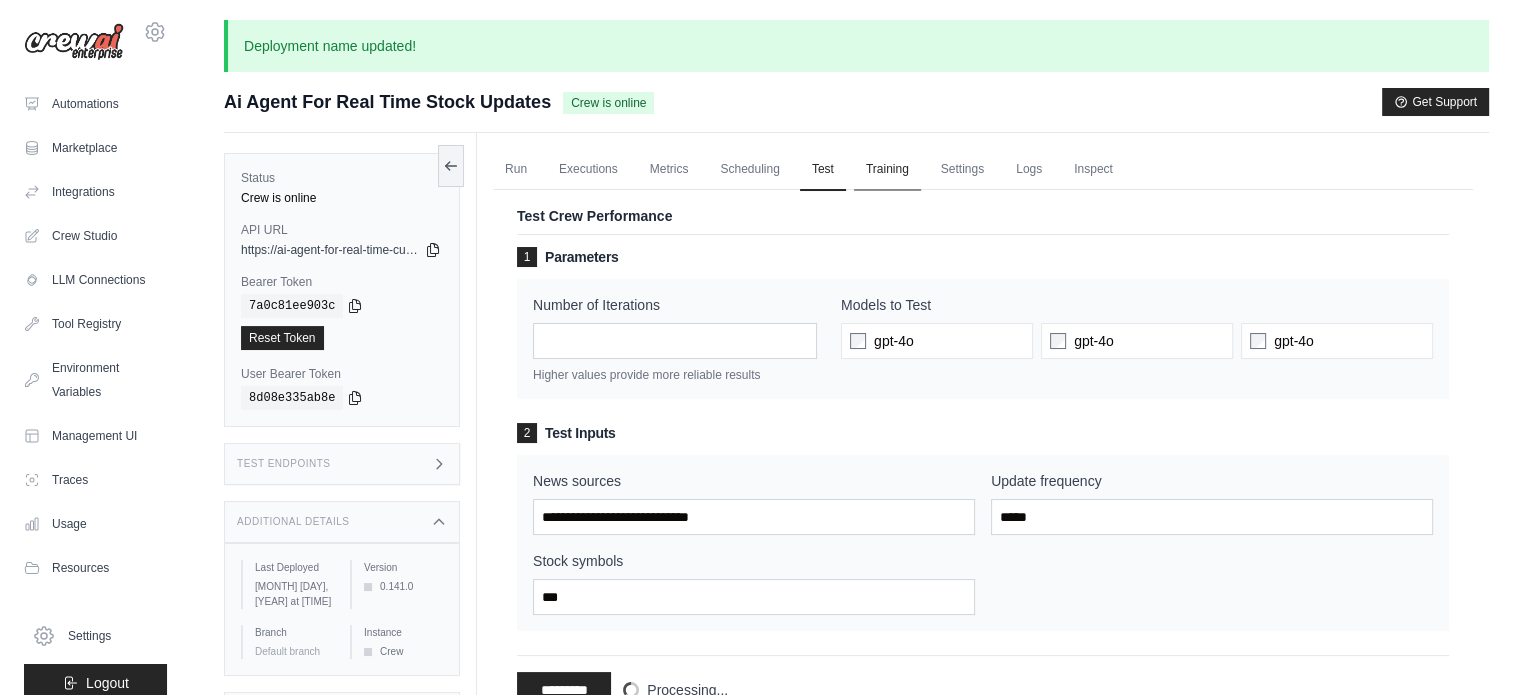 click on "Training" at bounding box center (887, 170) 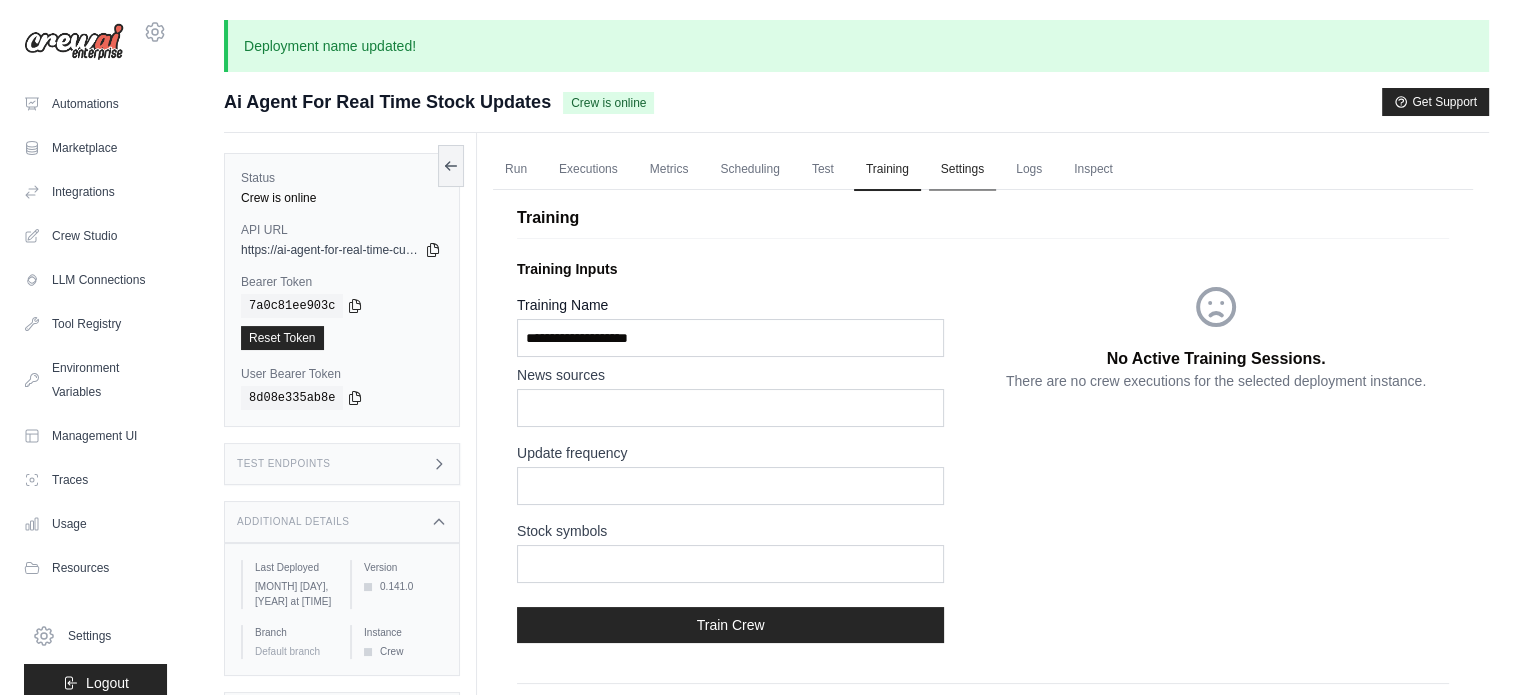 click on "Settings" at bounding box center (962, 170) 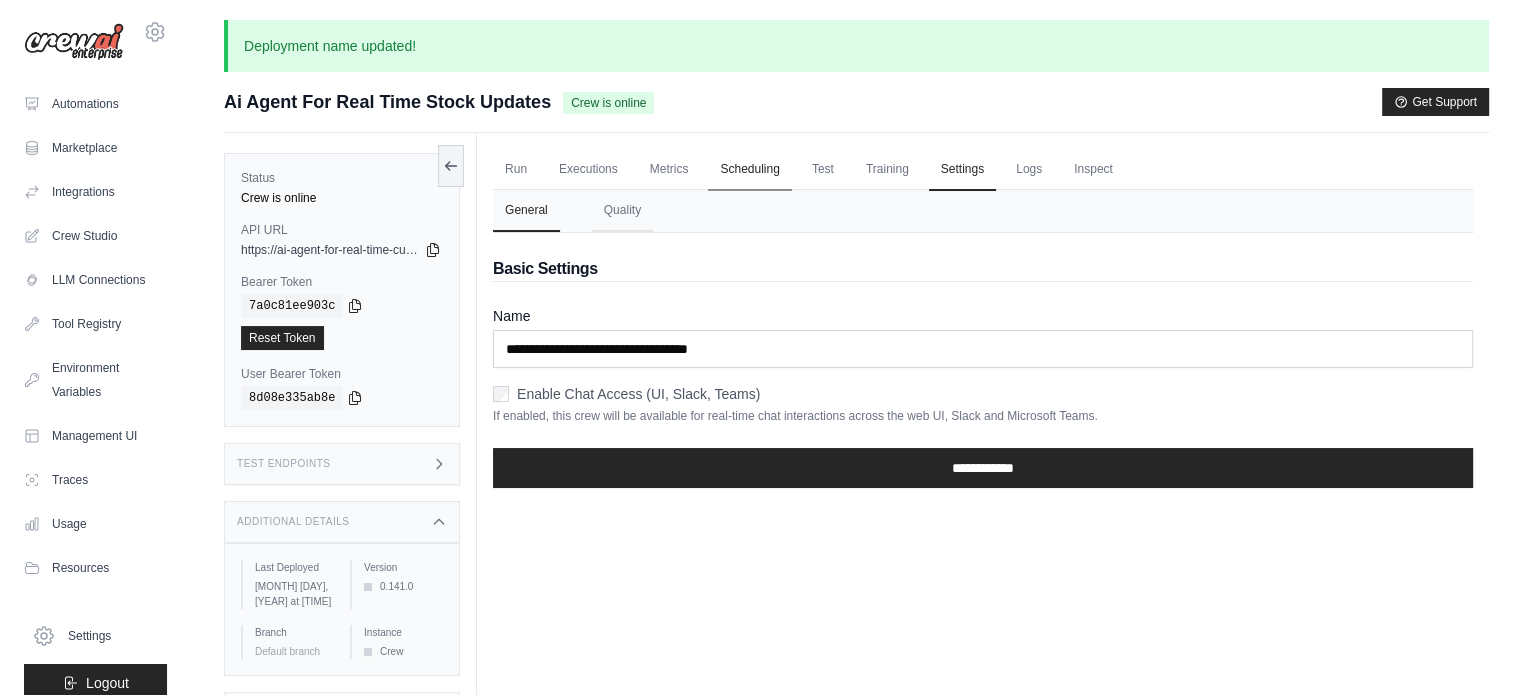 click on "Scheduling" at bounding box center (749, 170) 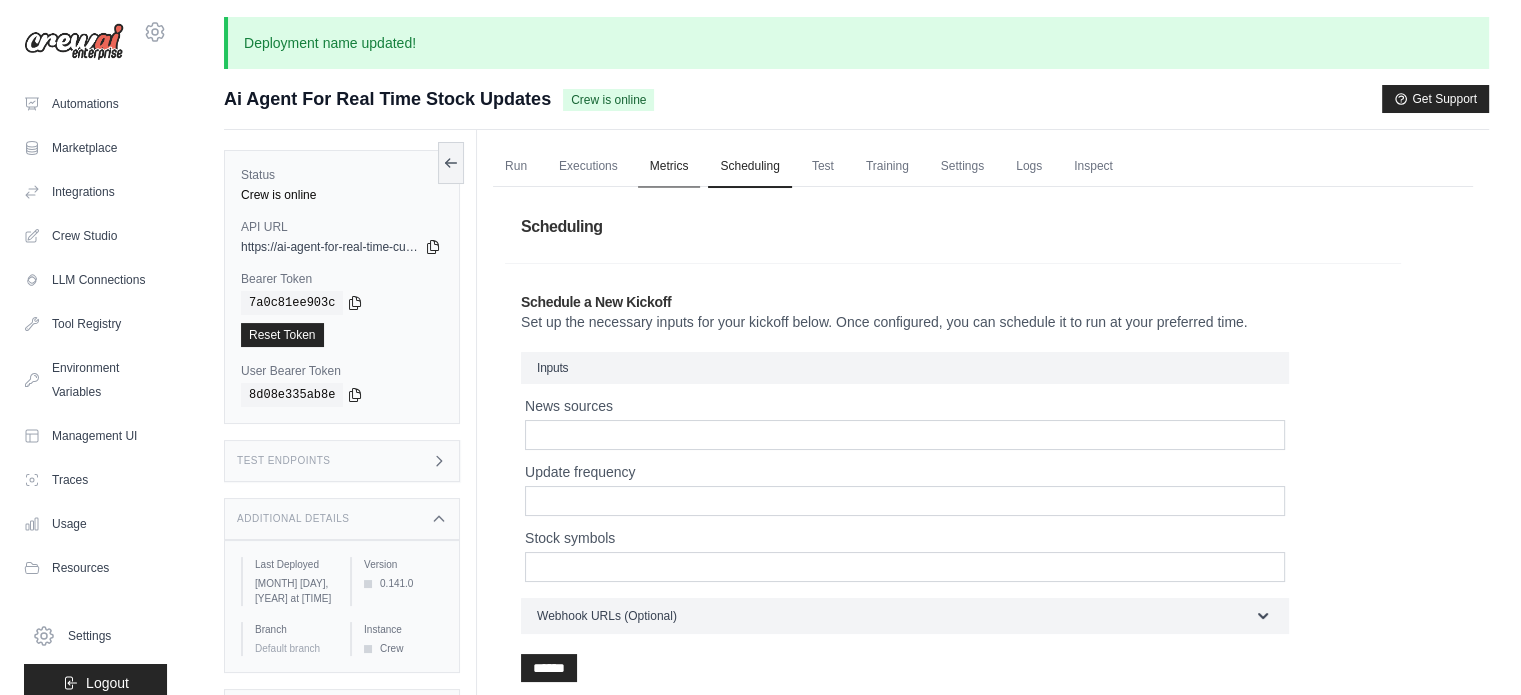 scroll, scrollTop: 0, scrollLeft: 0, axis: both 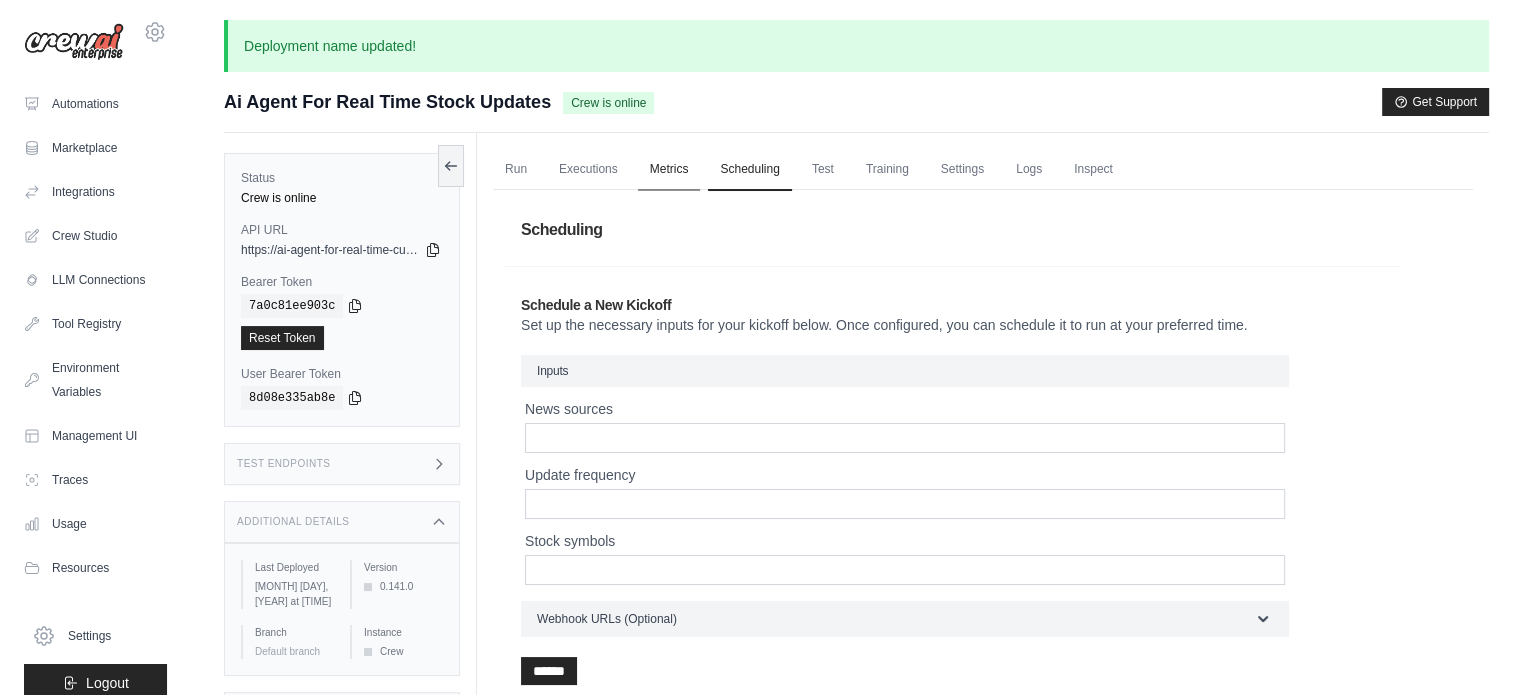 click on "Metrics" at bounding box center (669, 170) 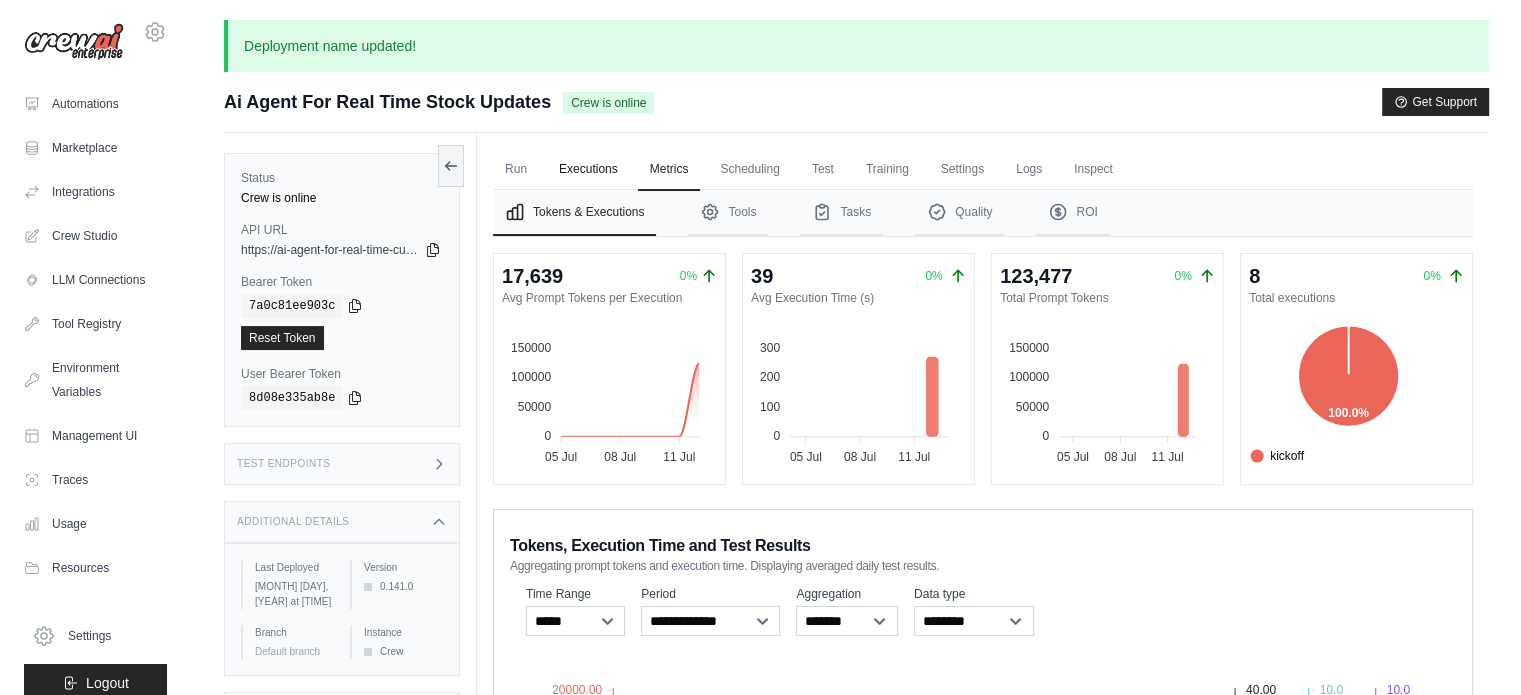 click on "Executions" at bounding box center [588, 170] 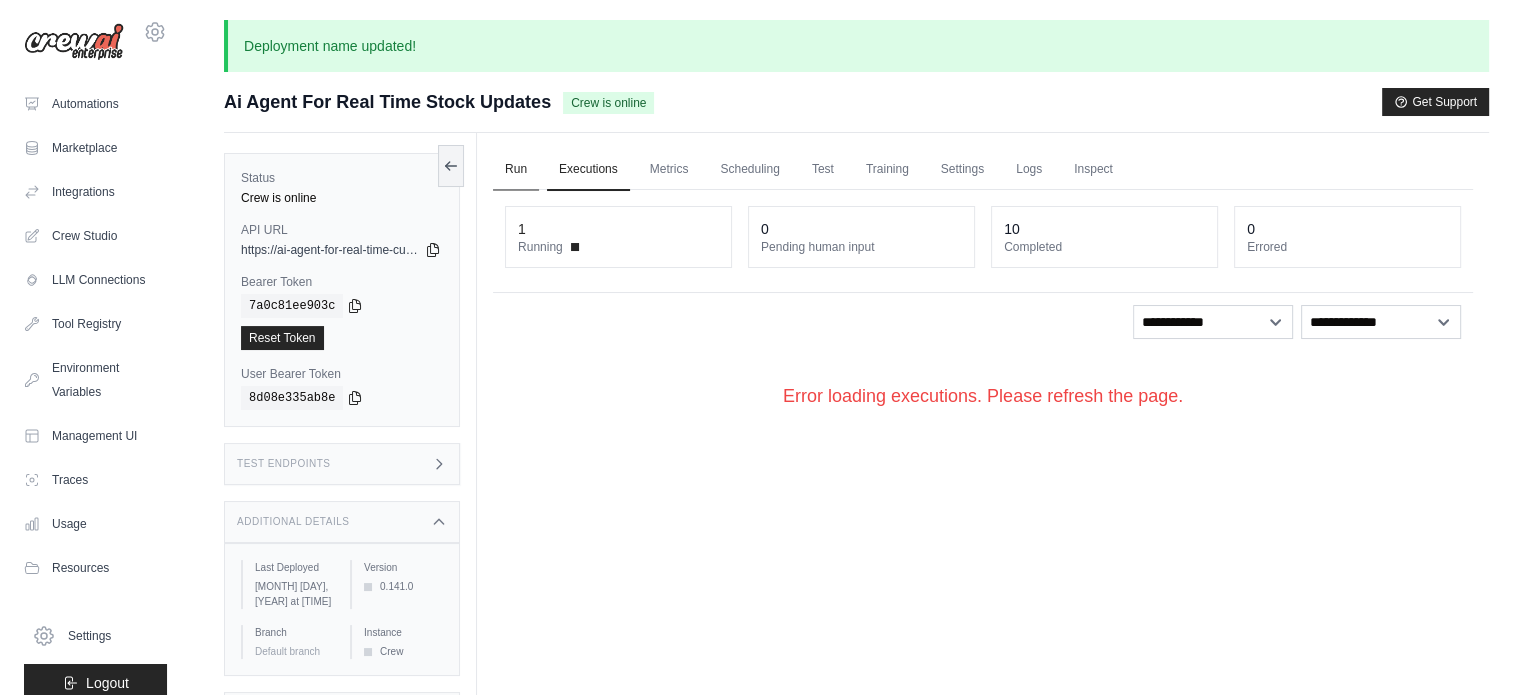 click on "Run" at bounding box center (516, 170) 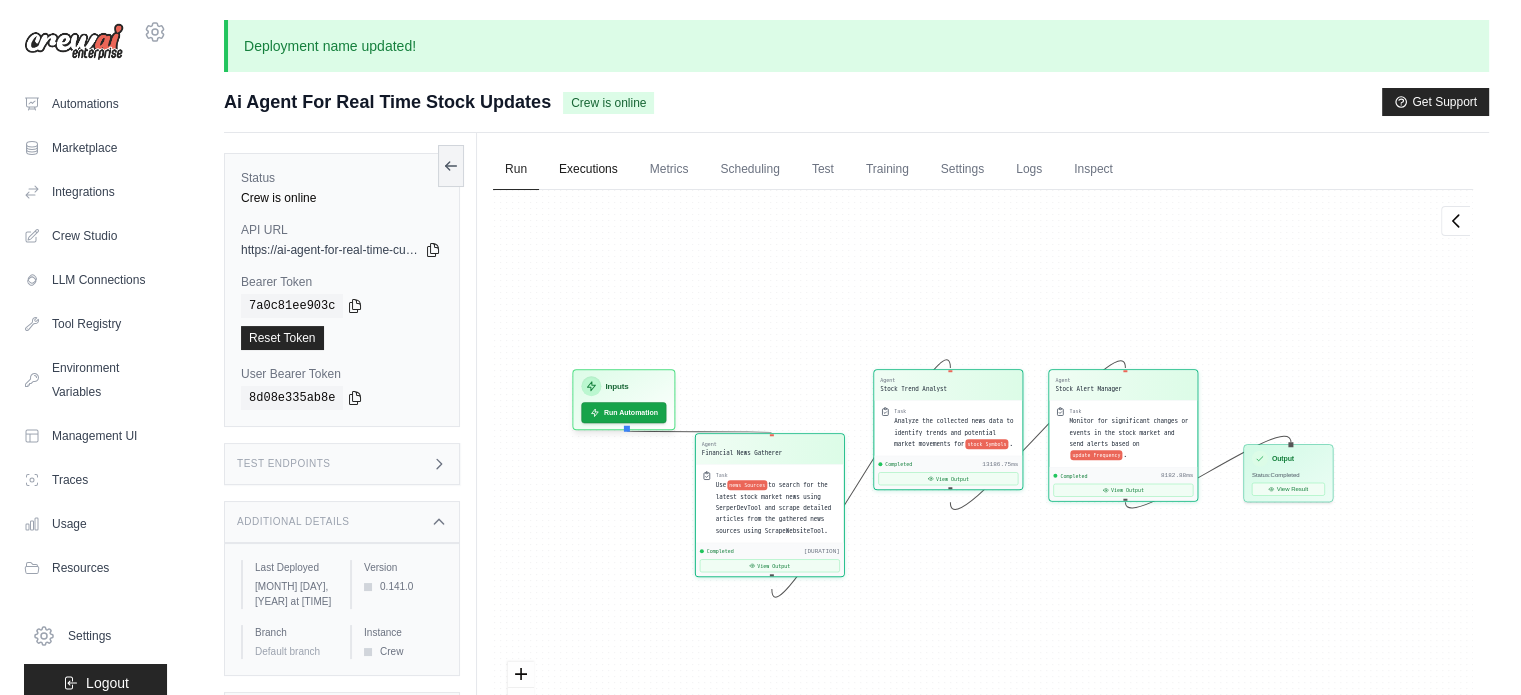 click on "Executions" at bounding box center (588, 170) 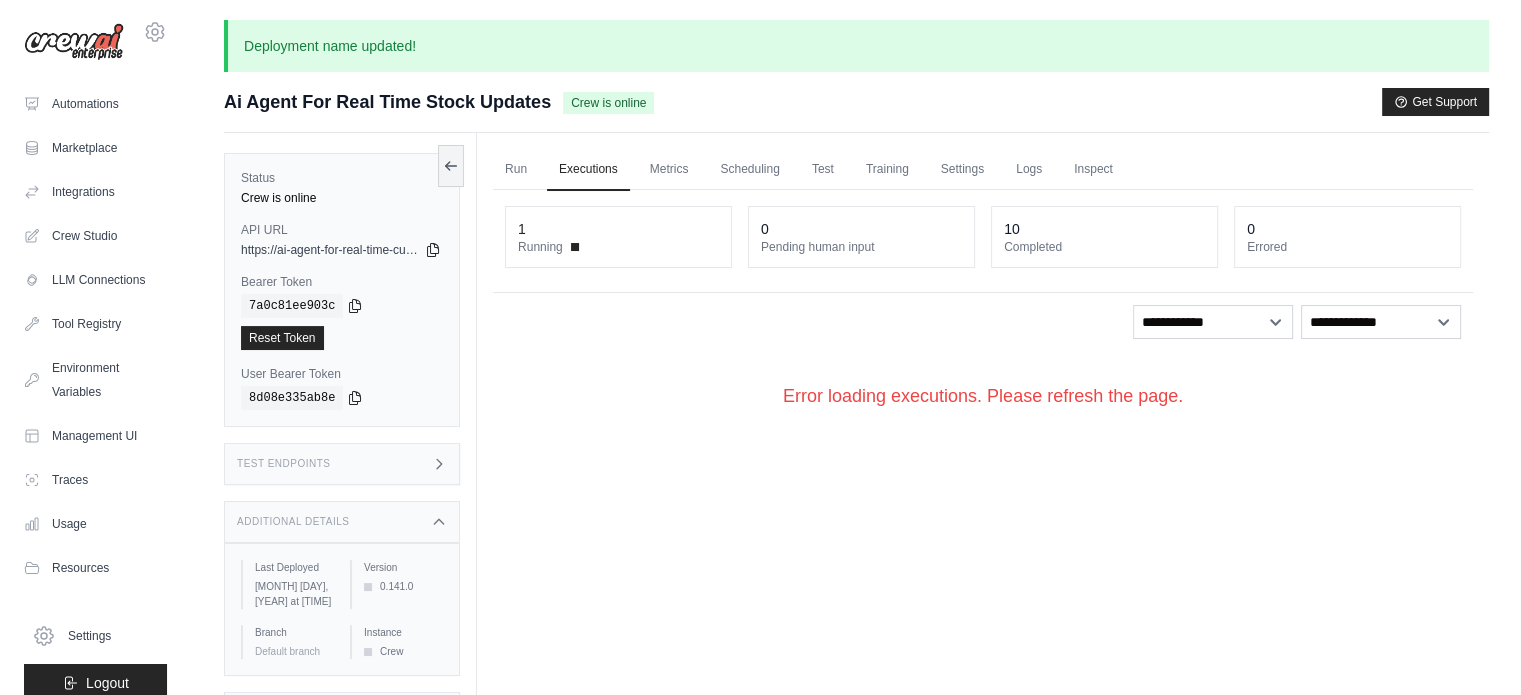 click at bounding box center [575, 247] 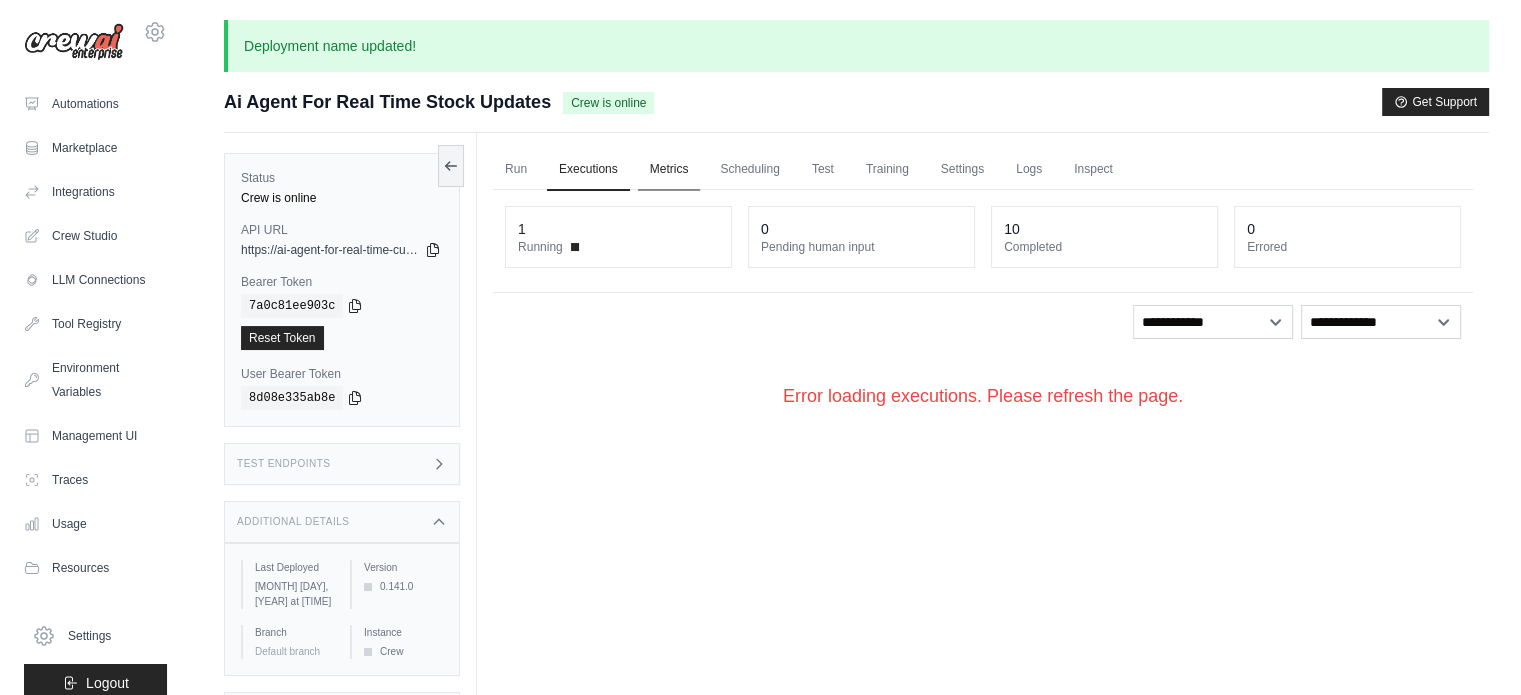 click on "Metrics" at bounding box center (669, 170) 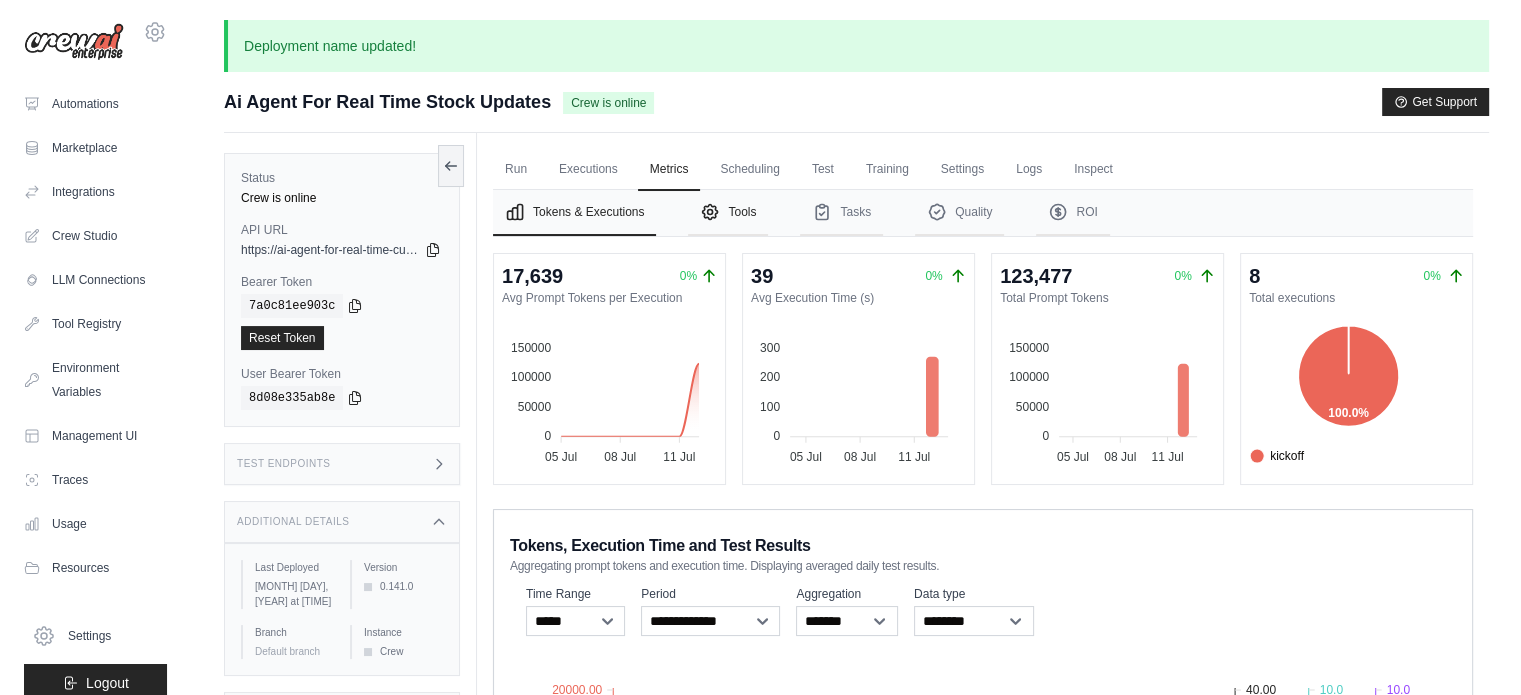 click on "Tools" at bounding box center [728, 213] 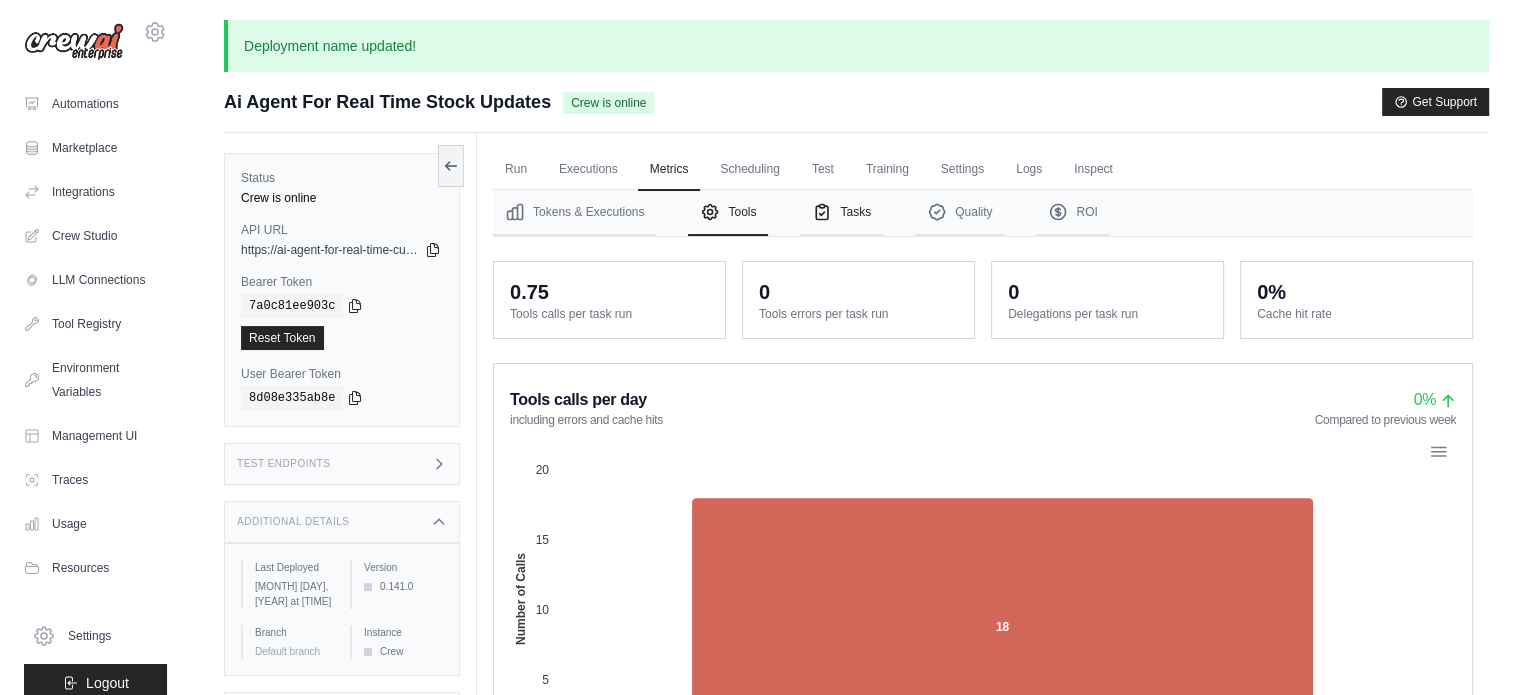 click 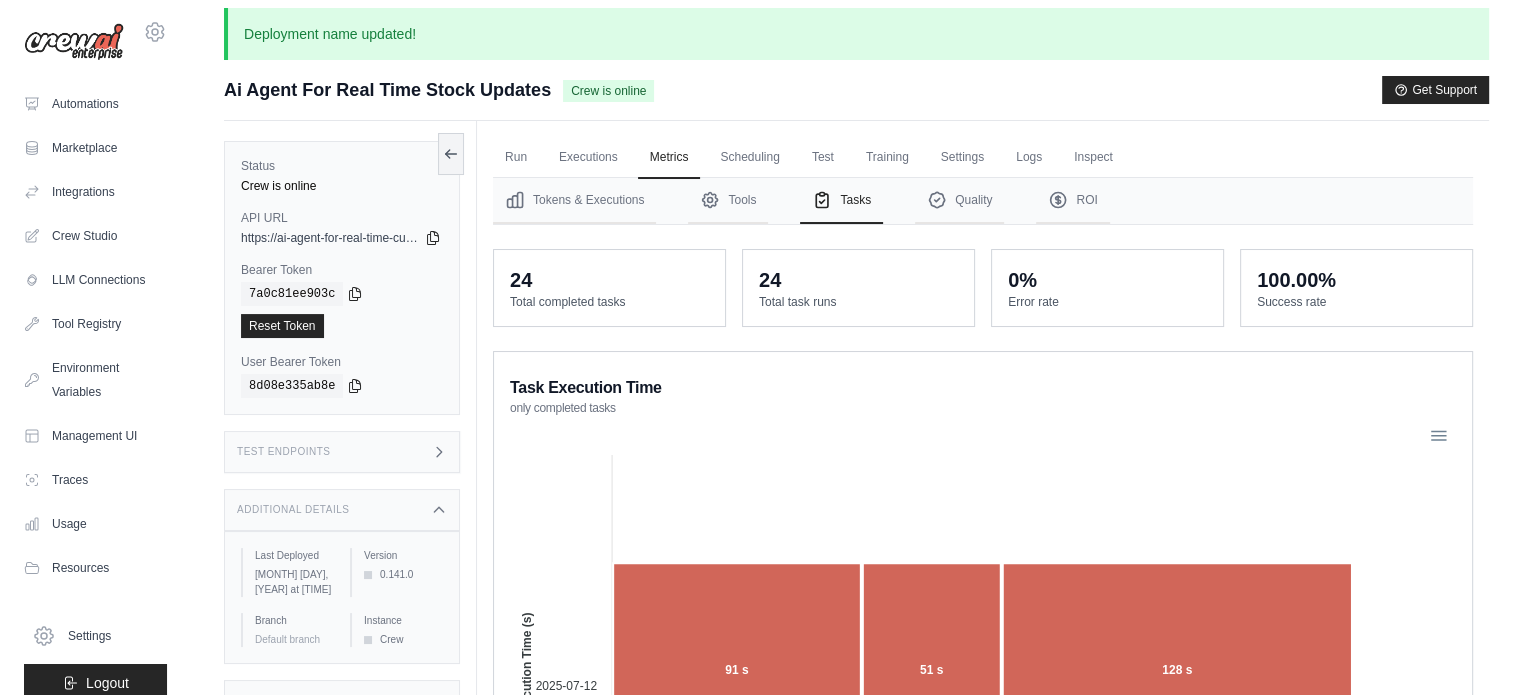 scroll, scrollTop: 0, scrollLeft: 0, axis: both 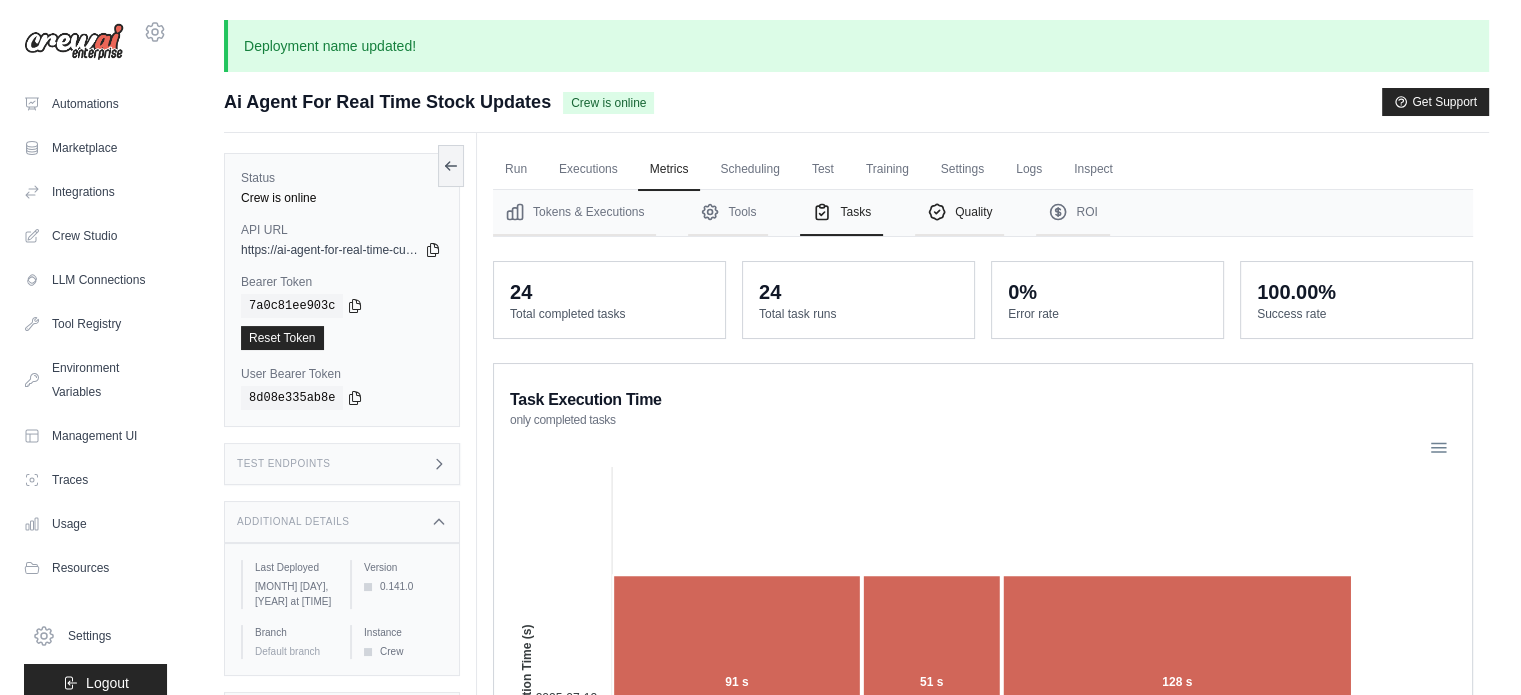 click on "Quality" at bounding box center (959, 213) 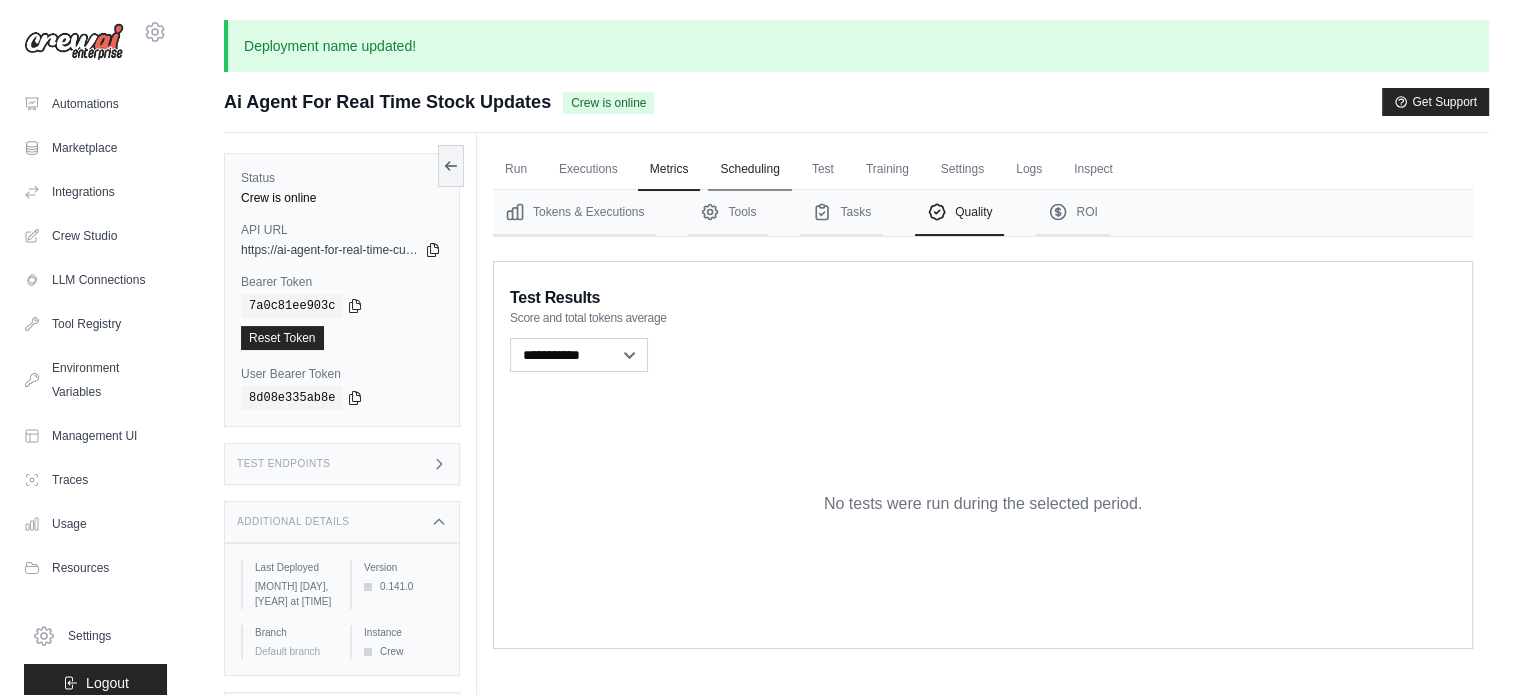 click on "Scheduling" at bounding box center (749, 170) 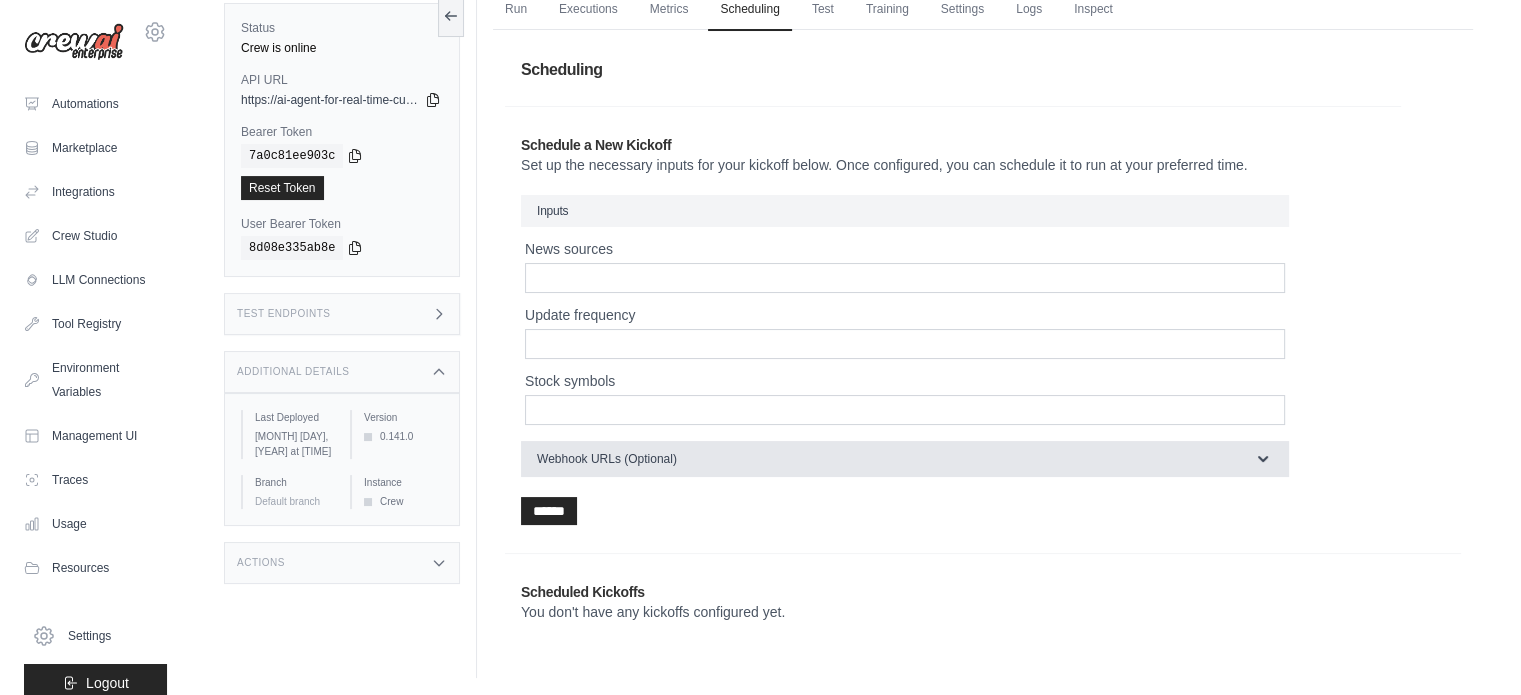 scroll, scrollTop: 0, scrollLeft: 0, axis: both 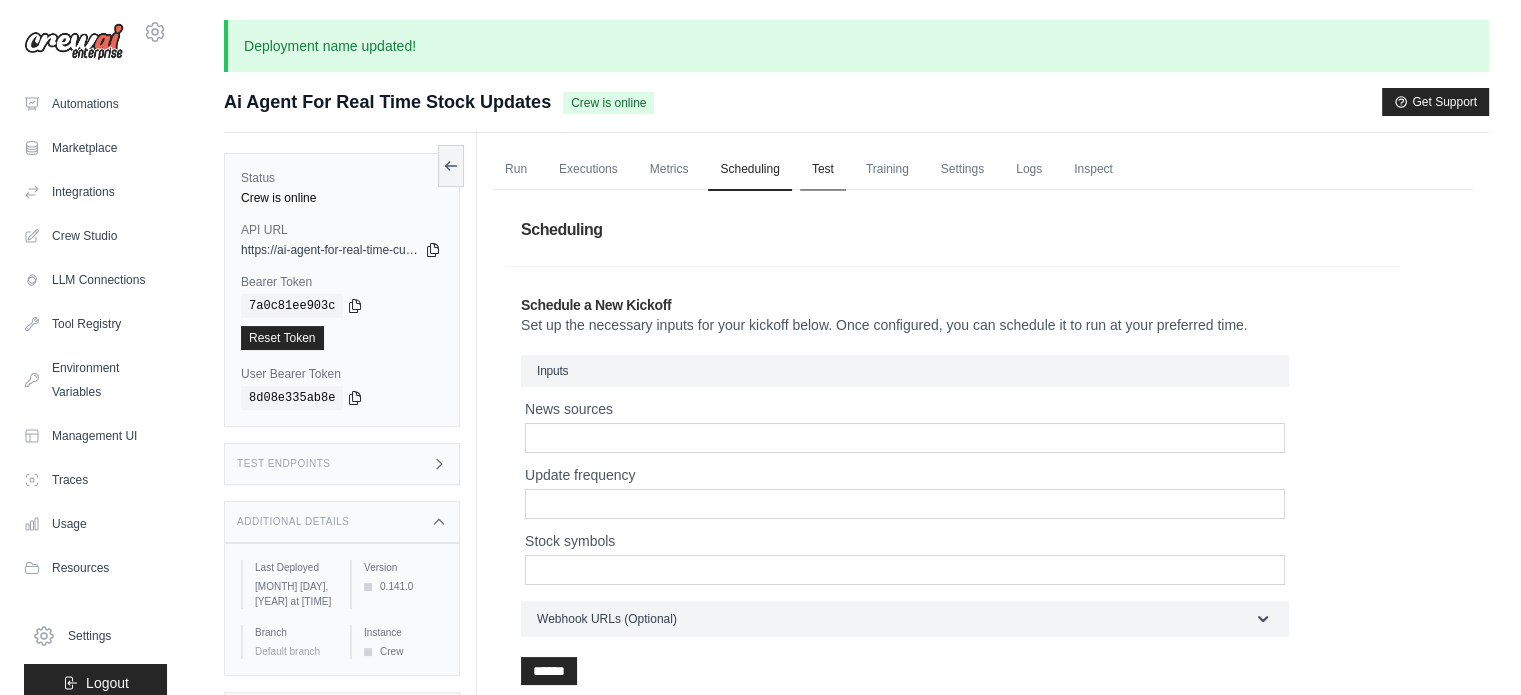 click on "Test" at bounding box center (823, 170) 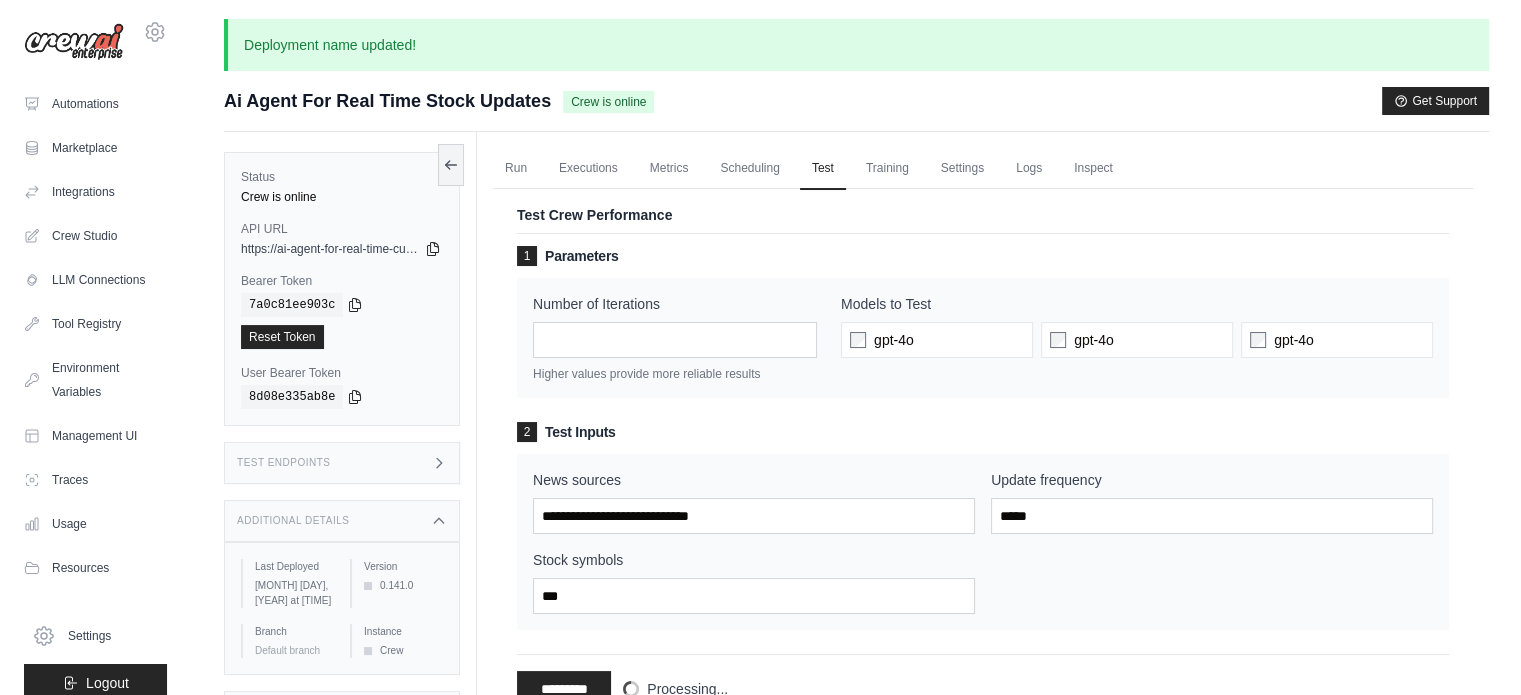 scroll, scrollTop: 0, scrollLeft: 0, axis: both 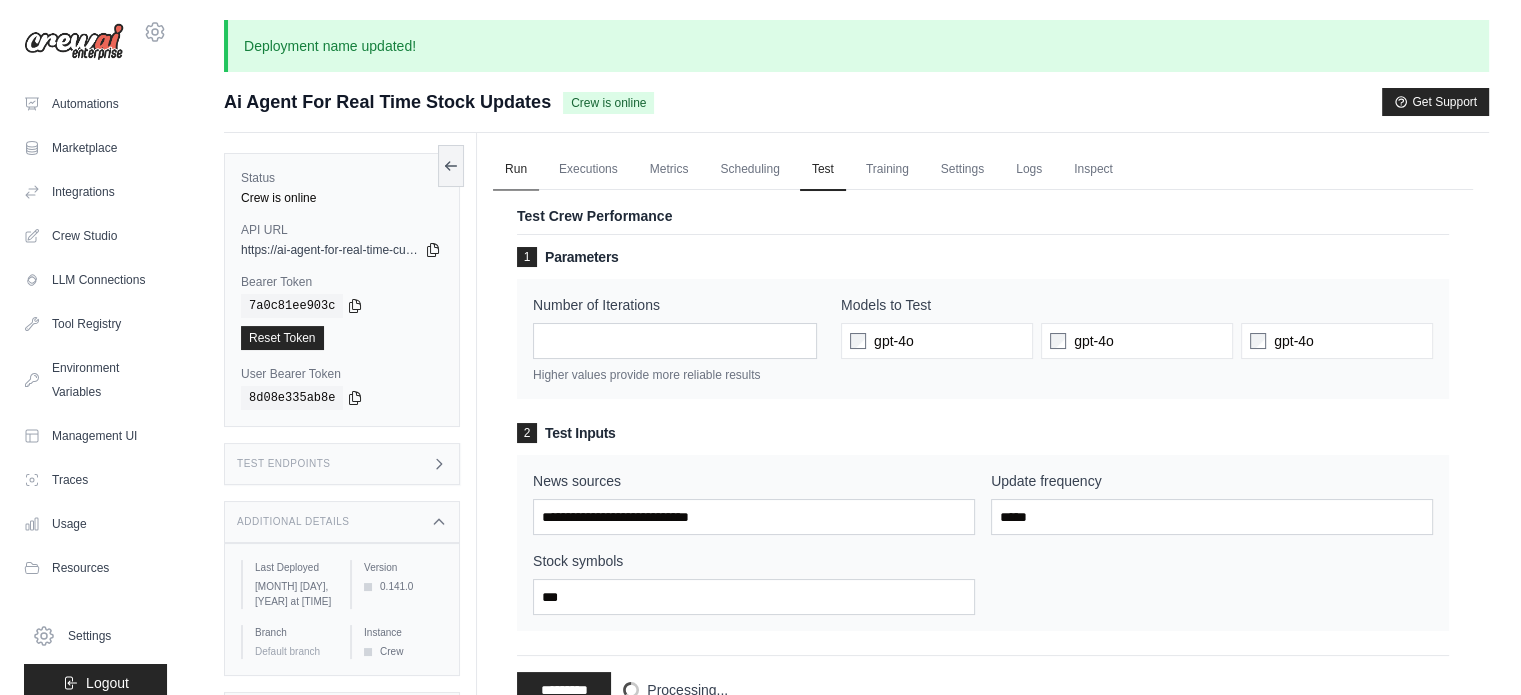 click on "Run" at bounding box center [516, 170] 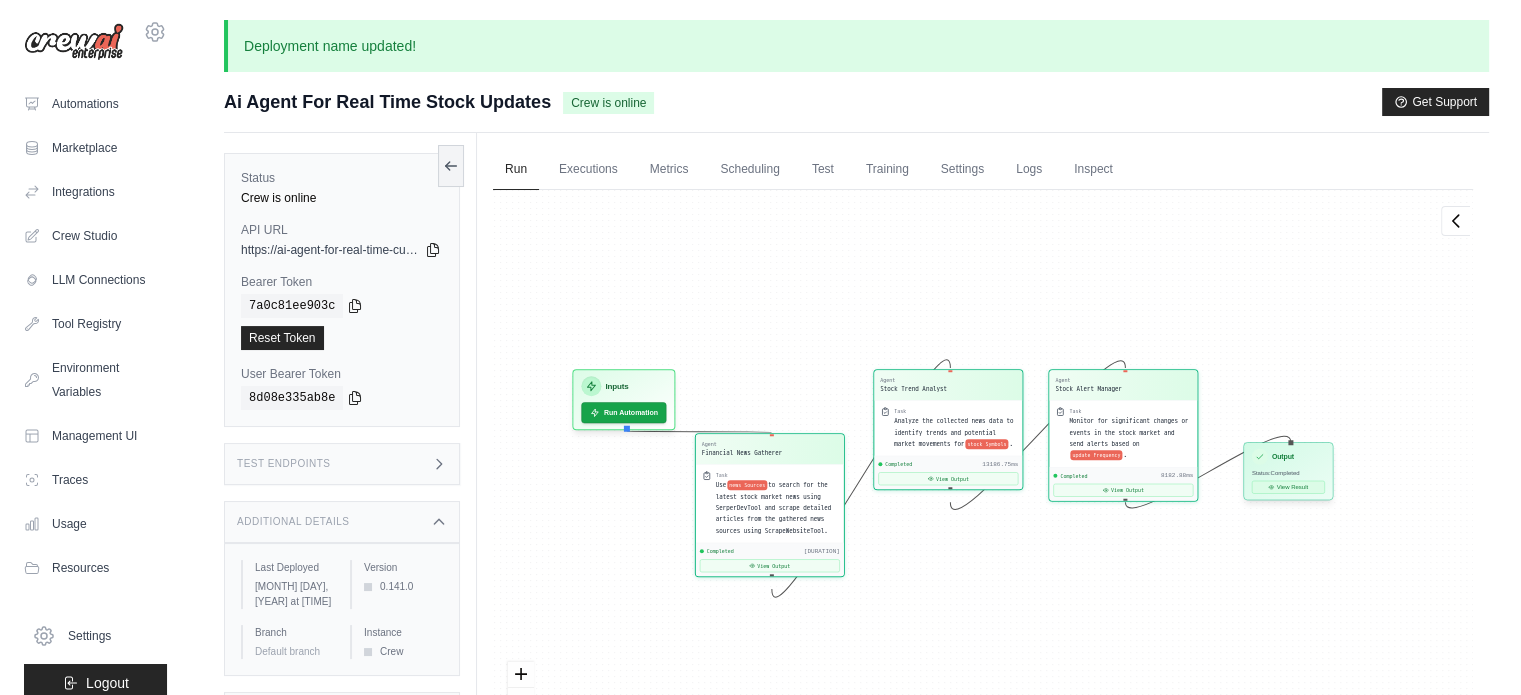 click on "View Result" at bounding box center [1288, 487] 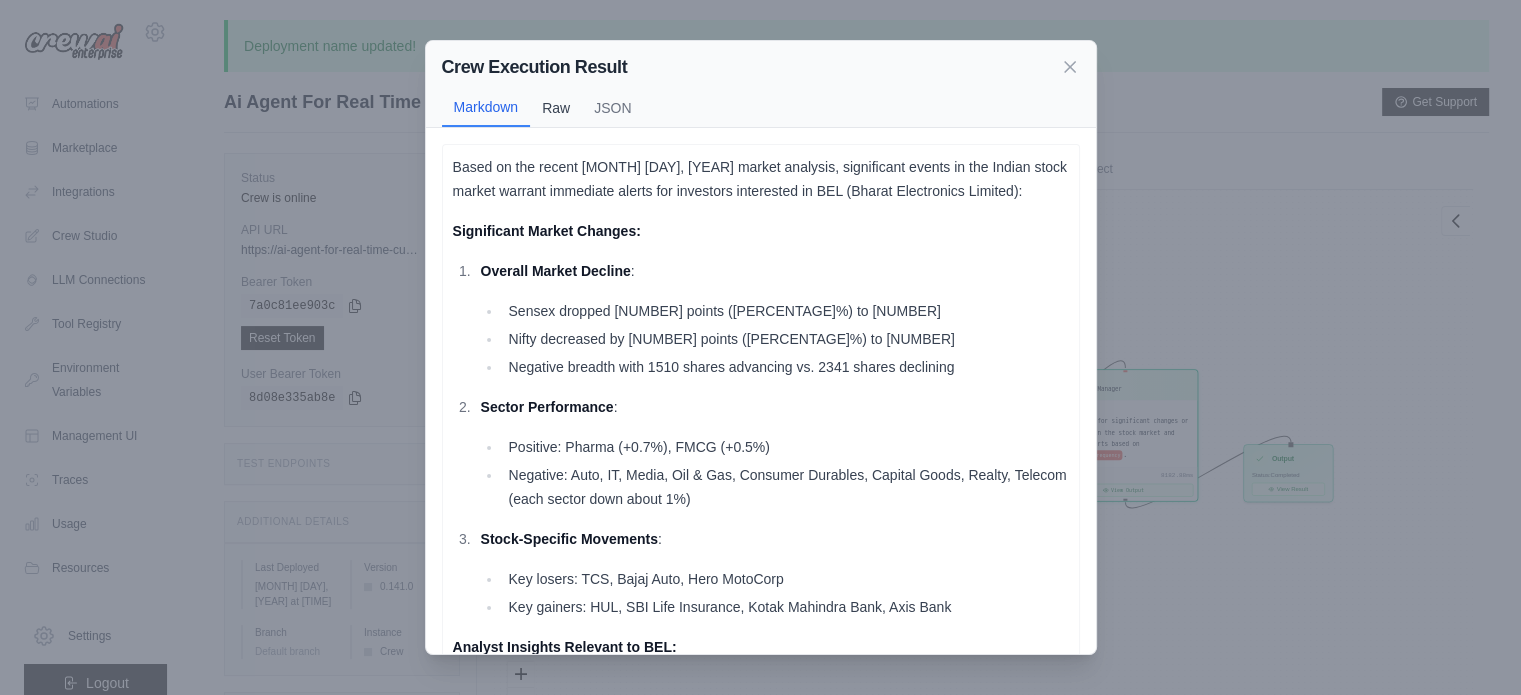 click on "Raw" at bounding box center (556, 108) 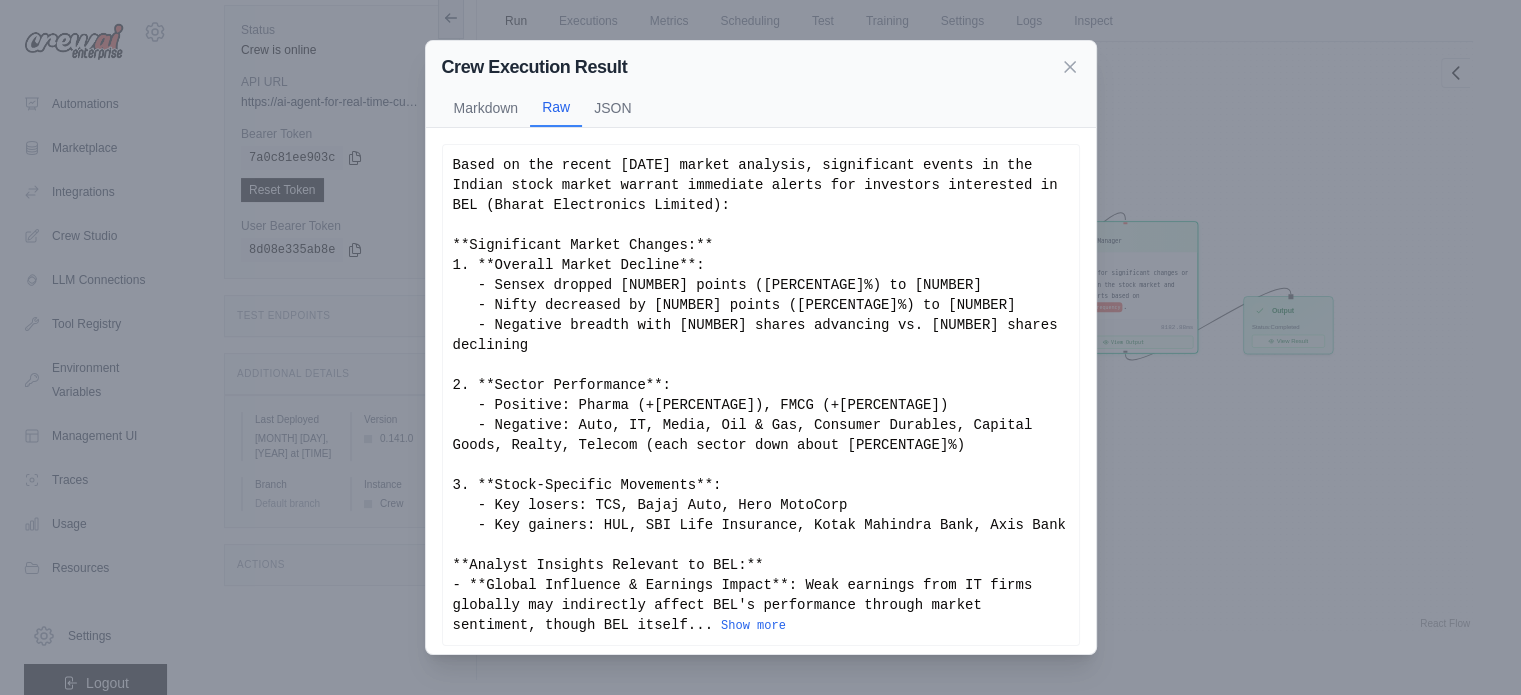 scroll, scrollTop: 152, scrollLeft: 0, axis: vertical 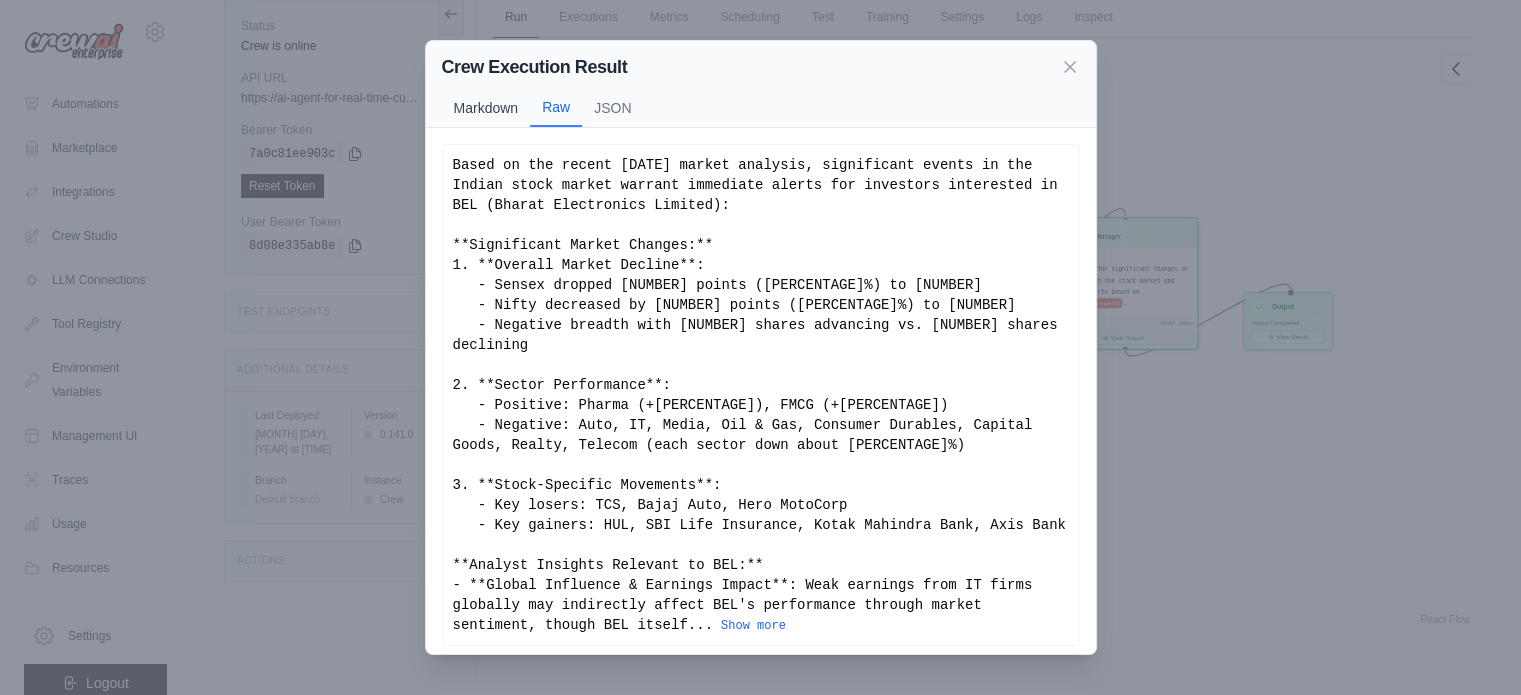 click on "Markdown" at bounding box center (486, 108) 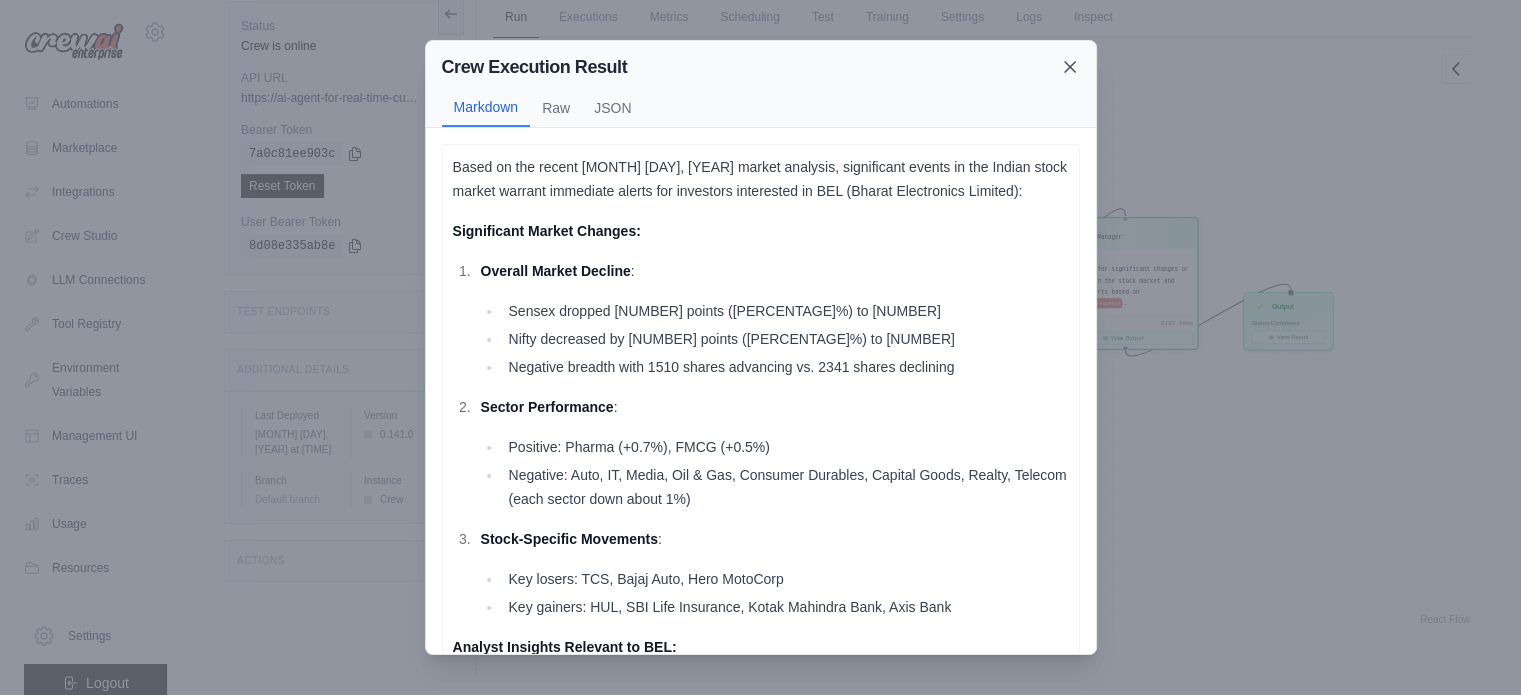 click 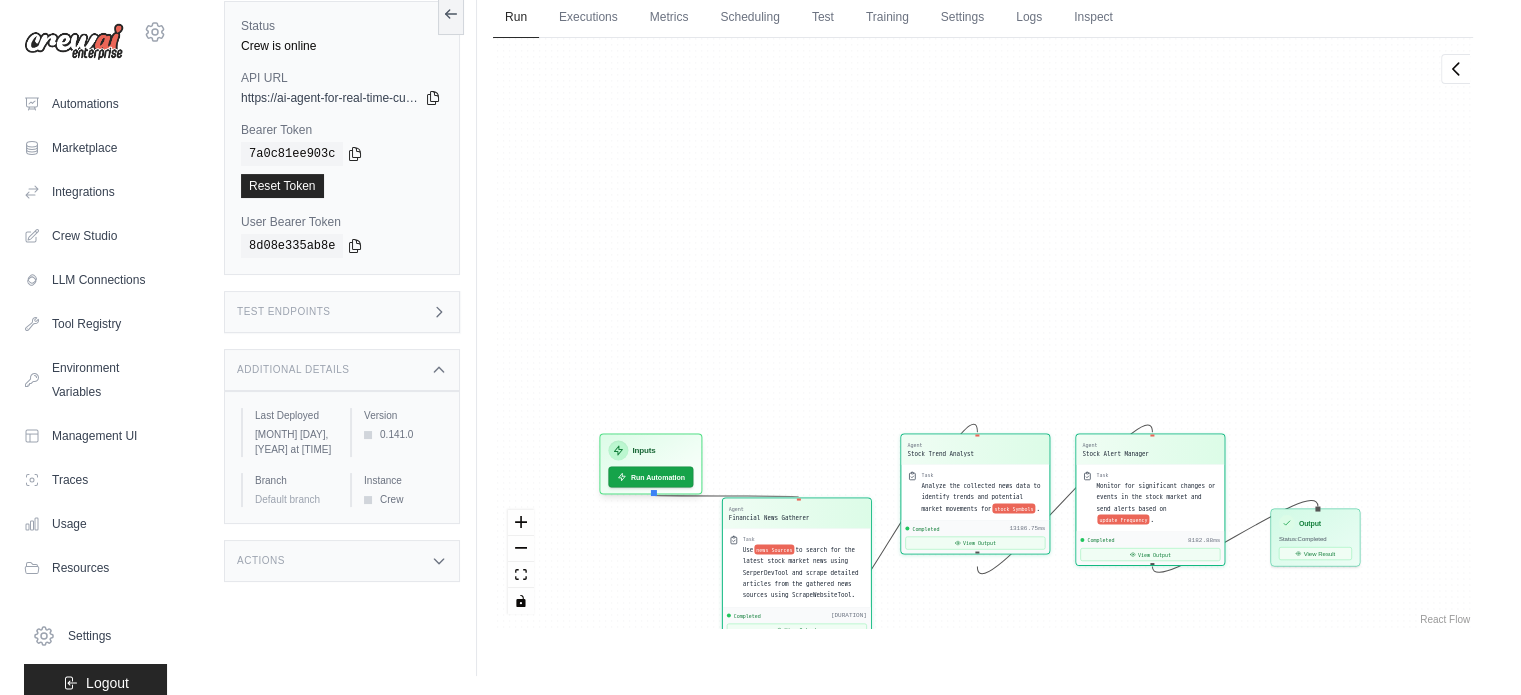 drag, startPoint x: 741, startPoint y: 168, endPoint x: 791, endPoint y: 432, distance: 268.69315 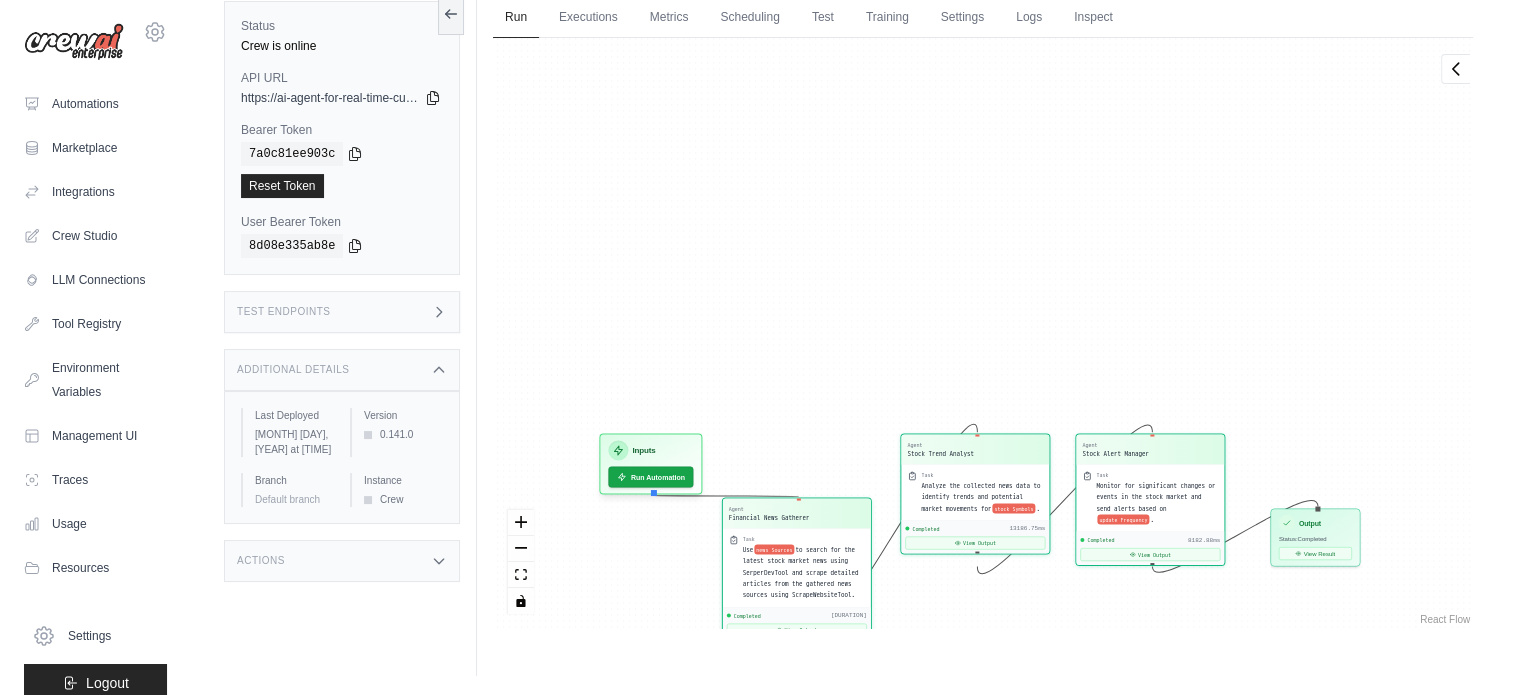 click on "Agent Financial News Gatherer Task Use  news Sources  to search for the latest stock market news using SerperDevTool and scrape detailed articles from the gathered news sources using ScrapeWebsiteTool. Completed 15530ms View Output Agent Stock Trend Analyst Task Analyze the collected news data to identify trends and potential market movements for  stock Symbols . Completed 13186.75ms View Output Agent Stock Alert Manager Task Monitor for significant changes or events in the stock market and send alerts based on  update Frequency . Completed 8182.88ms View Output Inputs Run Automation Output Status:  Completed View Result" at bounding box center [983, 333] 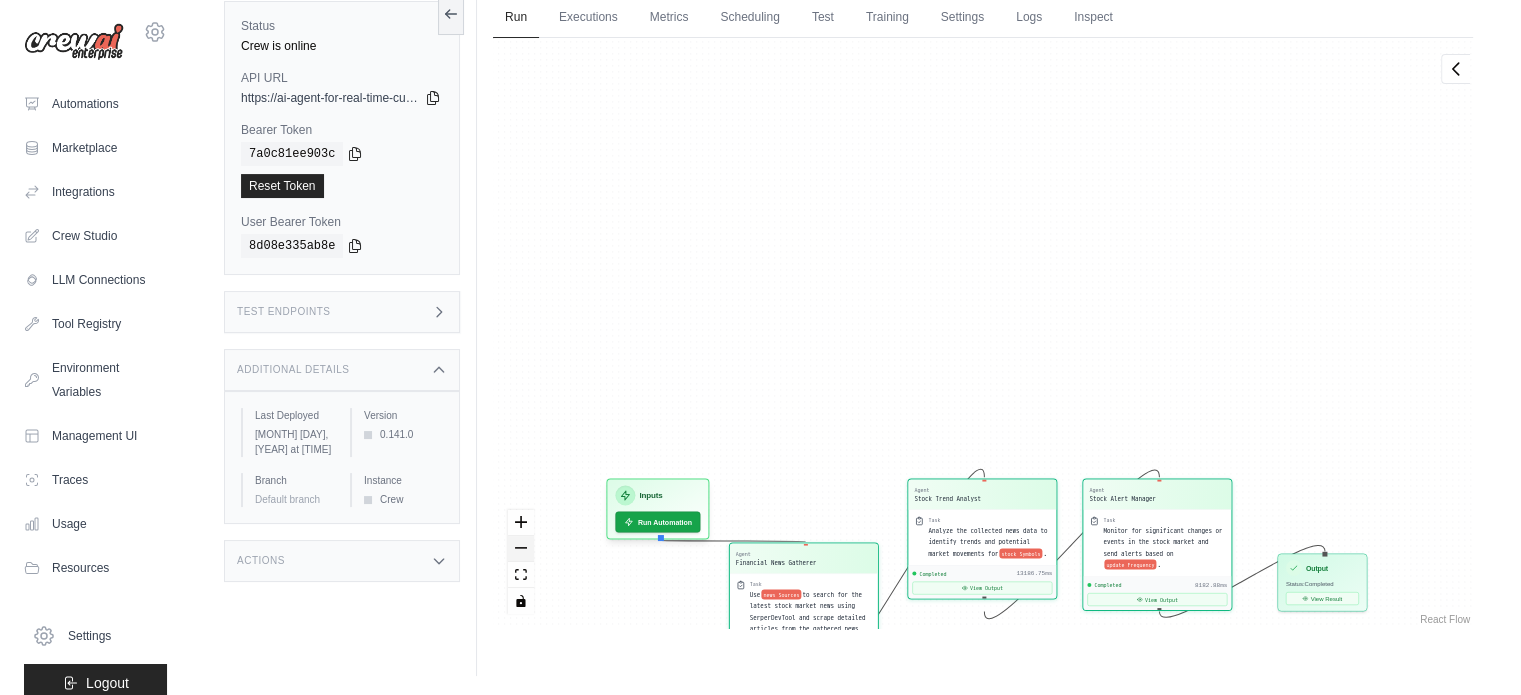 click at bounding box center (521, 549) 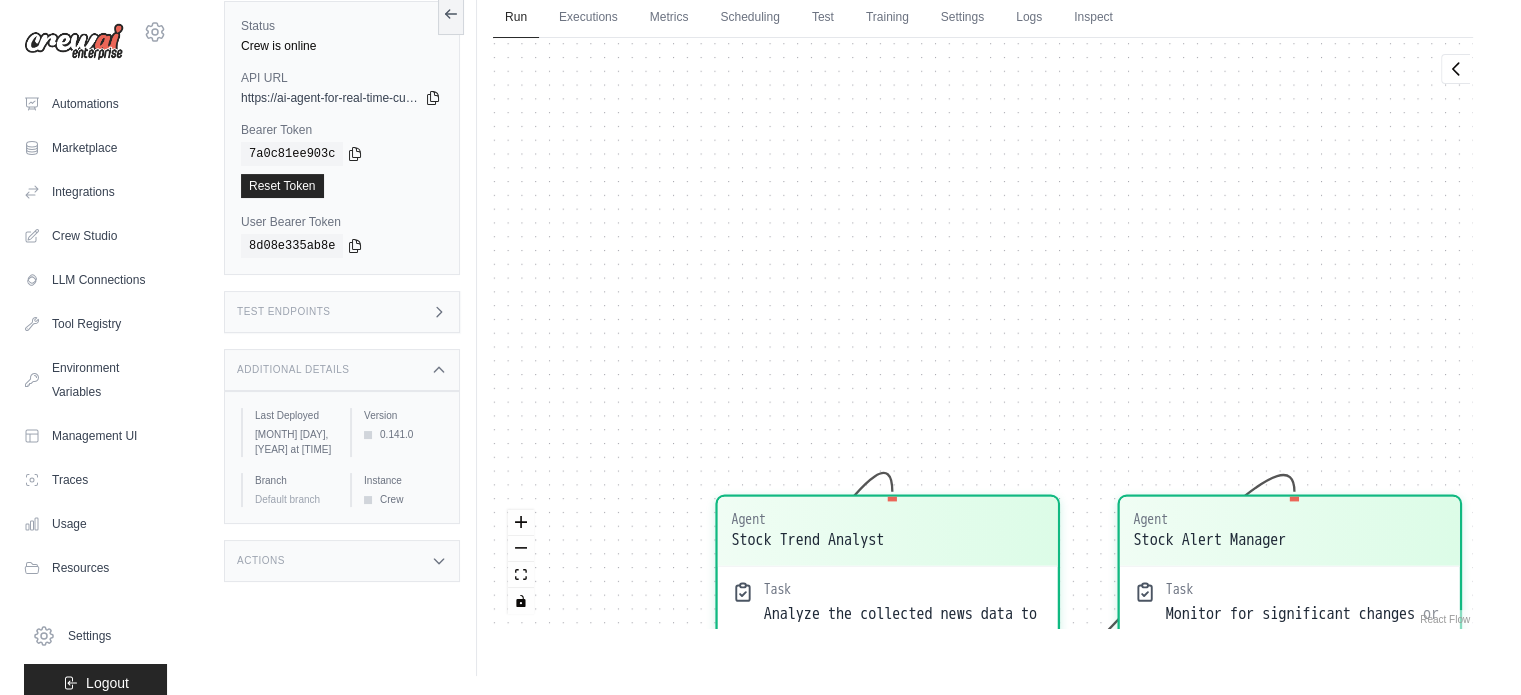 drag, startPoint x: 1056, startPoint y: 503, endPoint x: 1093, endPoint y: 311, distance: 195.53261 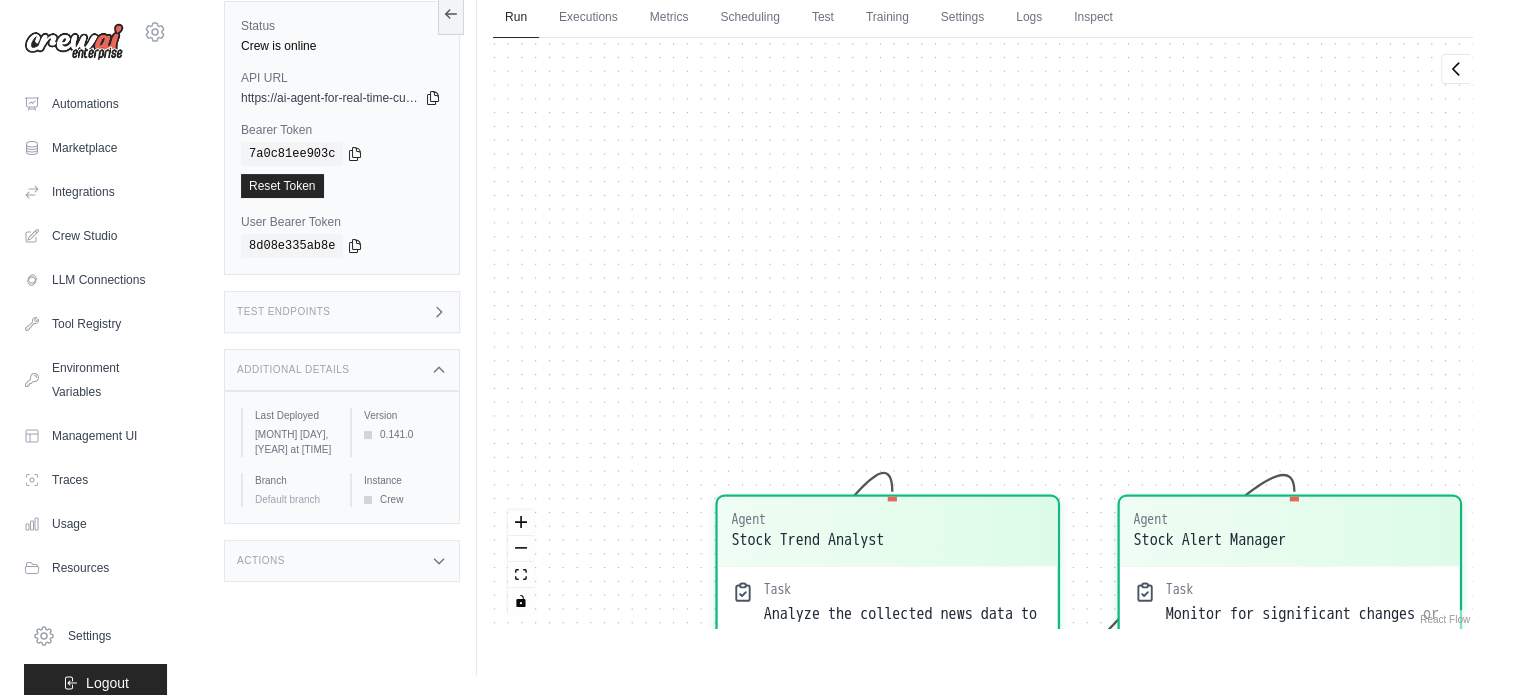 click on "Agent Financial News Gatherer Task Use  news Sources  to search for the latest stock market news using SerperDevTool and scrape detailed articles from the gathered news sources using ScrapeWebsiteTool. Completed 15530ms View Output Agent Stock Trend Analyst Task Analyze the collected news data to identify trends and potential market movements for  stock Symbols . Completed 13186.75ms View Output Agent Stock Alert Manager Task Monitor for significant changes or events in the stock market and send alerts based on  update Frequency . Completed 8182.88ms View Output Inputs Run Automation Output Status:  Completed View Result" at bounding box center [983, 333] 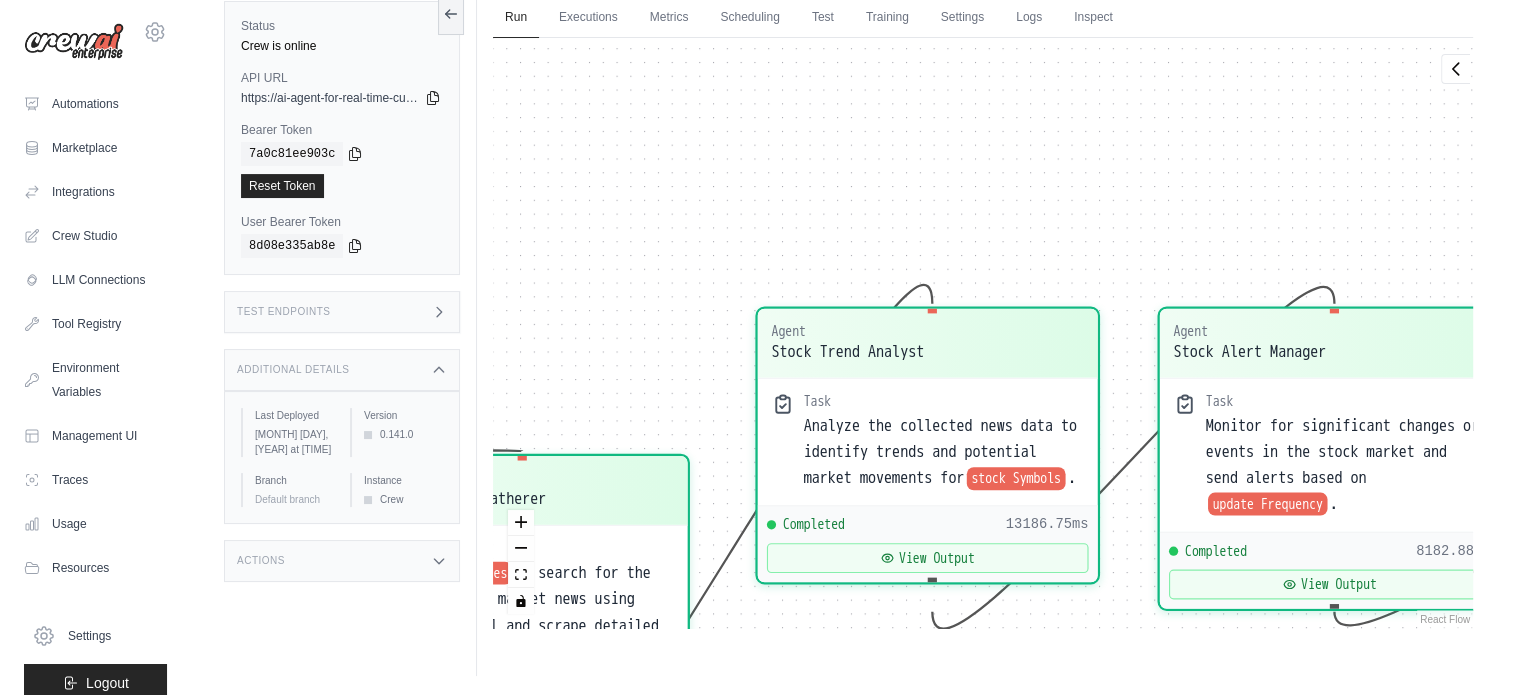 drag, startPoint x: 1096, startPoint y: 395, endPoint x: 1110, endPoint y: 334, distance: 62.58594 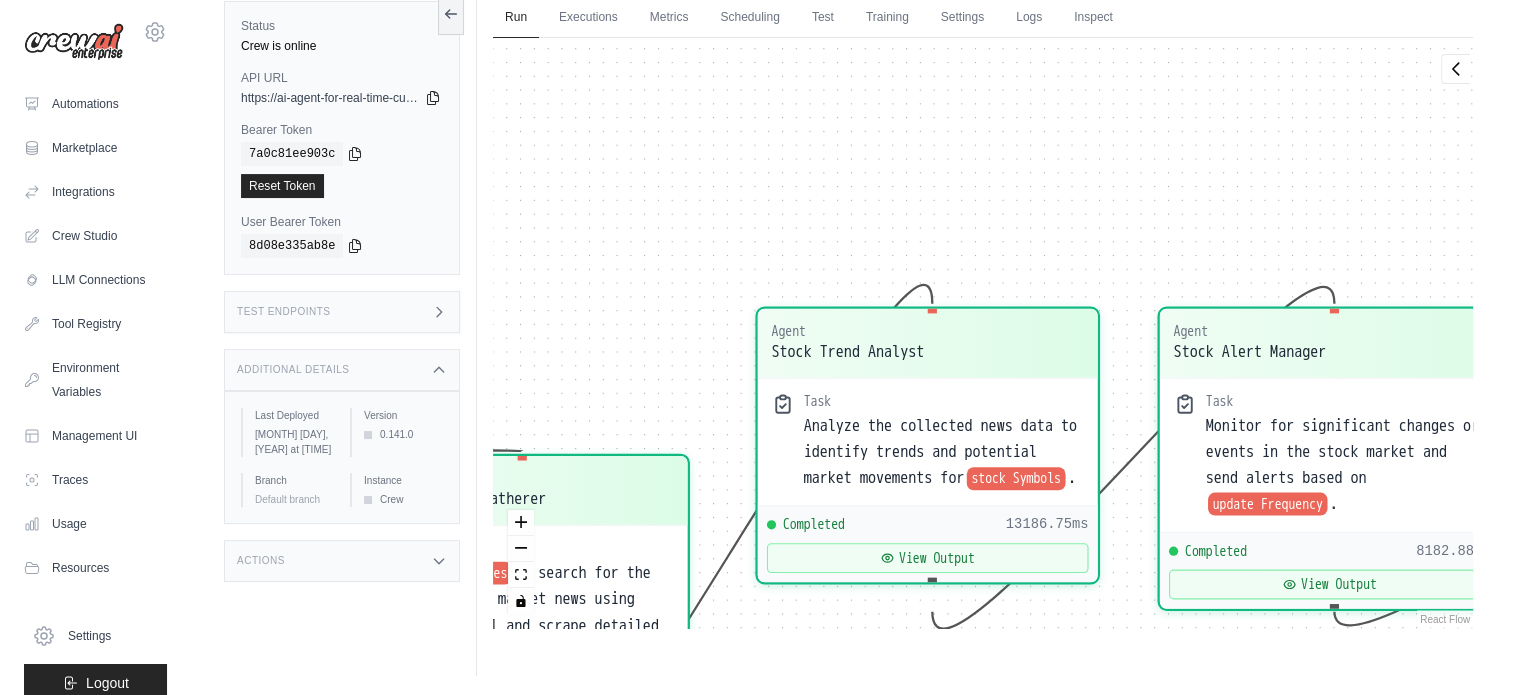 click on "Agent Financial News Gatherer Task Use  news Sources  to search for the latest stock market news using SerperDevTool and scrape detailed articles from the gathered news sources using ScrapeWebsiteTool. Completed 15530ms View Output Agent Stock Trend Analyst Task Analyze the collected news data to identify trends and potential market movements for  stock Symbols . Completed 13186.75ms View Output Agent Stock Alert Manager Task Monitor for significant changes or events in the stock market and send alerts based on  update Frequency . Completed 8182.88ms View Output Inputs Run Automation Output Status:  Completed View Result" at bounding box center (983, 333) 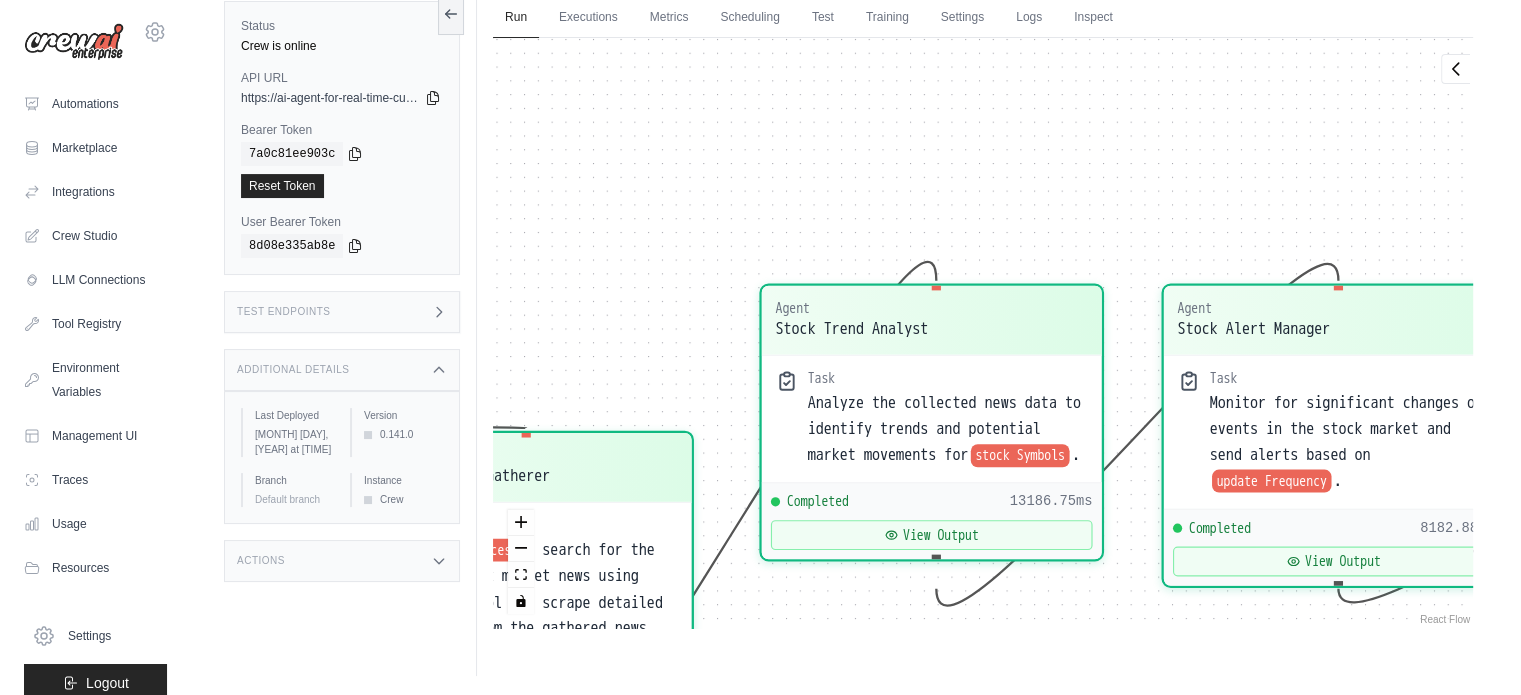 drag, startPoint x: 1128, startPoint y: 415, endPoint x: 1138, endPoint y: 298, distance: 117.426575 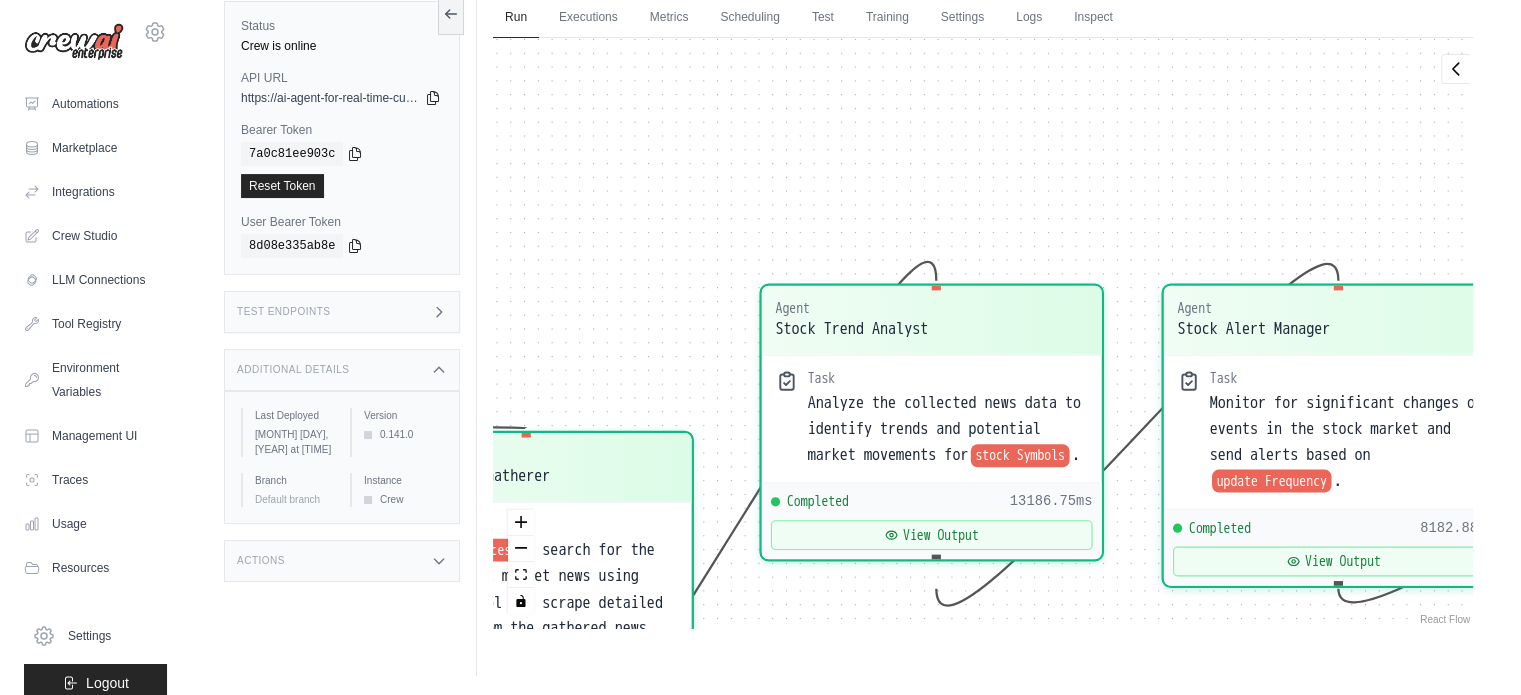 click on "Agent Financial News Gatherer Task Use  news Sources  to search for the latest stock market news using SerperDevTool and scrape detailed articles from the gathered news sources using ScrapeWebsiteTool. Completed 15530ms View Output Agent Stock Trend Analyst Task Analyze the collected news data to identify trends and potential market movements for  stock Symbols . Completed 13186.75ms View Output Agent Stock Alert Manager Task Monitor for significant changes or events in the stock market and send alerts based on  update Frequency . Completed 8182.88ms View Output Inputs Run Automation Output Status:  Completed View Result" at bounding box center [983, 333] 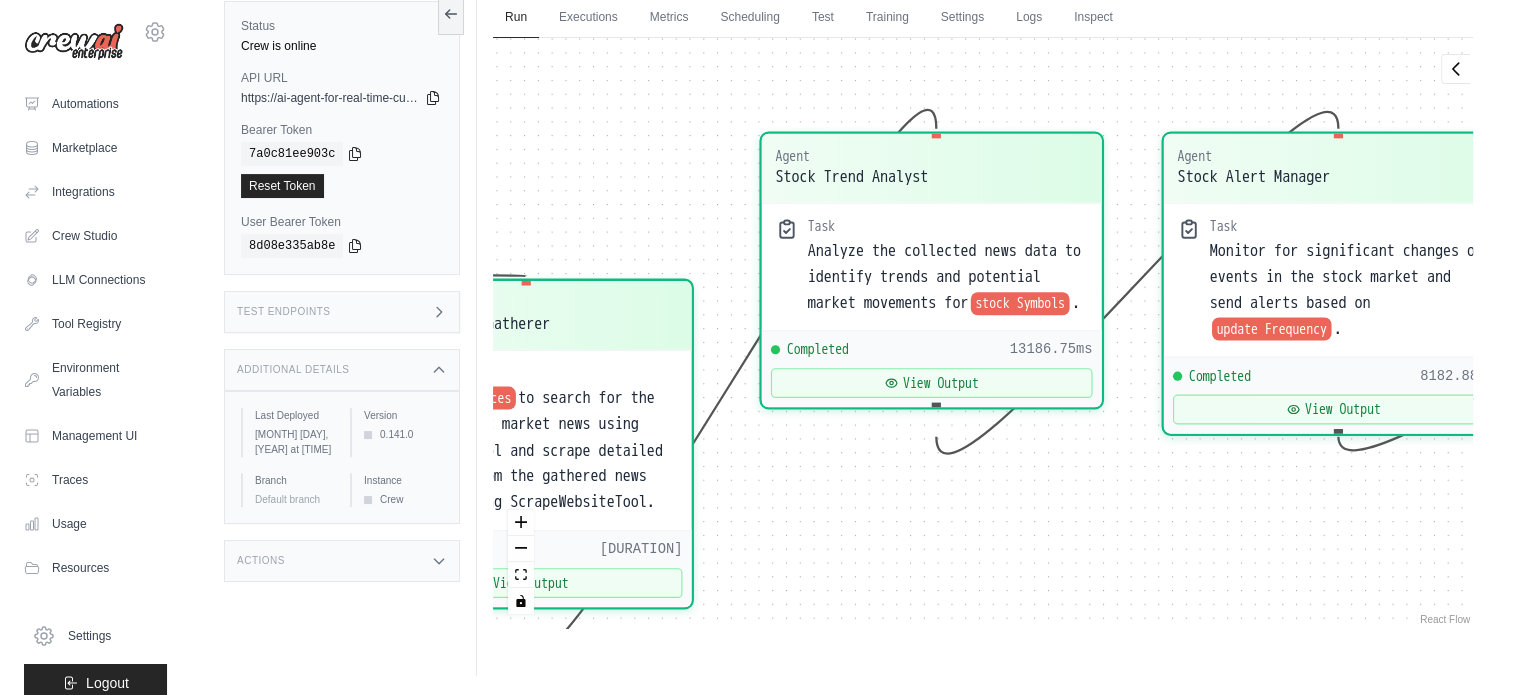 click on "React Flow" at bounding box center (1445, 619) 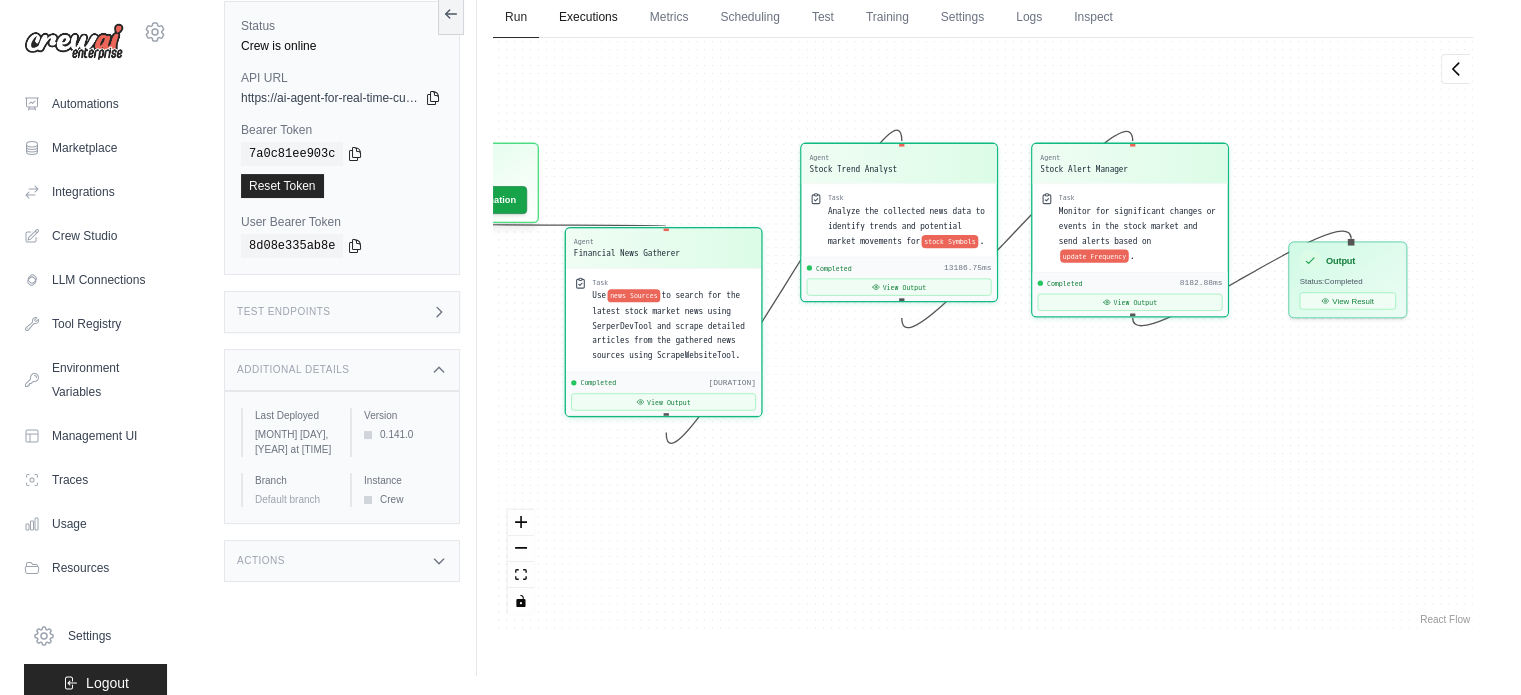 click on "Executions" at bounding box center (588, 18) 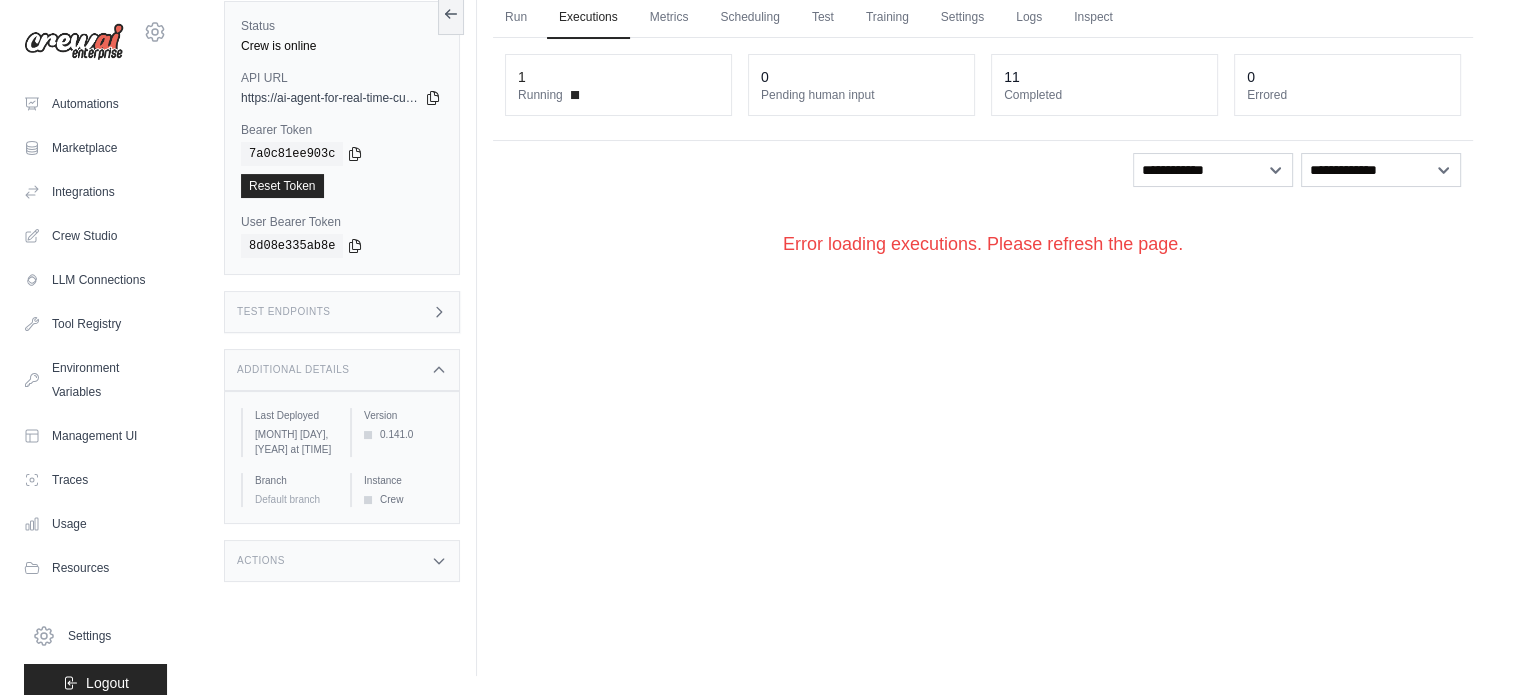 click on "1" at bounding box center [618, 77] 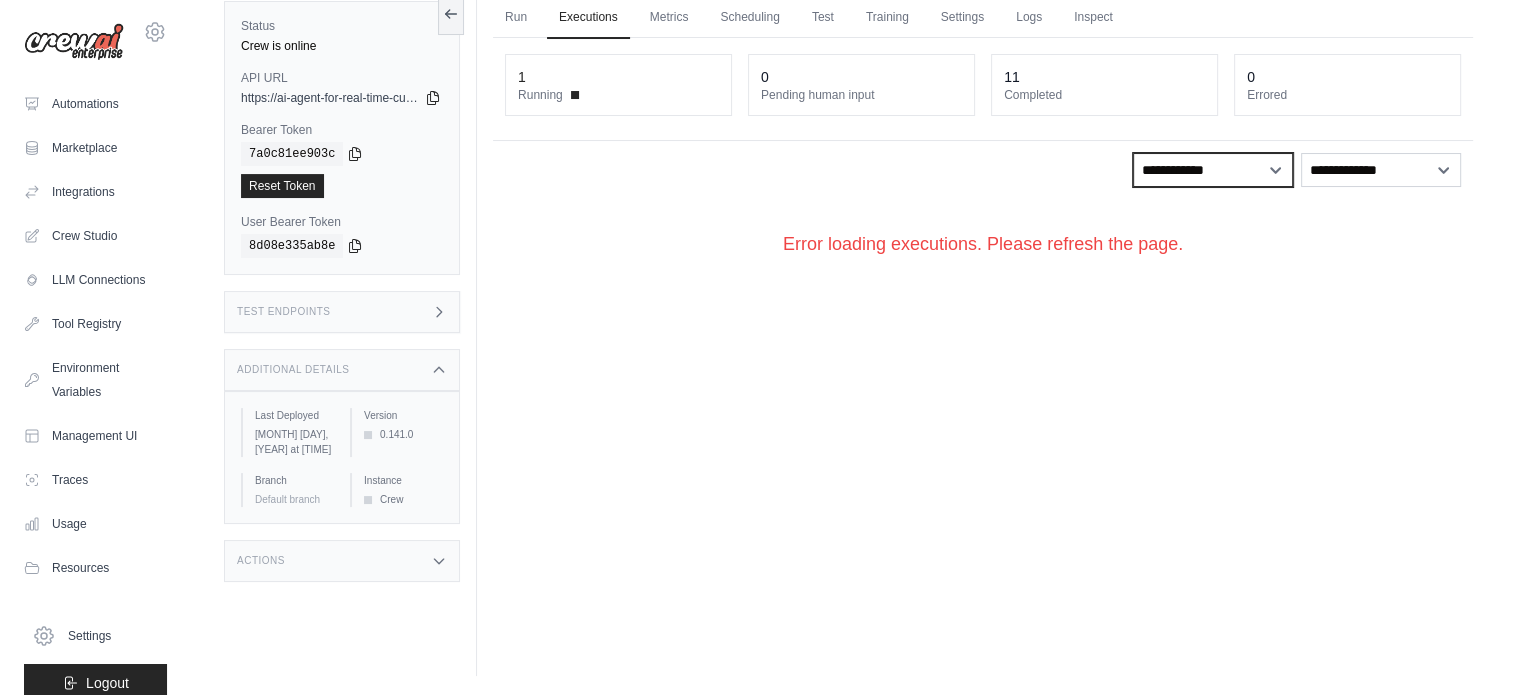 click on "**********" at bounding box center (1213, 170) 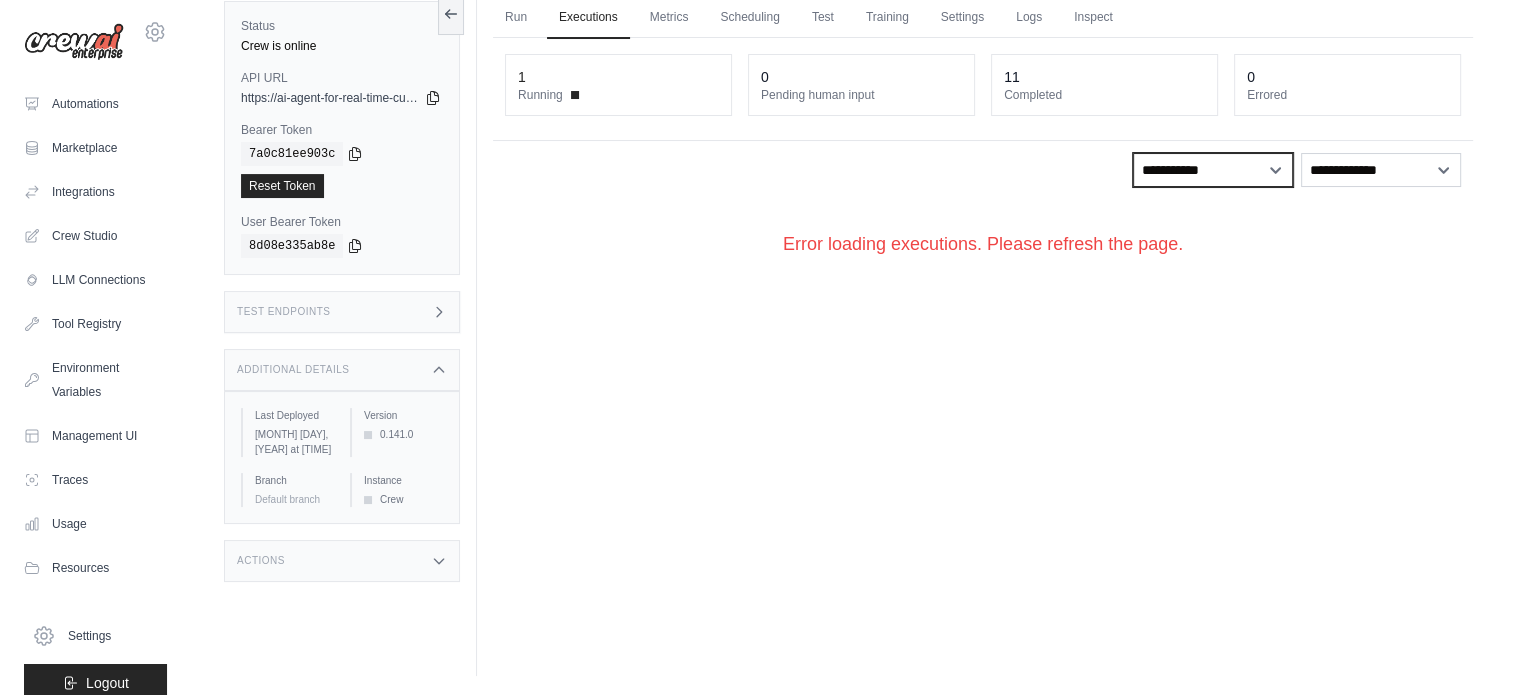 click on "**********" at bounding box center [1213, 170] 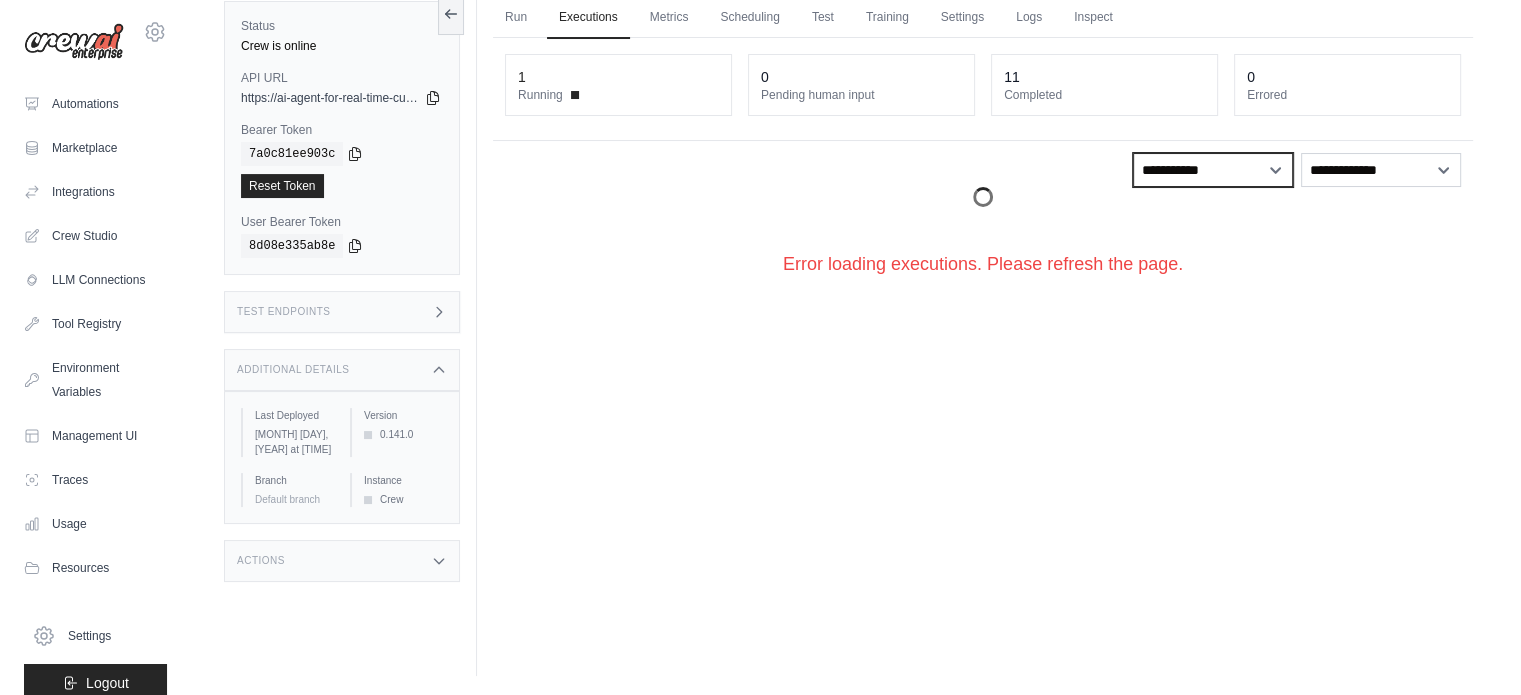 click on "**********" at bounding box center [1213, 170] 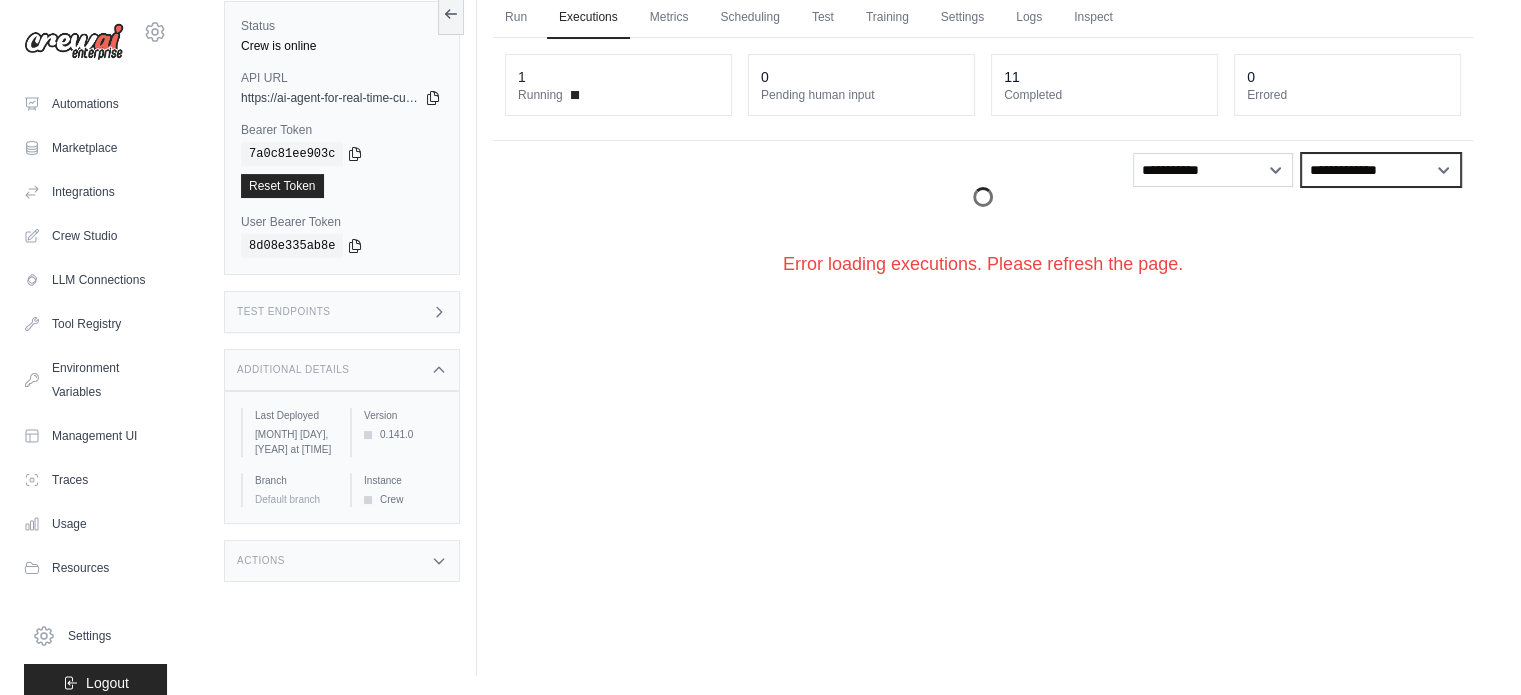 click on "**********" at bounding box center [1381, 170] 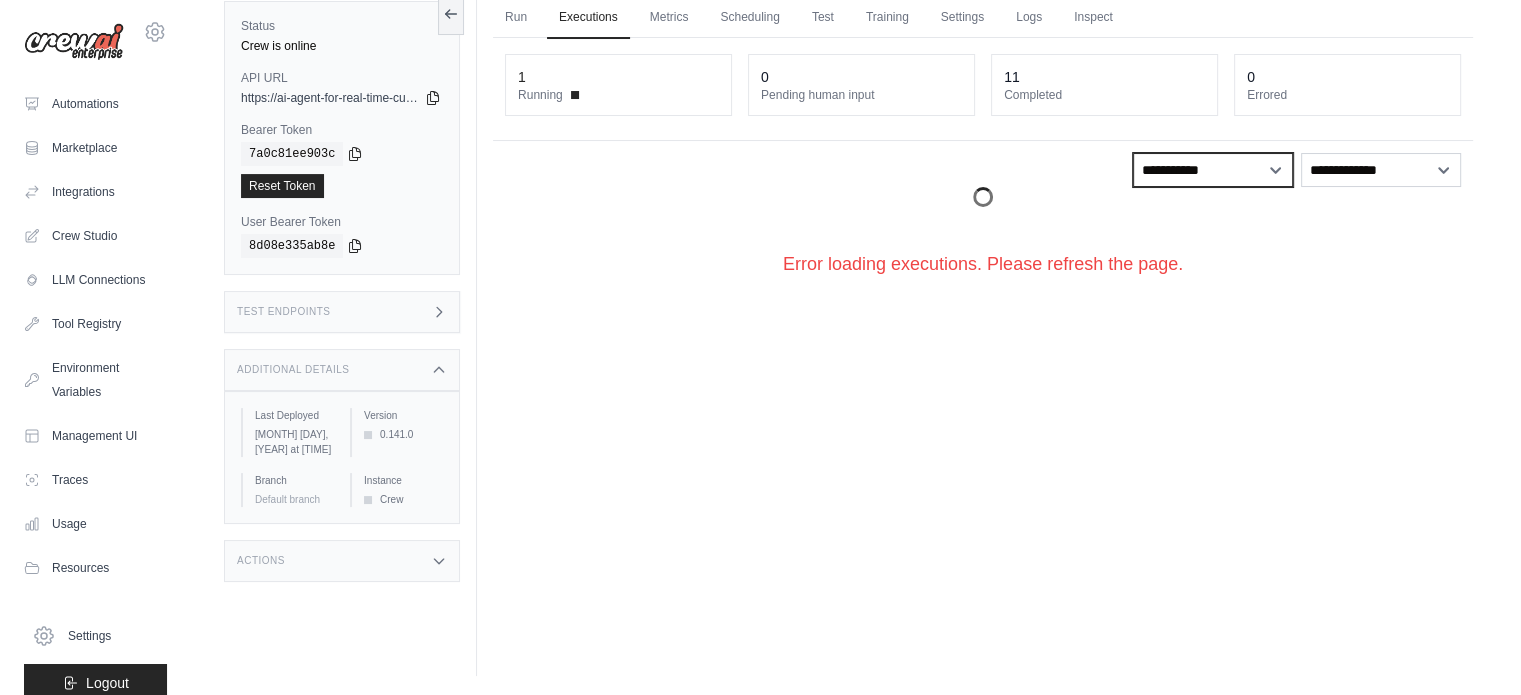 click on "**********" at bounding box center (1213, 170) 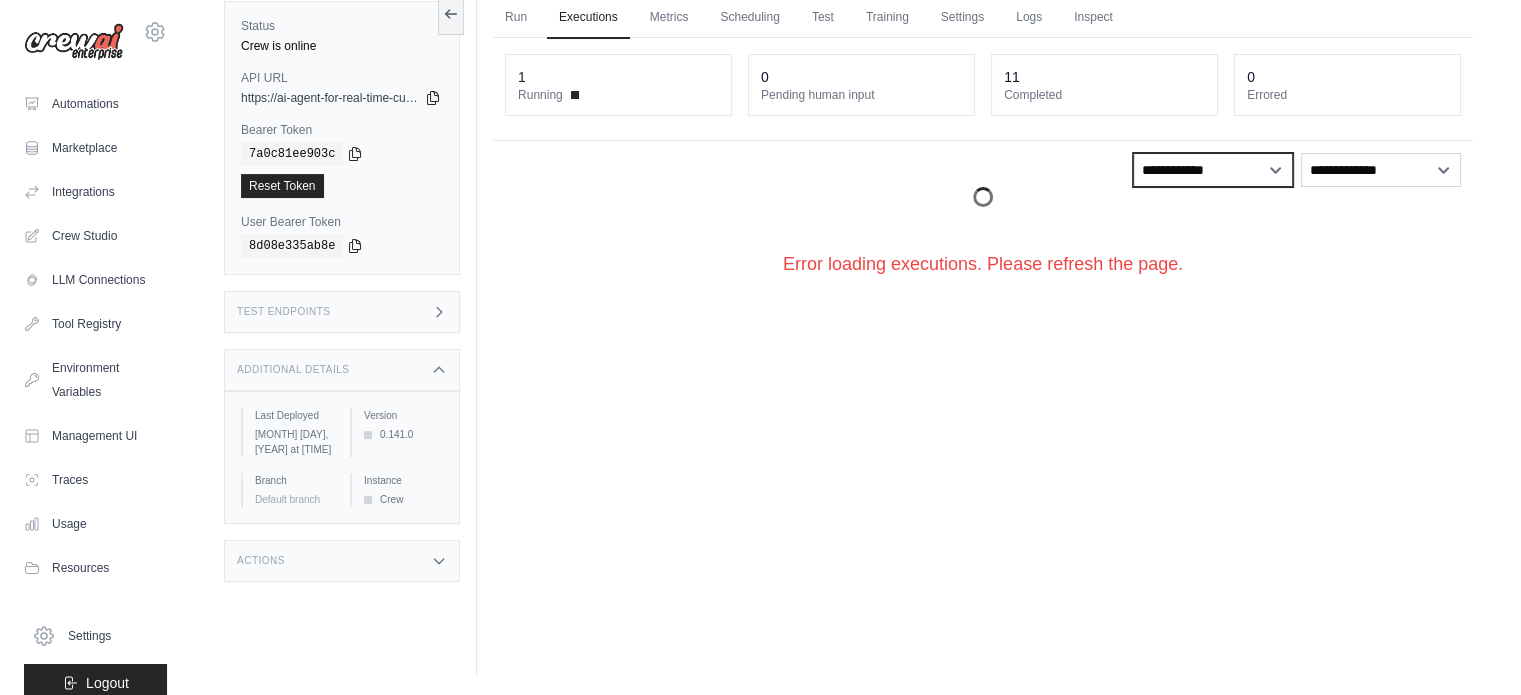 click on "**********" at bounding box center [1213, 170] 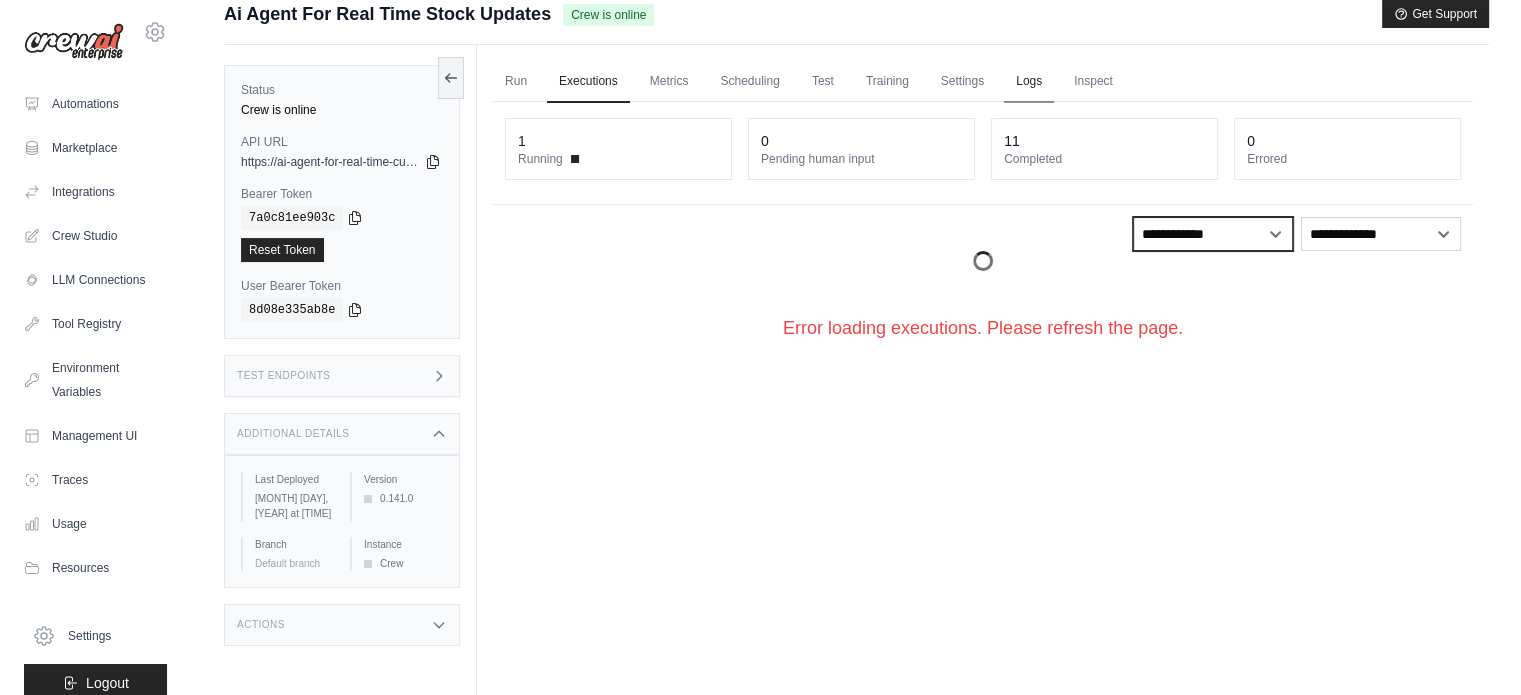 scroll, scrollTop: 52, scrollLeft: 0, axis: vertical 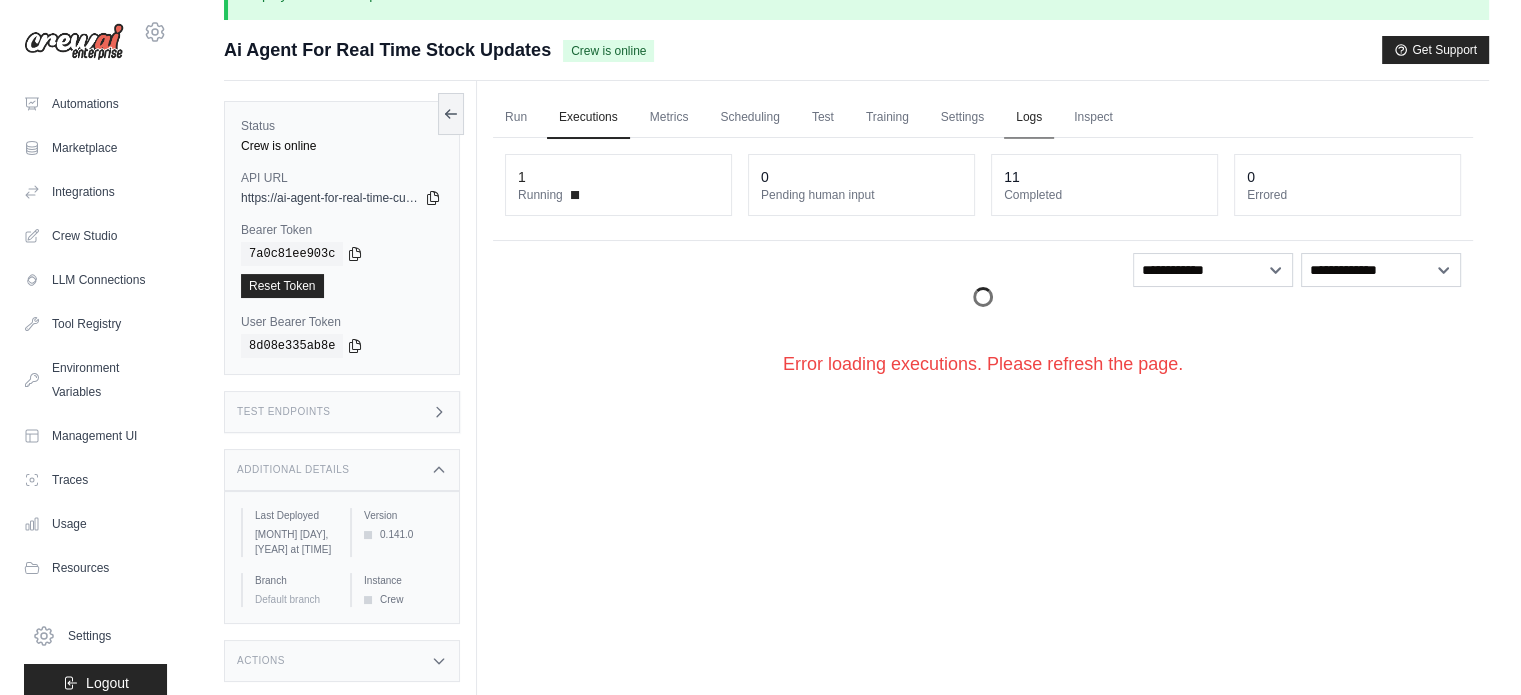 click on "Logs" at bounding box center [1029, 118] 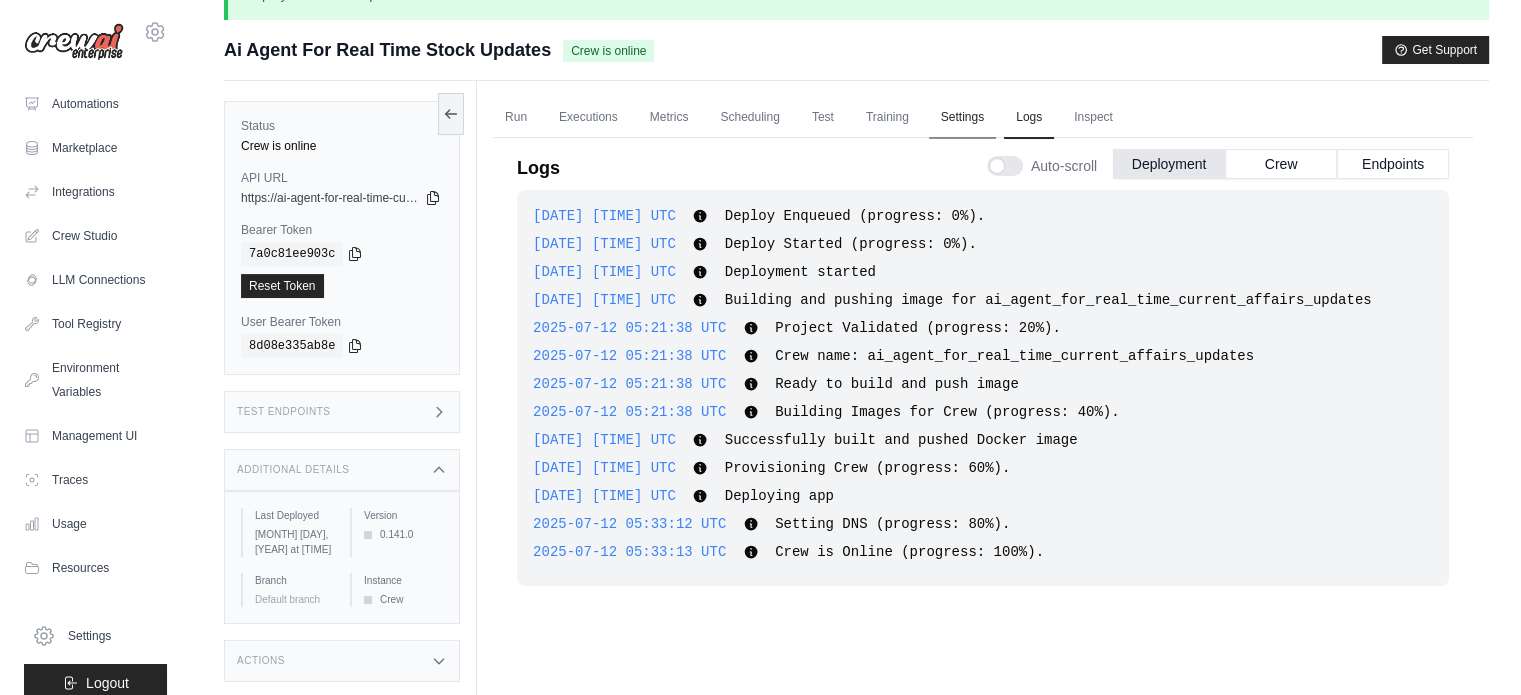 click on "Settings" at bounding box center (962, 118) 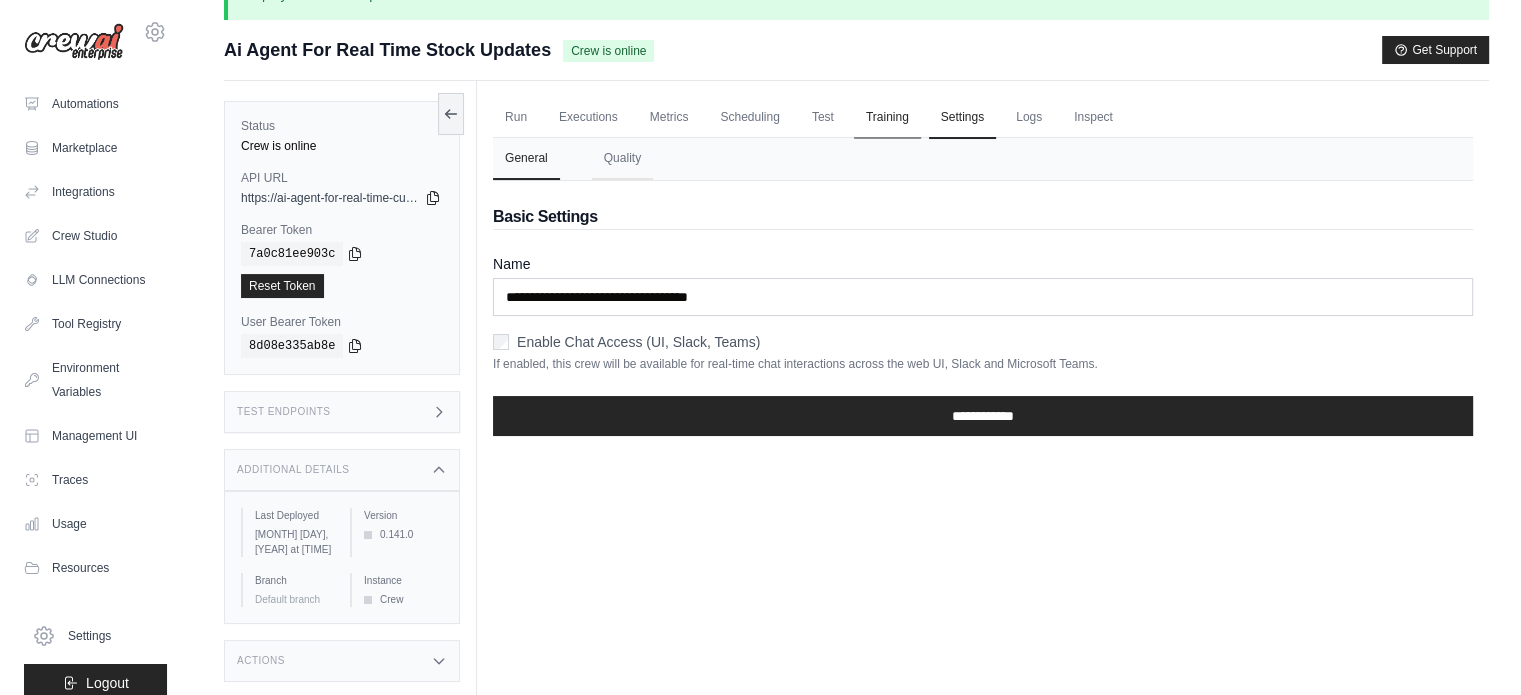 click on "Training" at bounding box center [887, 118] 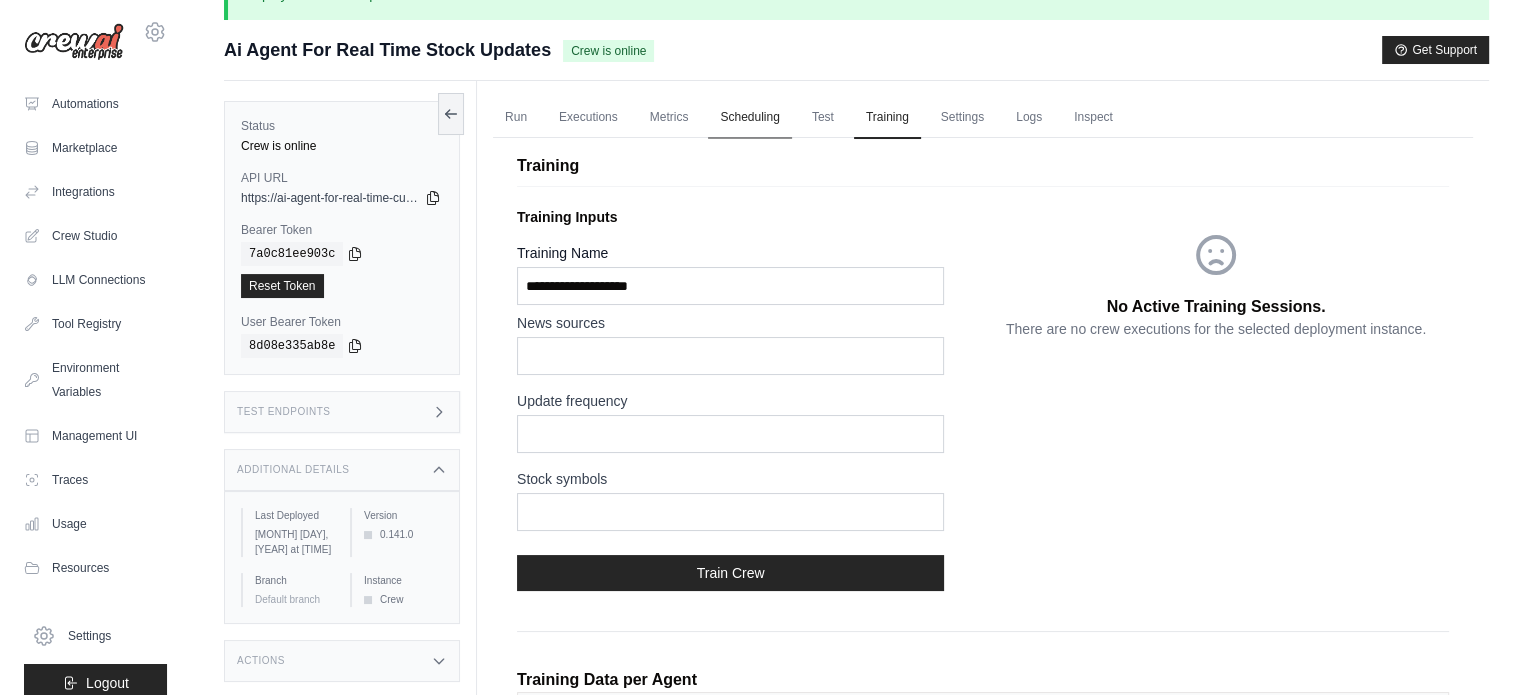 click on "Scheduling" at bounding box center (749, 118) 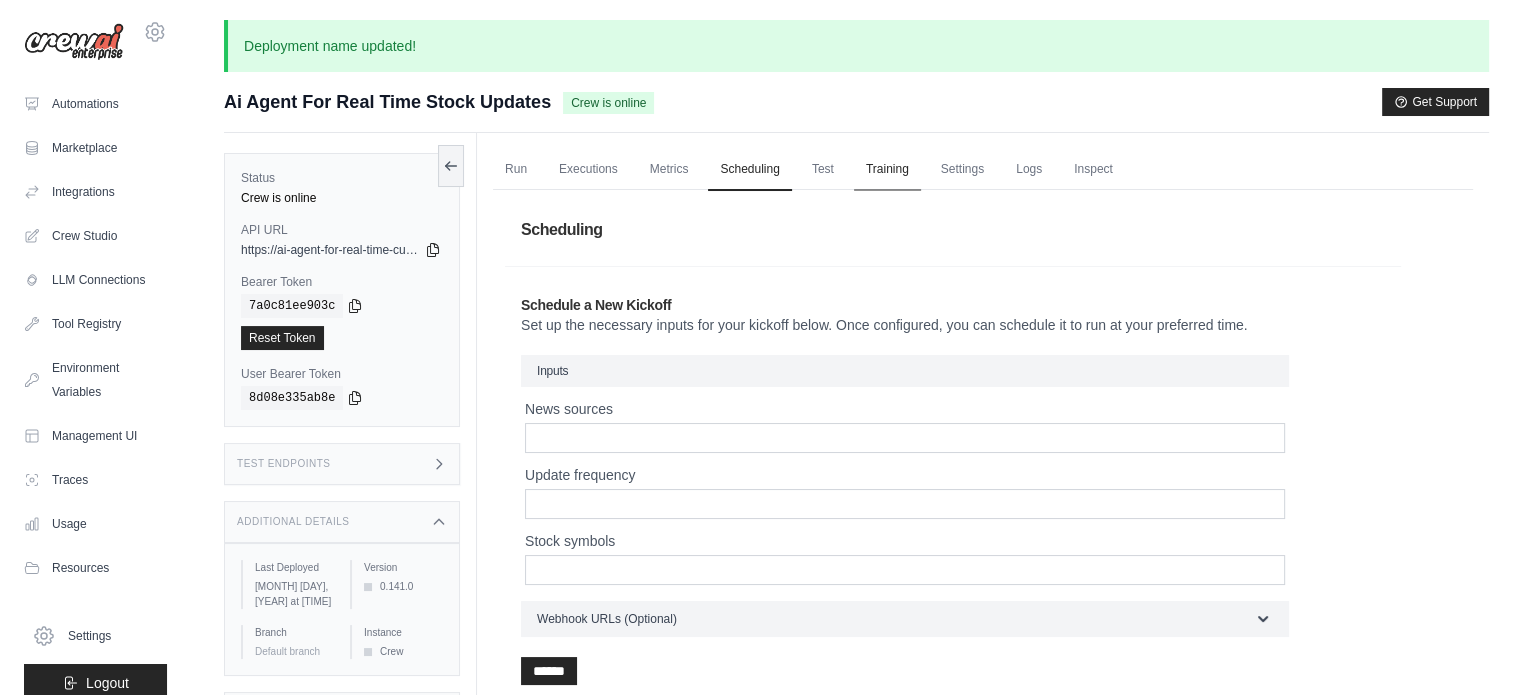 scroll, scrollTop: 0, scrollLeft: 0, axis: both 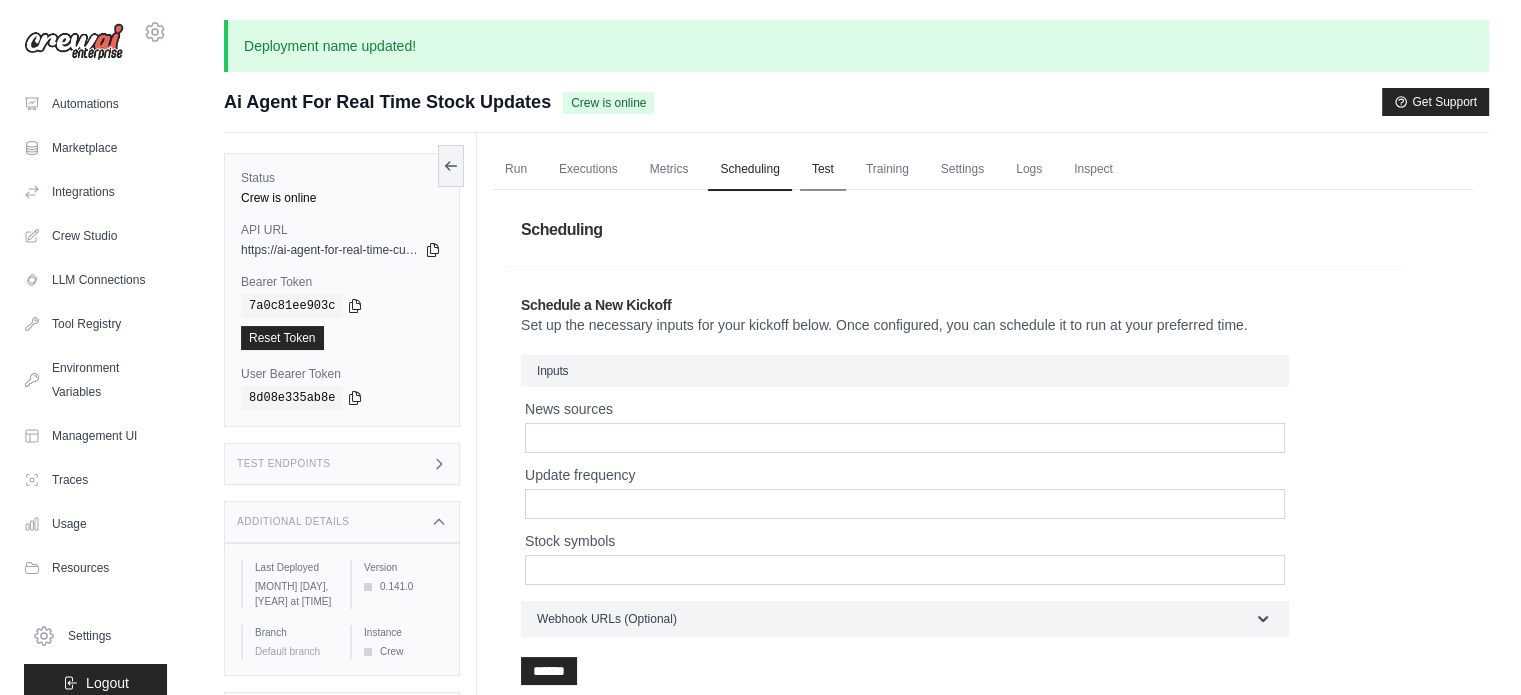 click on "Test" at bounding box center (823, 170) 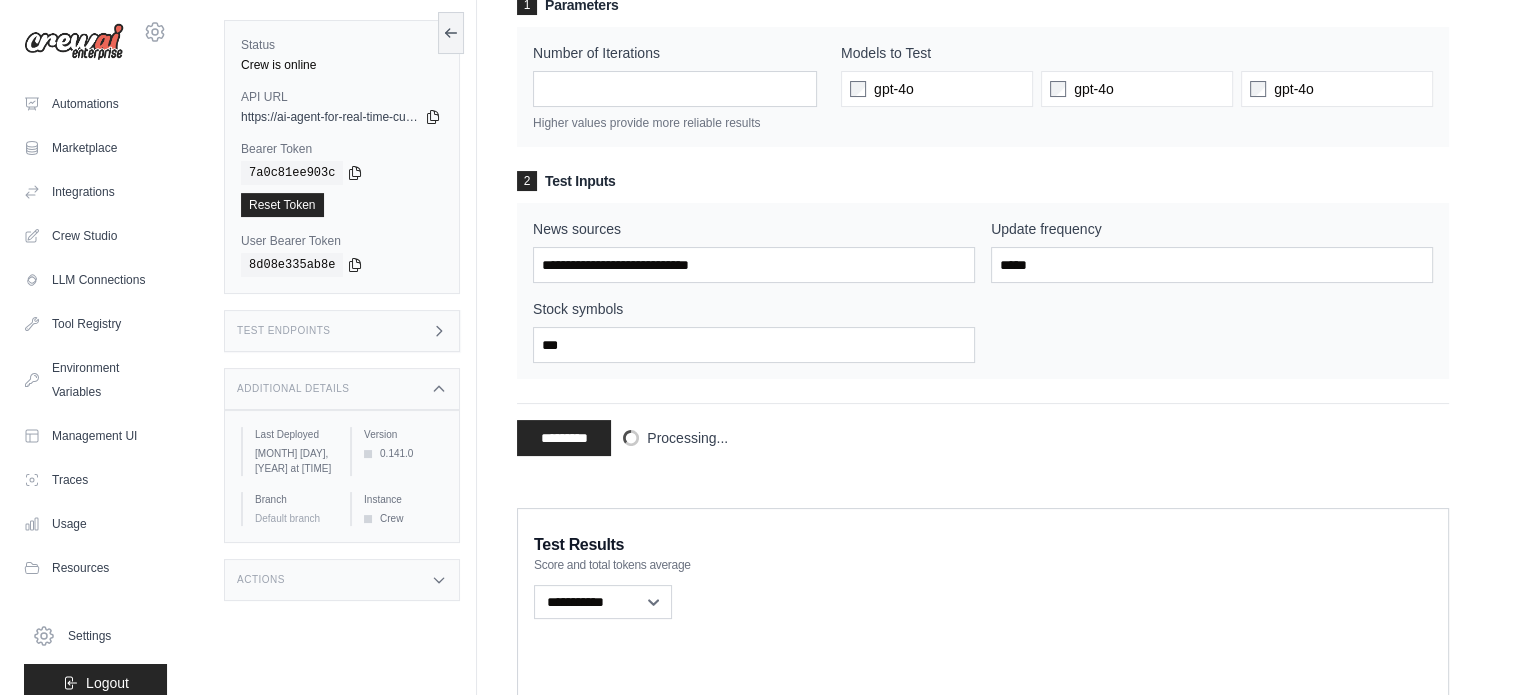scroll, scrollTop: 100, scrollLeft: 0, axis: vertical 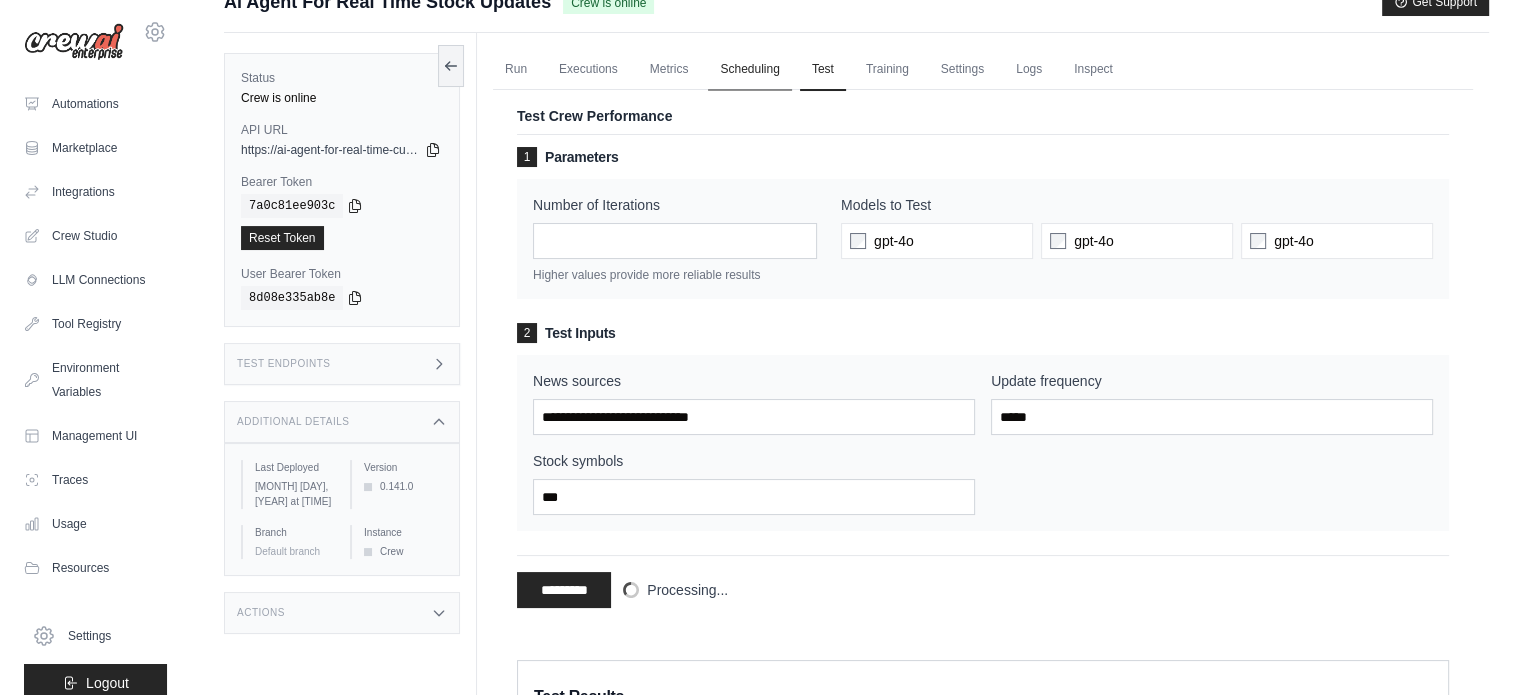 click on "Scheduling" at bounding box center [749, 70] 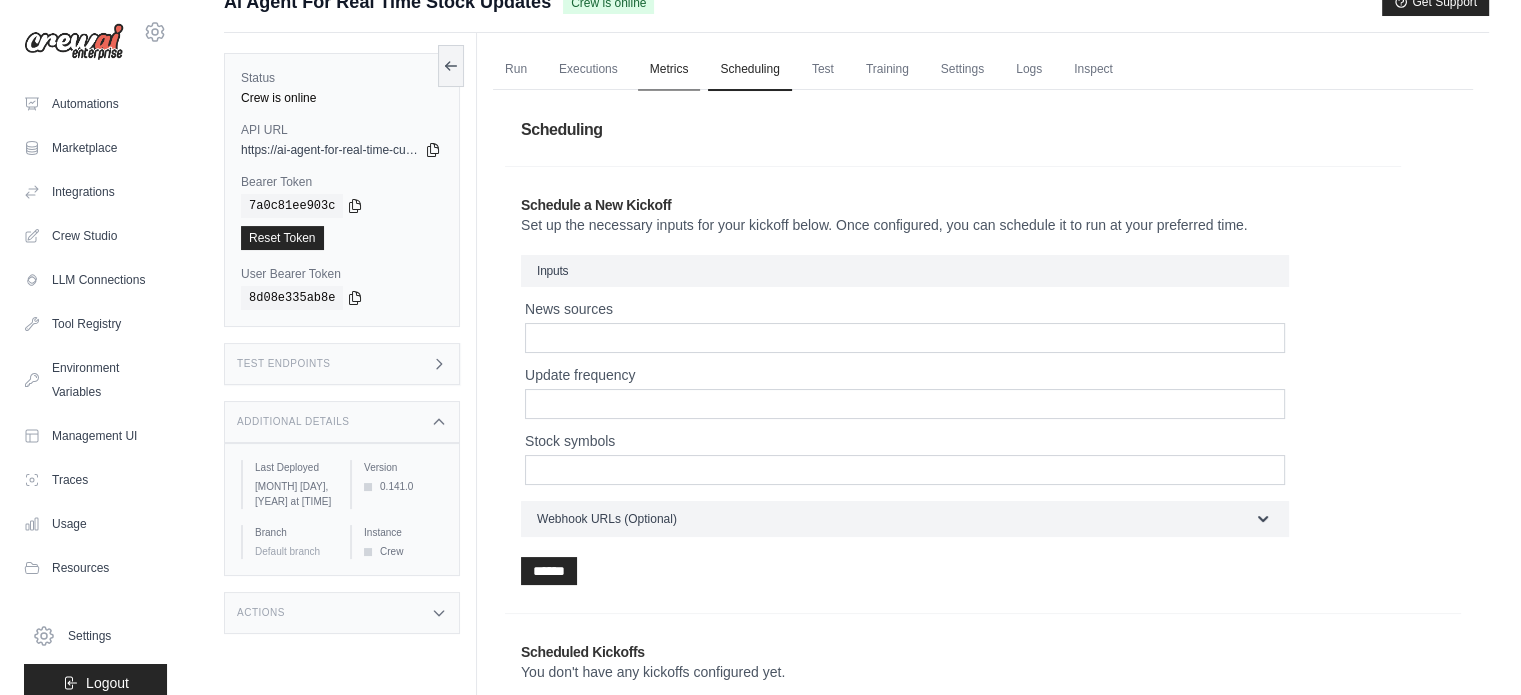 click on "Metrics" at bounding box center (669, 70) 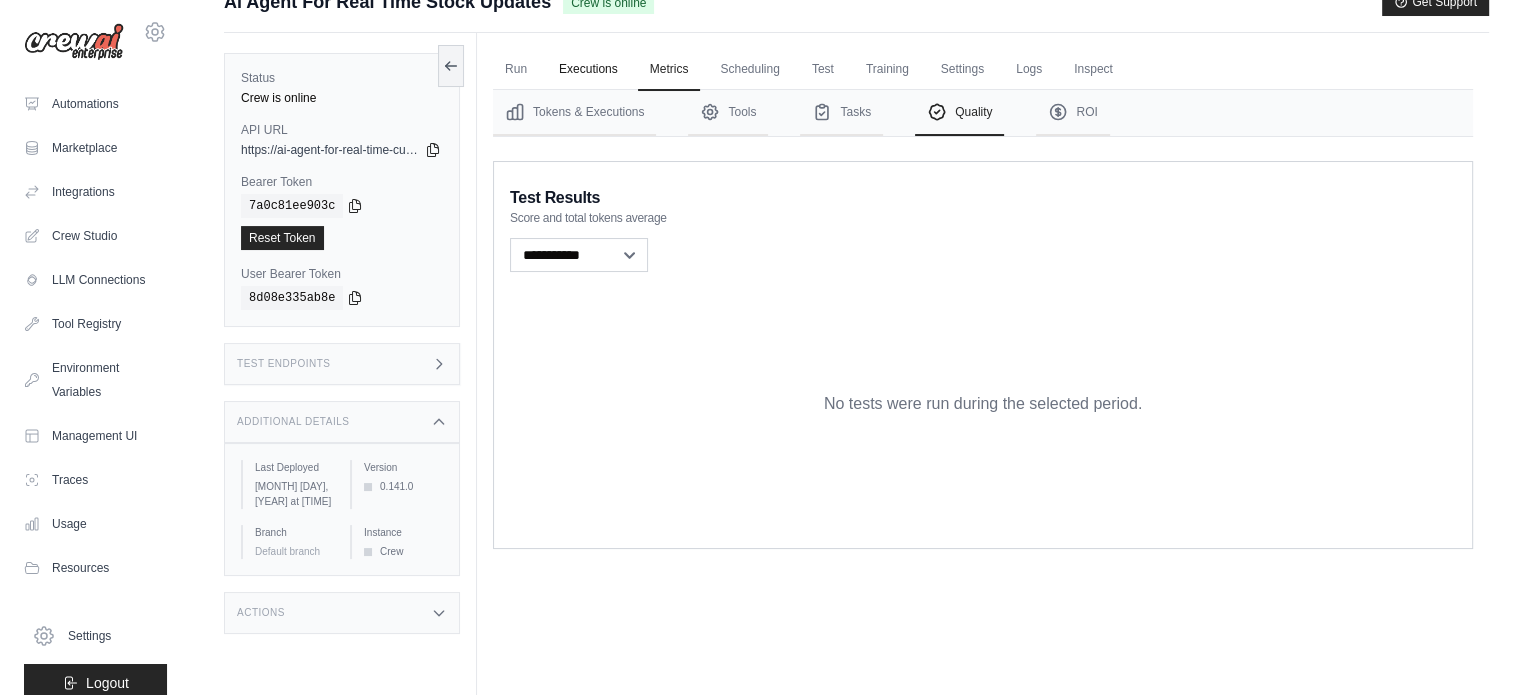click on "Executions" at bounding box center (588, 70) 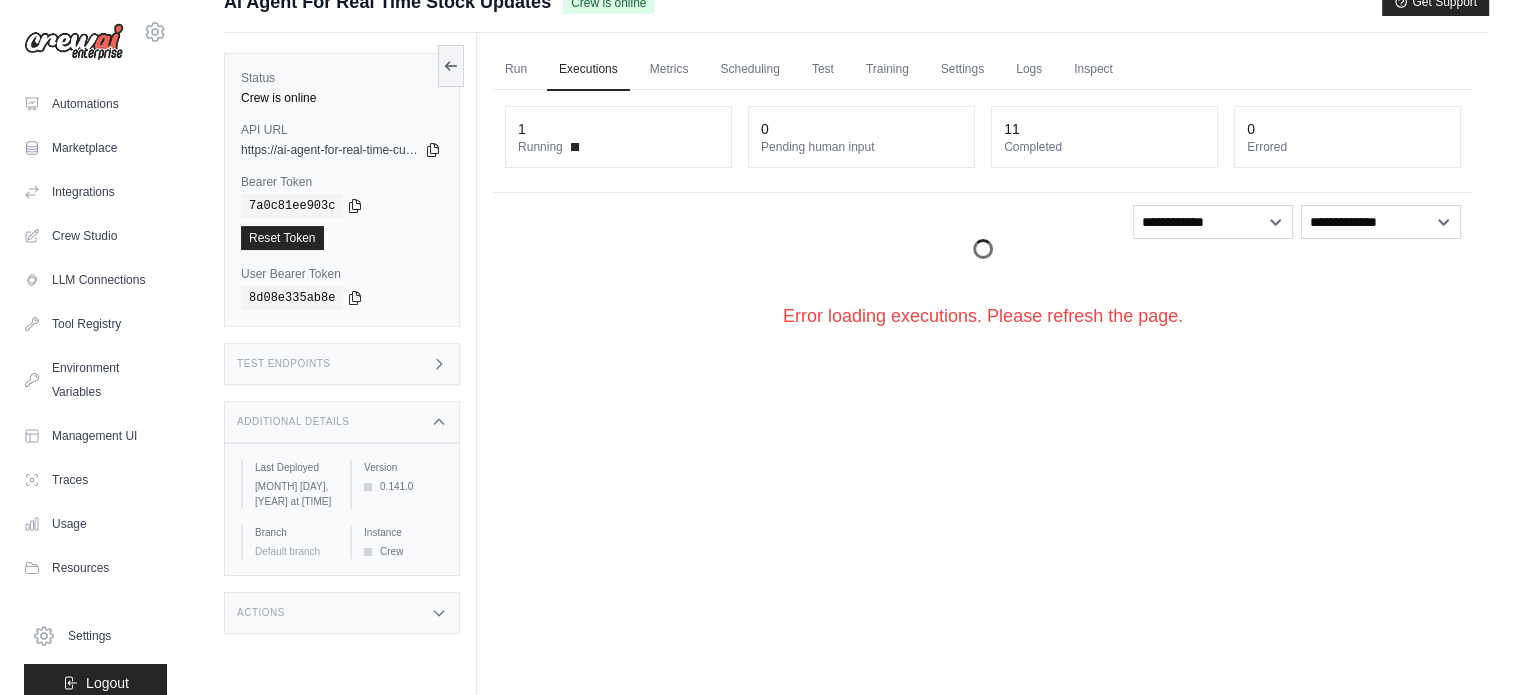 click on "1
Running" at bounding box center [618, 137] 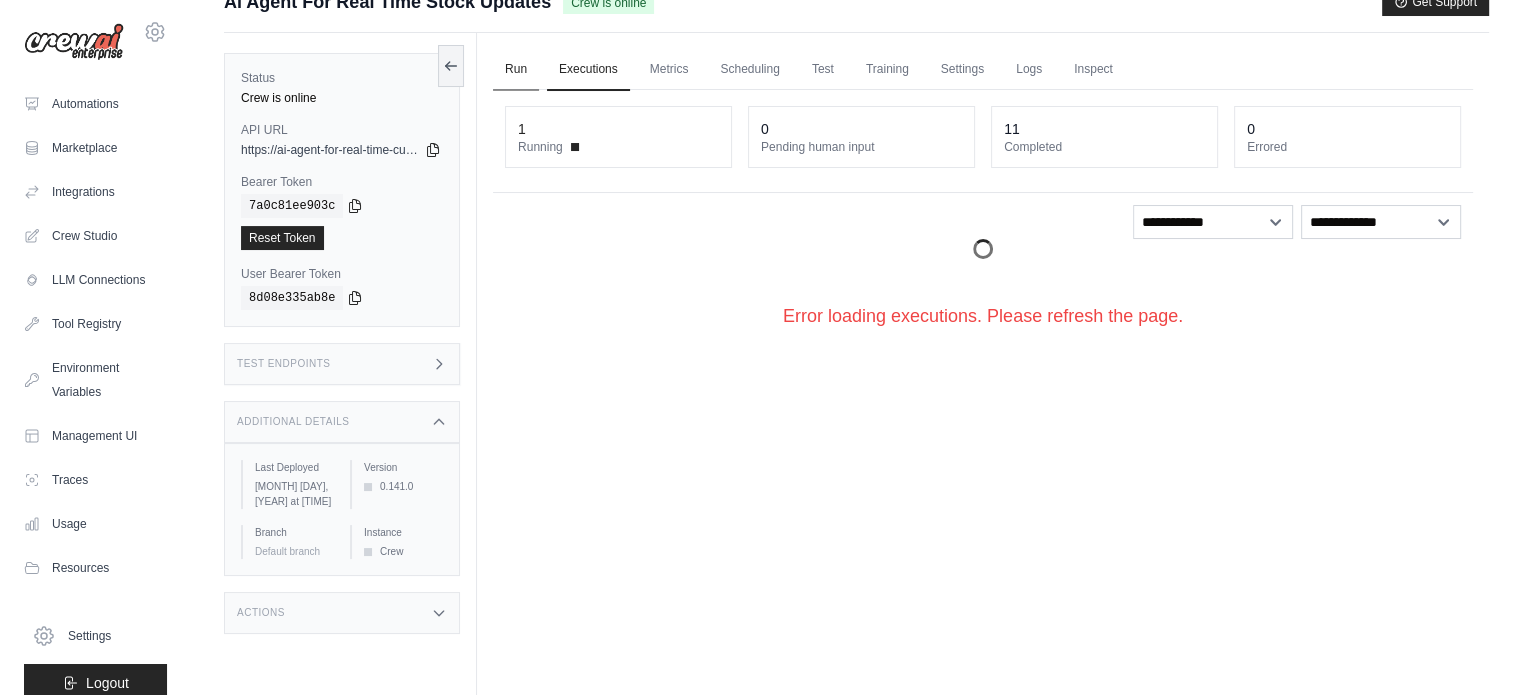 click on "Run" at bounding box center [516, 70] 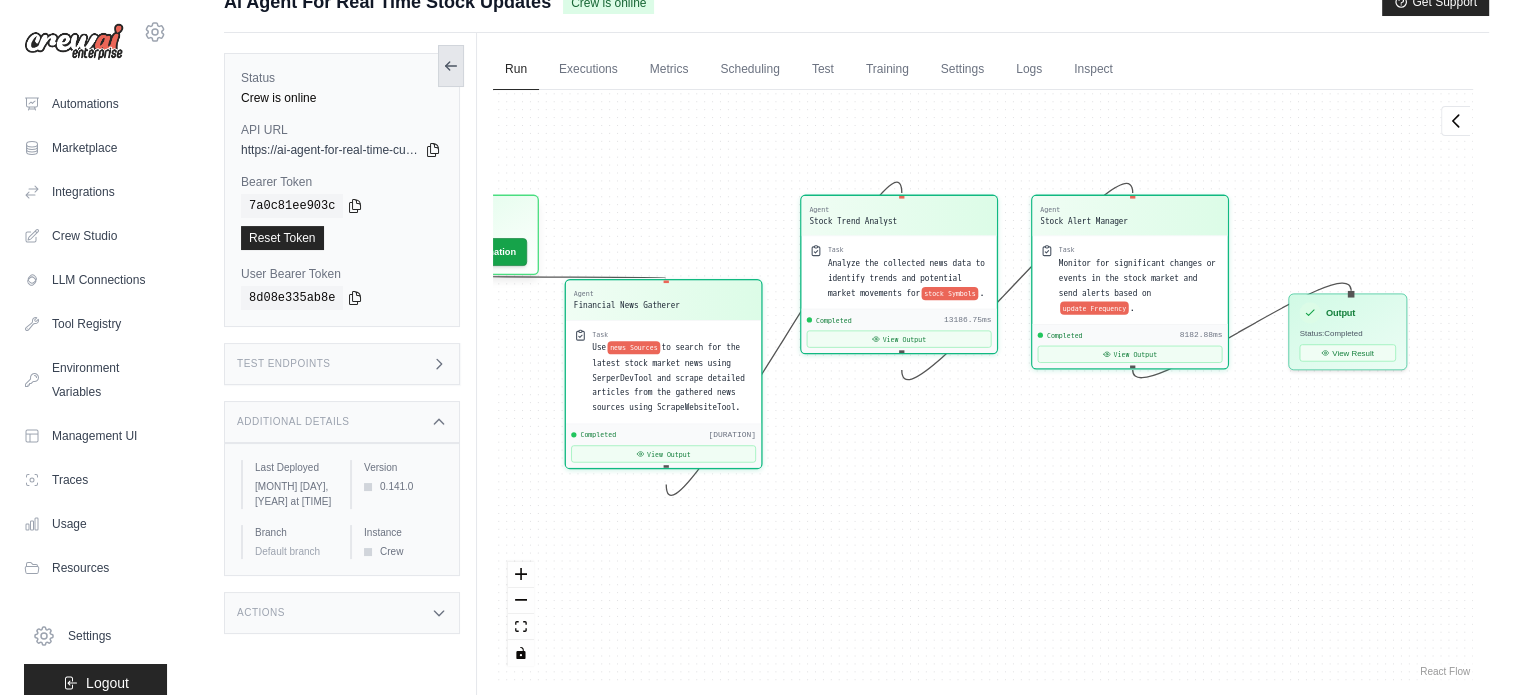 click 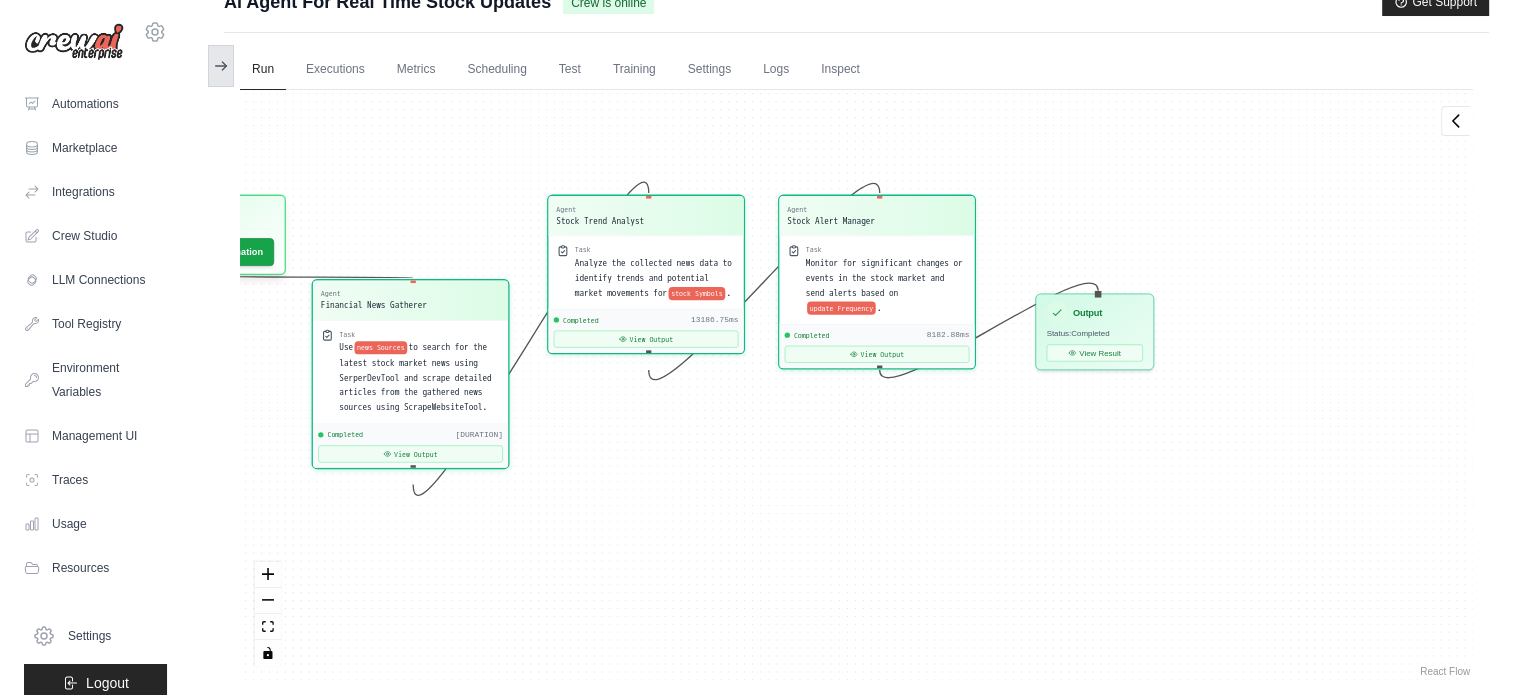 click 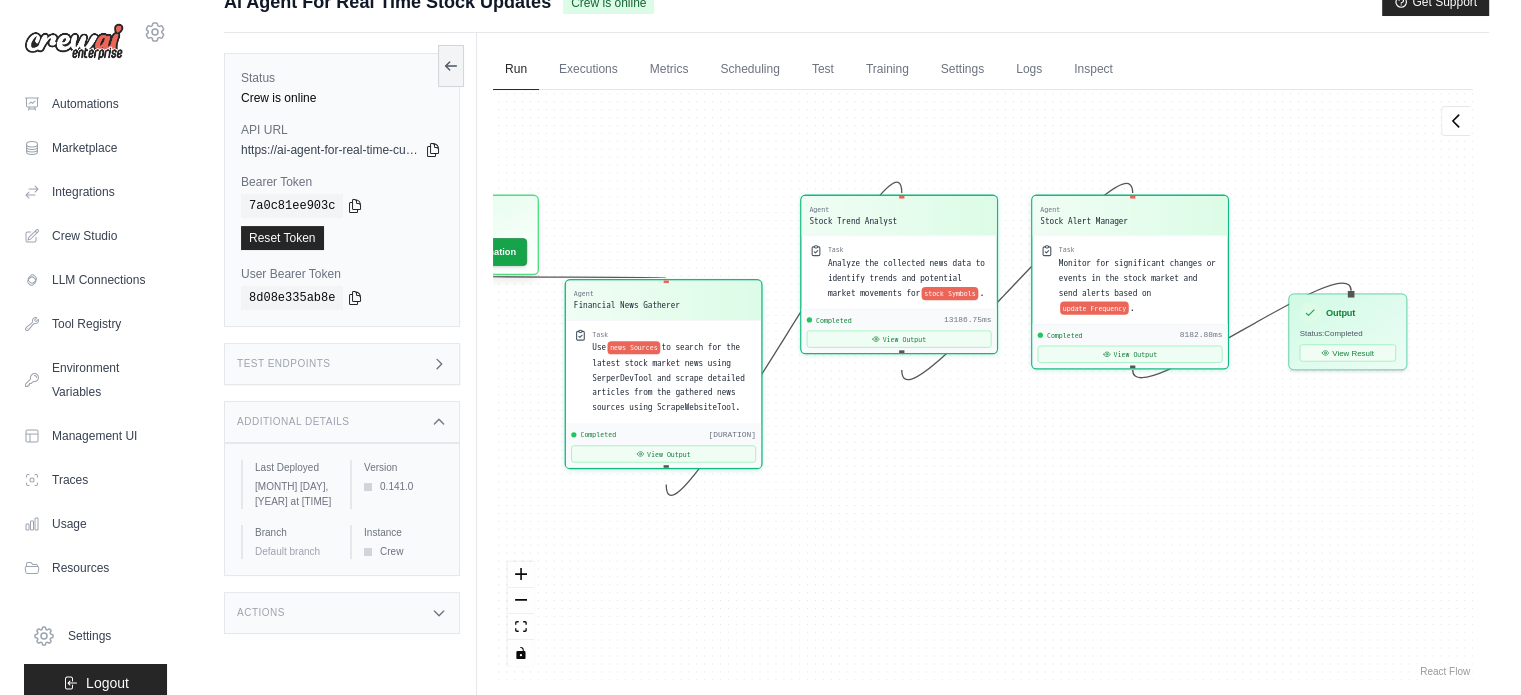 click on "Crew is online" at bounding box center (342, 98) 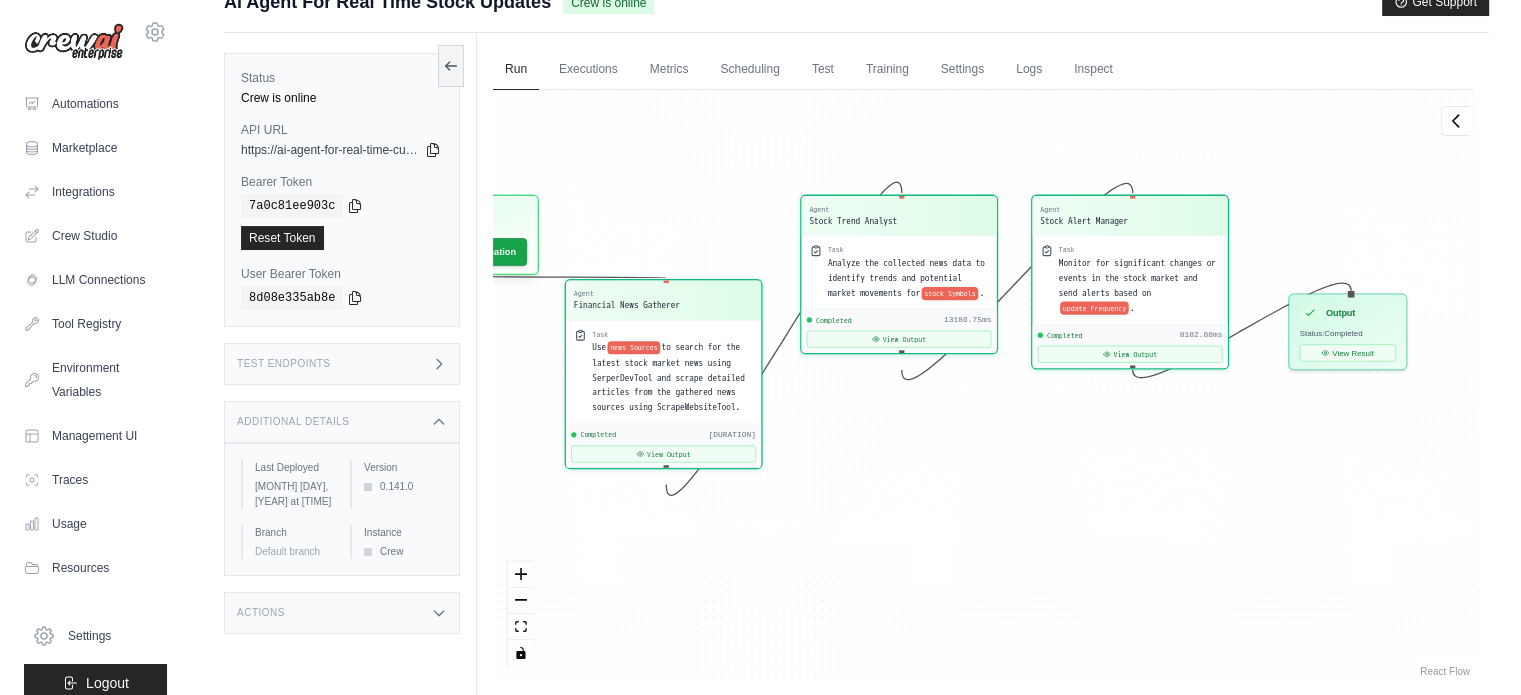 drag, startPoint x: 312, startPoint y: 149, endPoint x: 344, endPoint y: 148, distance: 32.01562 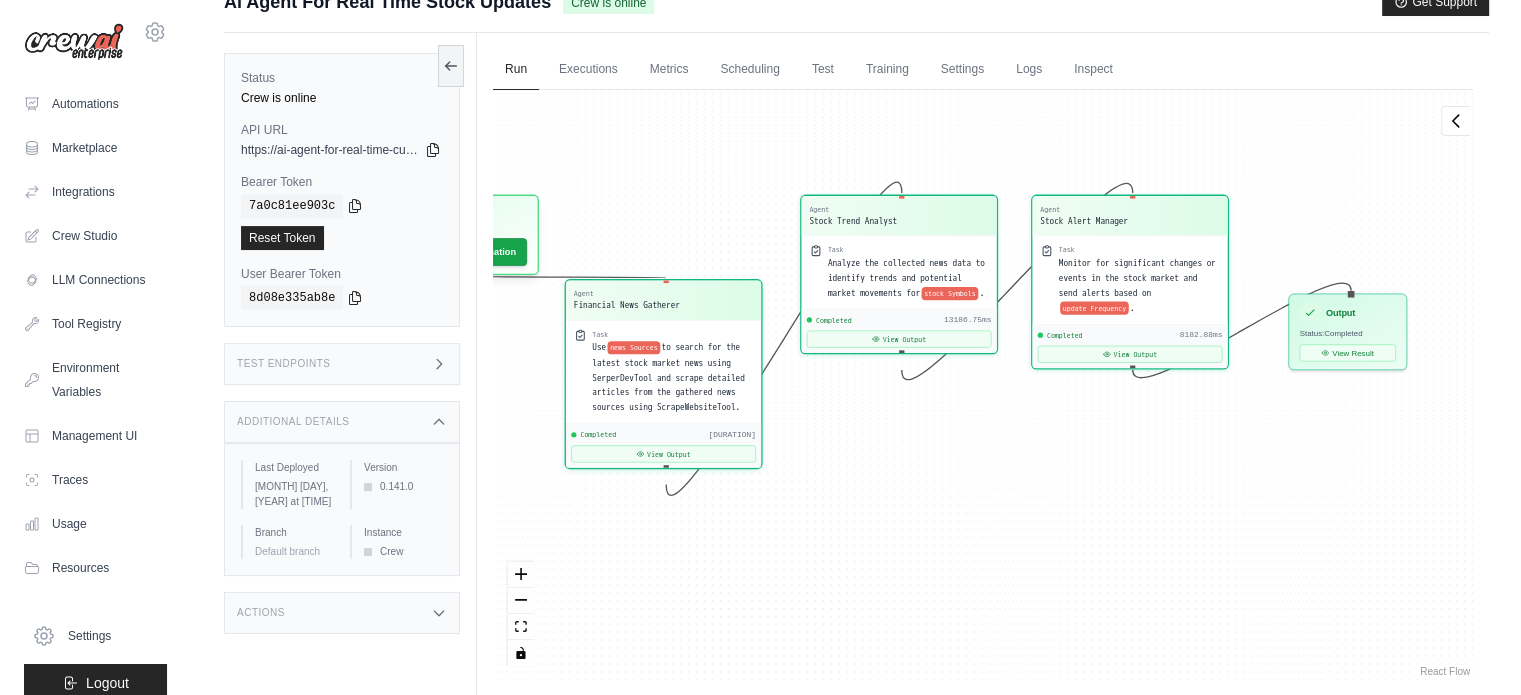 click on "https://ai-agent-for-real-time-current-affairs-upda-bbe5de37.crewai.com" at bounding box center [331, 150] 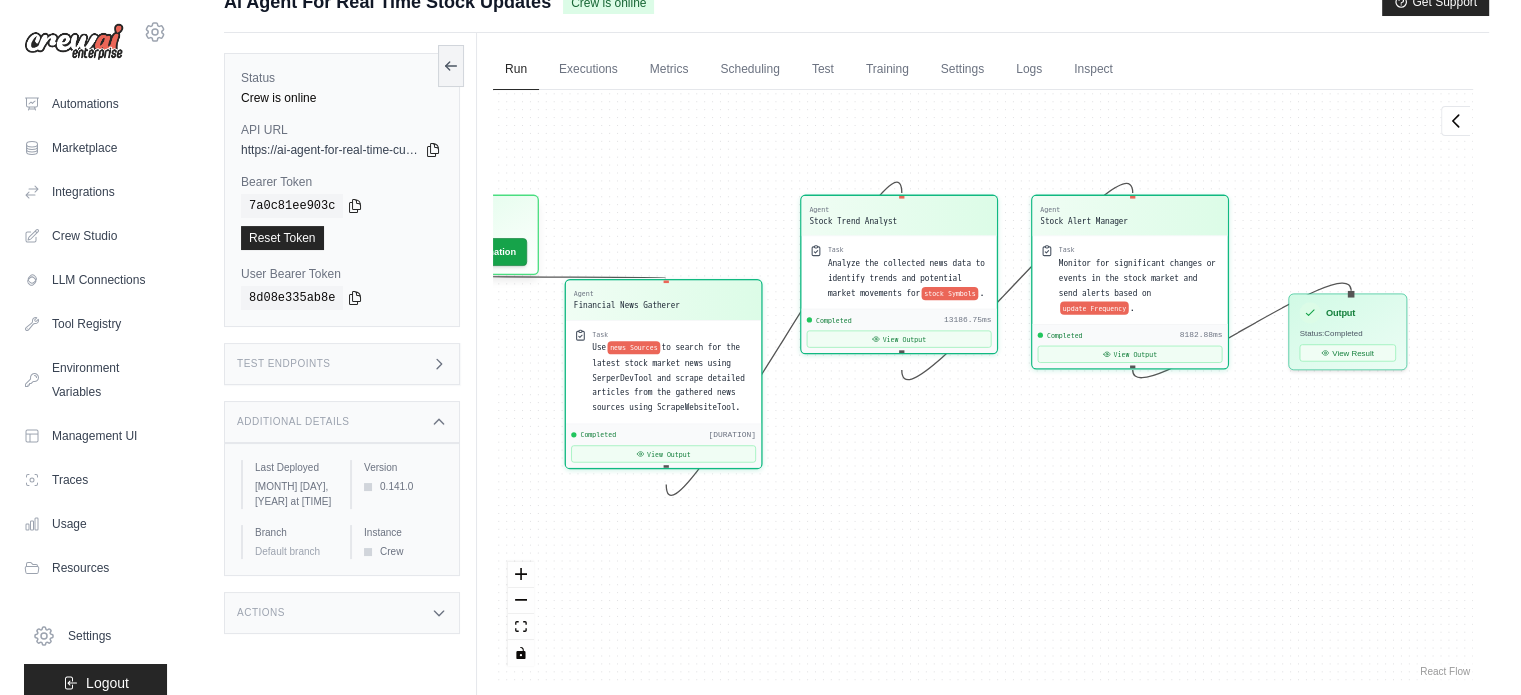 click on "7a0c81ee903c" at bounding box center [342, 206] 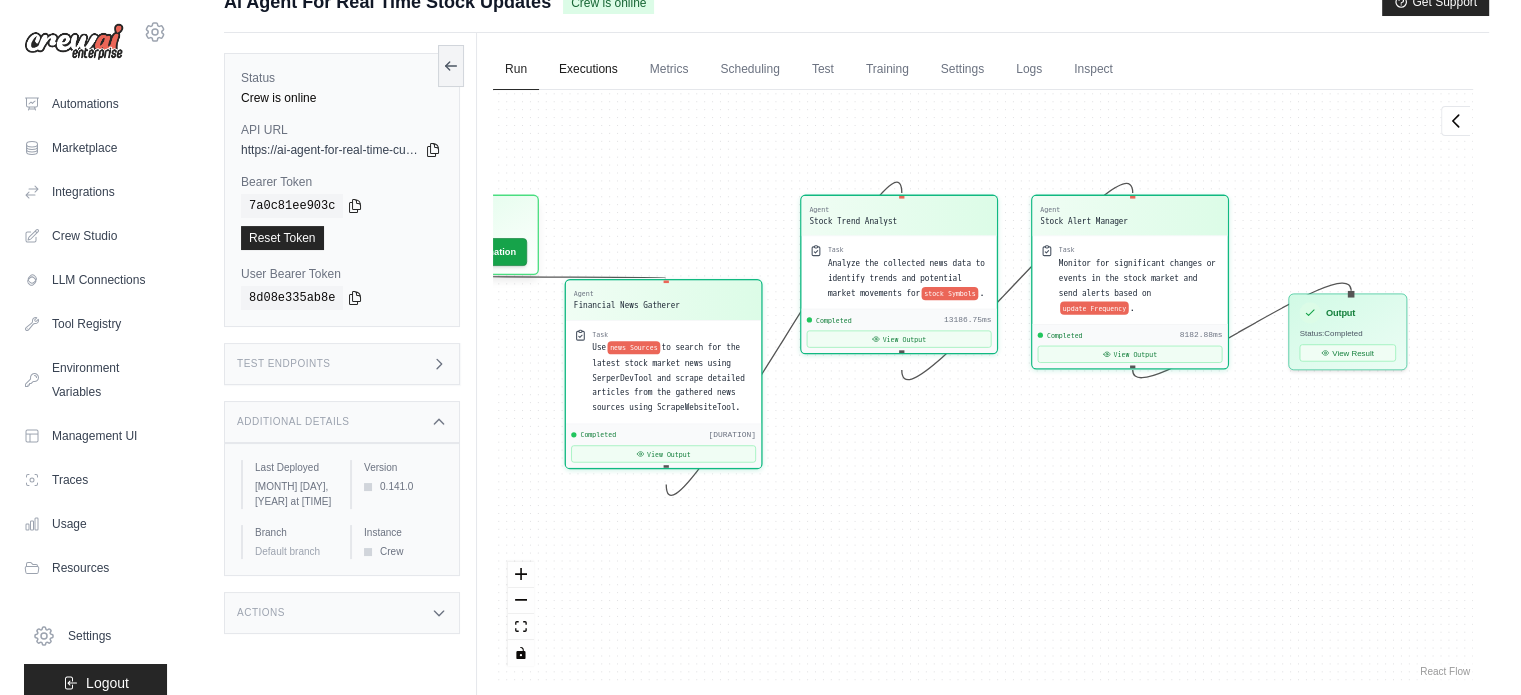click on "Executions" at bounding box center [588, 70] 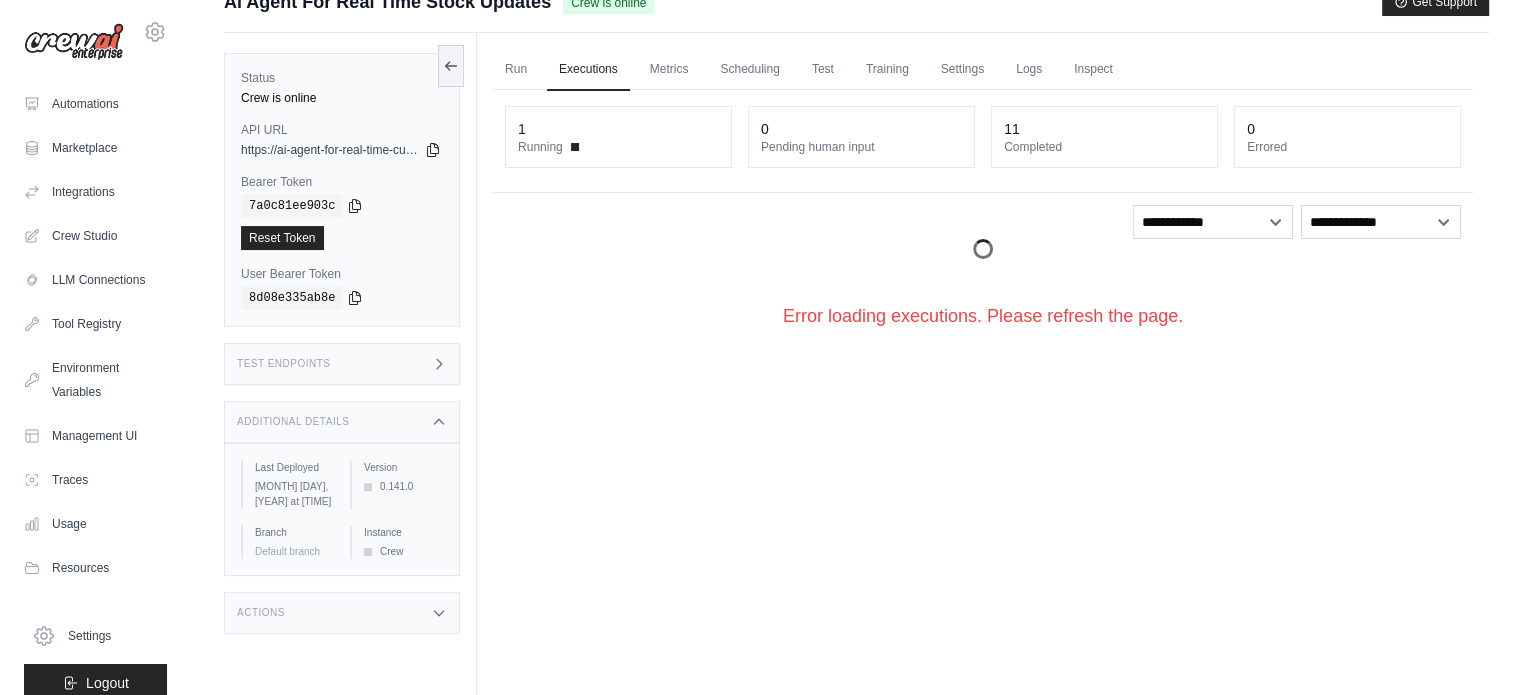 drag, startPoint x: 981, startPoint y: 243, endPoint x: 984, endPoint y: 159, distance: 84.05355 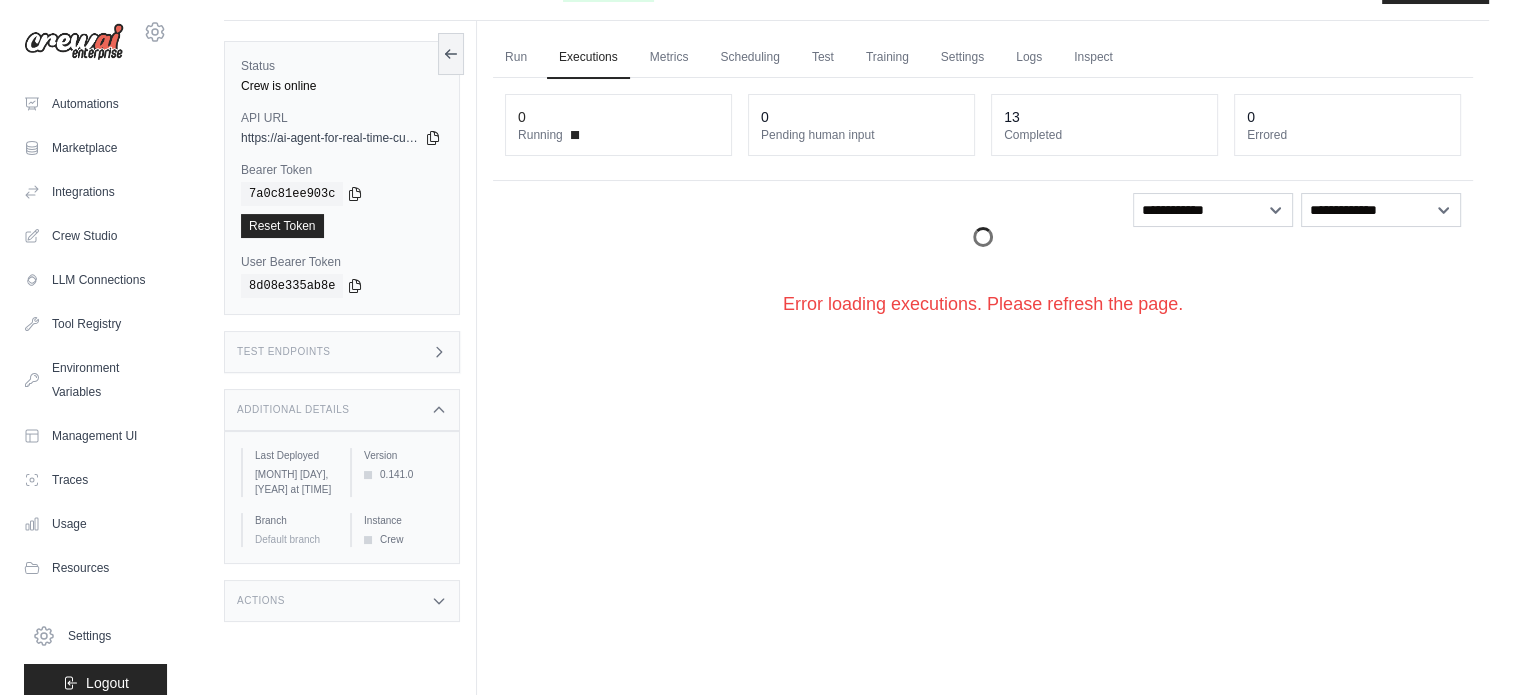 scroll, scrollTop: 152, scrollLeft: 0, axis: vertical 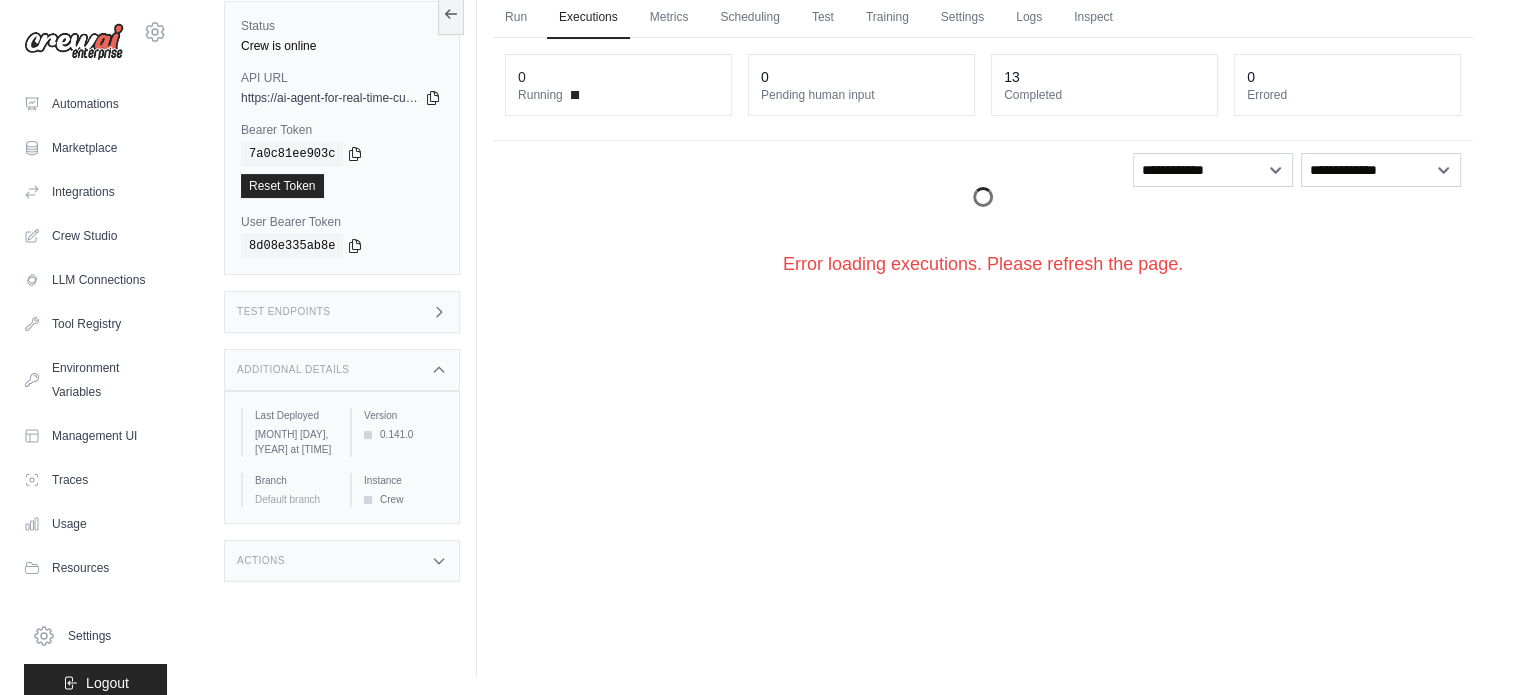 click on "Test Endpoints" at bounding box center (342, 312) 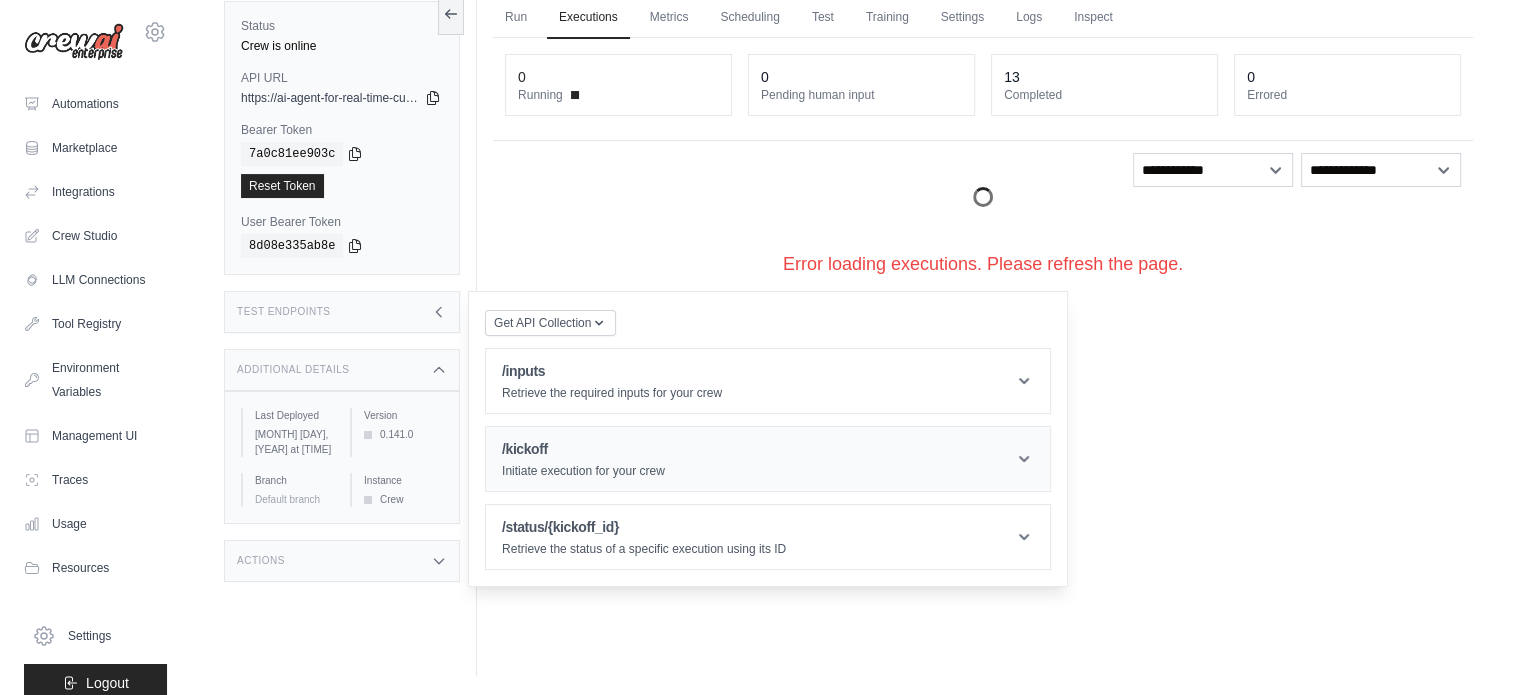 click on "/kickoff
Initiate execution for your crew" at bounding box center (768, 459) 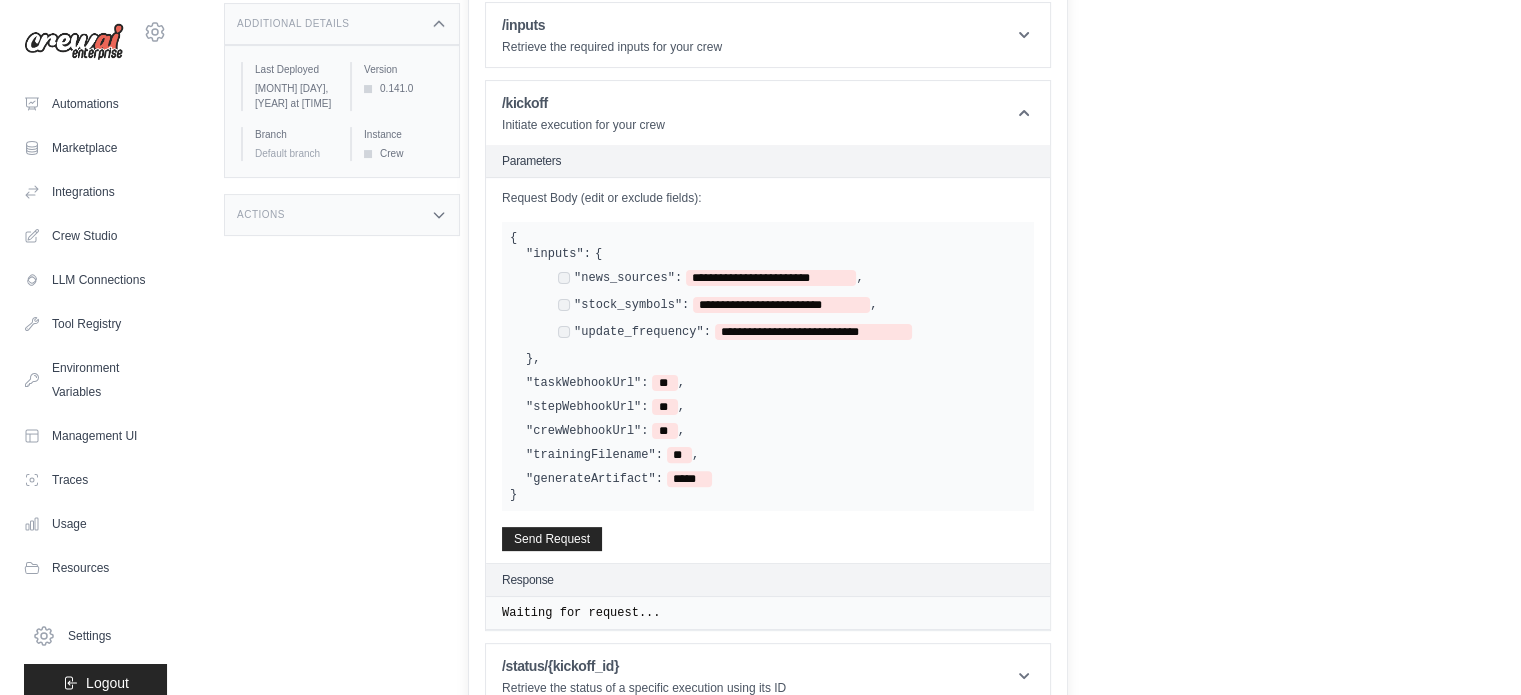 scroll, scrollTop: 523, scrollLeft: 0, axis: vertical 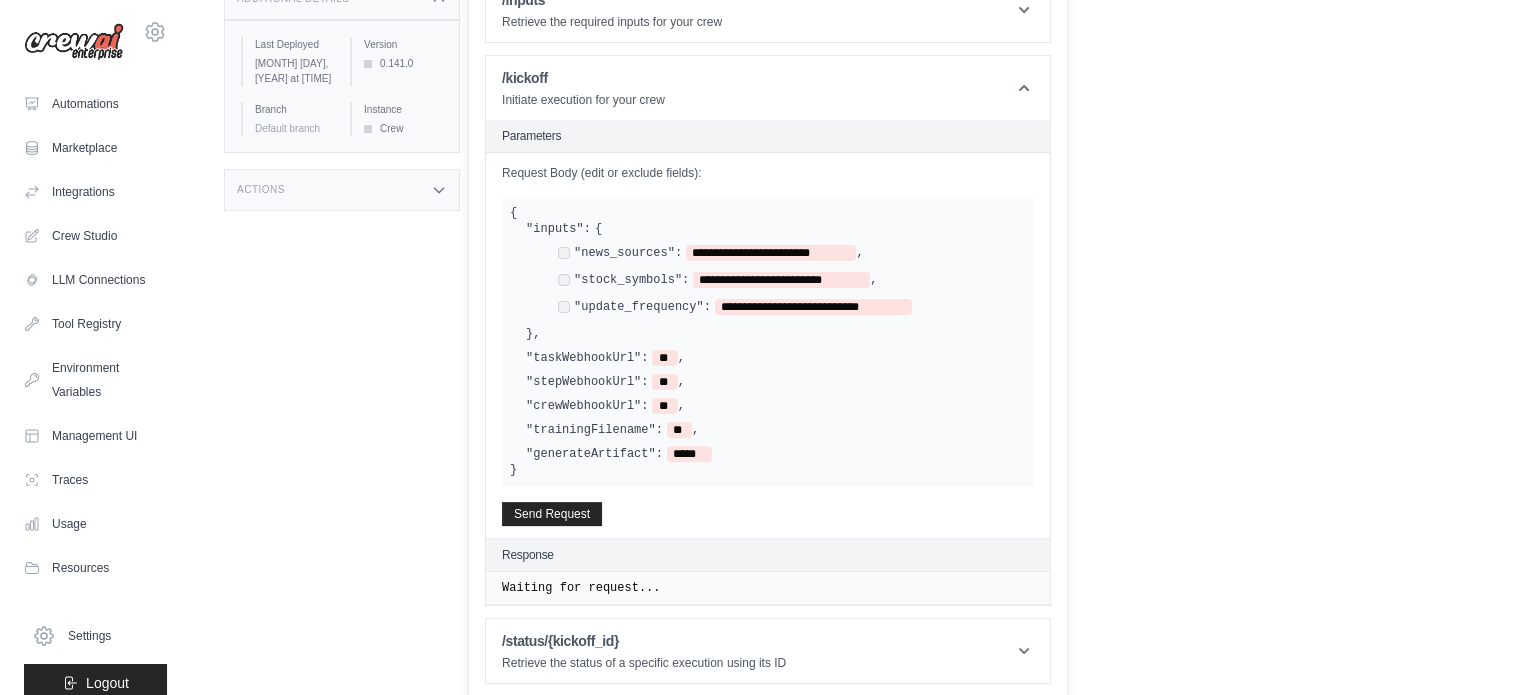 click on "srikanthsri738285@gmail.com
Settings
Automations
Marketplace
Integrations
Documentation" at bounding box center (760, -99) 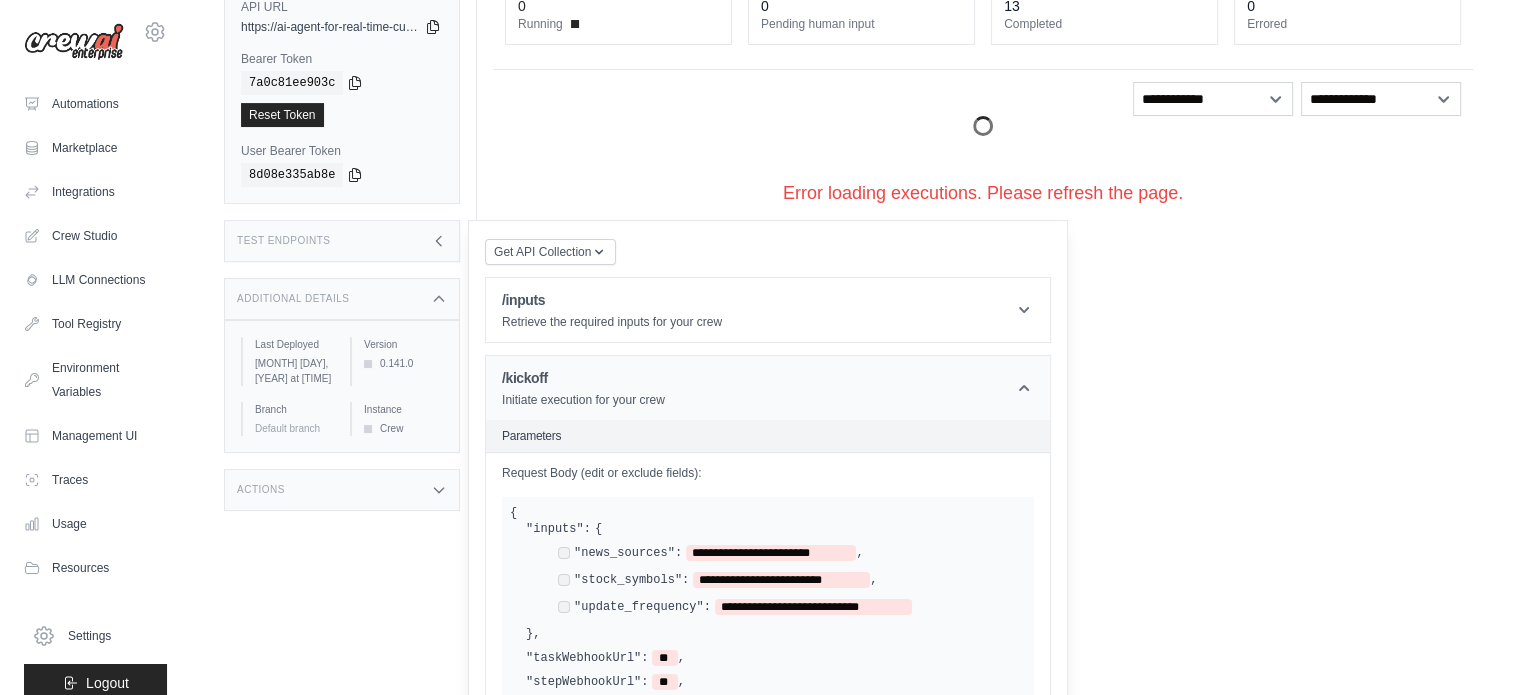 click on "/kickoff
Initiate execution for your crew" at bounding box center (768, 388) 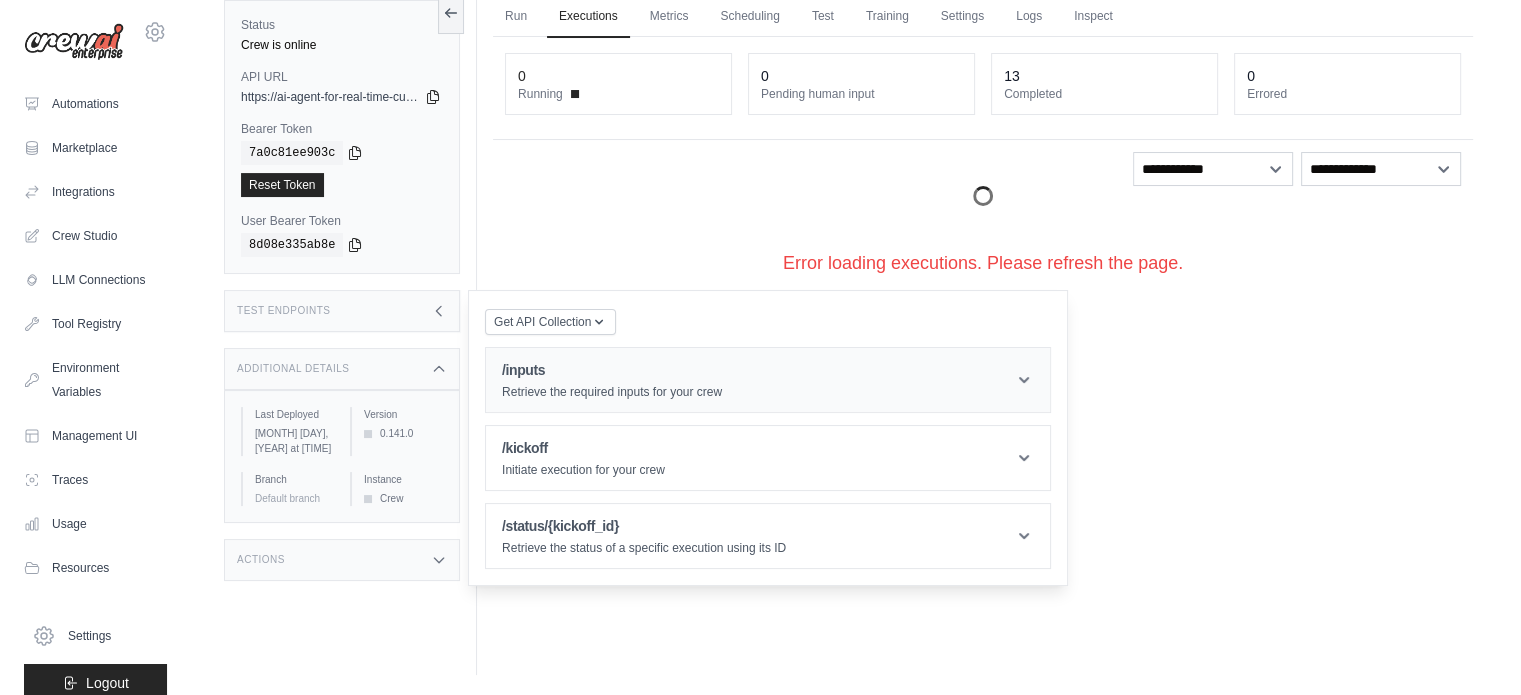 scroll, scrollTop: 152, scrollLeft: 0, axis: vertical 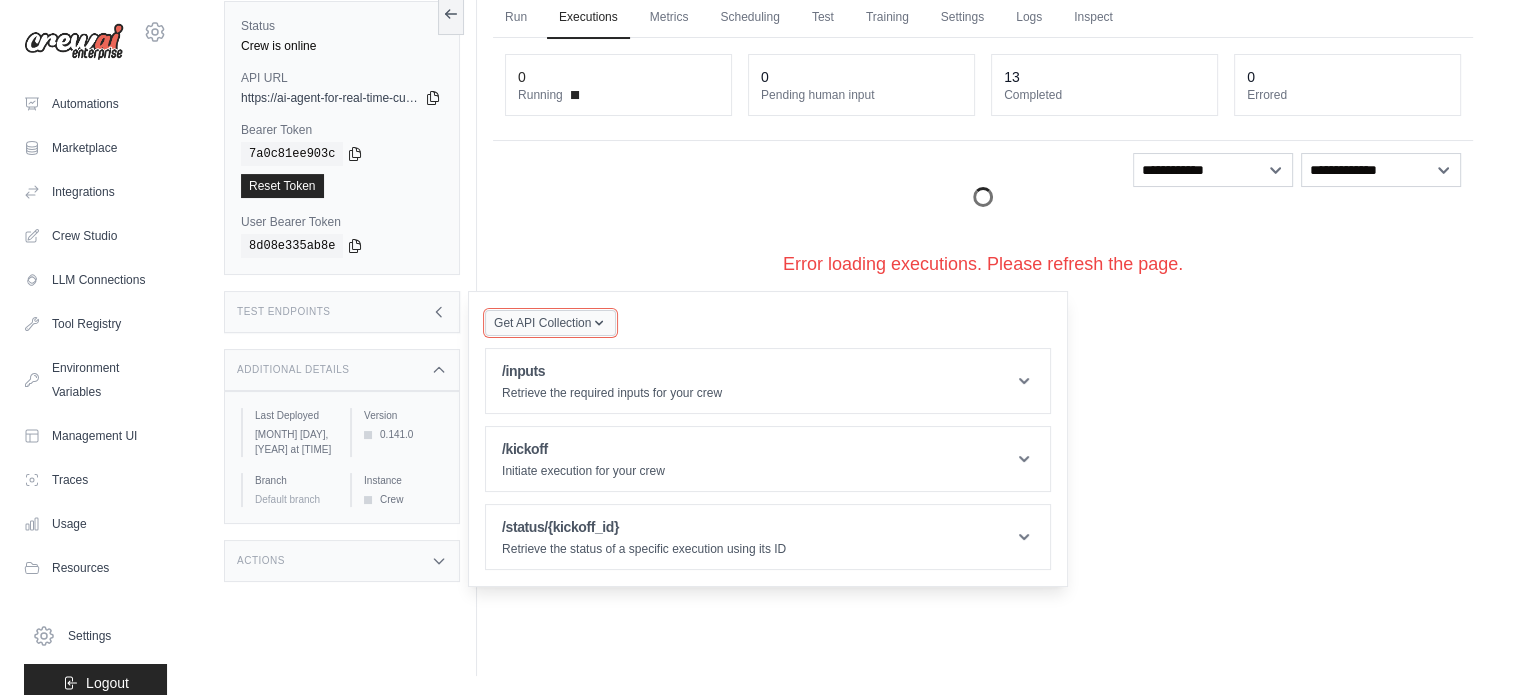 click 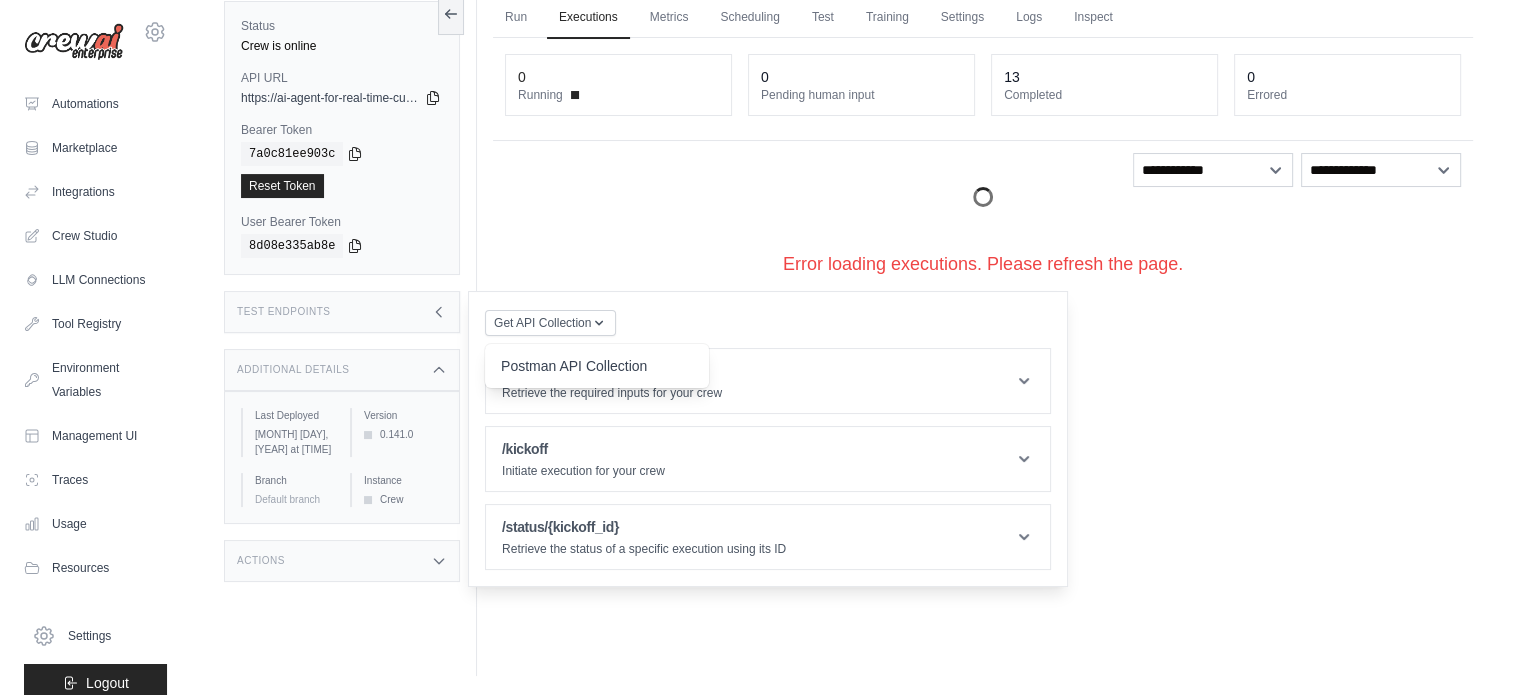 click on "Postman API Collection" at bounding box center (597, 366) 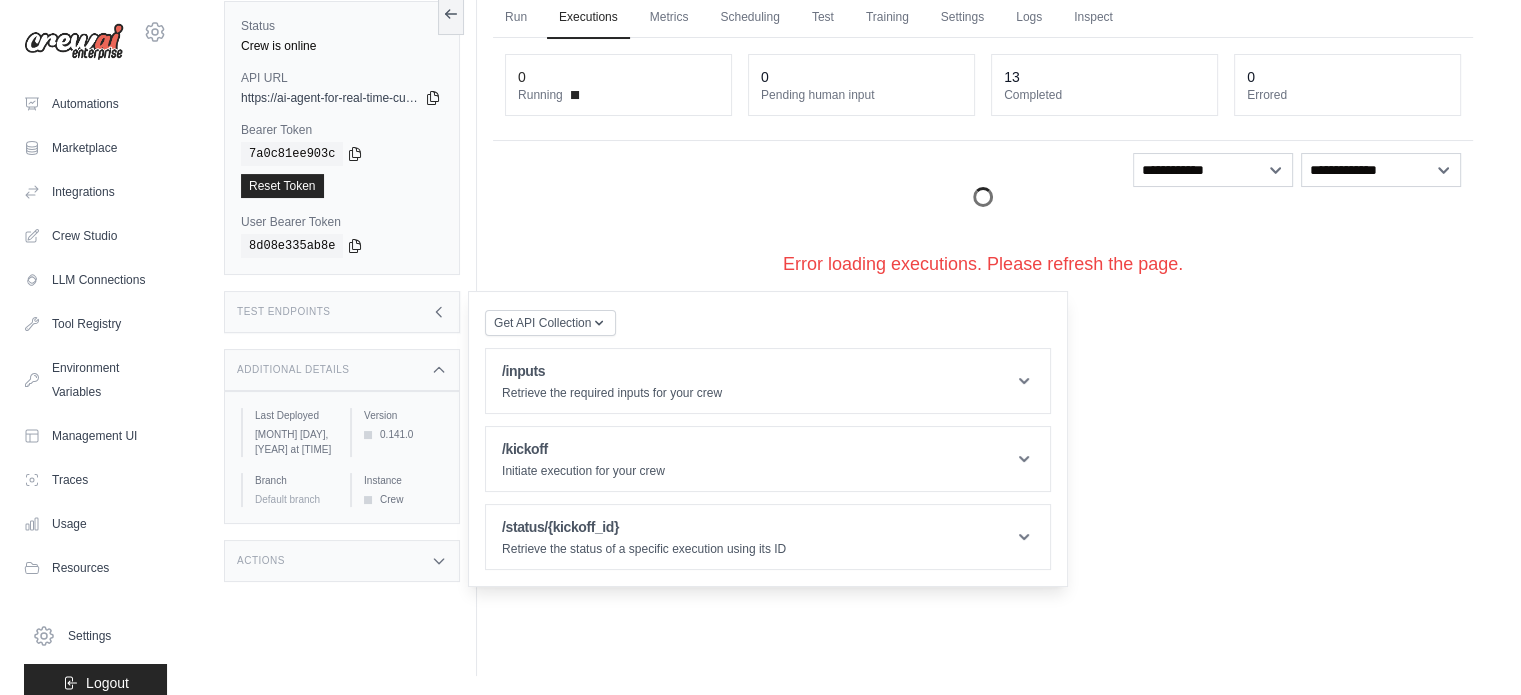 click on "Get API Collection
Postman API Collection
/inputs
Retrieve the required inputs for your crew
Parameters
Send Request
Response
Waiting for request...
/kickoff
Initiate execution for your crew
Parameters
{" at bounding box center (768, 439) 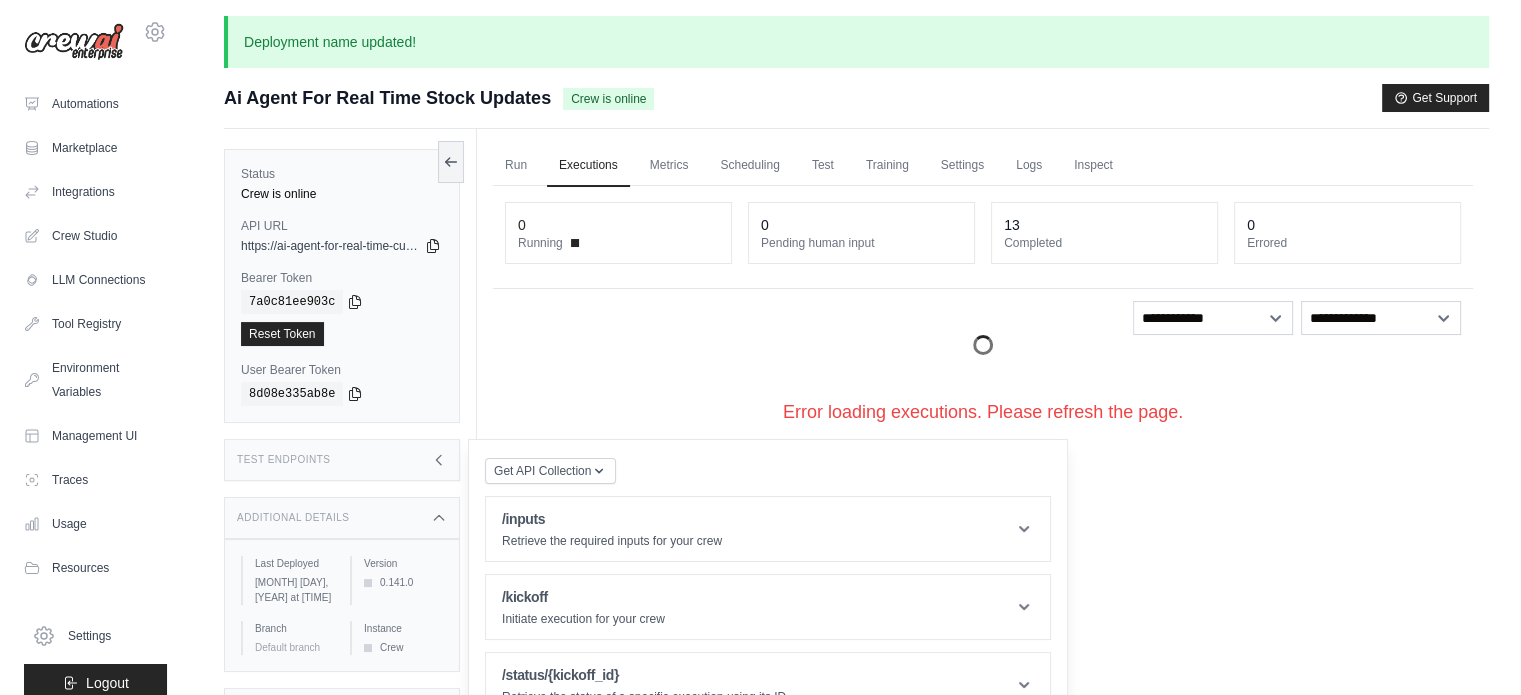 scroll, scrollTop: 0, scrollLeft: 0, axis: both 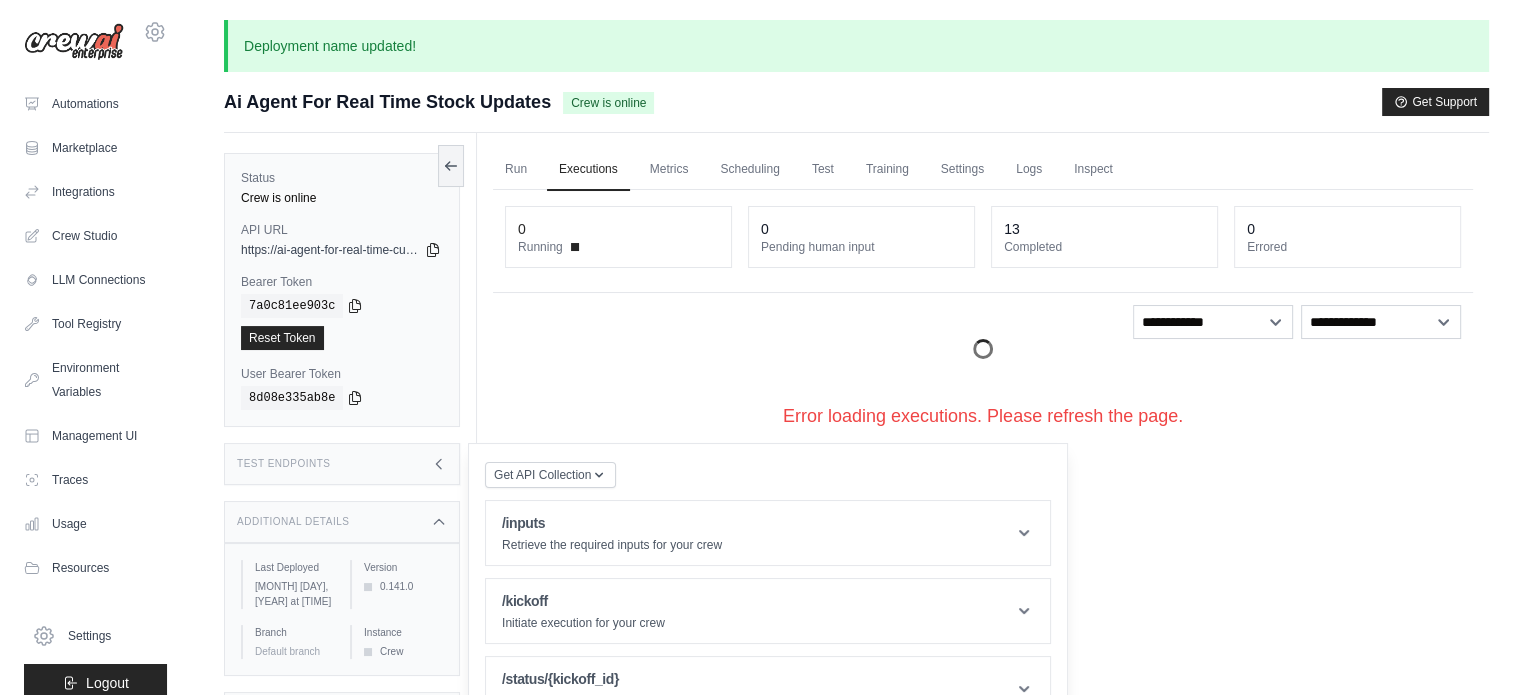 click on "0" at bounding box center (618, 229) 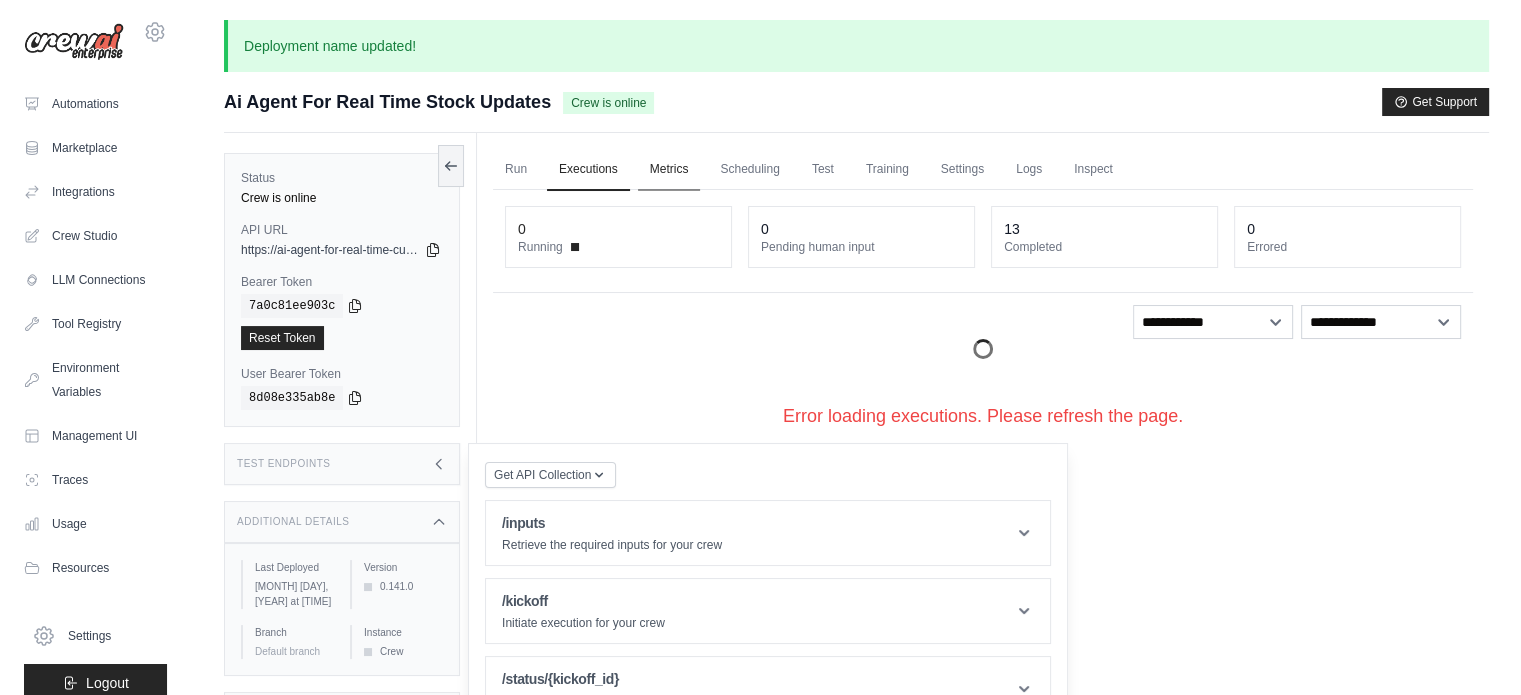 click on "Metrics" at bounding box center (669, 170) 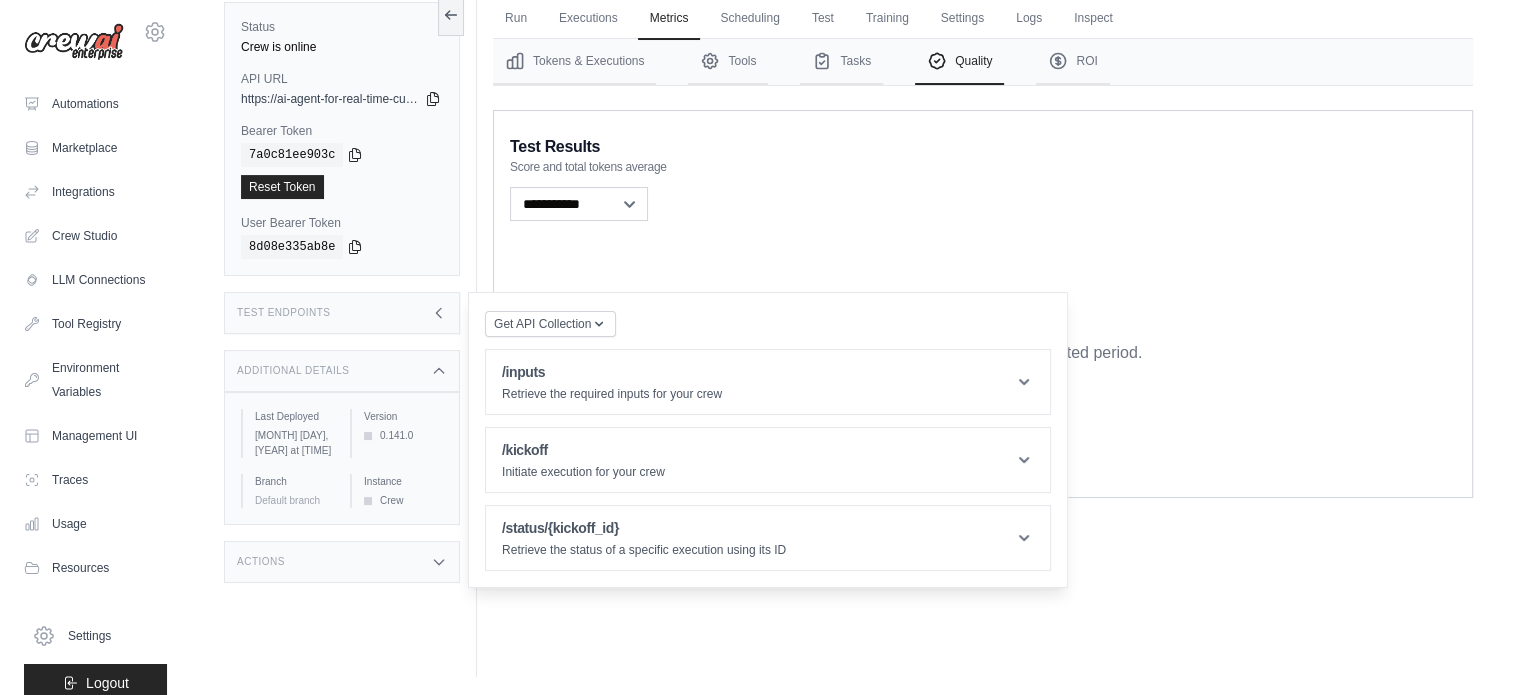 scroll, scrollTop: 152, scrollLeft: 0, axis: vertical 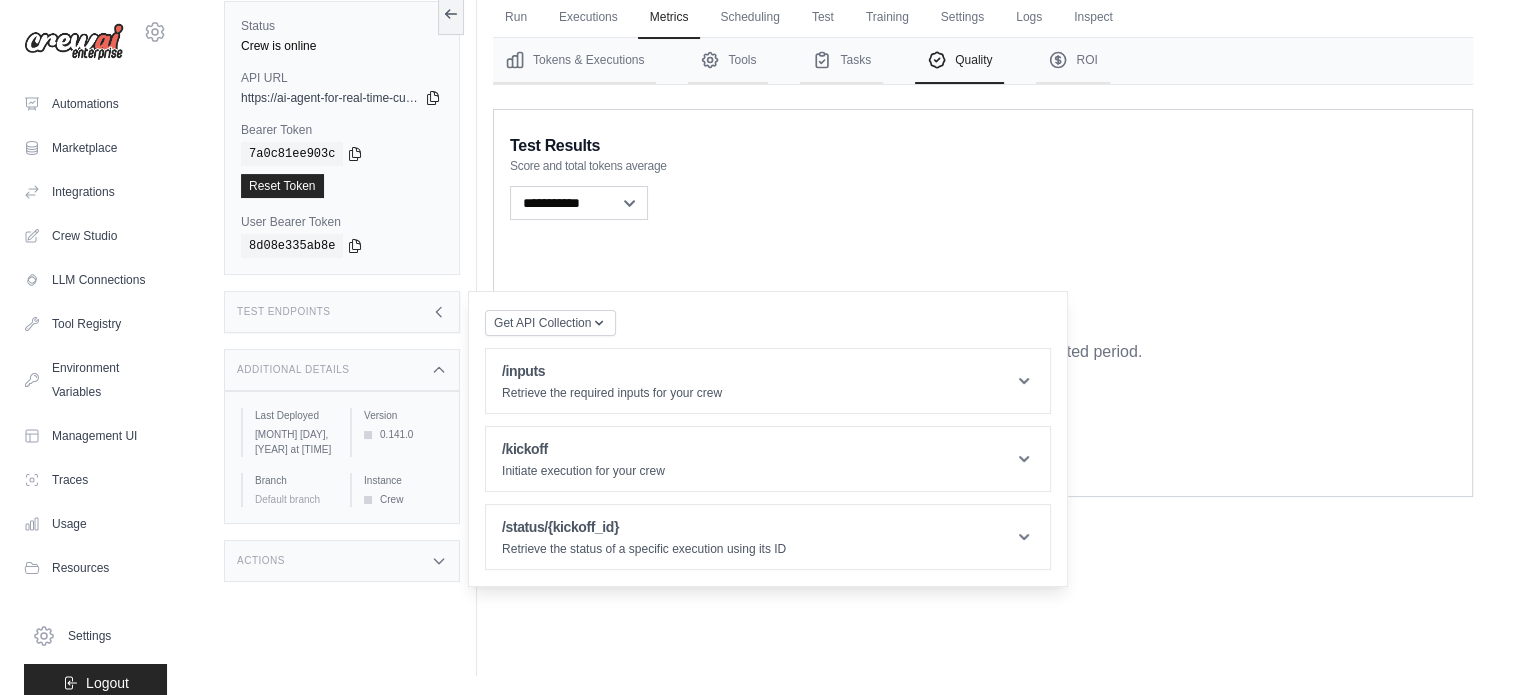 click on "Test Endpoints" at bounding box center (342, 312) 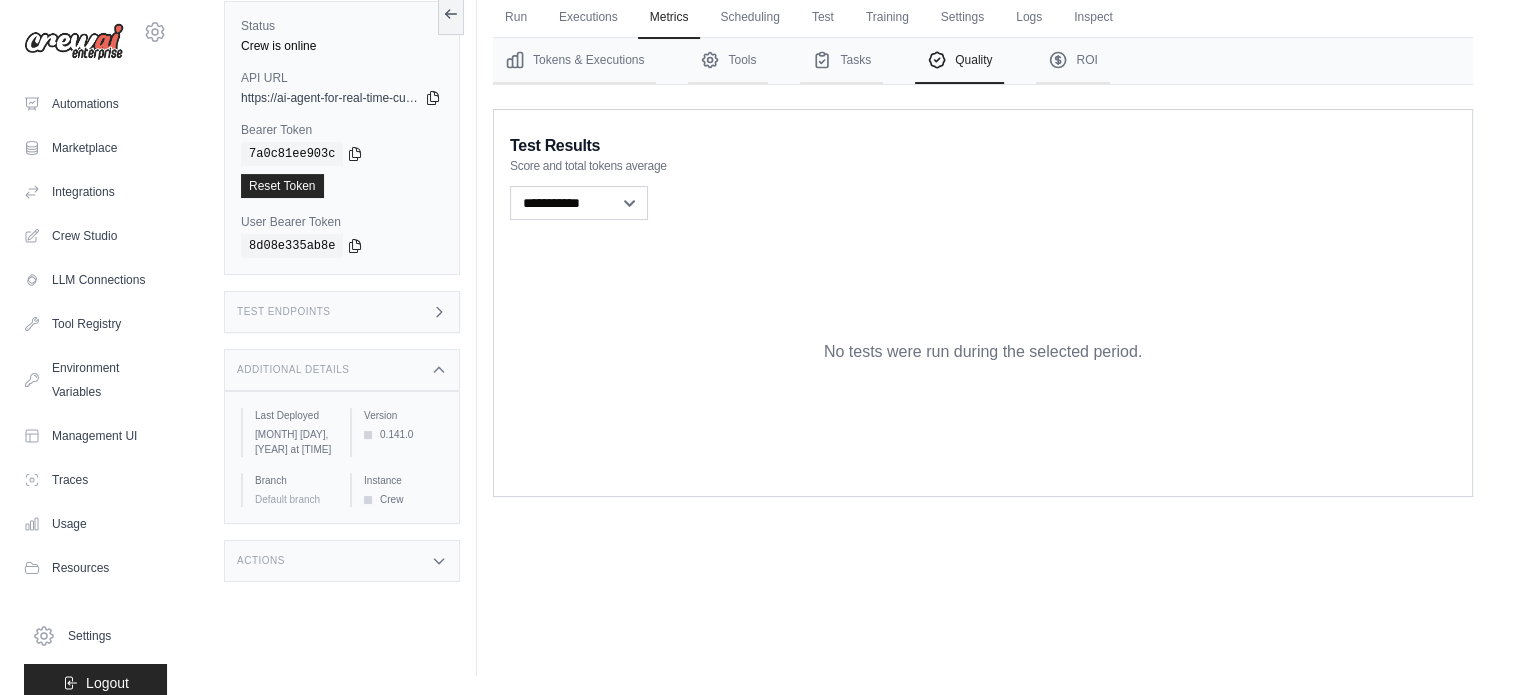 scroll, scrollTop: 52, scrollLeft: 0, axis: vertical 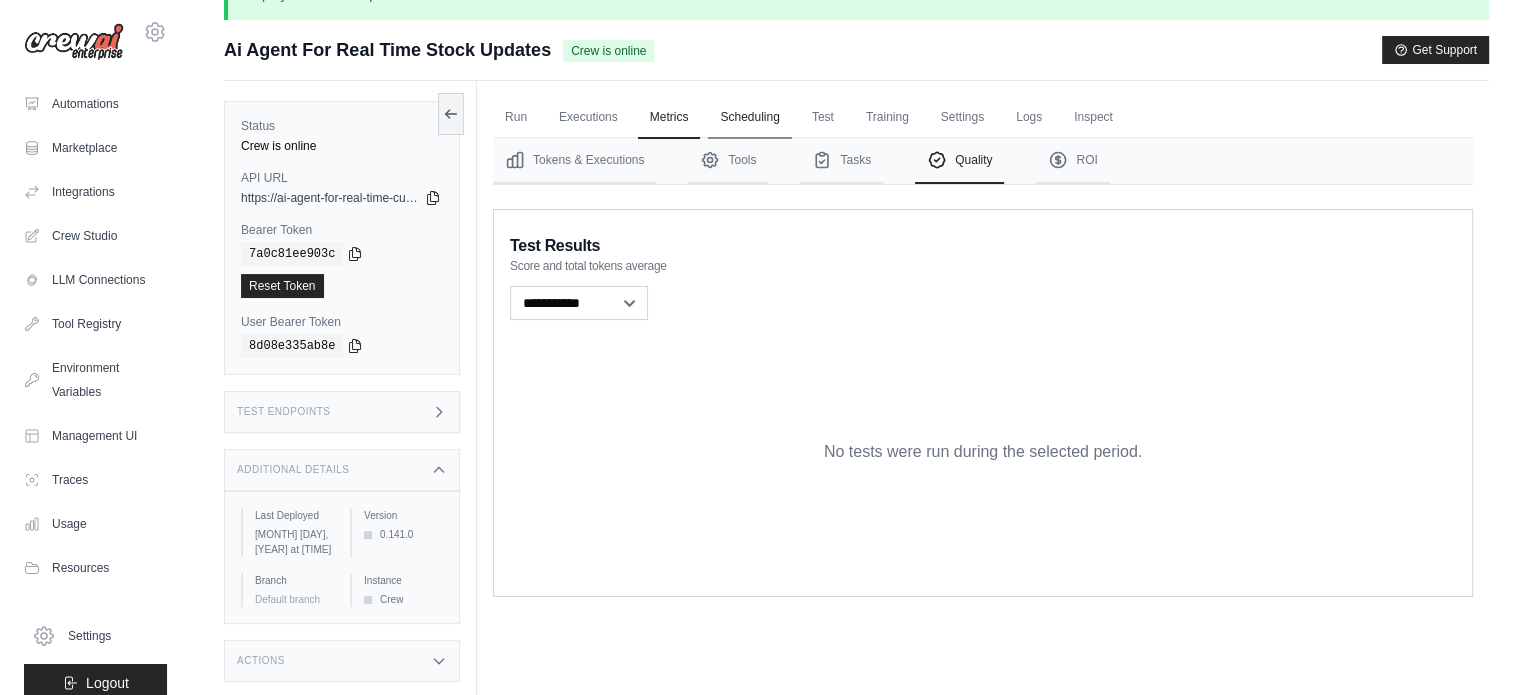 click on "Scheduling" at bounding box center (749, 118) 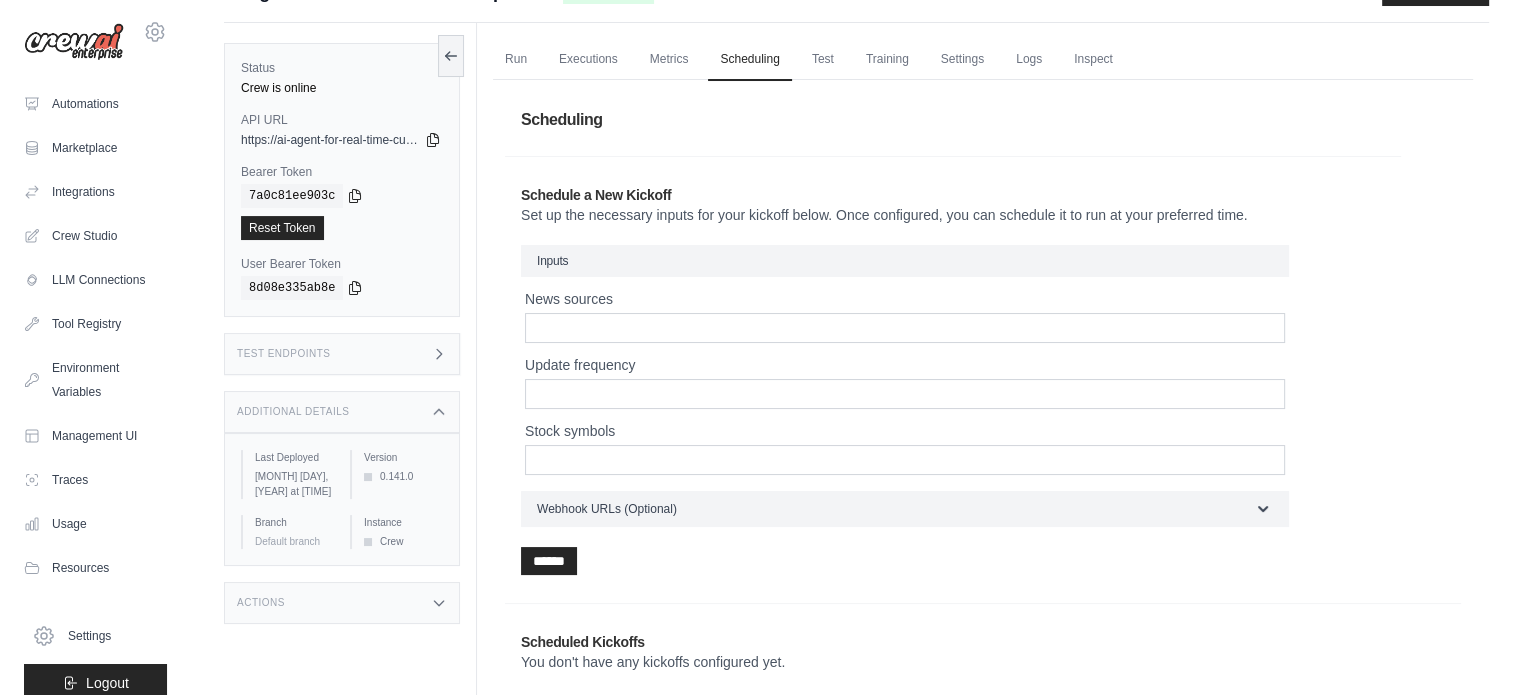 scroll, scrollTop: 160, scrollLeft: 0, axis: vertical 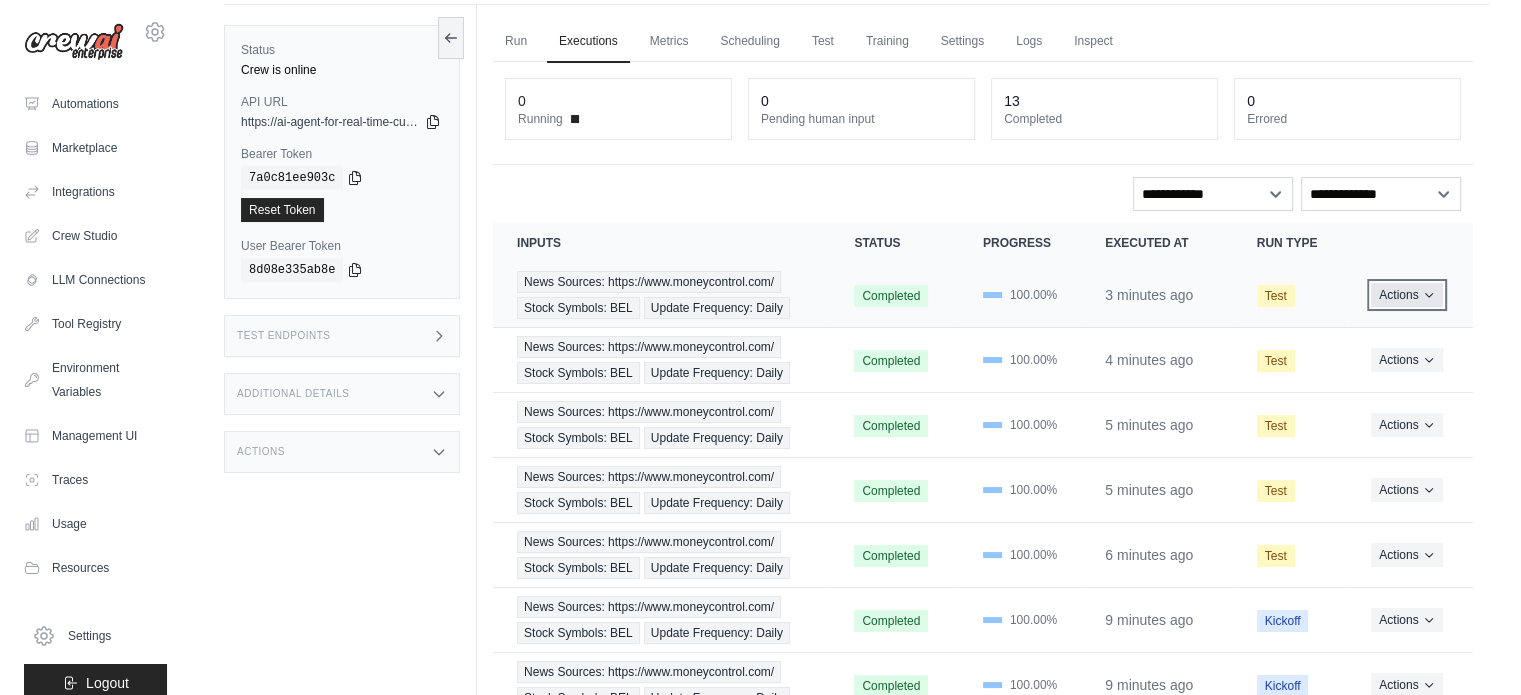 click 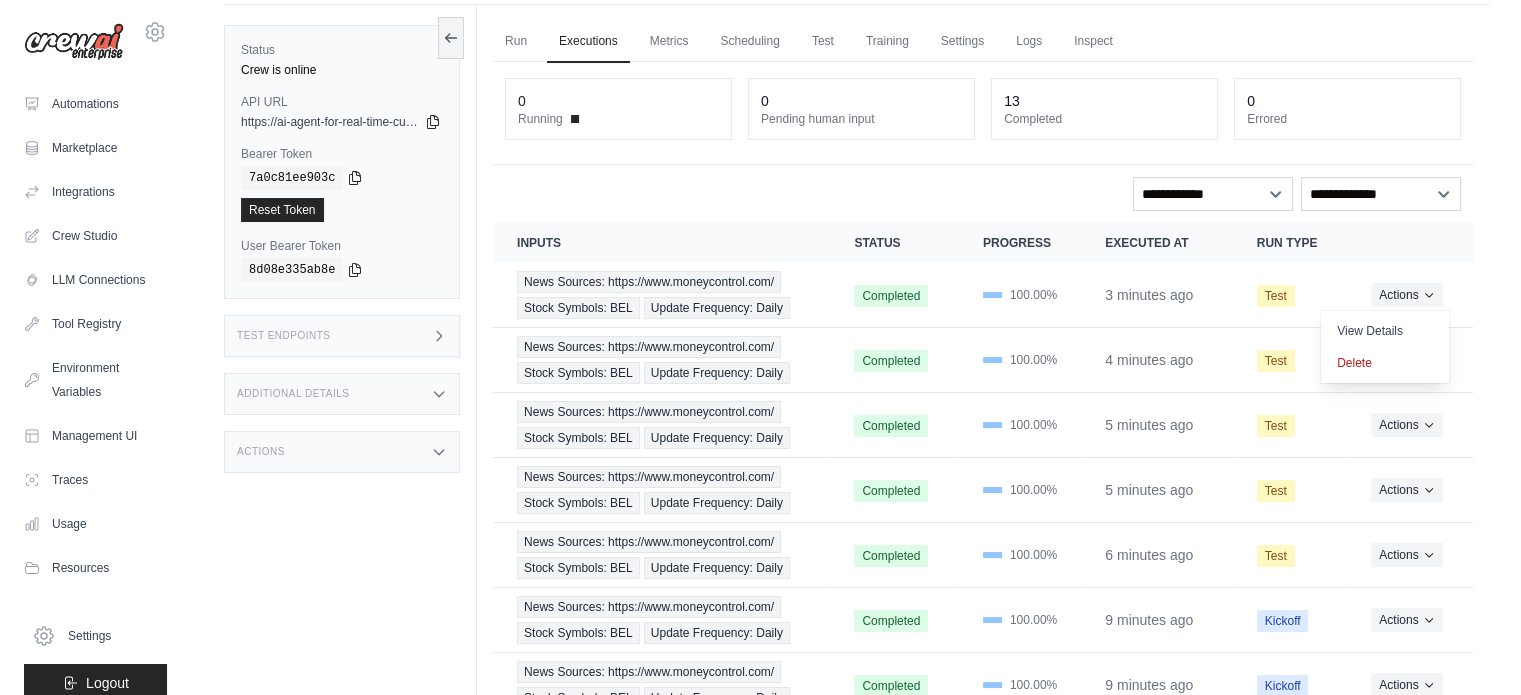click on "Run
Executions
Metrics
Scheduling
Test
Training
Settings
Logs
Inspect
0
Running
0
Pending human input
13" at bounding box center (983, 496) 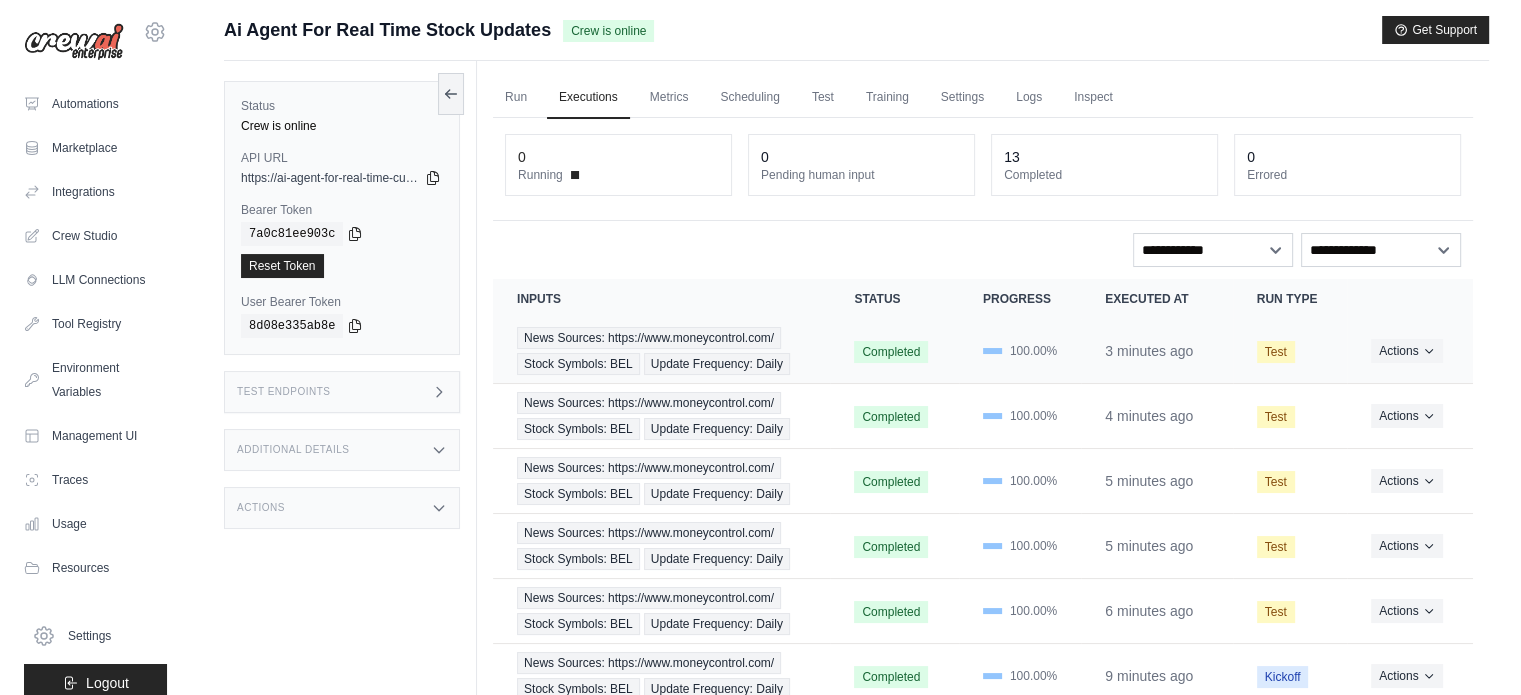 scroll, scrollTop: 0, scrollLeft: 0, axis: both 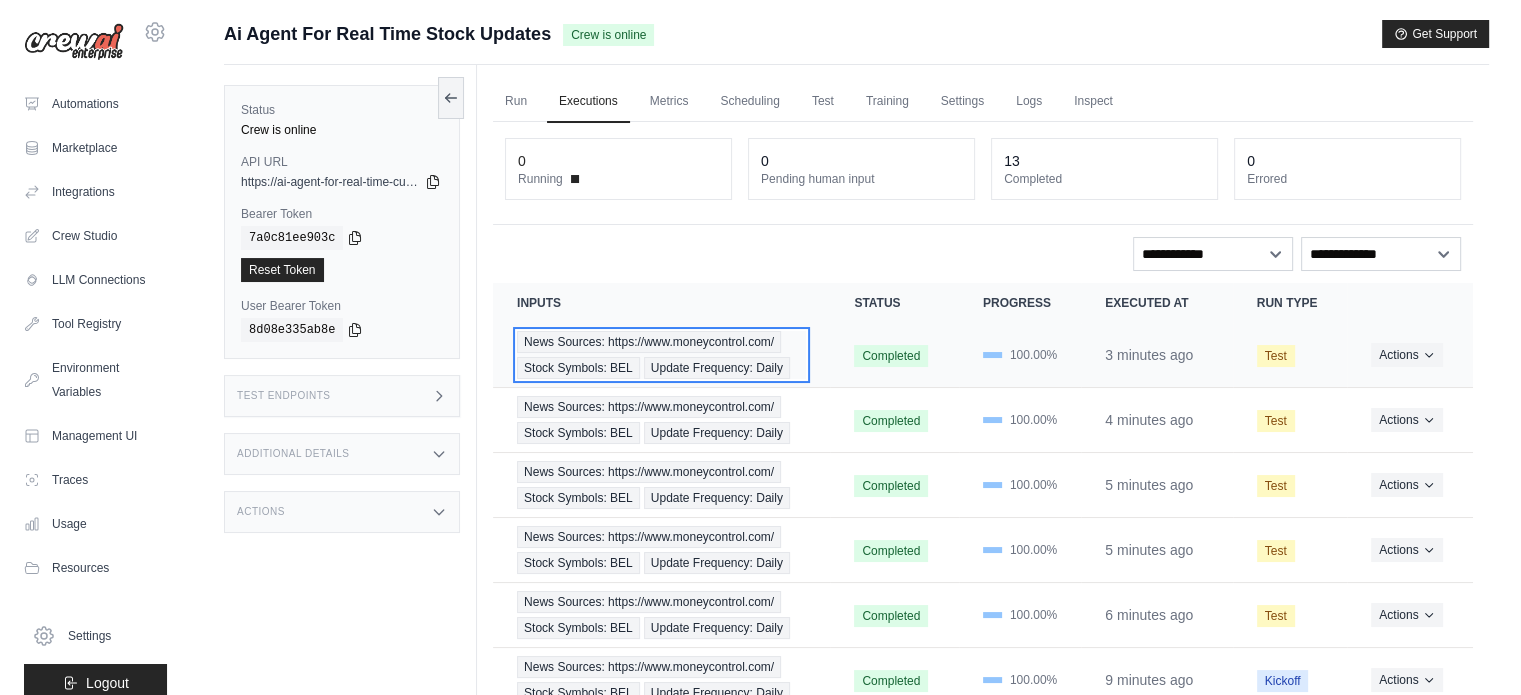 click on "News Sources:
https://www.moneycontrol.com/" at bounding box center (649, 342) 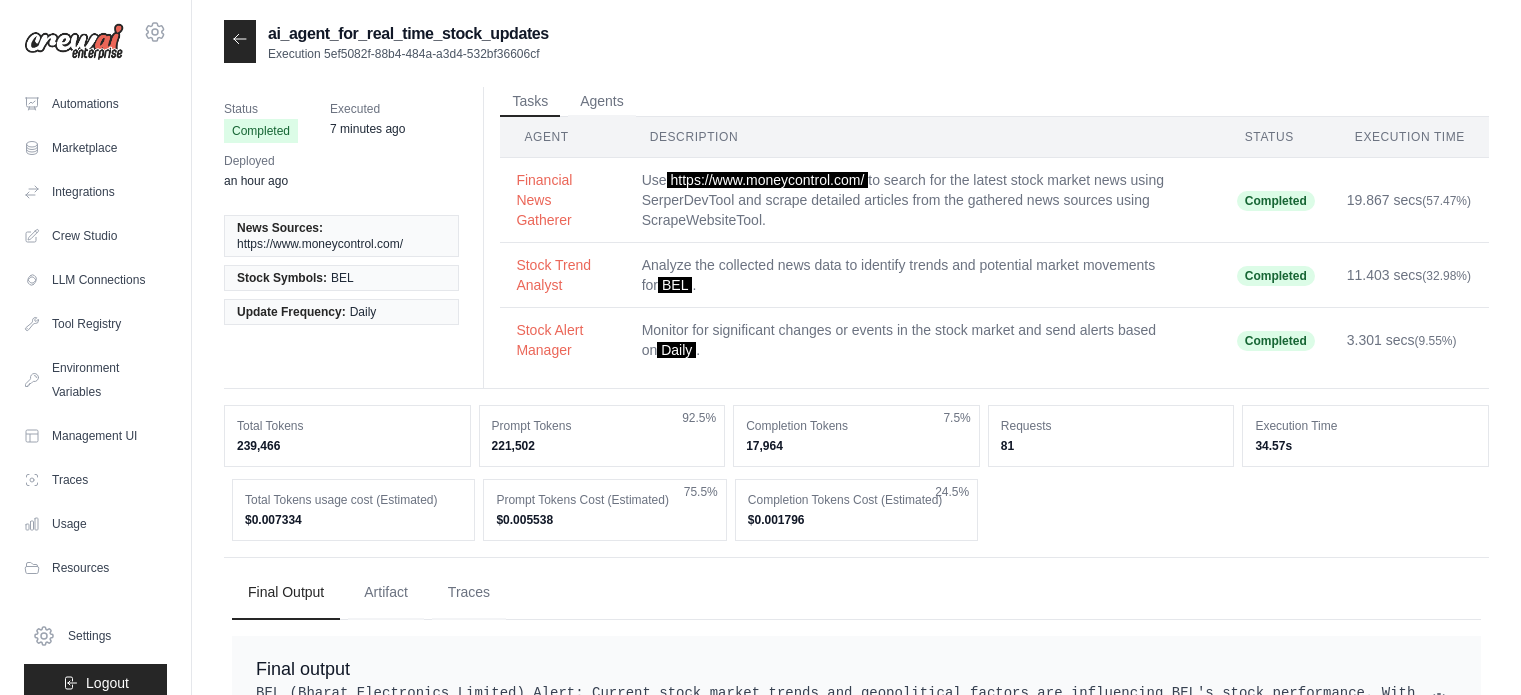 scroll, scrollTop: 0, scrollLeft: 0, axis: both 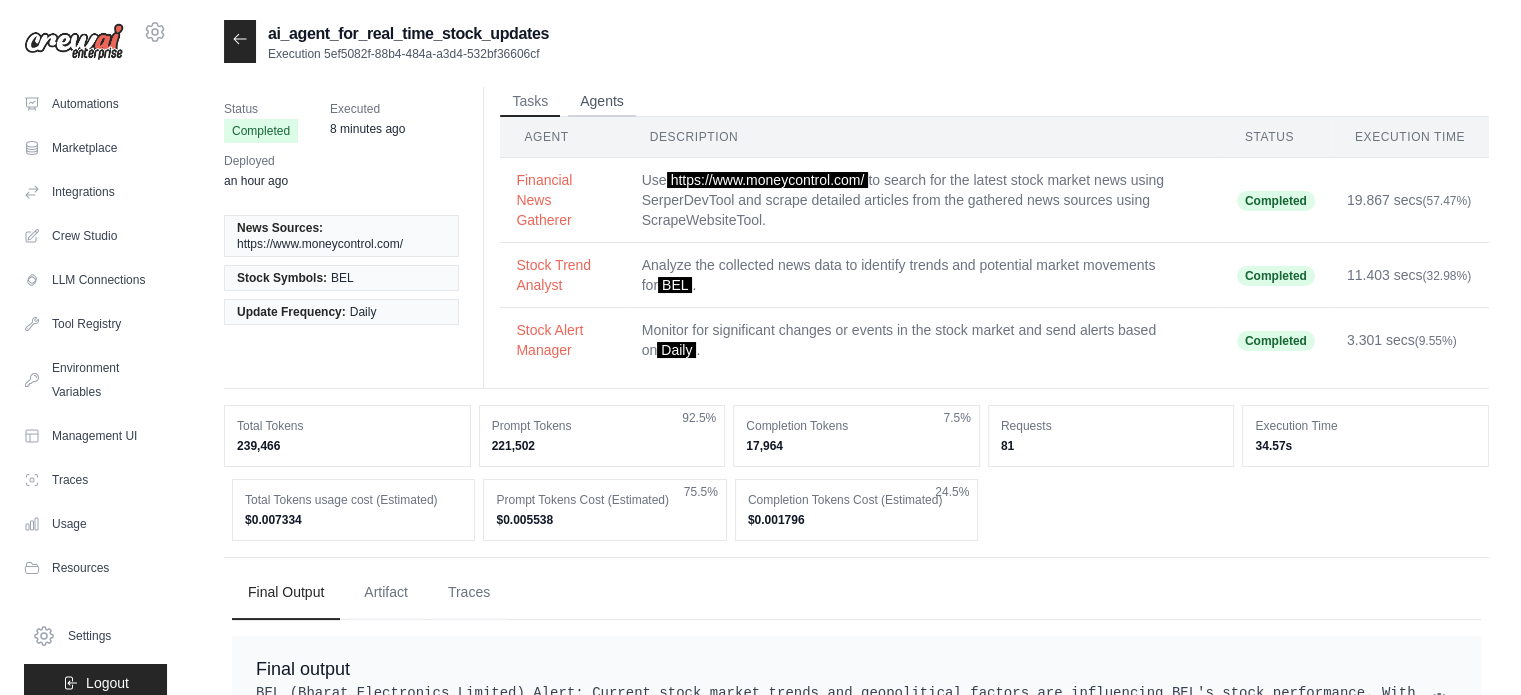 click on "Agents" at bounding box center [602, 102] 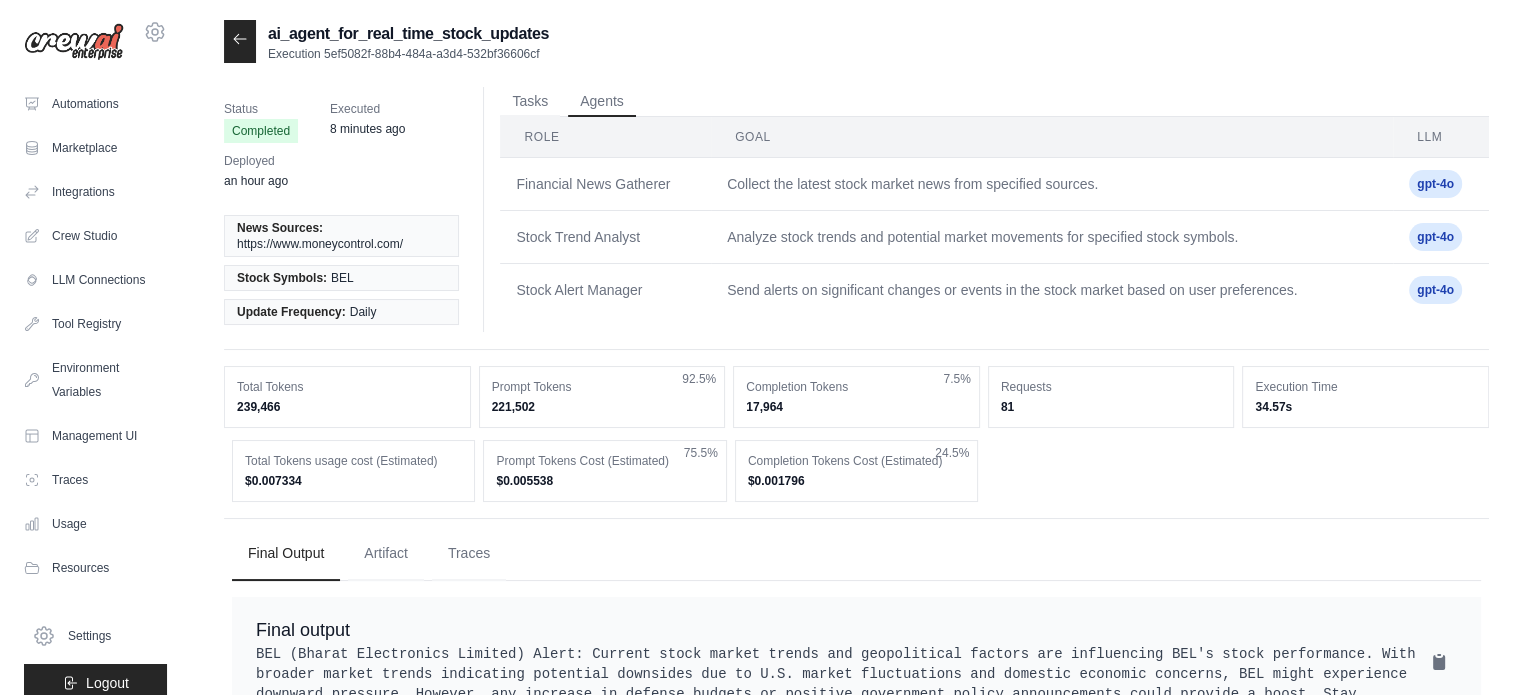 click on "gpt-4o" at bounding box center (1435, 184) 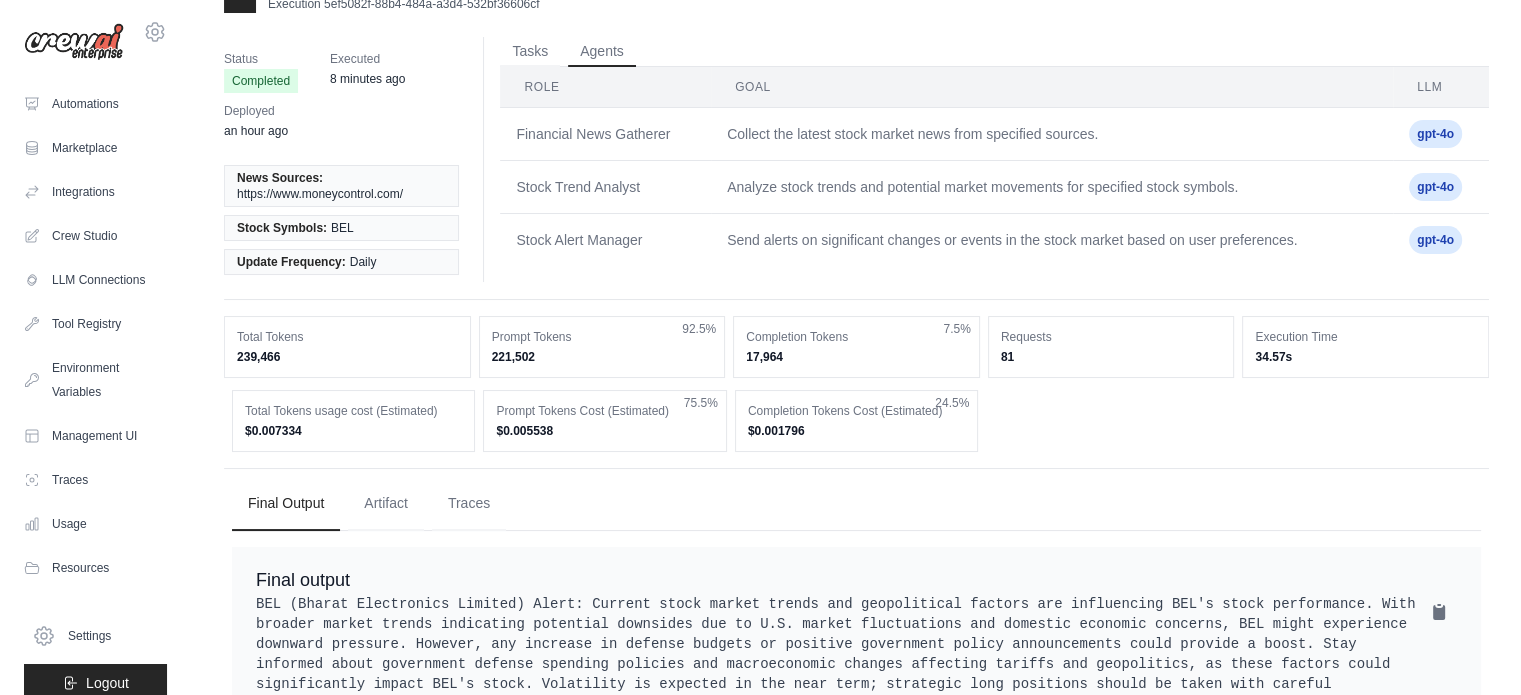 scroll, scrollTop: 0, scrollLeft: 0, axis: both 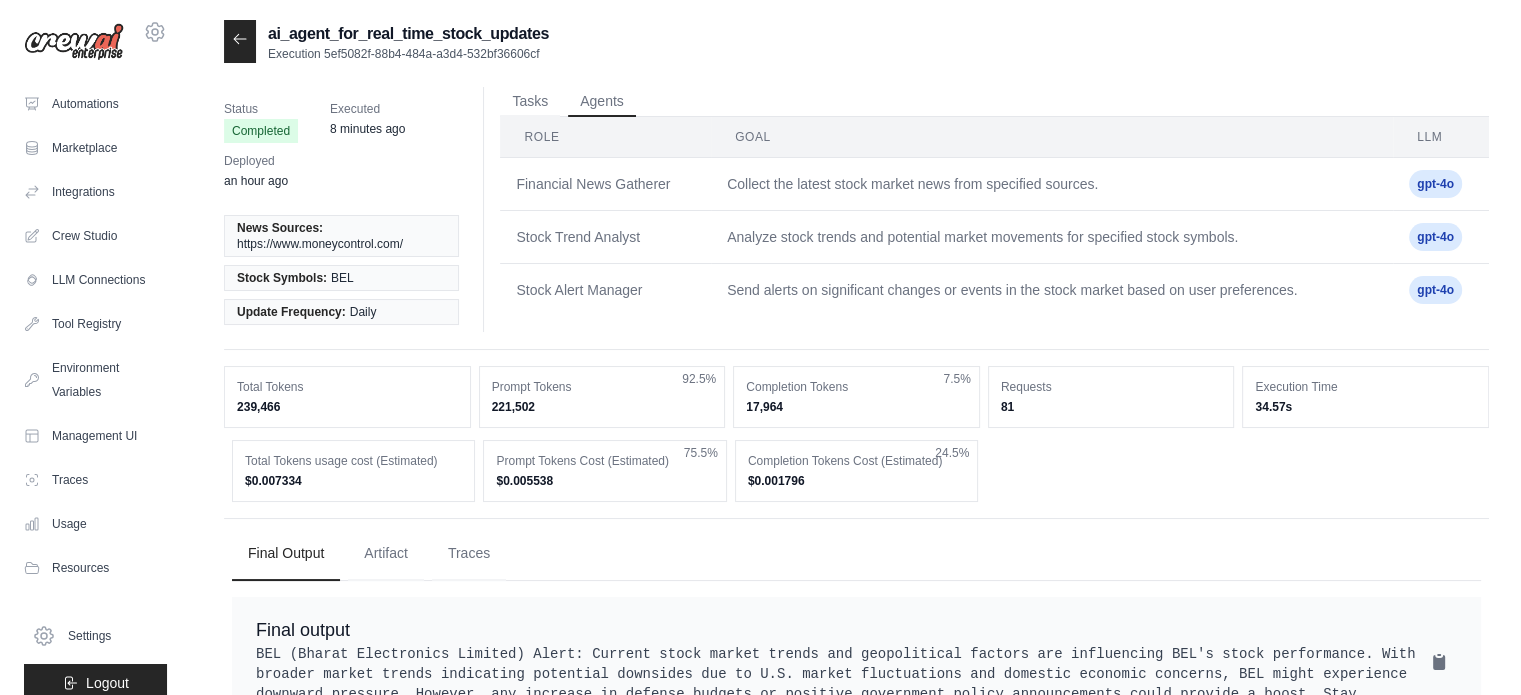 click at bounding box center [240, 41] 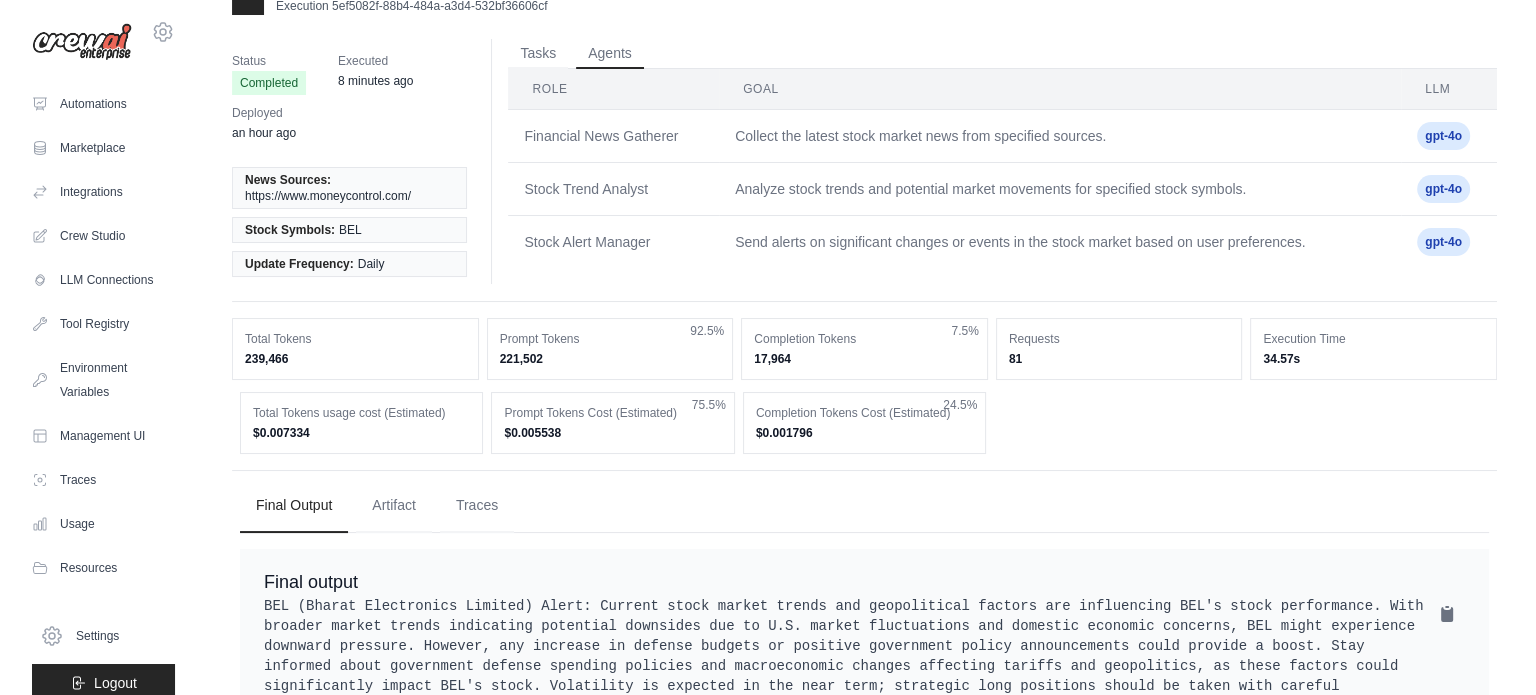 scroll, scrollTop: 0, scrollLeft: 0, axis: both 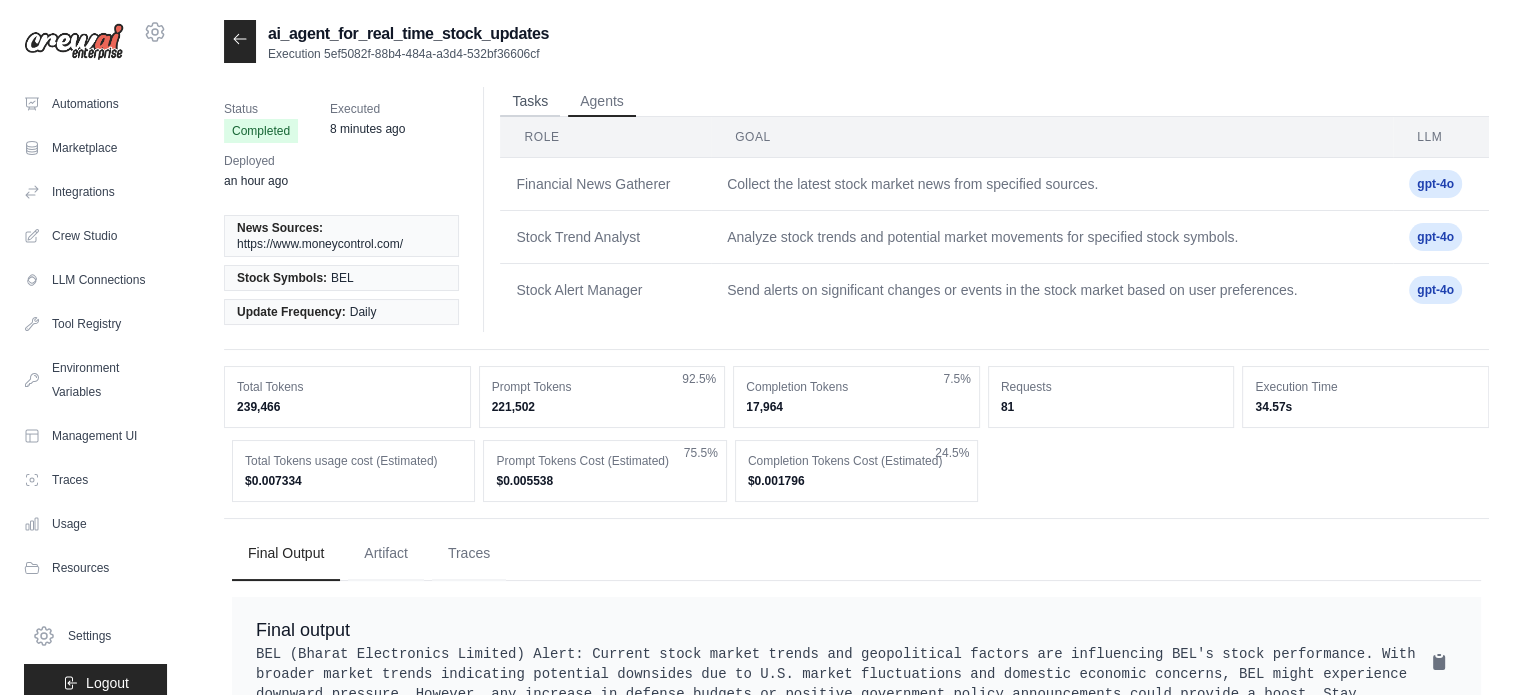 click on "Tasks" at bounding box center (530, 102) 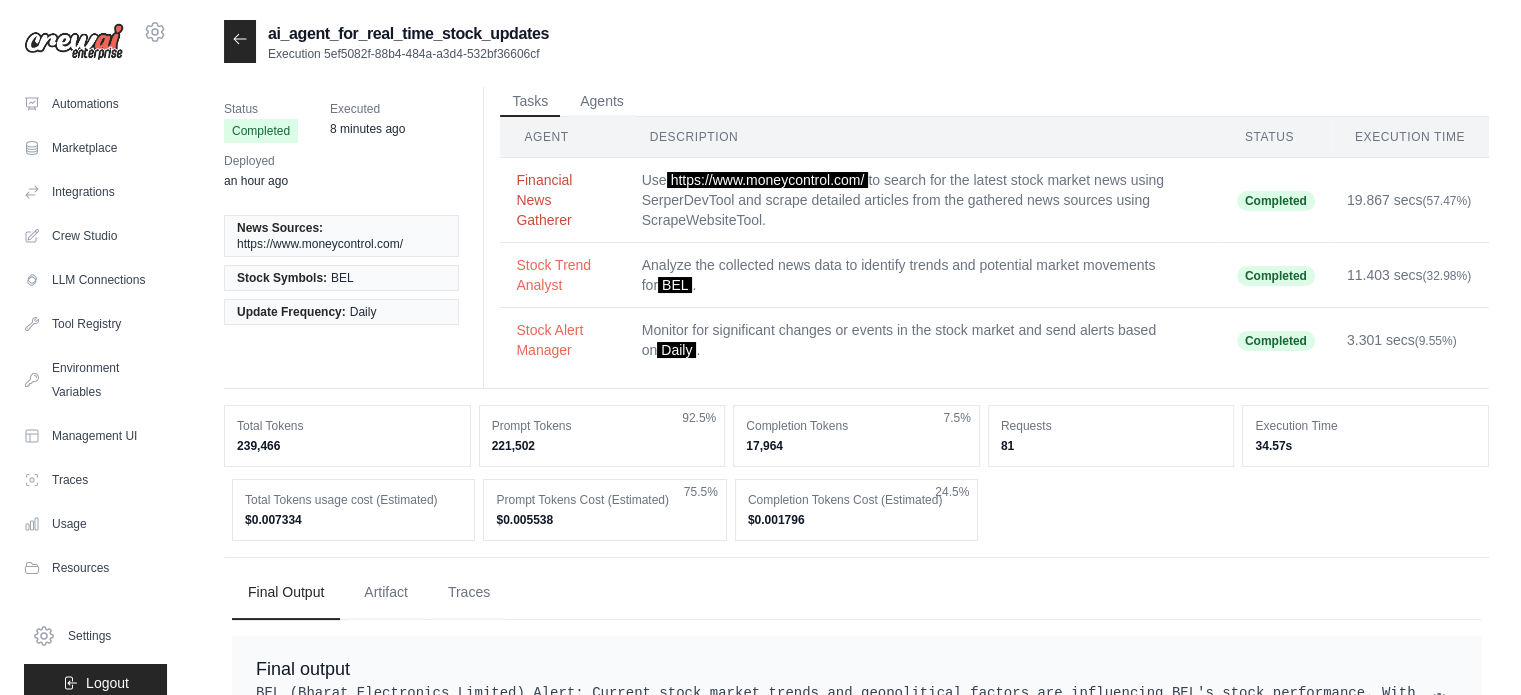 click on "Financial News Gatherer" at bounding box center (562, 200) 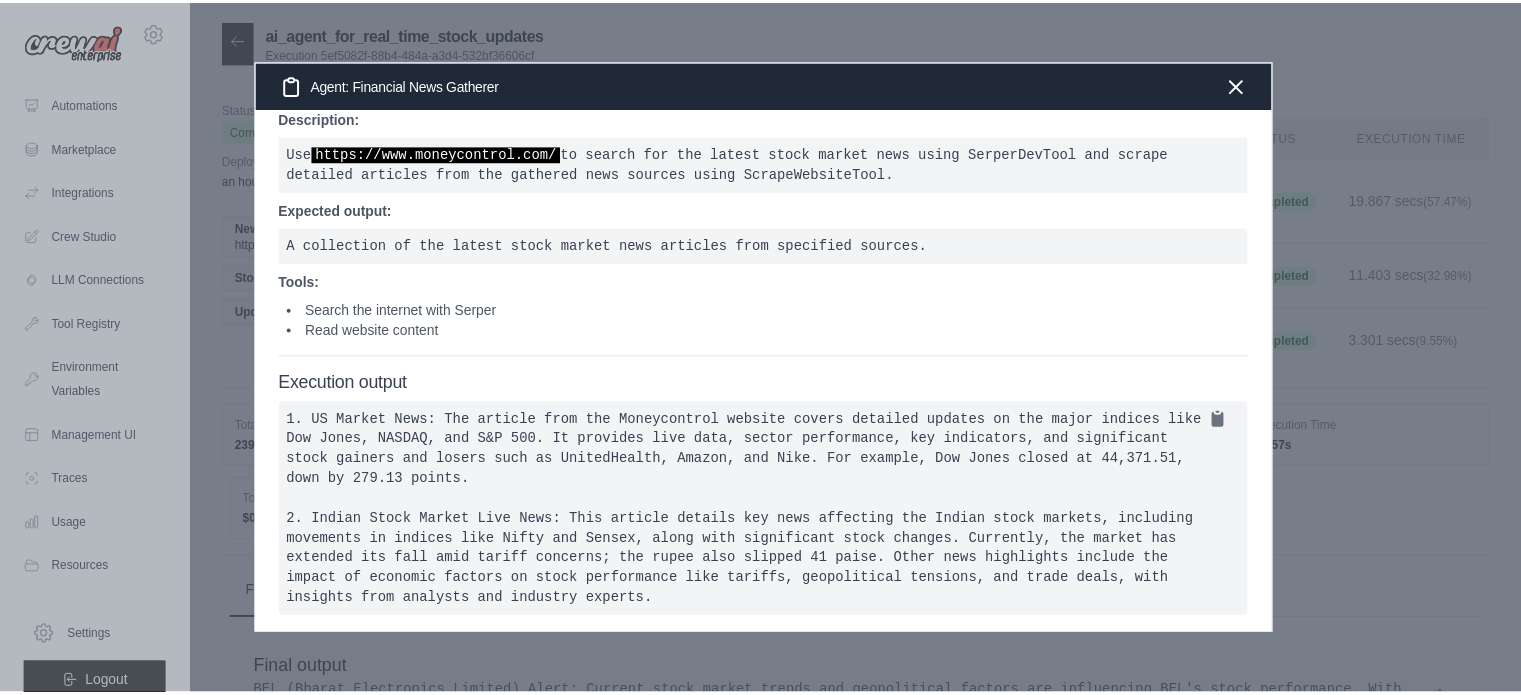 scroll, scrollTop: 44, scrollLeft: 0, axis: vertical 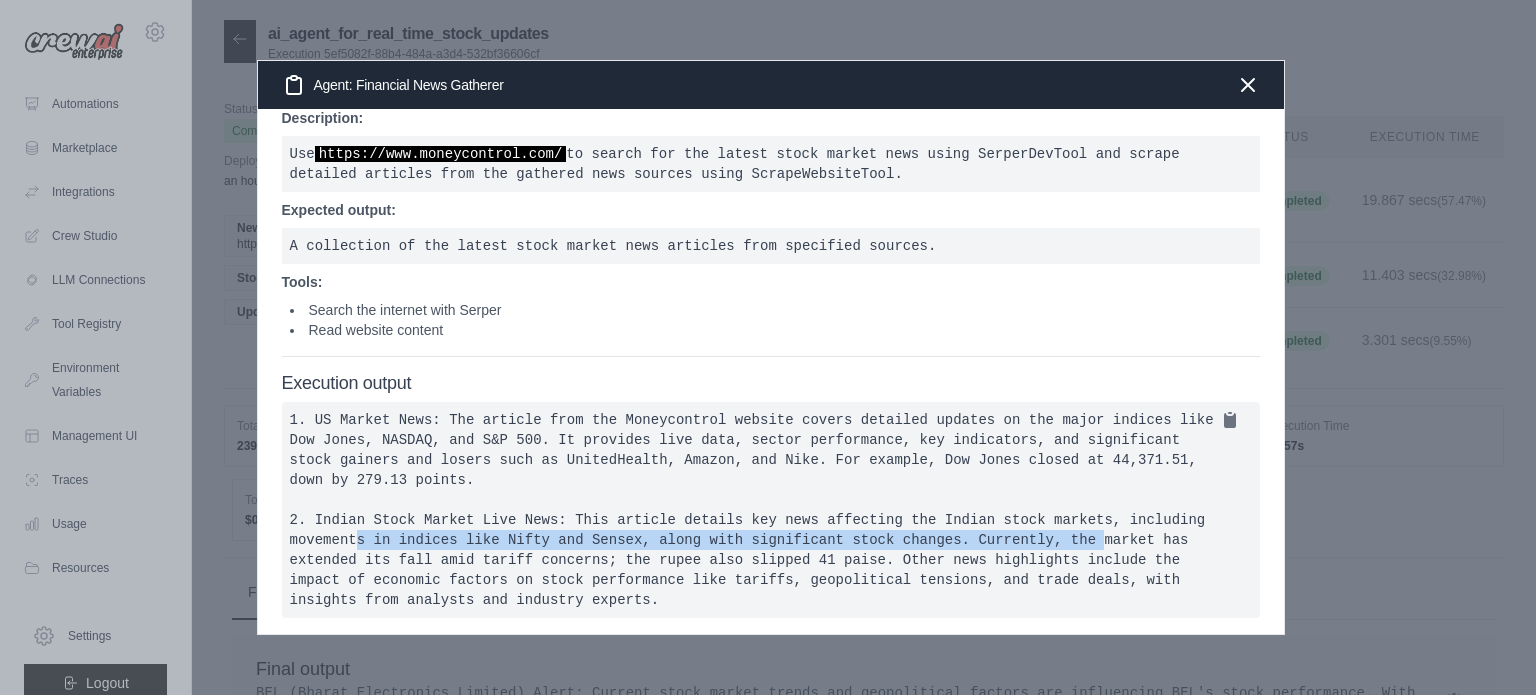 drag, startPoint x: 839, startPoint y: 517, endPoint x: 1077, endPoint y: 507, distance: 238.20999 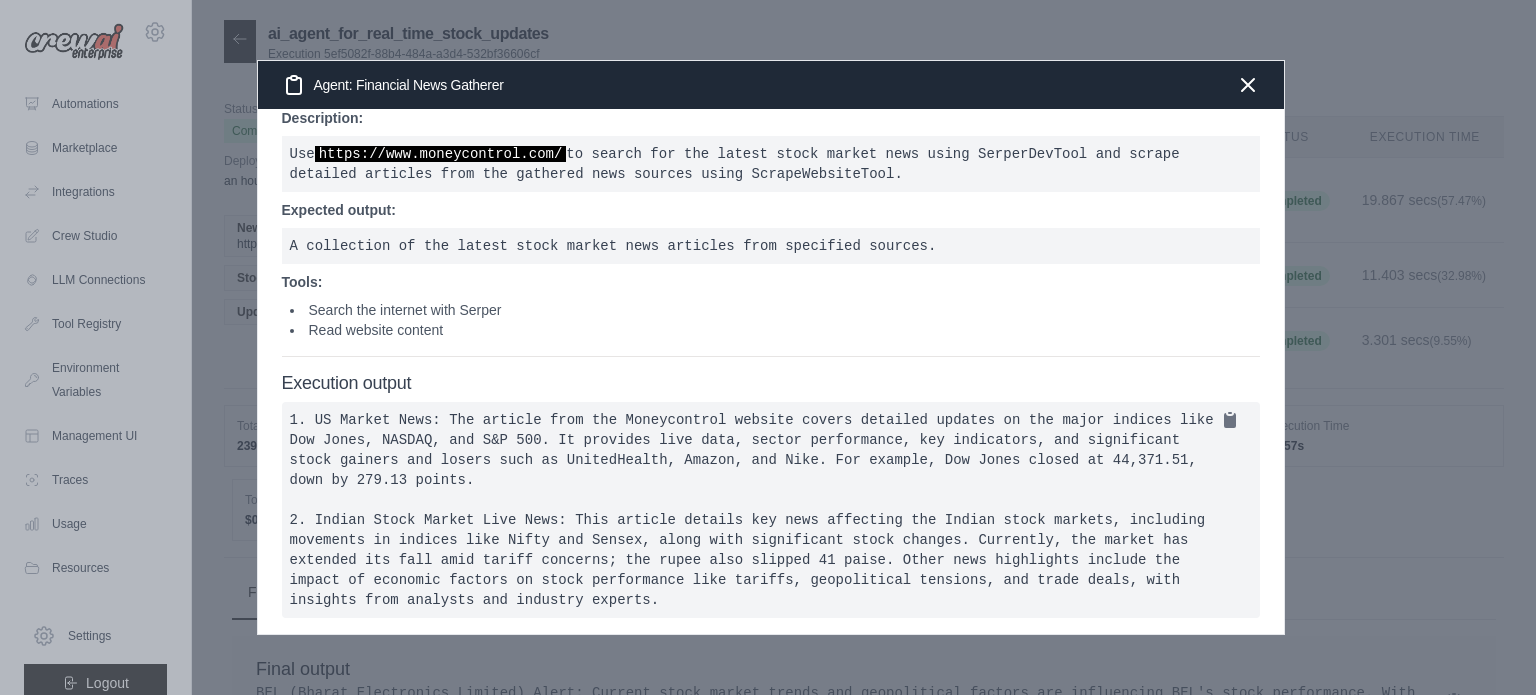 click on "1. US Market News: The article from the Moneycontrol website covers detailed updates on the major indices like Dow Jones, NASDAQ, and S&P 500. It provides live data, sector performance, key indicators, and significant stock gainers and losers such as UnitedHealth, Amazon, and Nike. For example, Dow Jones closed at 44,371.51, down by 279.13 points.
2. Indian Stock Market Live News: This article details key news affecting the Indian stock markets, including movements in indices like Nifty and Sensex, along with significant stock changes. Currently, the market has extended its fall amid tariff concerns; the rupee also slipped 41 paise. Other news highlights include the impact of economic factors on stock performance like tariffs, geopolitical tensions, and trade deals, with insights from analysts and industry experts." at bounding box center [771, 510] 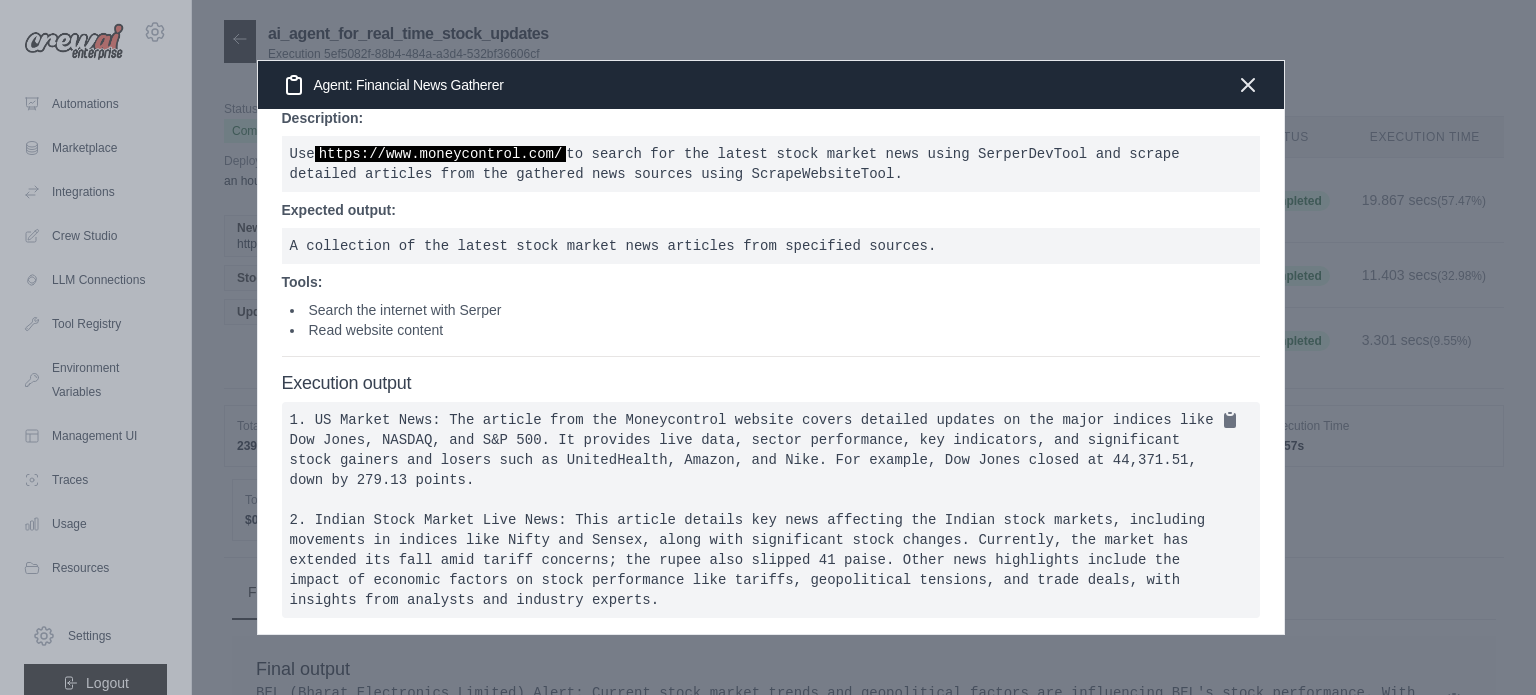 click 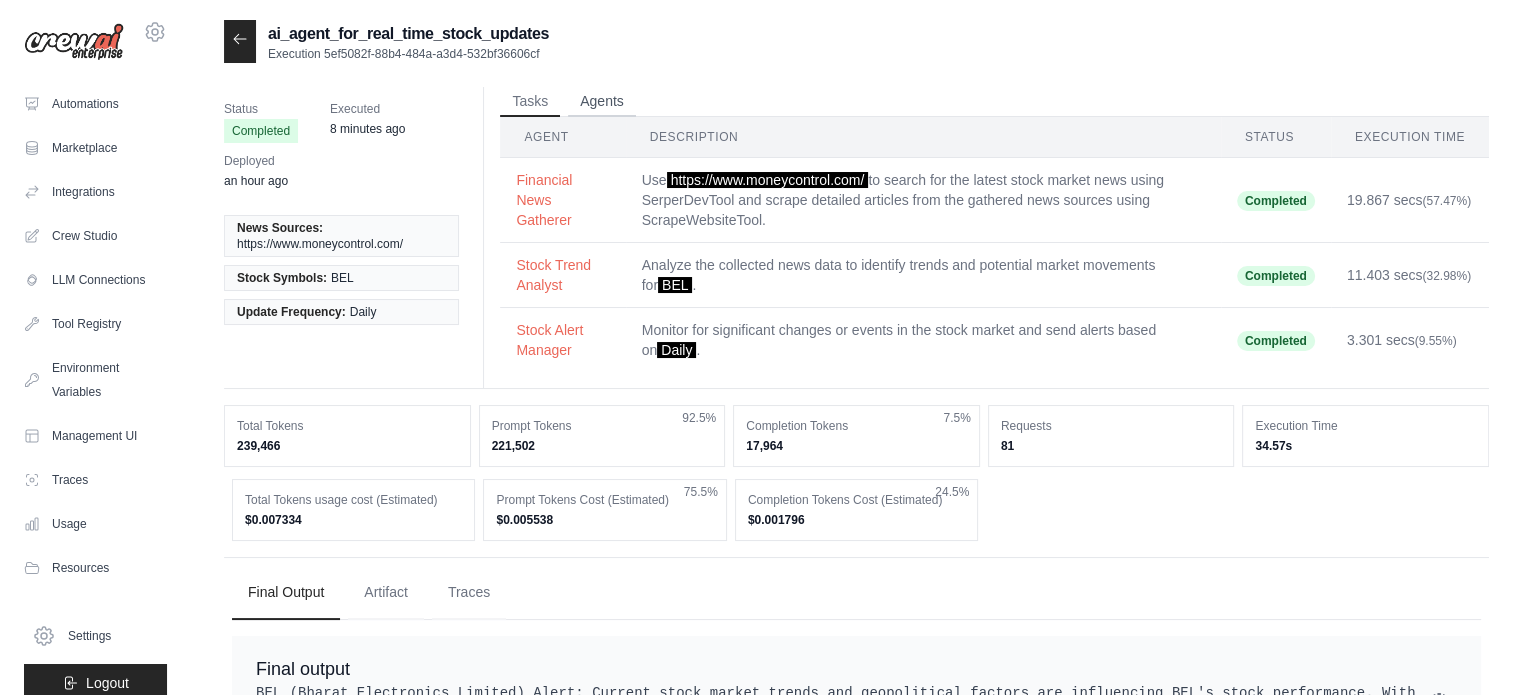 click on "Agents" at bounding box center [602, 102] 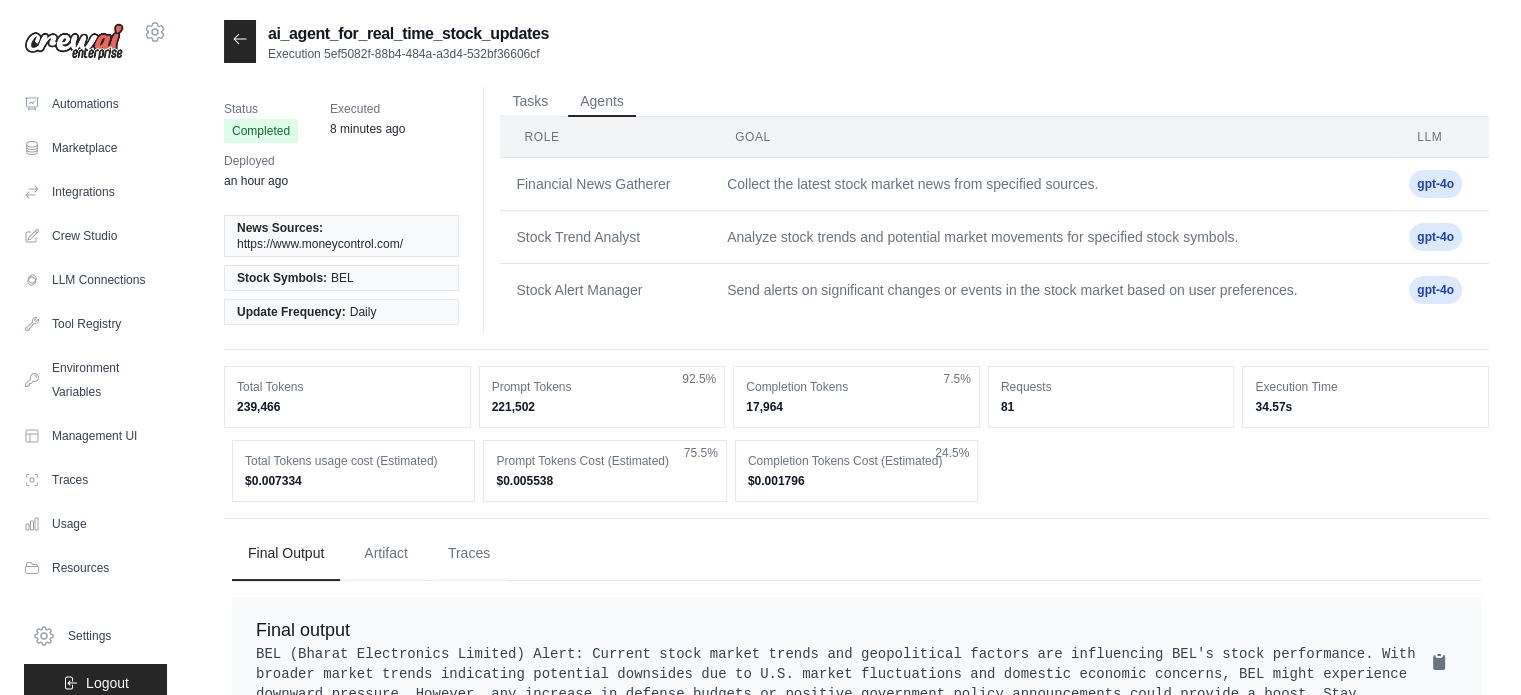 click 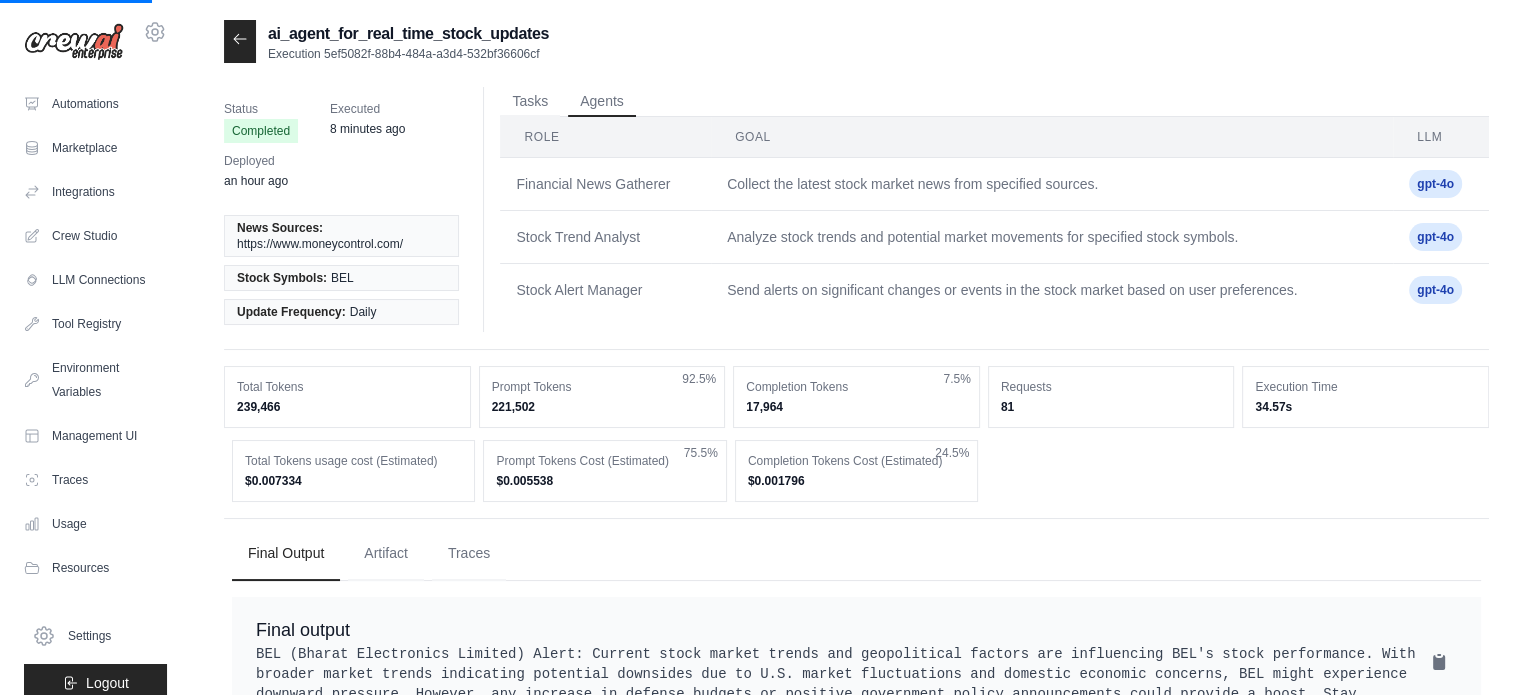 click 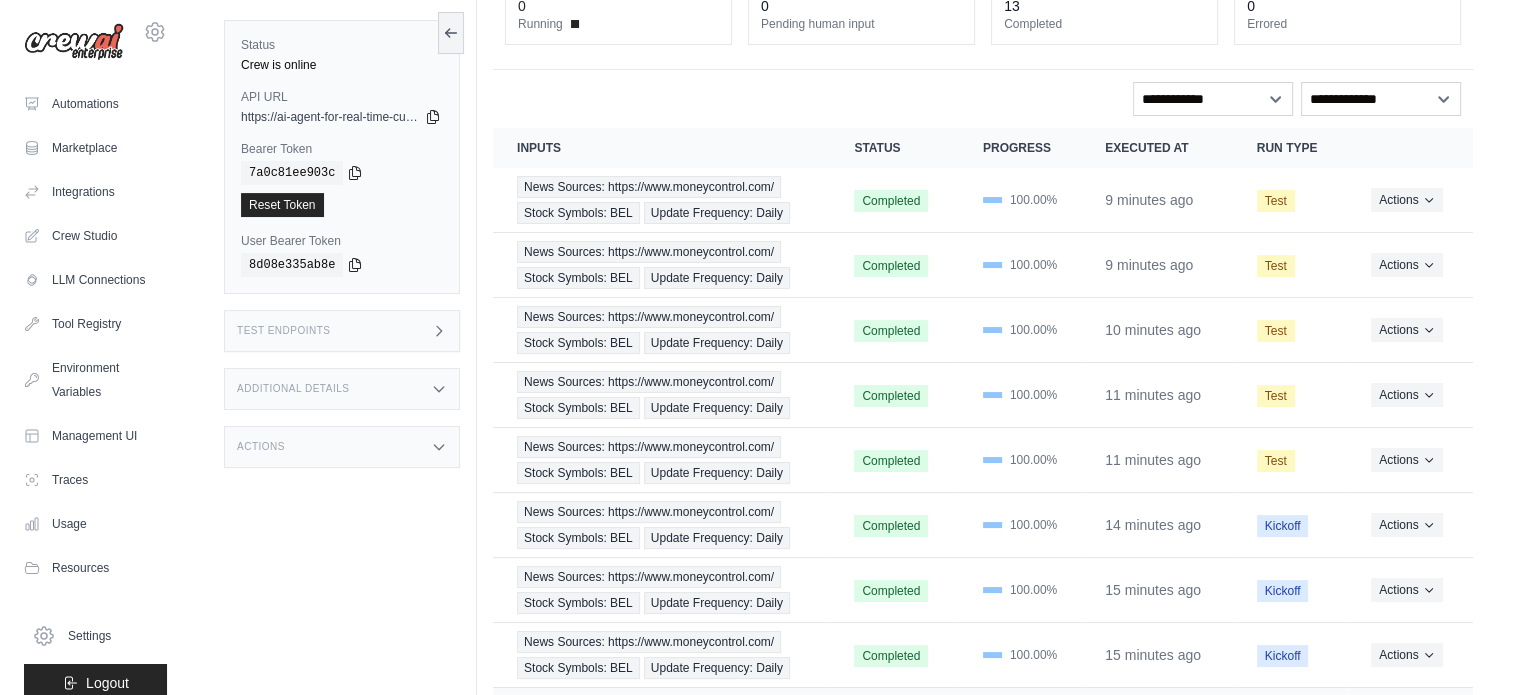 scroll, scrollTop: 0, scrollLeft: 0, axis: both 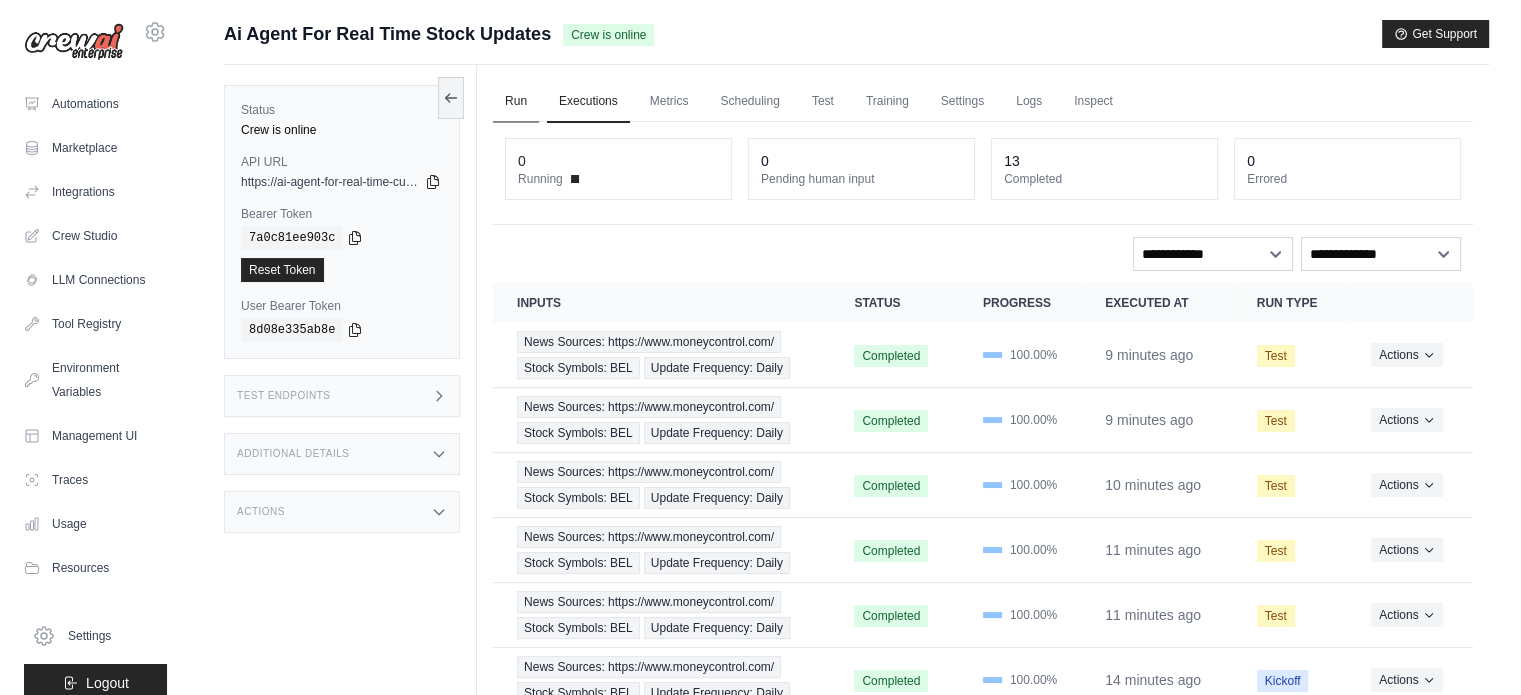 click on "Run" at bounding box center (516, 102) 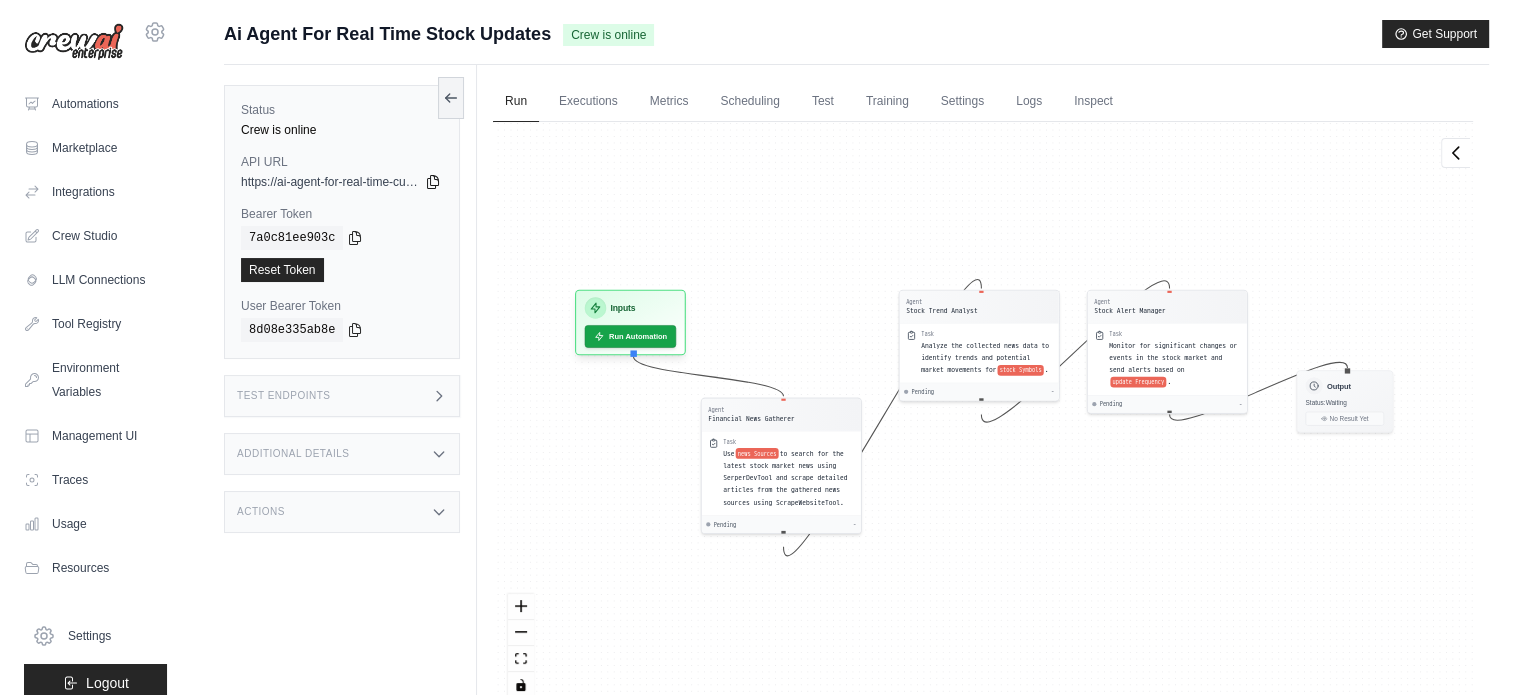 click 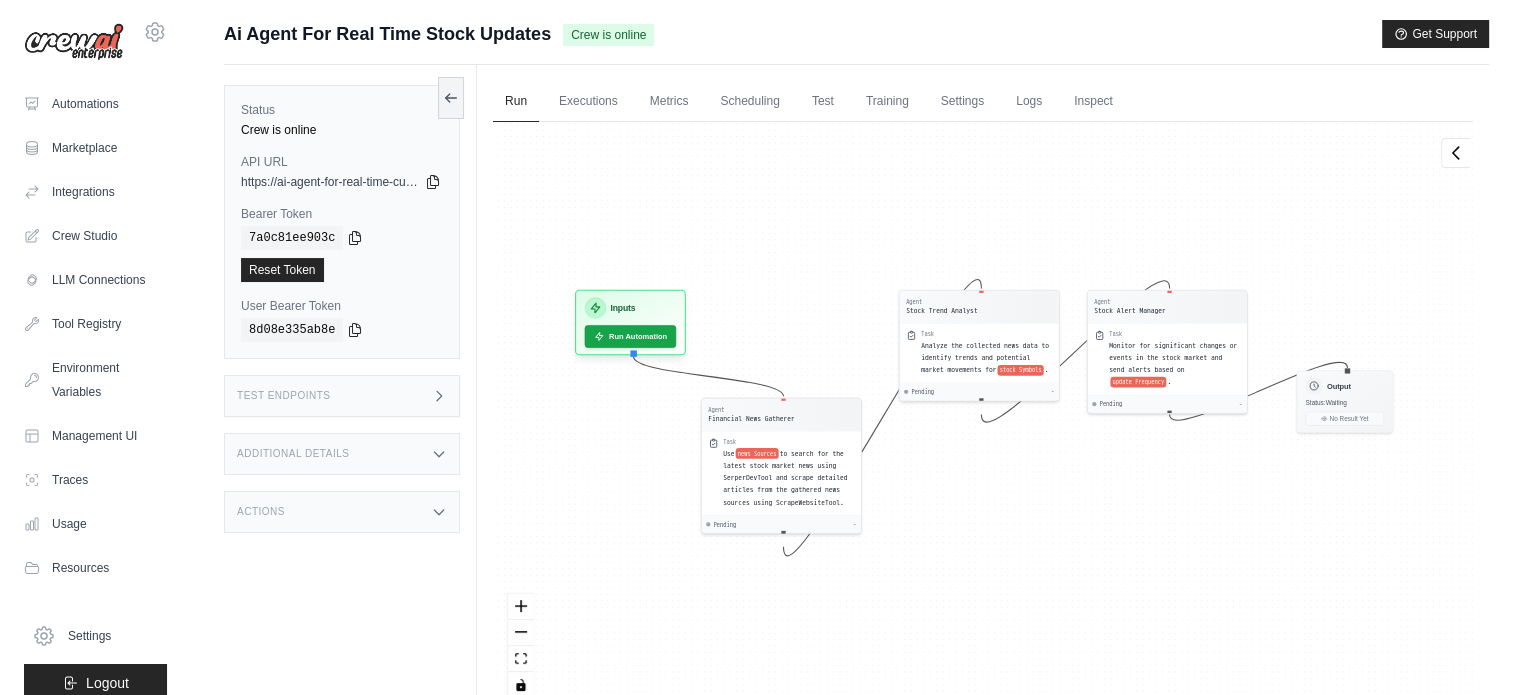 click on "Run
Executions
Metrics
Scheduling
Test
Training
Settings
Logs
Inspect
0
Running
0
Pending human input
13" at bounding box center [983, 412] 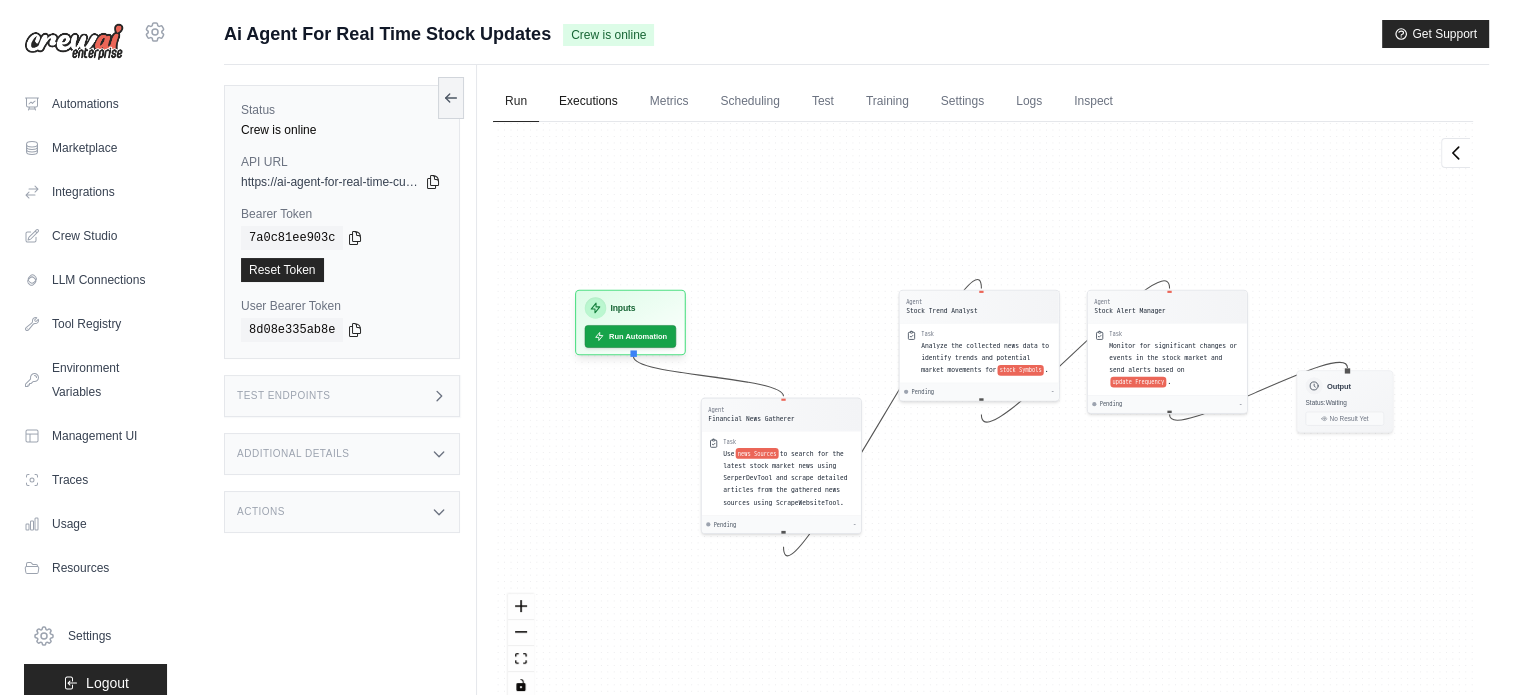 click on "Executions" at bounding box center [588, 102] 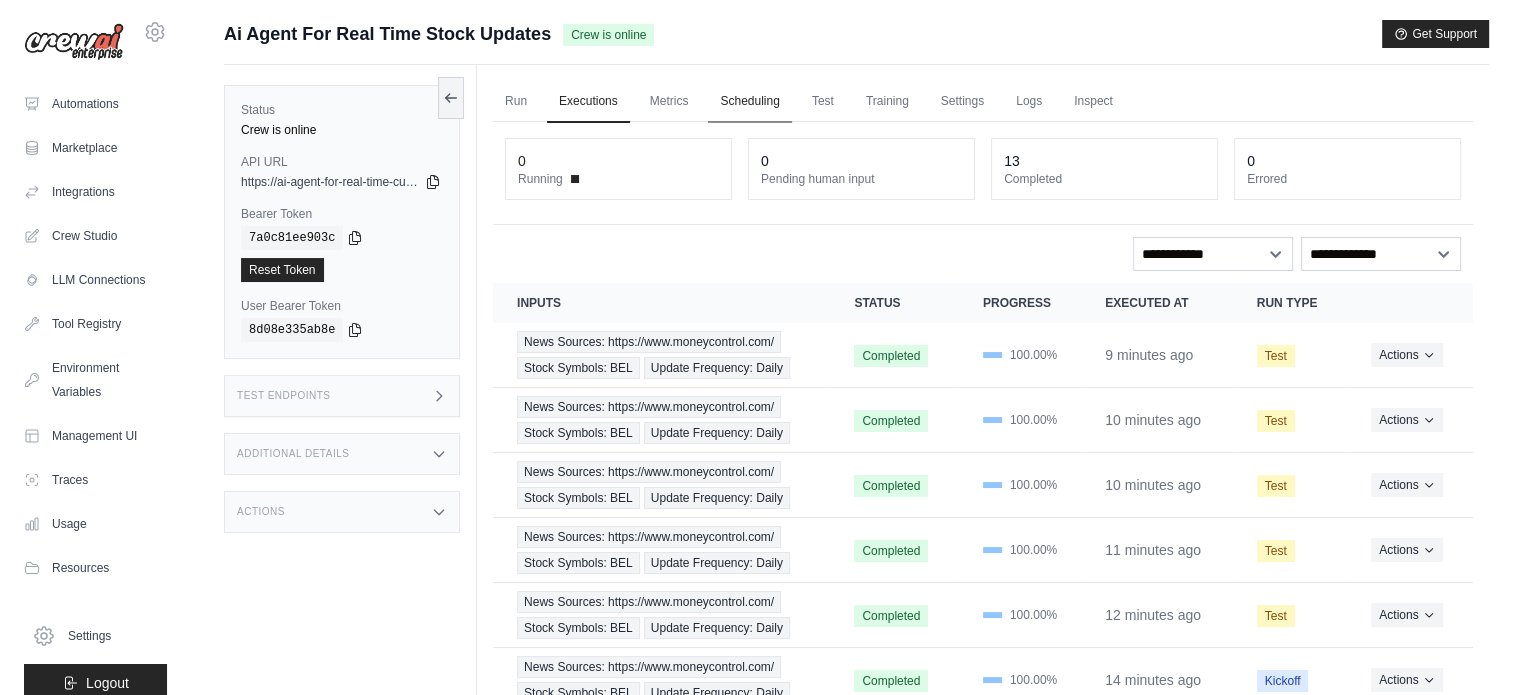 click on "Scheduling" at bounding box center [749, 102] 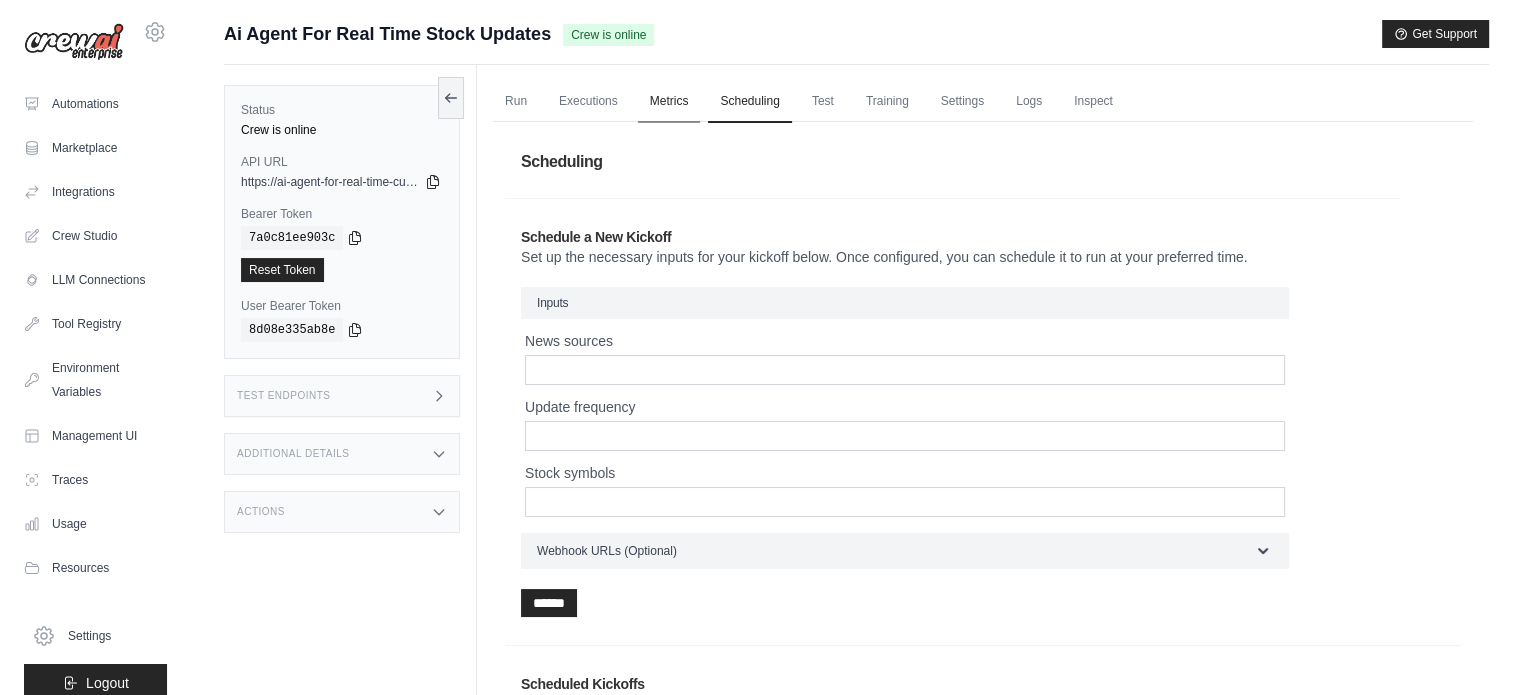 click on "Metrics" at bounding box center [669, 102] 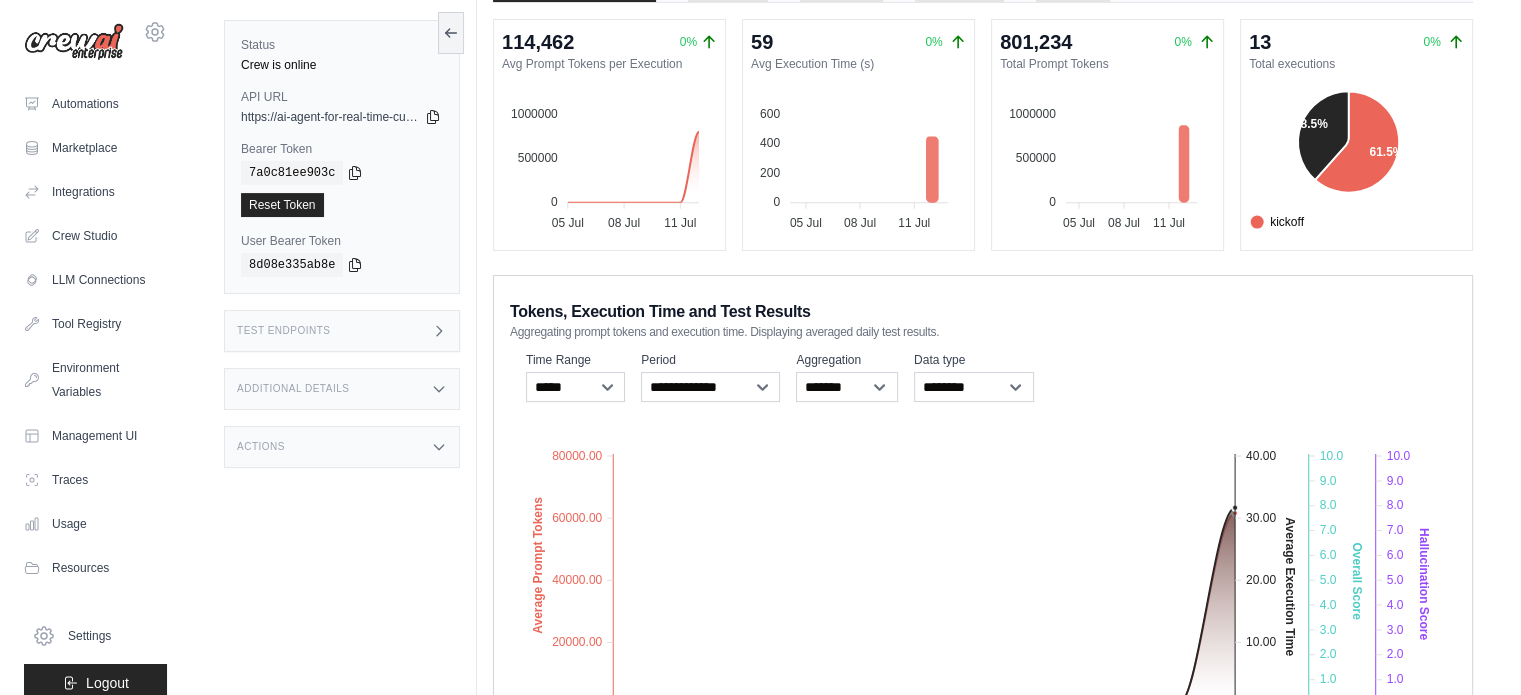 scroll, scrollTop: 0, scrollLeft: 0, axis: both 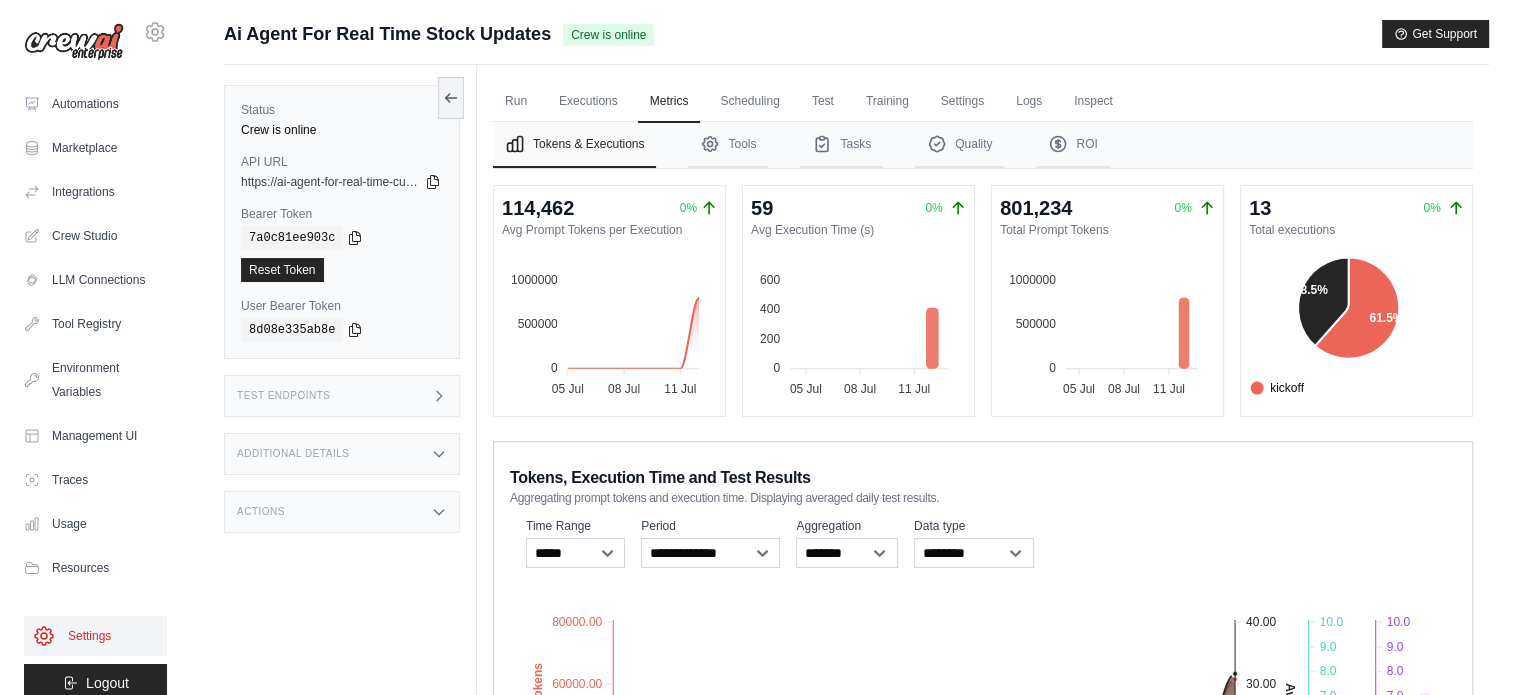 click on "Settings" at bounding box center [95, 636] 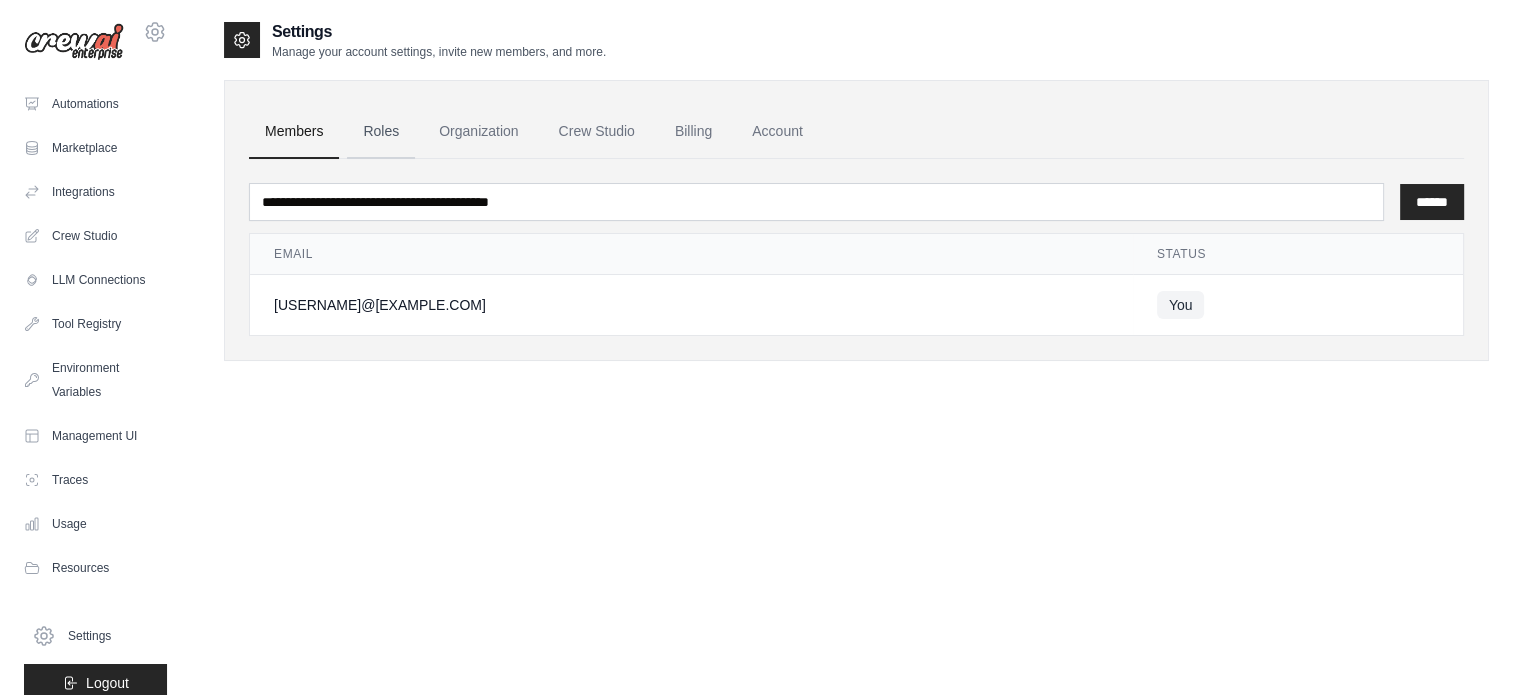 click on "Roles" at bounding box center [381, 132] 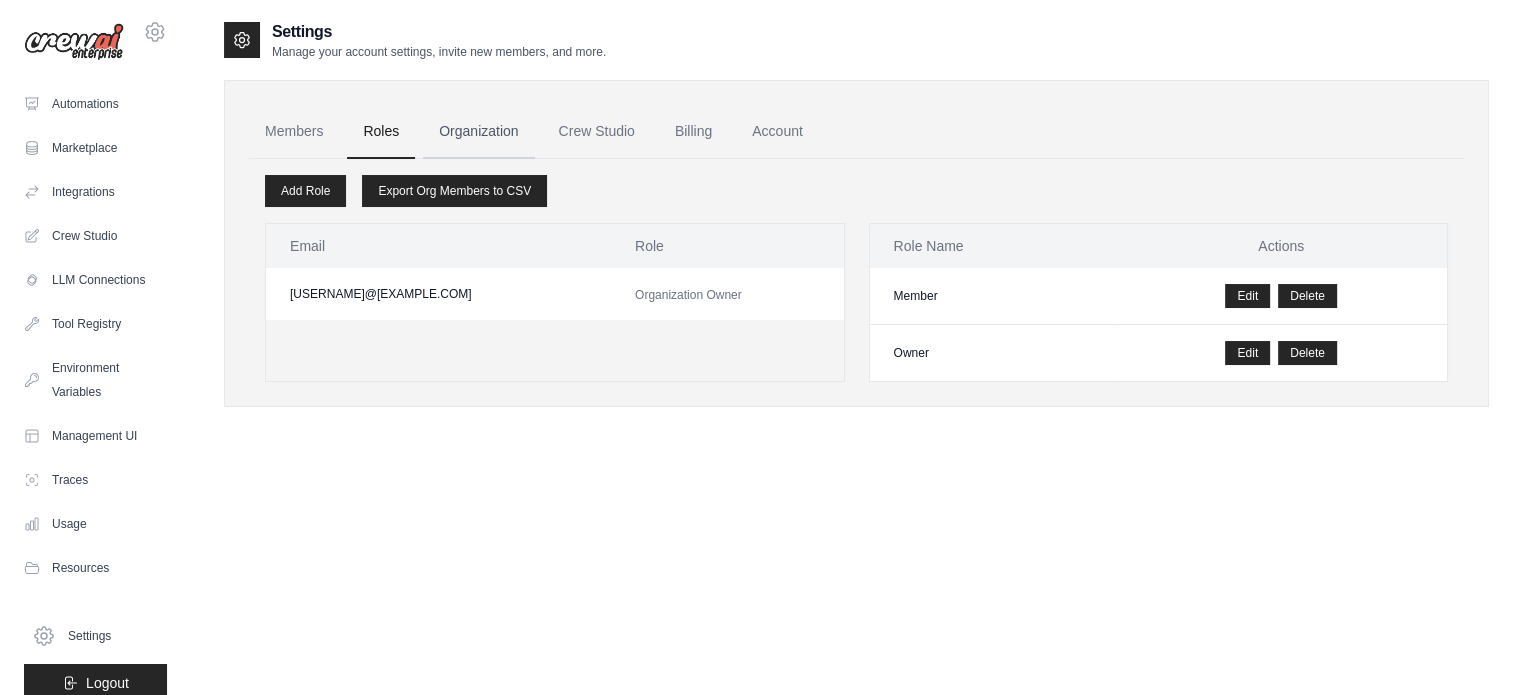 click on "Organization" at bounding box center (478, 132) 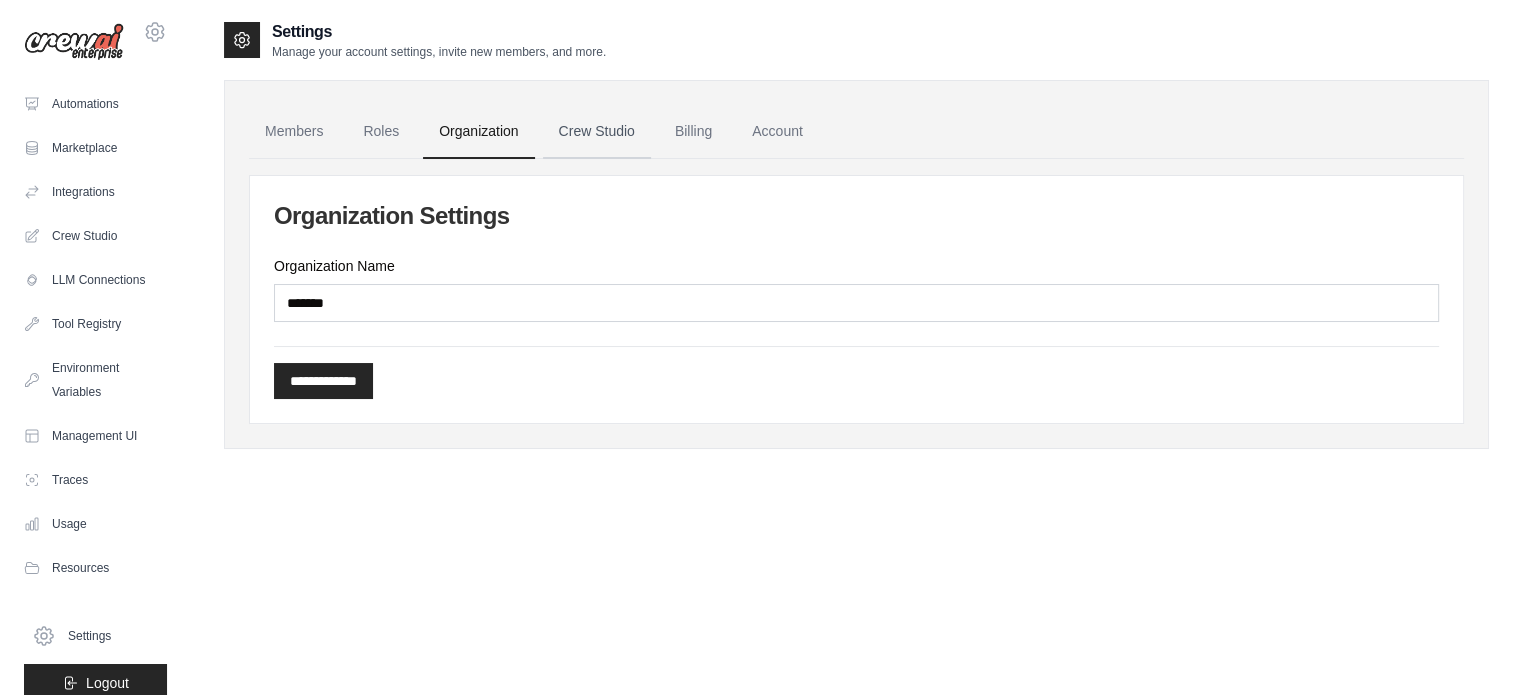 click on "Crew Studio" at bounding box center (597, 132) 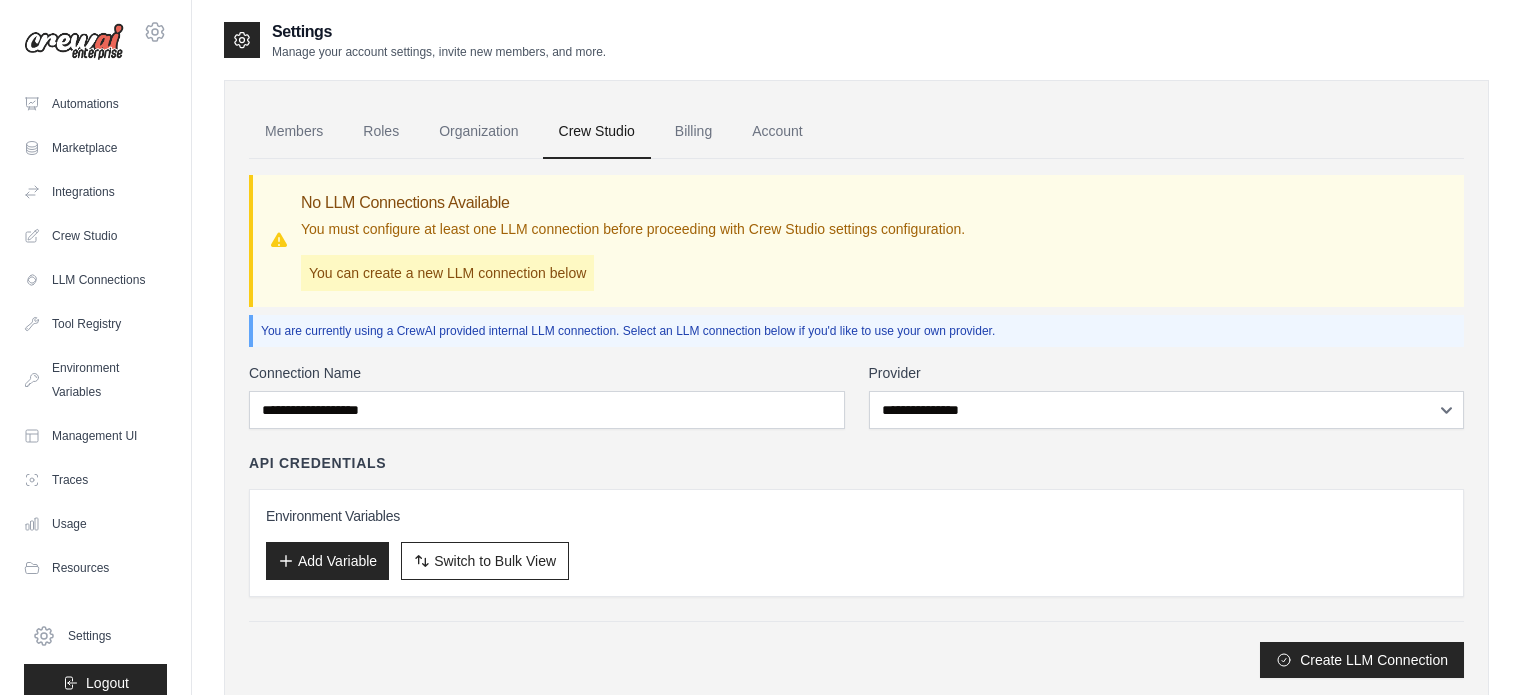 scroll, scrollTop: 0, scrollLeft: 0, axis: both 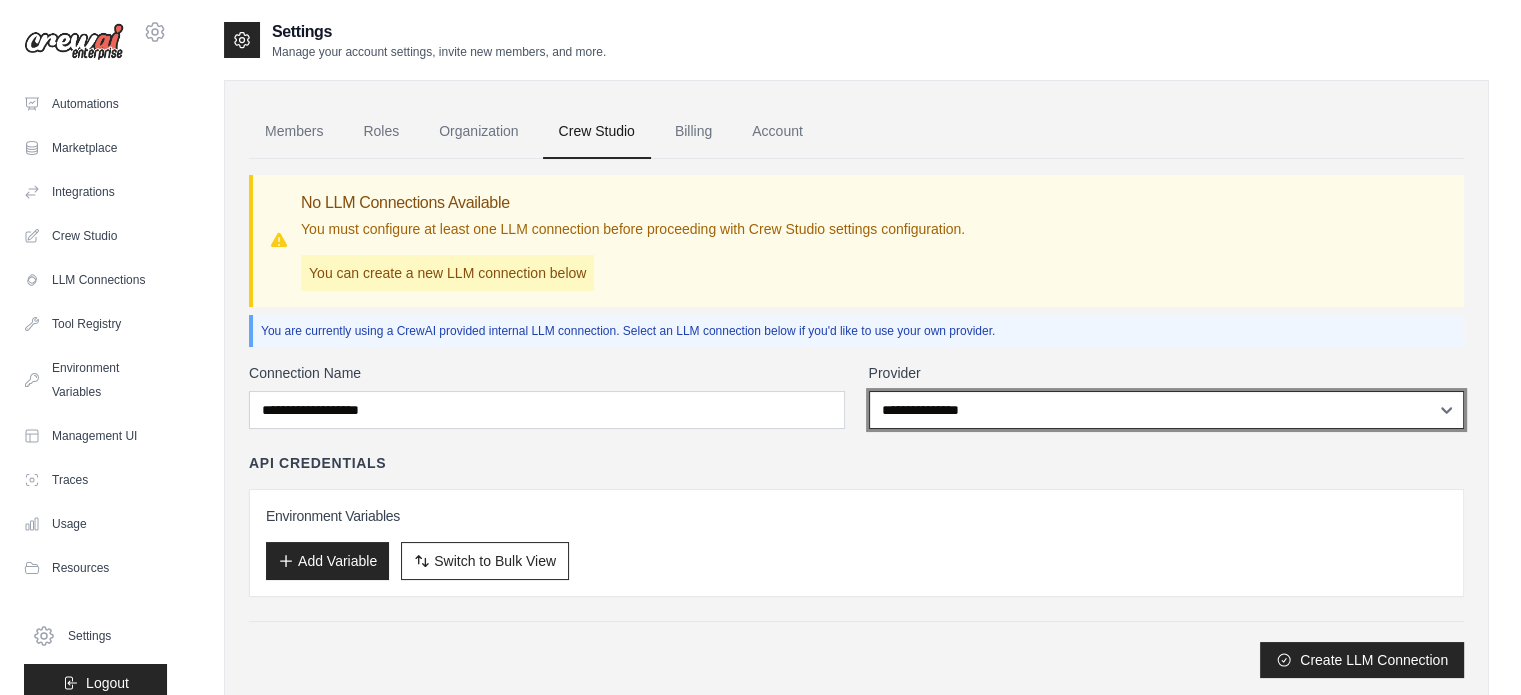 click on "**********" at bounding box center (1167, 410) 